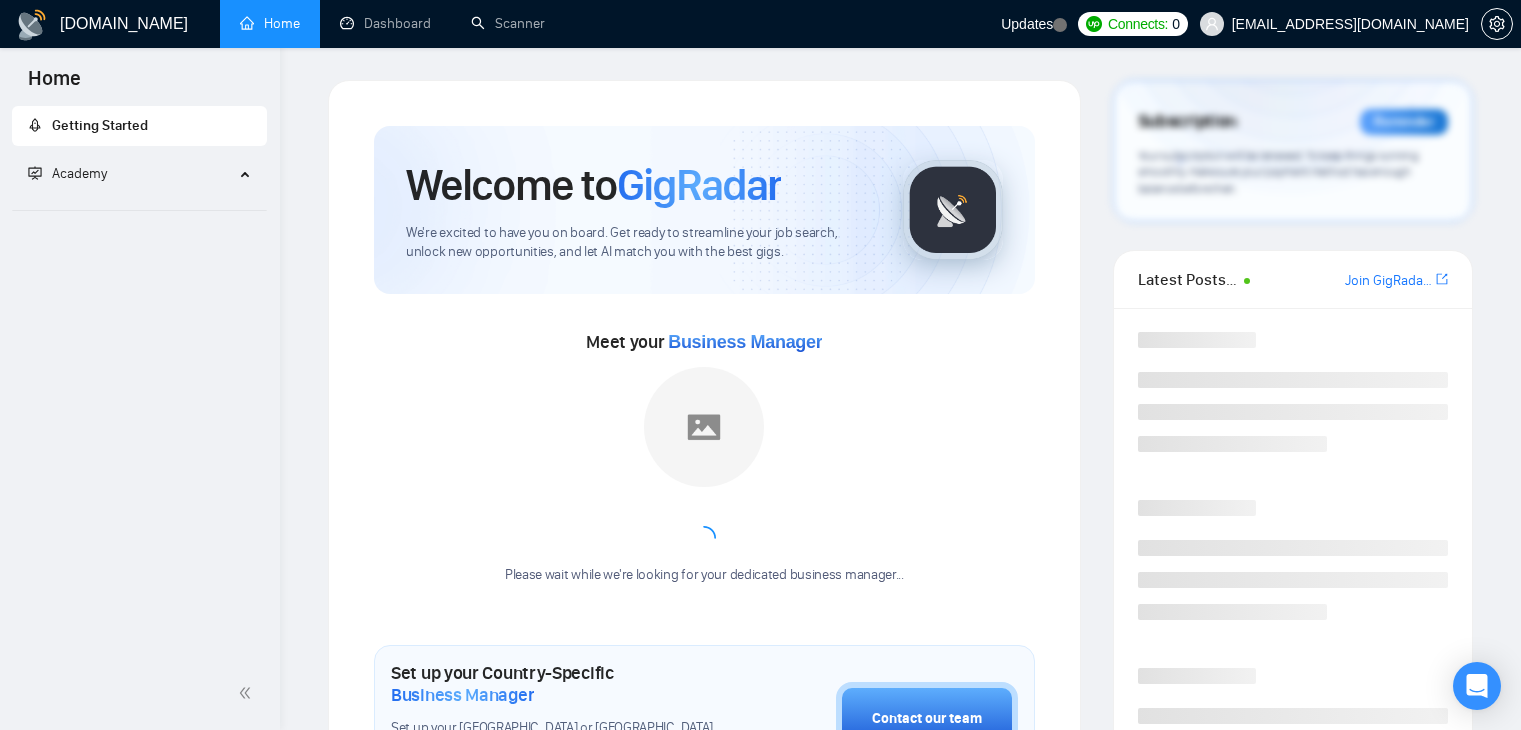 scroll, scrollTop: 0, scrollLeft: 0, axis: both 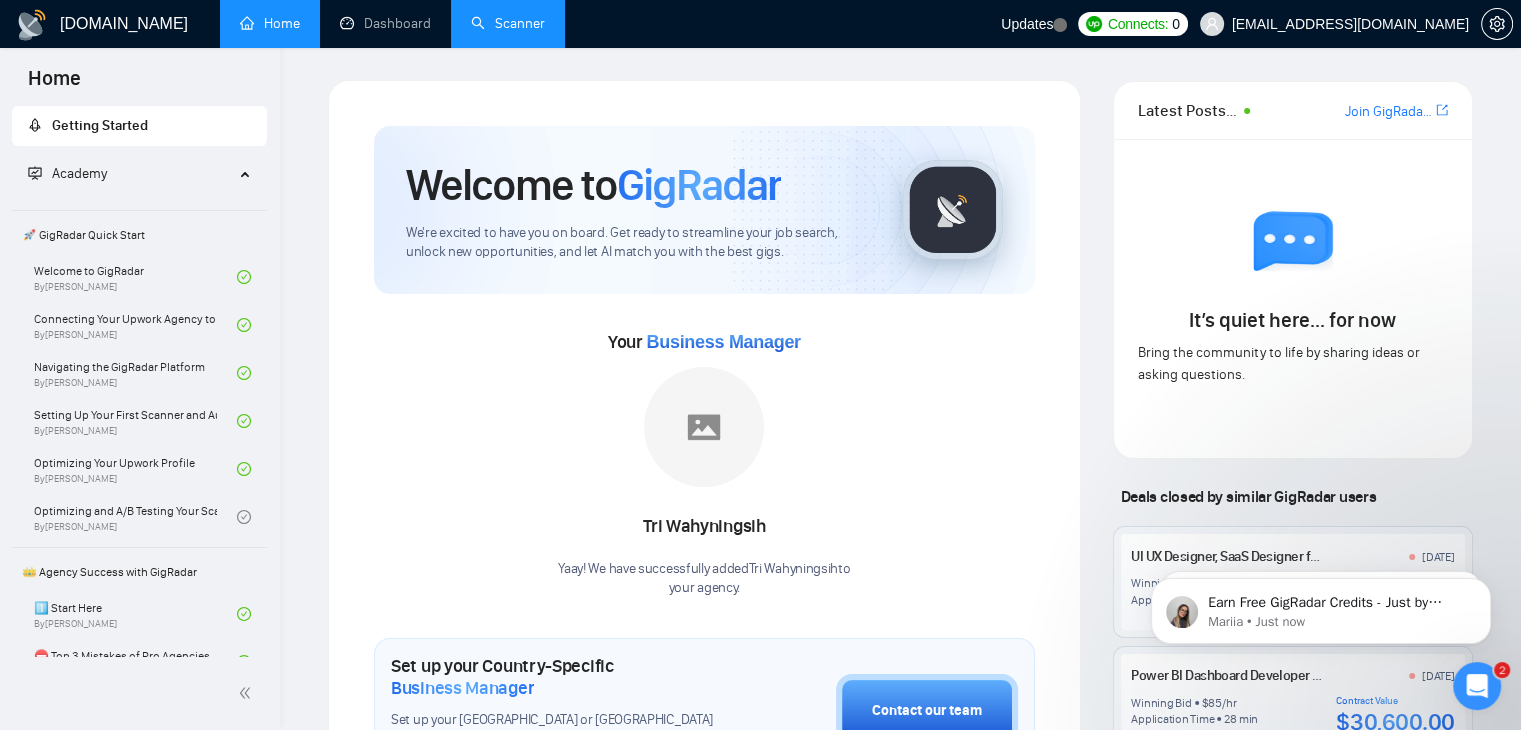 click on "Scanner" at bounding box center [508, 23] 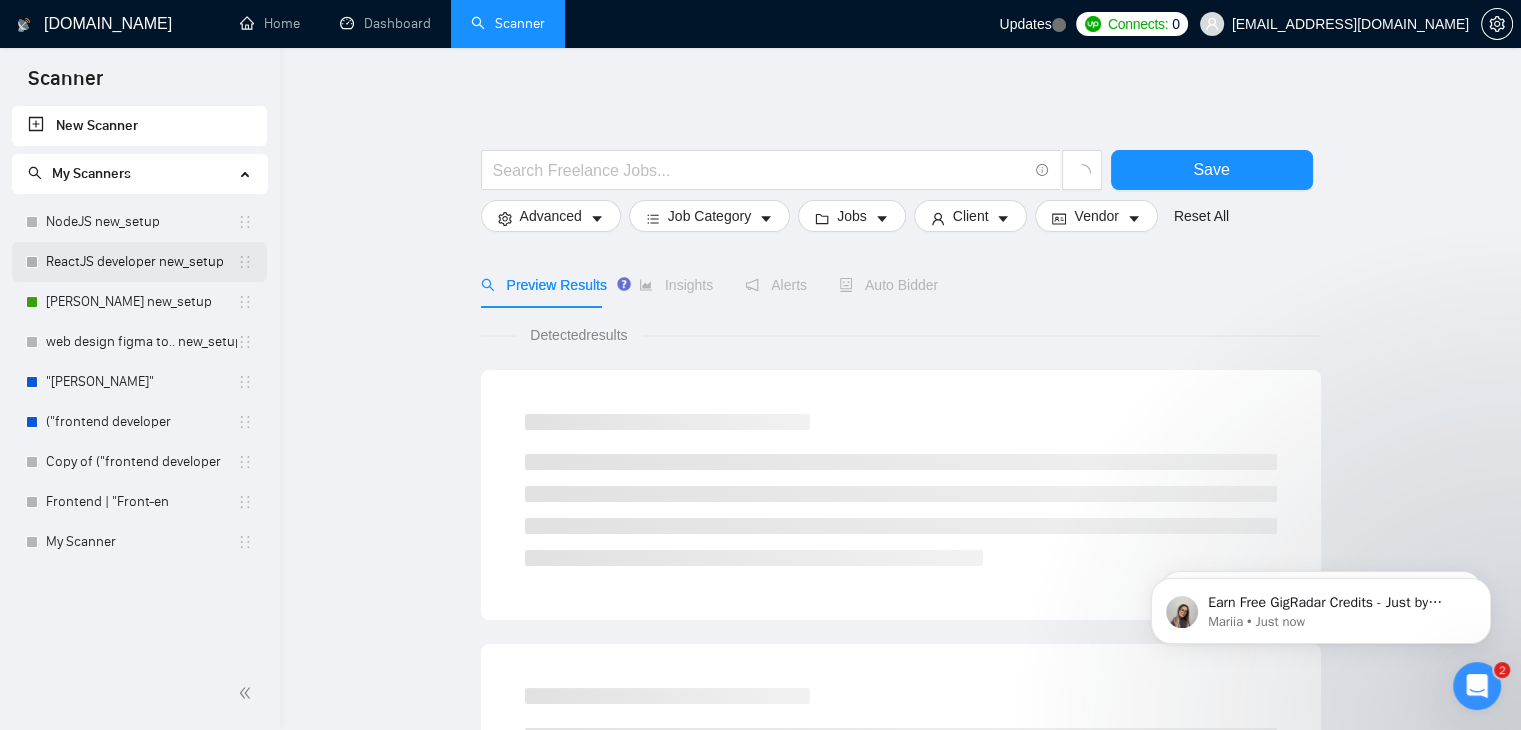 click on "ReactJS developer new_setup" at bounding box center (141, 262) 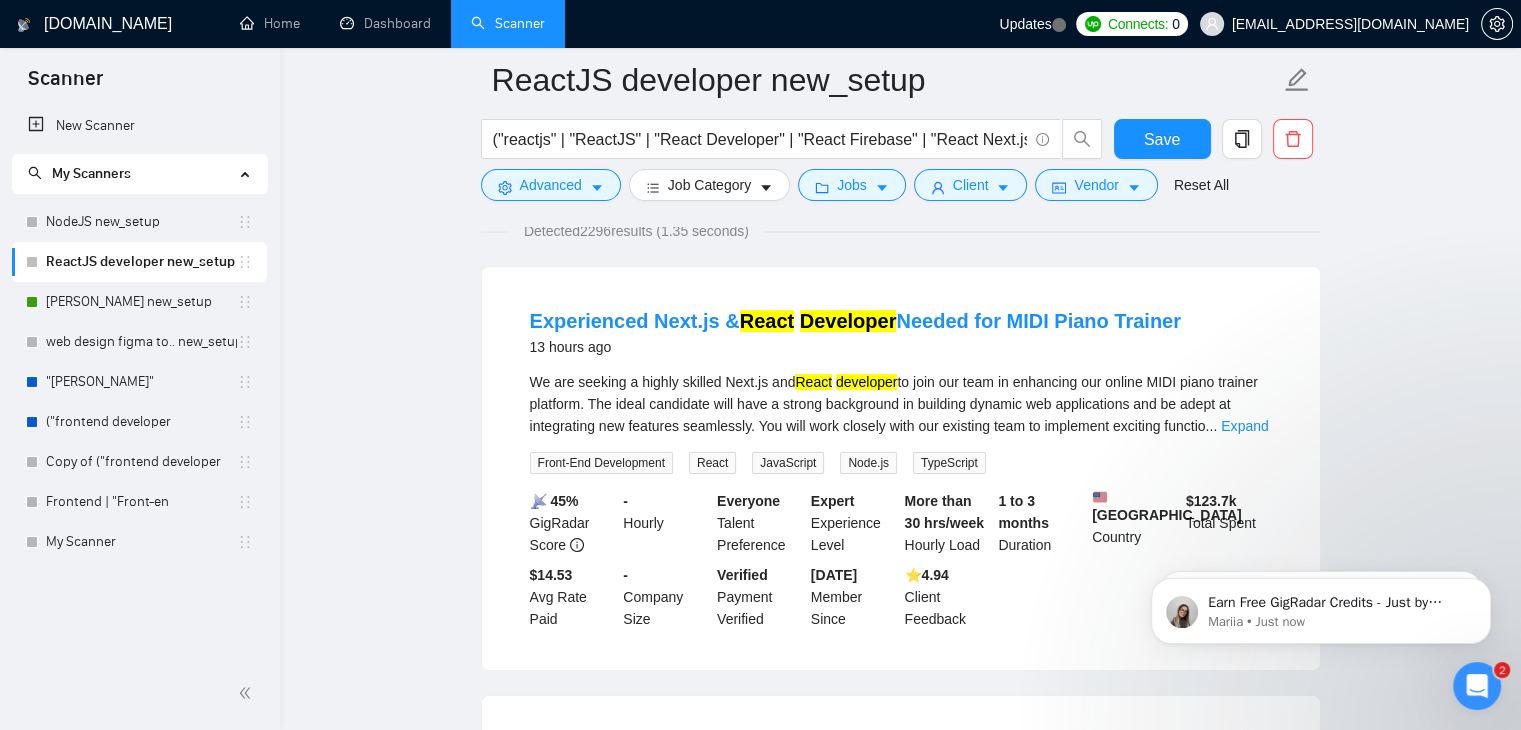 scroll, scrollTop: 140, scrollLeft: 0, axis: vertical 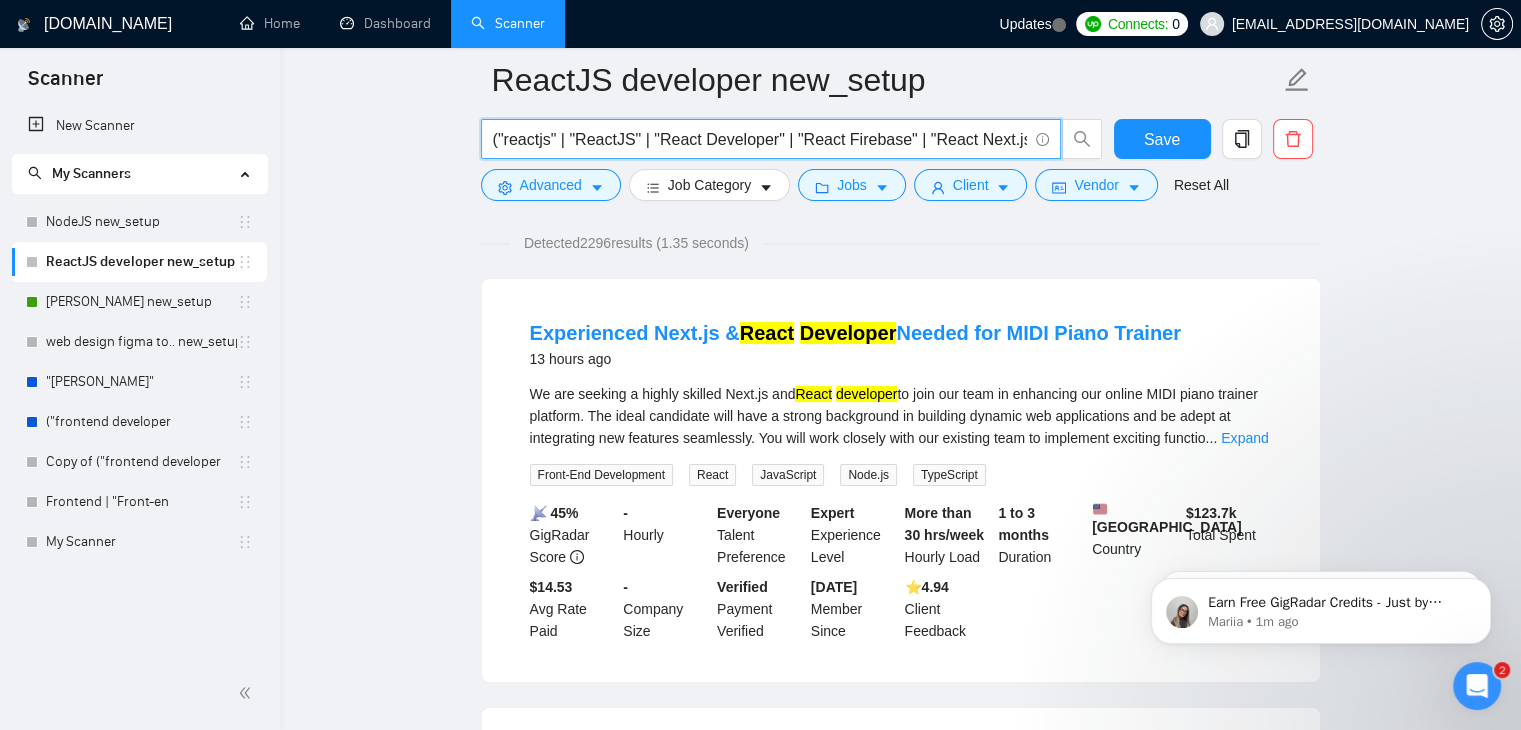 click on "("reactjs" | "ReactJS" | "React Developer" | "React Firebase" | "React Next.js" | "Redux")" at bounding box center [760, 139] 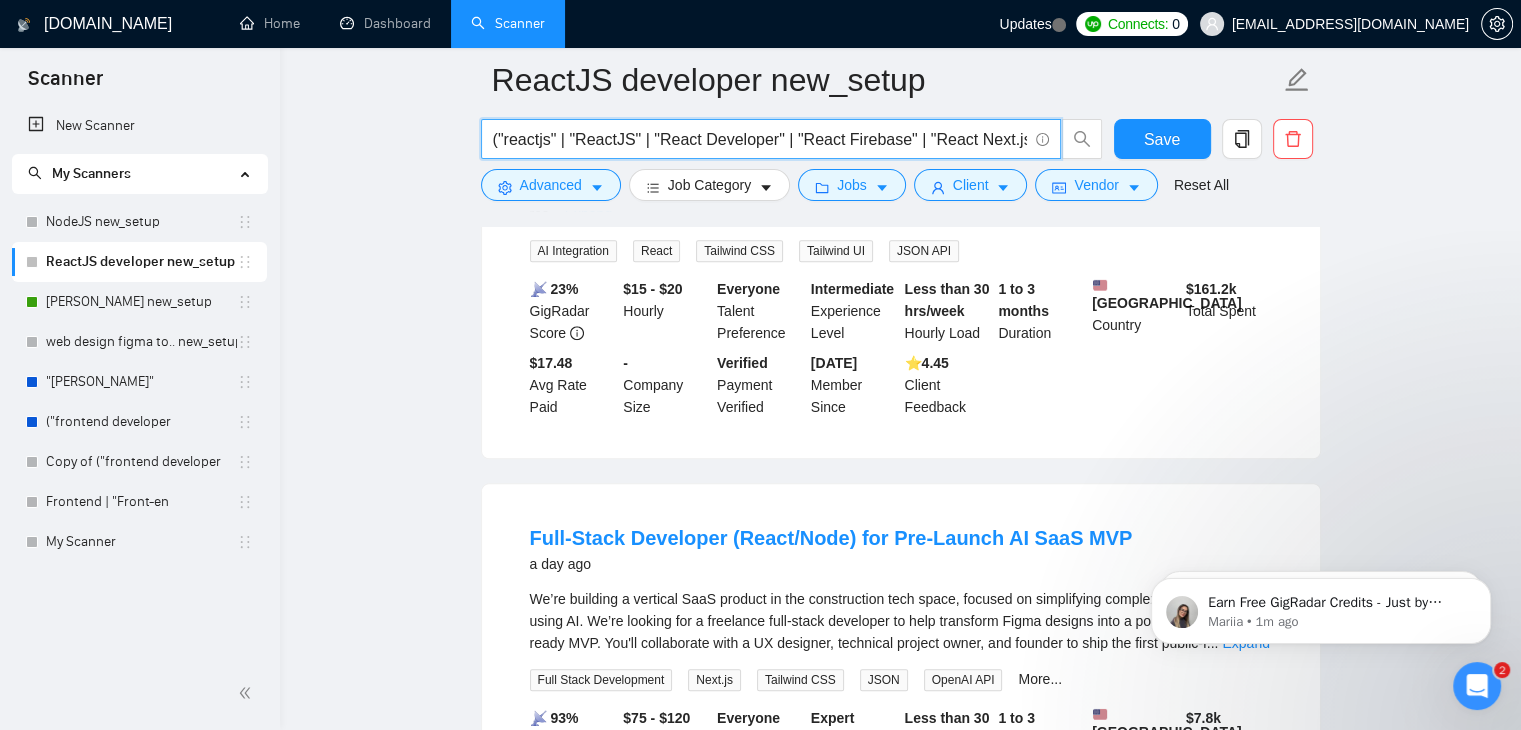 scroll, scrollTop: 1275, scrollLeft: 0, axis: vertical 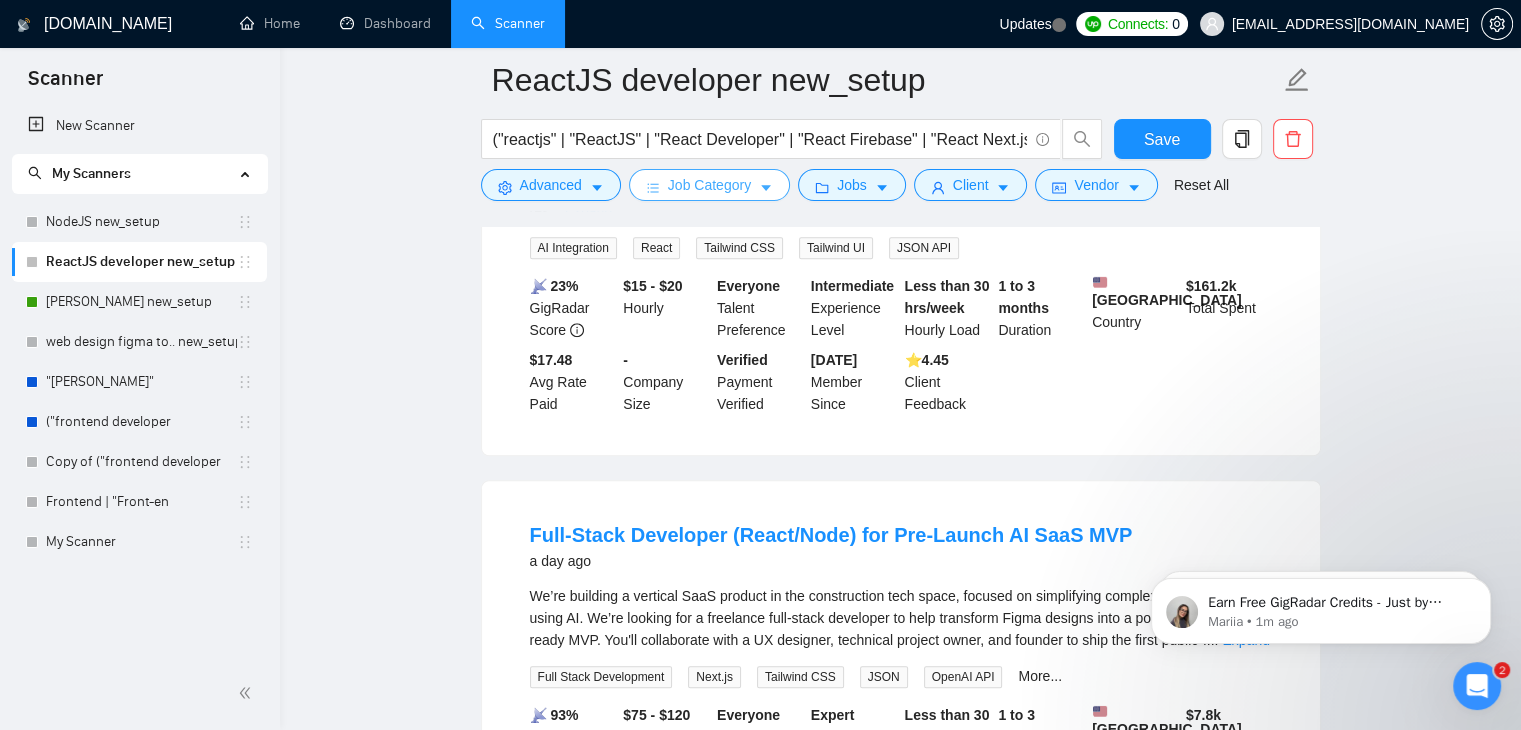 click on "Job Category" at bounding box center (709, 185) 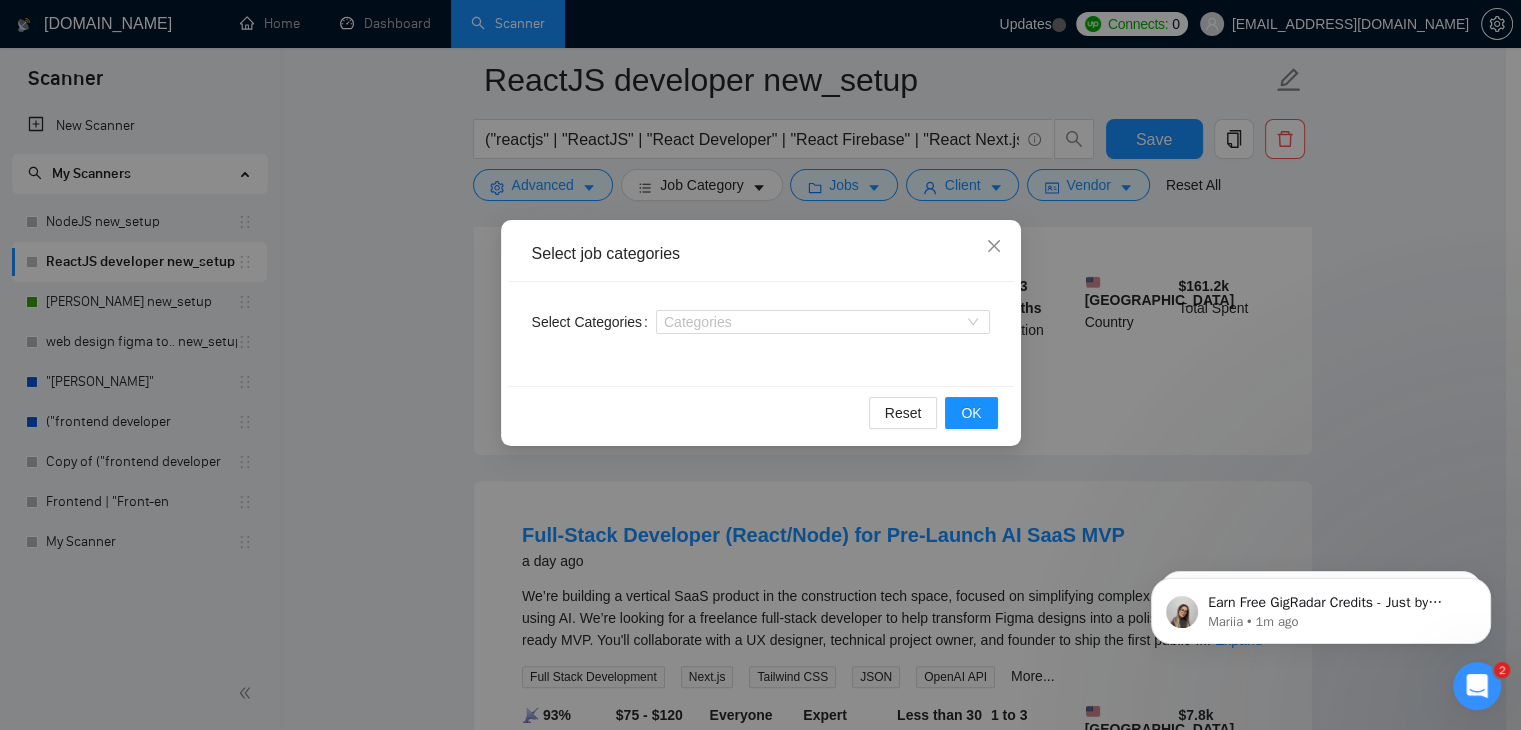 click on "Select job categories Select Categories   Categories Reset OK" at bounding box center [760, 365] 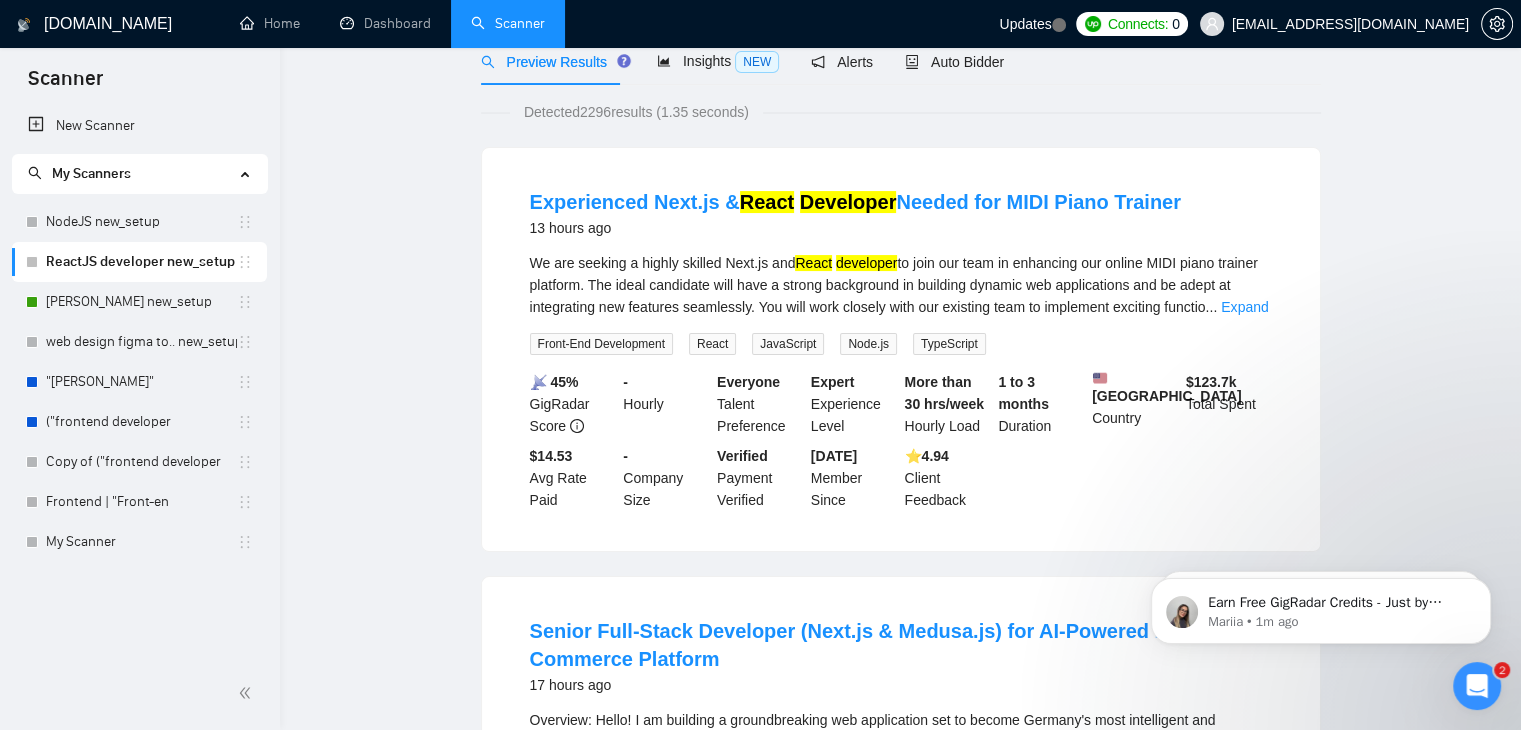 scroll, scrollTop: 0, scrollLeft: 0, axis: both 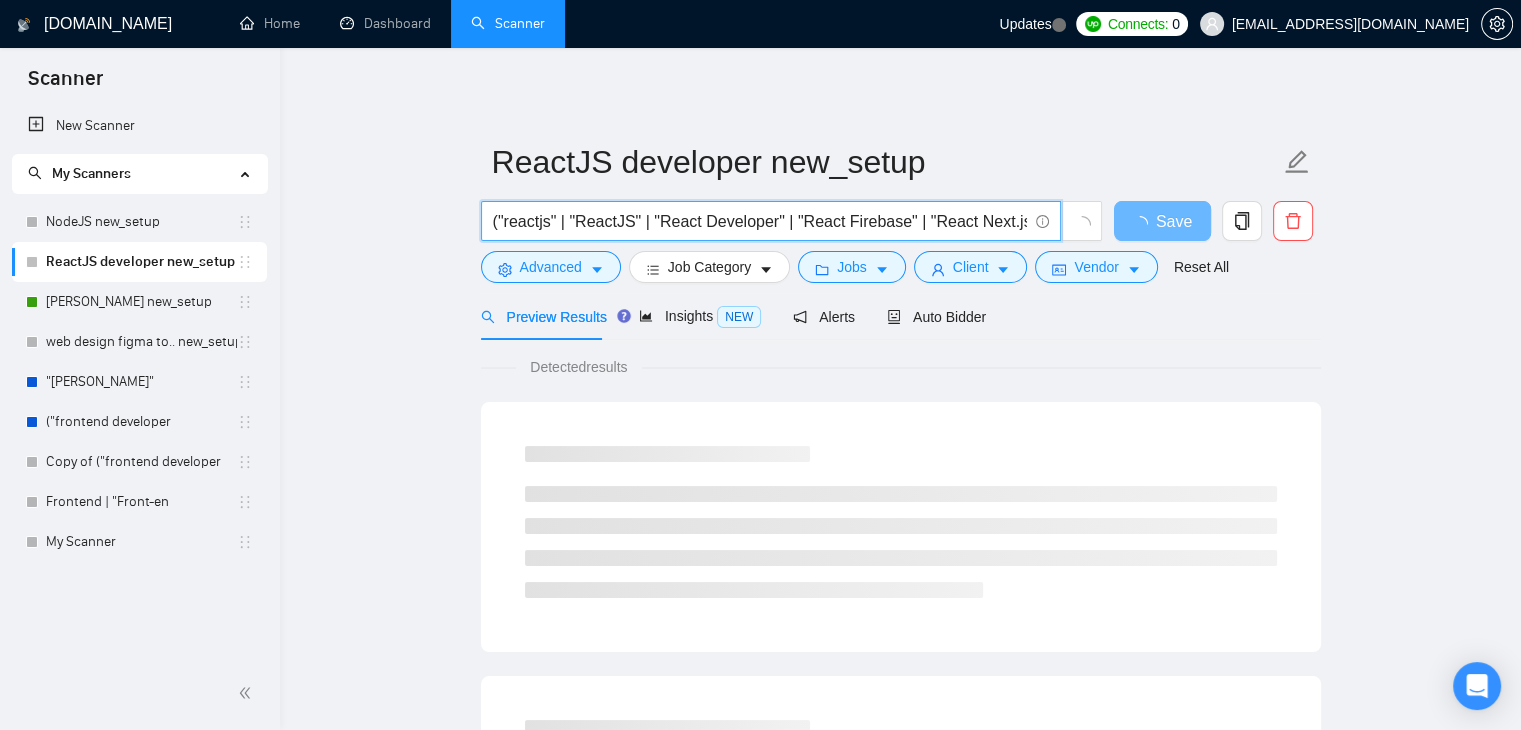 click on "("reactjs" | "ReactJS" | "React Developer" | "React Firebase" | "React Next.js" | "Redux")" at bounding box center (760, 221) 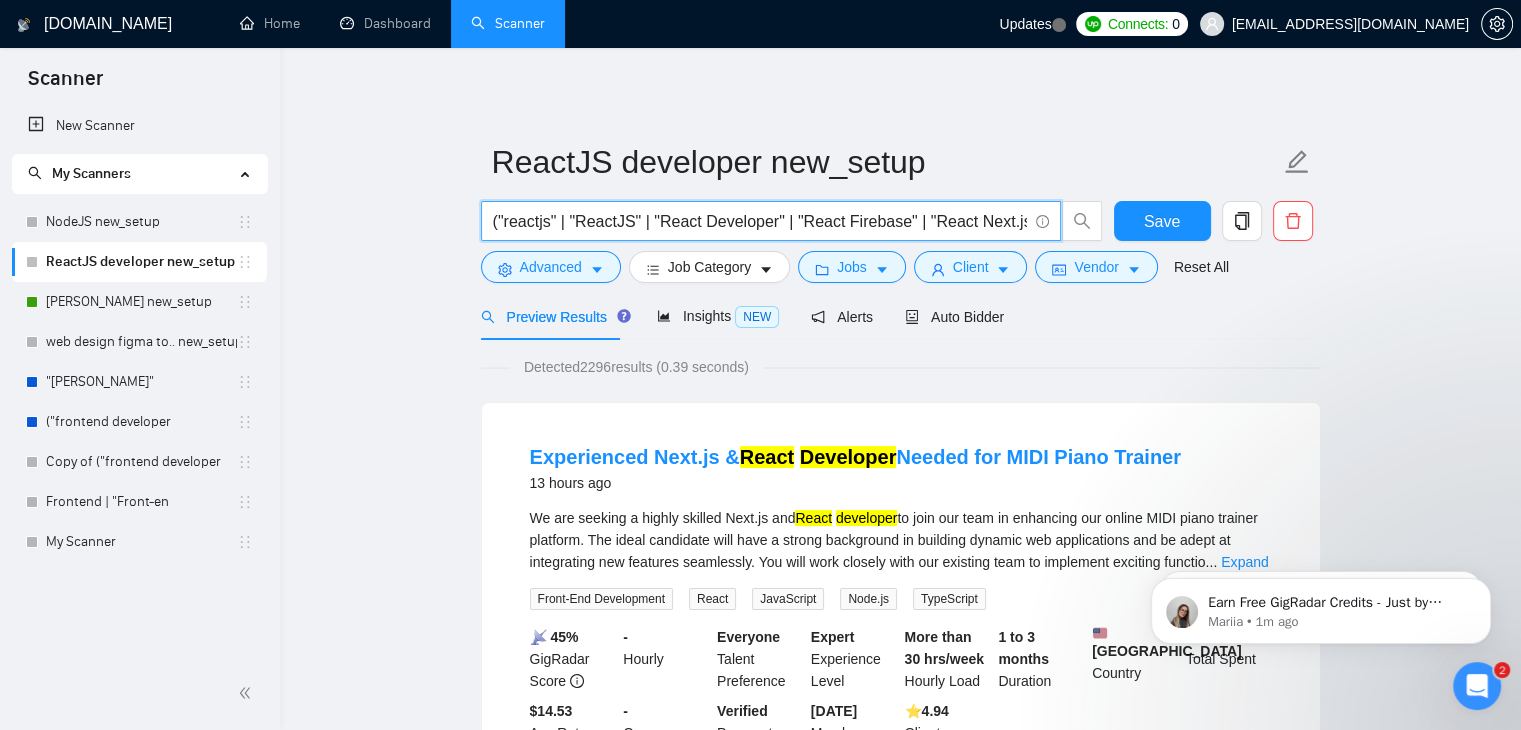 scroll, scrollTop: 0, scrollLeft: 0, axis: both 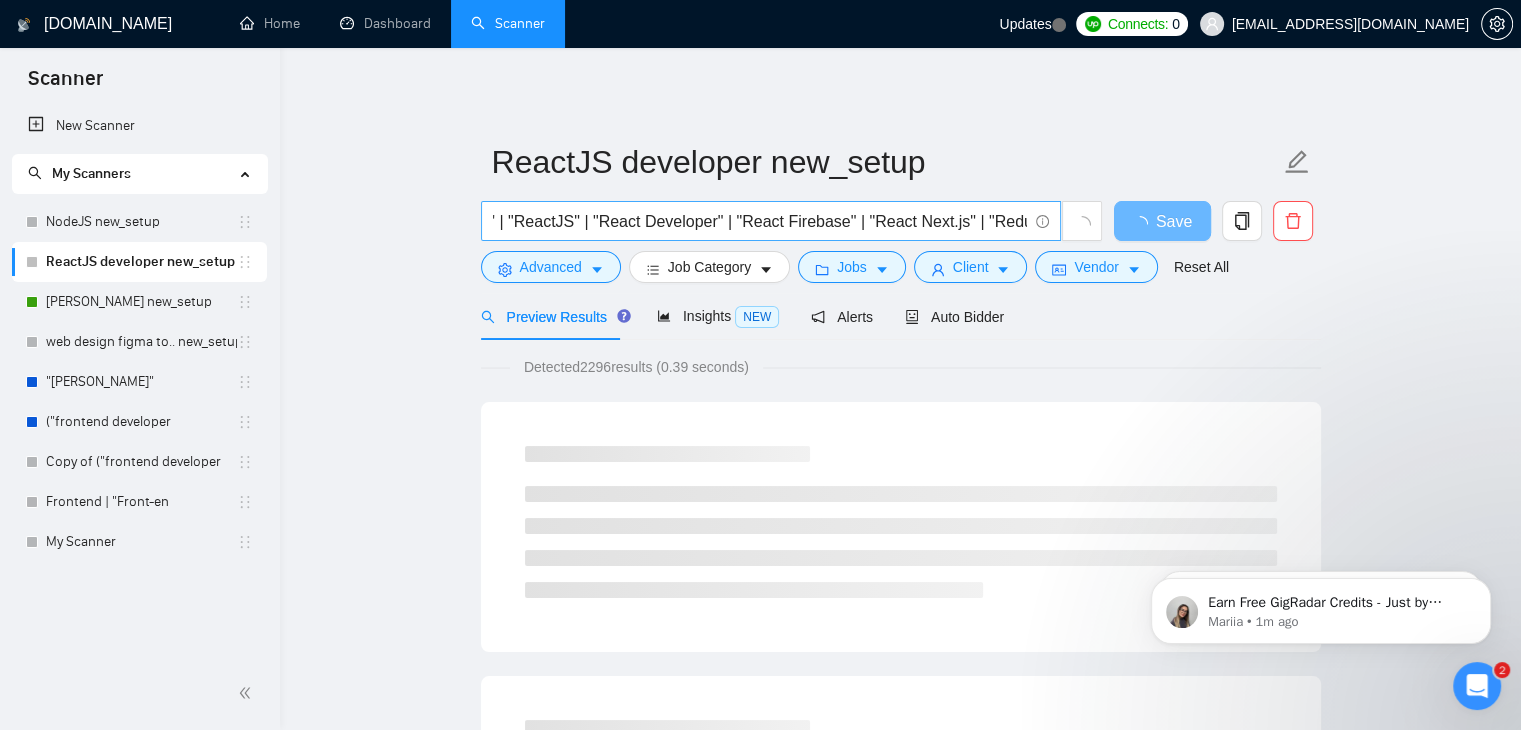 click on ""reactjs" | "ReactJS" | "React Developer" | "React Firebase" | "React Next.js" | "Redux")" at bounding box center (771, 221) 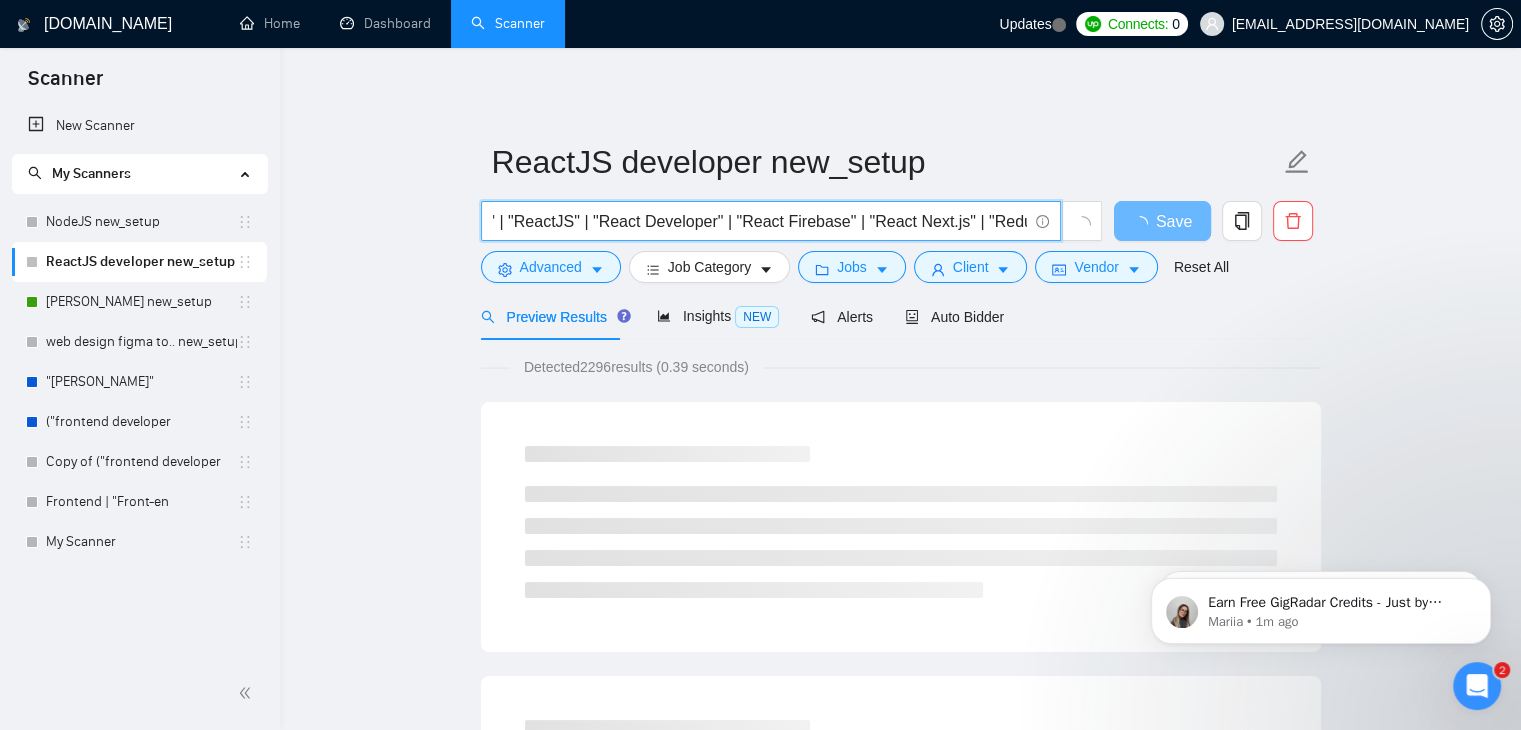 scroll, scrollTop: 0, scrollLeft: 0, axis: both 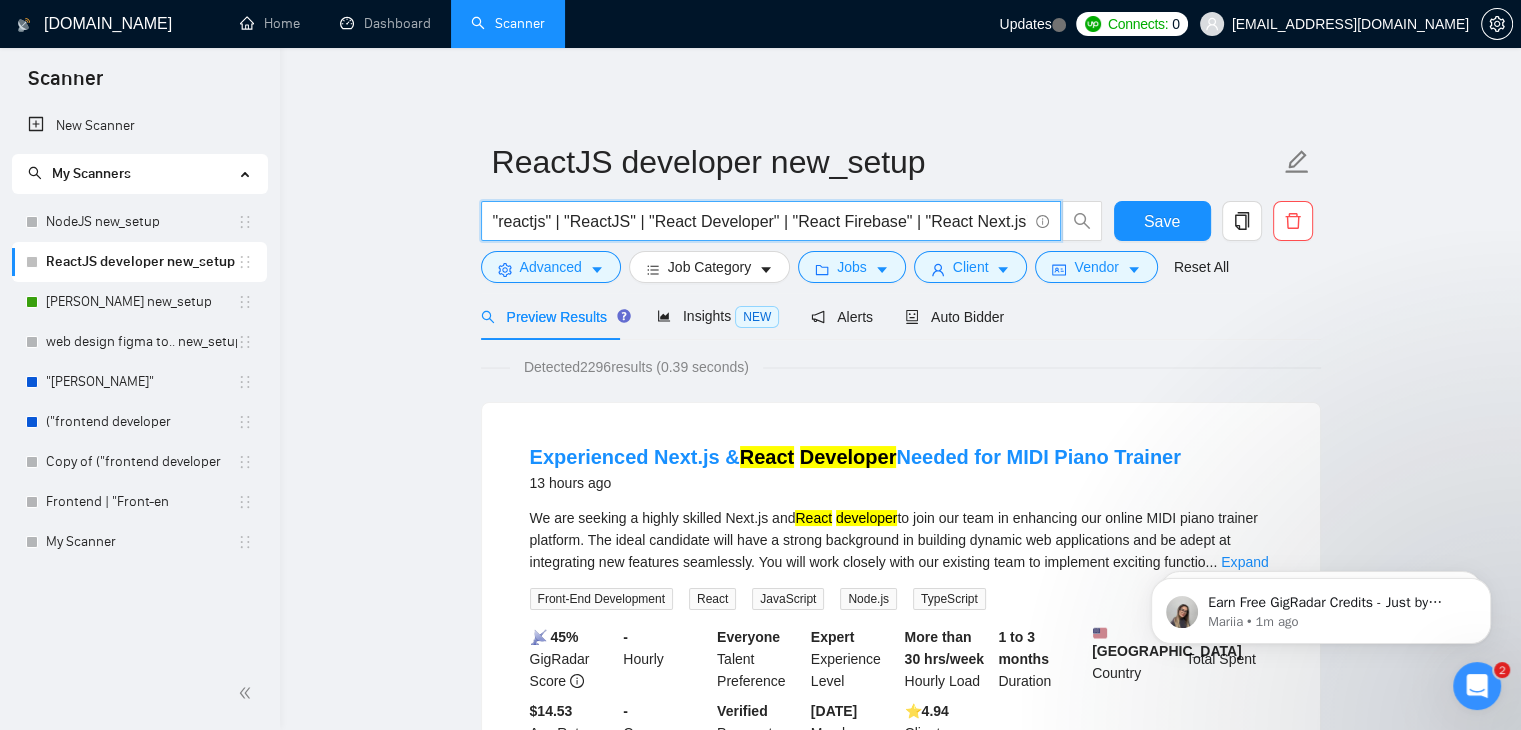 click on ""reactjs" | "ReactJS" | "React Developer" | "React Firebase" | "React Next.js" | "Redux")" at bounding box center [760, 221] 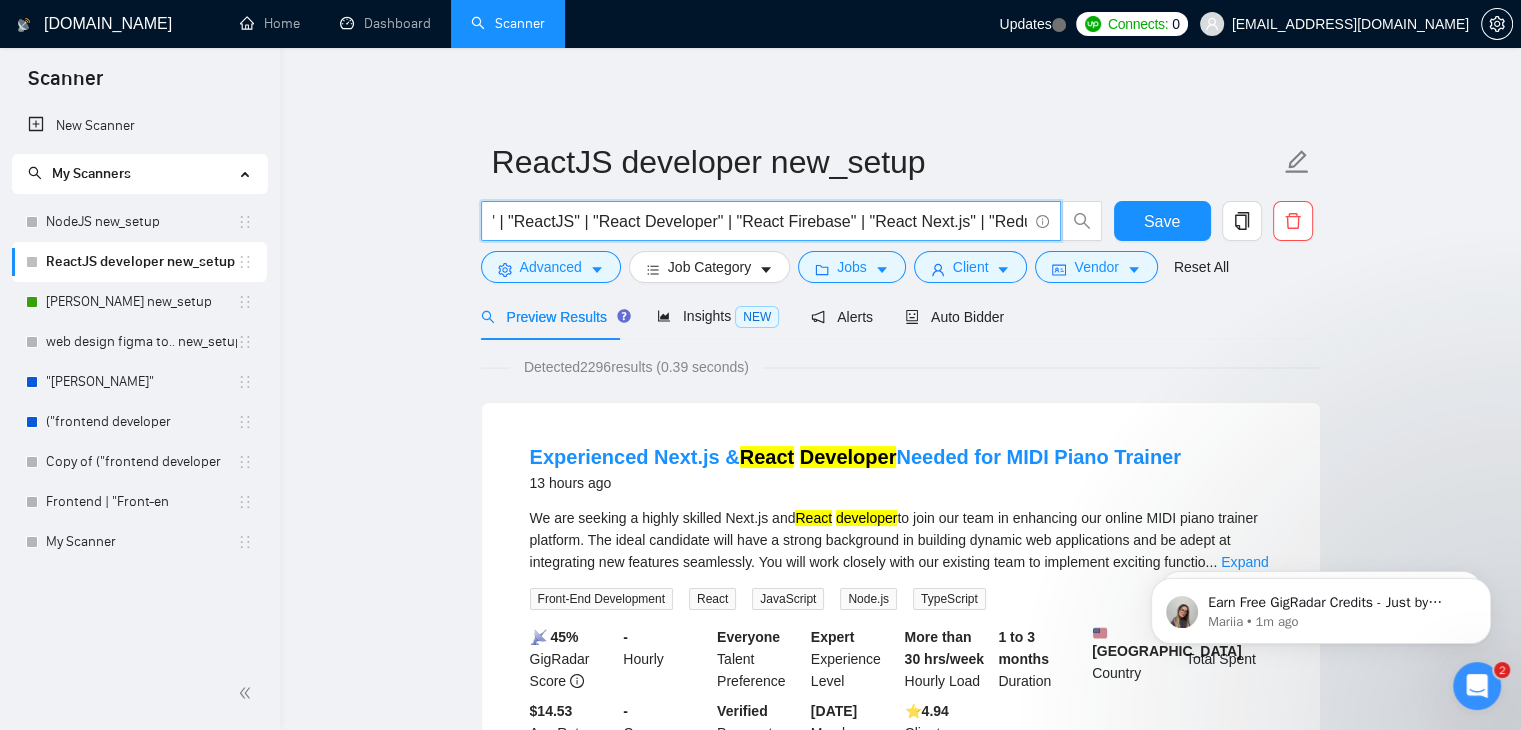 click on ""reactjs" | "ReactJS" | "React Developer" | "React Firebase" | "React Next.js" | "Redux")" at bounding box center [760, 221] 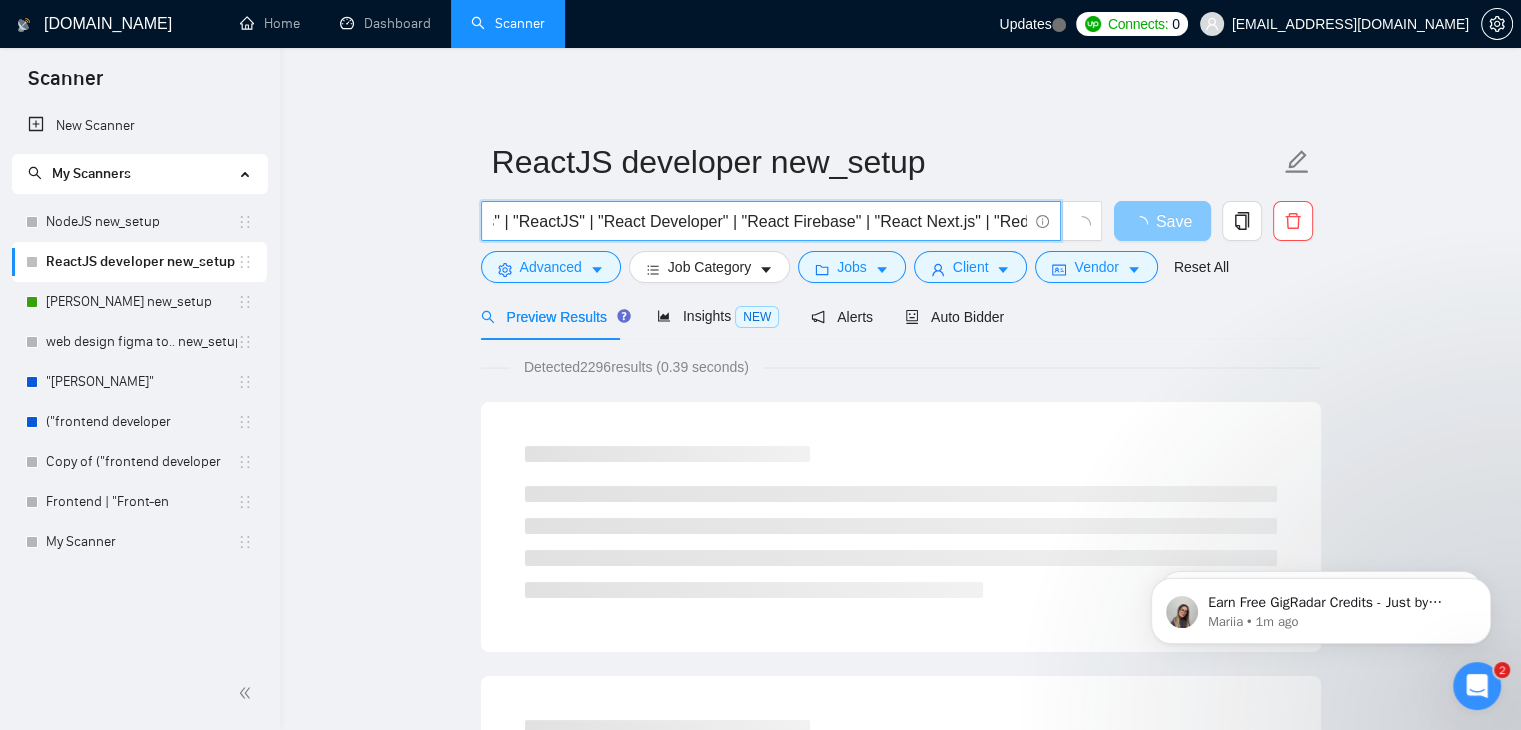 type on ""reactjs" | "ReactJS" | "React Developer" | "React Firebase" | "React Next.js" | "Redux"" 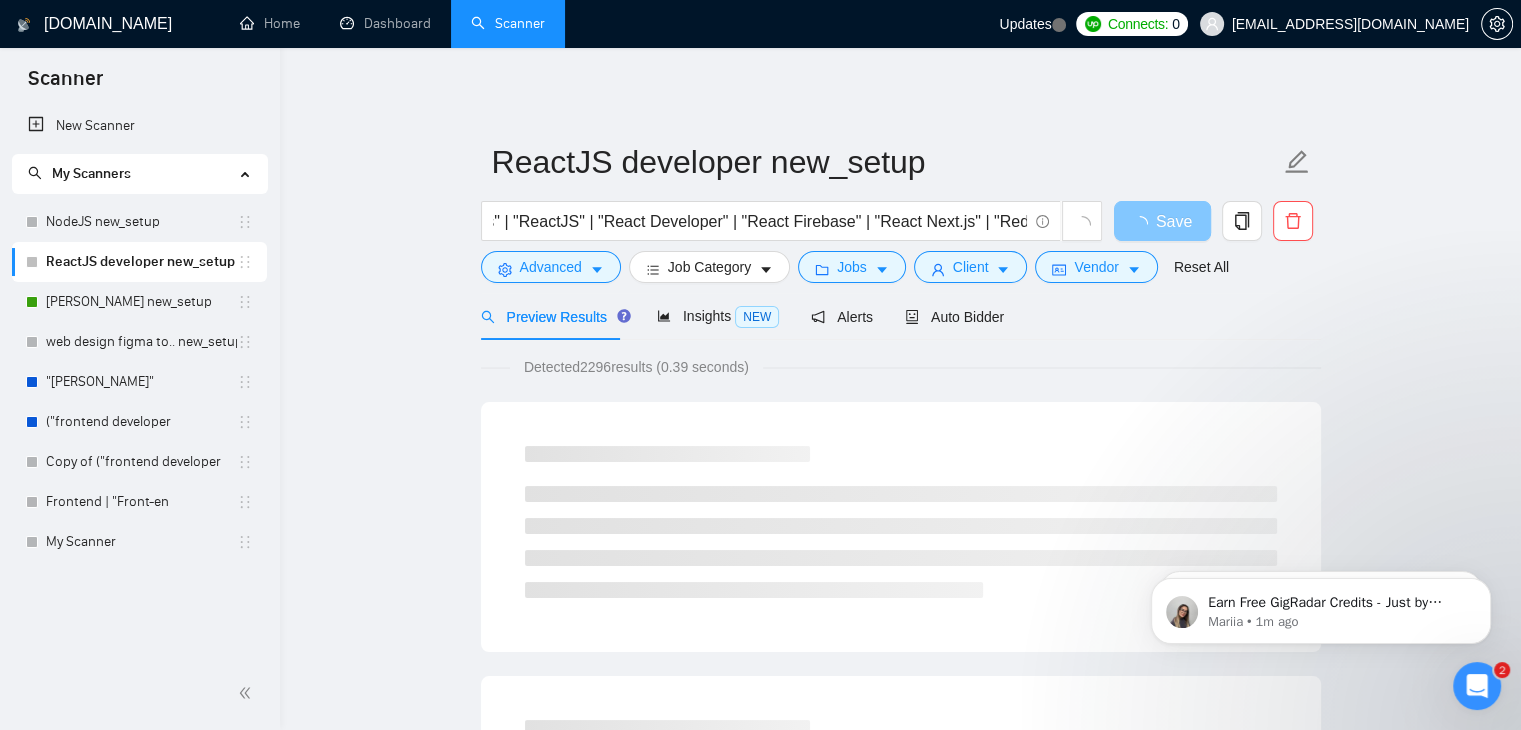 click on "Save" at bounding box center [1162, 221] 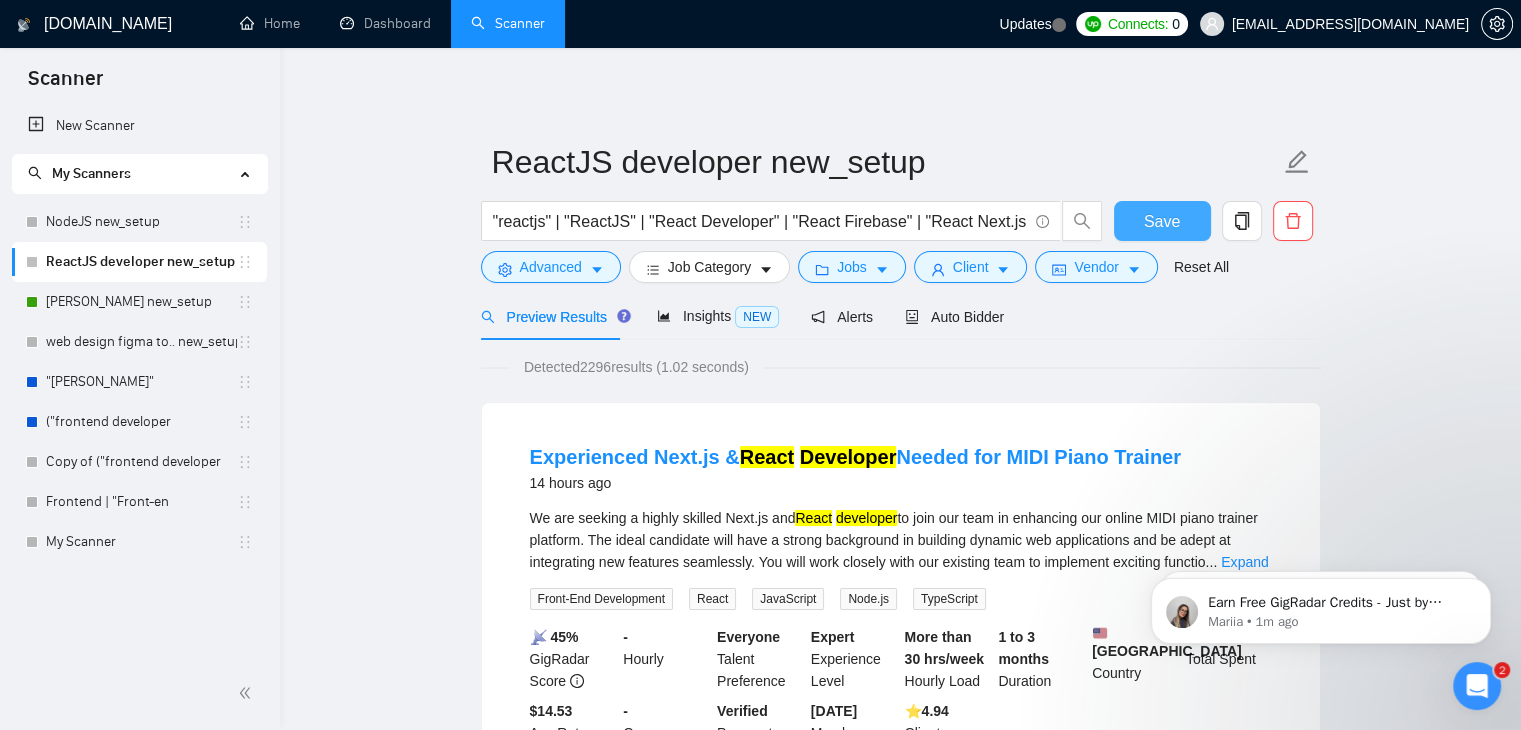 click on "Save" at bounding box center [1162, 221] 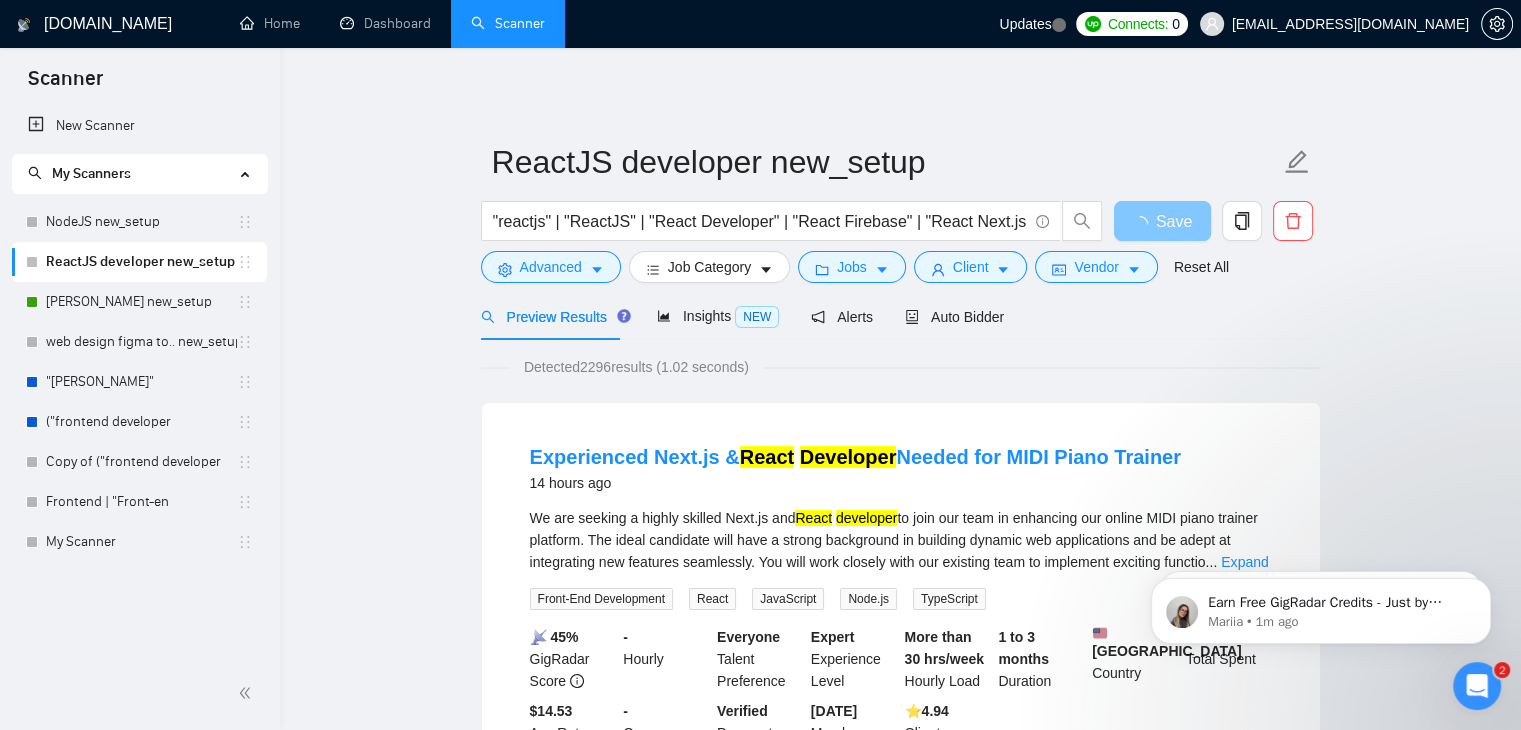 type 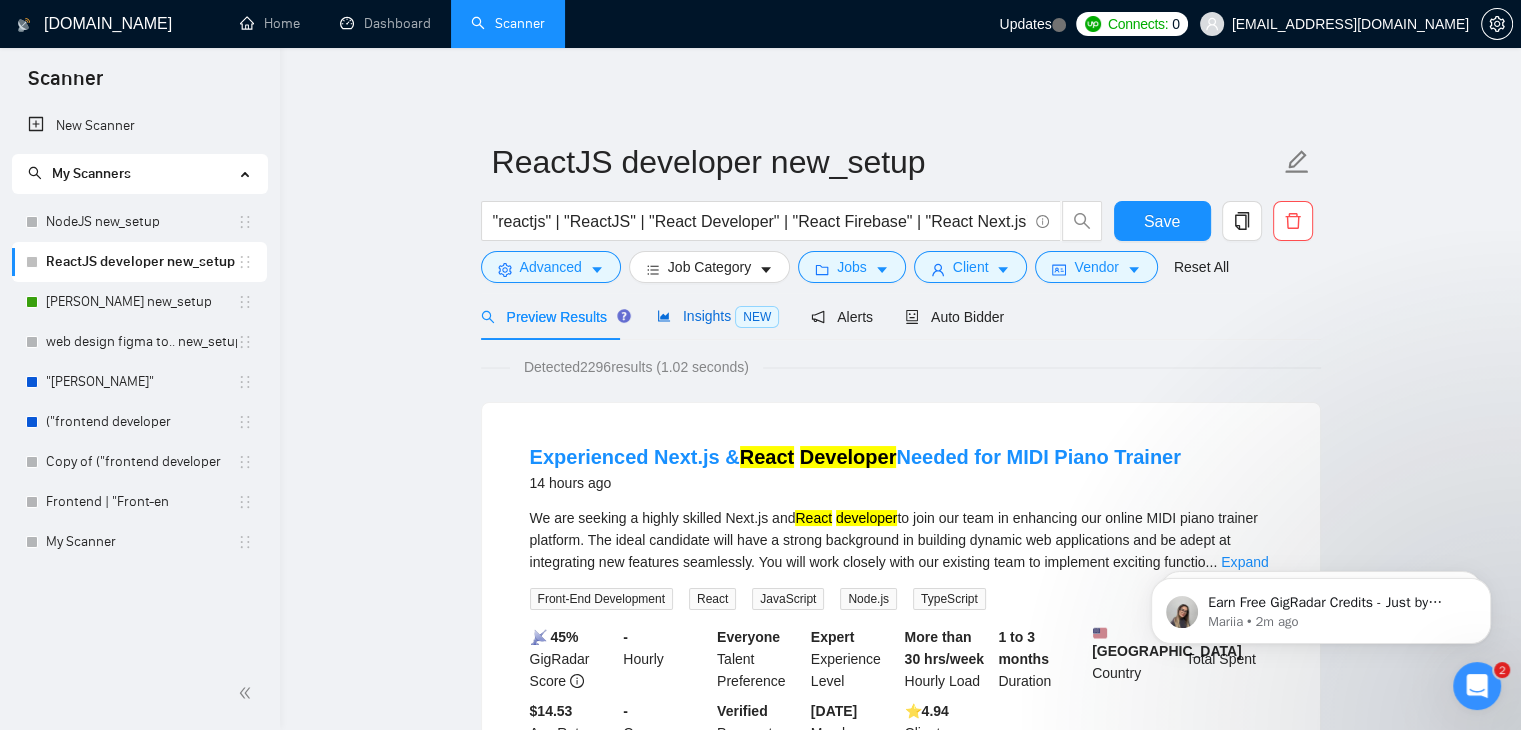 click on "Insights NEW" at bounding box center (718, 316) 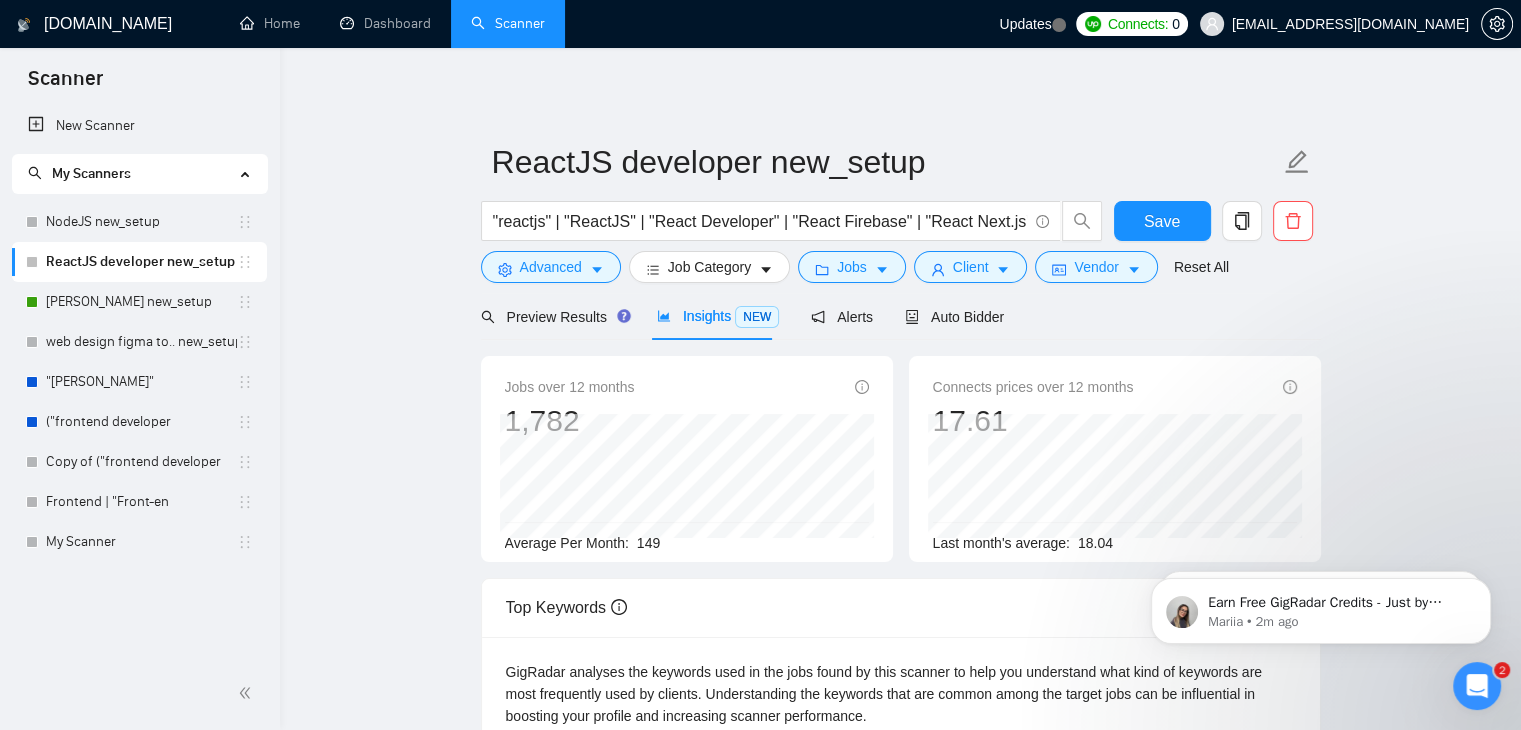 click on "Insights NEW" at bounding box center [718, 316] 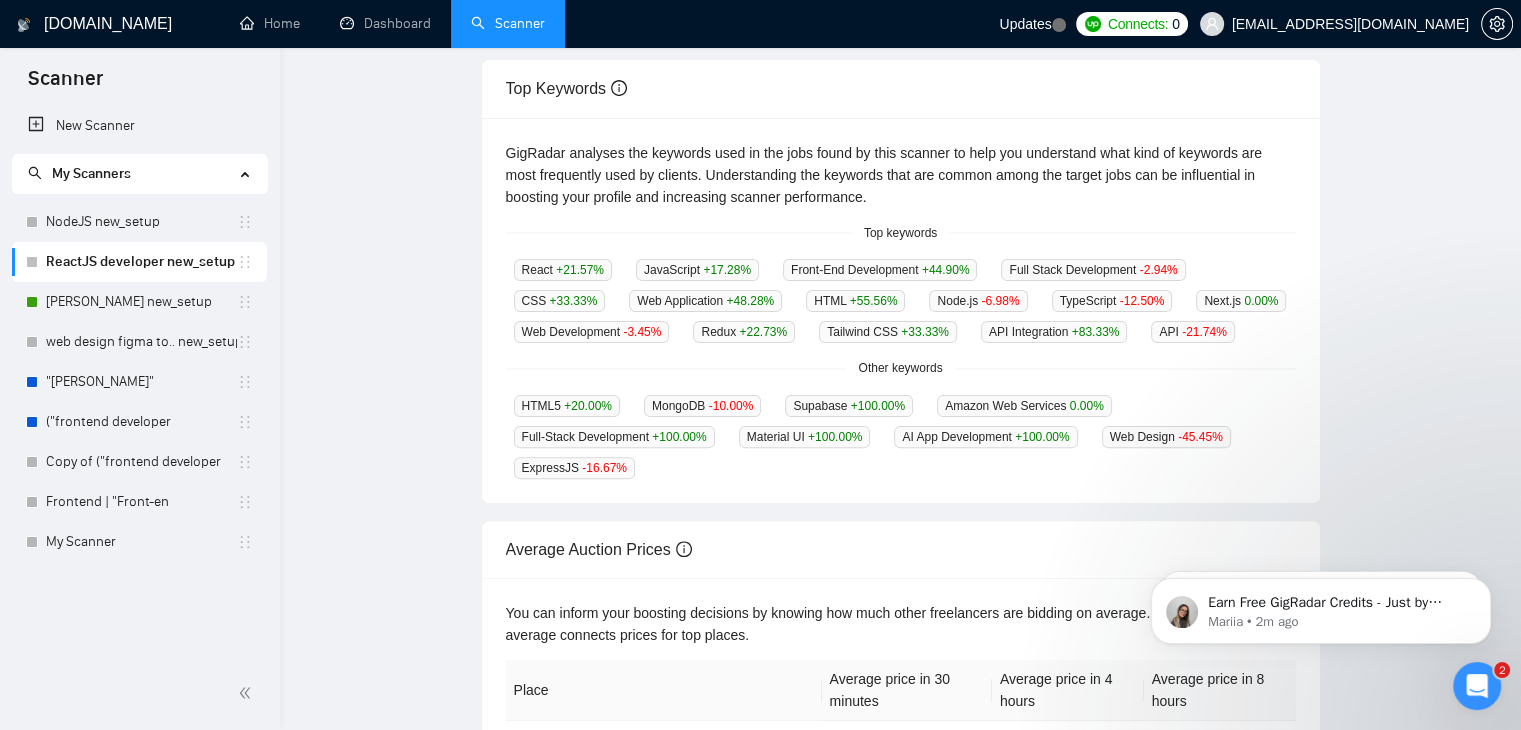 scroll, scrollTop: 0, scrollLeft: 0, axis: both 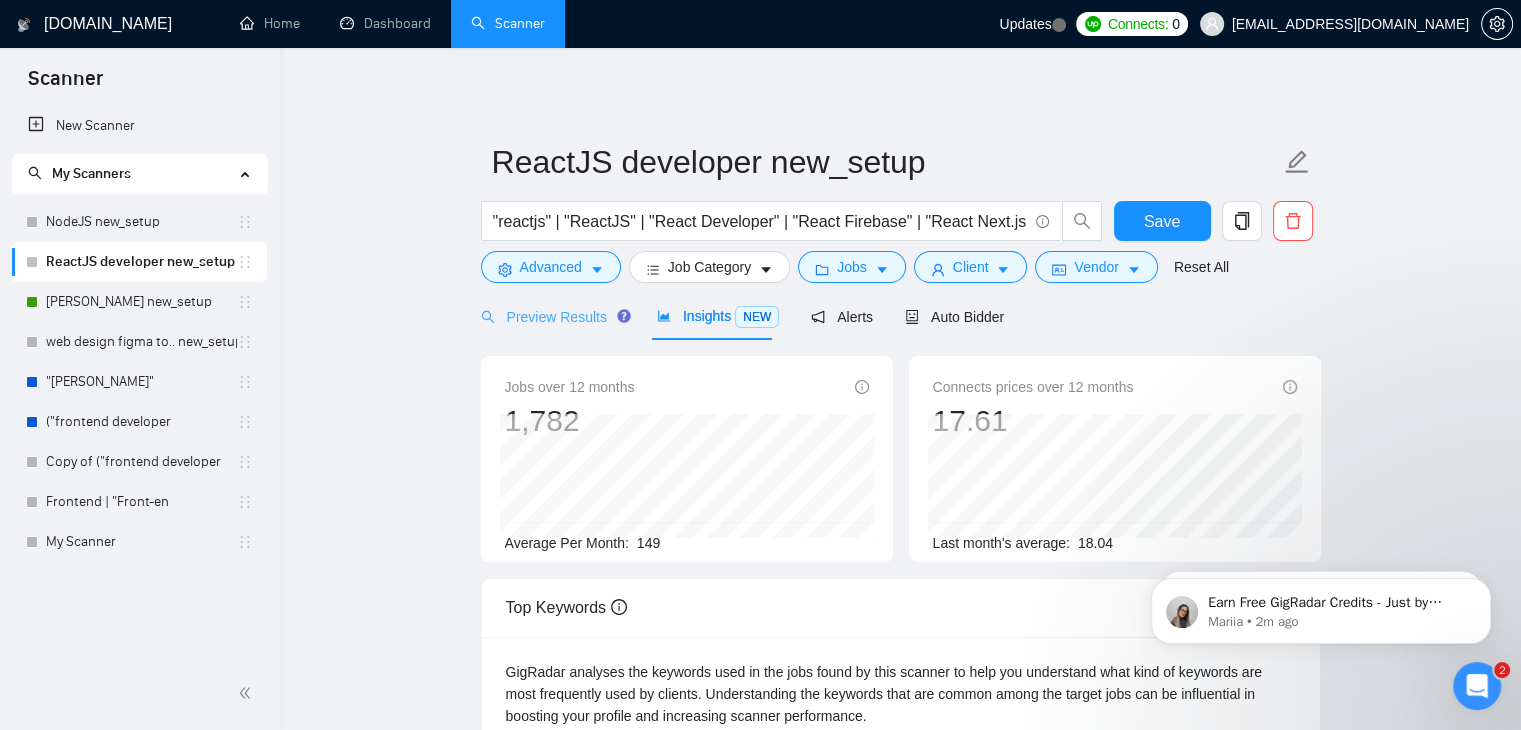 click on "Preview Results" at bounding box center (553, 316) 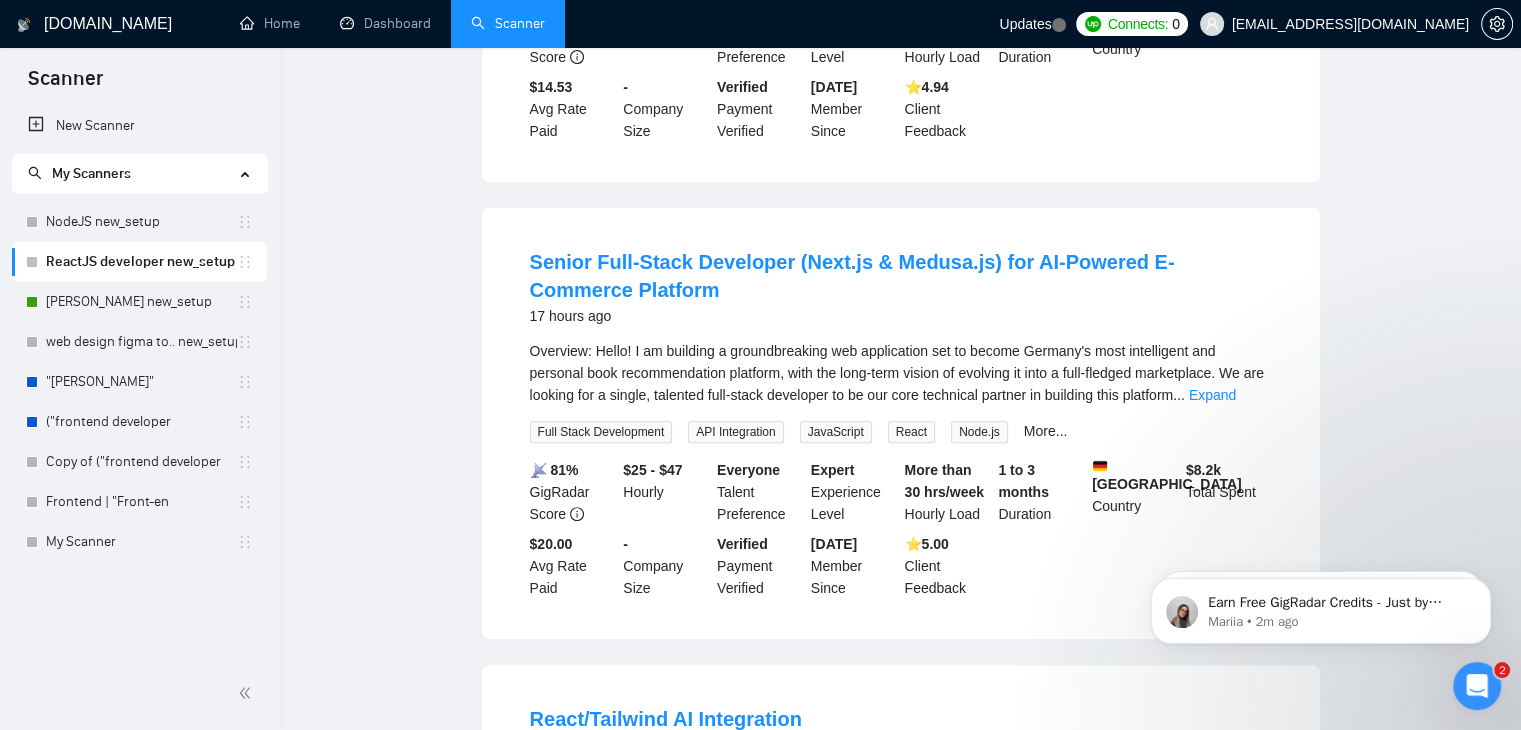 scroll, scrollTop: 0, scrollLeft: 0, axis: both 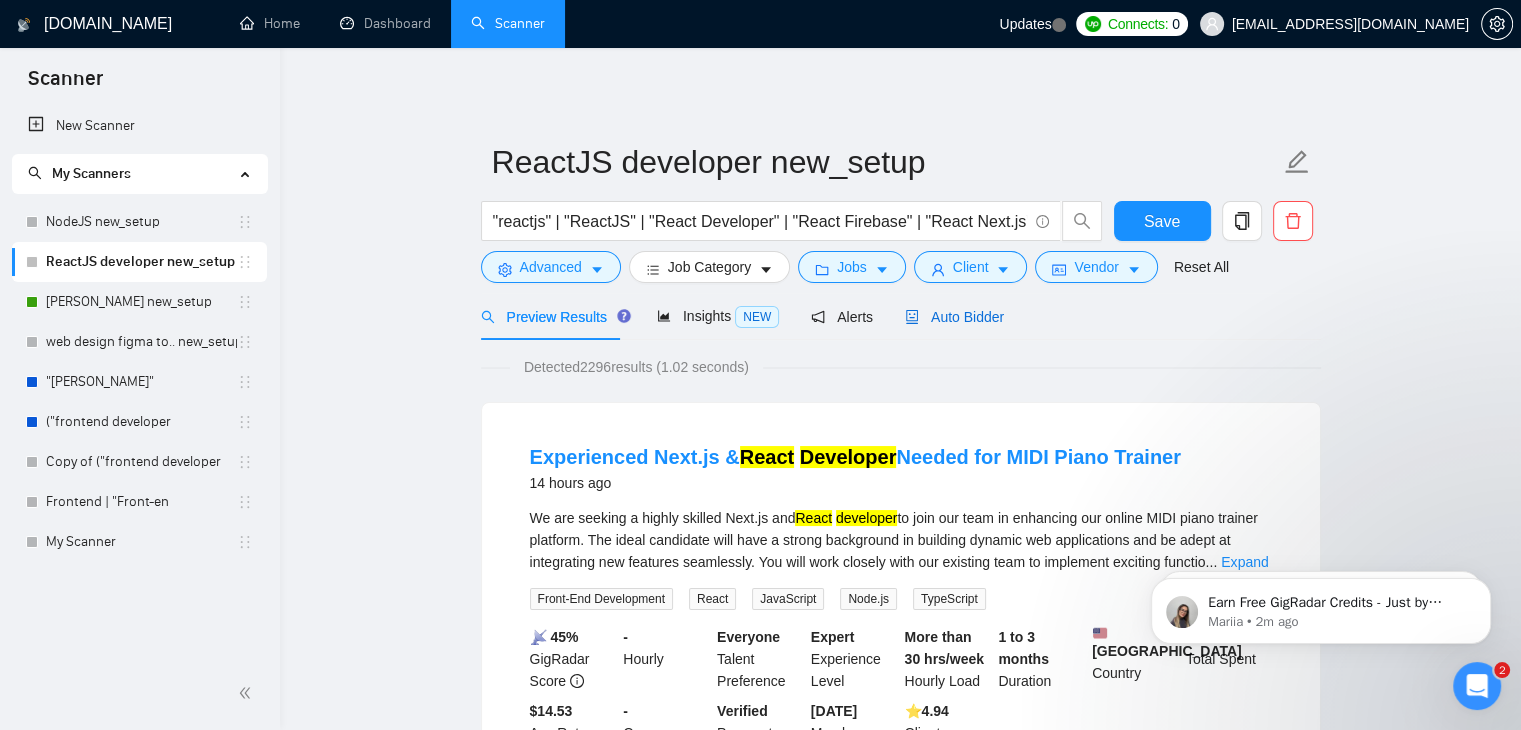 click on "Auto Bidder" at bounding box center [954, 317] 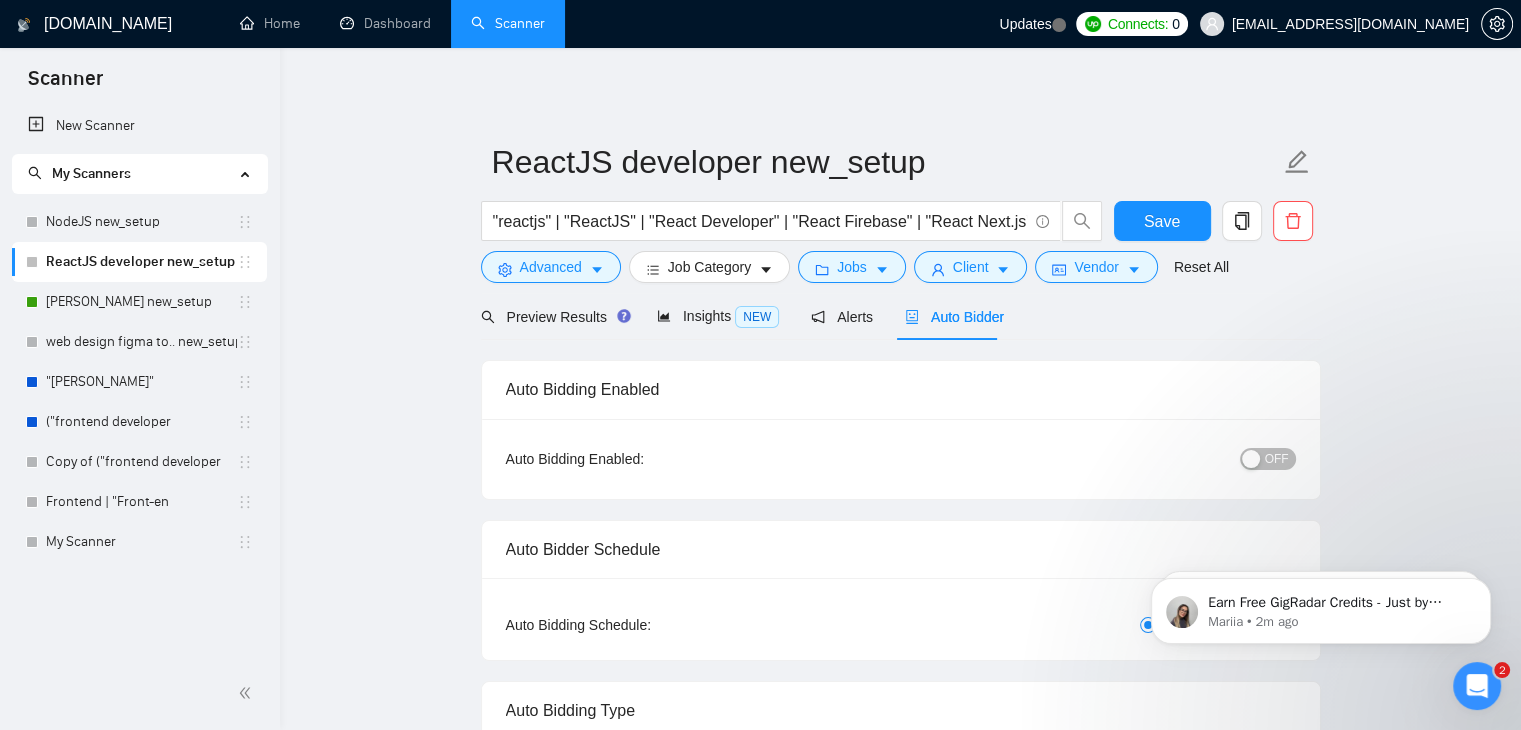 type 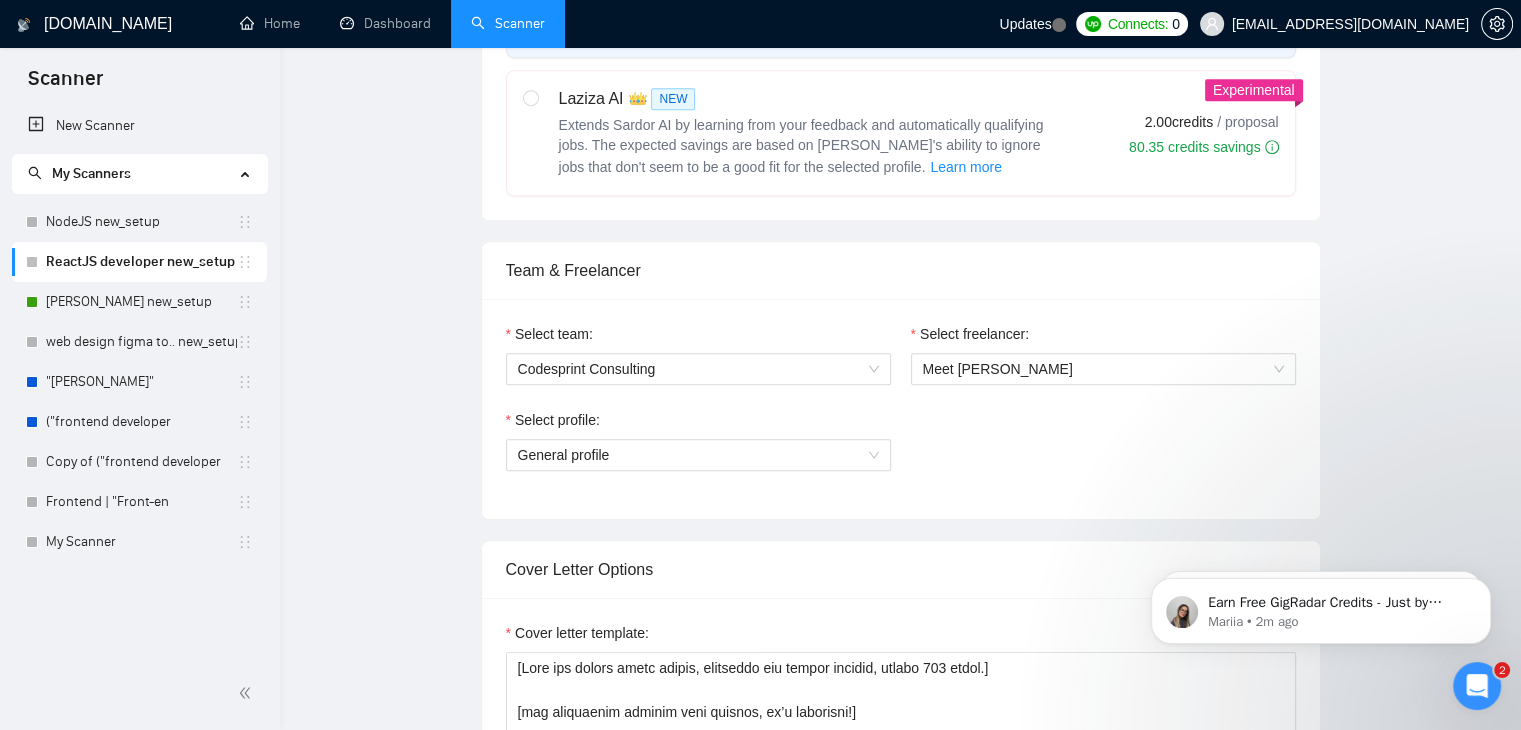 type 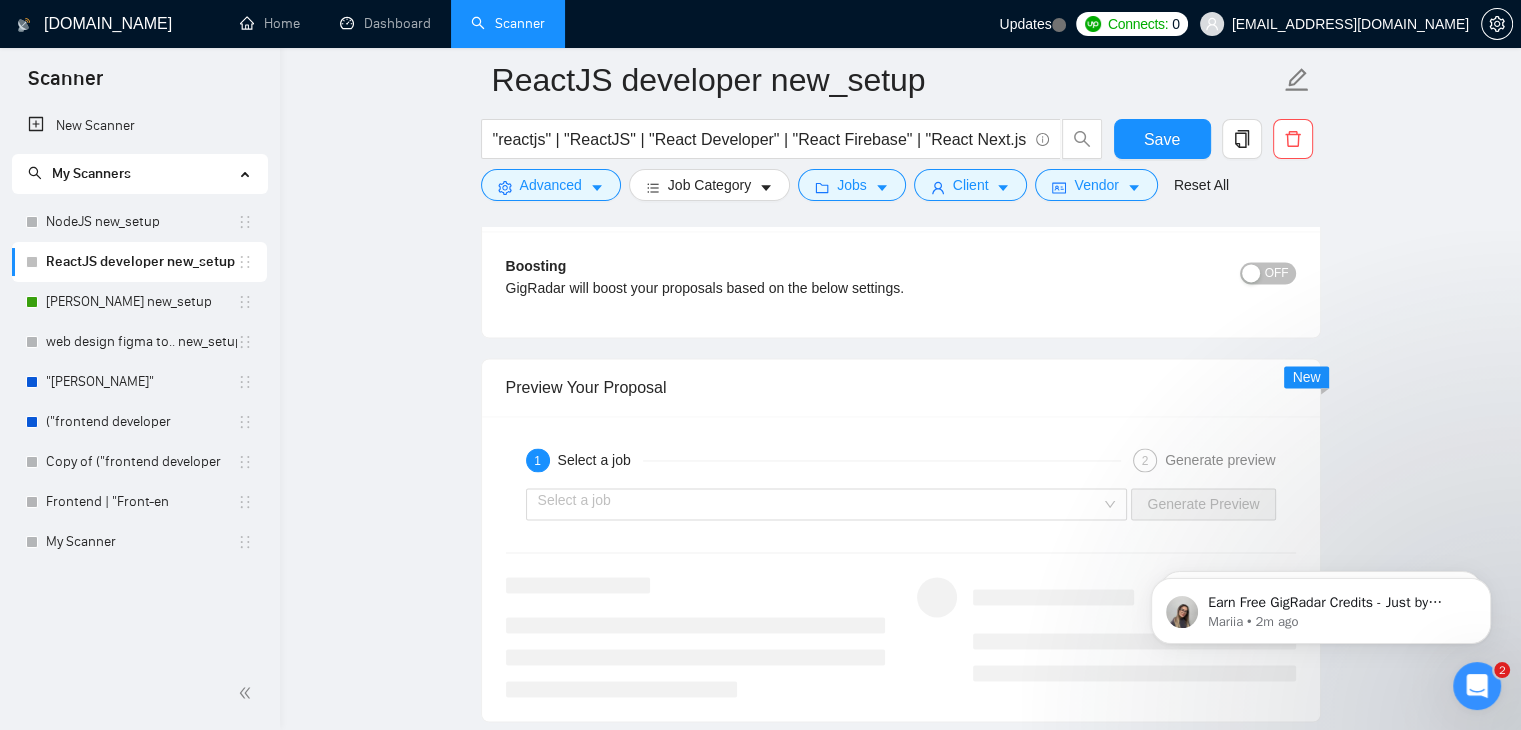 scroll, scrollTop: 3012, scrollLeft: 0, axis: vertical 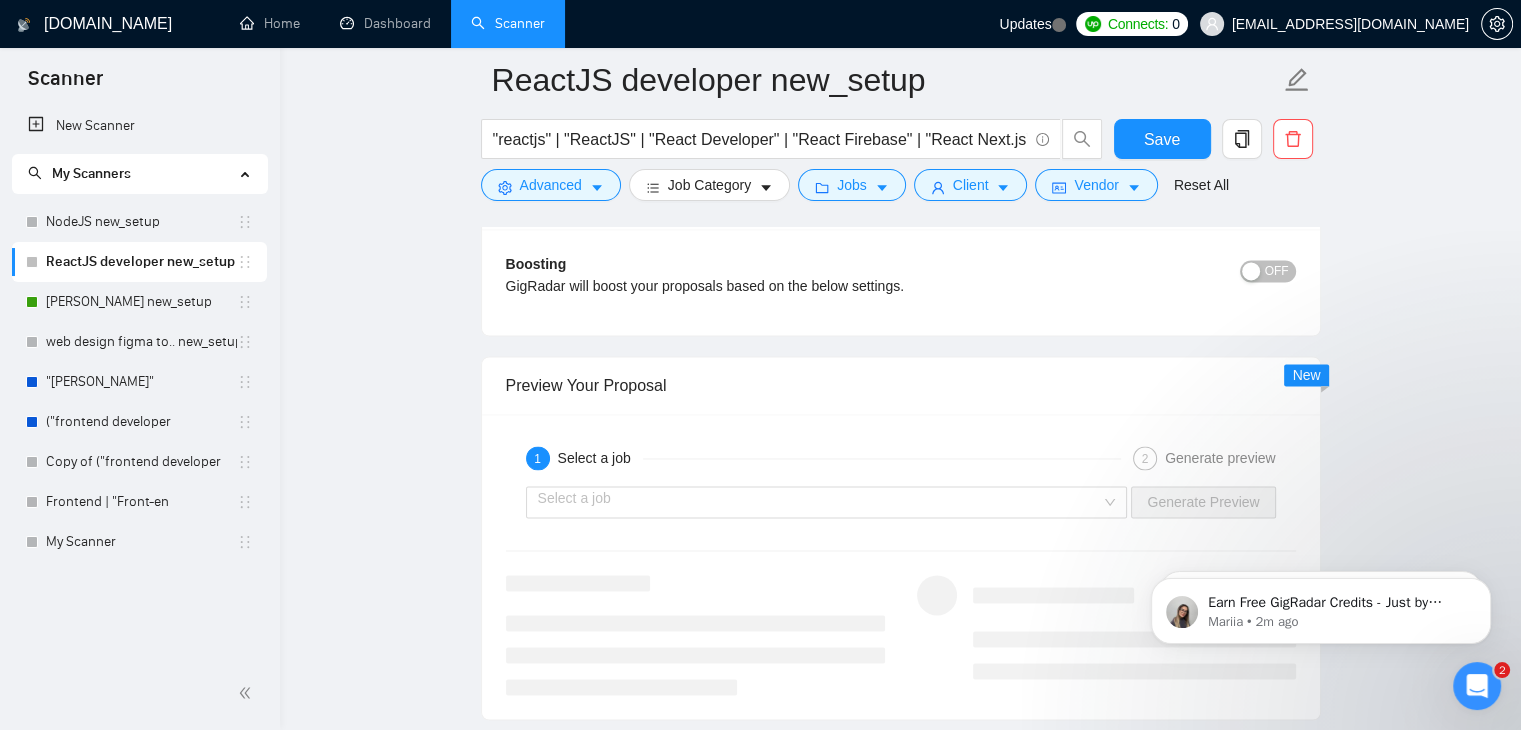 click on "1 Select a job 2 Generate preview Select a job Generate Preview" at bounding box center [901, 566] 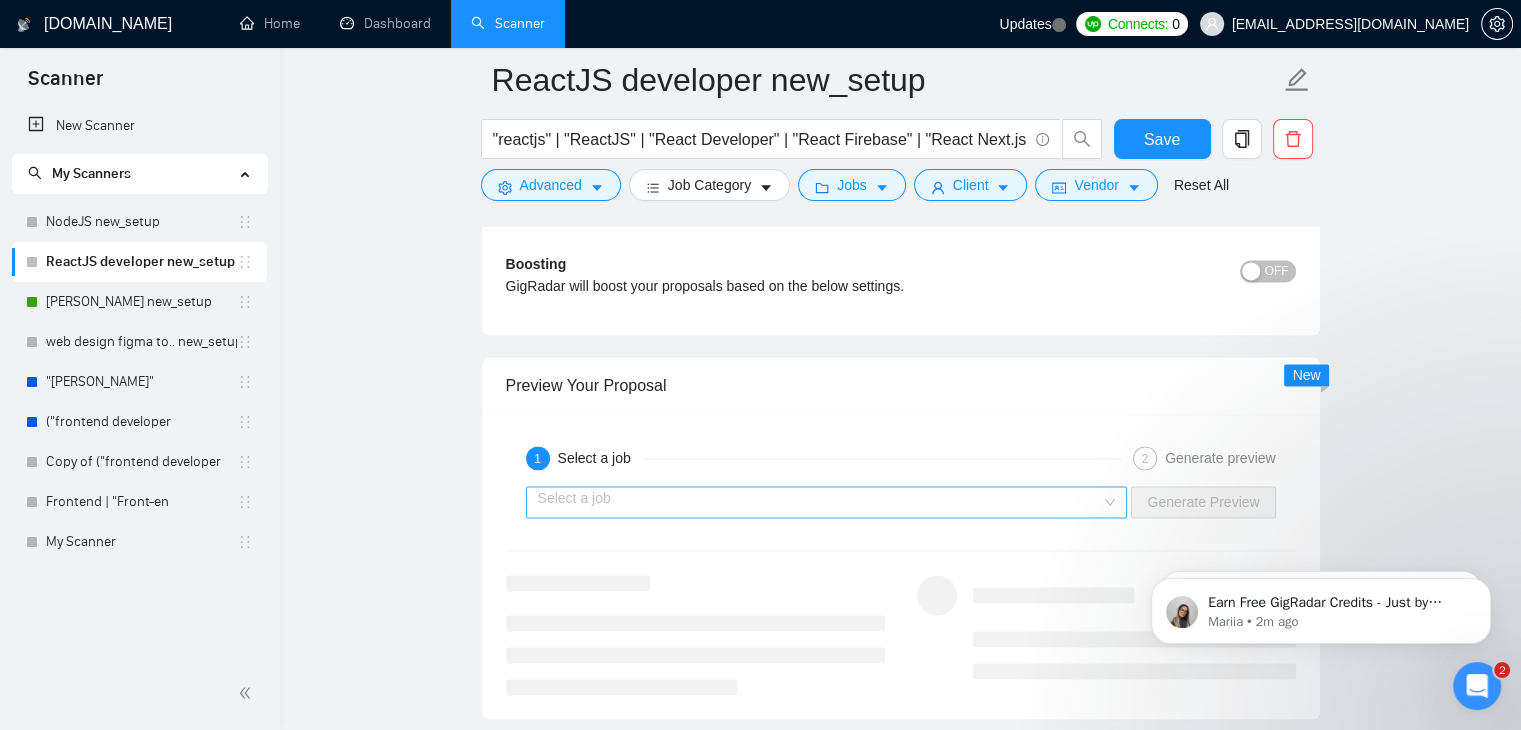 click at bounding box center (820, 502) 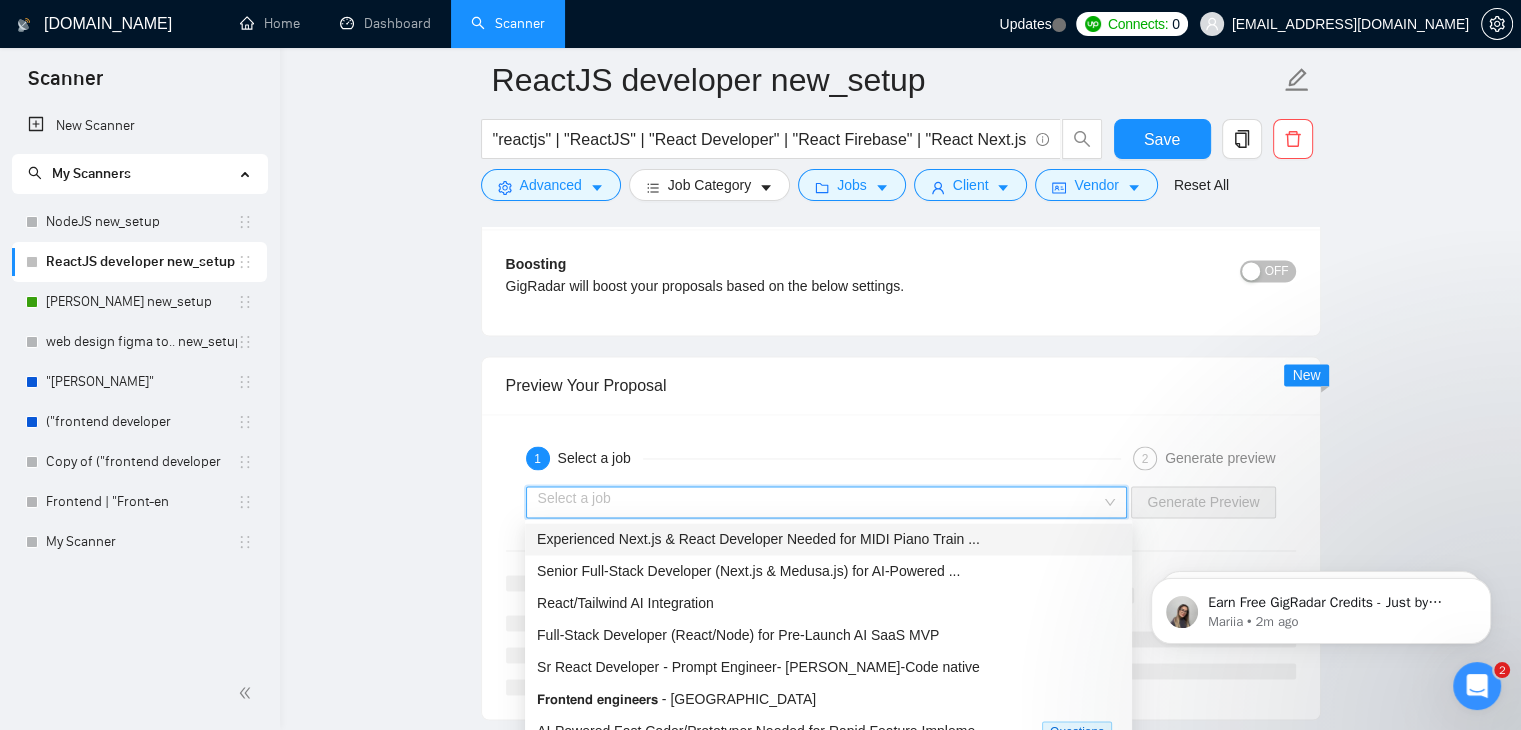 scroll, scrollTop: 66, scrollLeft: 0, axis: vertical 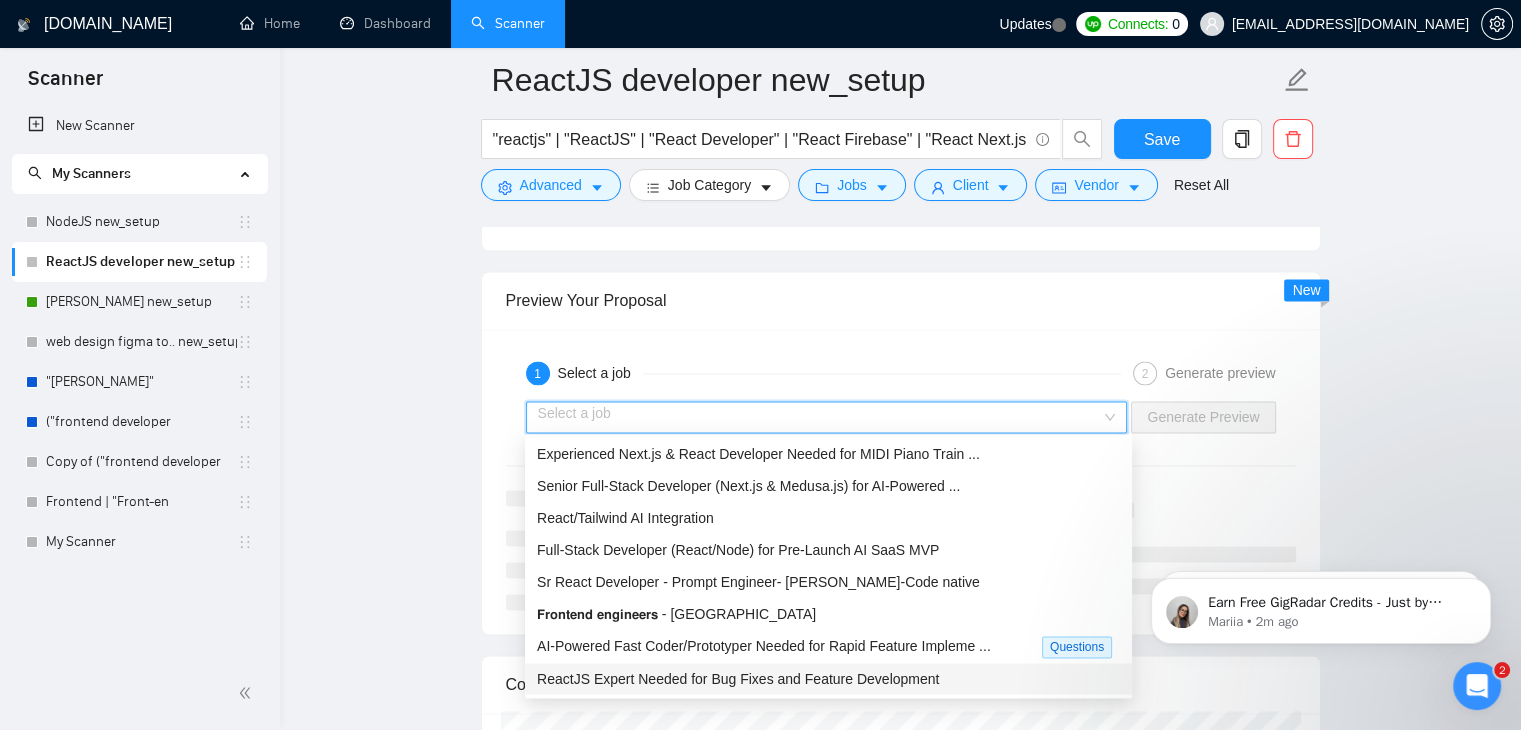 click on "ReactJS Expert Needed for Bug Fixes and Feature Development" at bounding box center (738, 679) 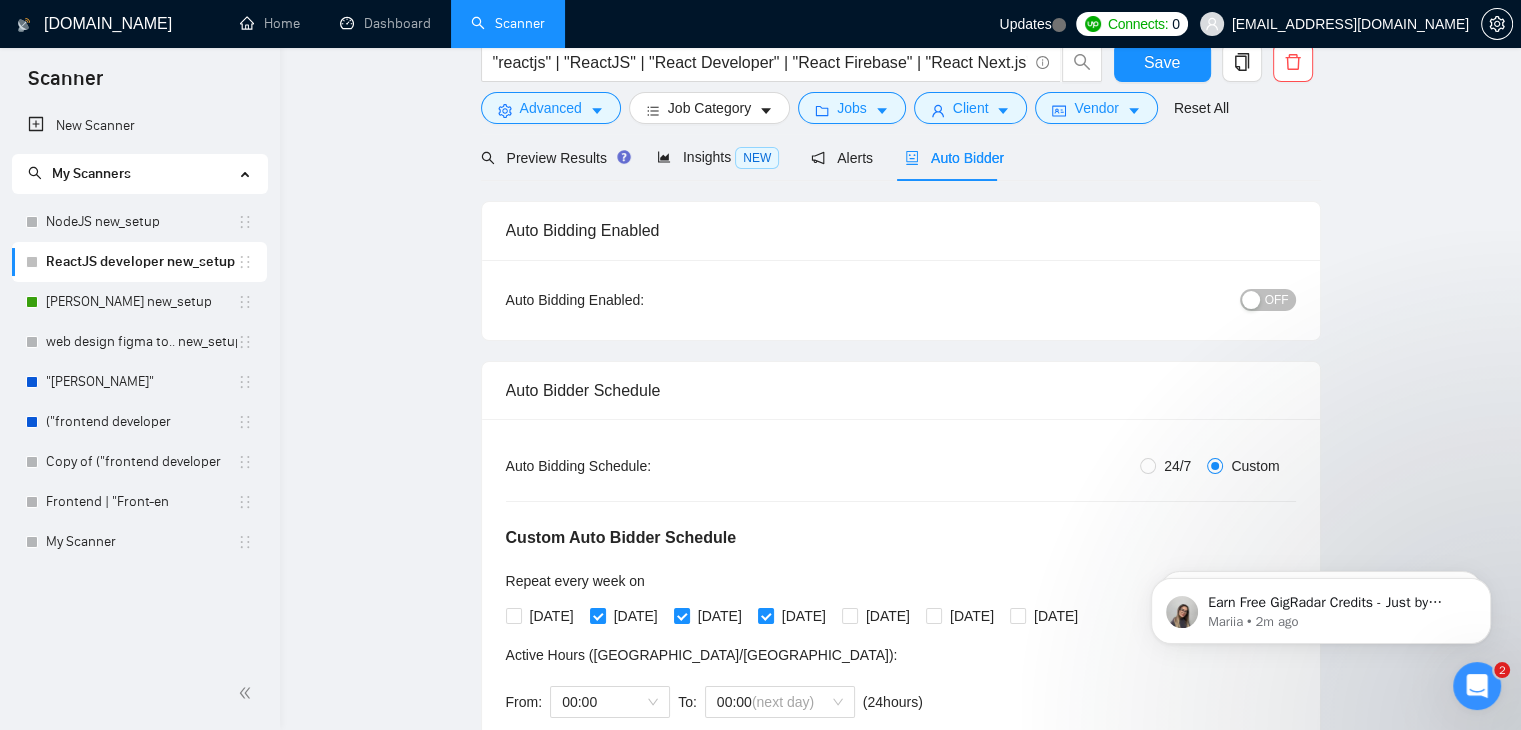 scroll, scrollTop: 0, scrollLeft: 0, axis: both 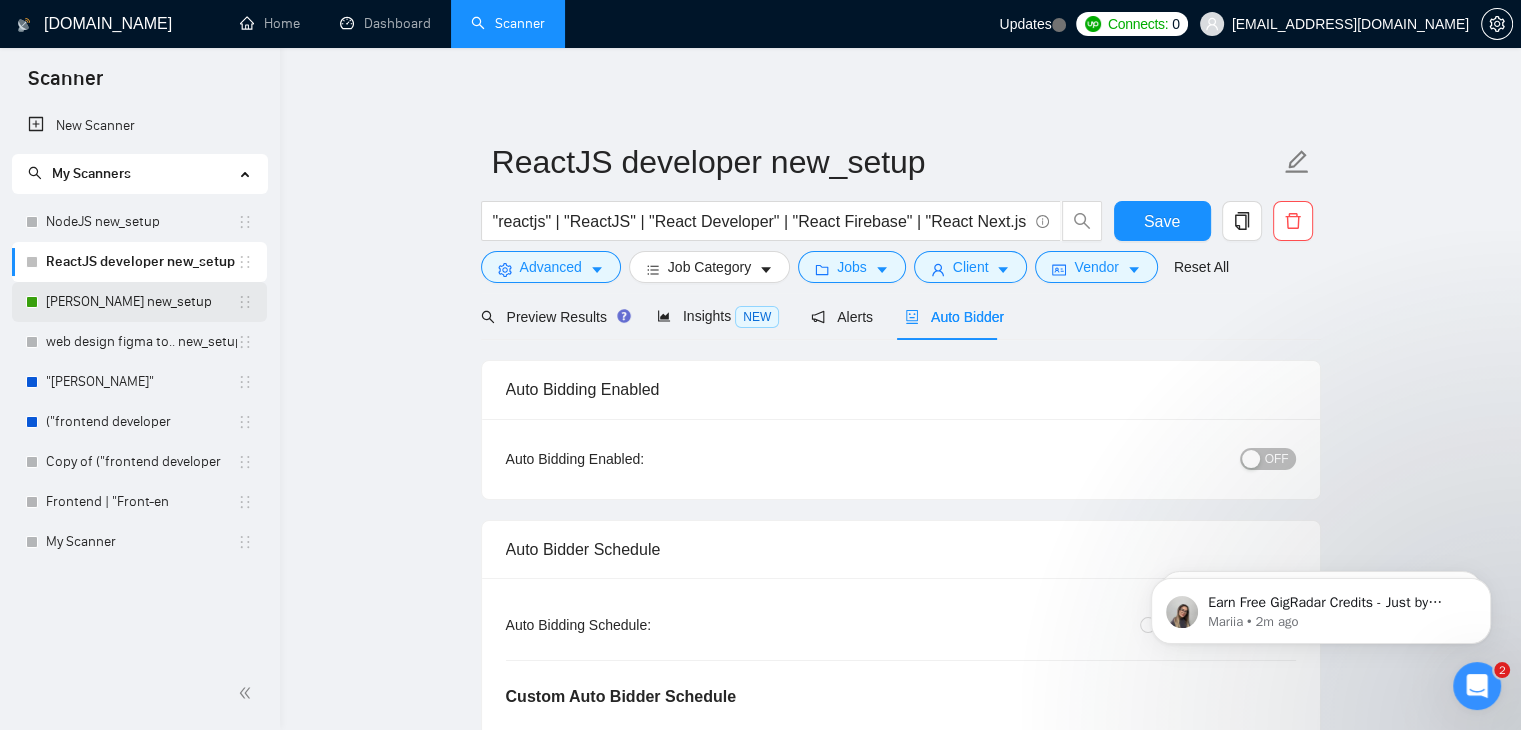 click on "[PERSON_NAME] new_setup" at bounding box center [141, 302] 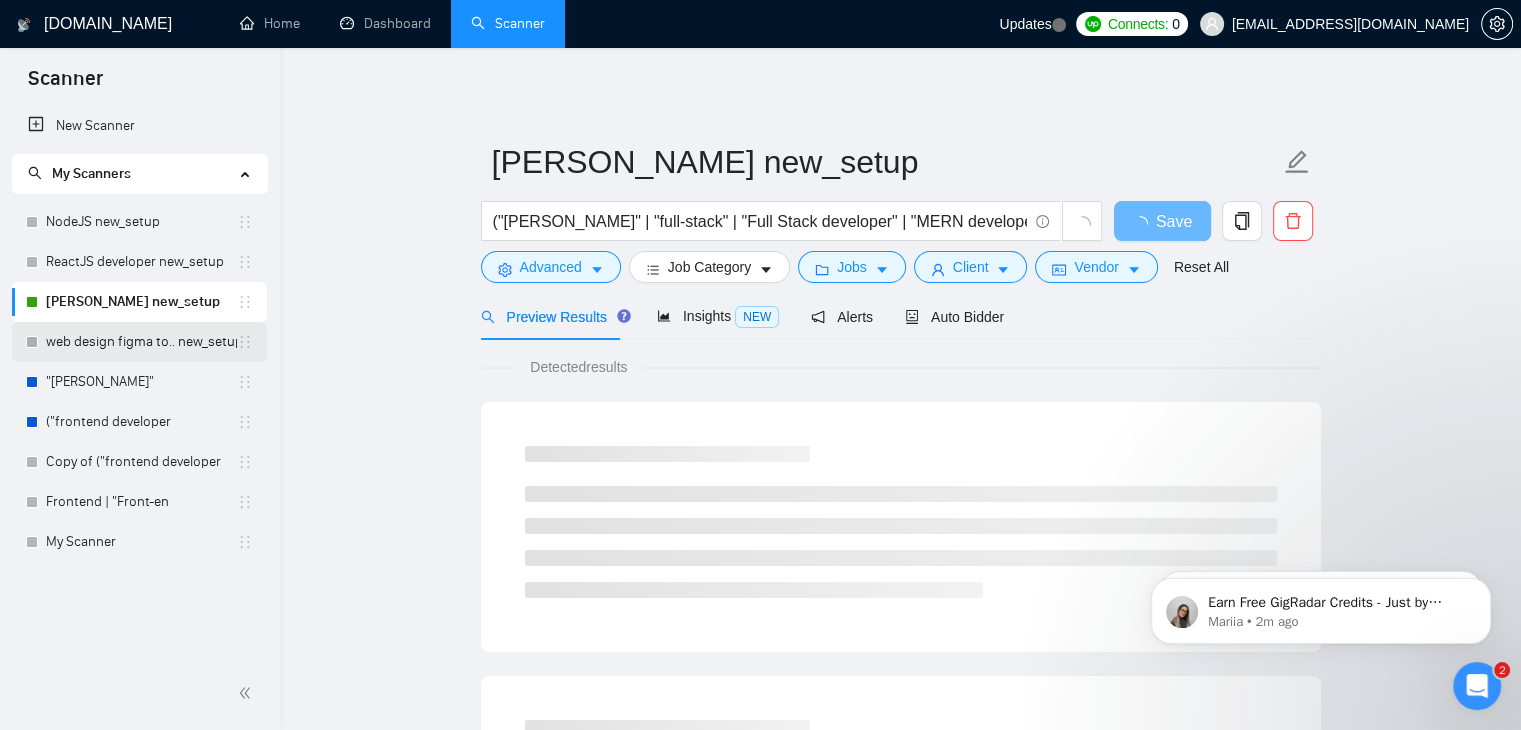 click on "web design figma to.. new_setup" at bounding box center [141, 342] 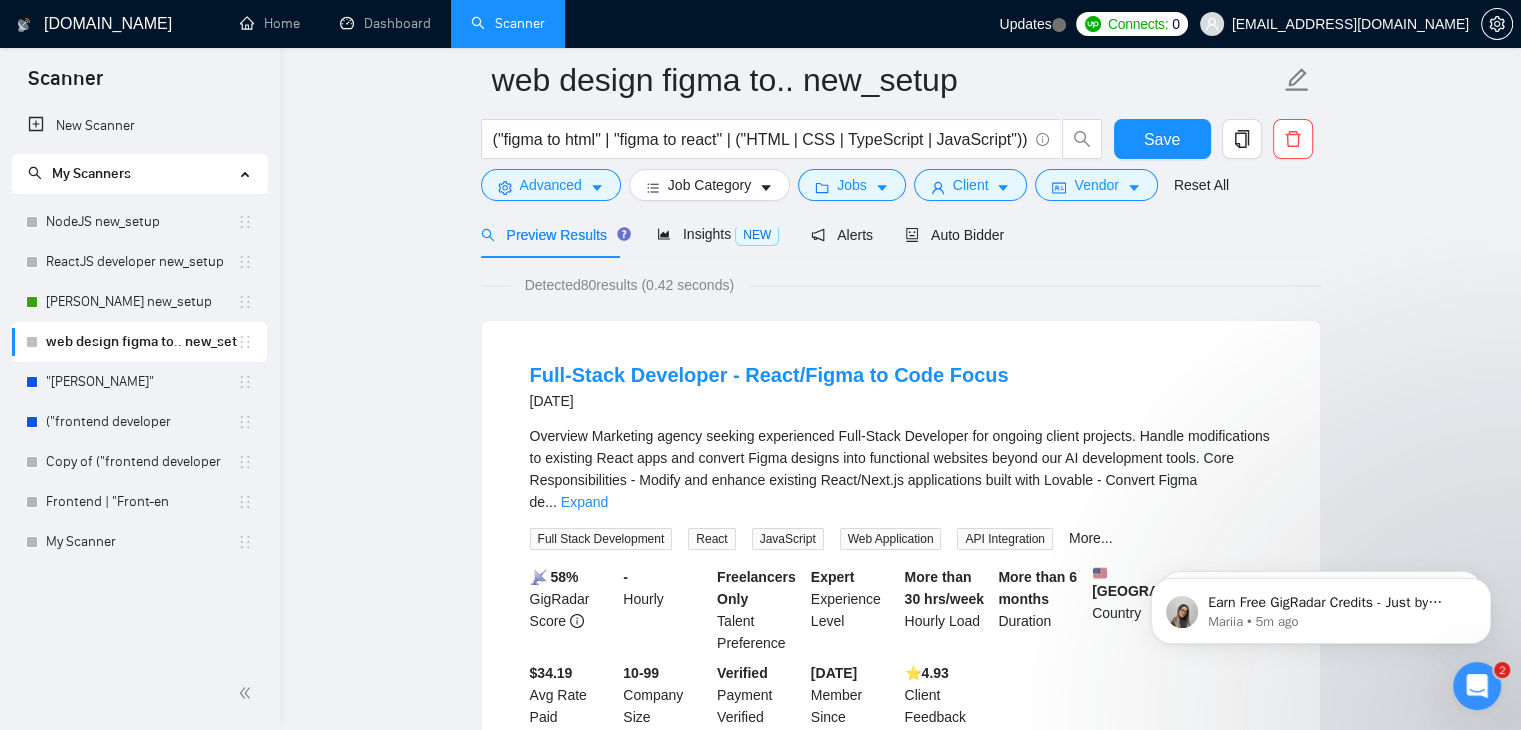 scroll, scrollTop: 0, scrollLeft: 0, axis: both 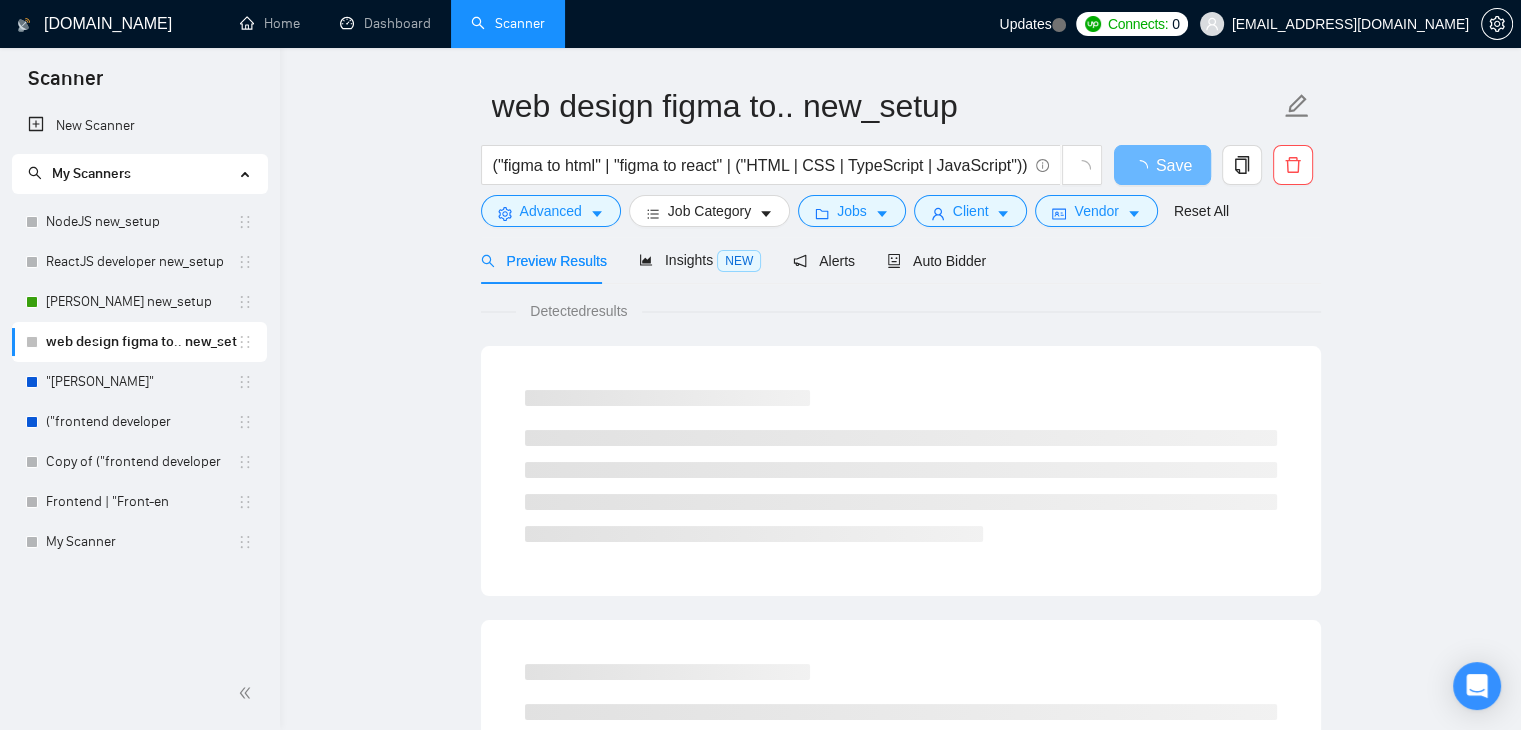 click on "("figma to html" | "figma to react" | ("HTML | CSS | TypeScript | JavaScript"))" at bounding box center [760, 165] 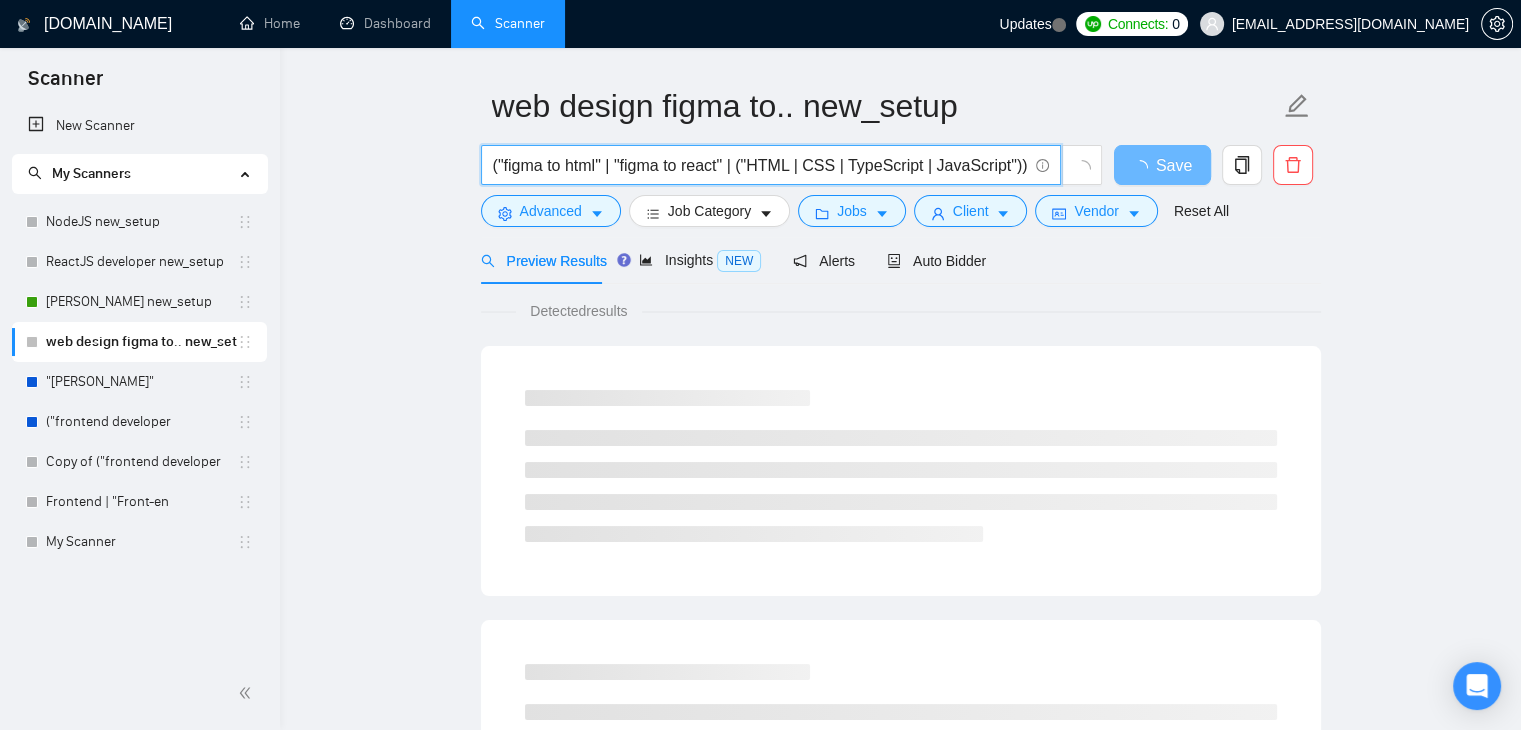drag, startPoint x: 0, startPoint y: 0, endPoint x: 572, endPoint y: 168, distance: 596.1611 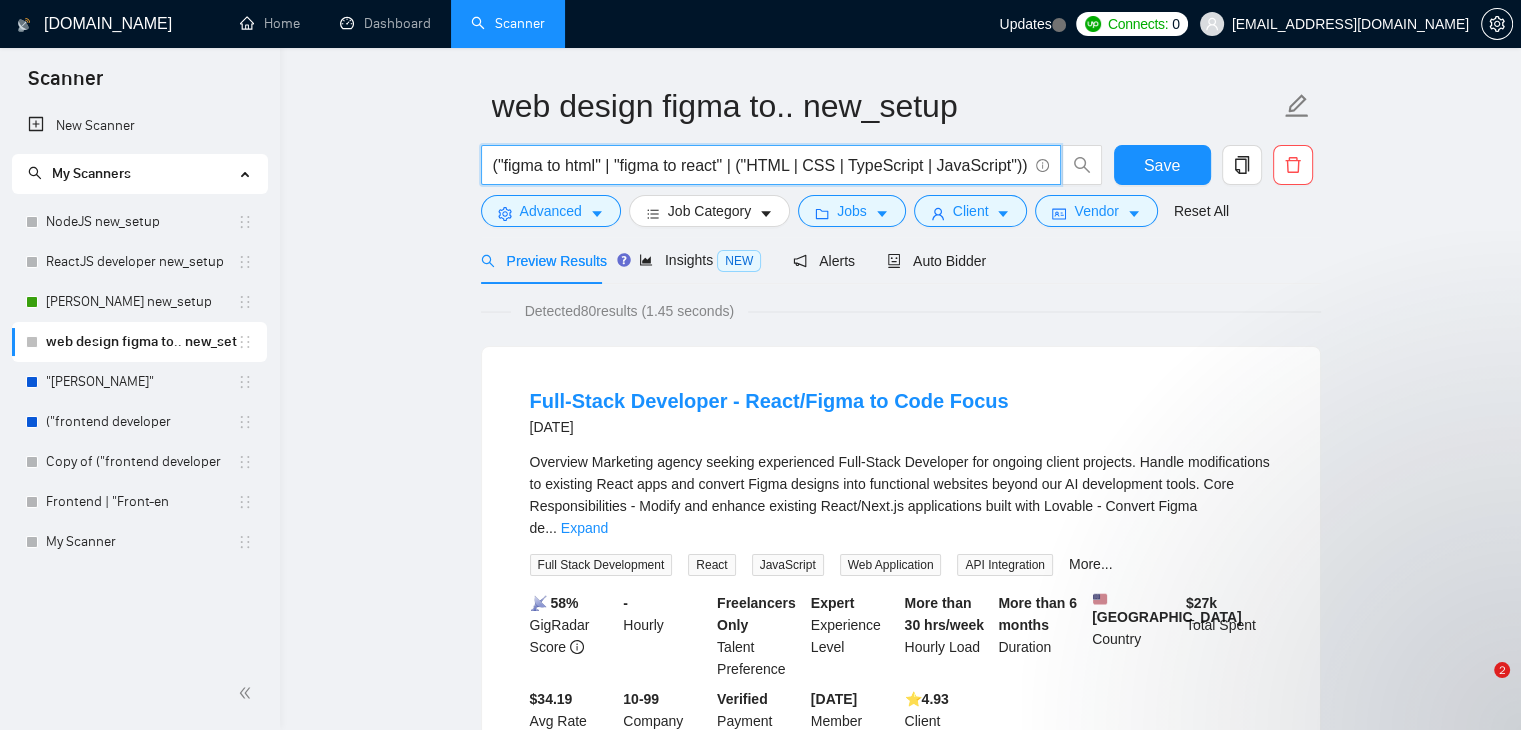 scroll, scrollTop: 0, scrollLeft: 0, axis: both 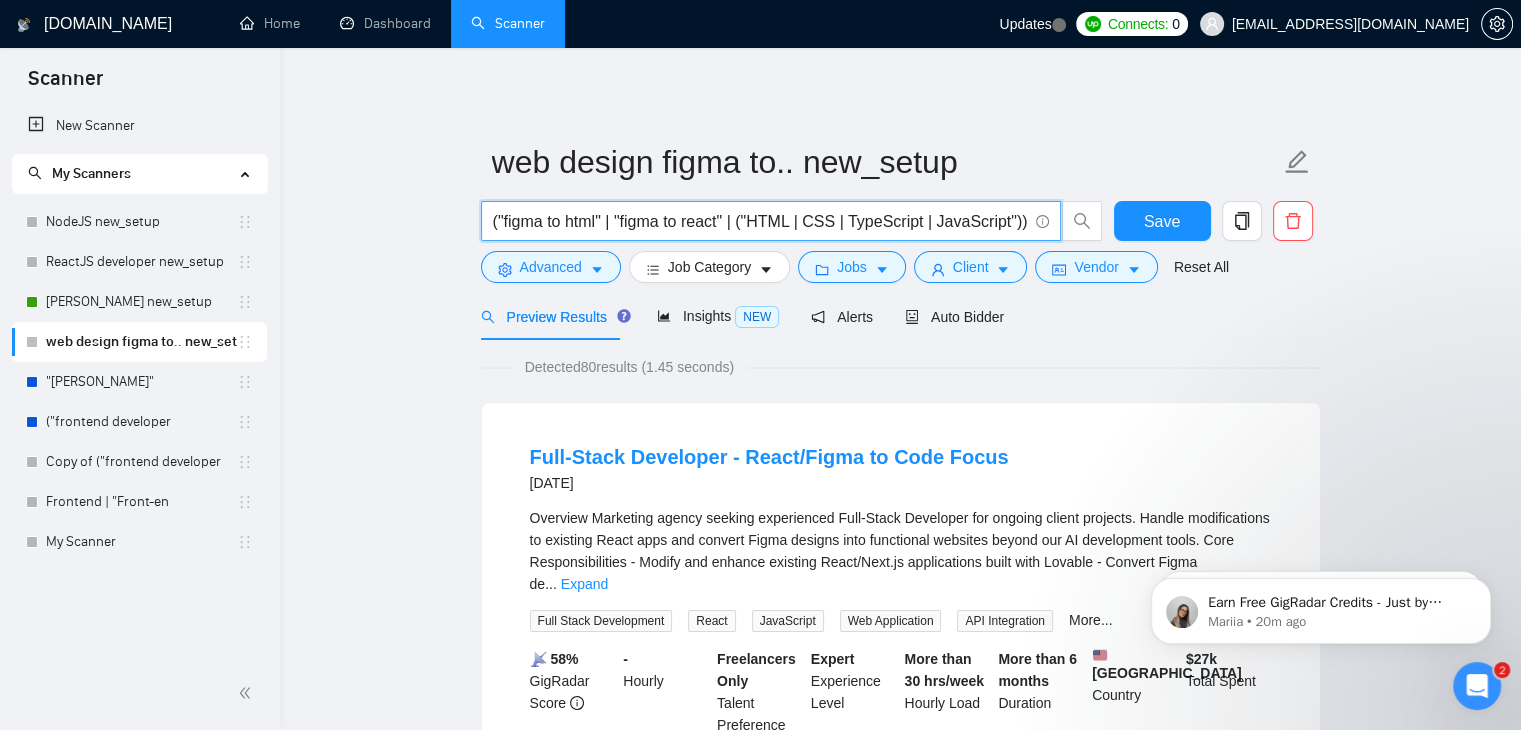 click on "("figma to html" | "figma to react" | ("HTML | CSS | TypeScript | JavaScript"))" at bounding box center [760, 221] 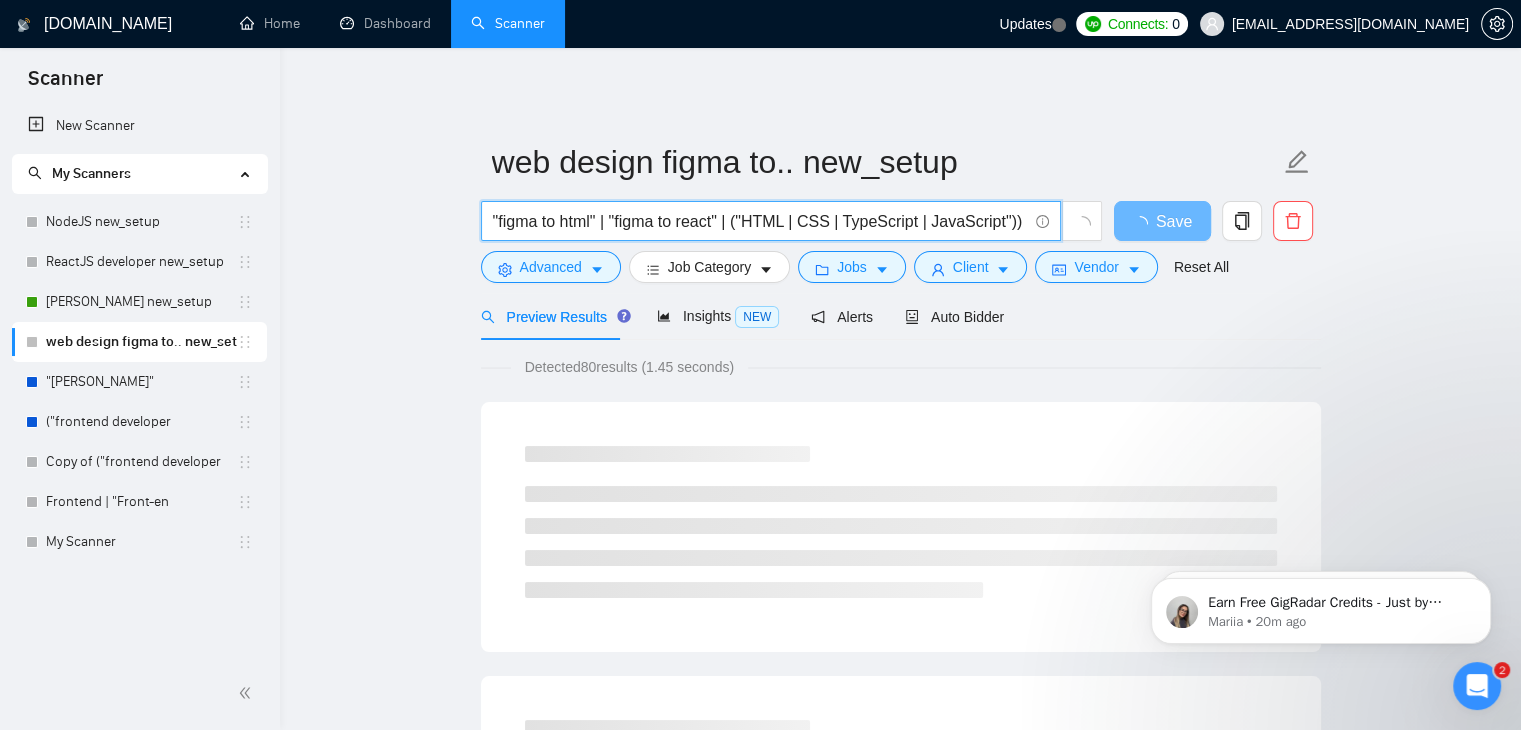 click on ""figma to html" | "figma to react" | ("HTML | CSS | TypeScript | JavaScript"))" at bounding box center [760, 221] 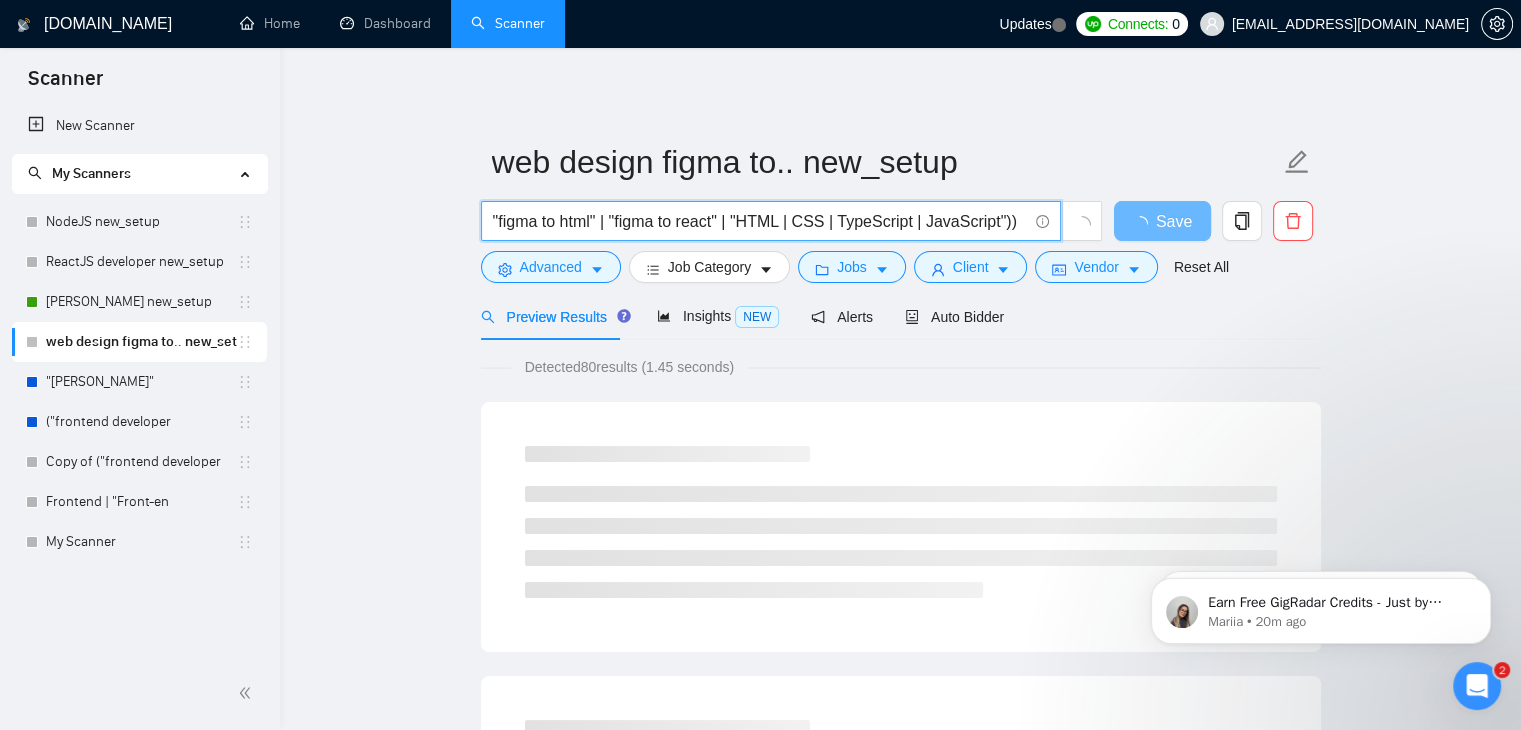 click on ""figma to html" | "figma to react" | "HTML | CSS | TypeScript | JavaScript"))" at bounding box center [760, 221] 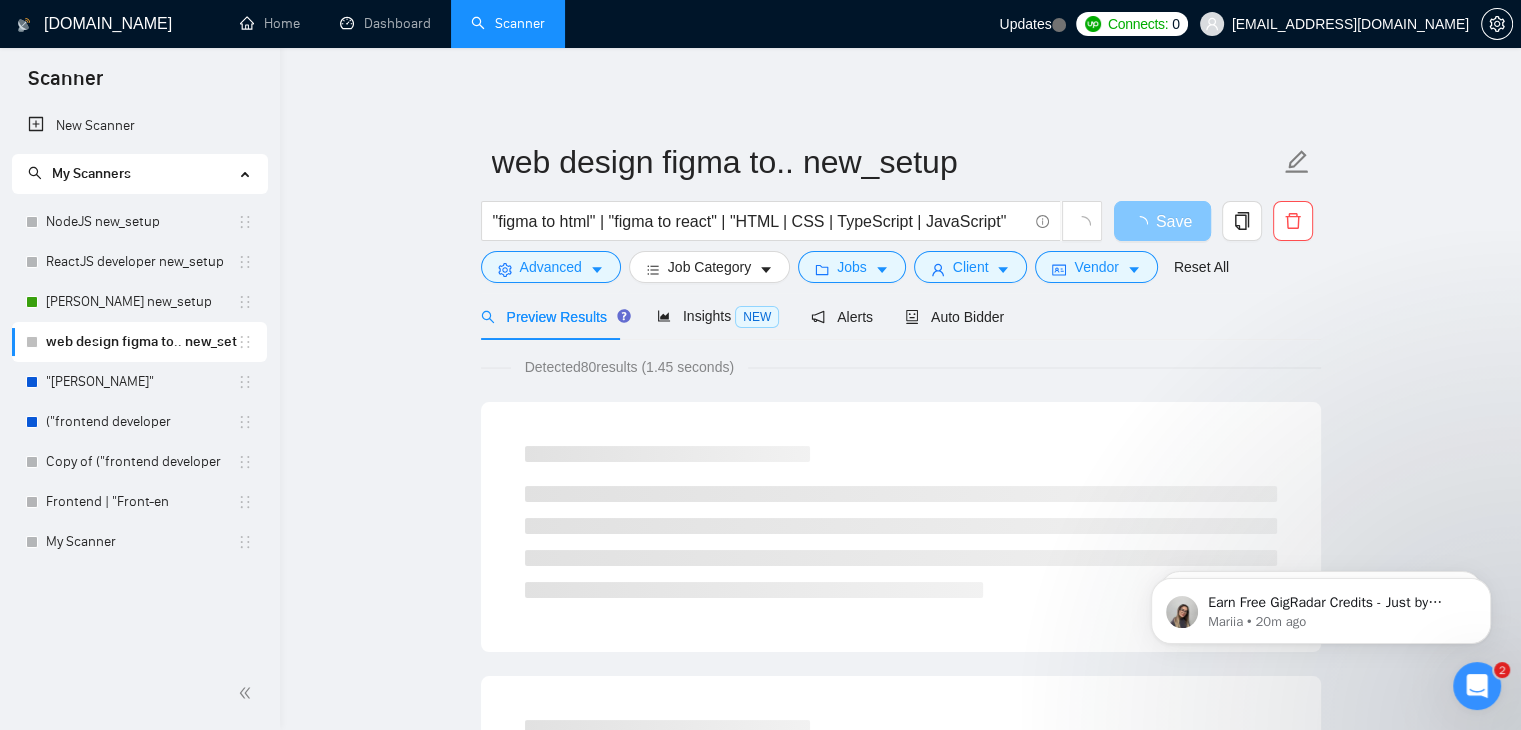 click on "Save" at bounding box center [1174, 221] 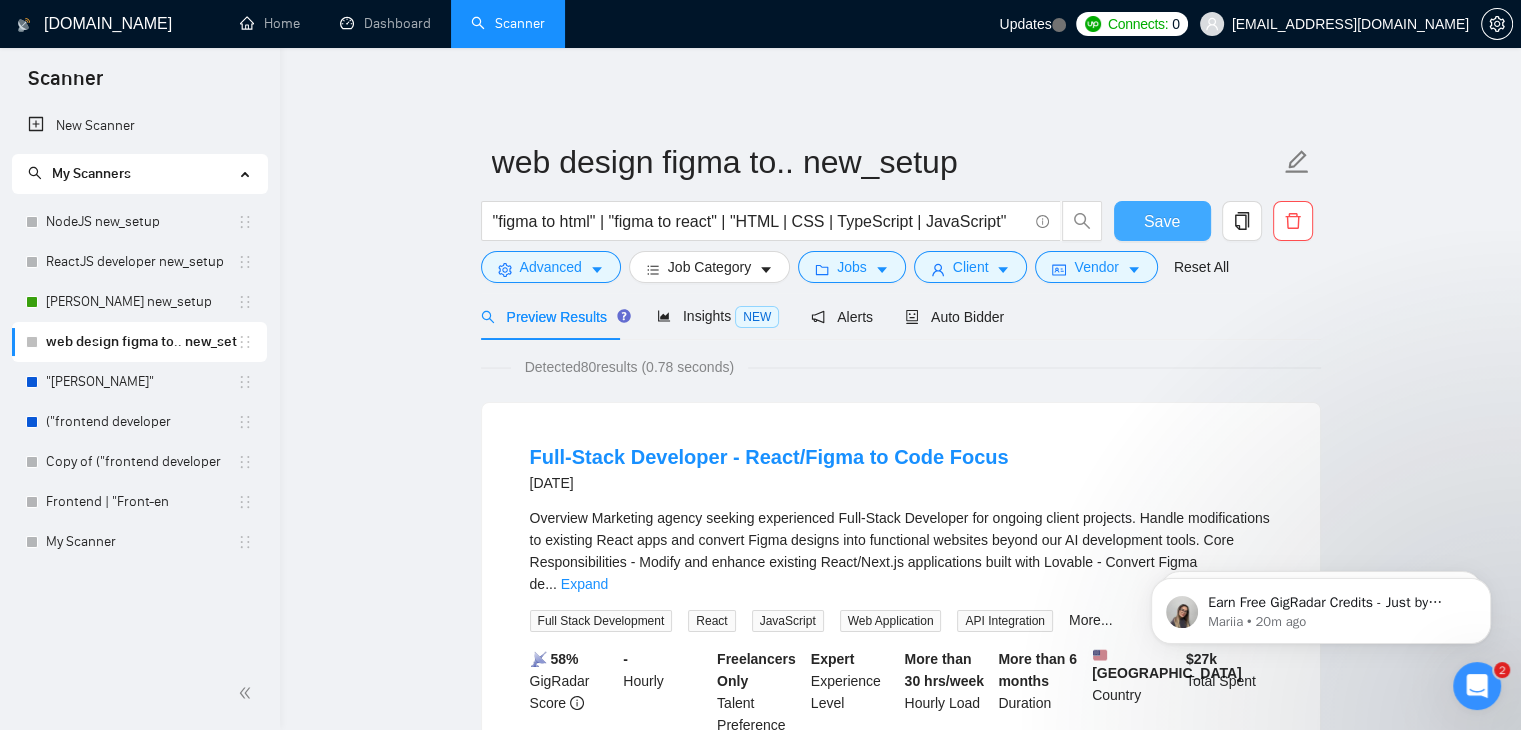 click on "Save" at bounding box center [1162, 221] 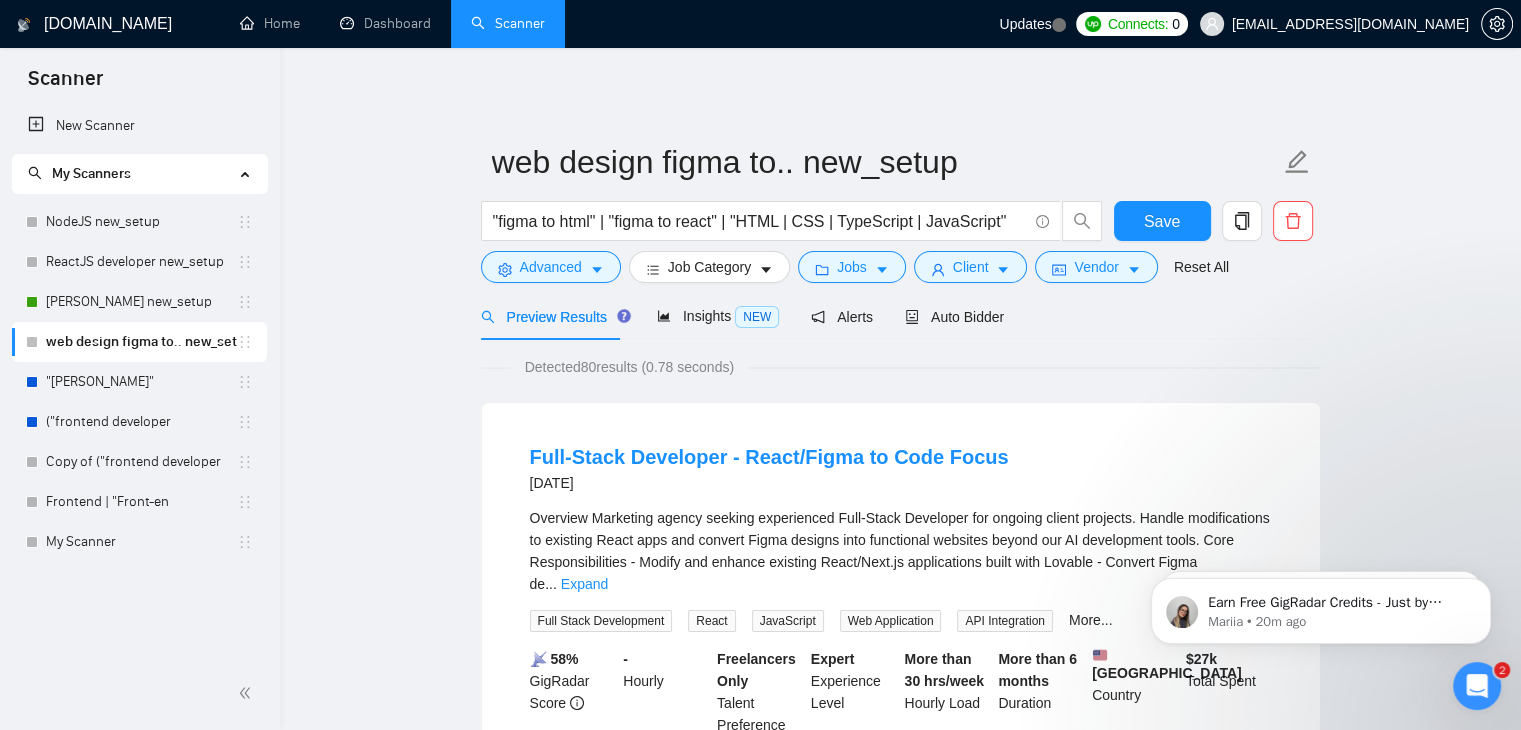 click 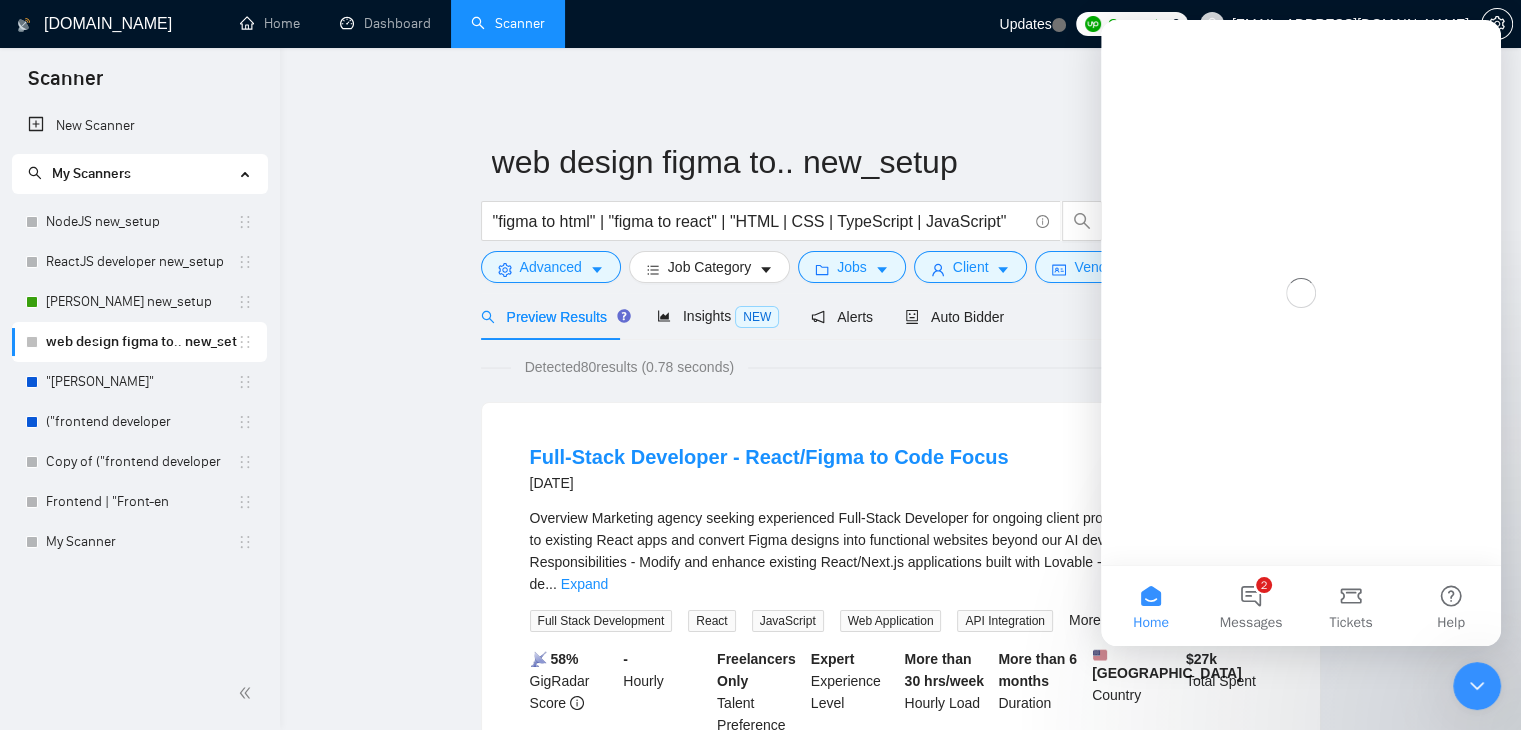scroll, scrollTop: 0, scrollLeft: 0, axis: both 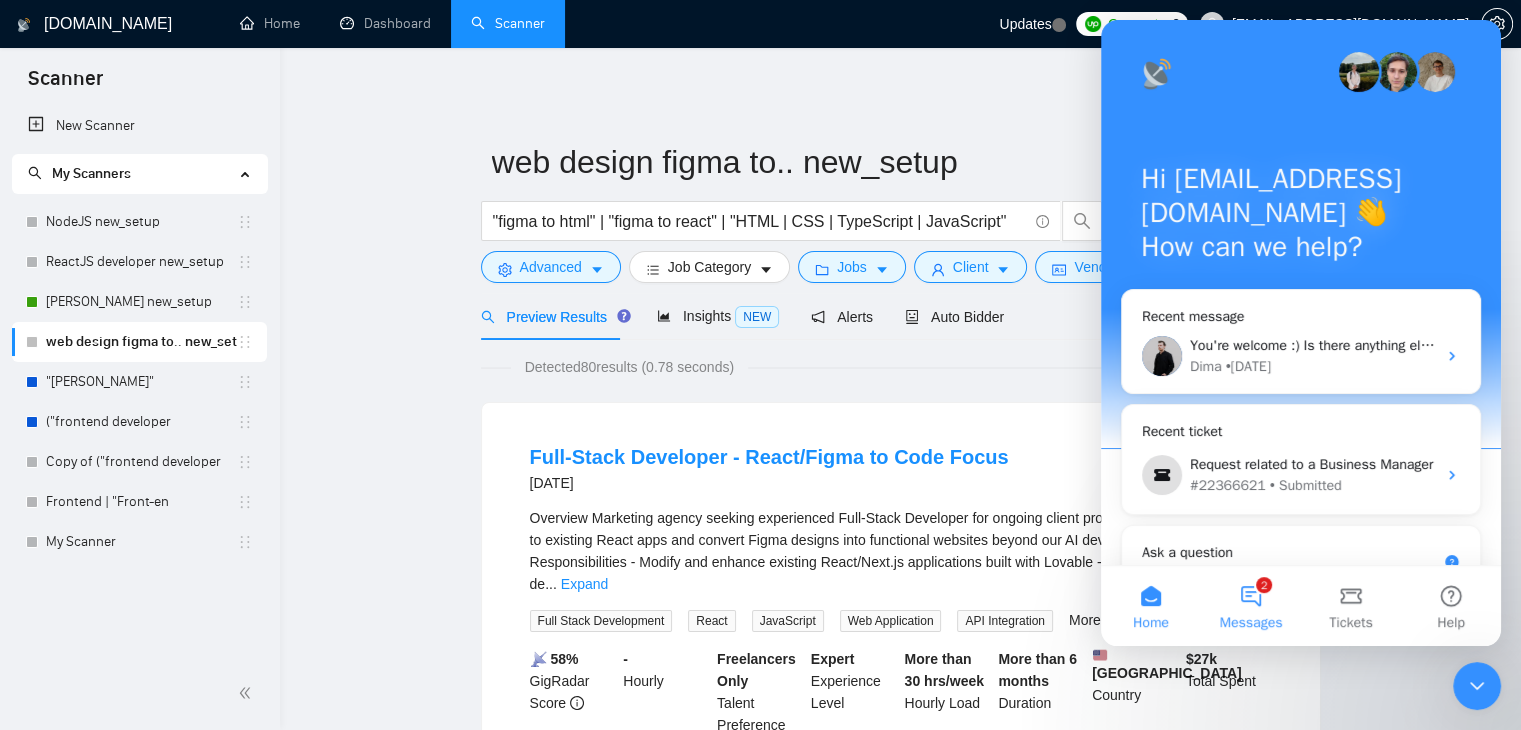 click on "2 Messages" at bounding box center [1251, 606] 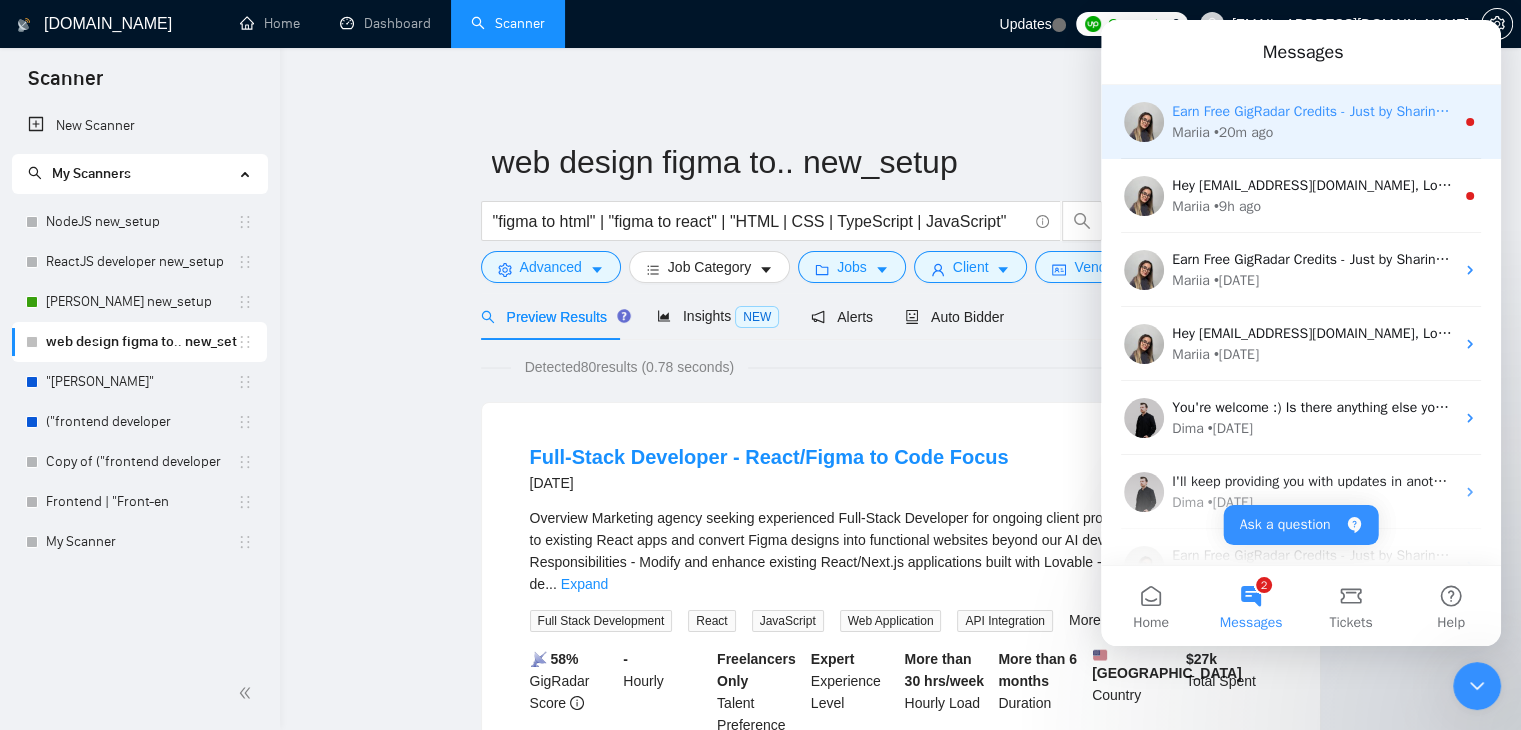 click on "Mariia •  20m ago" at bounding box center [1313, 132] 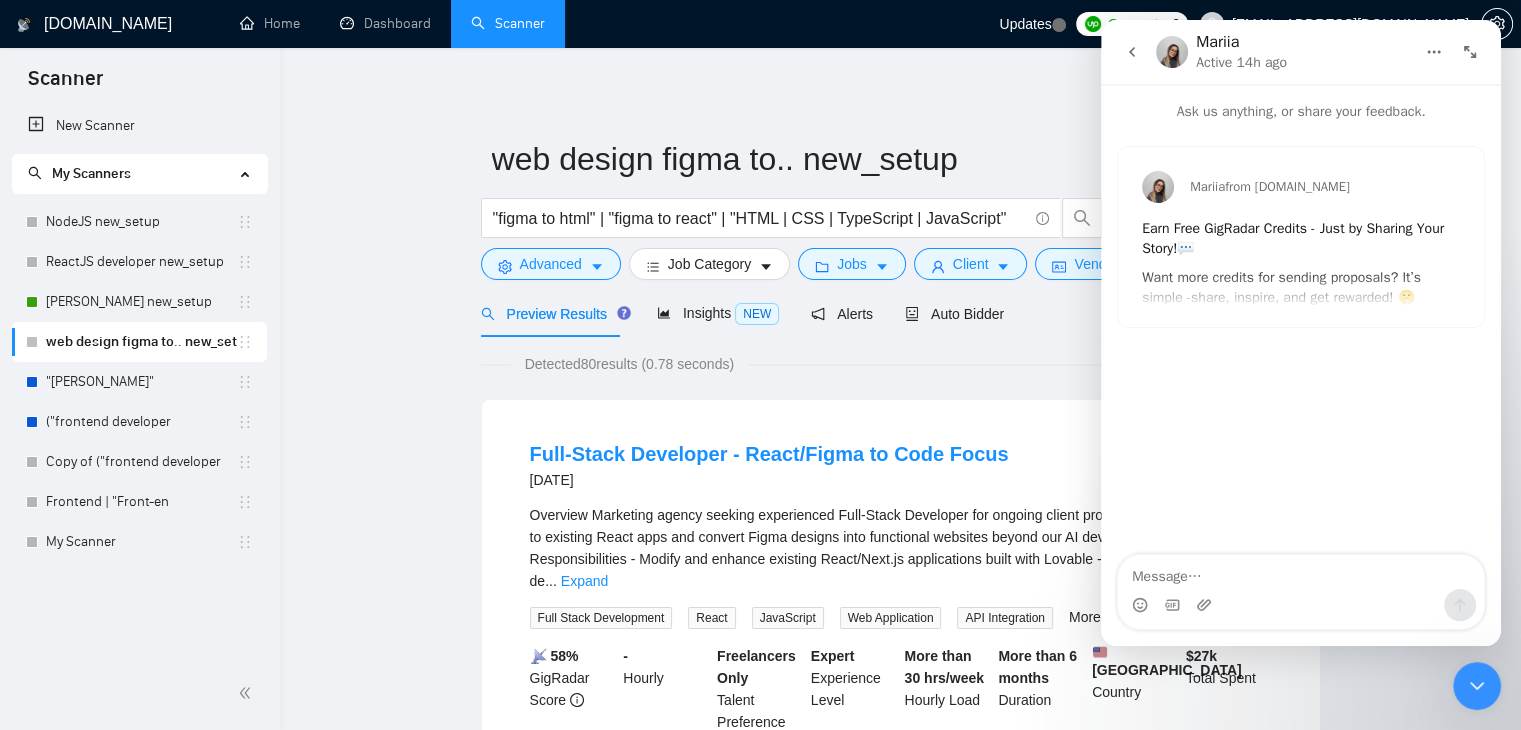scroll, scrollTop: 4, scrollLeft: 0, axis: vertical 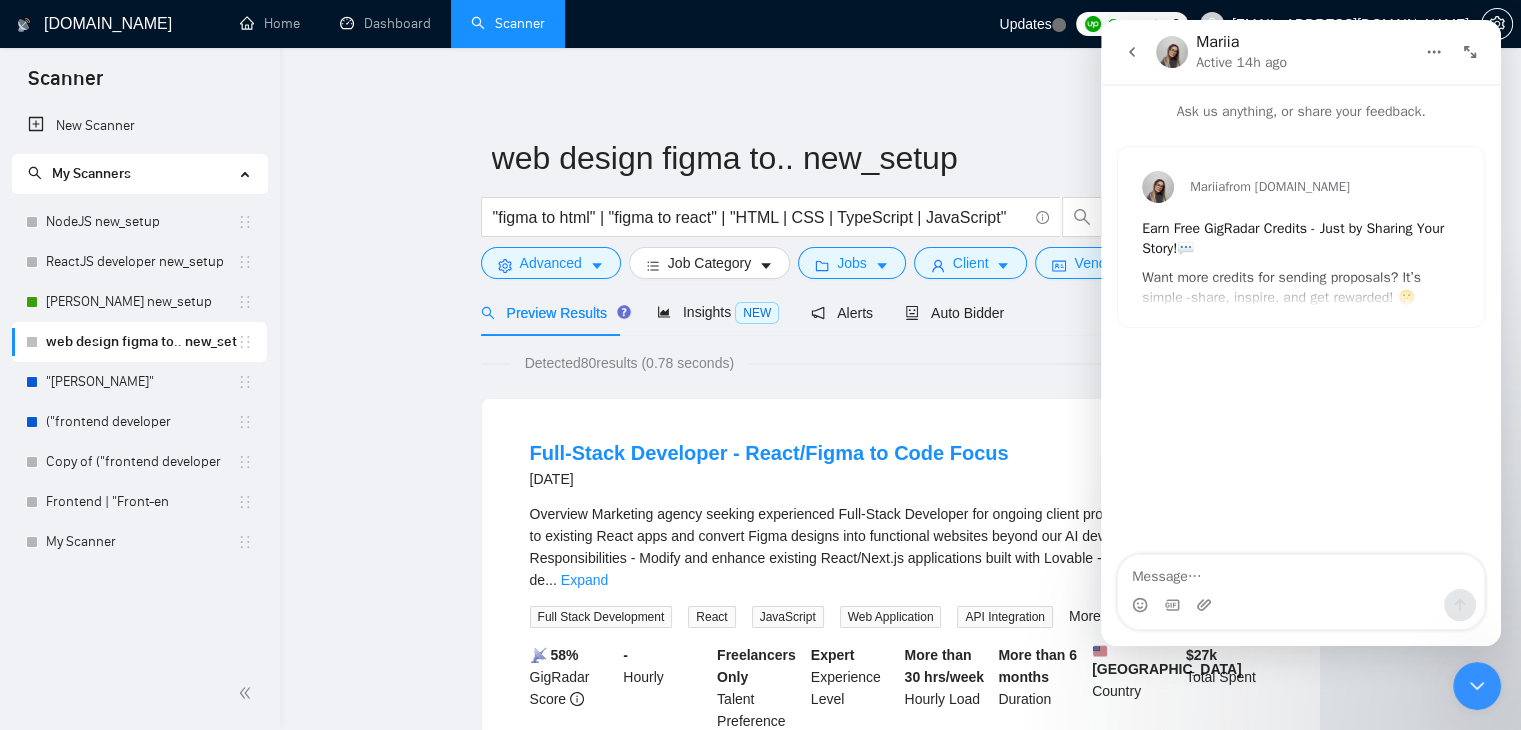 click on "Earn Free GigRadar Credits - Just by Sharing Your Story!  💬" at bounding box center (1301, 238) 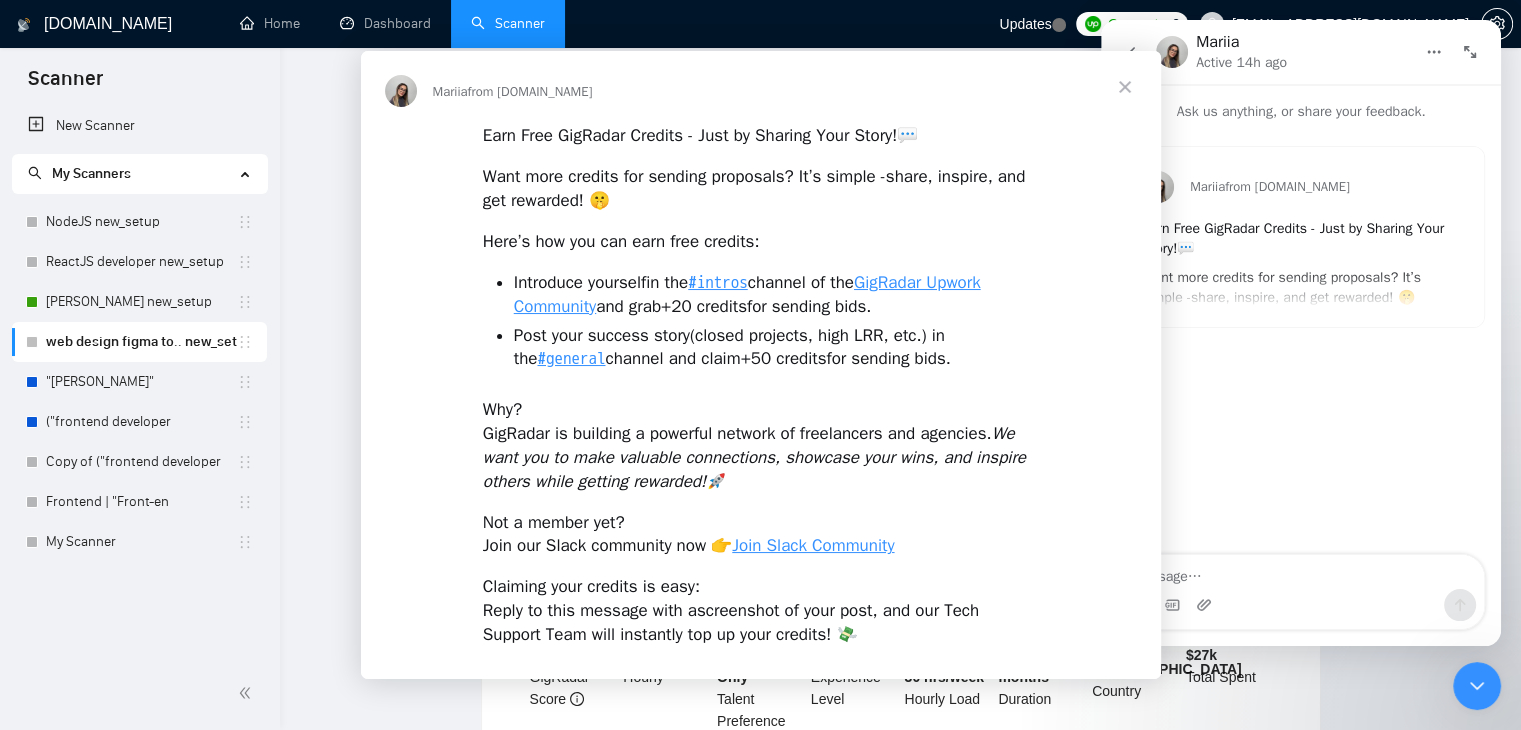 scroll, scrollTop: 0, scrollLeft: 0, axis: both 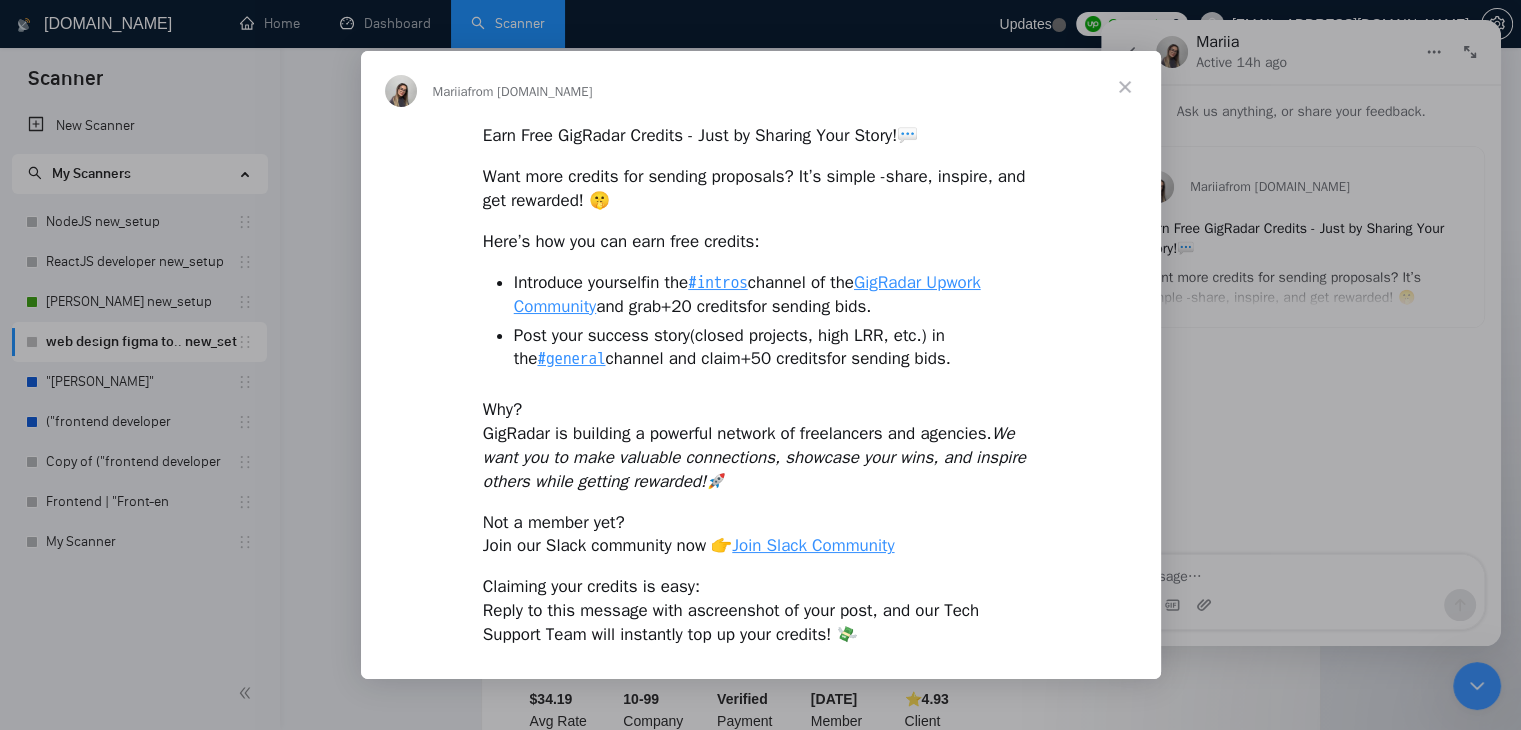 click at bounding box center (1125, 87) 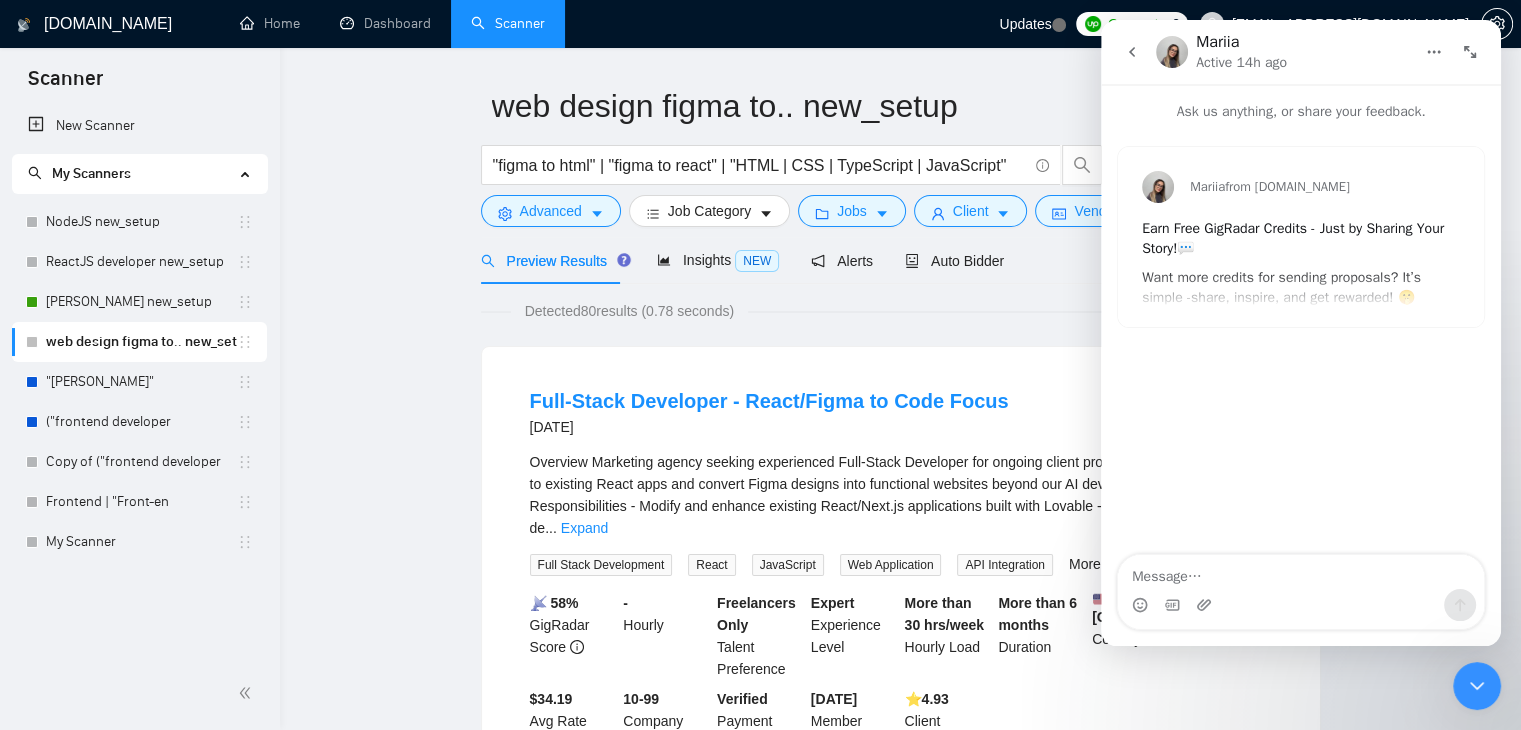 click 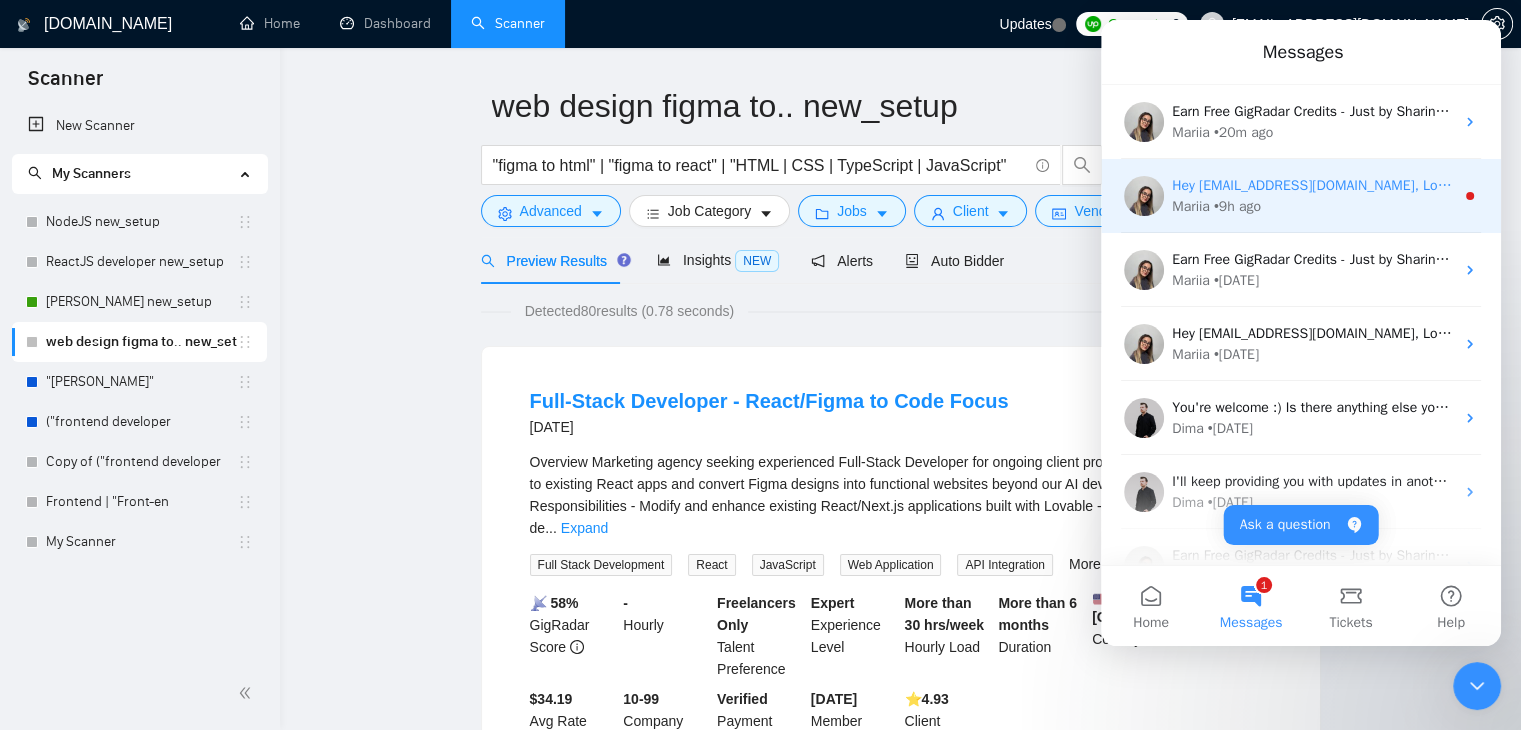 click on "Hey [EMAIL_ADDRESS][DOMAIN_NAME], Looks like your Upwork agency Codesprint Consulting ran out of connects. We recently tried to send a proposal for a job found by [PERSON_NAME] new_setup, but we could not because the number of connects was insufficient. If you don't top up your connects soon, all your Auto Bidders will be disabled, and you will have to reactivate it again. Please consider enabling the Auto Top-Up Feature to avoid this happening in the future." at bounding box center [2619, 185] 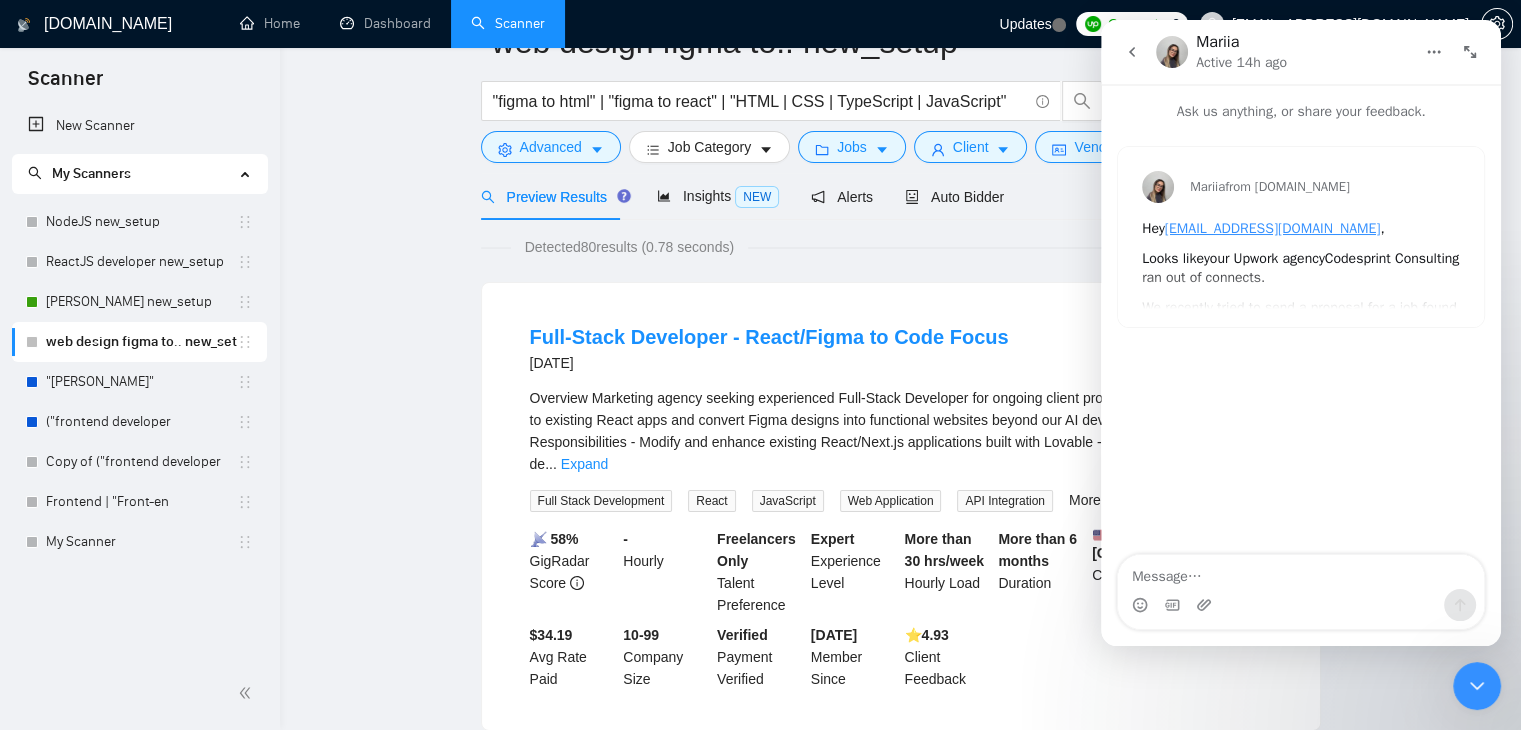 scroll, scrollTop: 0, scrollLeft: 0, axis: both 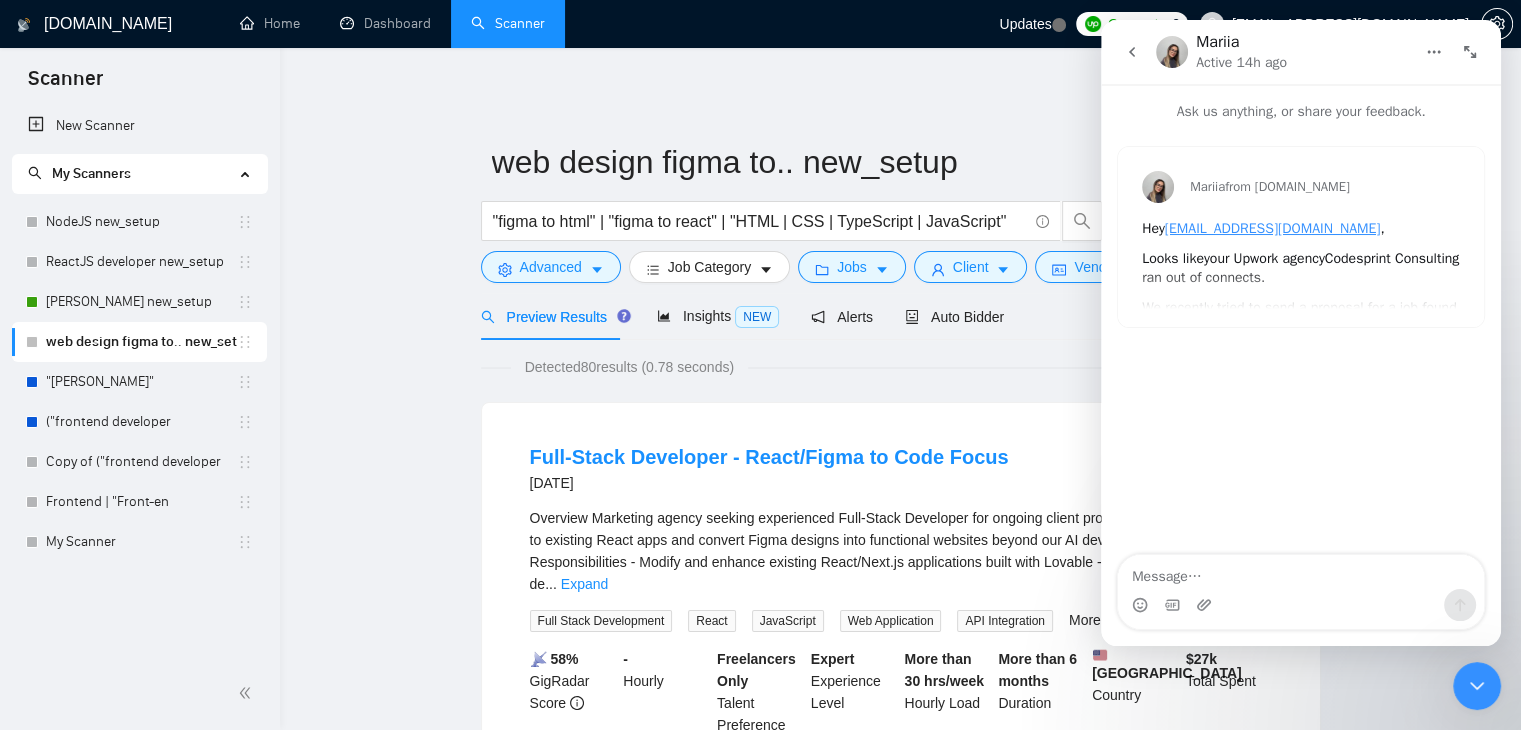 click on "Mariia  from GigRadar.io Hey  jndhameliya203@gmail.com , Looks like  your Upwork agency  Codesprint Consulting ran out of connects . We recently tried to send a proposal for a job found by MERN stack new_setup, but we could not because the number of connects was insufficient. If you don't top up your connects soon,  all   your Auto Bidders will be disabled , and you will have to reactivate it again. Please consider enabling the Auto Top-Up Feature to avoid this happening in the future. How to top up connects?" at bounding box center (1301, 237) 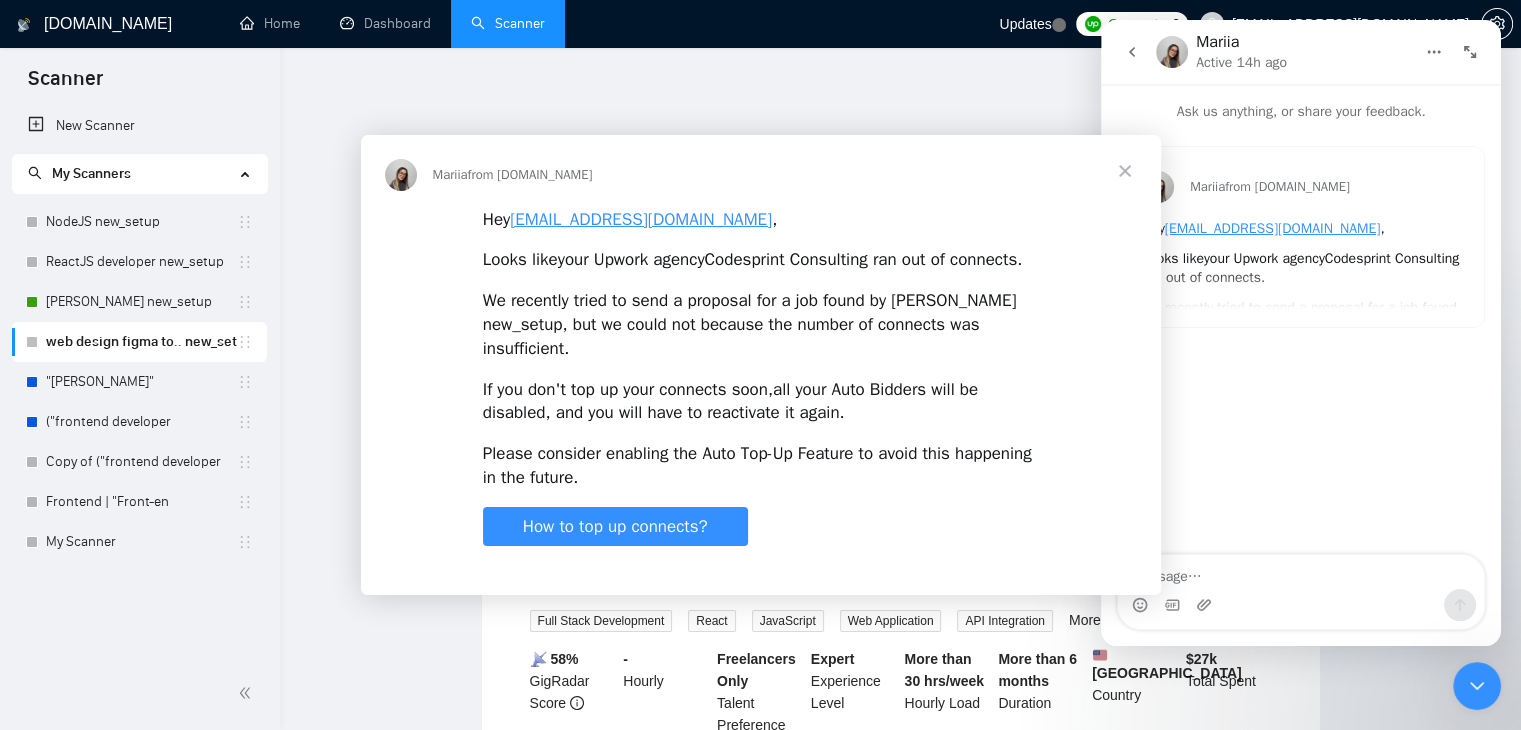 scroll, scrollTop: 0, scrollLeft: 0, axis: both 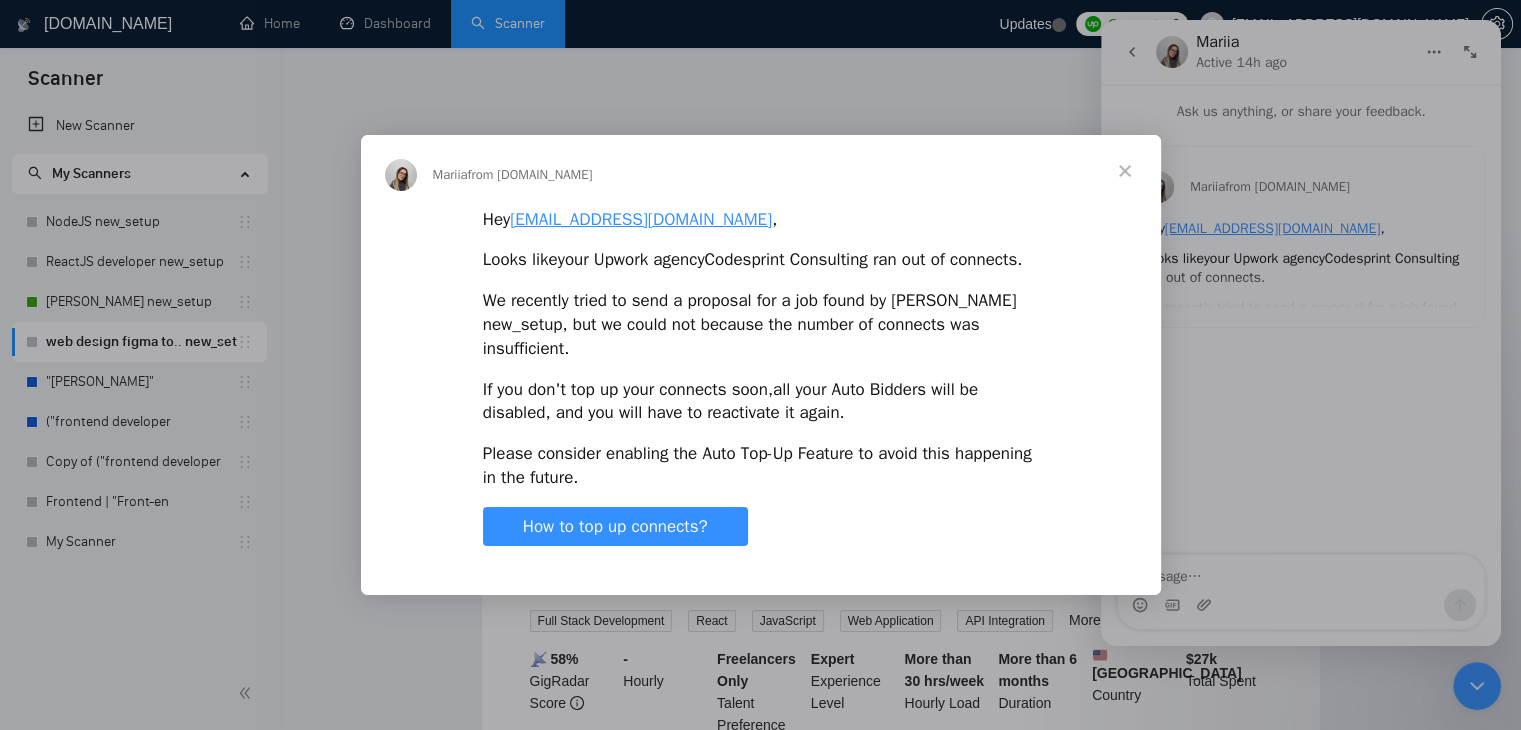 click at bounding box center (1125, 171) 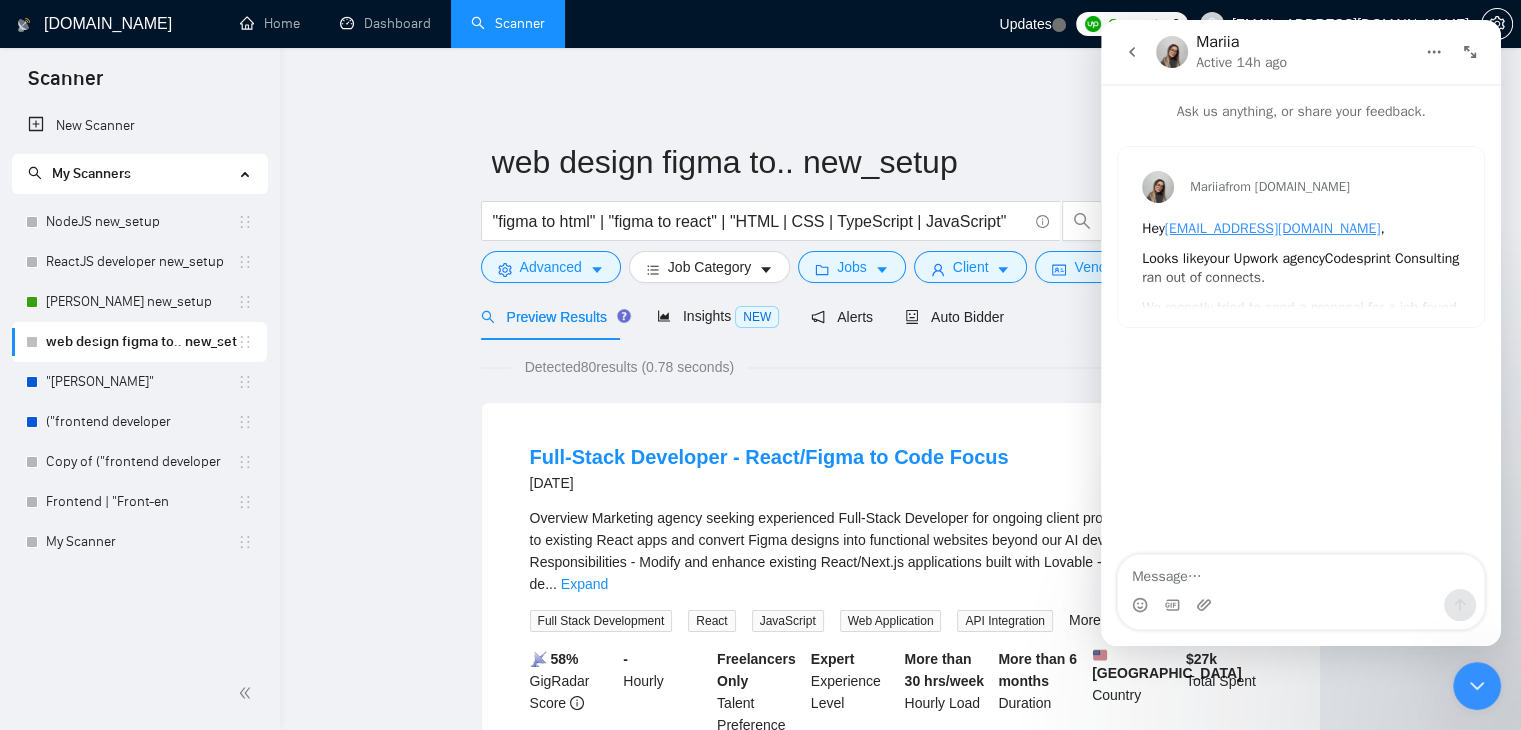 click 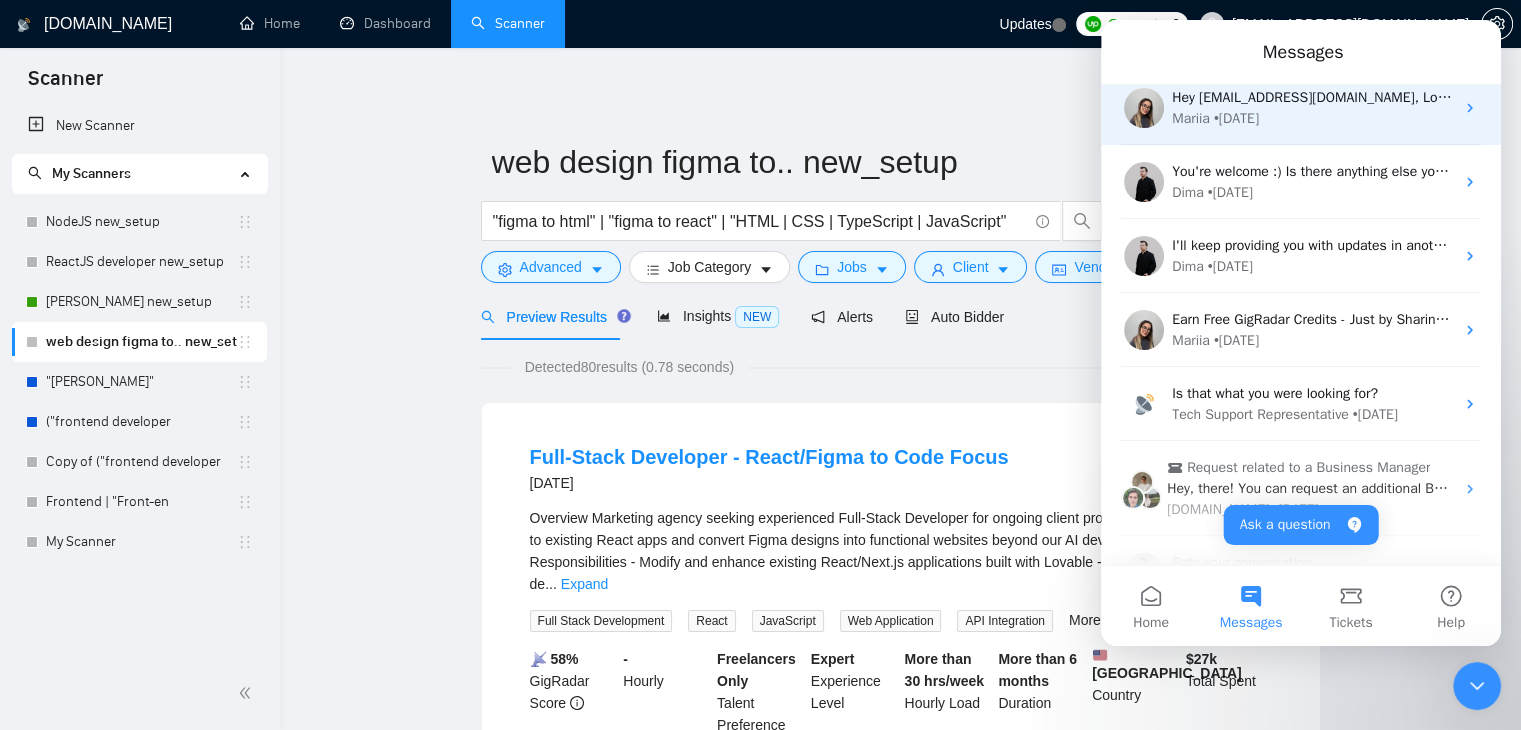 scroll, scrollTop: 360, scrollLeft: 0, axis: vertical 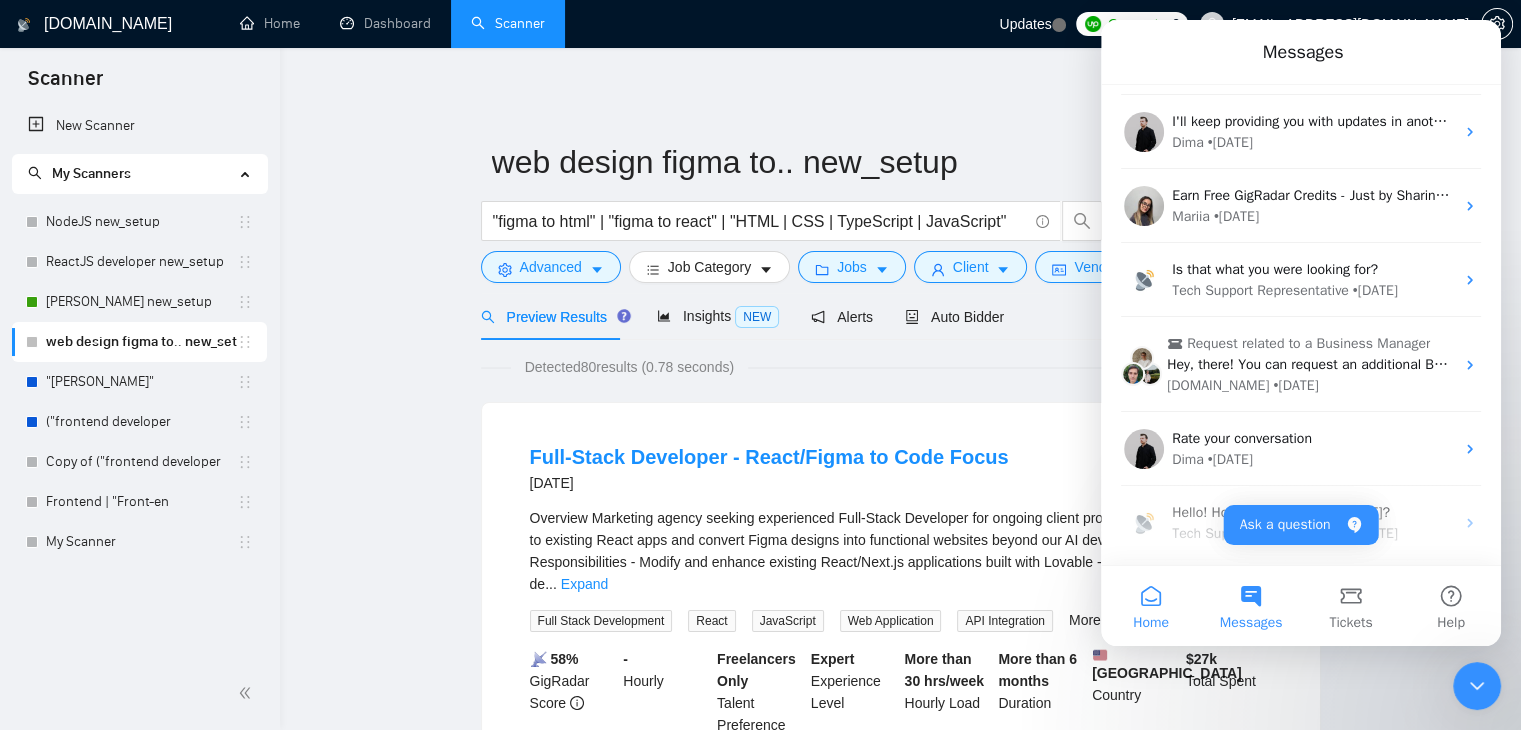 click on "Home" at bounding box center [1151, 606] 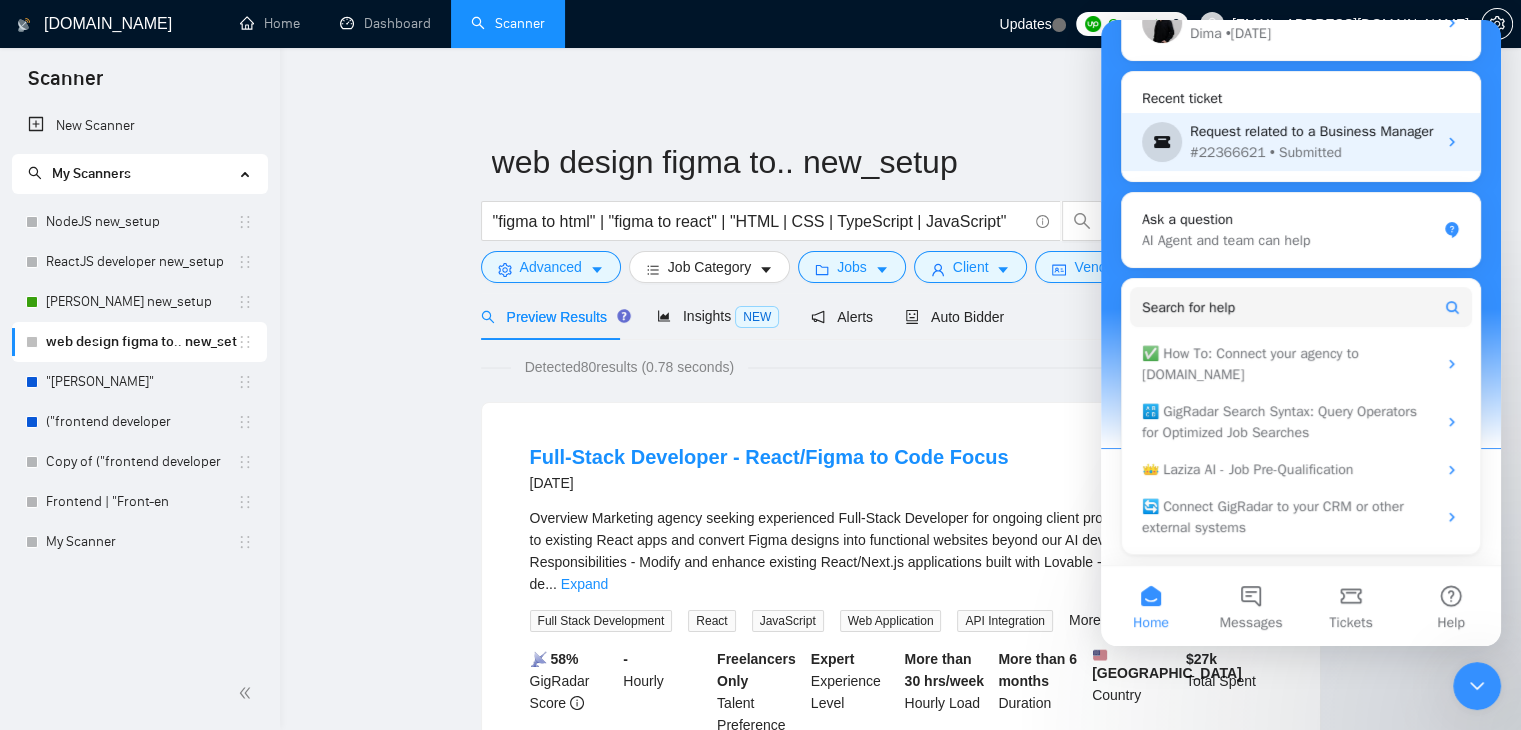 scroll, scrollTop: 365, scrollLeft: 0, axis: vertical 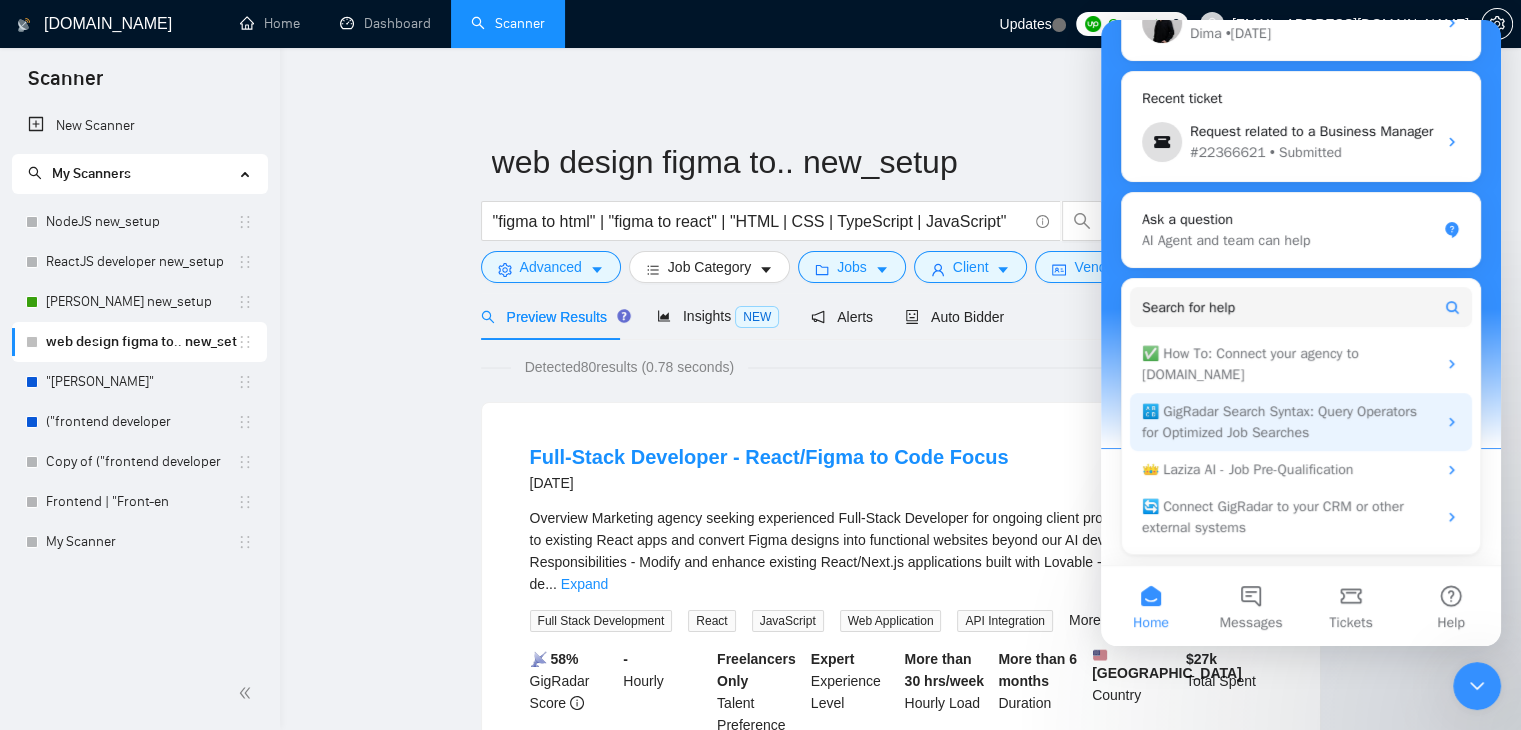 click on "🔠 GigRadar Search Syntax: Query Operators for Optimized Job Searches" at bounding box center [1289, 422] 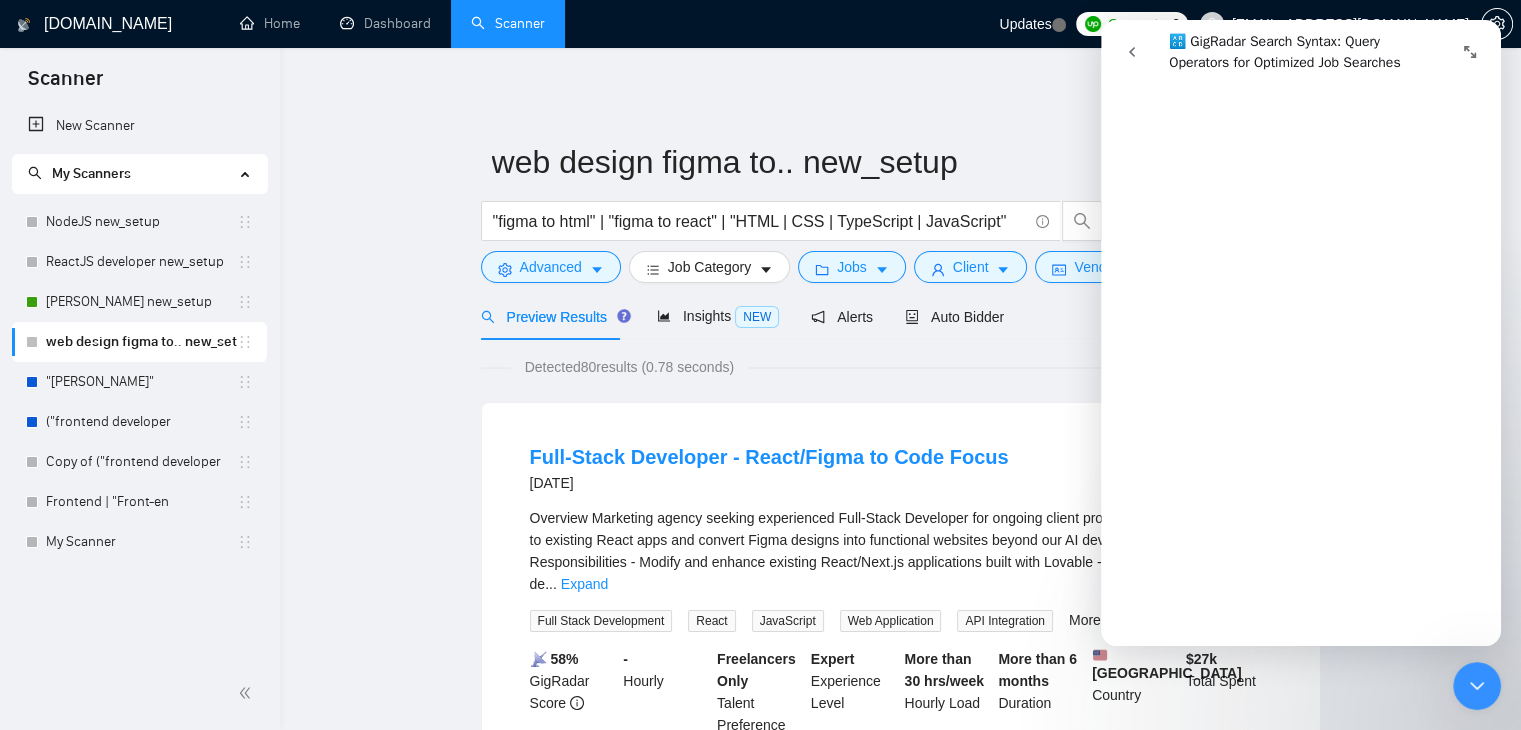 scroll, scrollTop: 1608, scrollLeft: 0, axis: vertical 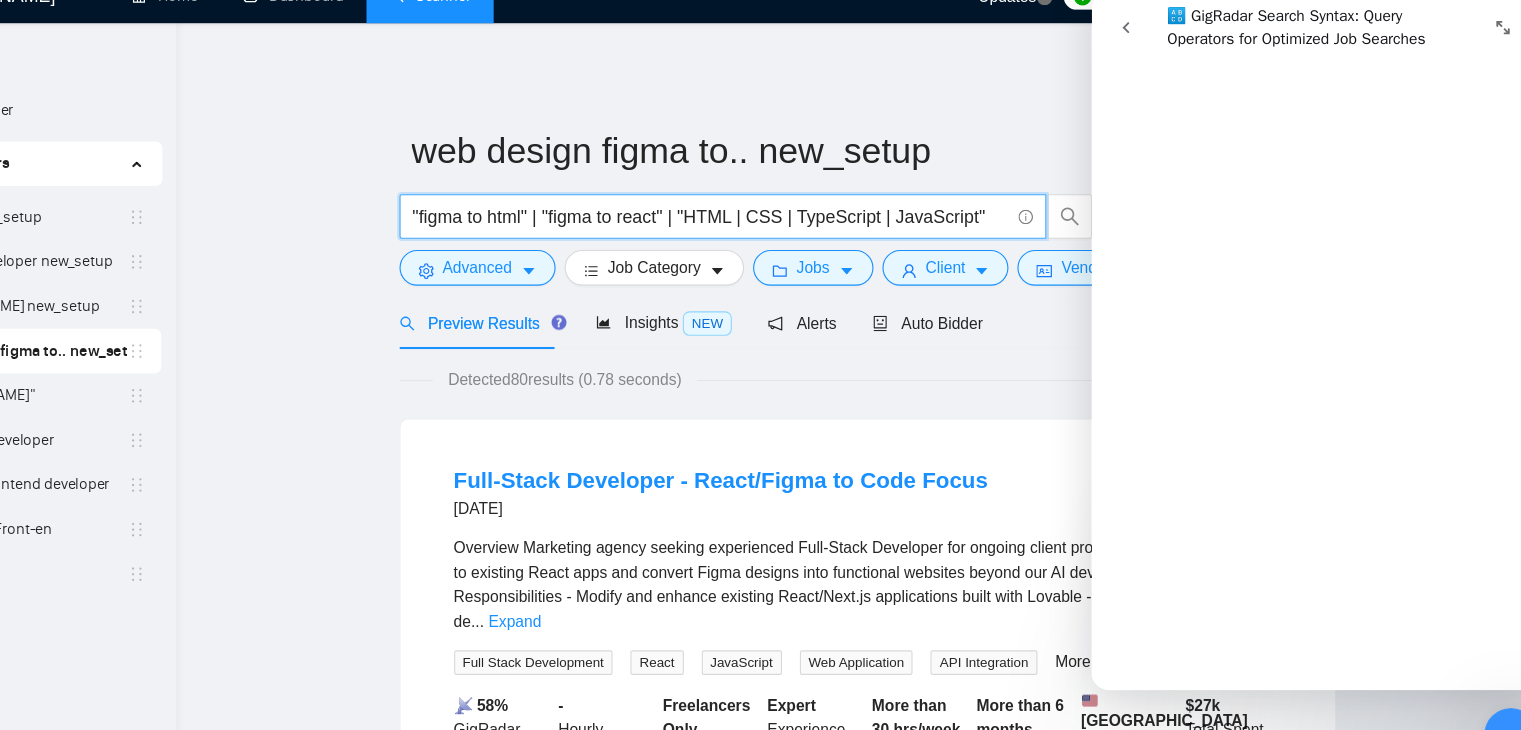 click on ""figma to html" | "figma to react" | "HTML | CSS | TypeScript | JavaScript"" at bounding box center [760, 221] 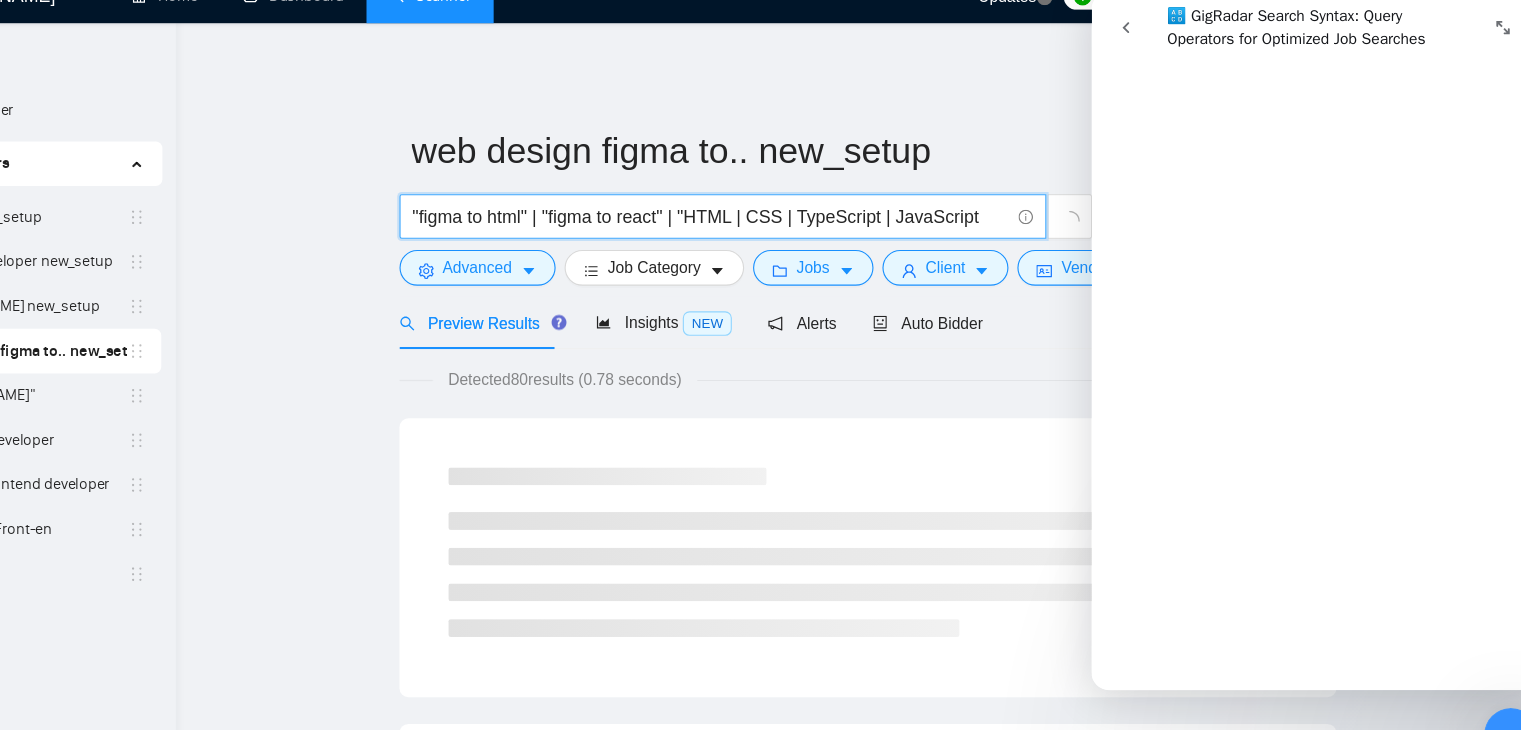 click on ""figma to html" | "figma to react" | "HTML | CSS | TypeScript | JavaScript" at bounding box center [760, 221] 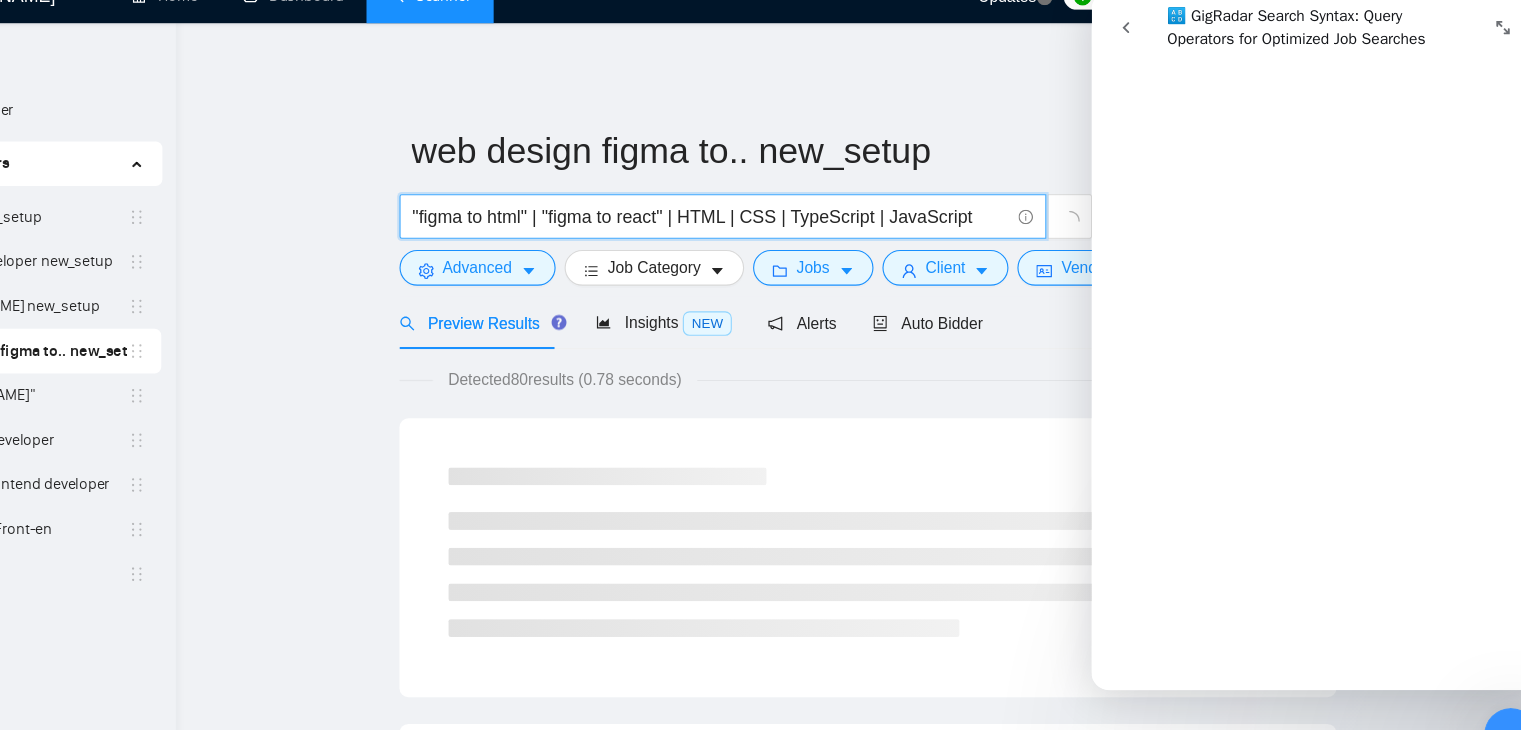 click on ""figma to html" | "figma to react" | HTML | CSS | TypeScript | JavaScript" at bounding box center (760, 221) 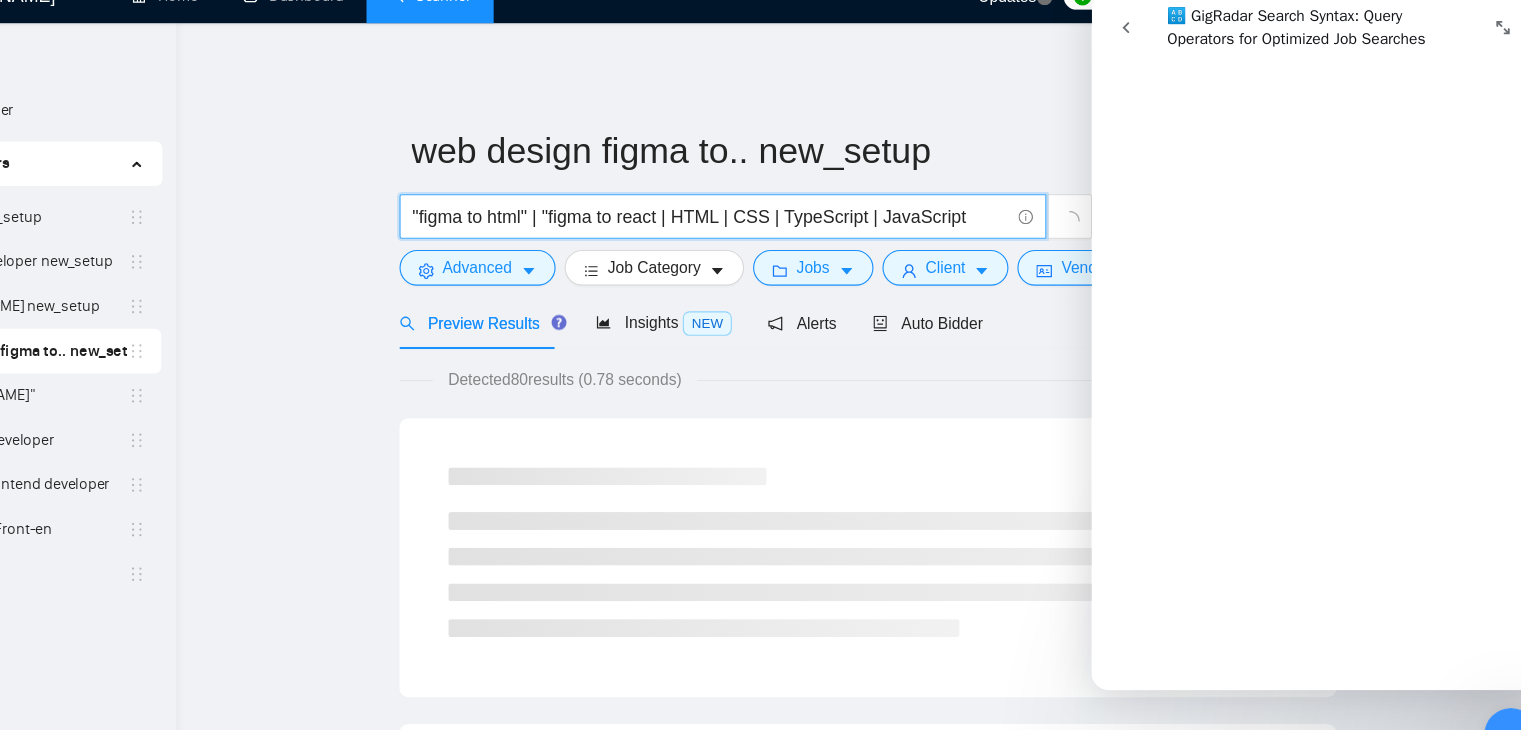 click on ""figma to html" | "figma to react | HTML | CSS | TypeScript | JavaScript" at bounding box center (760, 221) 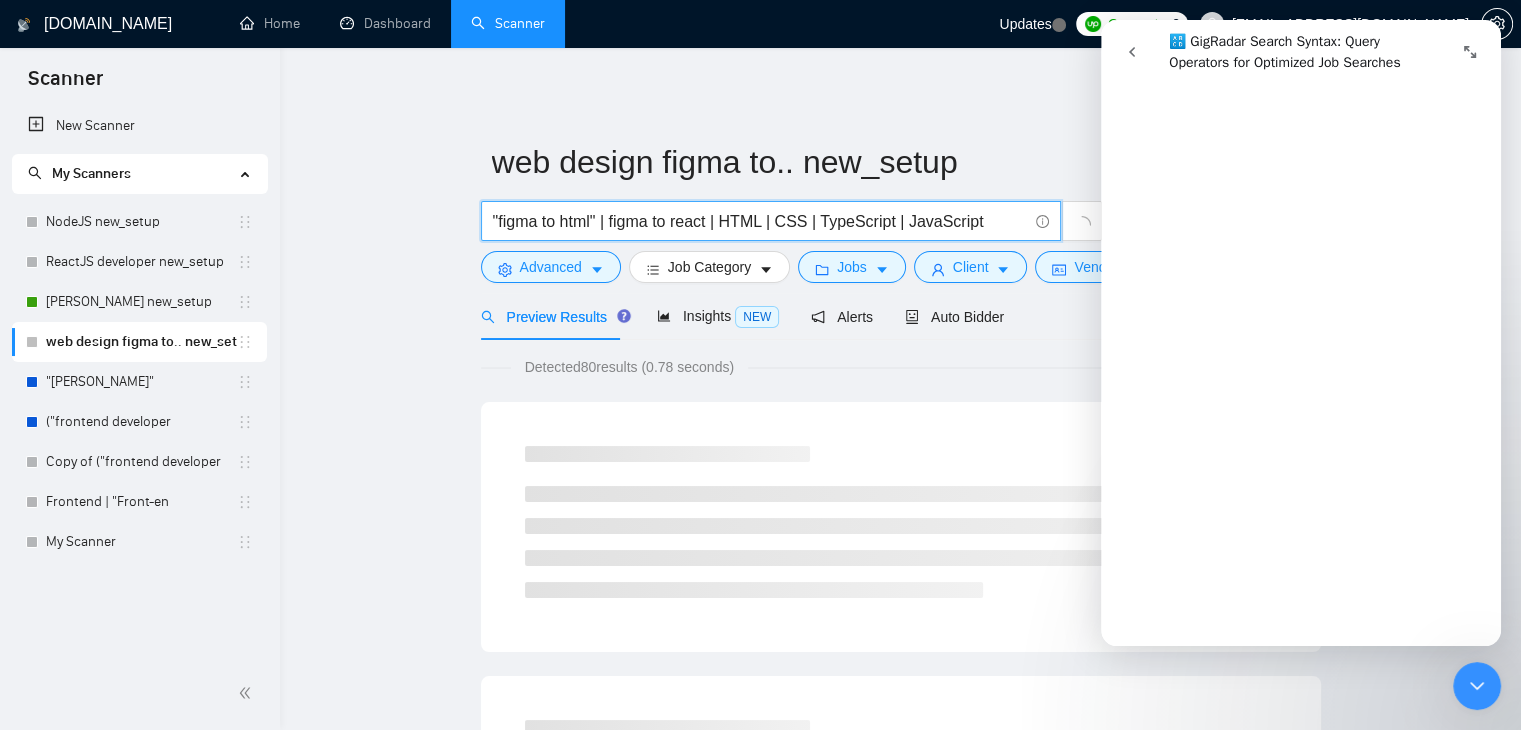 click on ""figma to html" | figma to react | HTML | CSS | TypeScript | JavaScript" at bounding box center (760, 221) 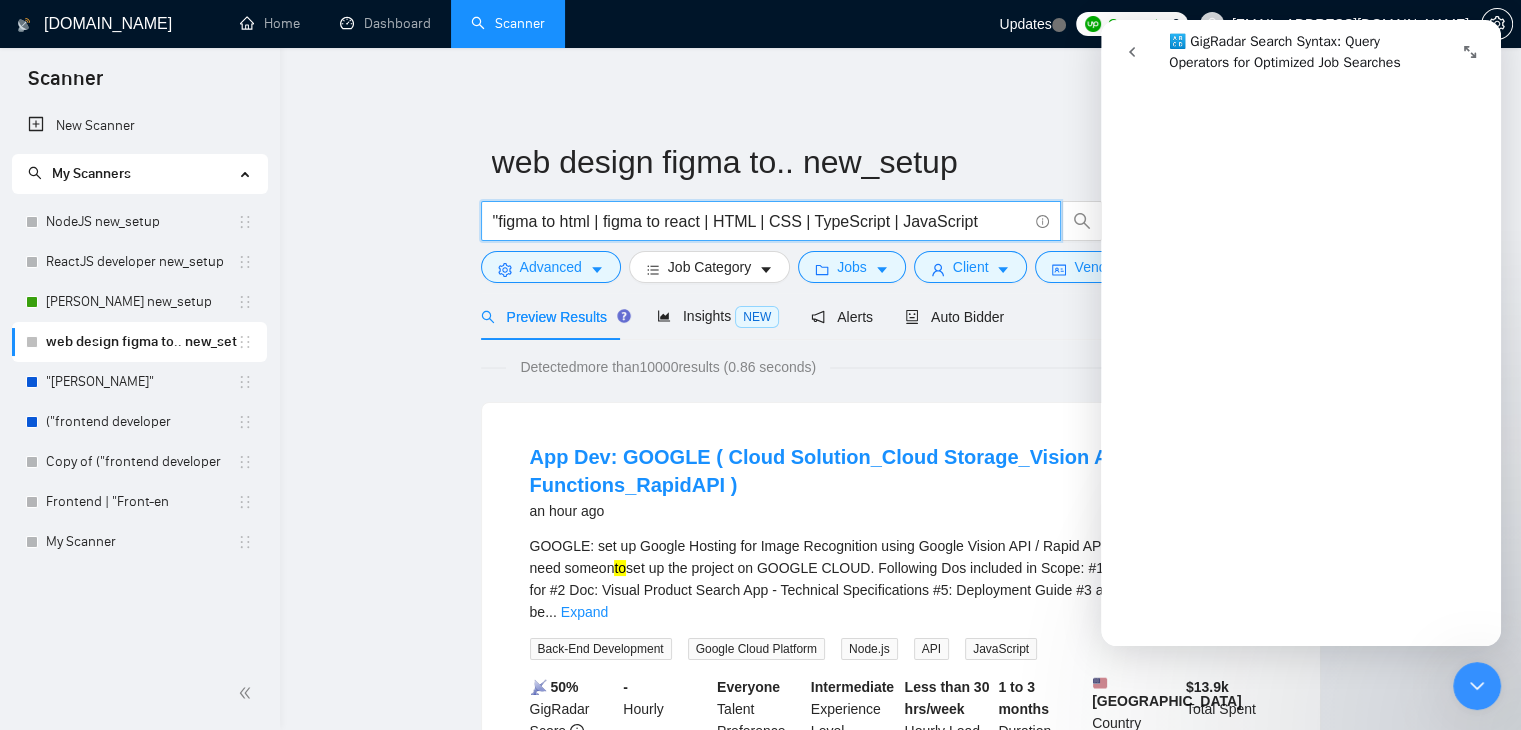 click on ""figma to html | figma to react | HTML | CSS | TypeScript | JavaScript" at bounding box center (760, 221) 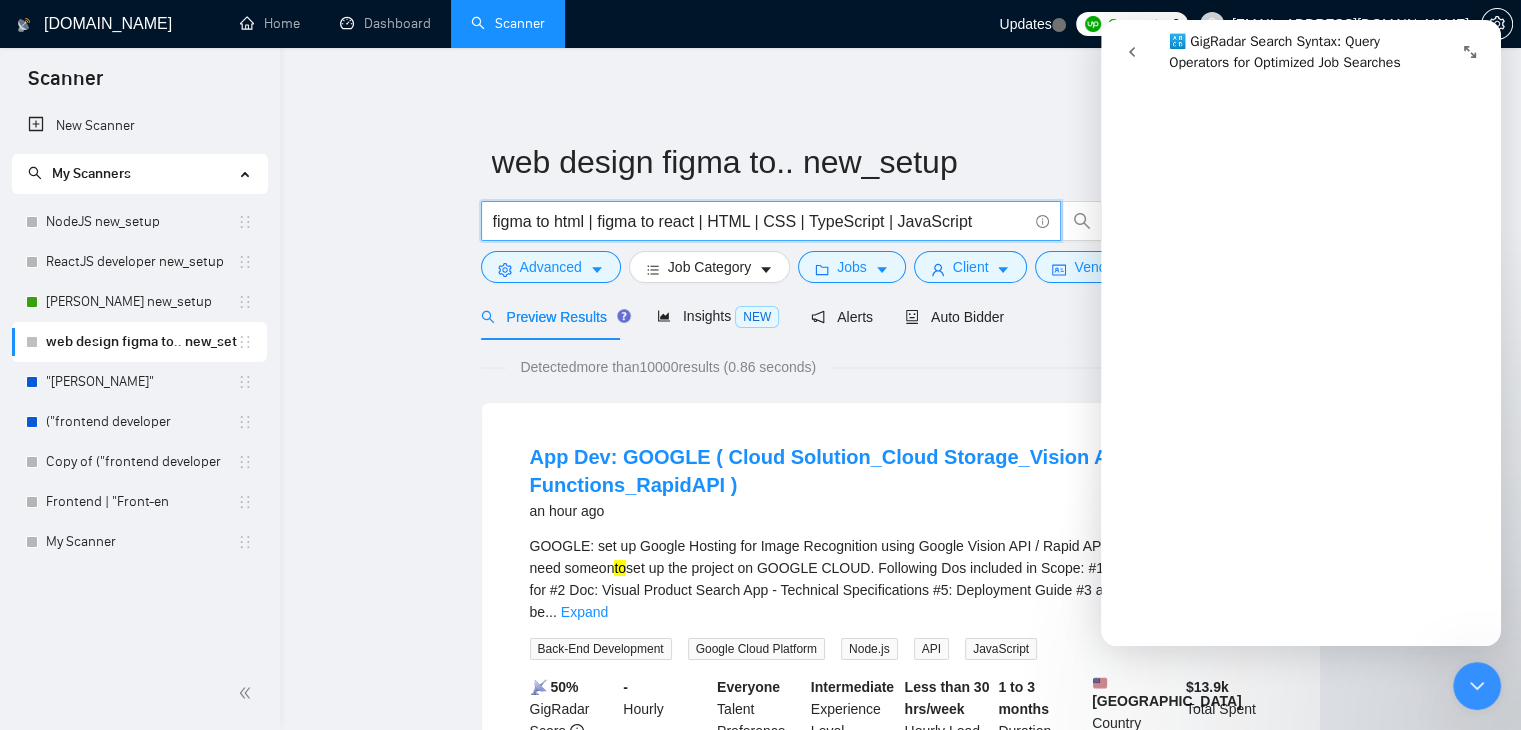 scroll, scrollTop: 2959, scrollLeft: 0, axis: vertical 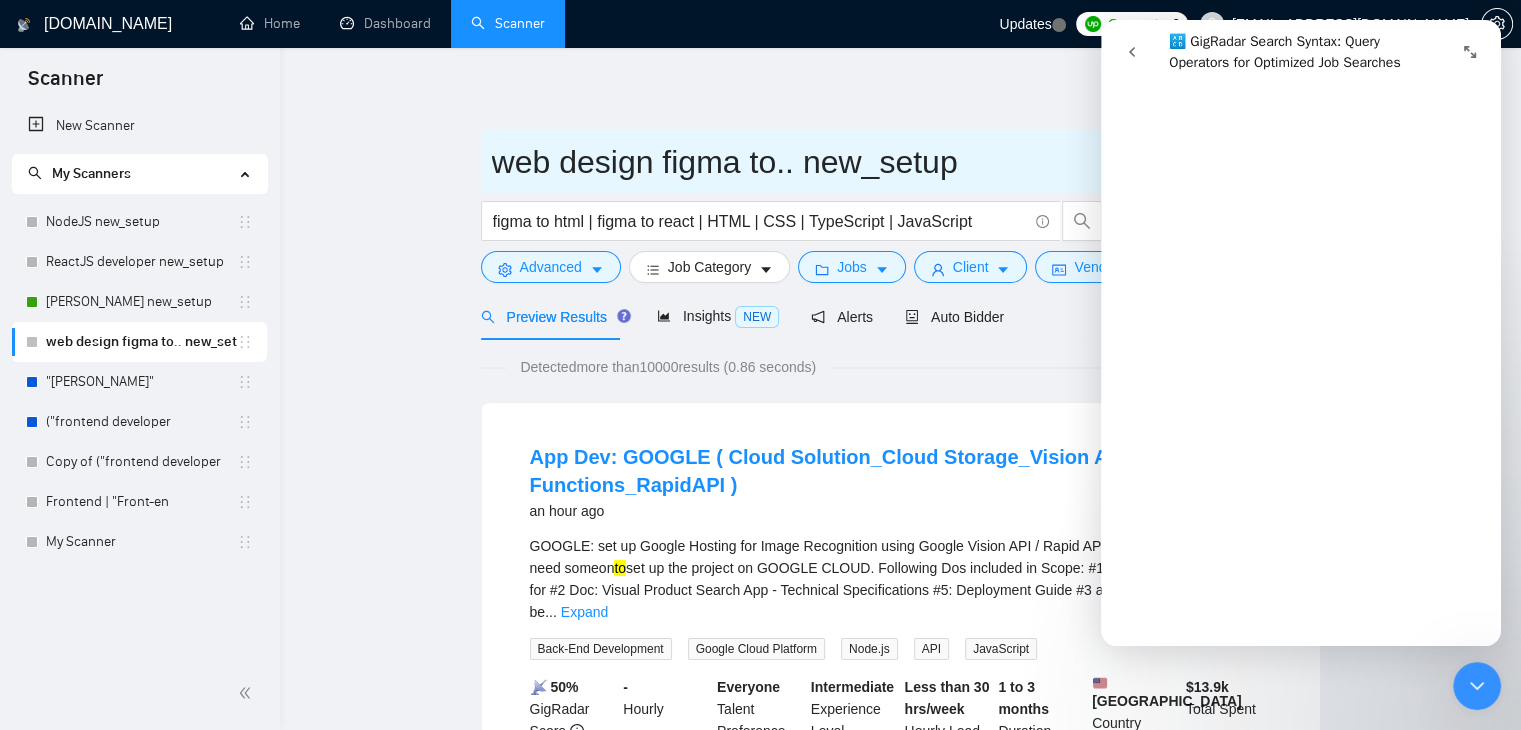 click on "web design figma to.. new_setup" at bounding box center [886, 162] 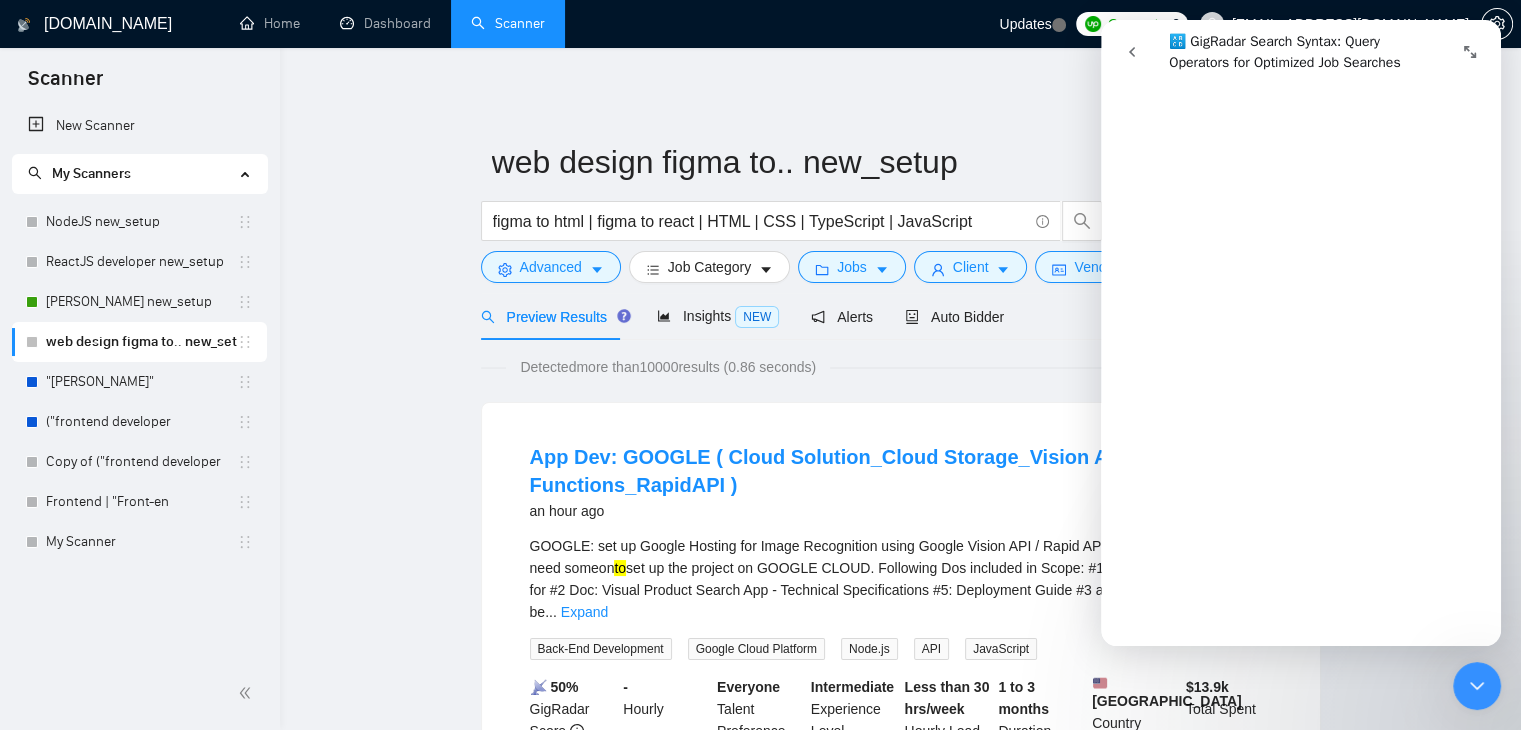 click on "web design figma to.. new_setup figma to html | figma to react | HTML | CSS | TypeScript | JavaScript Save Advanced   Job Category   Jobs   Client   Vendor   Reset All Preview Results Insights NEW Alerts Auto Bidder Detected  more than   10000  results   (0.86 seconds) App Dev: GOOGLE ( Cloud Solution_Cloud Storage_Vision API_Cloud Functions_RapidAPI ) an hour ago GOOGLE: set up Google Hosting for Image Recognition using Google Vision API / Rapid API.  We have the code, we need someon  to  set up the project on GOOGLE CLOUD.
Following Dos included in Scope:
#1 Doc:Project Description for
#2 Doc: Visual Product Search App - Technical Specifications
#5:  Deployment Guide
#3 and #4 doc (CODE )will be  ... Expand Back-End Development Google Cloud Platform Node.js API JavaScript 📡   50% GigRadar Score   - Hourly Everyone Talent Preference Intermediate Experience Level Less than 30 hrs/week Hourly Load 1 to 3 months Duration   United States Country $ 13.9k Total Spent $32.40 Avg Rate Paid - Company Size 4.14" at bounding box center (901, 2495) 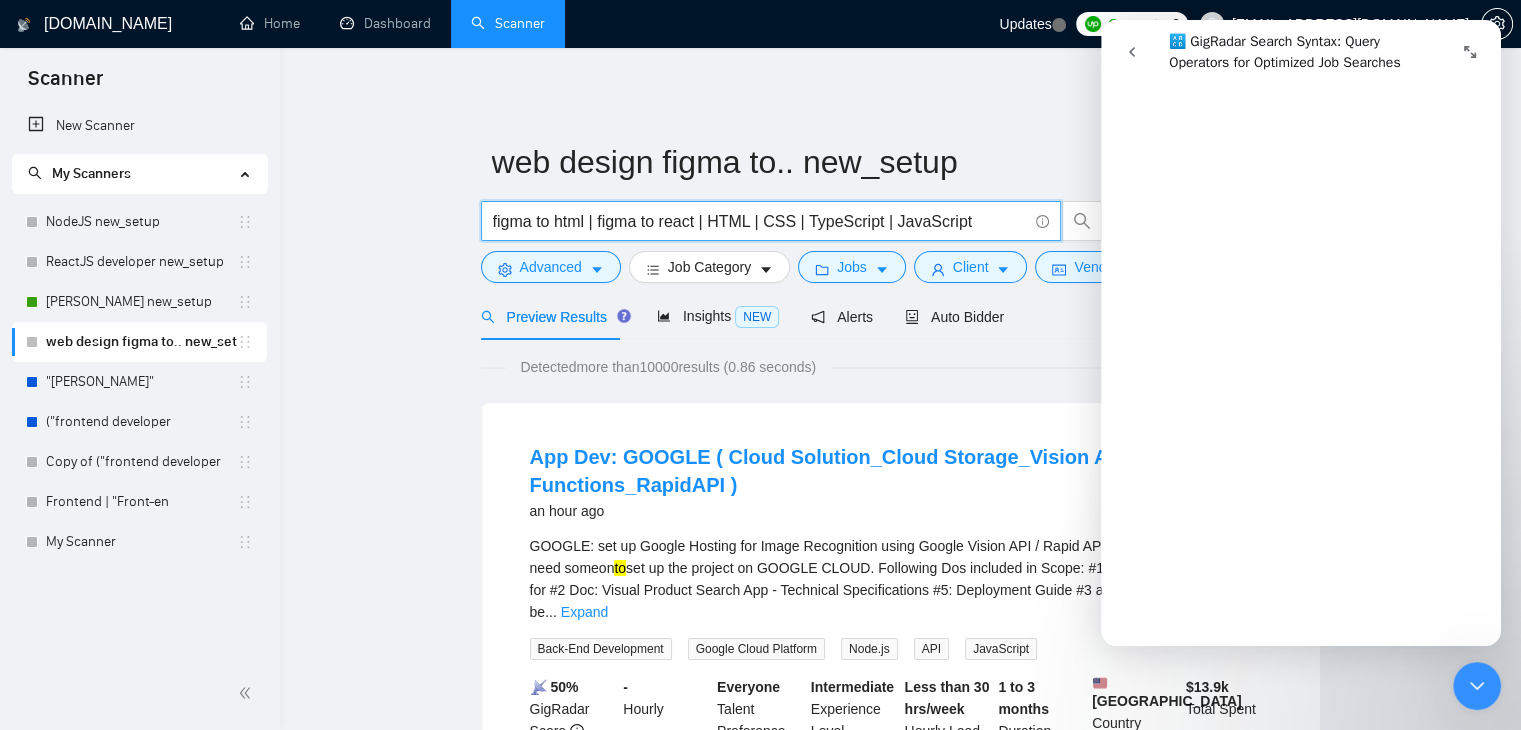 click on "figma to html | figma to react | HTML | CSS | TypeScript | JavaScript" at bounding box center (760, 221) 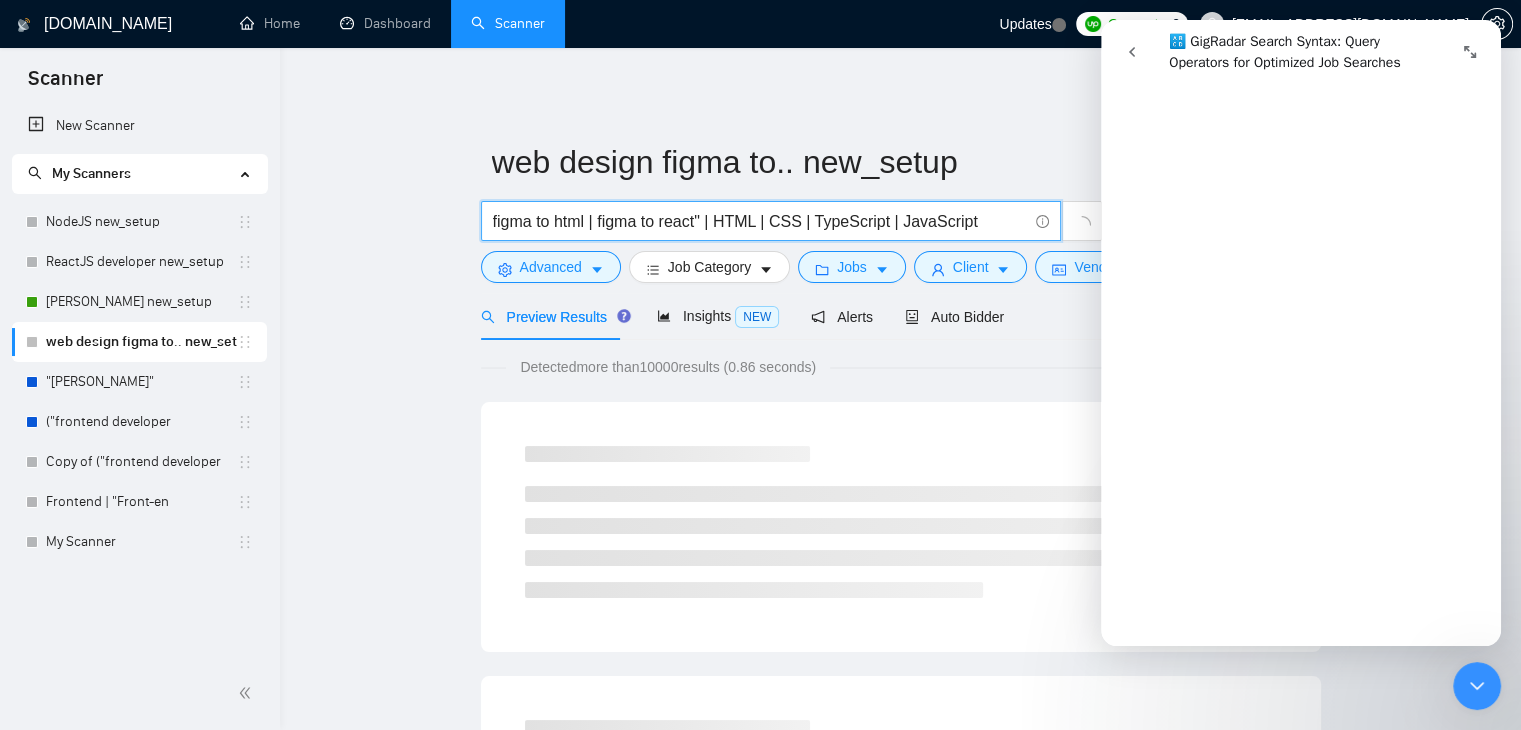 click on "figma to html | figma to react" | HTML | CSS | TypeScript | JavaScript" at bounding box center [760, 221] 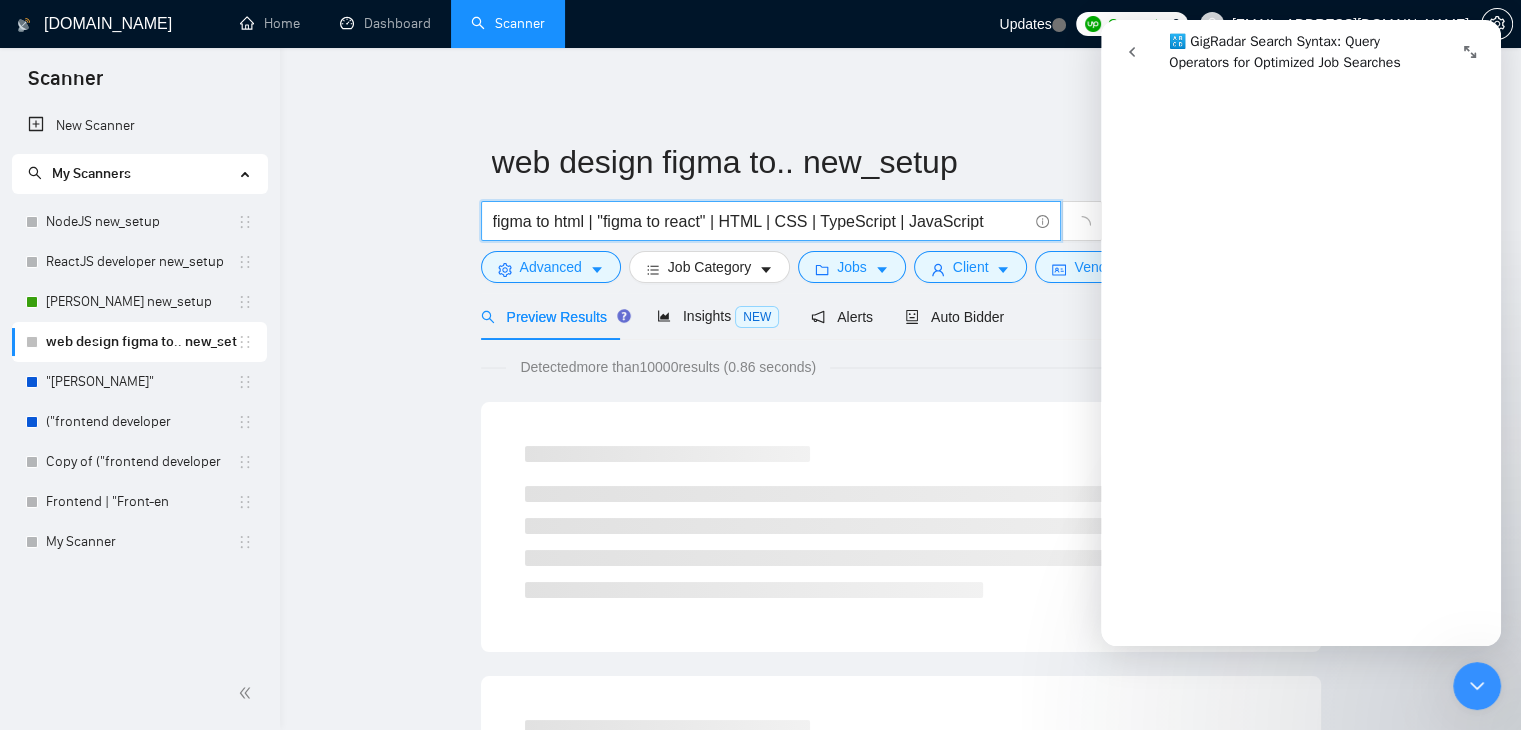 click on "figma to html | "figma to react" | HTML | CSS | TypeScript | JavaScript" at bounding box center [760, 221] 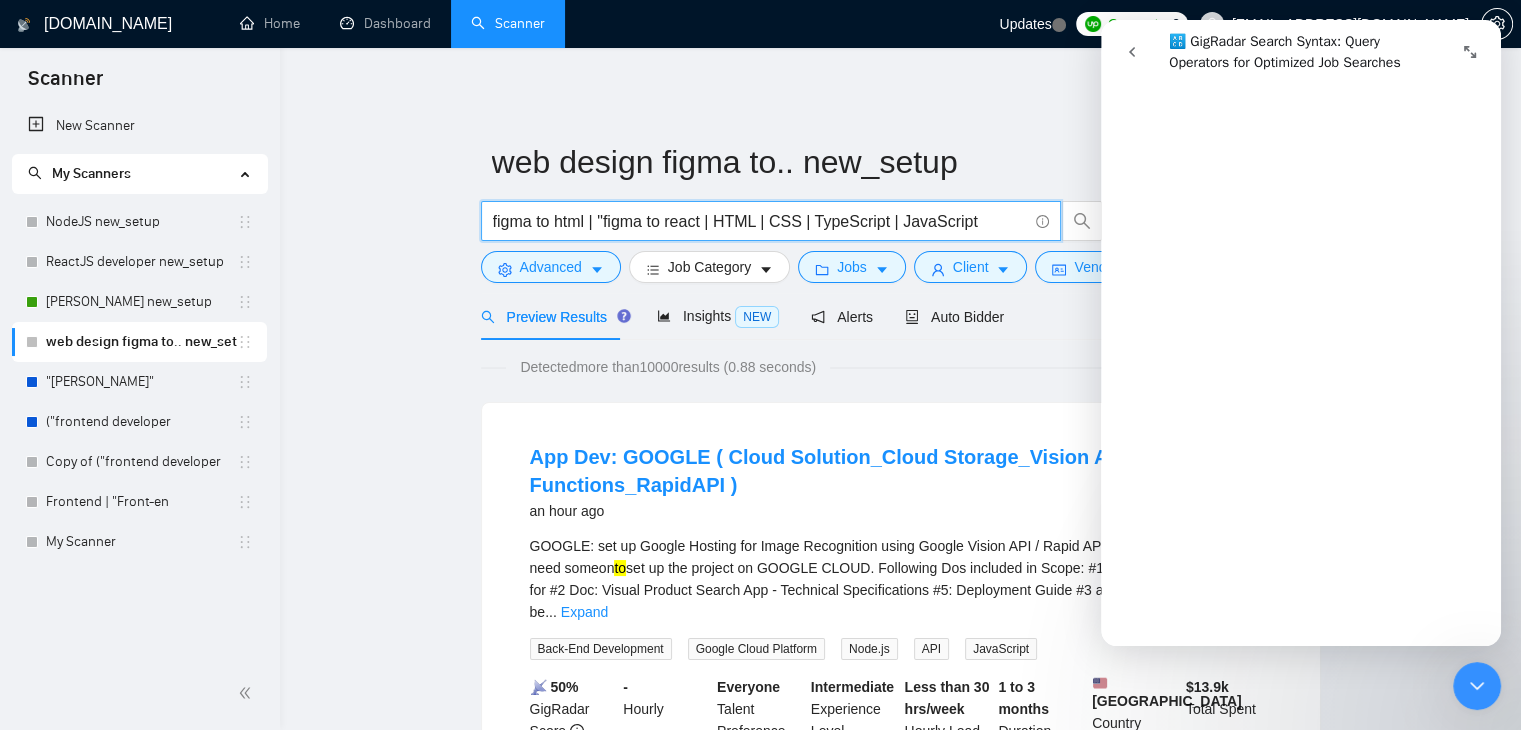 click on "figma to html | "figma to react | HTML | CSS | TypeScript | JavaScript" at bounding box center (760, 221) 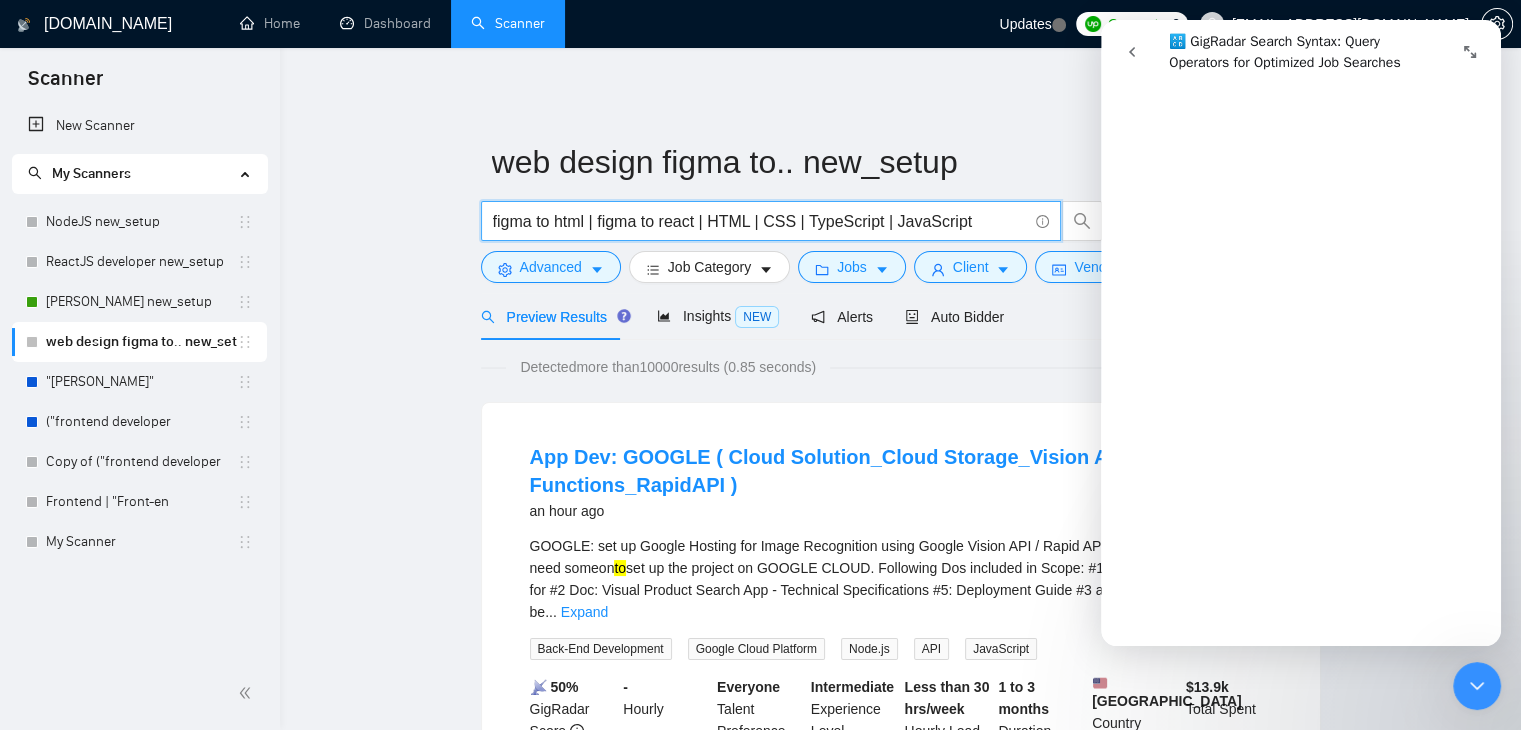 scroll, scrollTop: 4124, scrollLeft: 0, axis: vertical 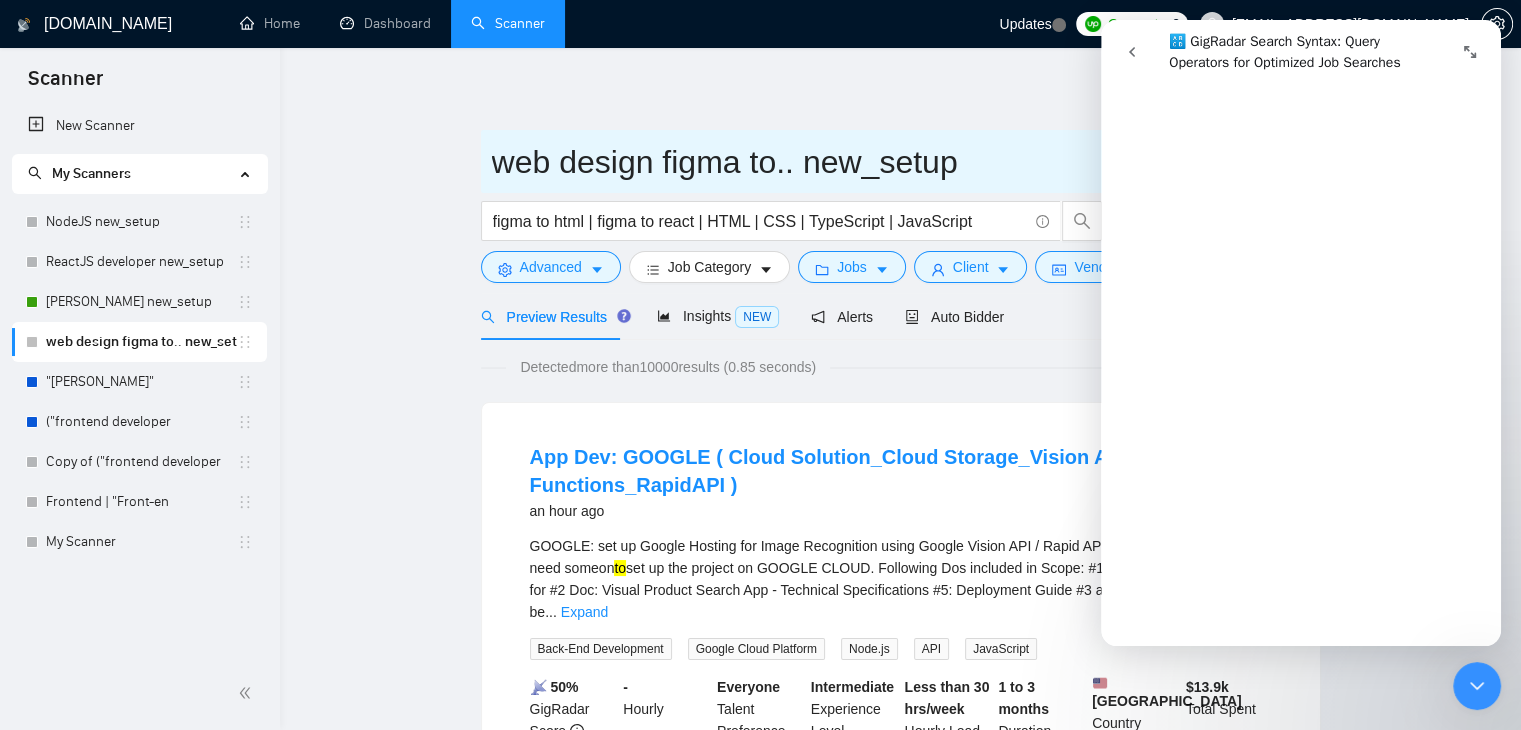 click on "web design figma to.. new_setup" at bounding box center [886, 162] 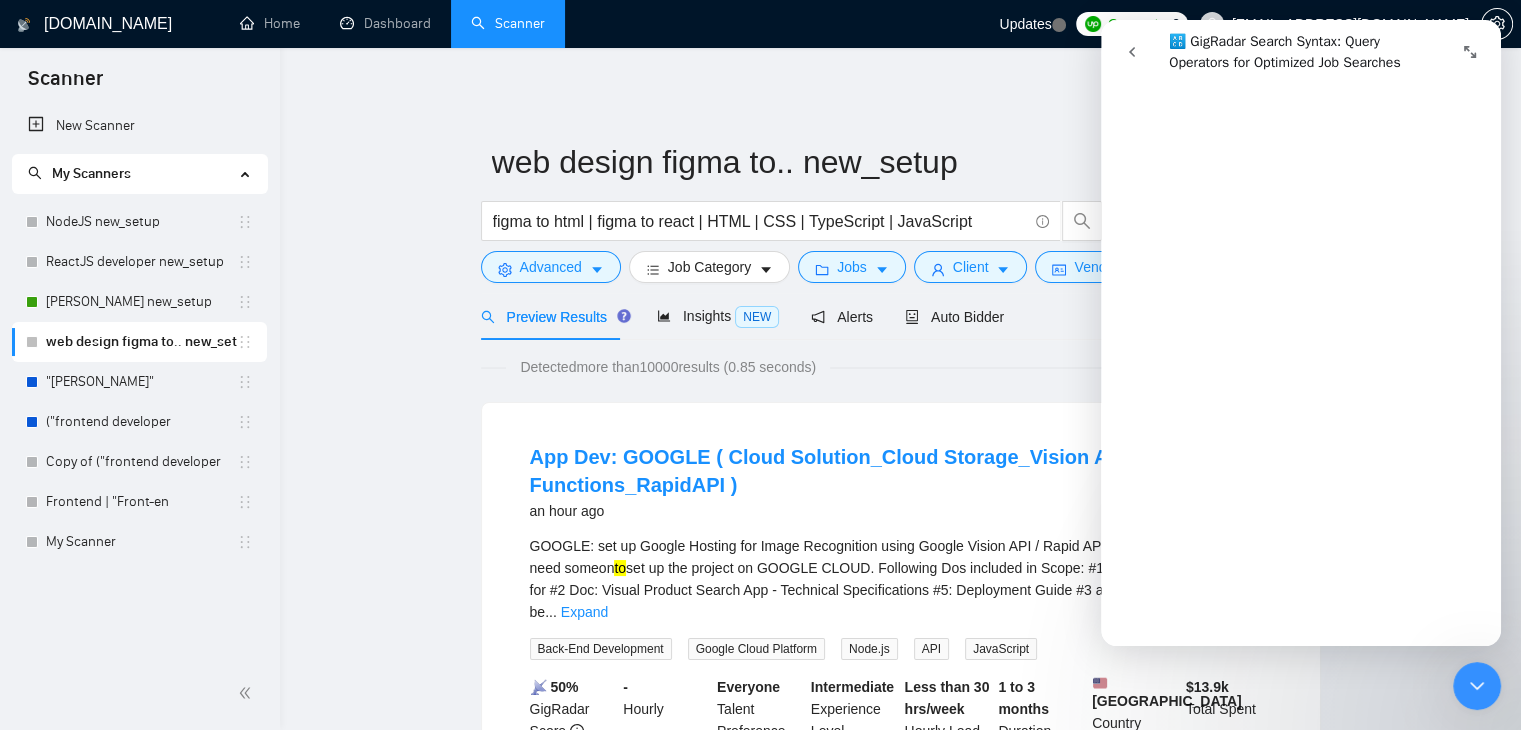 click on "GigRadar.io Home Dashboard Scanner Updates
Connects: 0 jndhameliya203@gmail.com web design figma to.. new_setup figma to html | figma to react | HTML | CSS | TypeScript | JavaScript Save Advanced   Job Category   Jobs   Client   Vendor   Reset All Preview Results Insights NEW Alerts Auto Bidder Detected  more than   10000  results   (0.85 seconds) App Dev: GOOGLE ( Cloud Solution_Cloud Storage_Vision API_Cloud Functions_RapidAPI ) an hour ago GOOGLE: set up Google Hosting for Image Recognition using Google Vision API / Rapid API.  We have the code, we need someon  to  set up the project on GOOGLE CLOUD.
Following Dos included in Scope:
#1 Doc:Project Description for
#2 Doc: Visual Product Search App - Technical Specifications
#5:  Deployment Guide
#3 and #4 doc (CODE )will be  ... Expand Back-End Development Google Cloud Platform Node.js API JavaScript 📡   50% GigRadar Score   - Hourly Everyone Talent Preference Intermediate Experience Level Duration" at bounding box center [900, 2532] 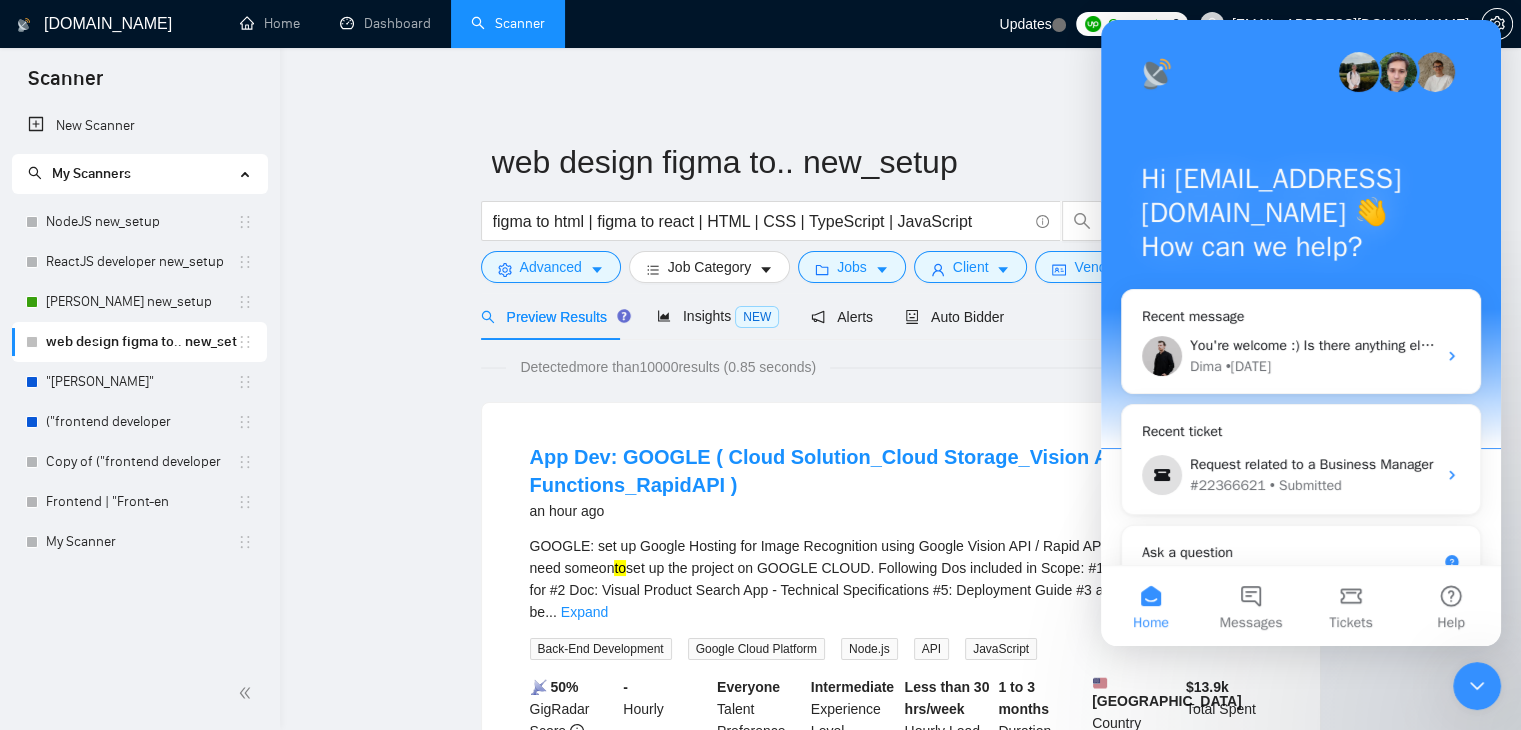 click 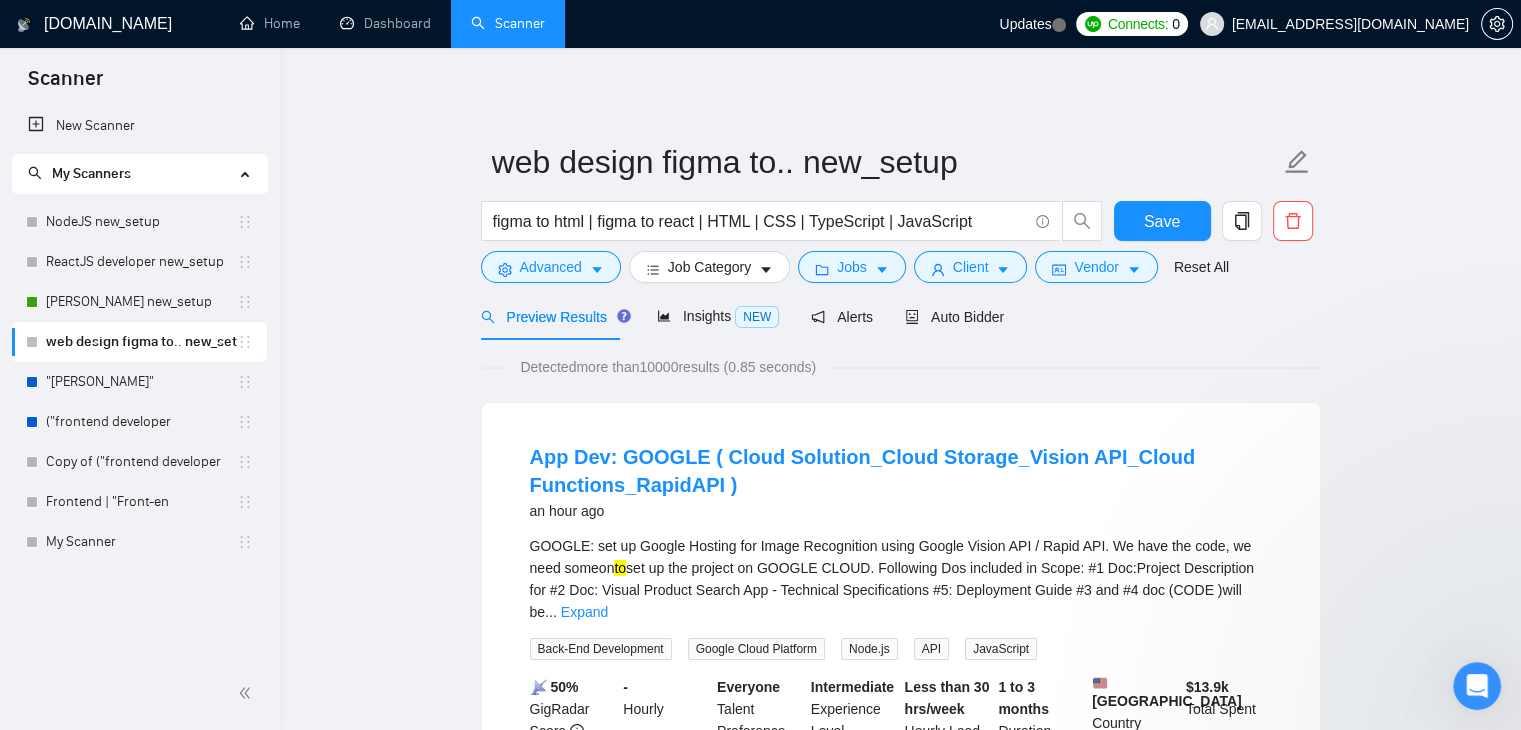 scroll, scrollTop: 0, scrollLeft: 0, axis: both 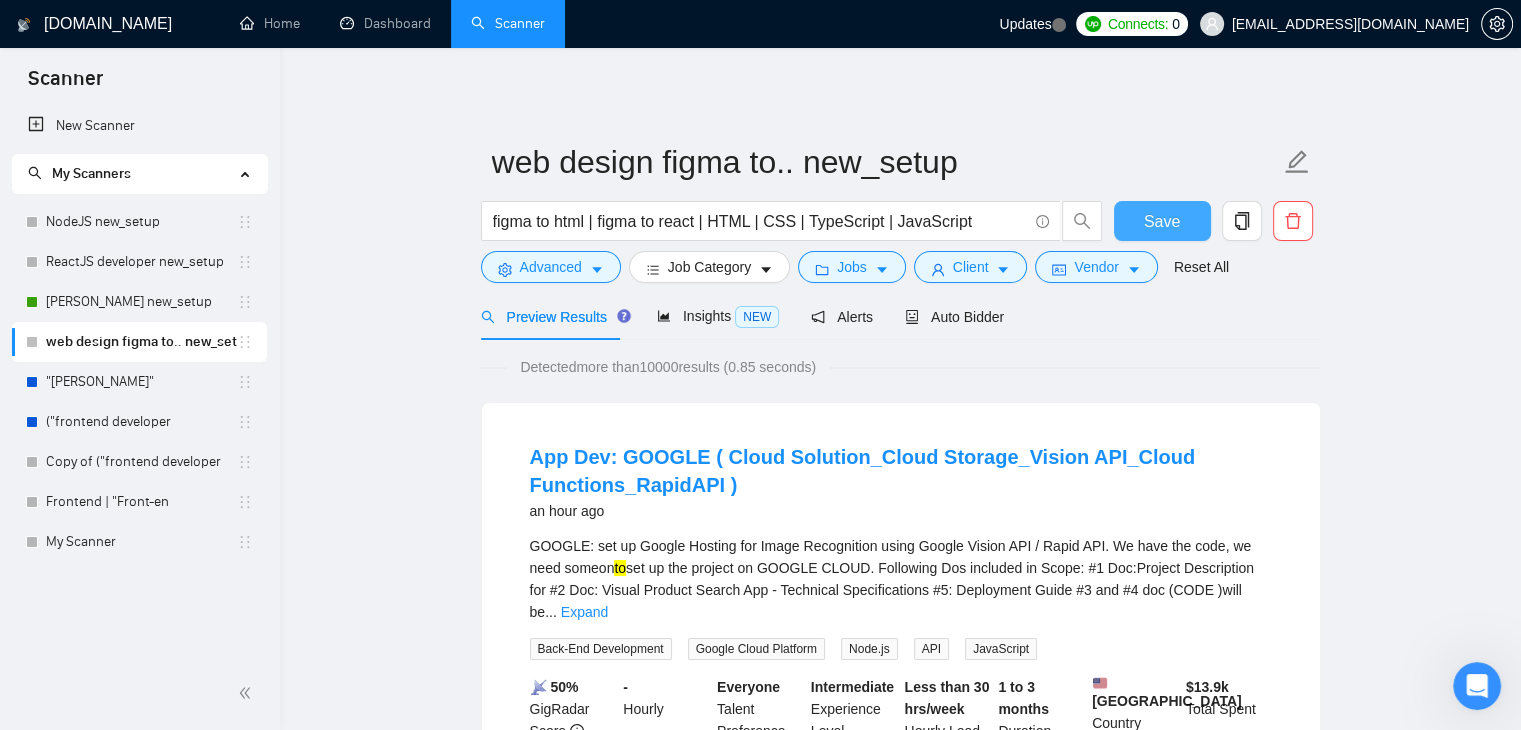 click on "Save" at bounding box center [1162, 221] 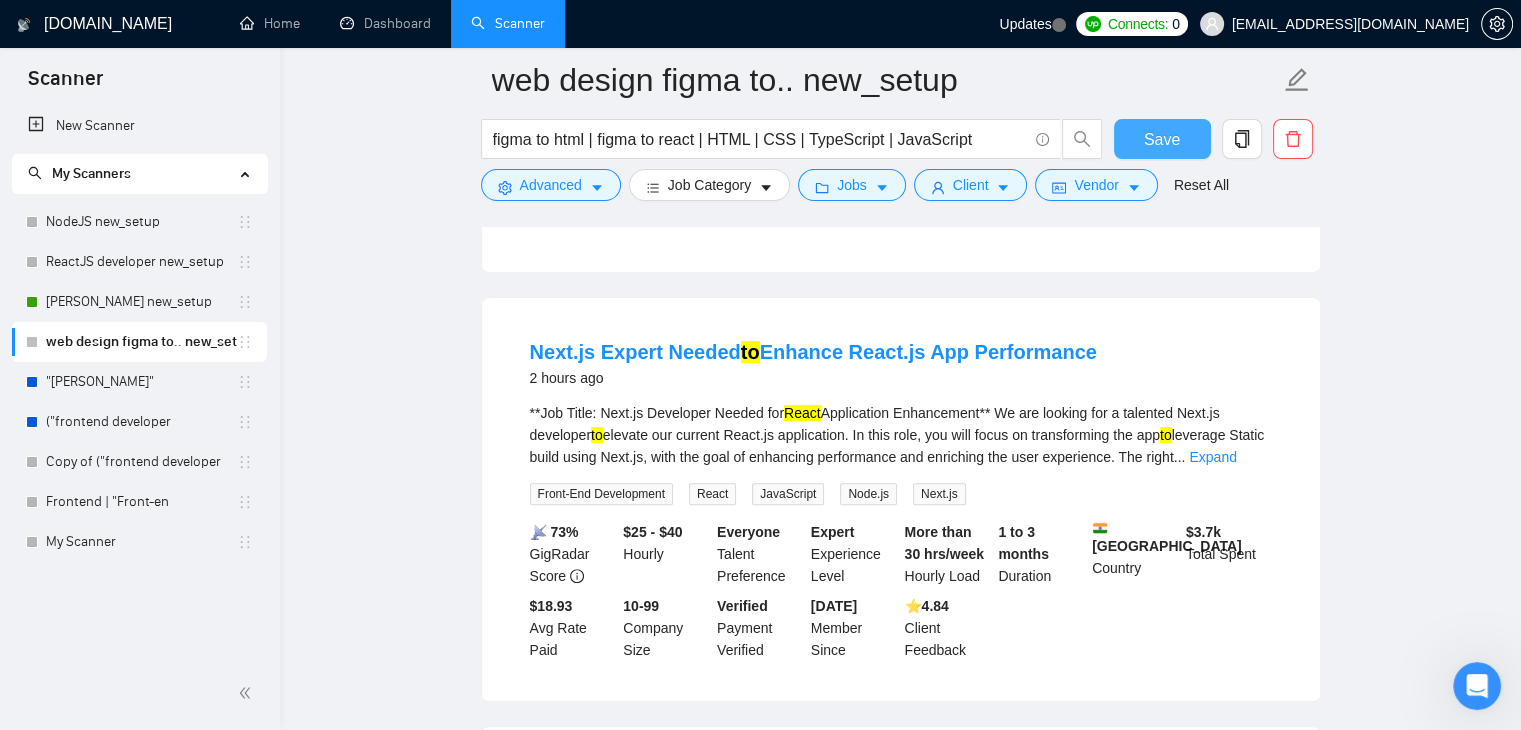 scroll, scrollTop: 600, scrollLeft: 0, axis: vertical 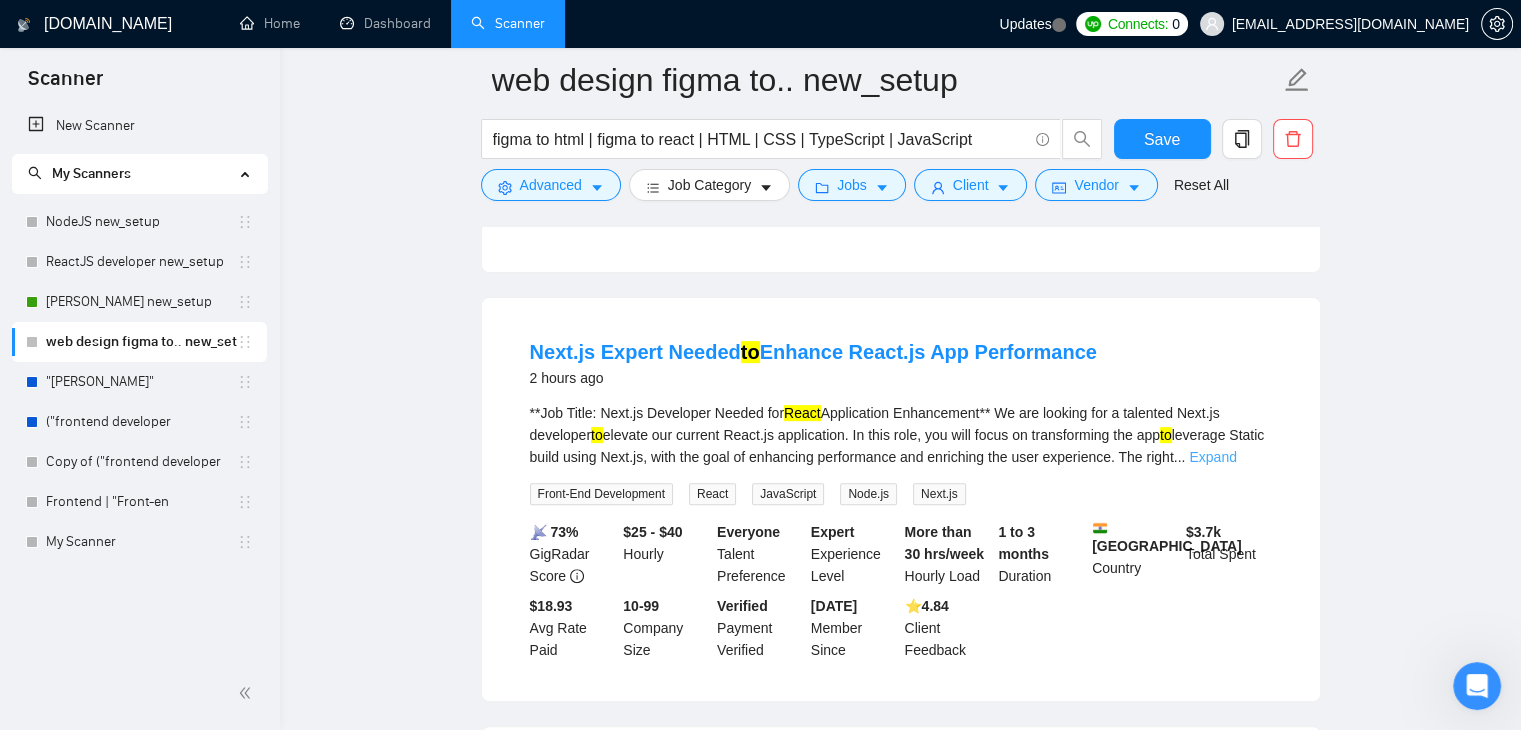 click on "Expand" at bounding box center [1212, 457] 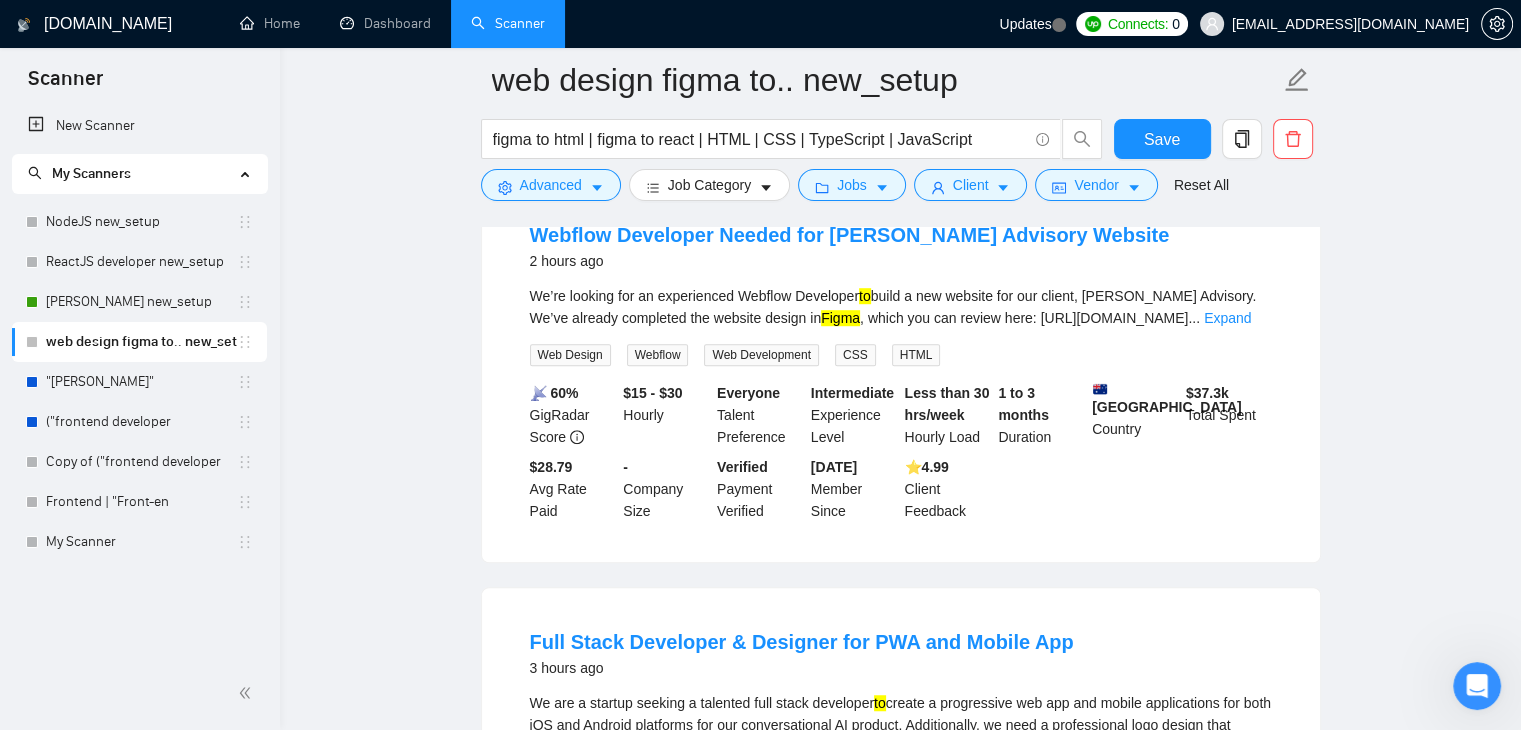 scroll, scrollTop: 1224, scrollLeft: 0, axis: vertical 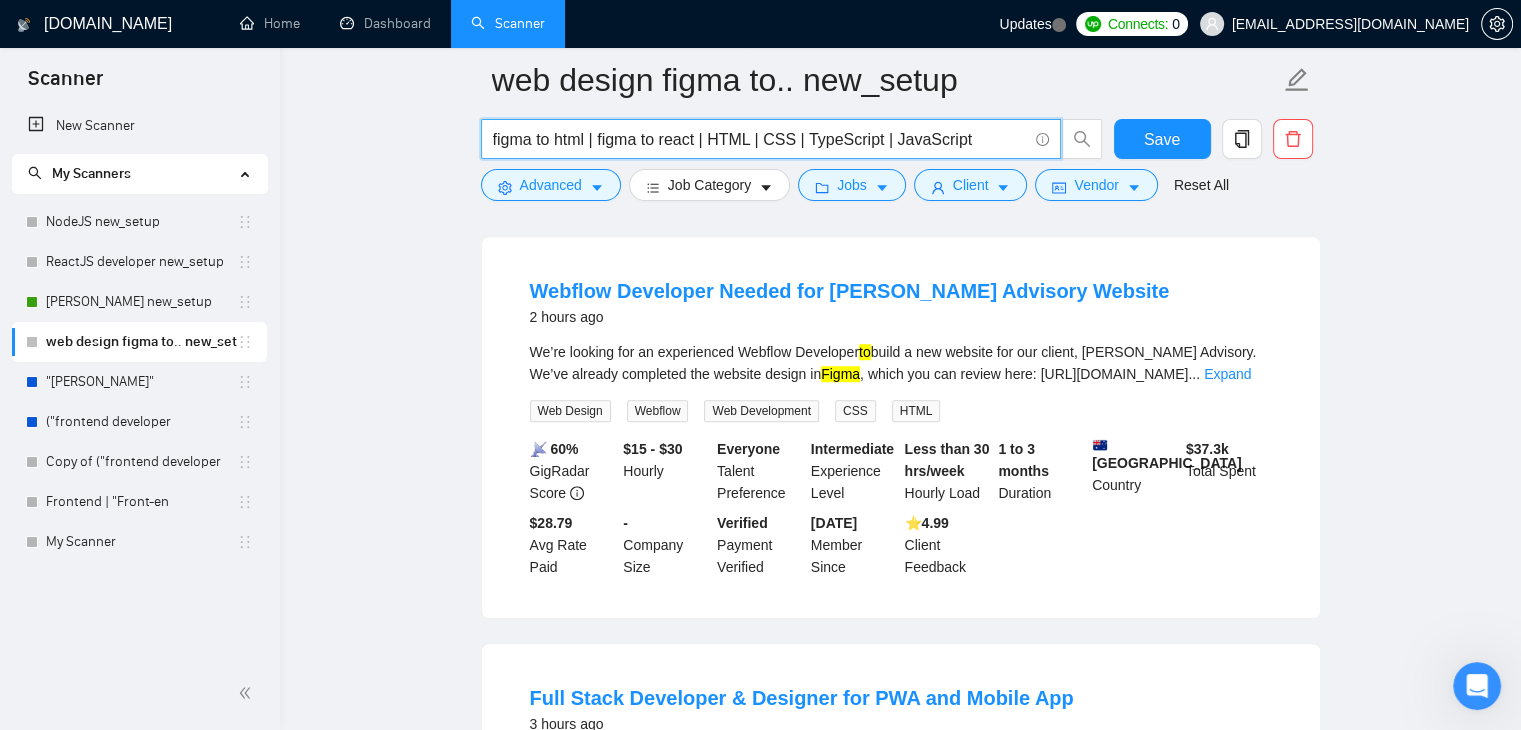 click on "figma to html | figma to react | HTML | CSS | TypeScript | JavaScript" at bounding box center (760, 139) 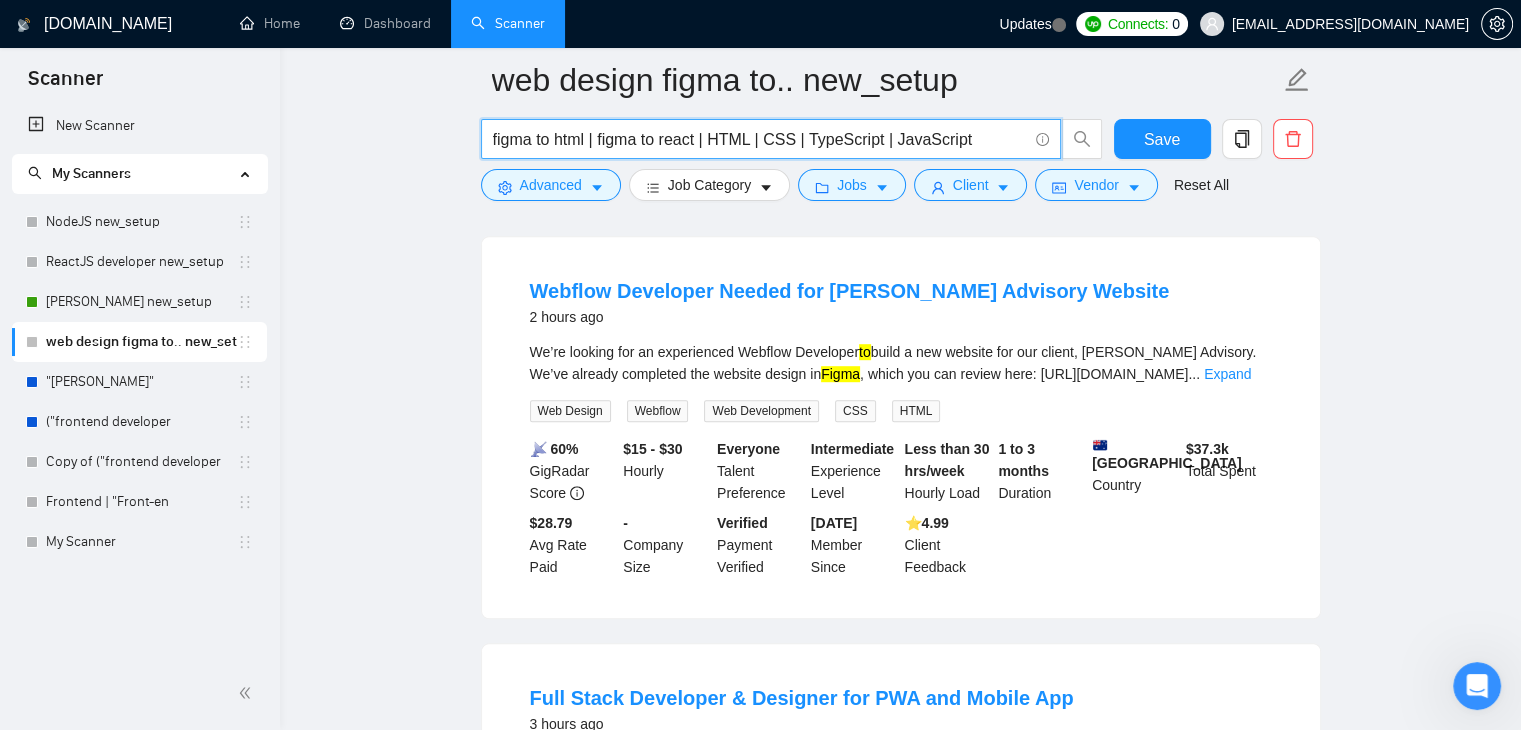click on "figma to html | figma to react | HTML | CSS | TypeScript | JavaScript" at bounding box center [760, 139] 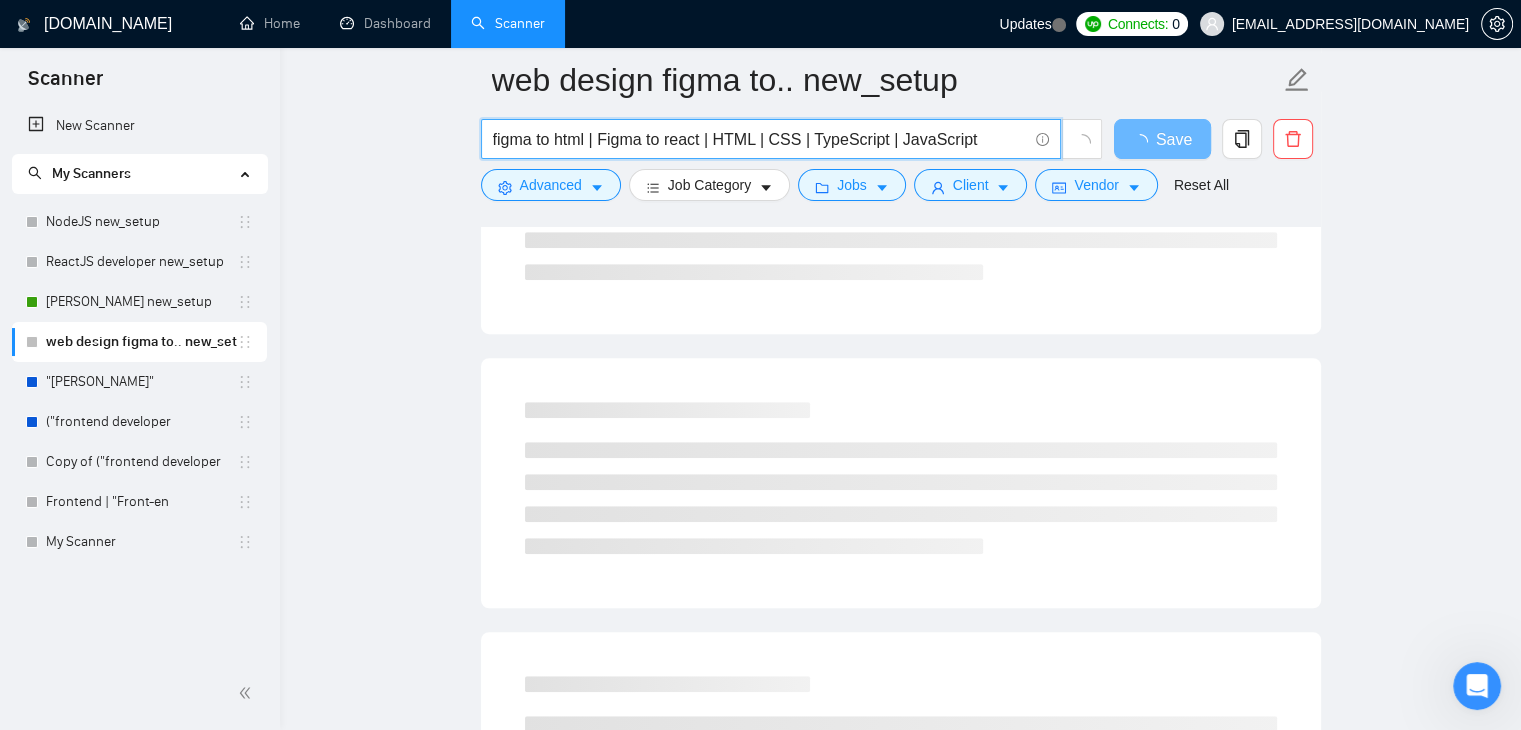 click on "figma to html | Figma to react | HTML | CSS | TypeScript | JavaScript" at bounding box center (760, 139) 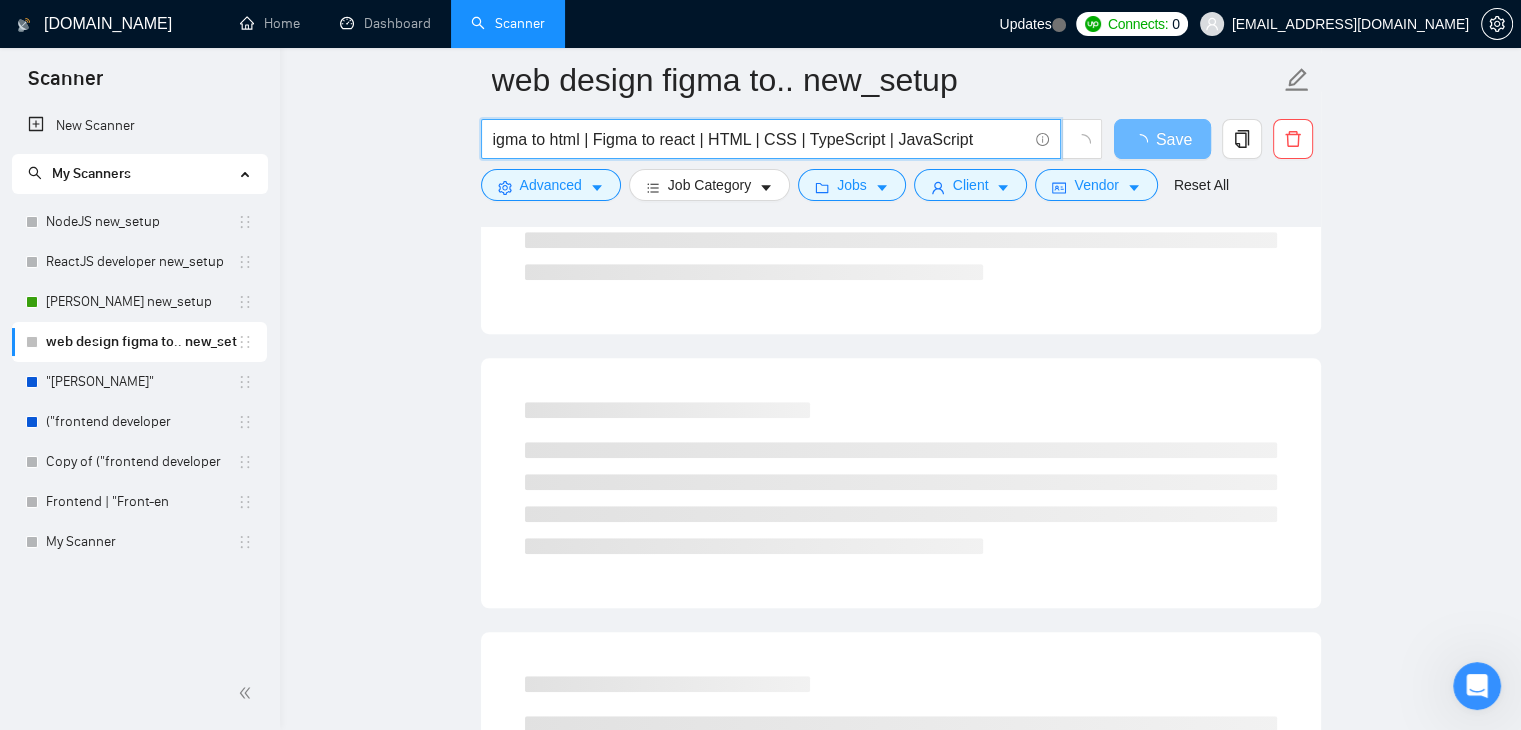 click on "igma to html | Figma to react | HTML | CSS | TypeScript | JavaScript" at bounding box center [760, 139] 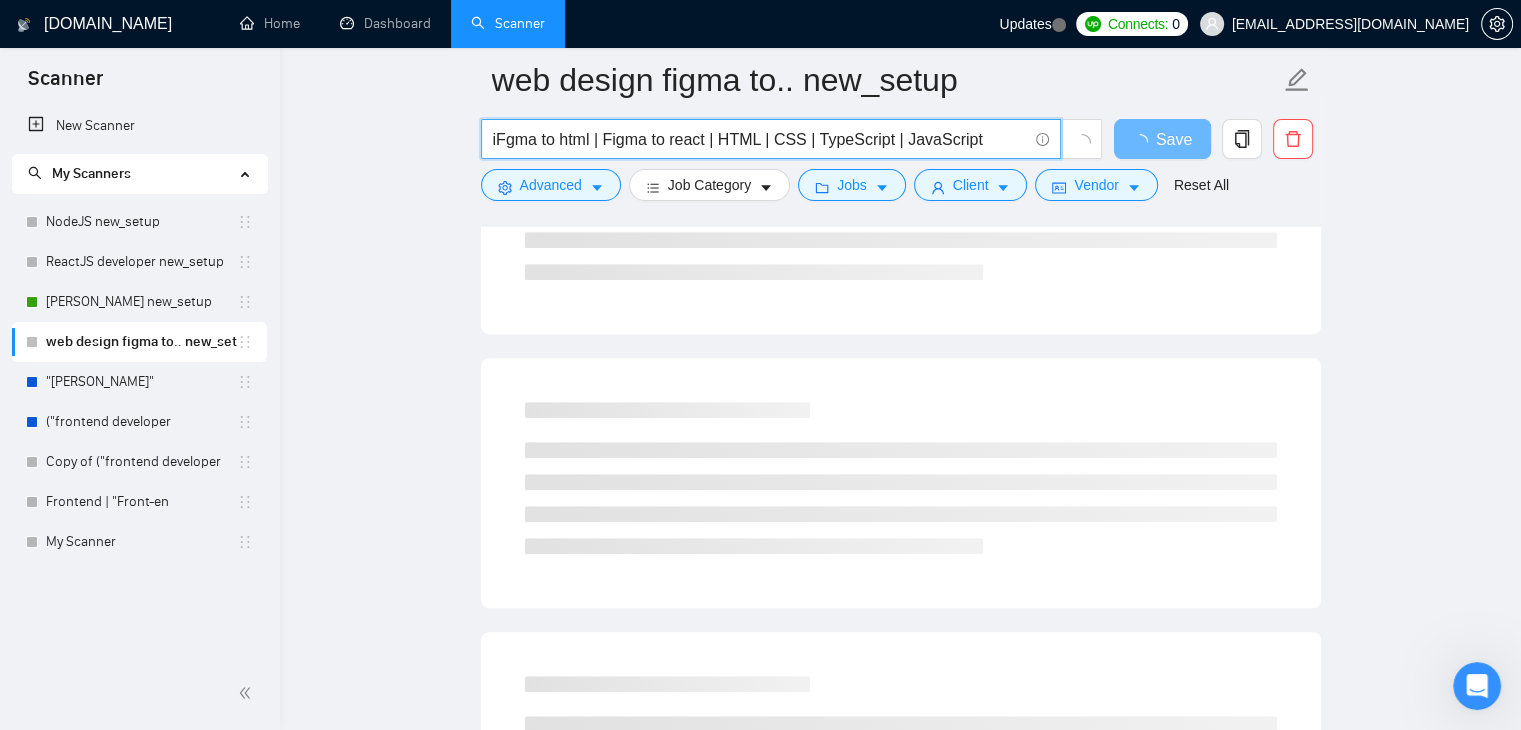 click on "iFgma to html | Figma to react | HTML | CSS | TypeScript | JavaScript" at bounding box center [760, 139] 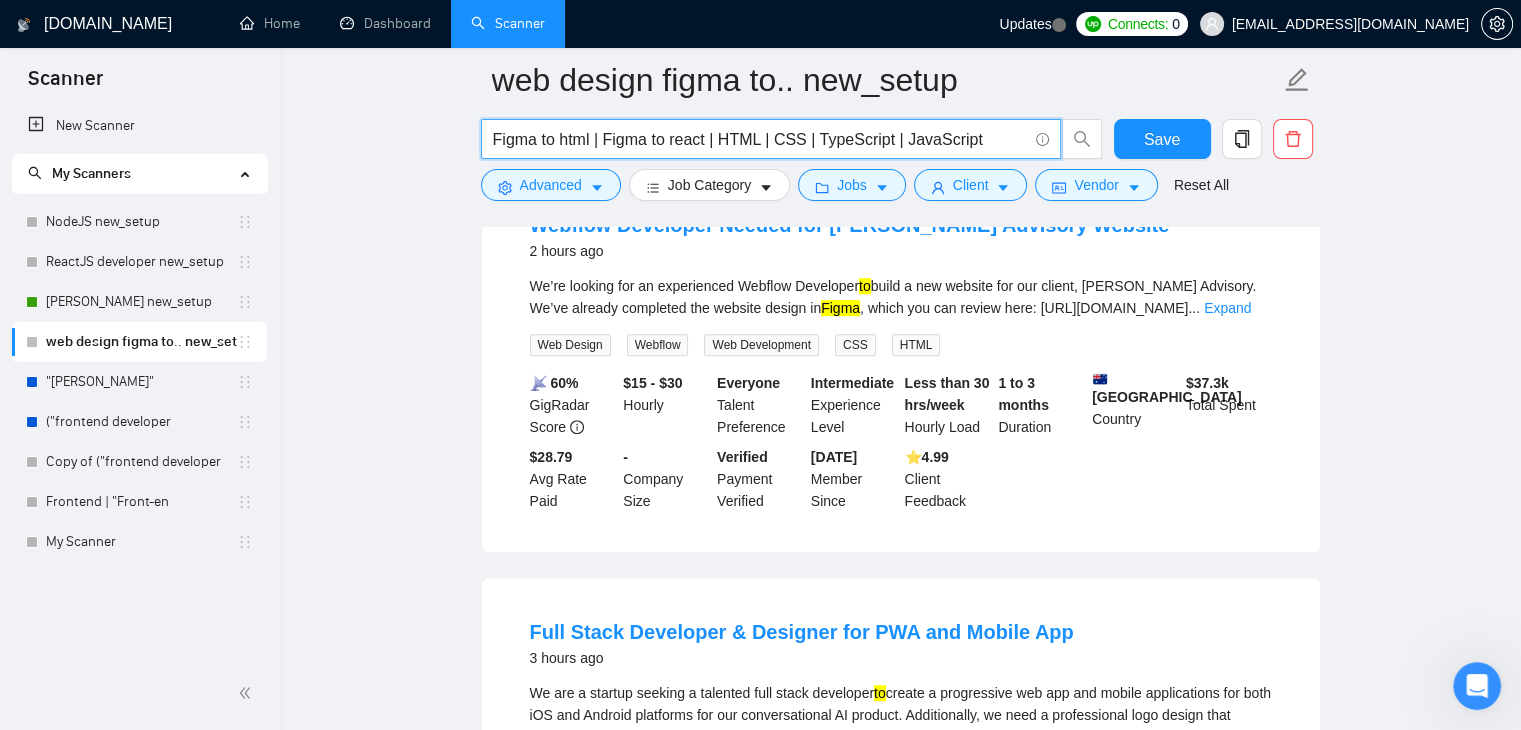 click on "Figma to html | Figma to react | HTML | CSS | TypeScript | JavaScript" at bounding box center [760, 139] 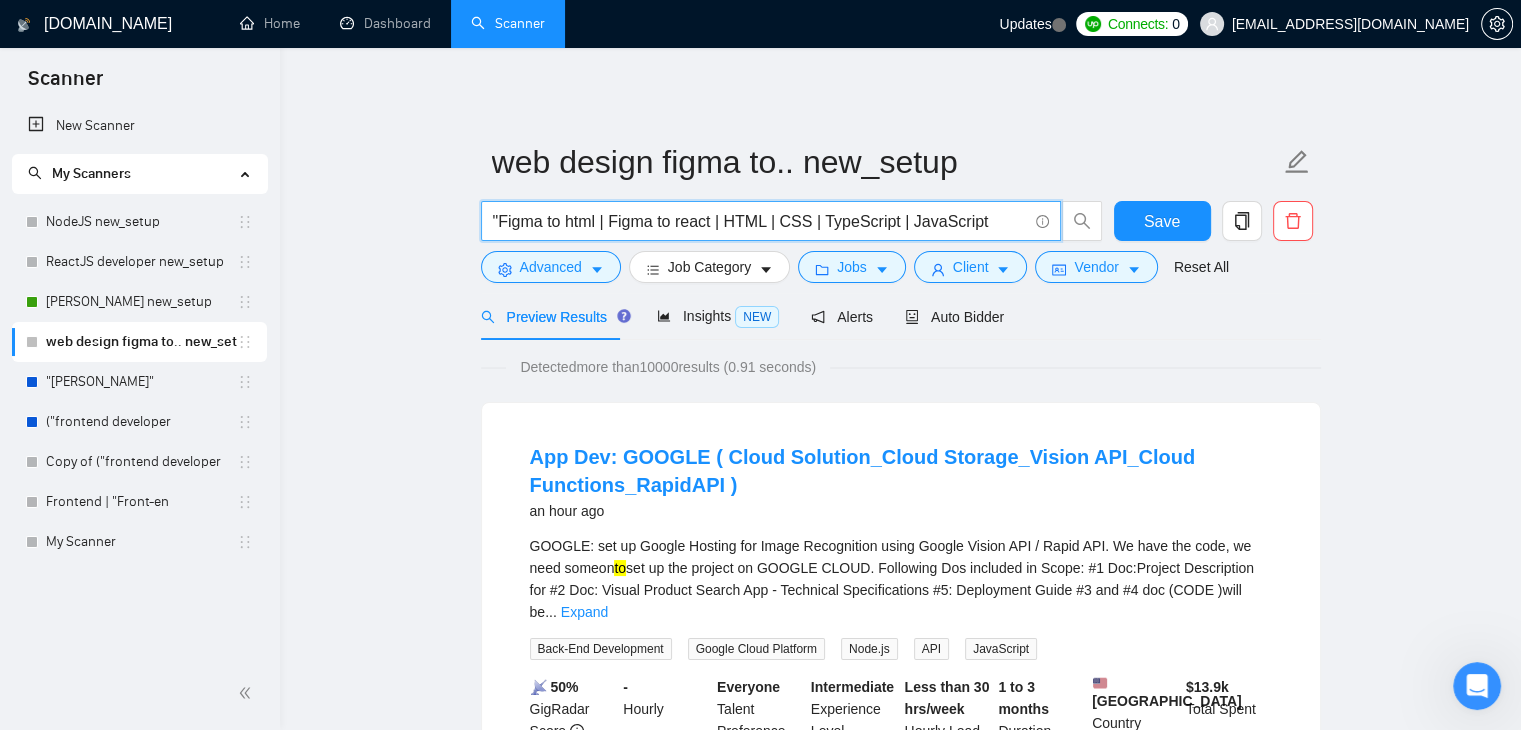 scroll, scrollTop: 104, scrollLeft: 0, axis: vertical 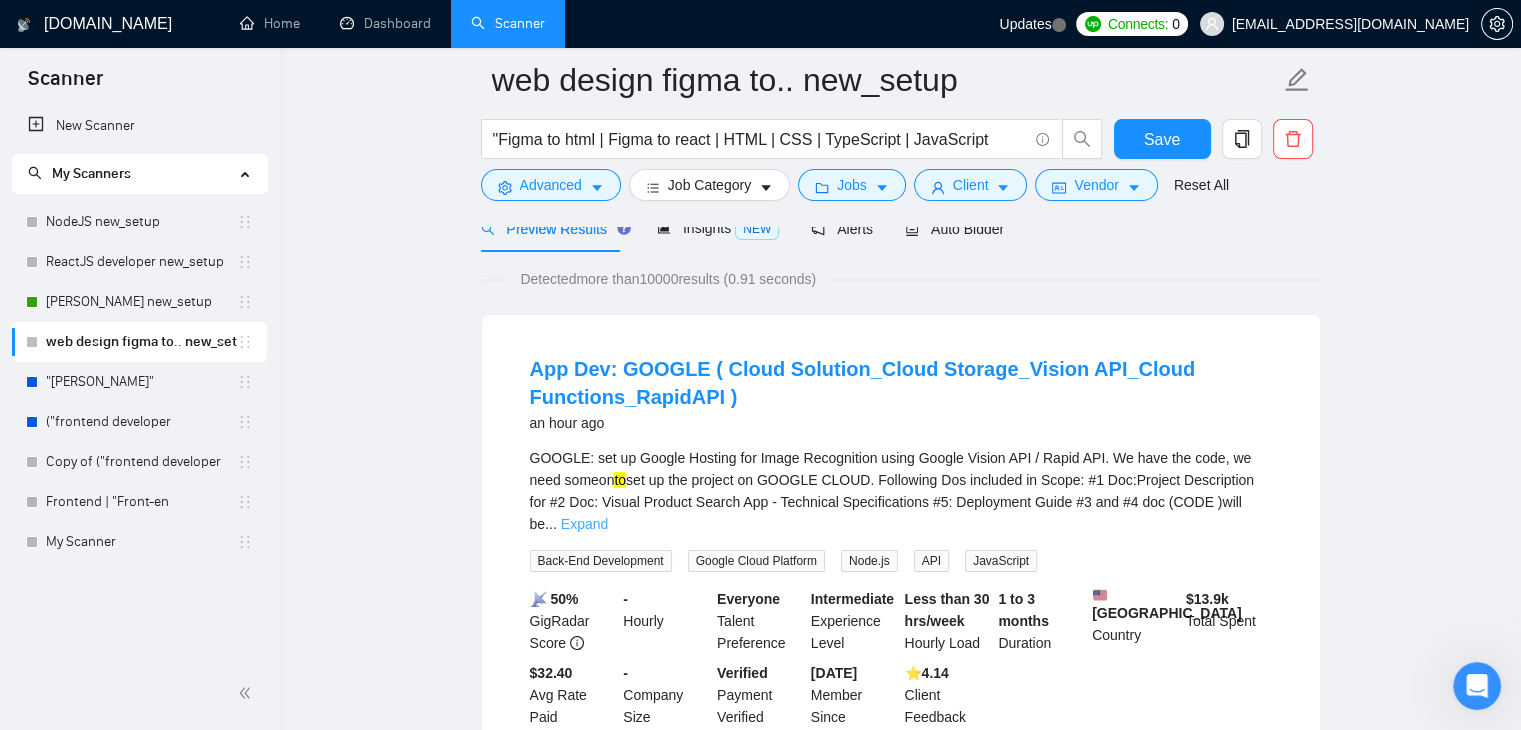click on "Expand" at bounding box center [584, 524] 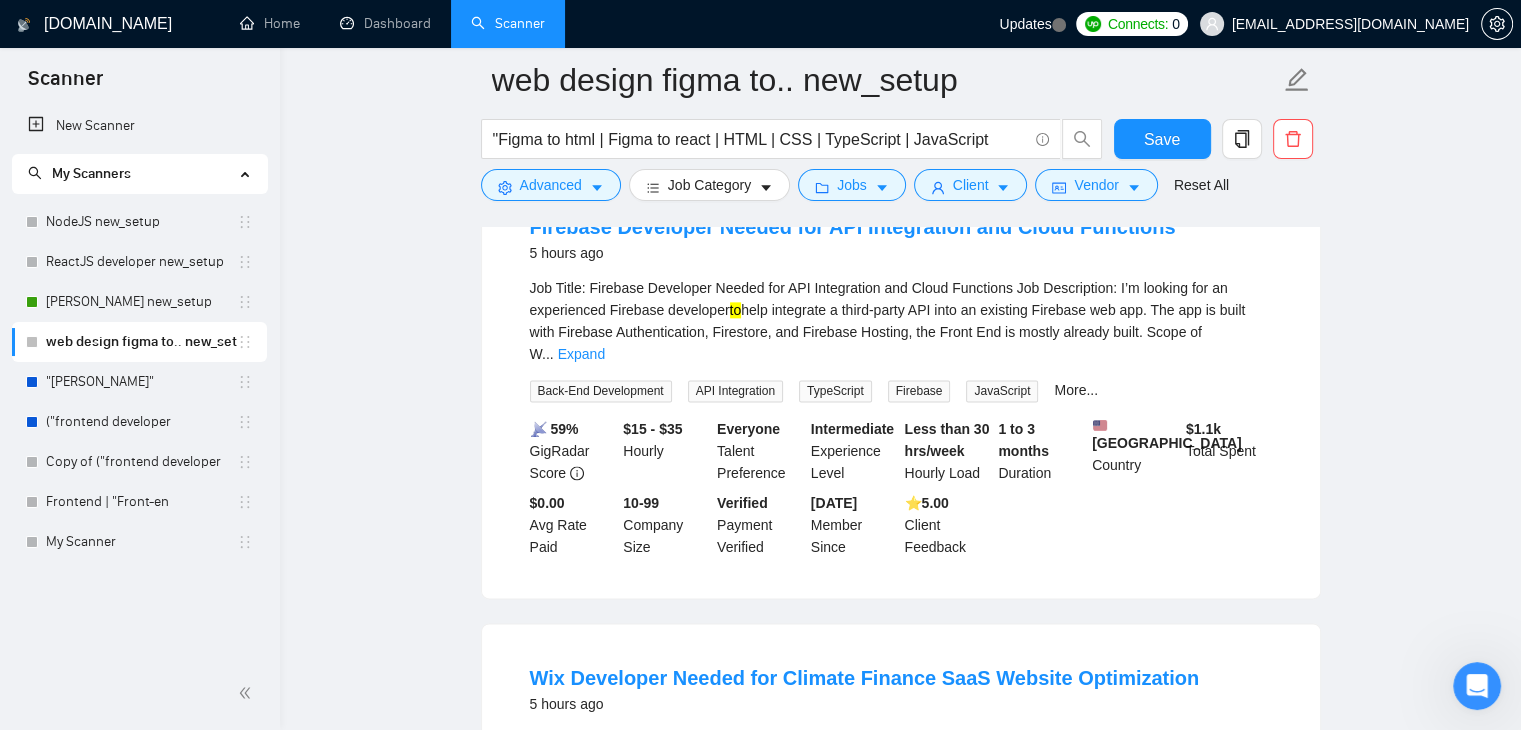 scroll, scrollTop: 2492, scrollLeft: 0, axis: vertical 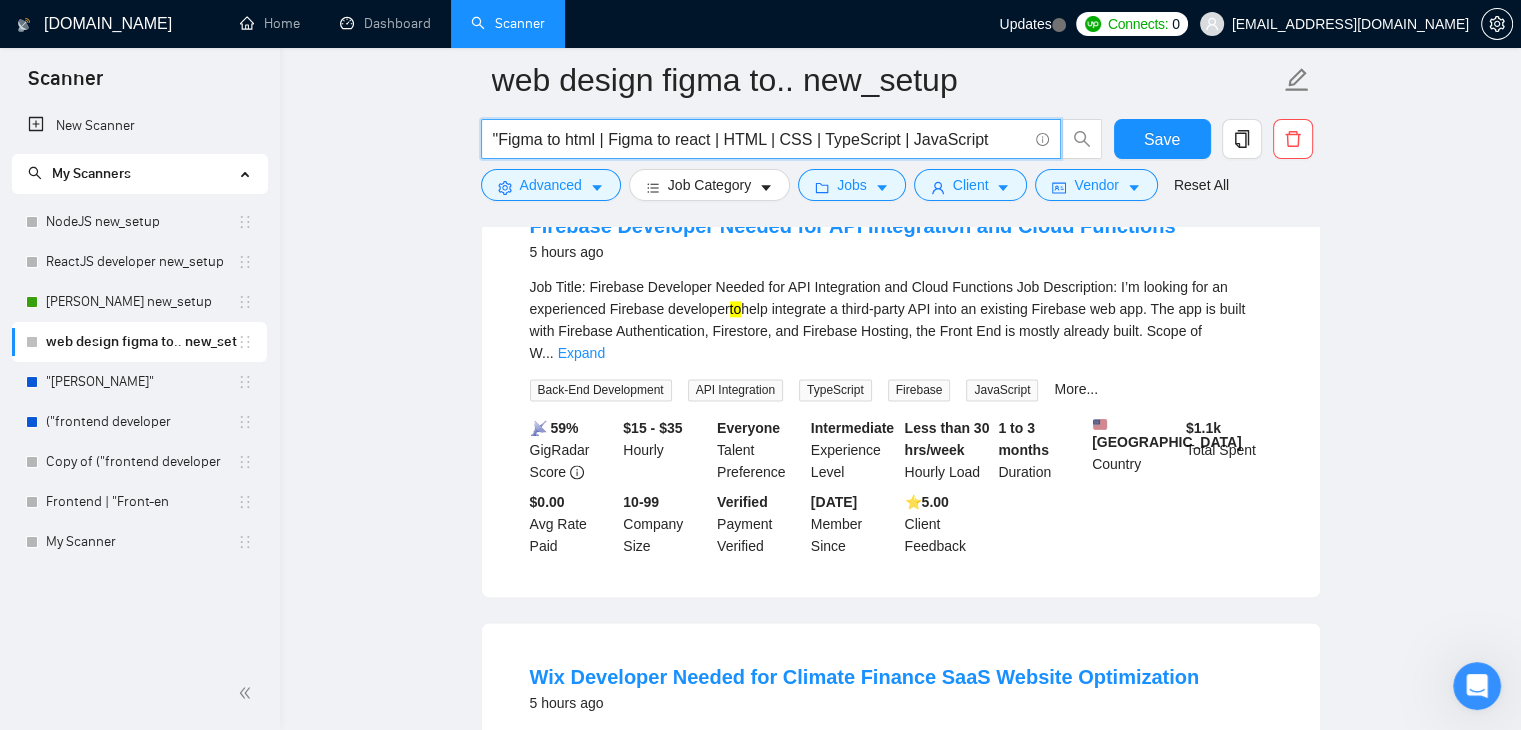 click on ""Figma to html | Figma to react | HTML | CSS | TypeScript | JavaScript" at bounding box center [760, 139] 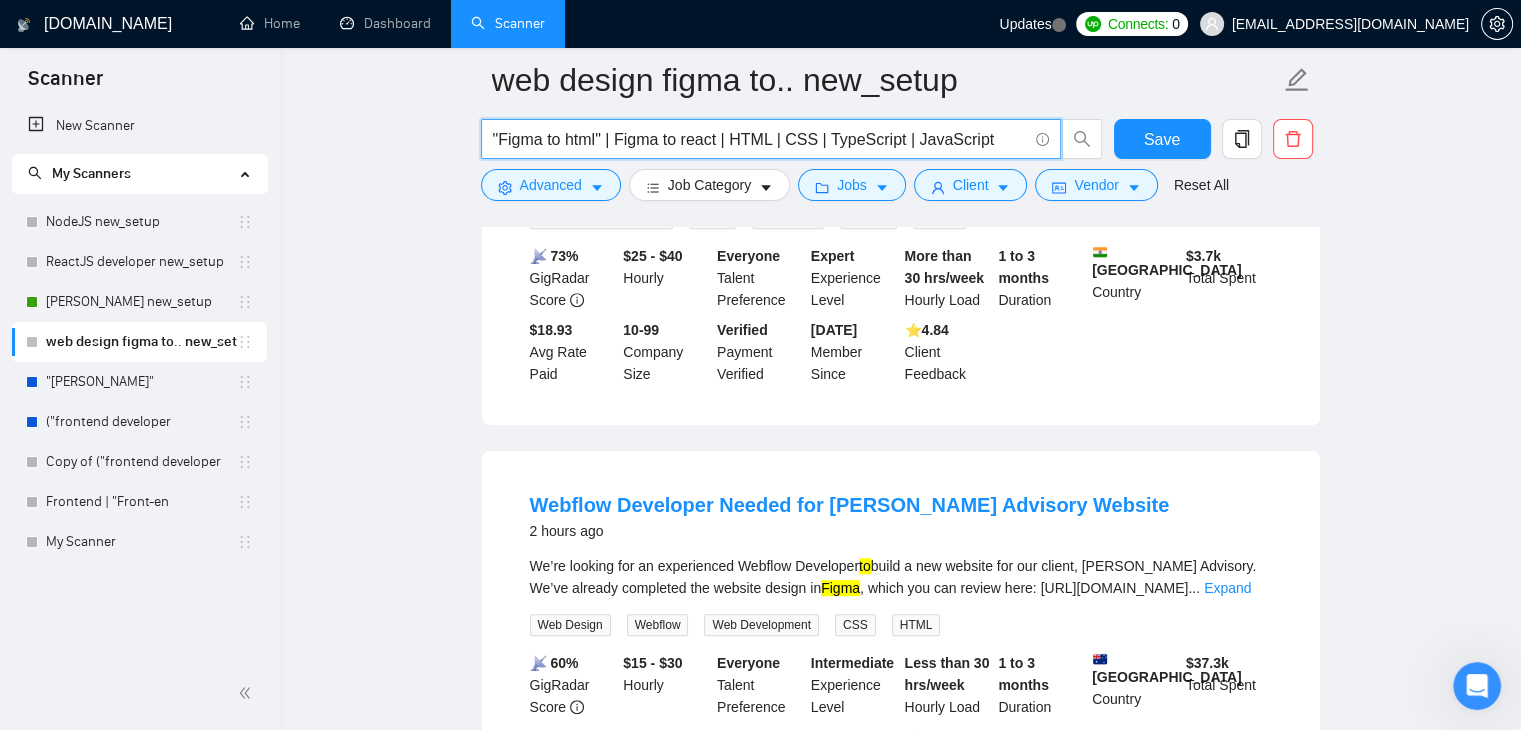scroll, scrollTop: 876, scrollLeft: 0, axis: vertical 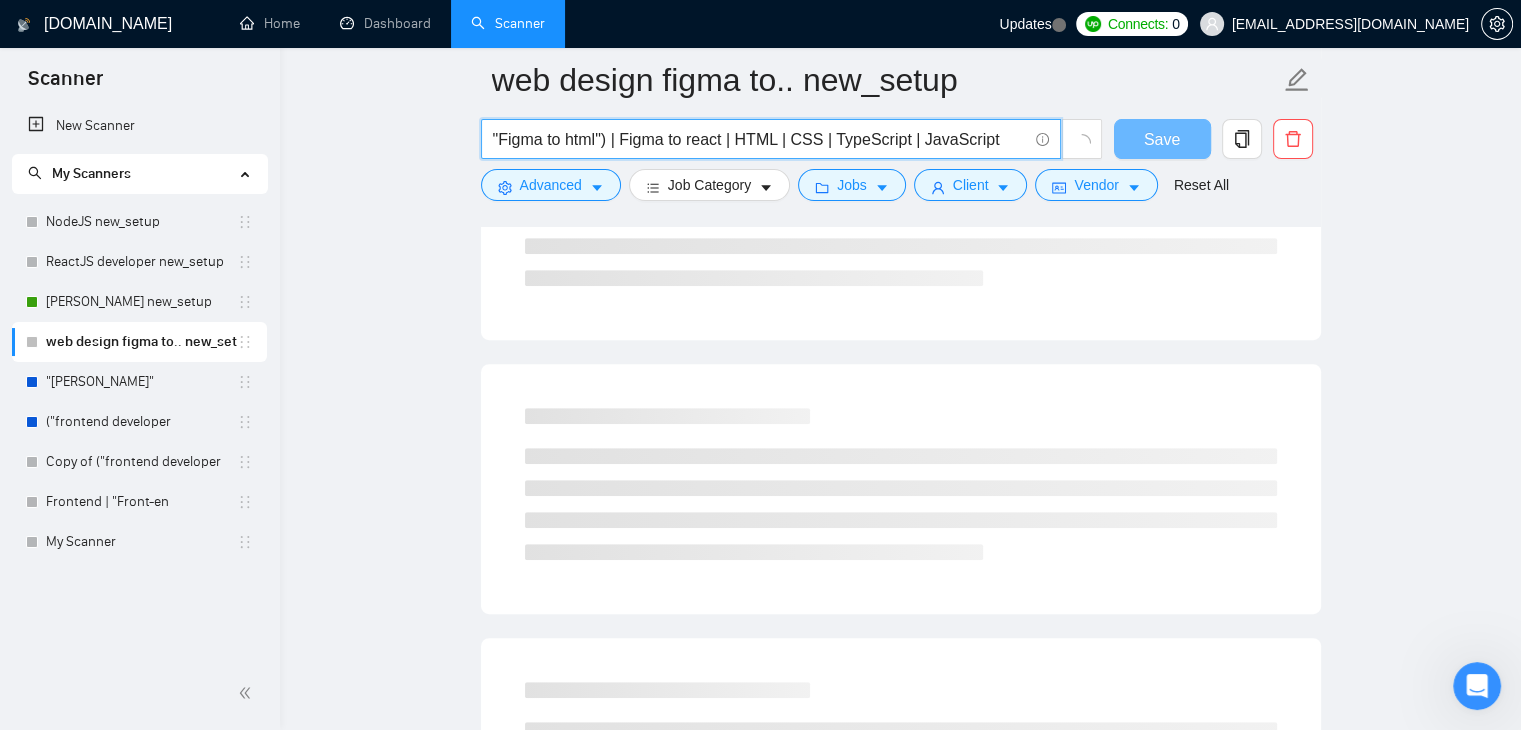 click on ""Figma to html") | Figma to react | HTML | CSS | TypeScript | JavaScript" at bounding box center [760, 139] 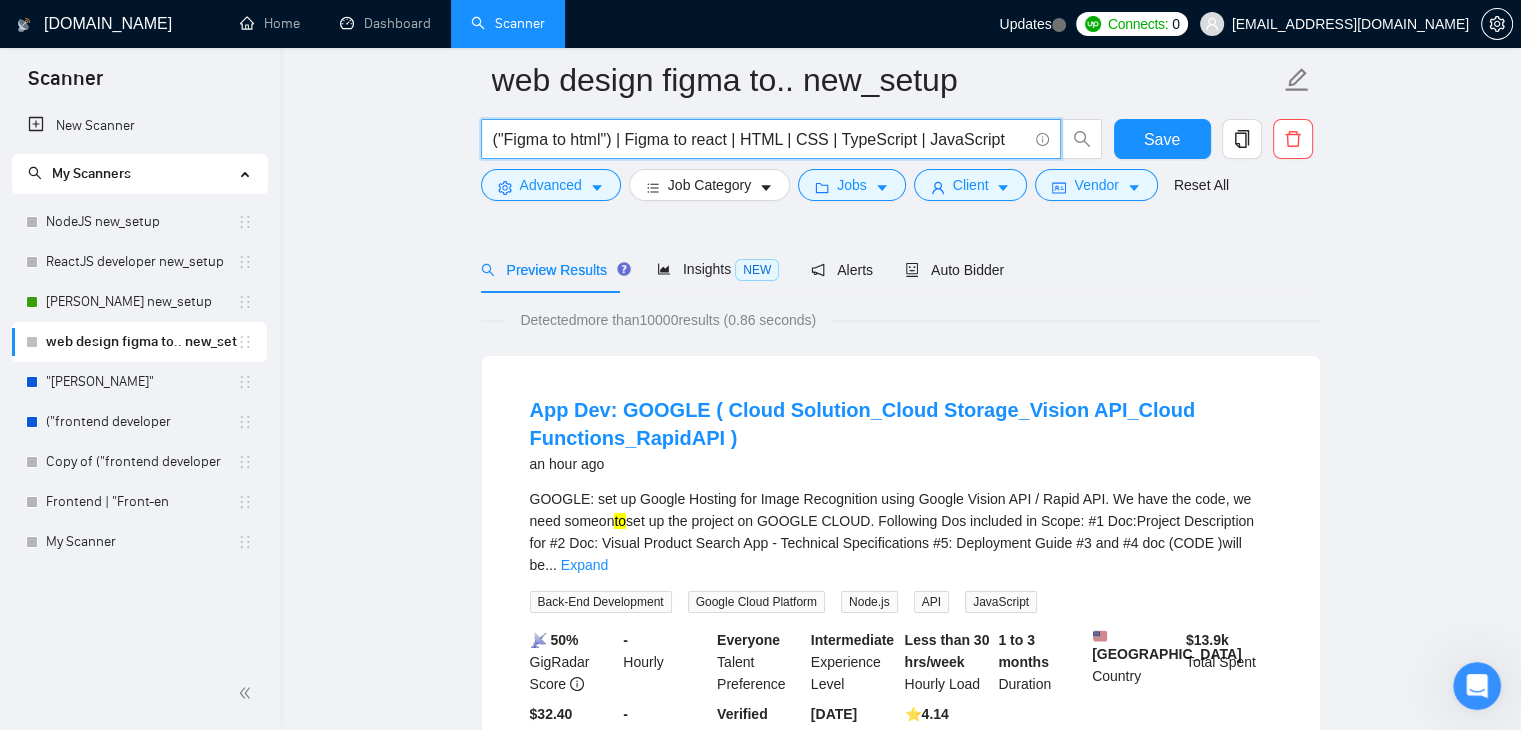 scroll, scrollTop: 88, scrollLeft: 0, axis: vertical 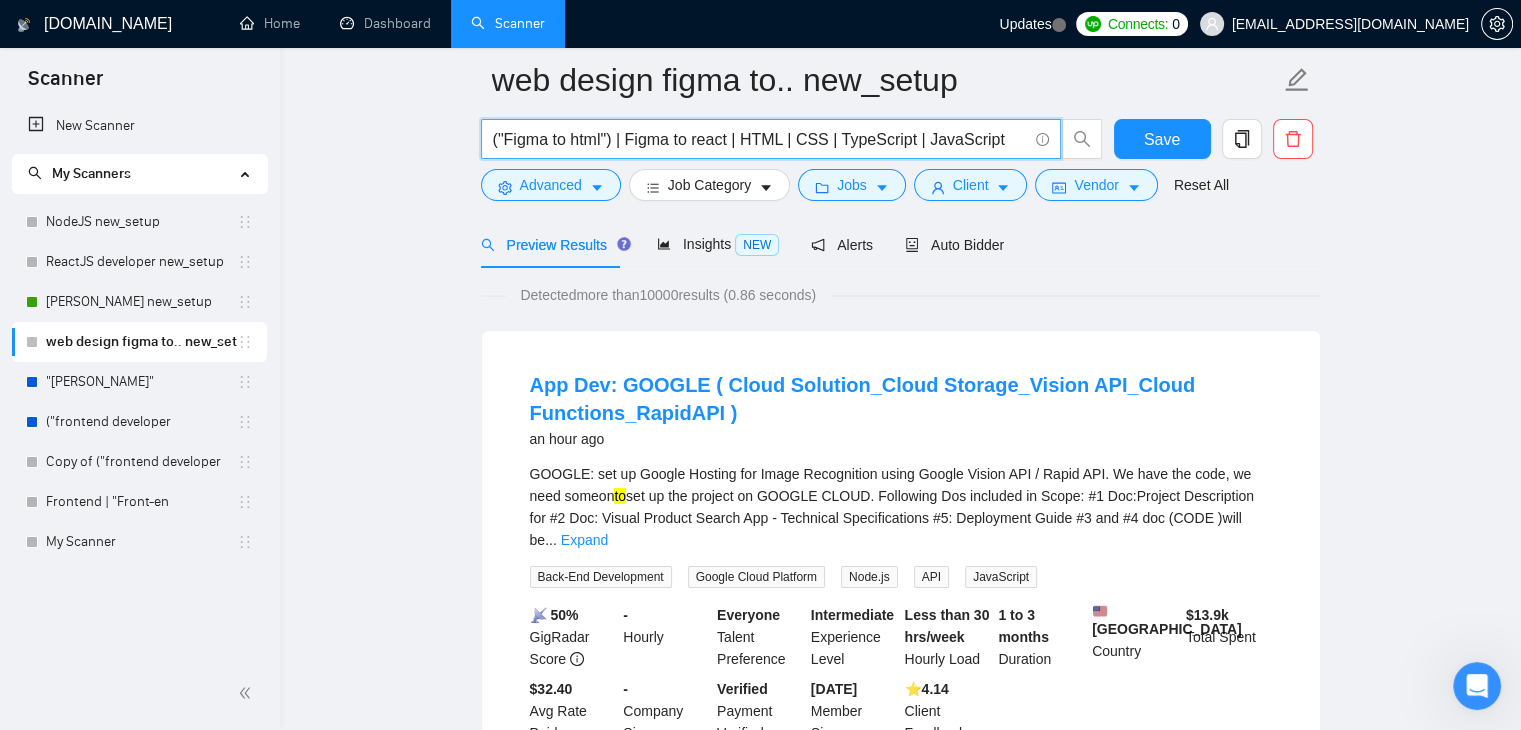 click on "("Figma to html") | Figma to react | HTML | CSS | TypeScript | JavaScript" at bounding box center (760, 139) 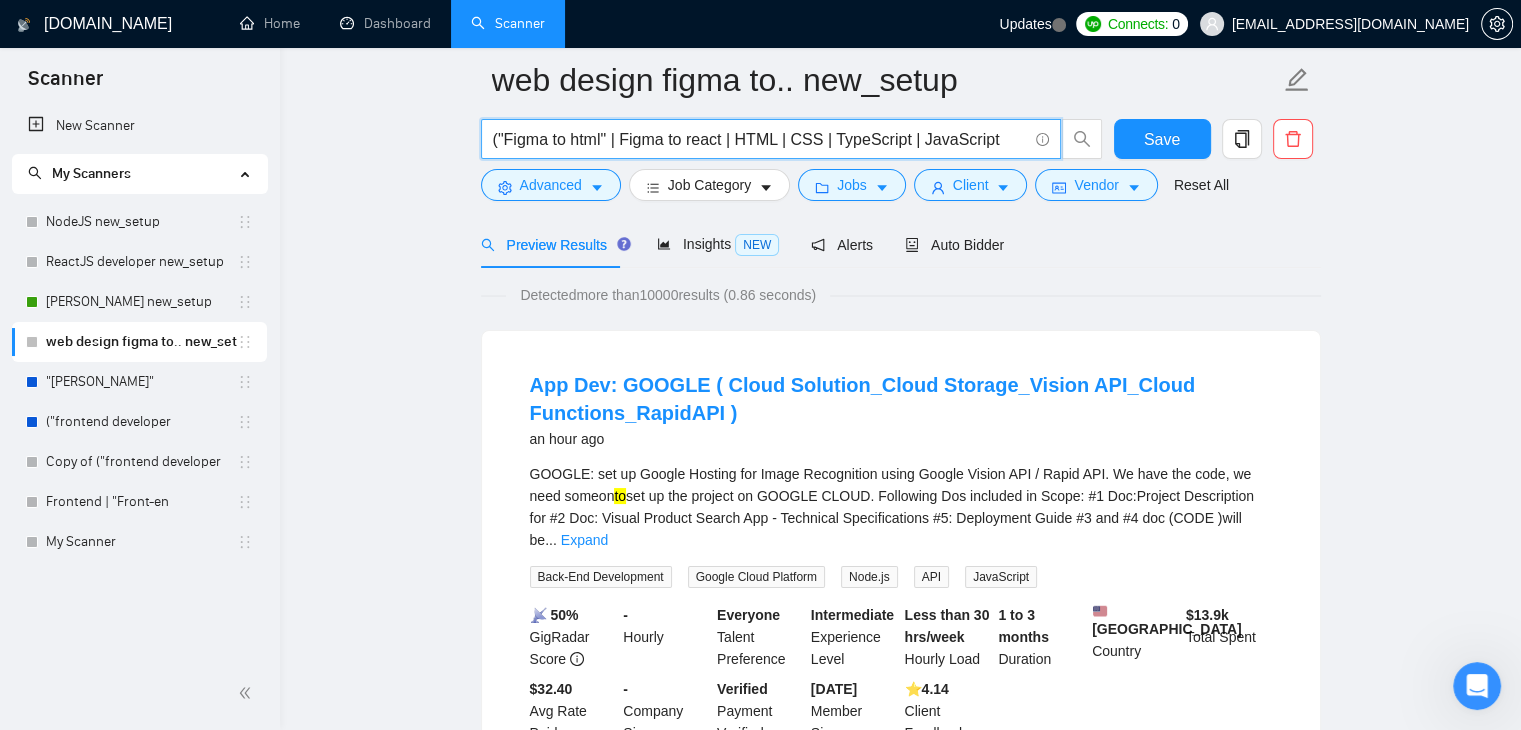 click on "("Figma to html" | Figma to react | HTML | CSS | TypeScript | JavaScript" at bounding box center (760, 139) 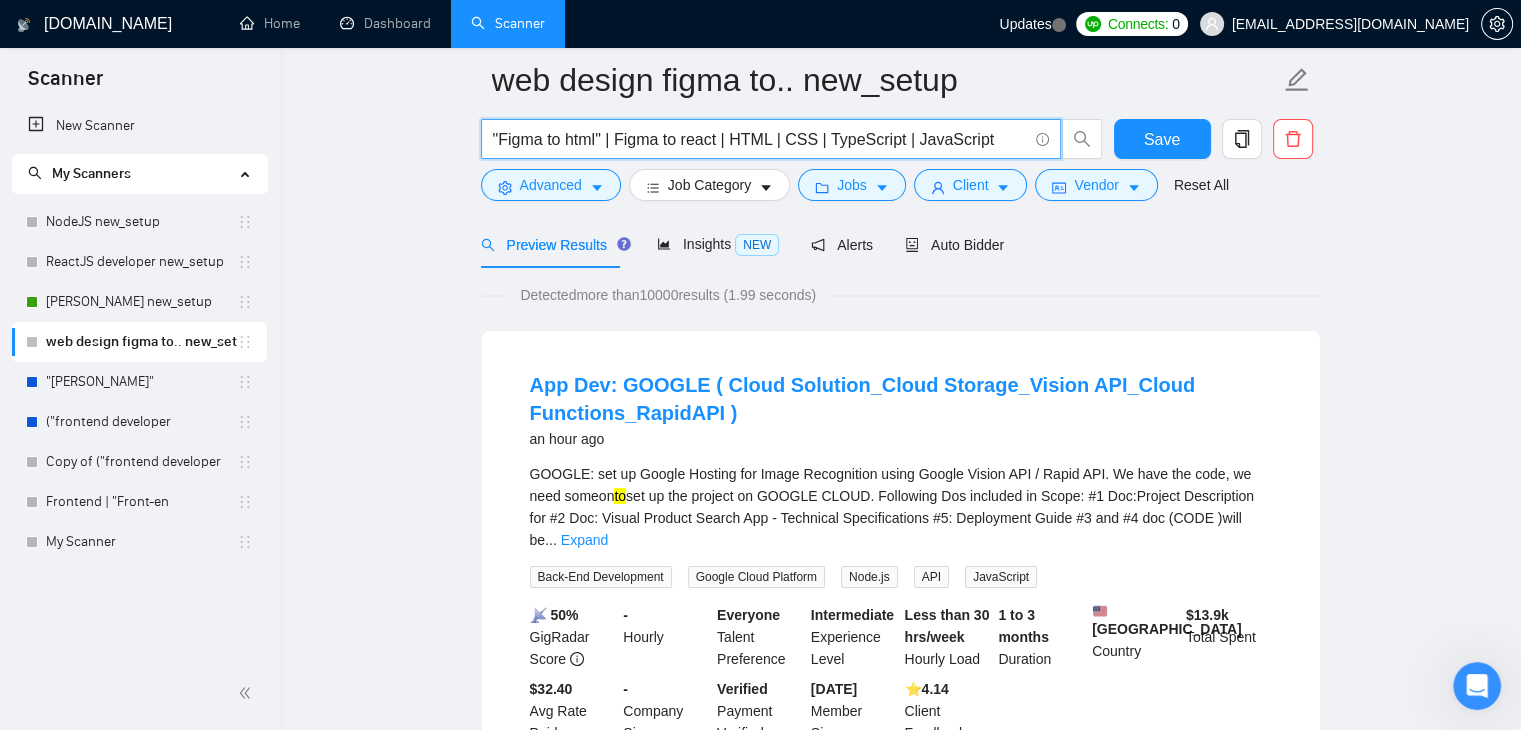 click on ""Figma to html" | Figma to react | HTML | CSS | TypeScript | JavaScript" at bounding box center (760, 139) 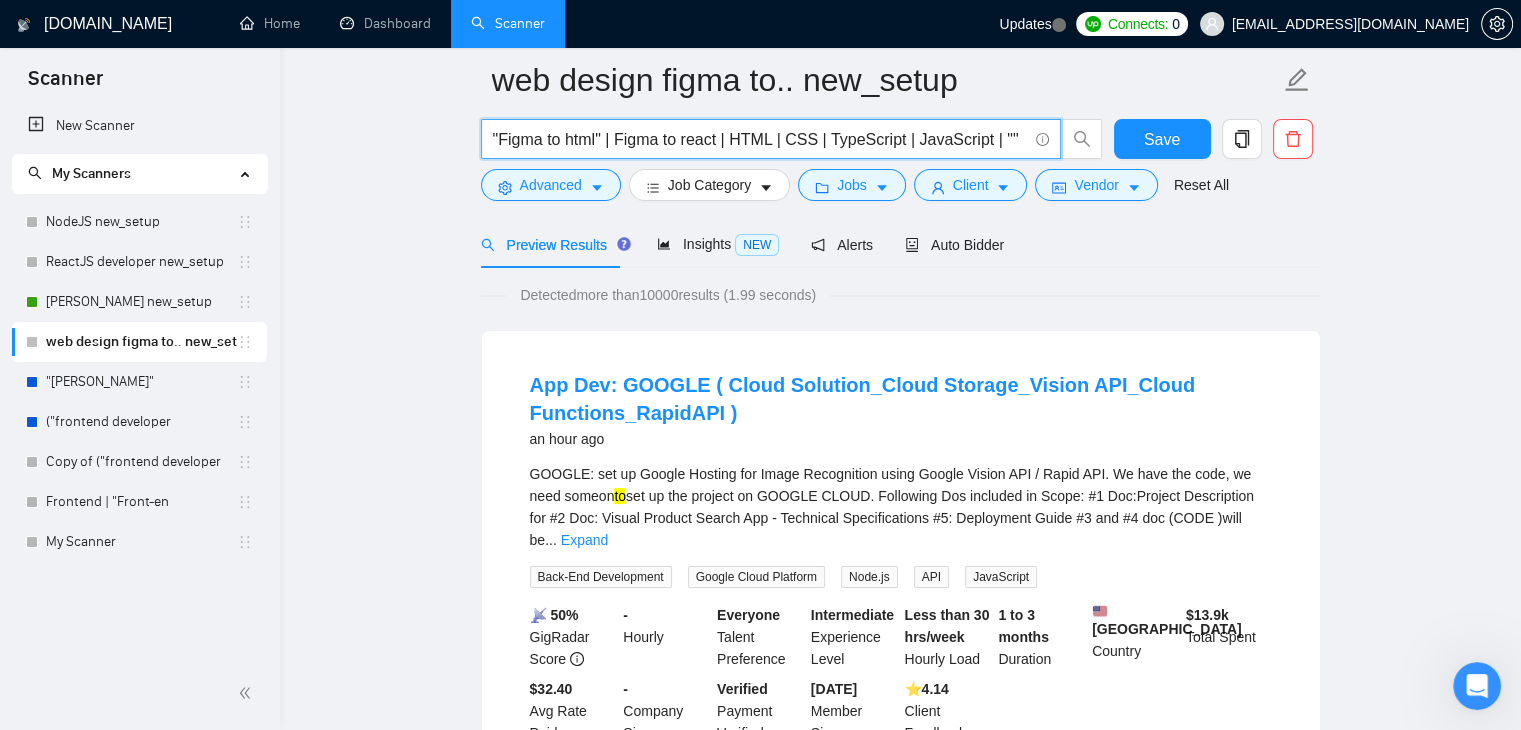 paste on "HTML/CSS expert" 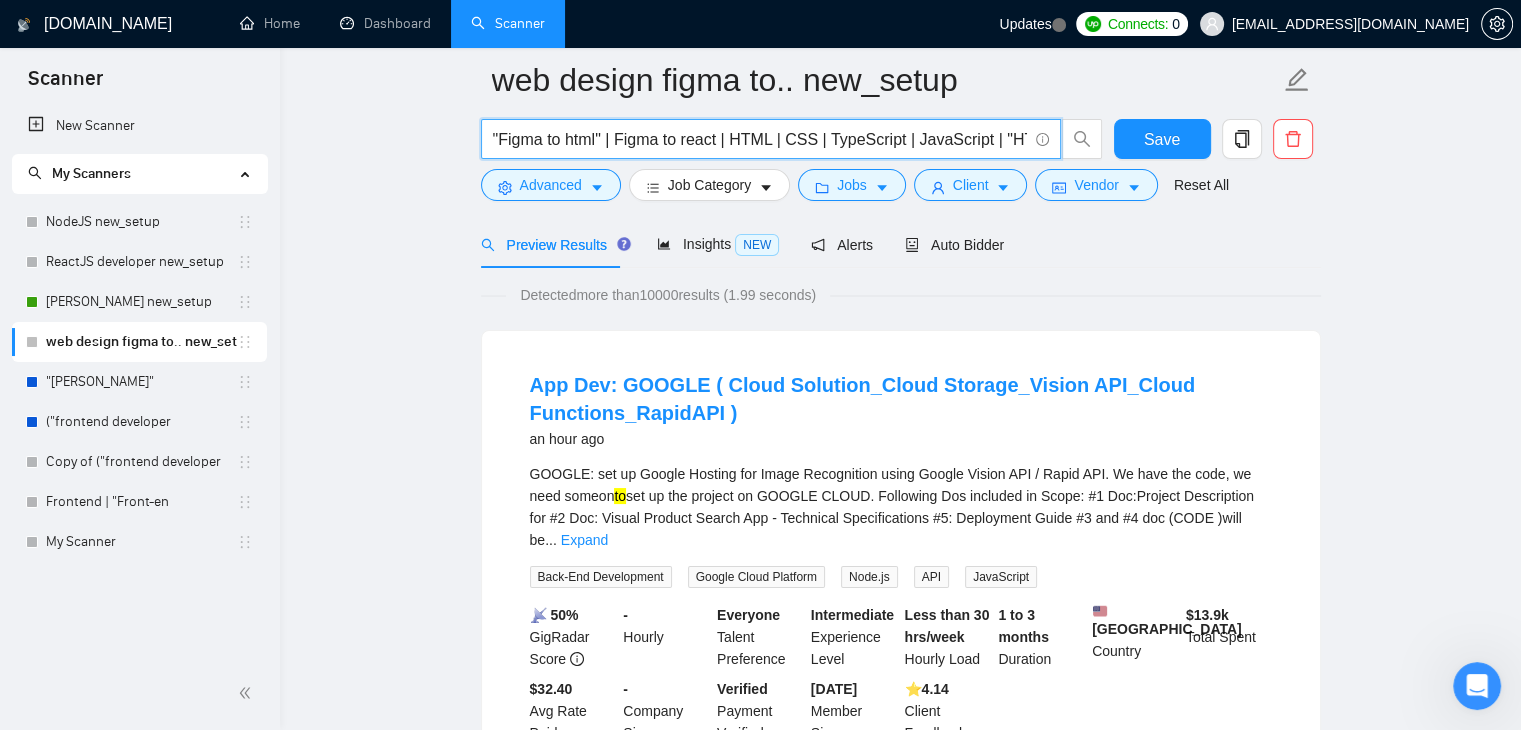 scroll, scrollTop: 0, scrollLeft: 96, axis: horizontal 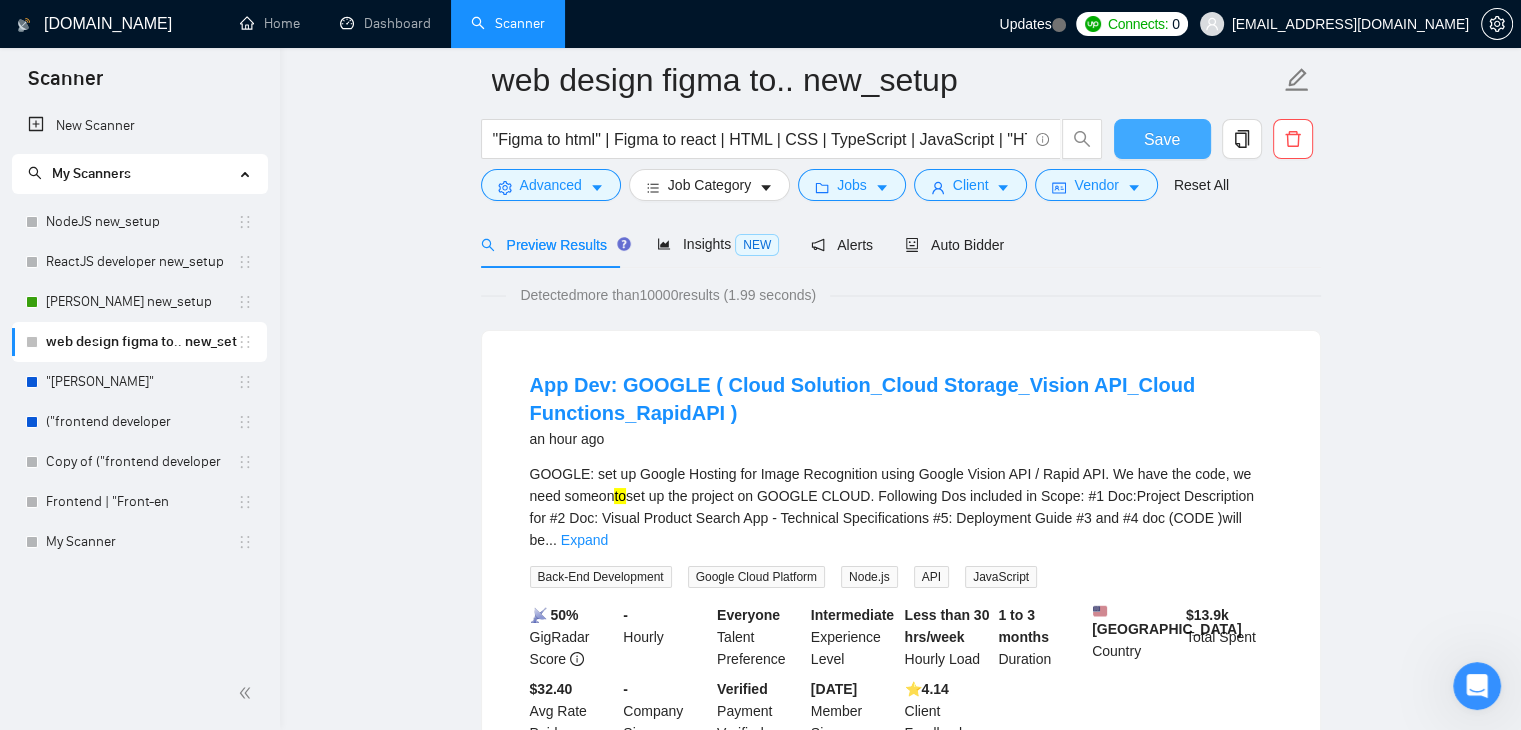 click on "Save" at bounding box center [1162, 139] 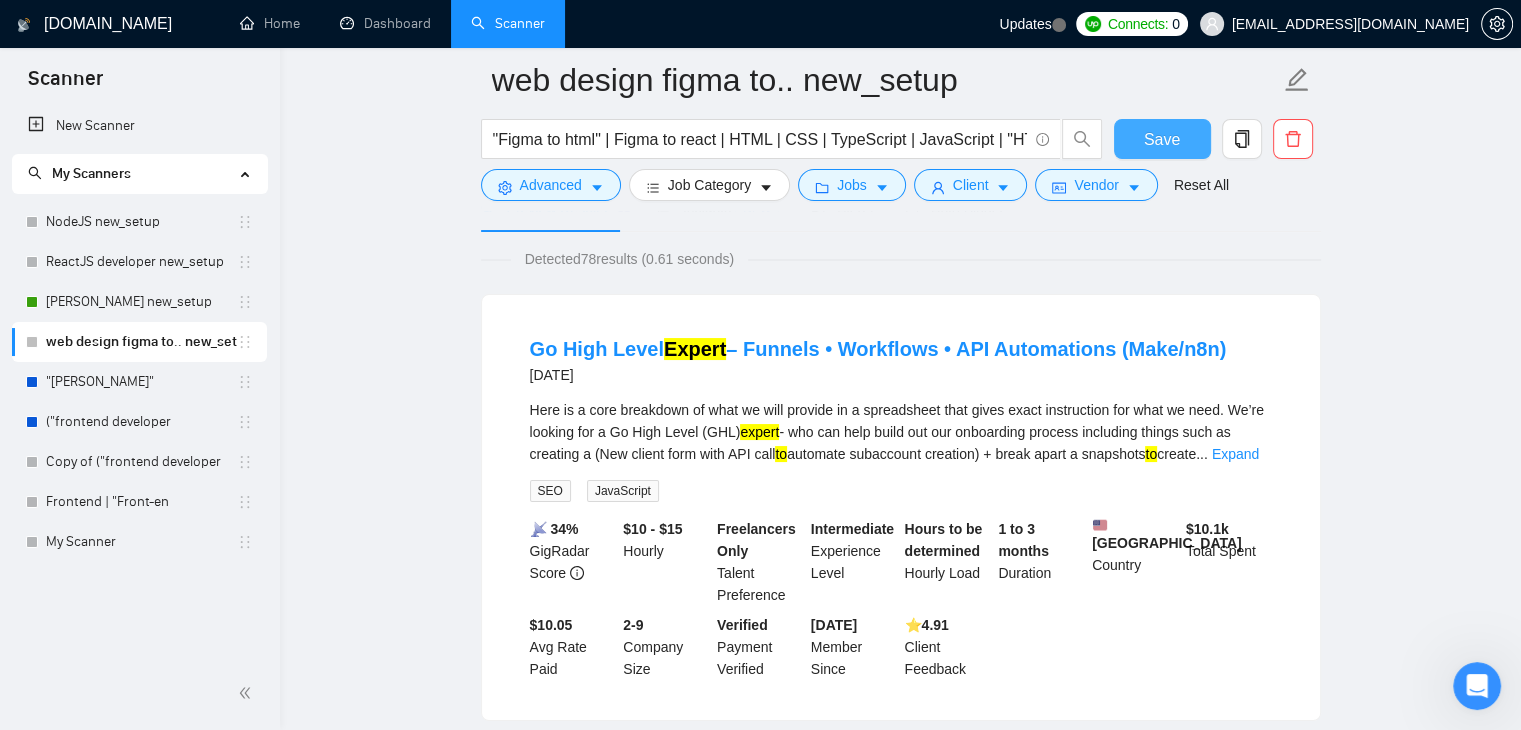 scroll, scrollTop: 102, scrollLeft: 0, axis: vertical 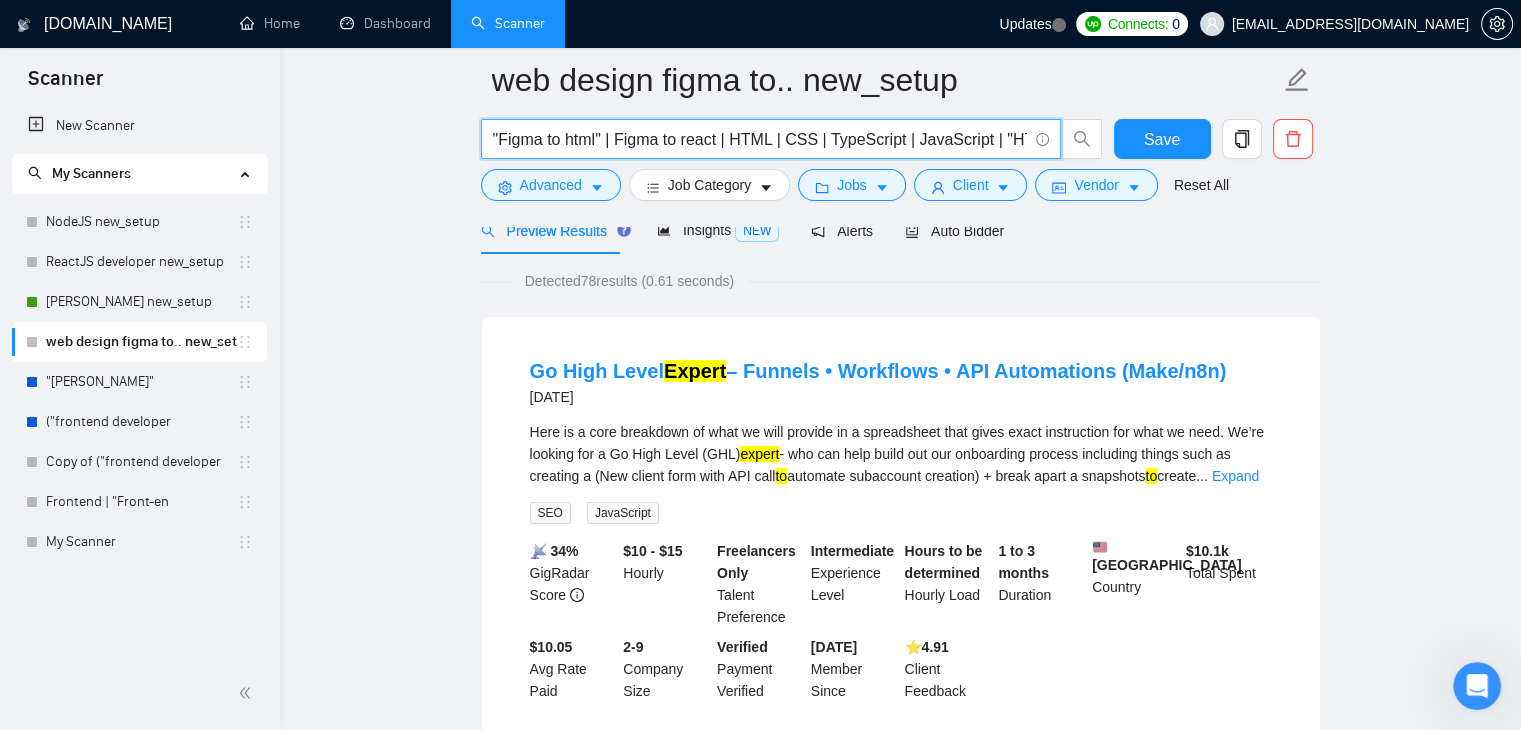click on ""Figma to html" | Figma to react | HTML | CSS | TypeScript | JavaScript | "HTML/CSS expert"" at bounding box center (760, 139) 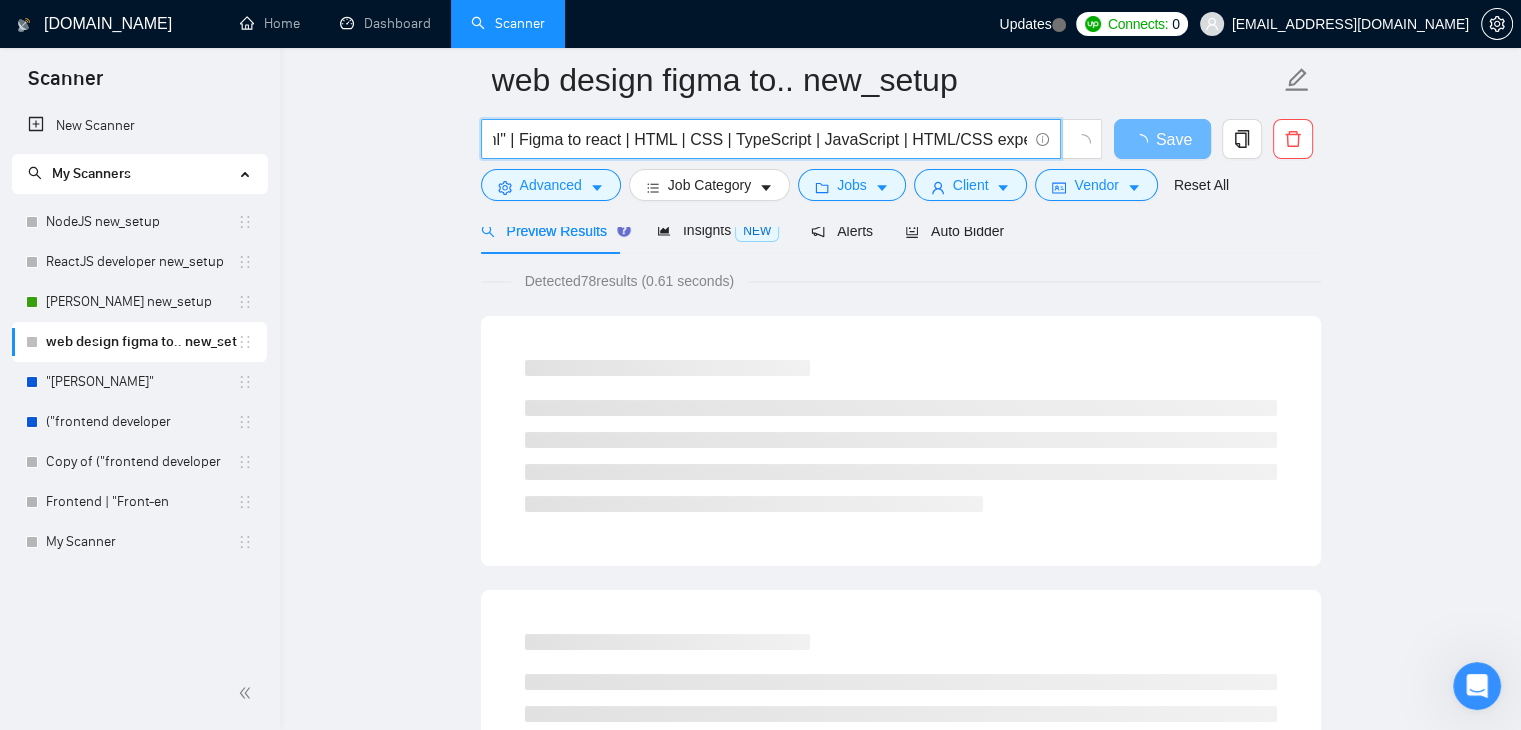 scroll, scrollTop: 0, scrollLeft: 88, axis: horizontal 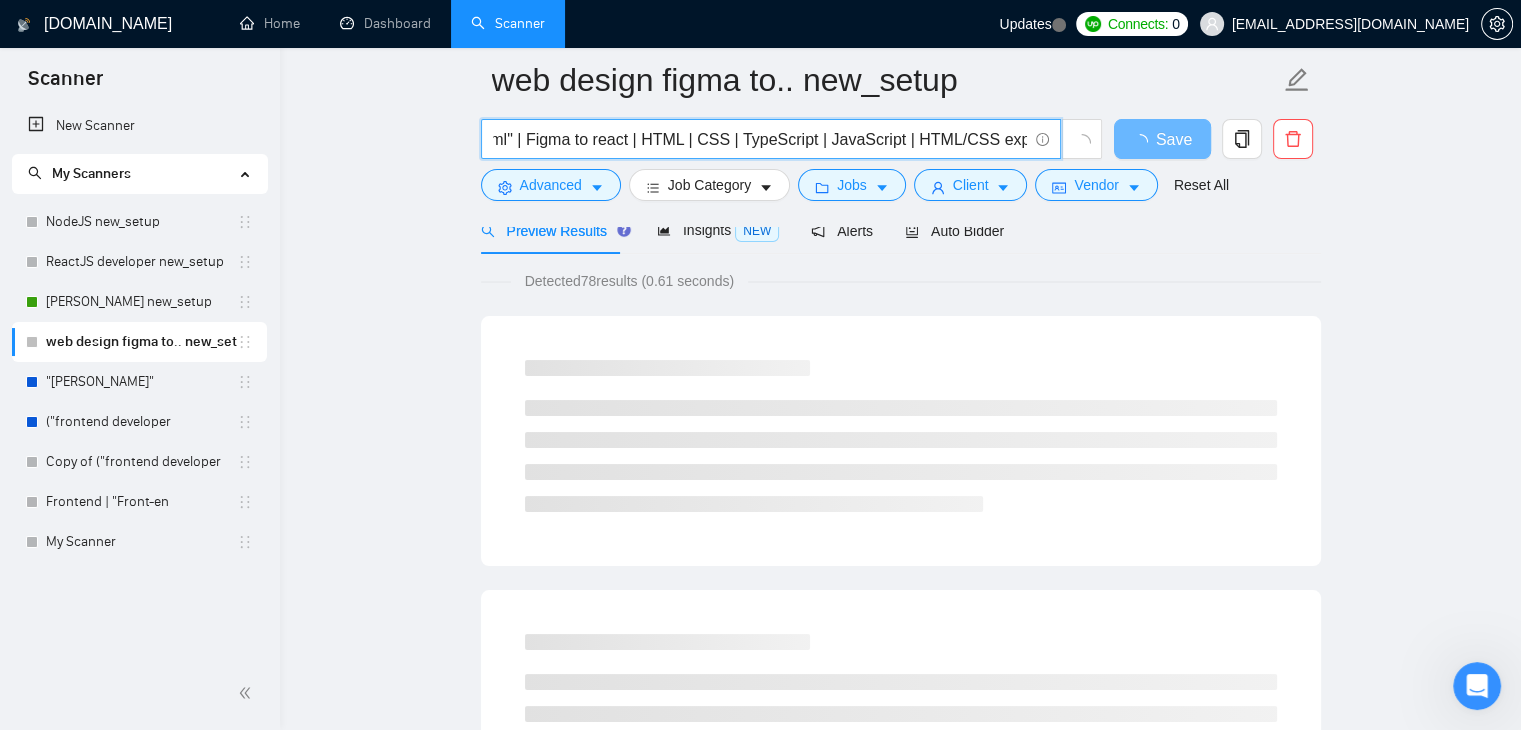 click on ""Figma to html" | Figma to react | HTML | CSS | TypeScript | JavaScript | HTML/CSS expert" at bounding box center (760, 139) 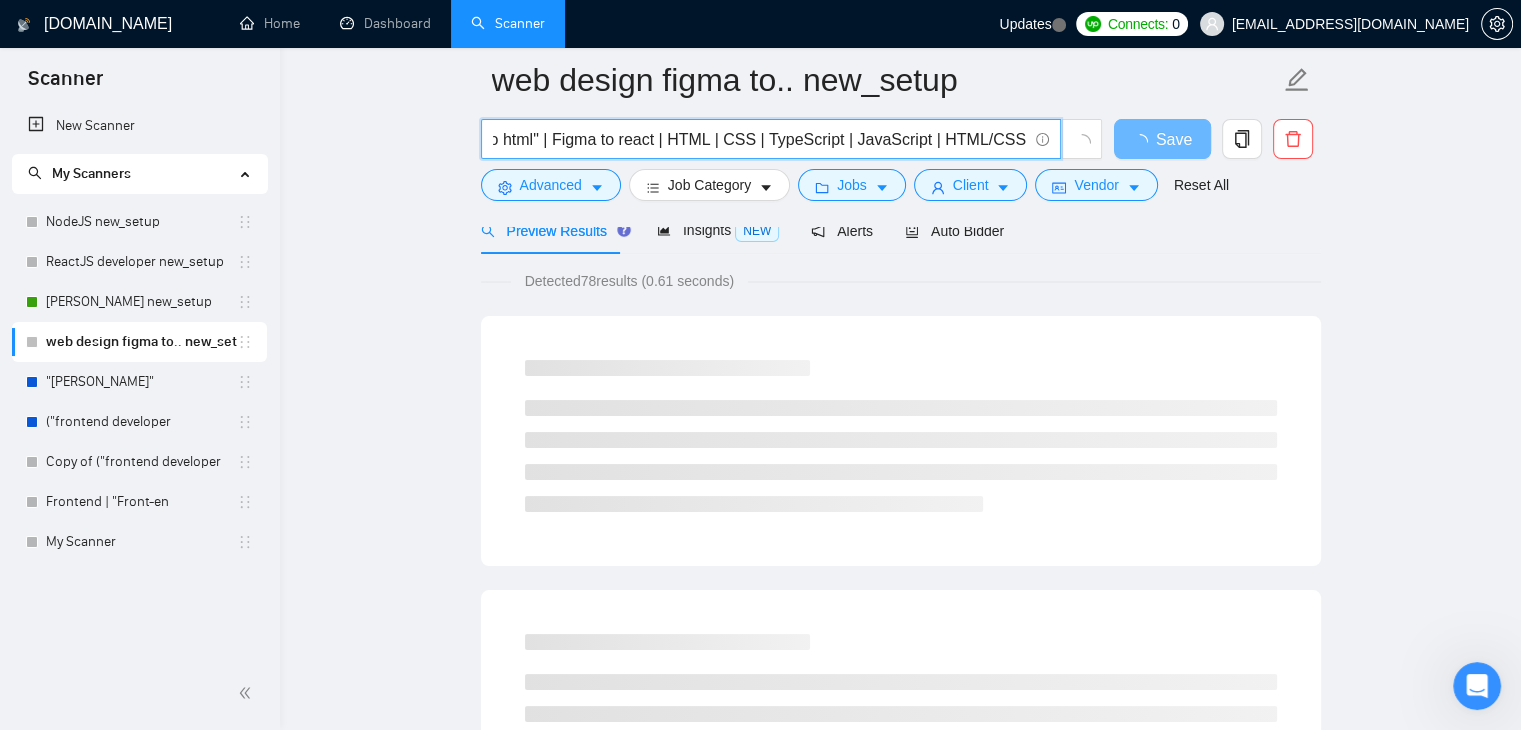 scroll, scrollTop: 0, scrollLeft: 44, axis: horizontal 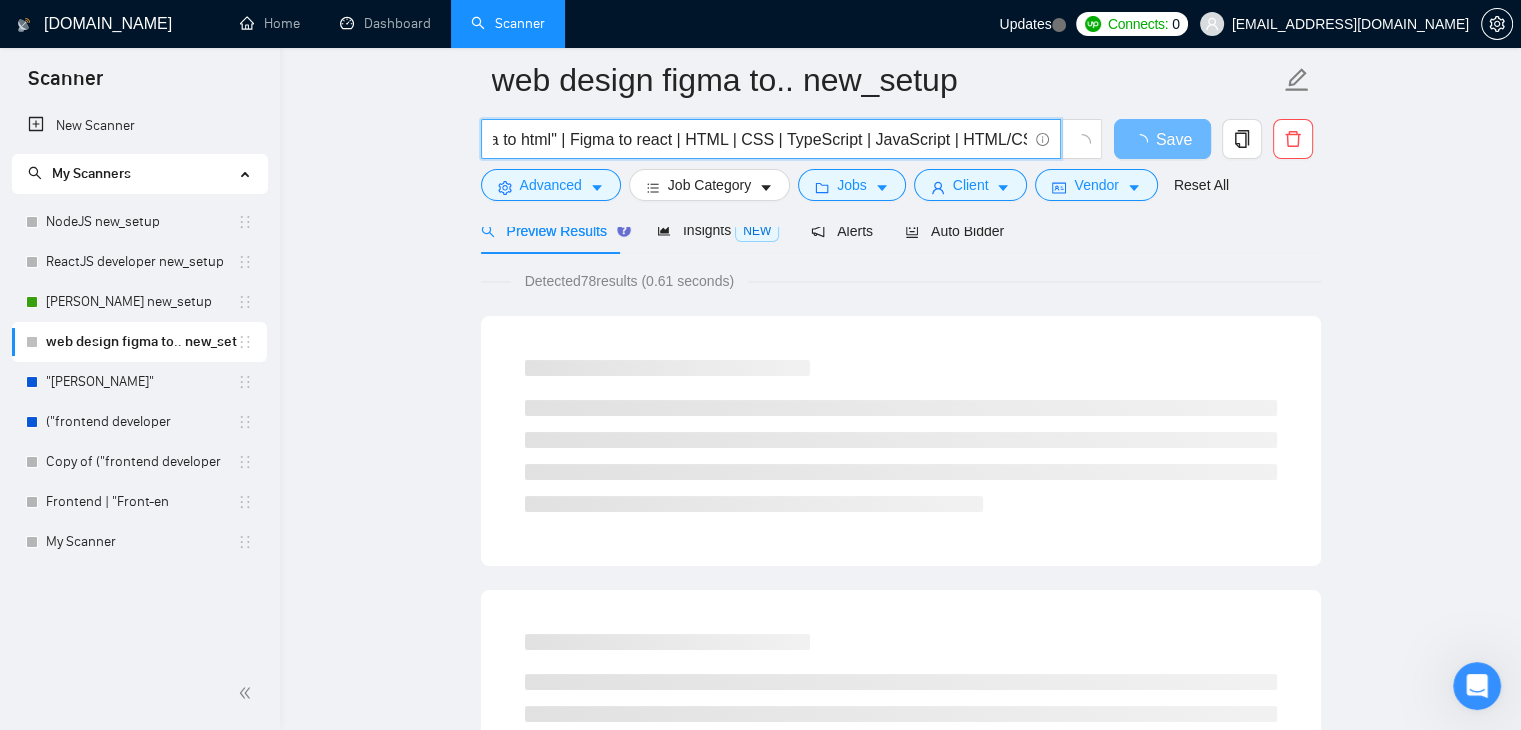 drag, startPoint x: 777, startPoint y: 137, endPoint x: 692, endPoint y: 138, distance: 85.00588 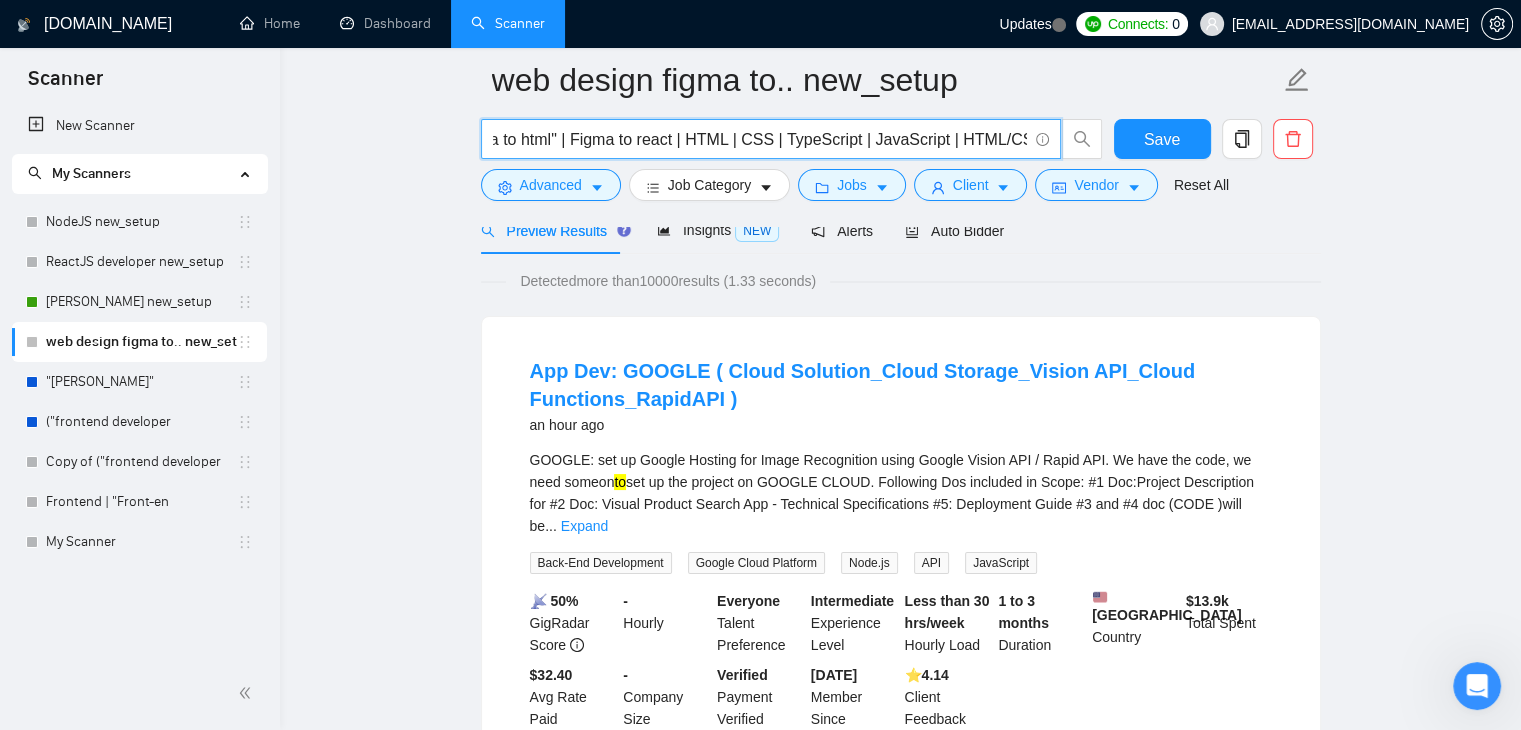 click on ""Figma to html" | Figma to react | HTML | CSS | TypeScript | JavaScript | HTML/CSS" at bounding box center (760, 139) 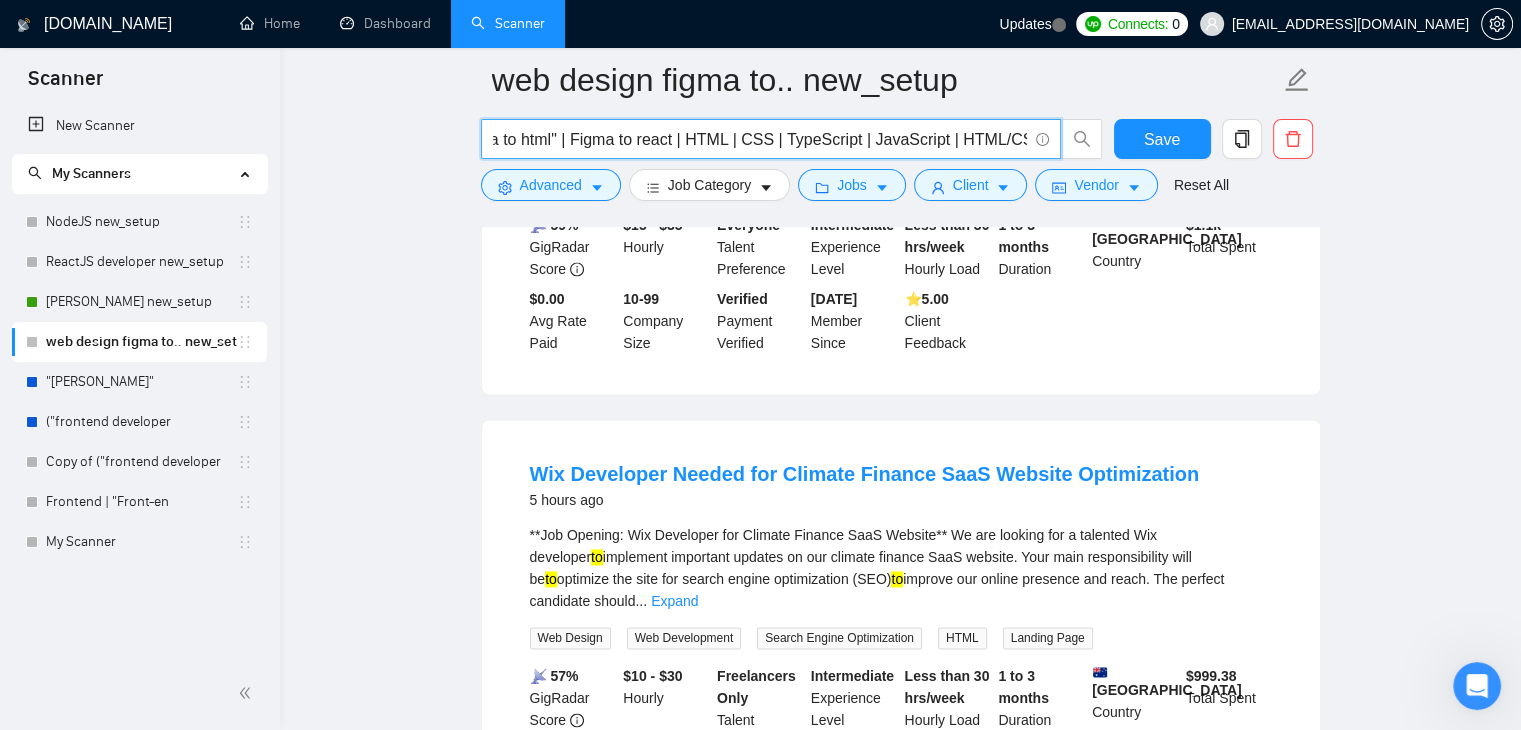 scroll, scrollTop: 2698, scrollLeft: 0, axis: vertical 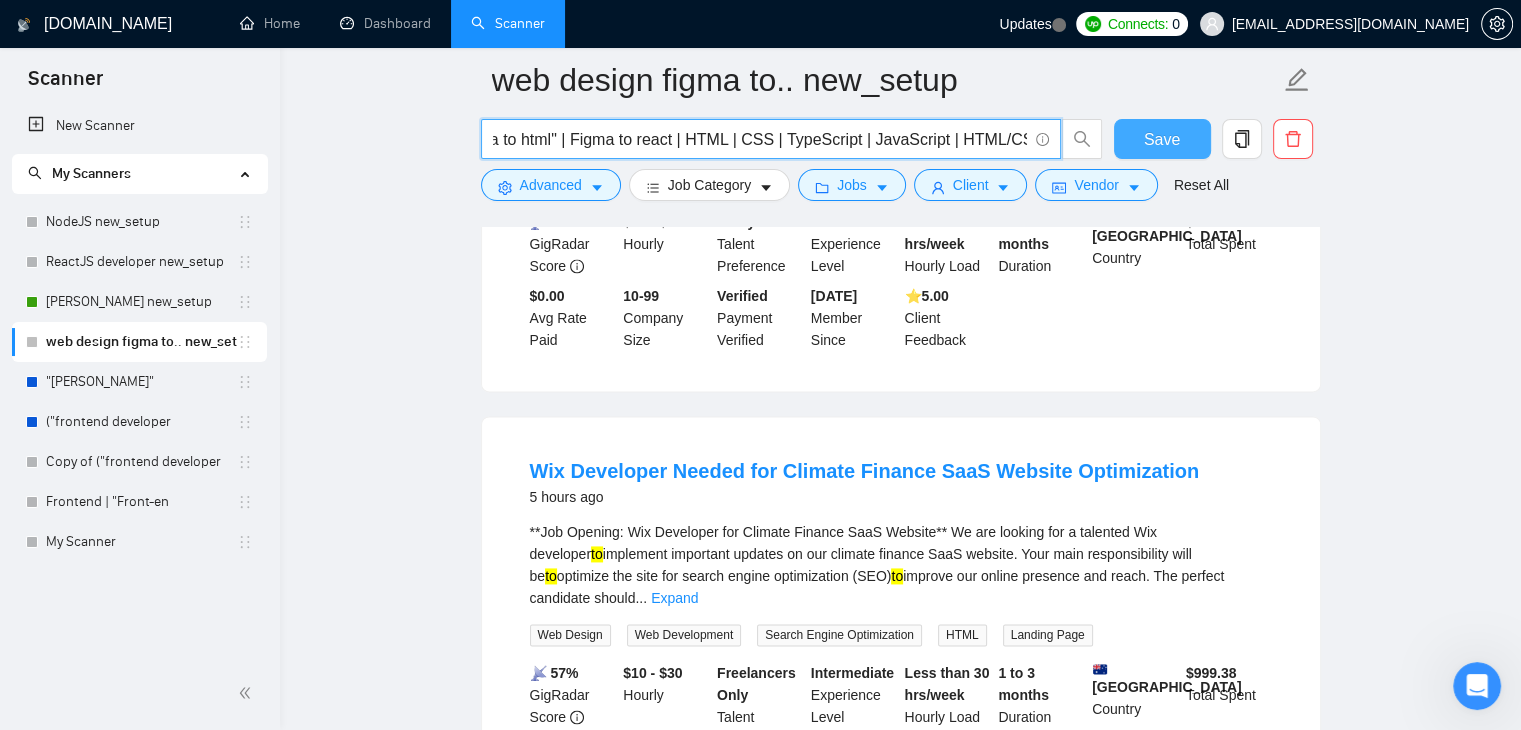 type on ""Figma to html" | Figma to react | HTML | CSS | TypeScript | JavaScript | HTML/CSS" 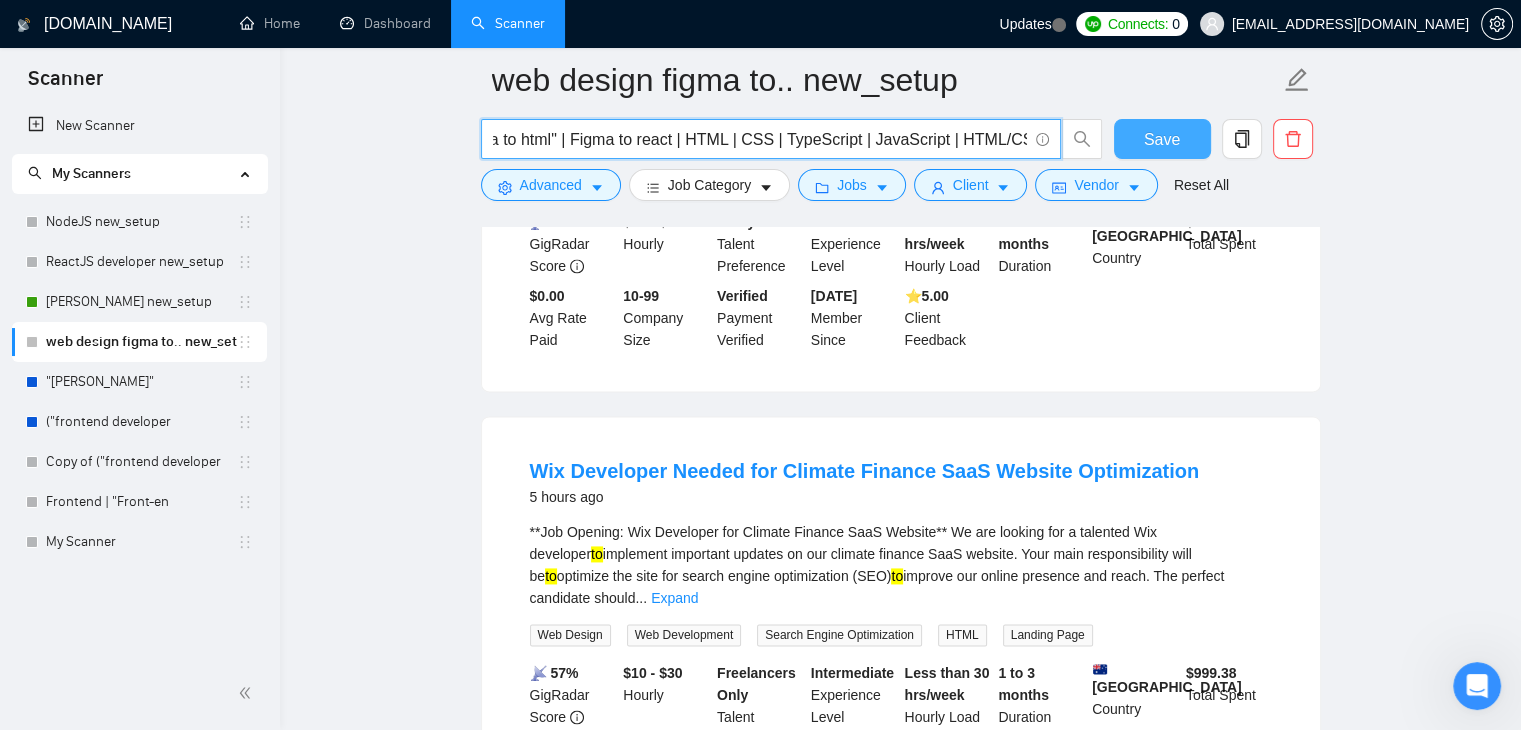 scroll, scrollTop: 0, scrollLeft: 0, axis: both 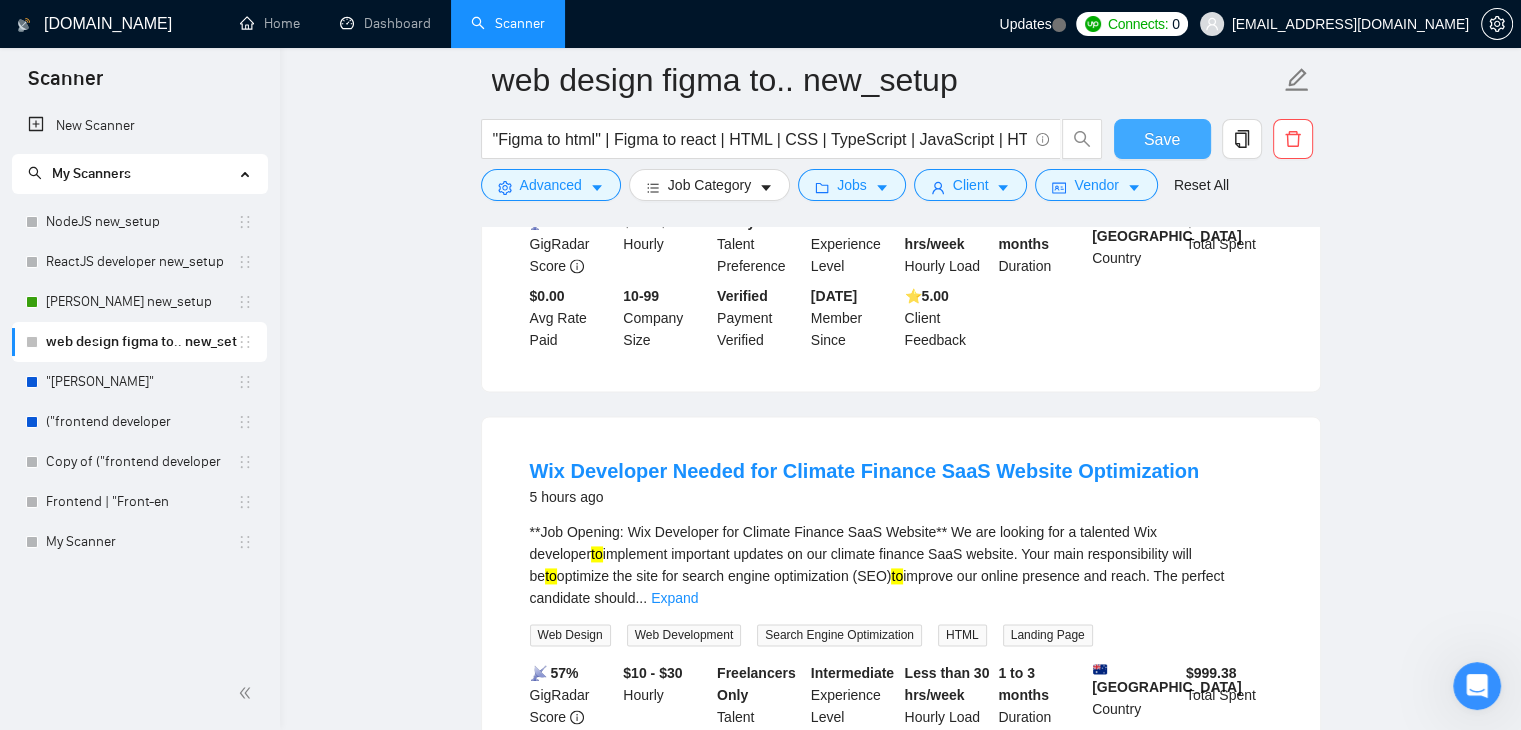 click on "Save" at bounding box center (1162, 139) 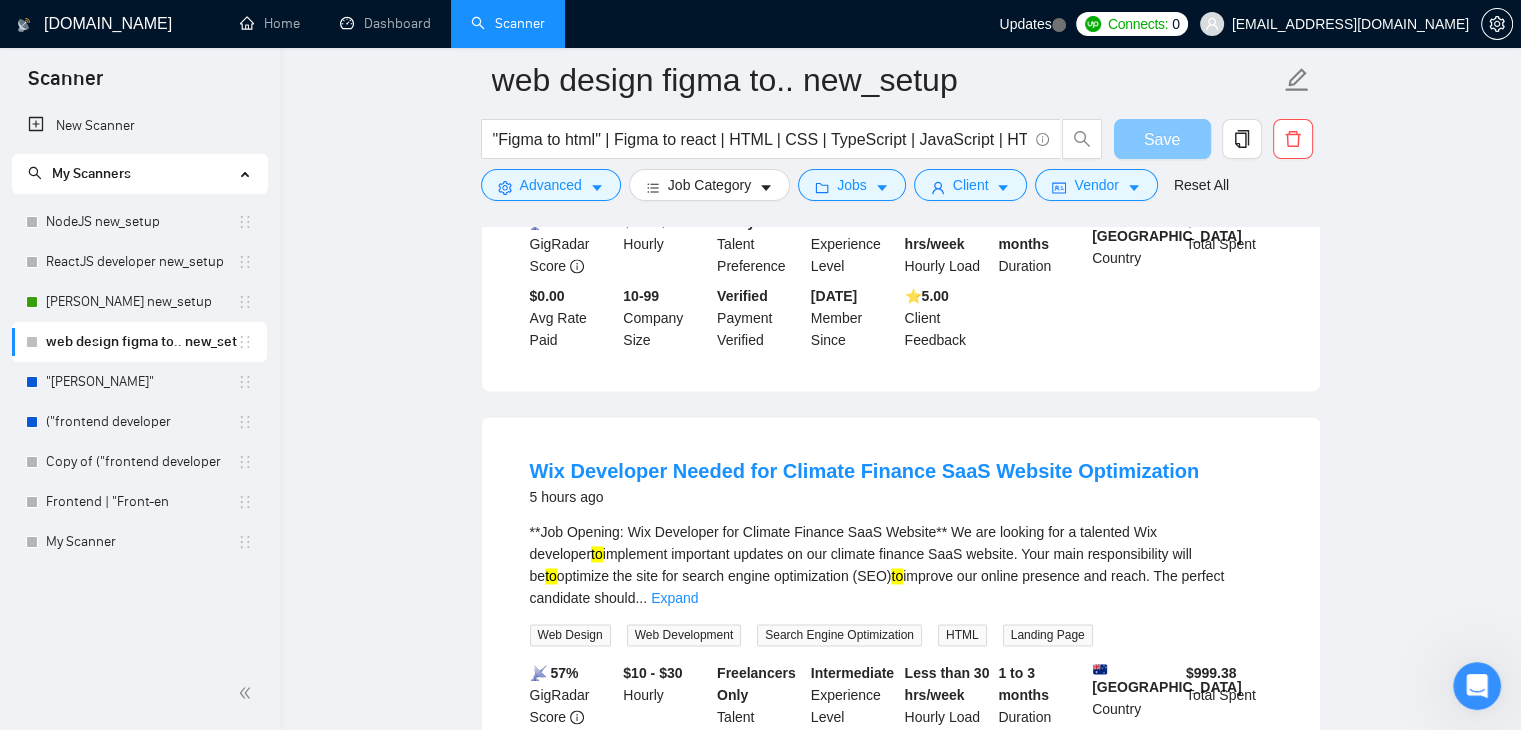 type 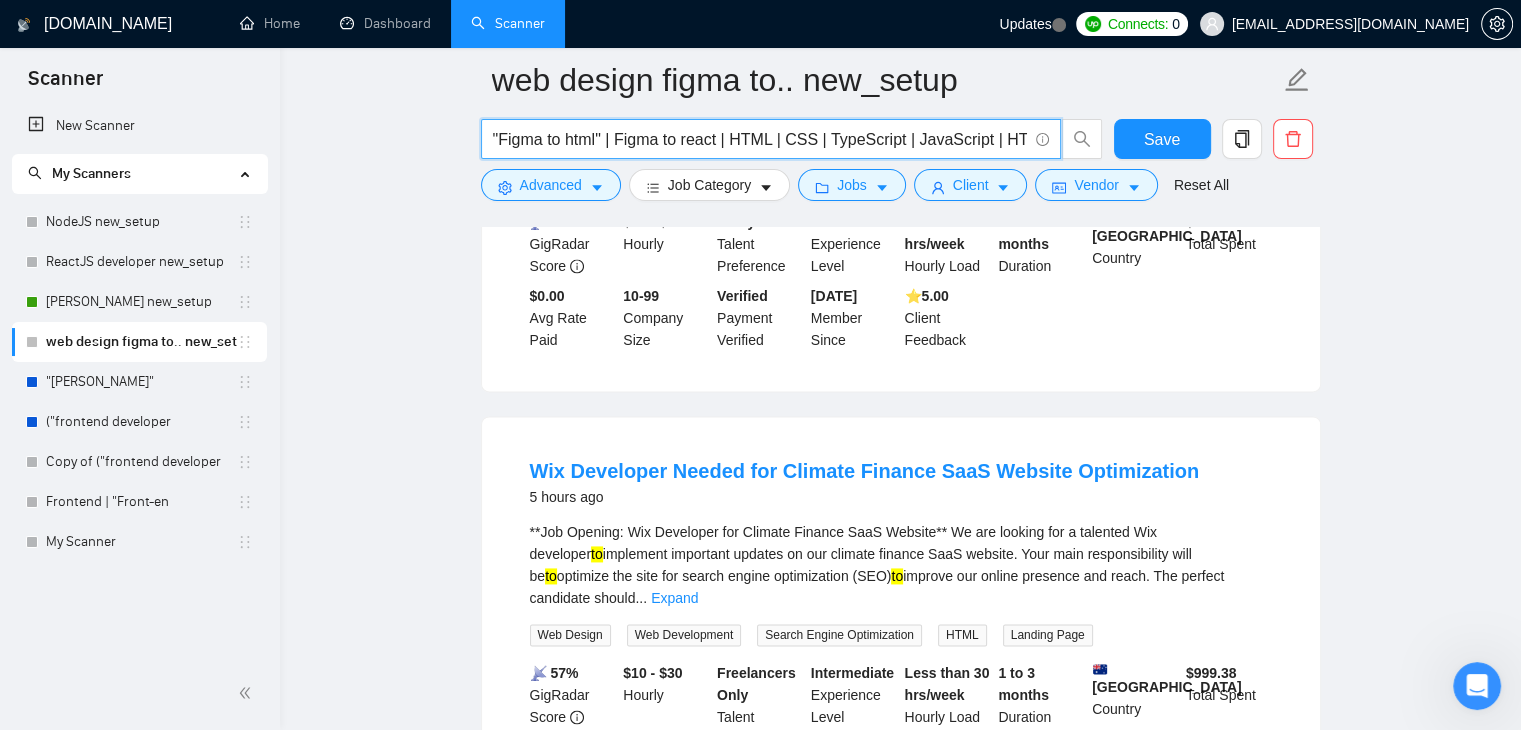 click on ""Figma to html" | Figma to react | HTML | CSS | TypeScript | JavaScript | HTML/CSS" at bounding box center (760, 139) 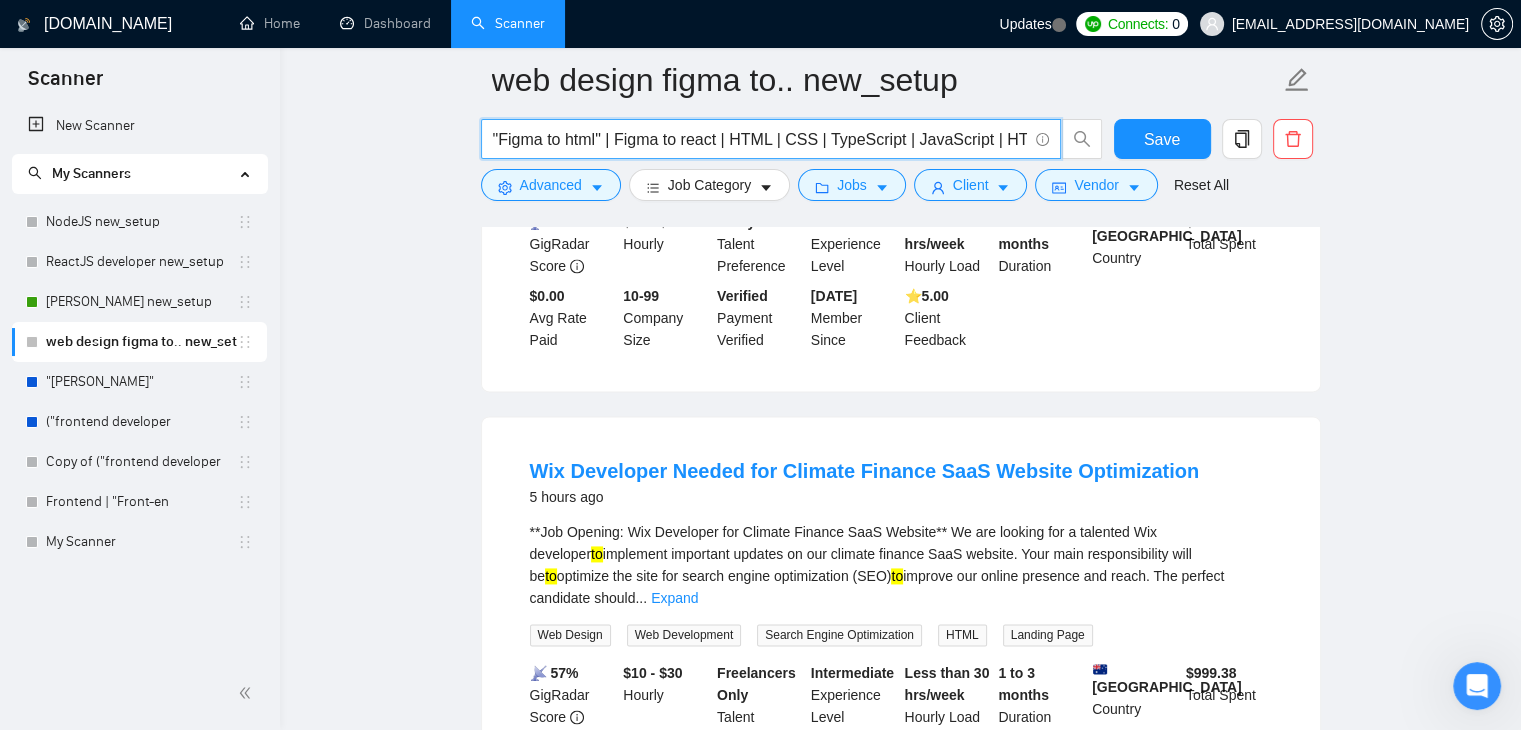scroll, scrollTop: 0, scrollLeft: 44, axis: horizontal 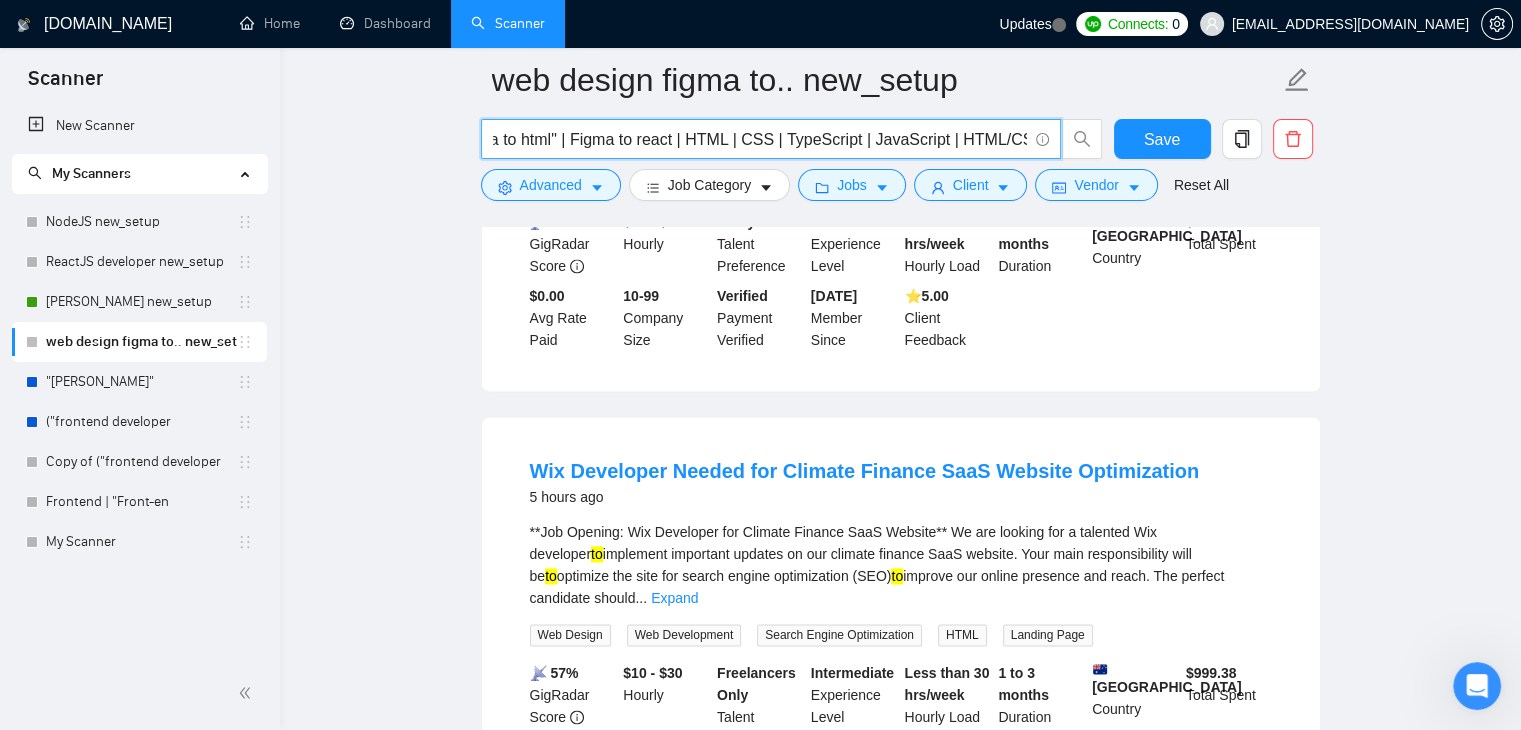 click on ""Figma to html" | Figma to react | HTML | CSS | TypeScript | JavaScript | HTML/CSS" at bounding box center (760, 139) 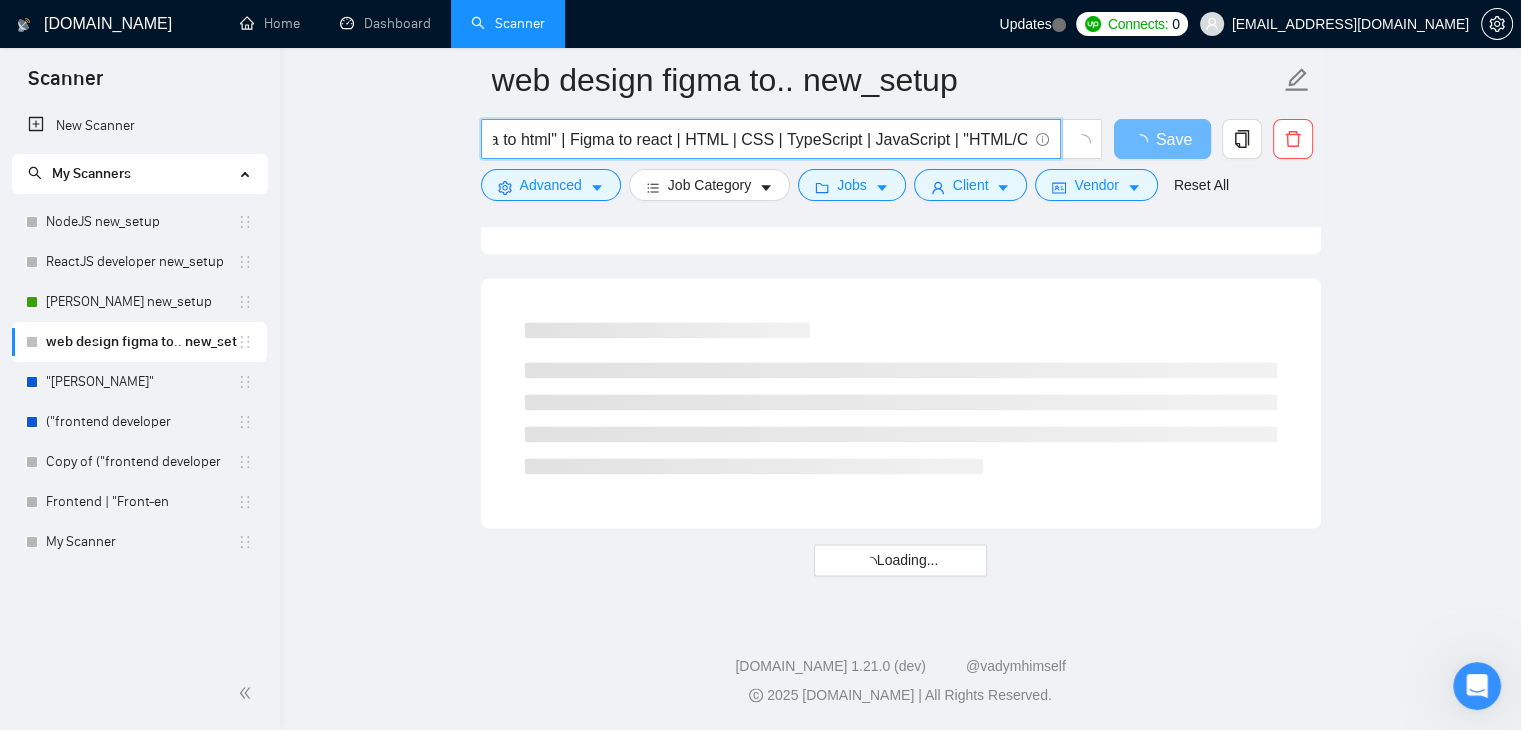 scroll, scrollTop: 0, scrollLeft: 48, axis: horizontal 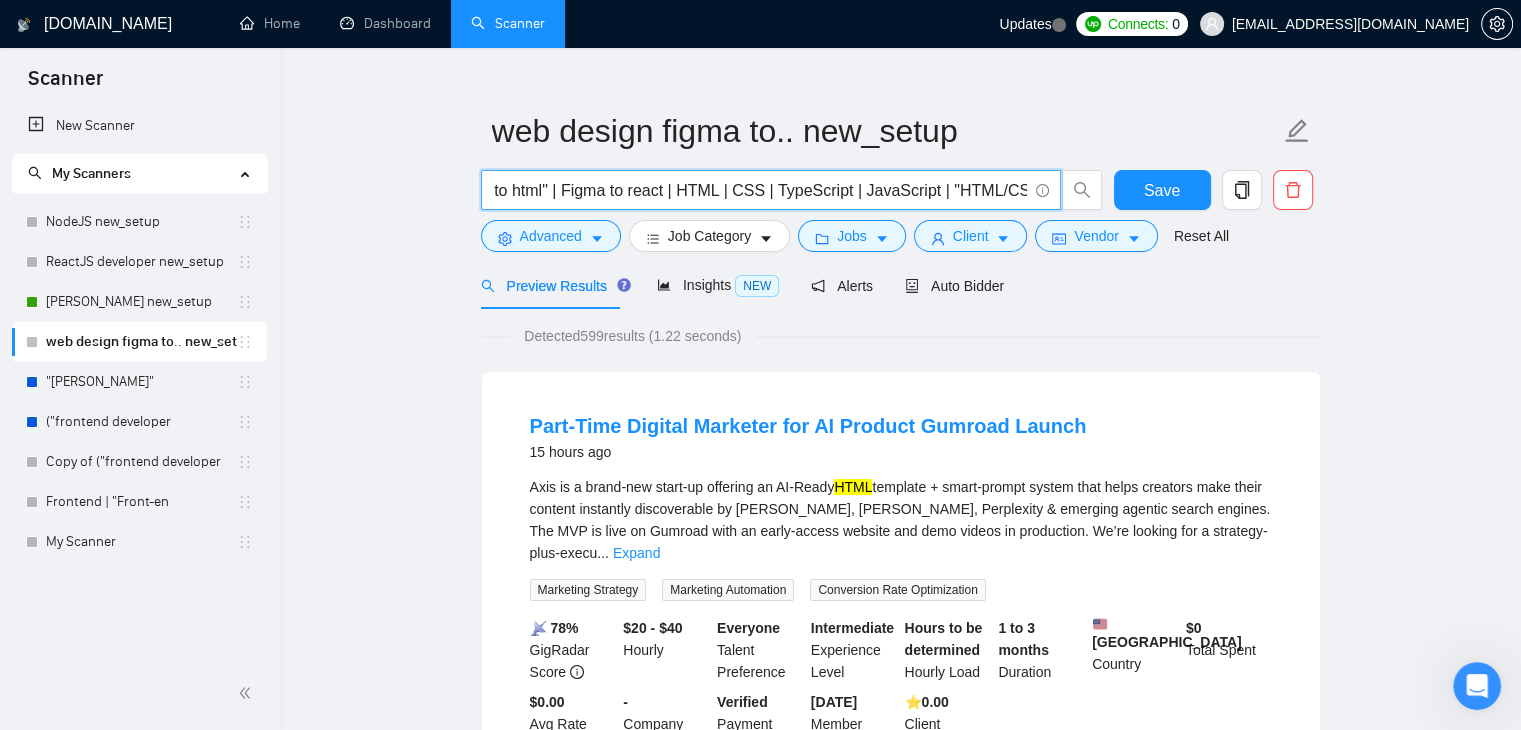 click on ""Figma to html" | Figma to react | HTML | CSS | TypeScript | JavaScript | "HTML/CSS"" at bounding box center [760, 190] 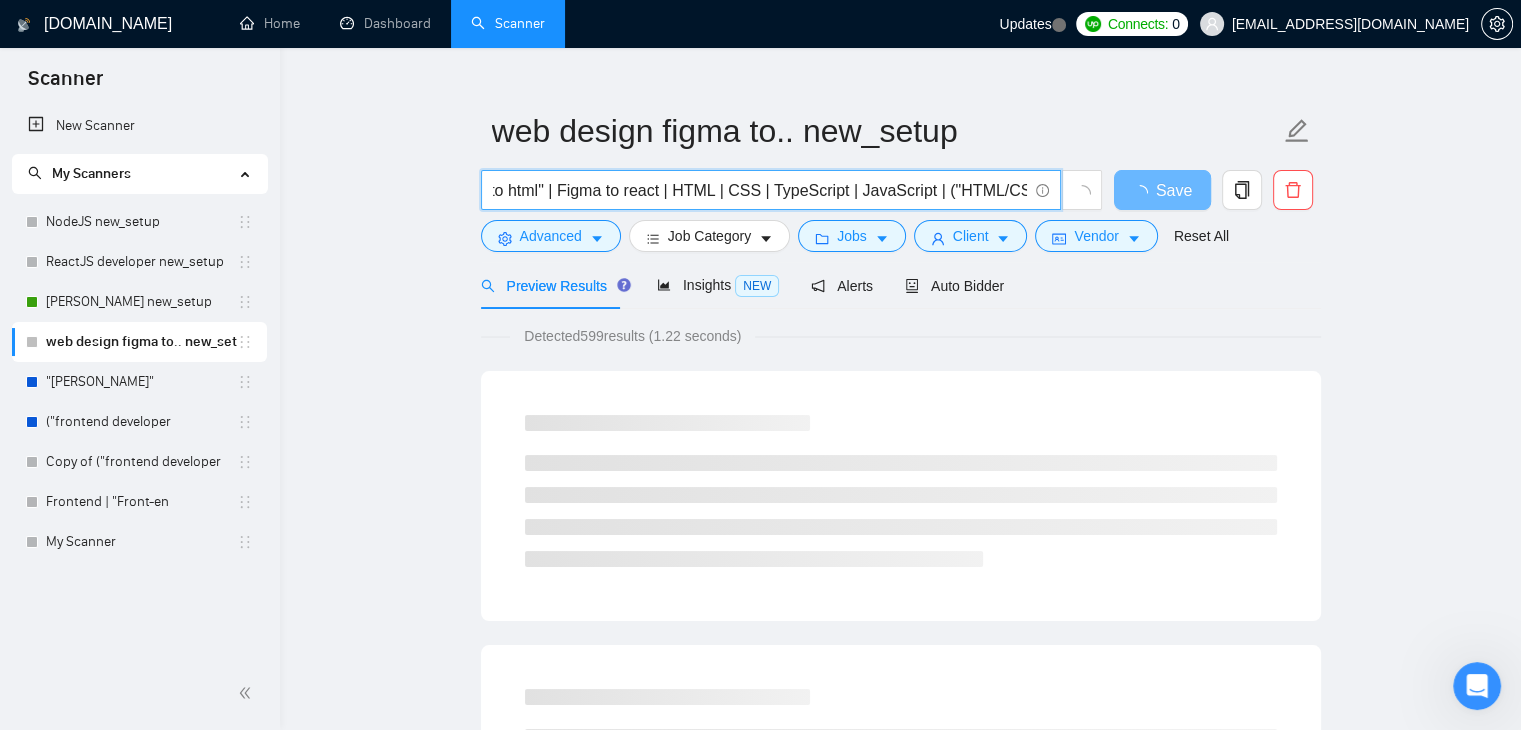 scroll, scrollTop: 0, scrollLeft: 62, axis: horizontal 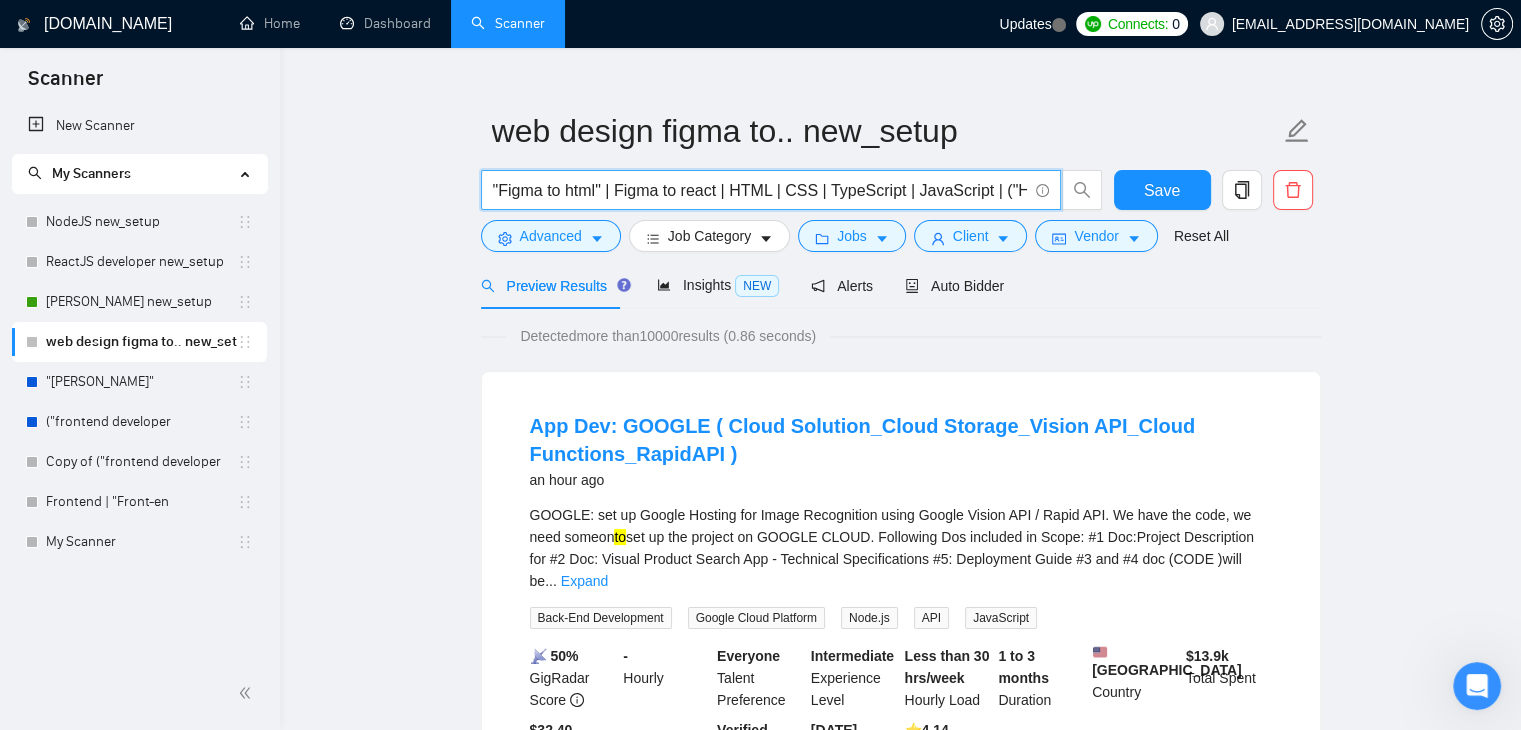 drag, startPoint x: 992, startPoint y: 193, endPoint x: 370, endPoint y: 231, distance: 623.15967 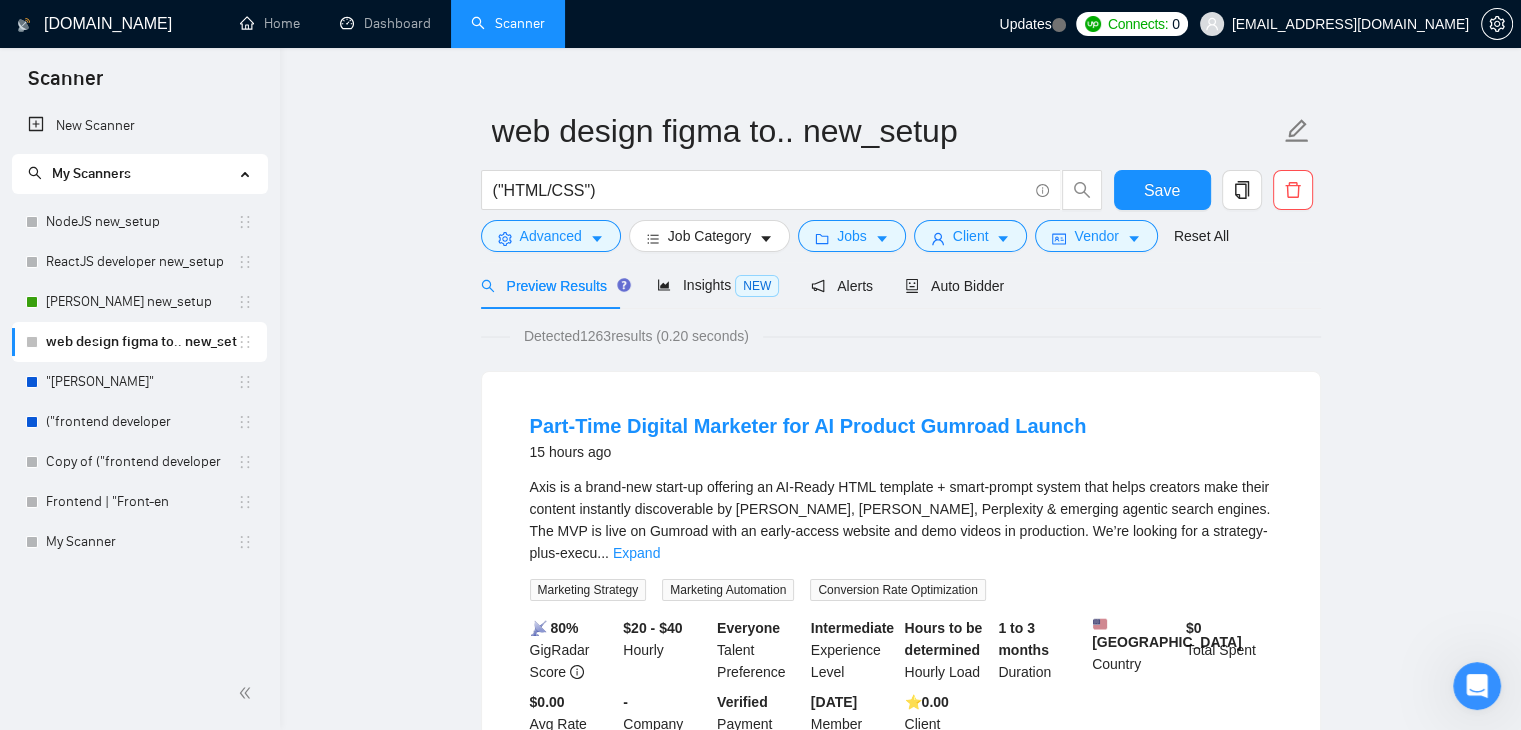 click on "Part-Time Digital Marketer for AI Product Gumroad Launch" at bounding box center (808, 426) 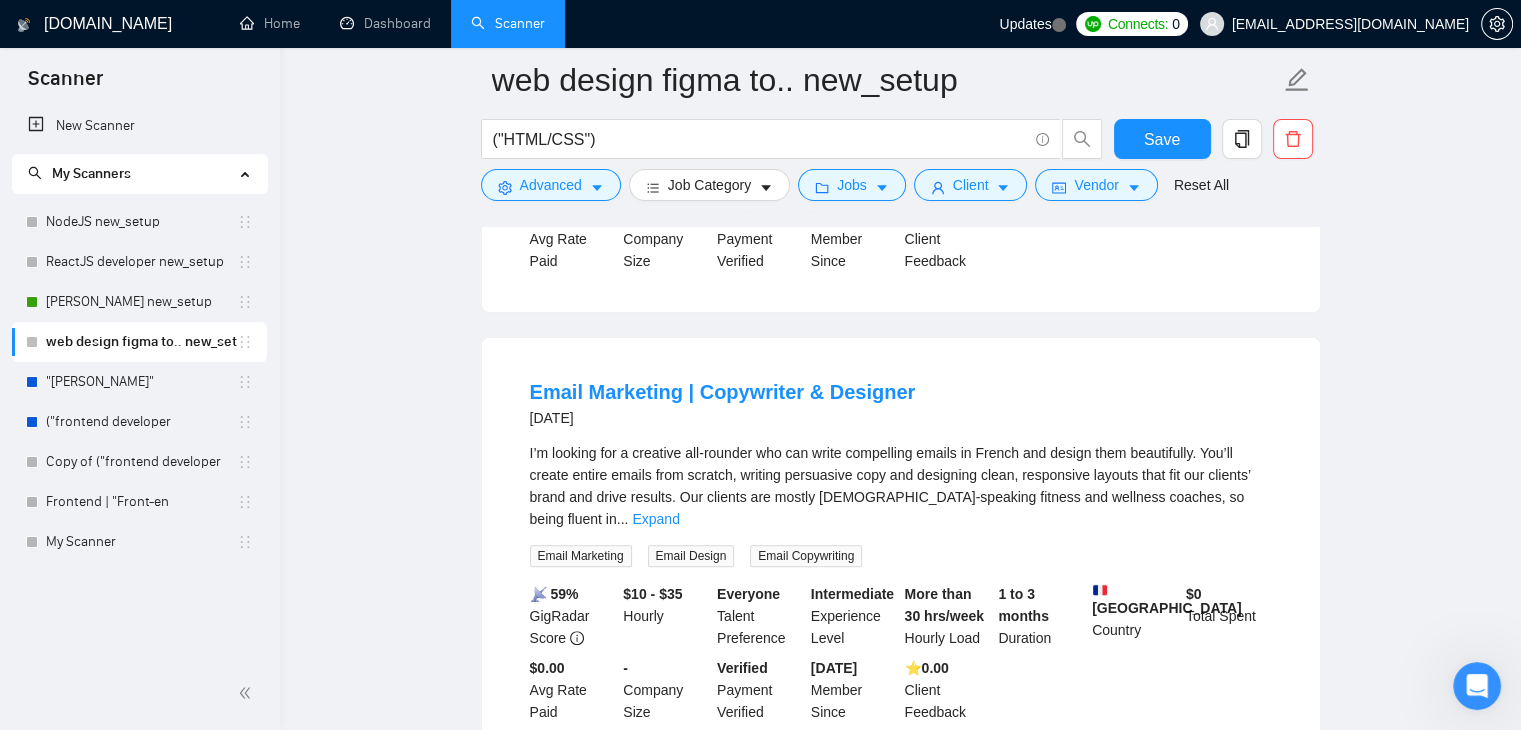 scroll, scrollTop: 0, scrollLeft: 0, axis: both 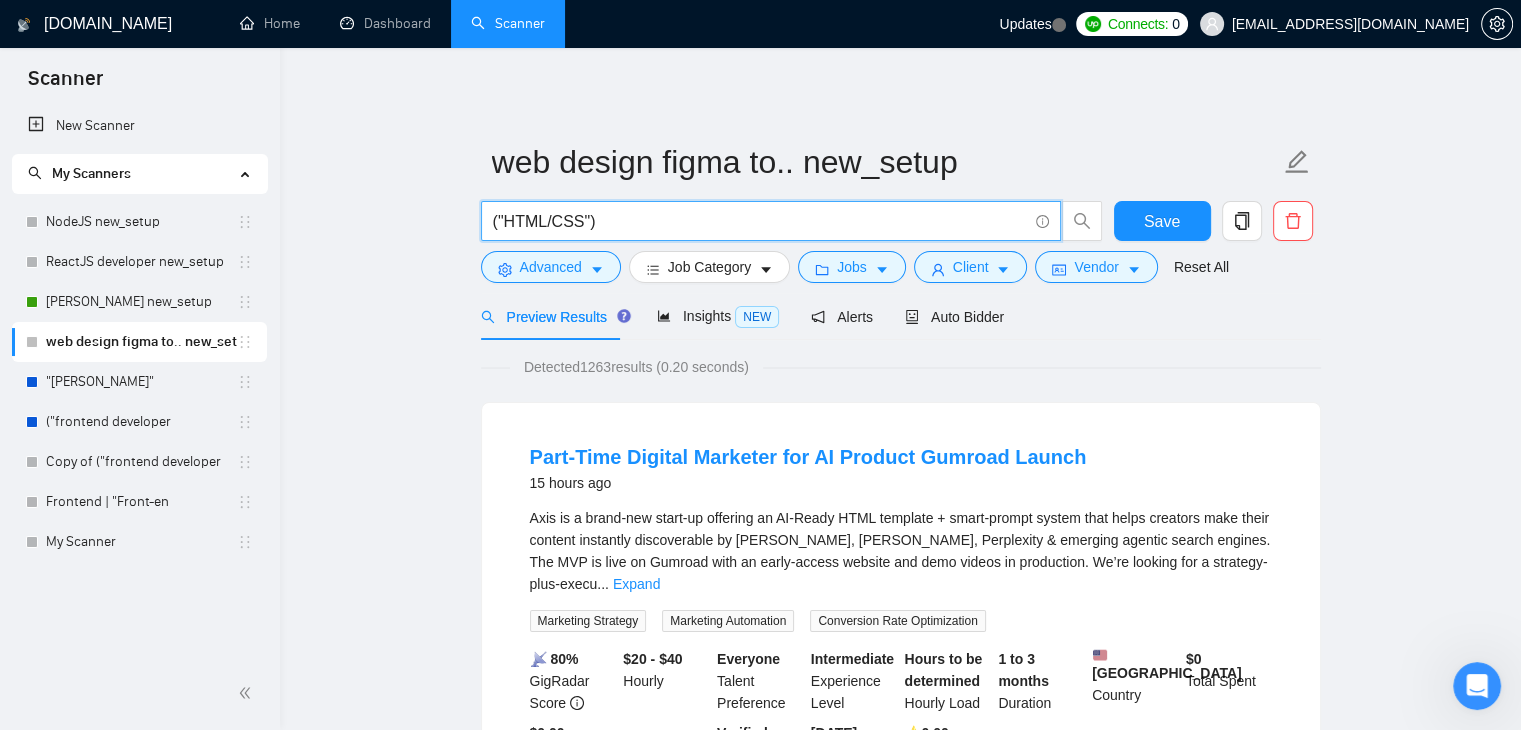 click on "("HTML/CSS")" at bounding box center [760, 221] 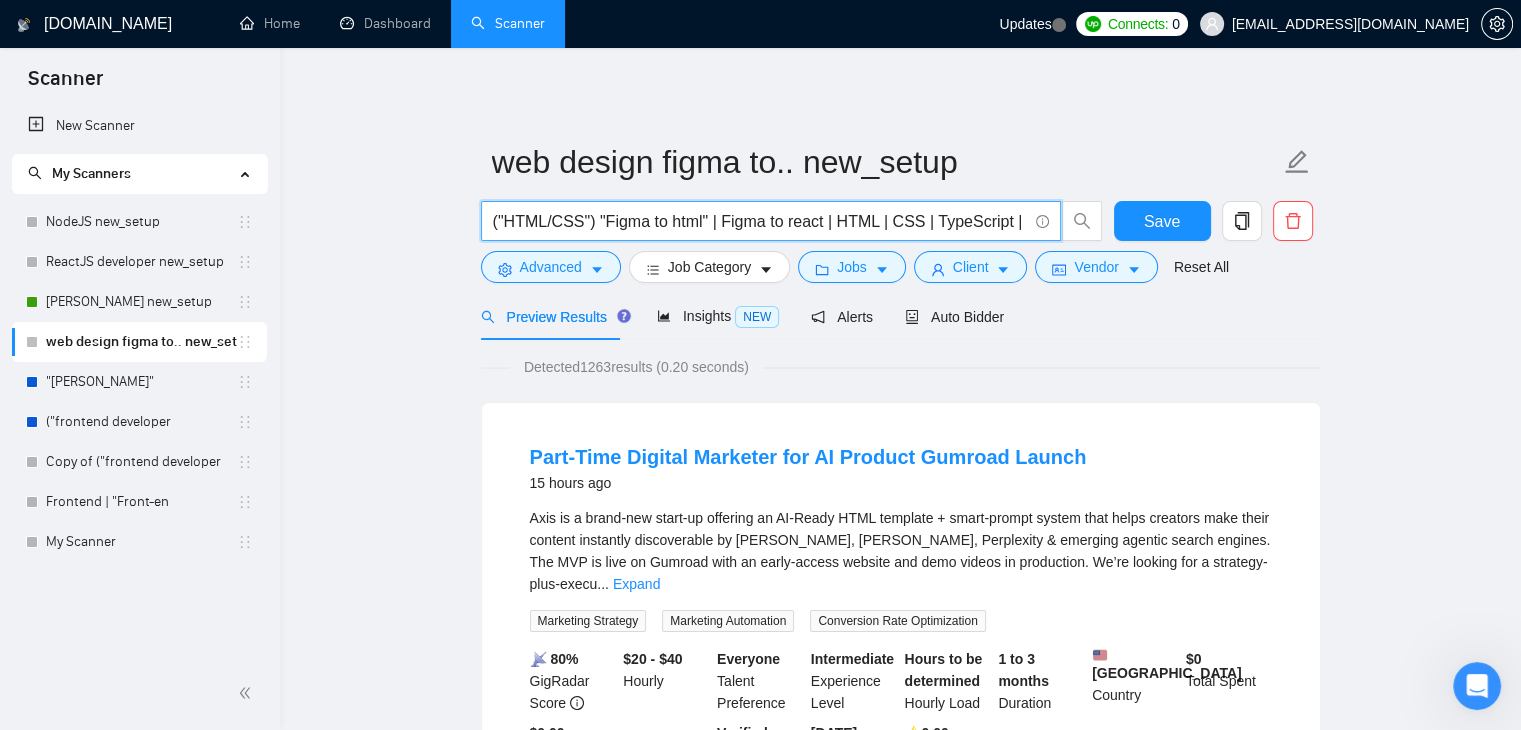 scroll, scrollTop: 0, scrollLeft: 67, axis: horizontal 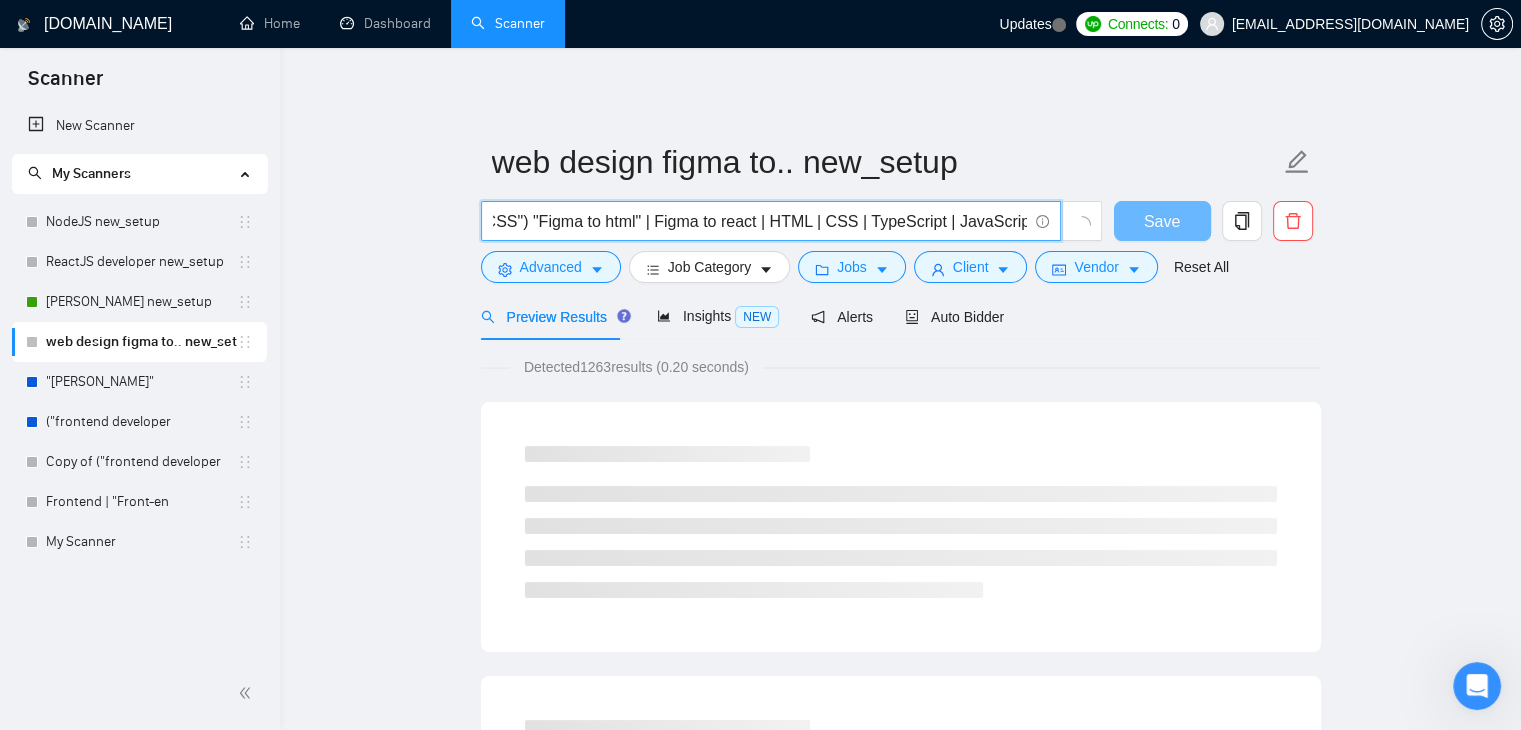 click on "("HTML/CSS") "Figma to html" | Figma to react | HTML | CSS | TypeScript | JavaScript |" at bounding box center [760, 221] 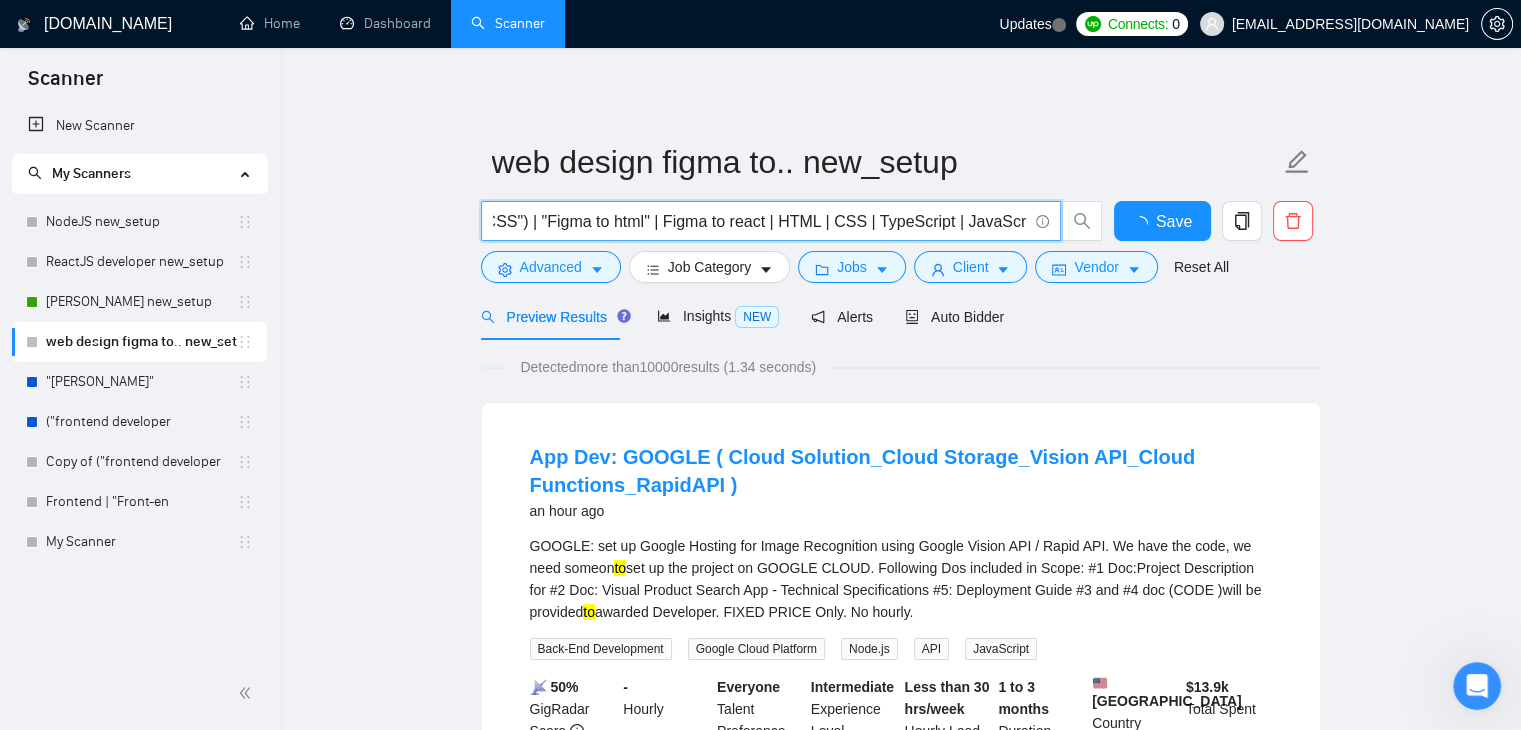 scroll, scrollTop: 0, scrollLeft: 0, axis: both 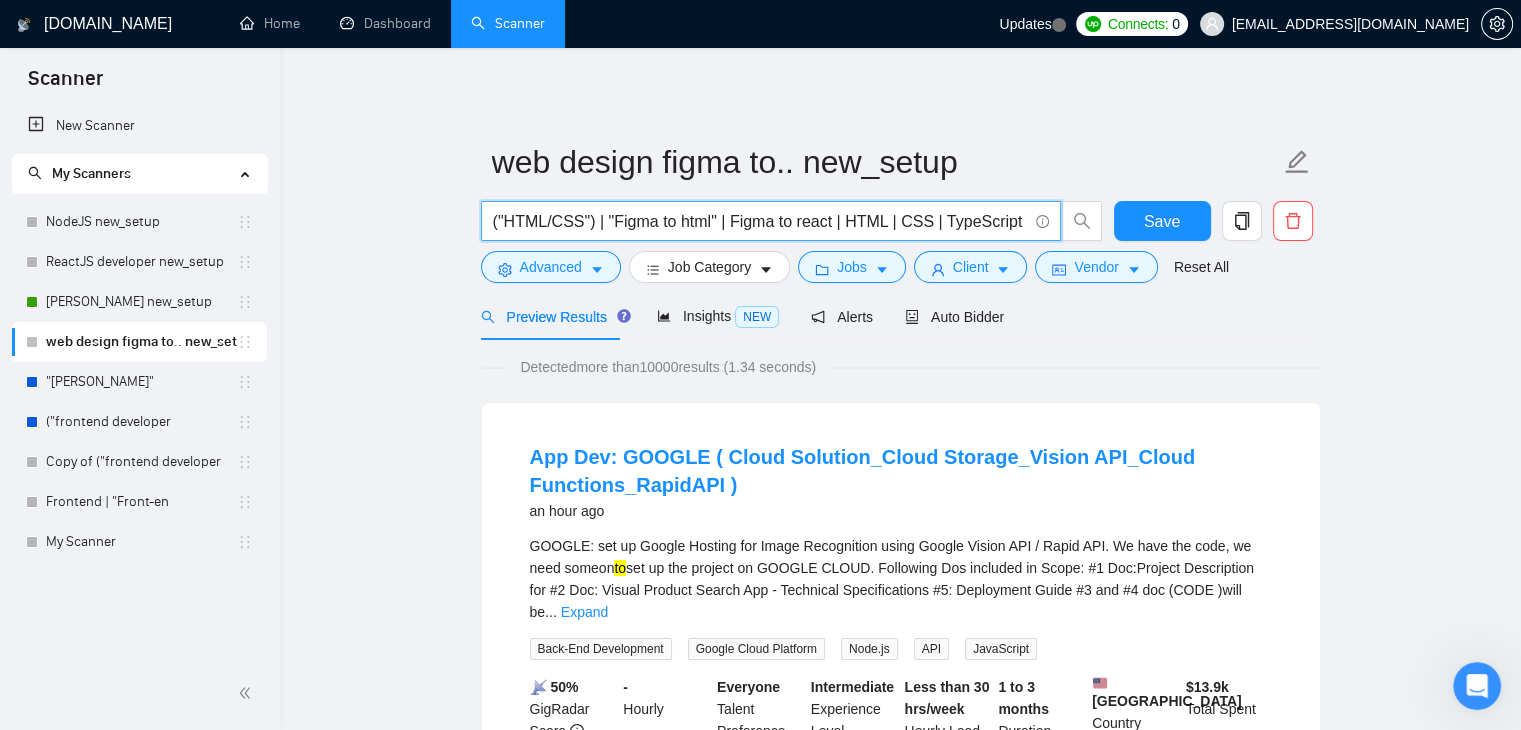click on "("HTML/CSS") | "Figma to html" | Figma to react | HTML | CSS | TypeScript | JavaScript |" at bounding box center [760, 221] 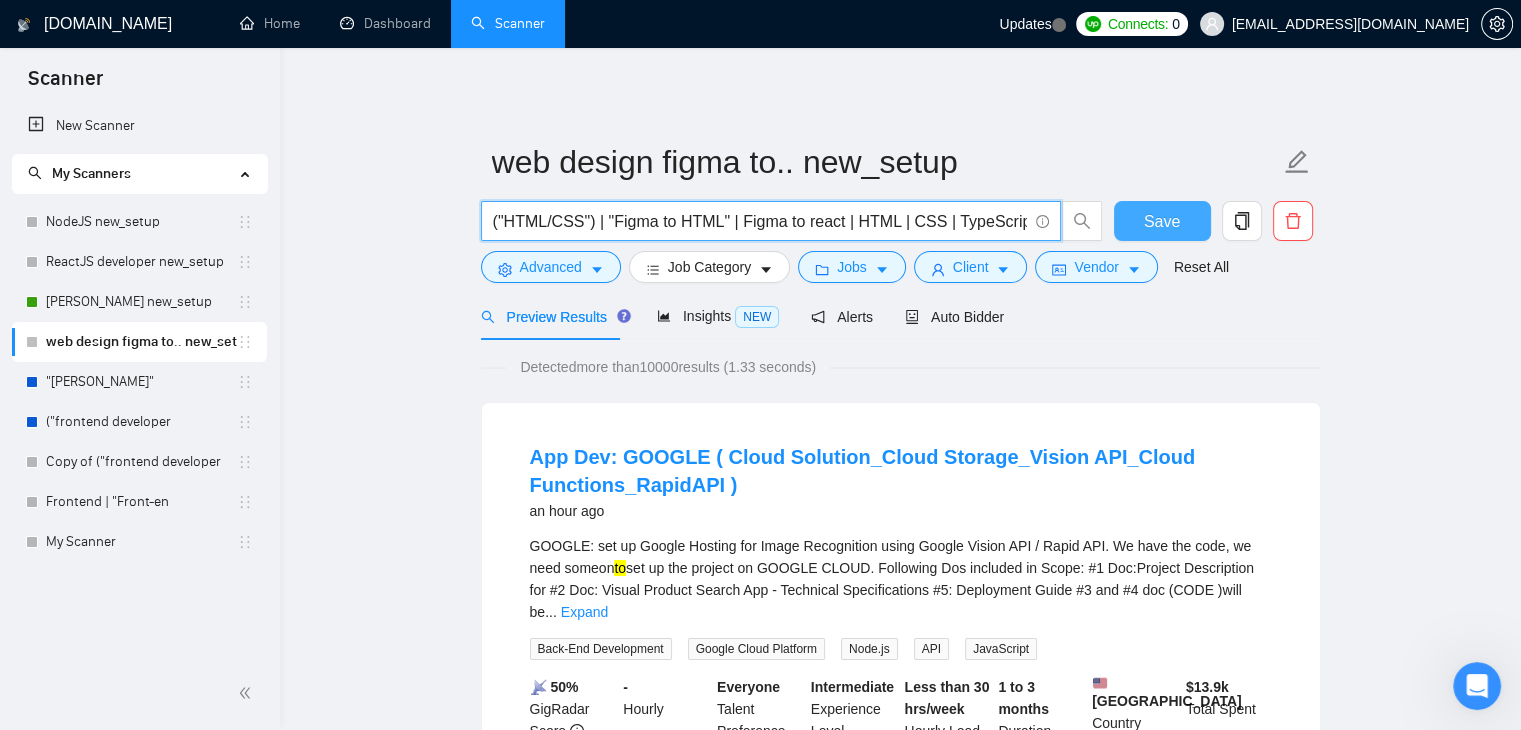 click on "("HTML/CSS") | "Figma to HTML" | Figma to react | HTML | CSS | TypeScript | JavaScript |" at bounding box center (760, 221) 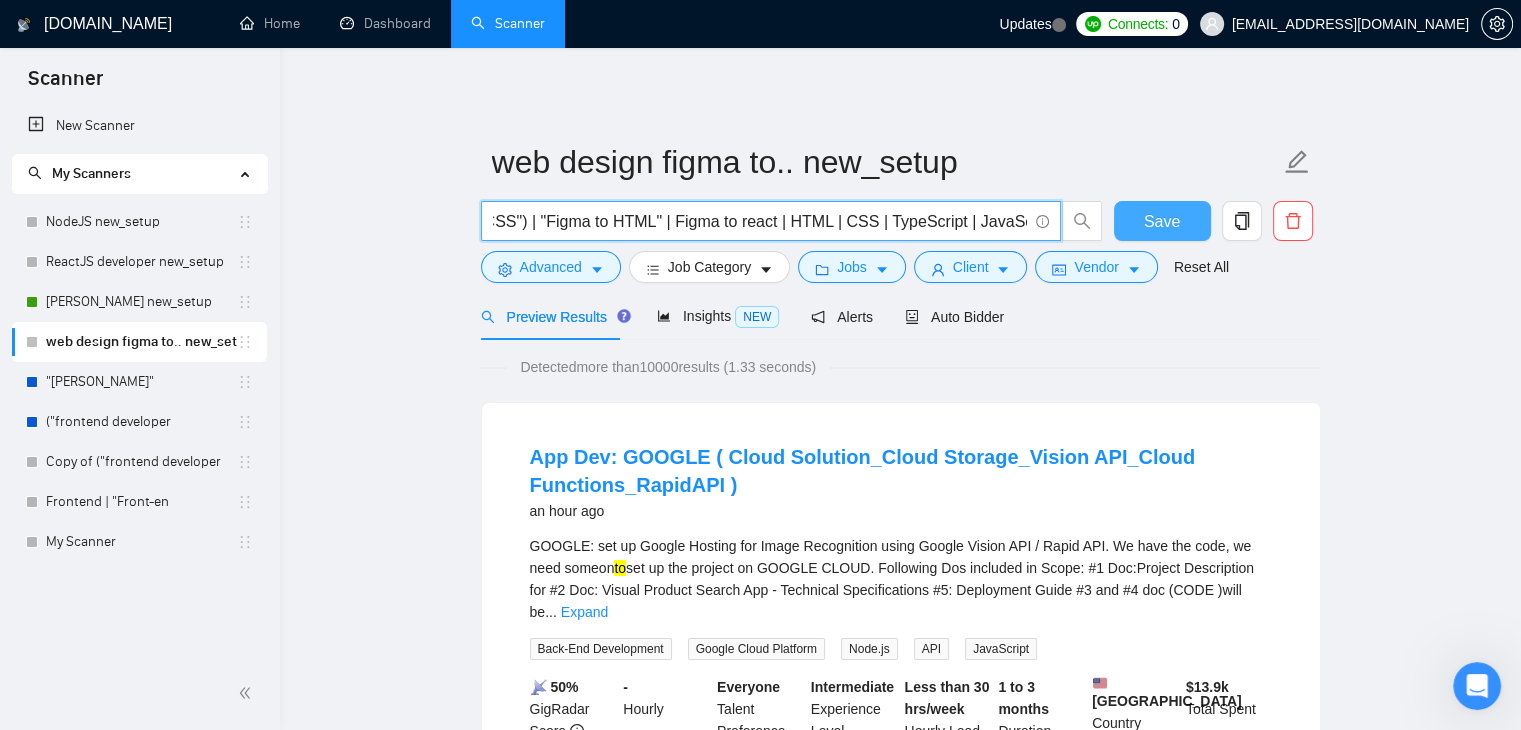 scroll, scrollTop: 0, scrollLeft: 84, axis: horizontal 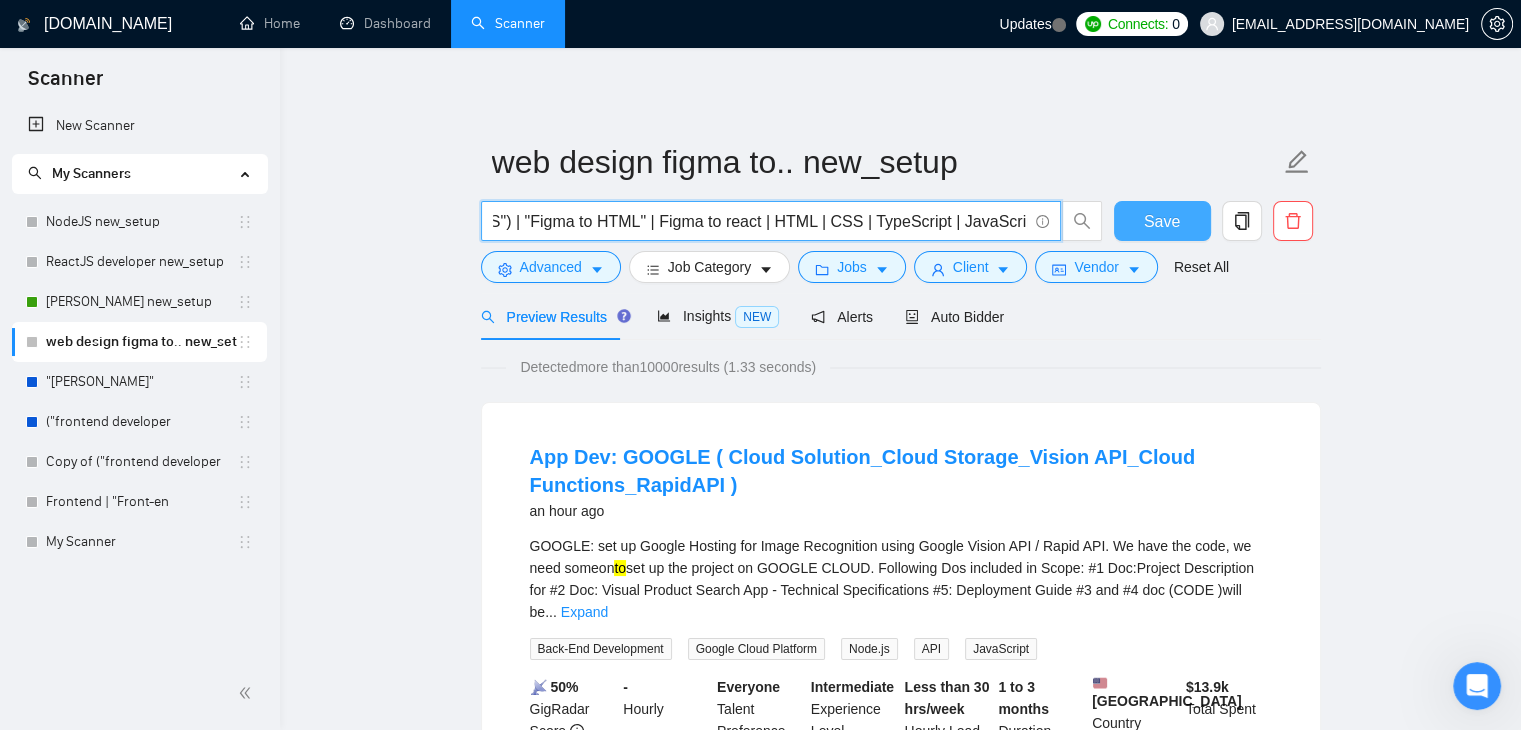 paste on "PDF to HTML" 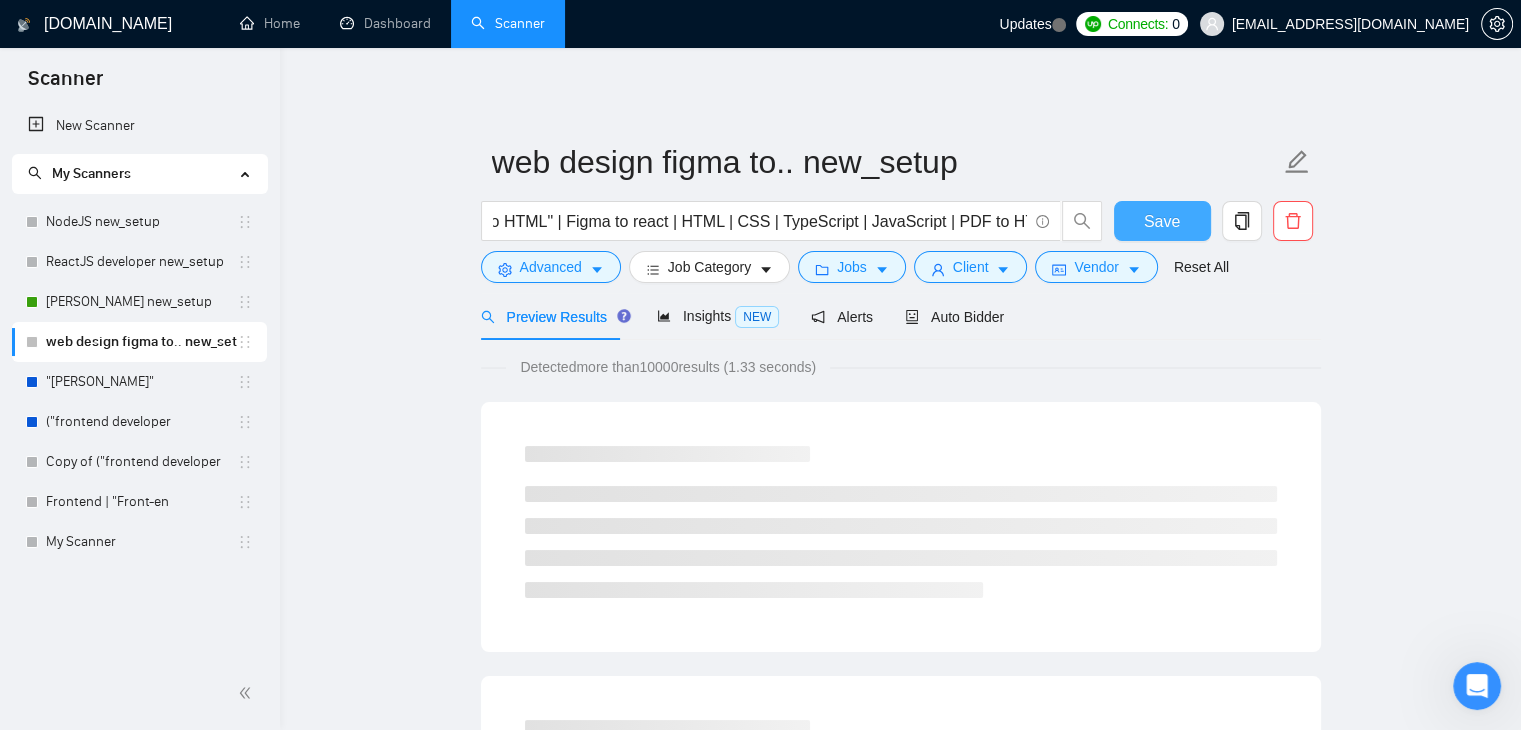 scroll, scrollTop: 0, scrollLeft: 0, axis: both 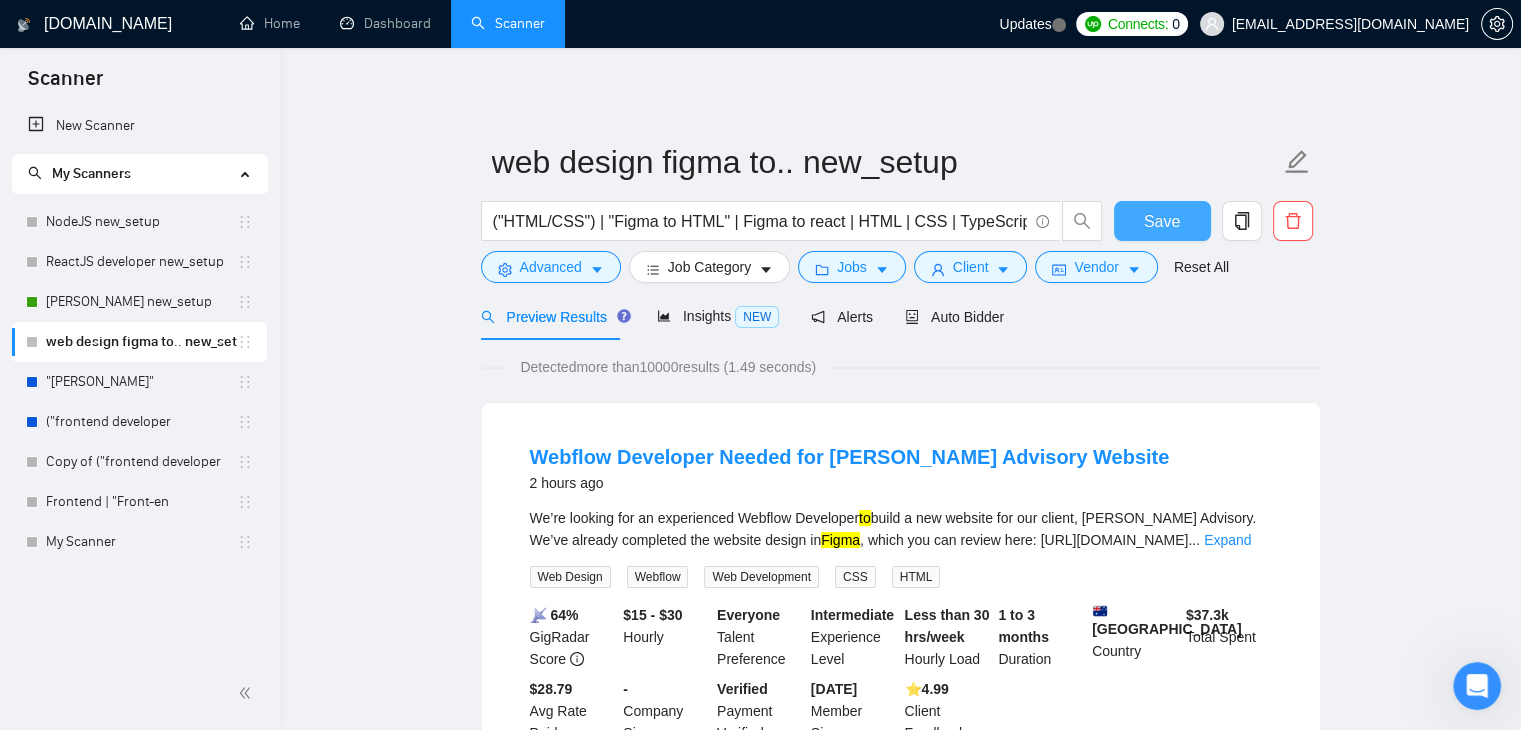 click on "Save" at bounding box center (1162, 221) 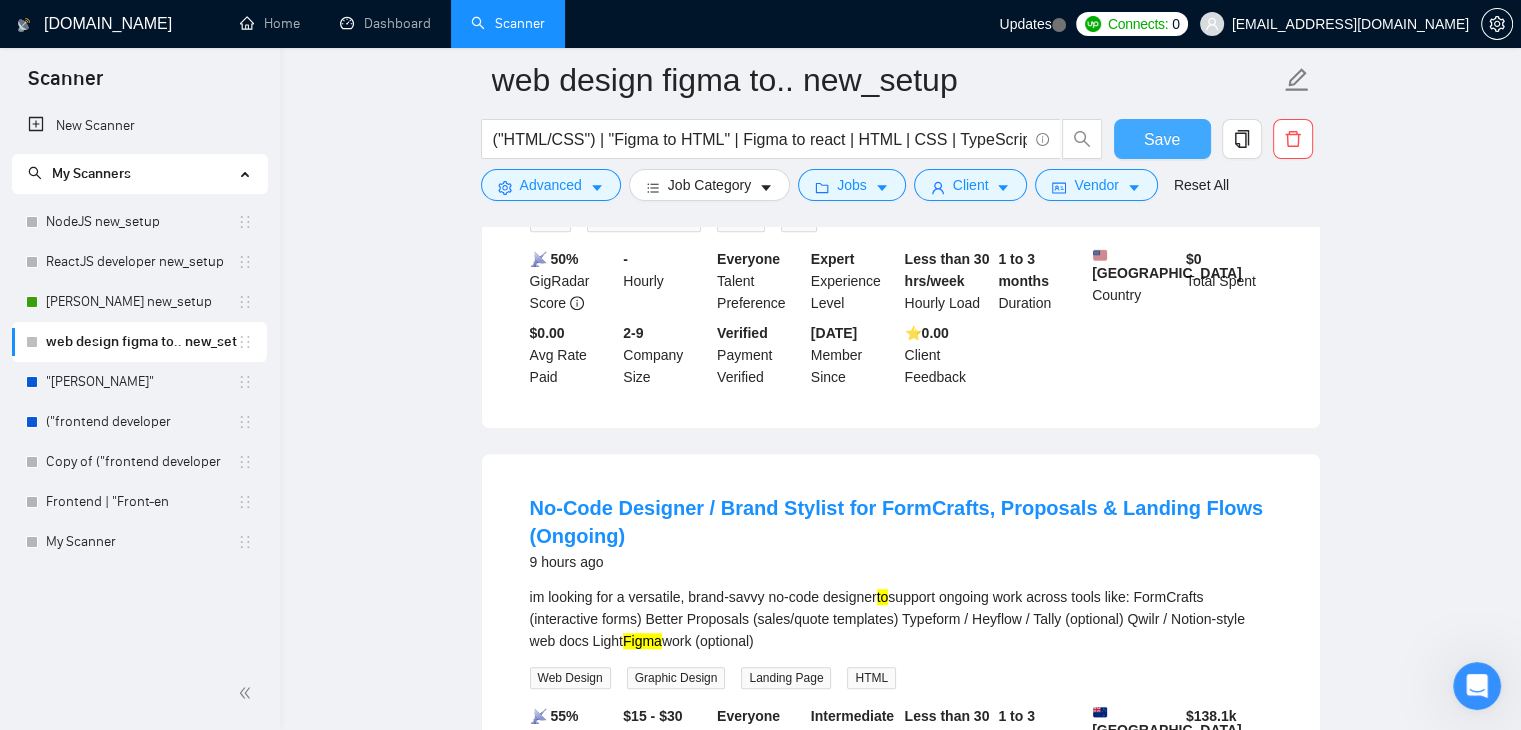 scroll, scrollTop: 1427, scrollLeft: 0, axis: vertical 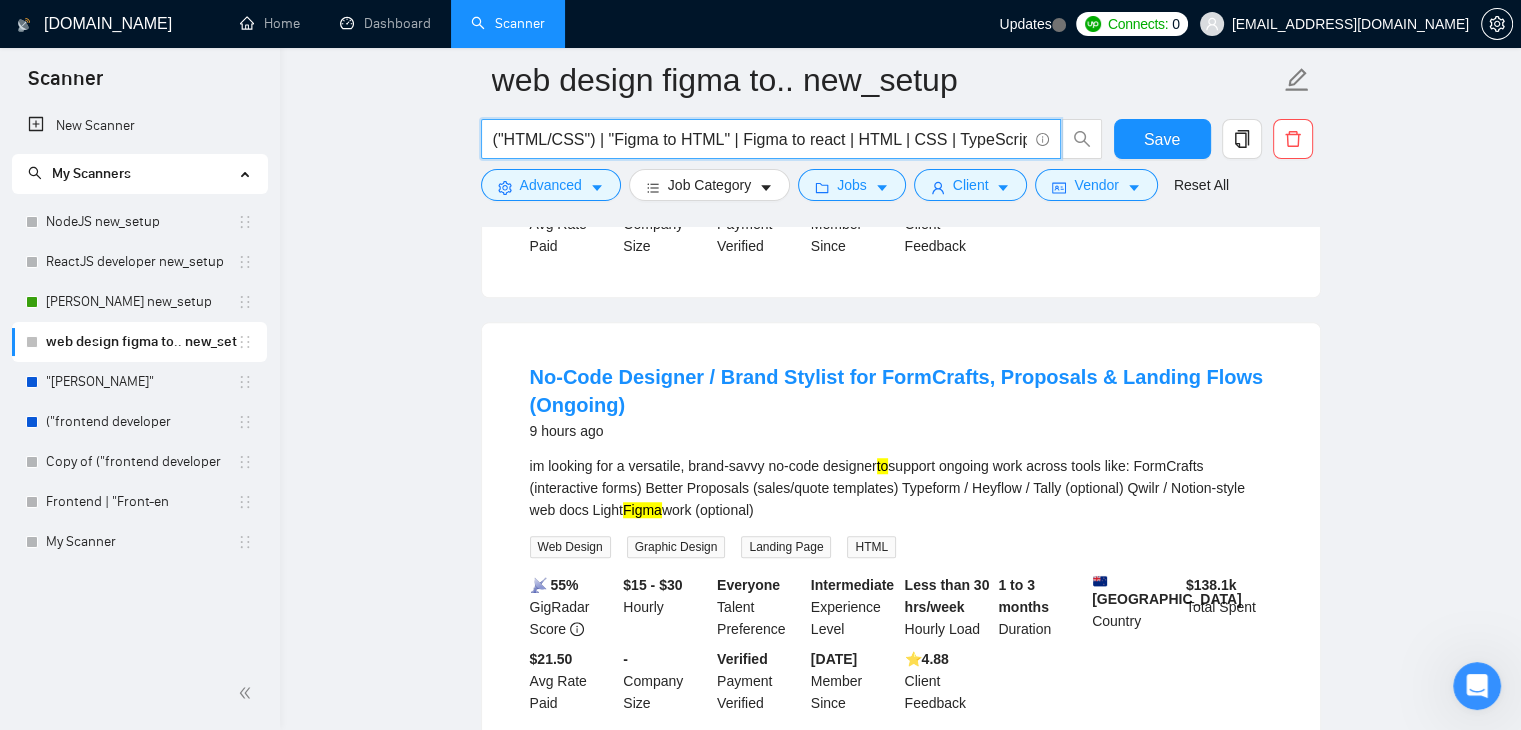 click on "("HTML/CSS") | "Figma to HTML" | Figma to react | HTML | CSS | TypeScript | JavaScript | PDF to HTML" at bounding box center (760, 139) 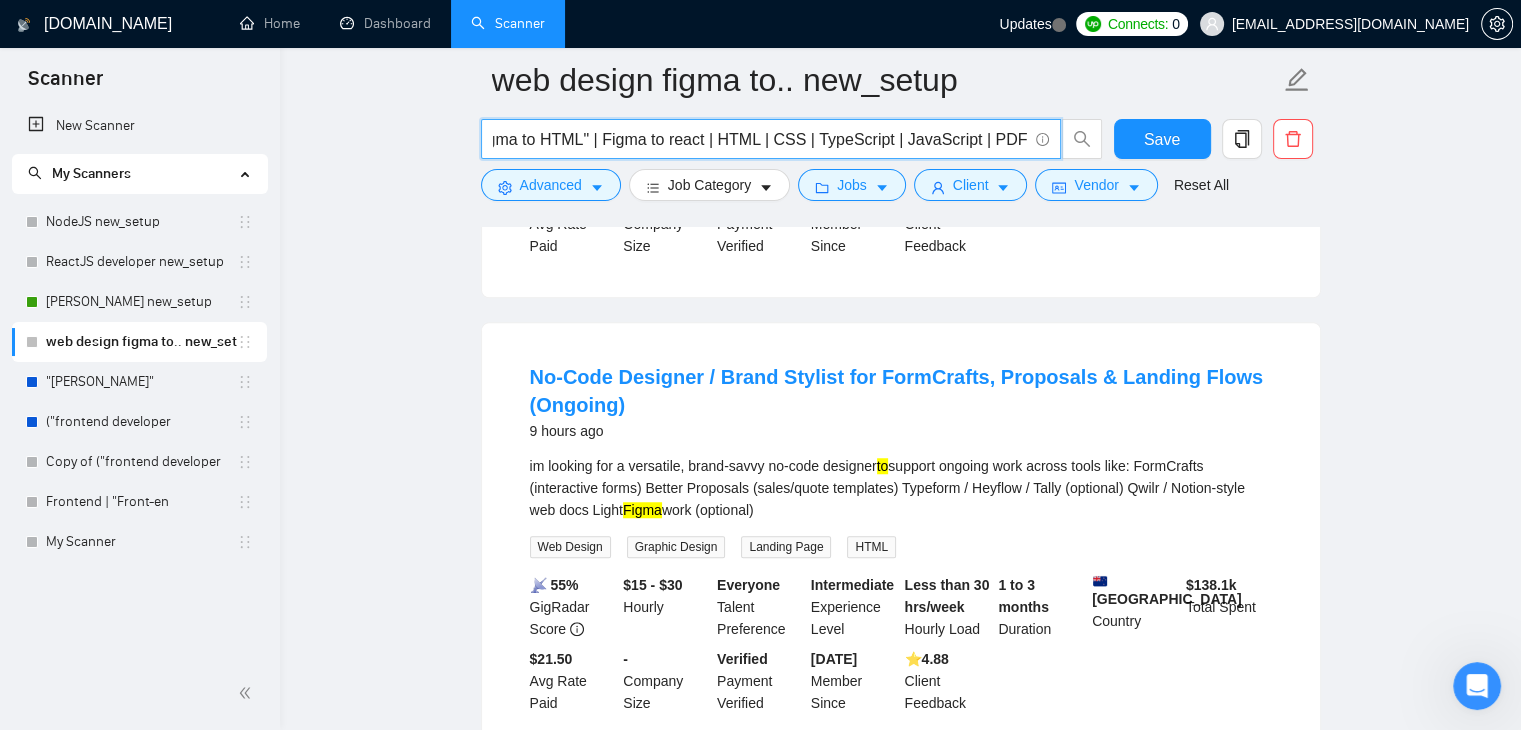 scroll, scrollTop: 0, scrollLeft: 143, axis: horizontal 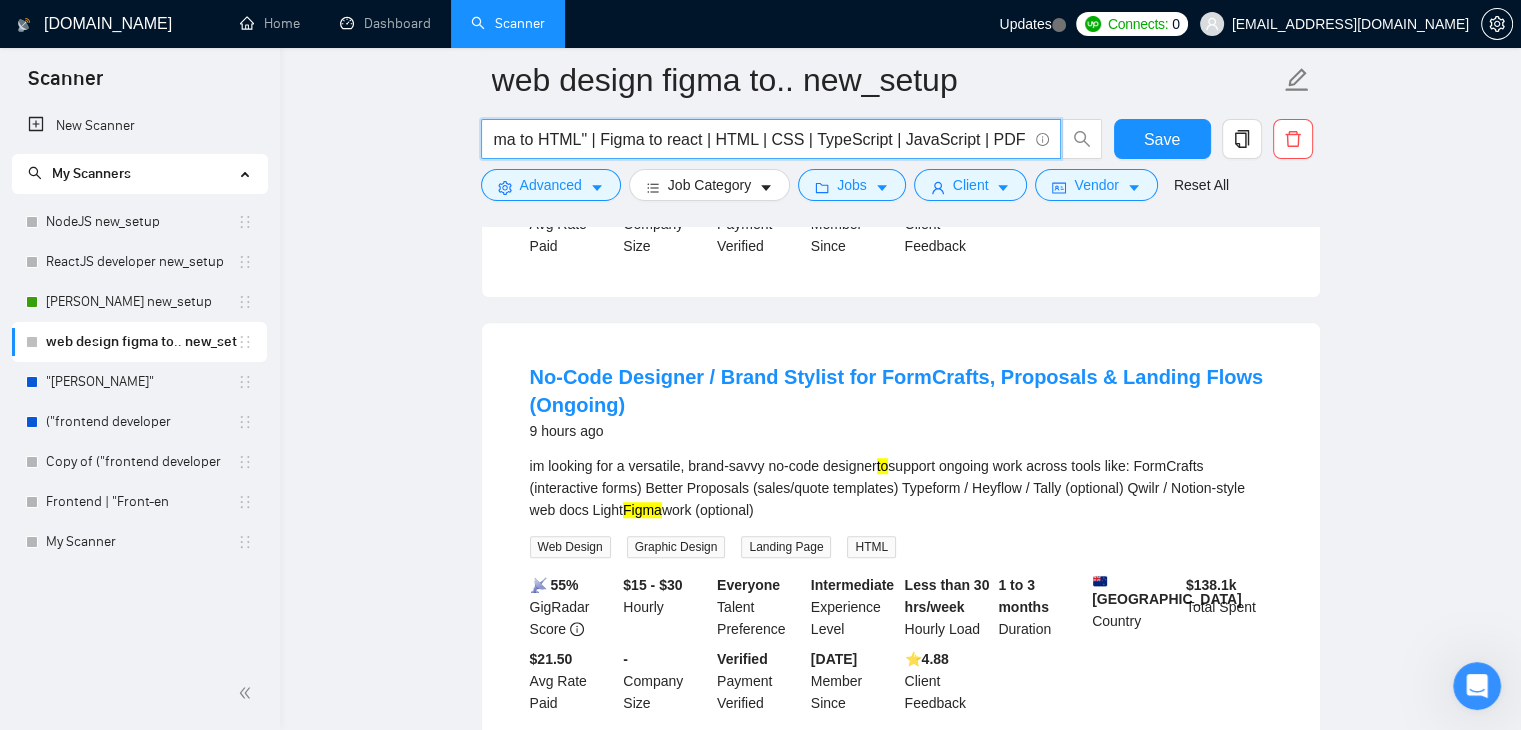 drag, startPoint x: 800, startPoint y: 135, endPoint x: 710, endPoint y: 133, distance: 90.02222 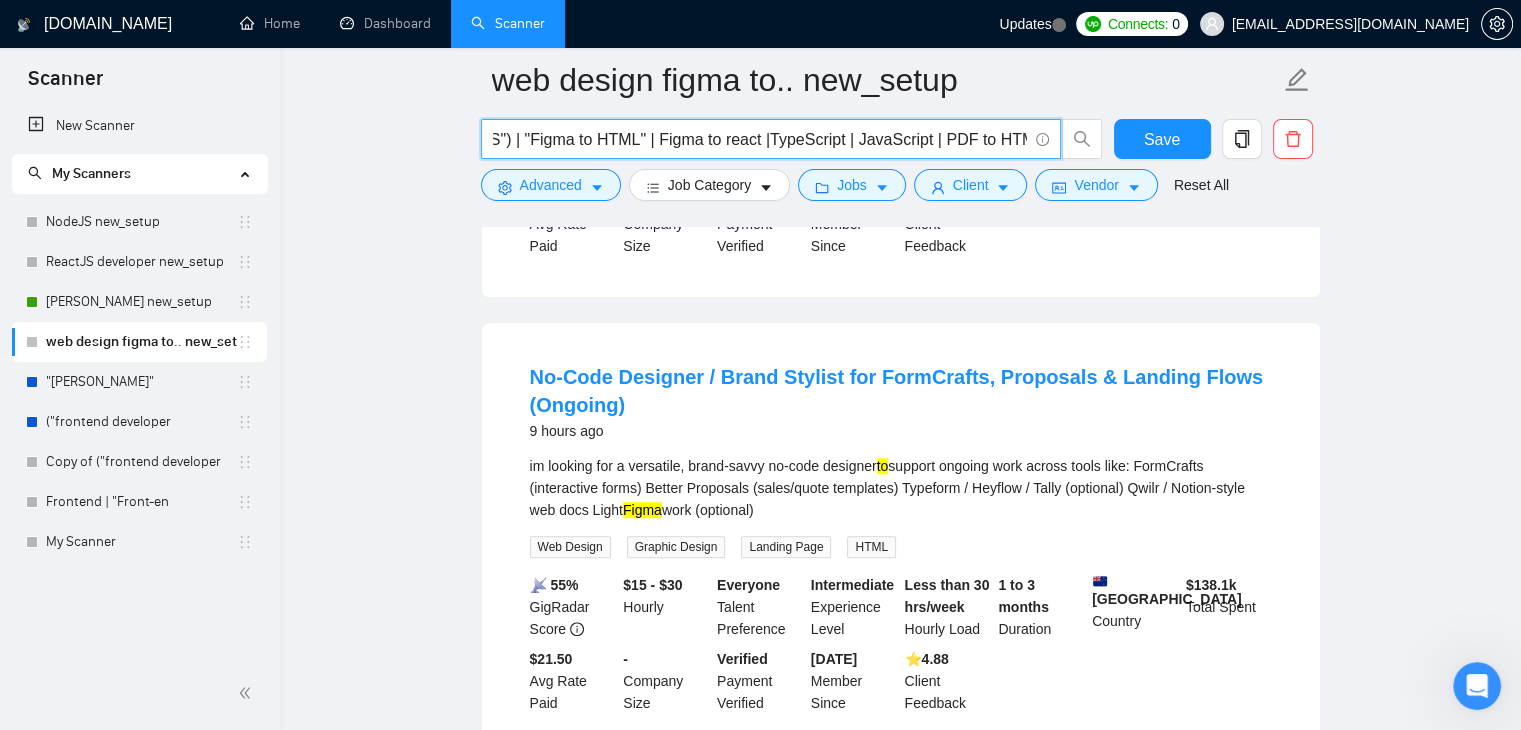 scroll, scrollTop: 0, scrollLeft: 80, axis: horizontal 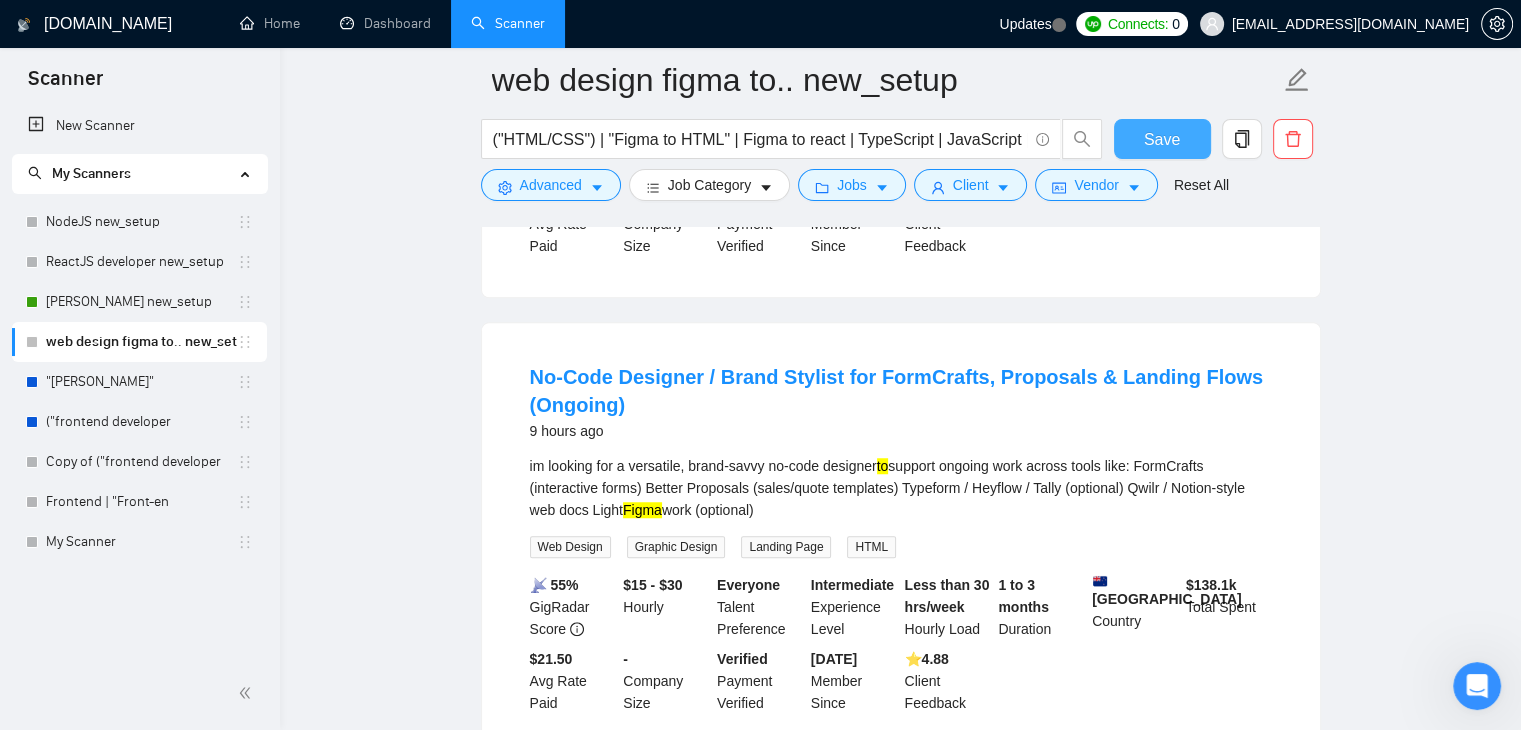 click on "Save" at bounding box center (1162, 139) 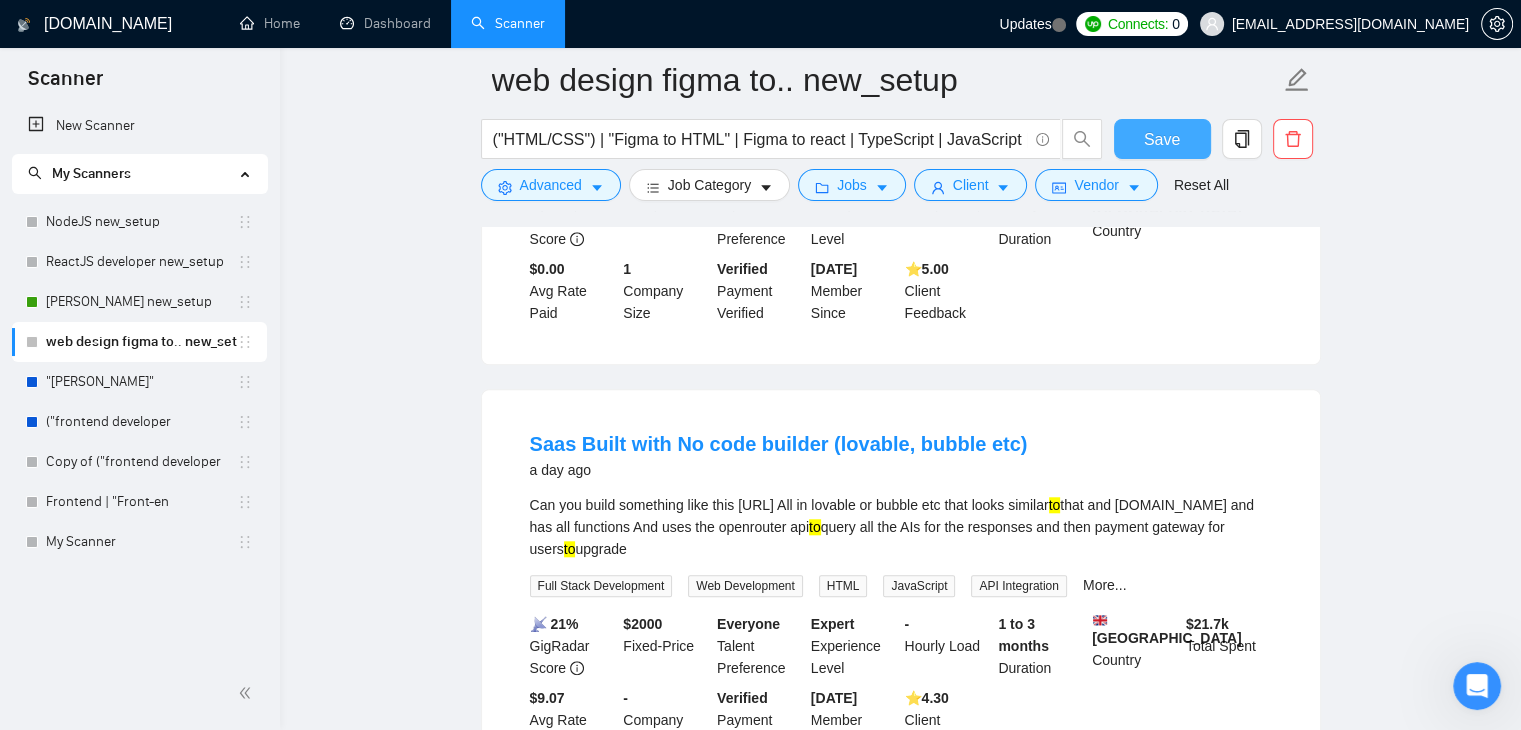 scroll, scrollTop: 1724, scrollLeft: 0, axis: vertical 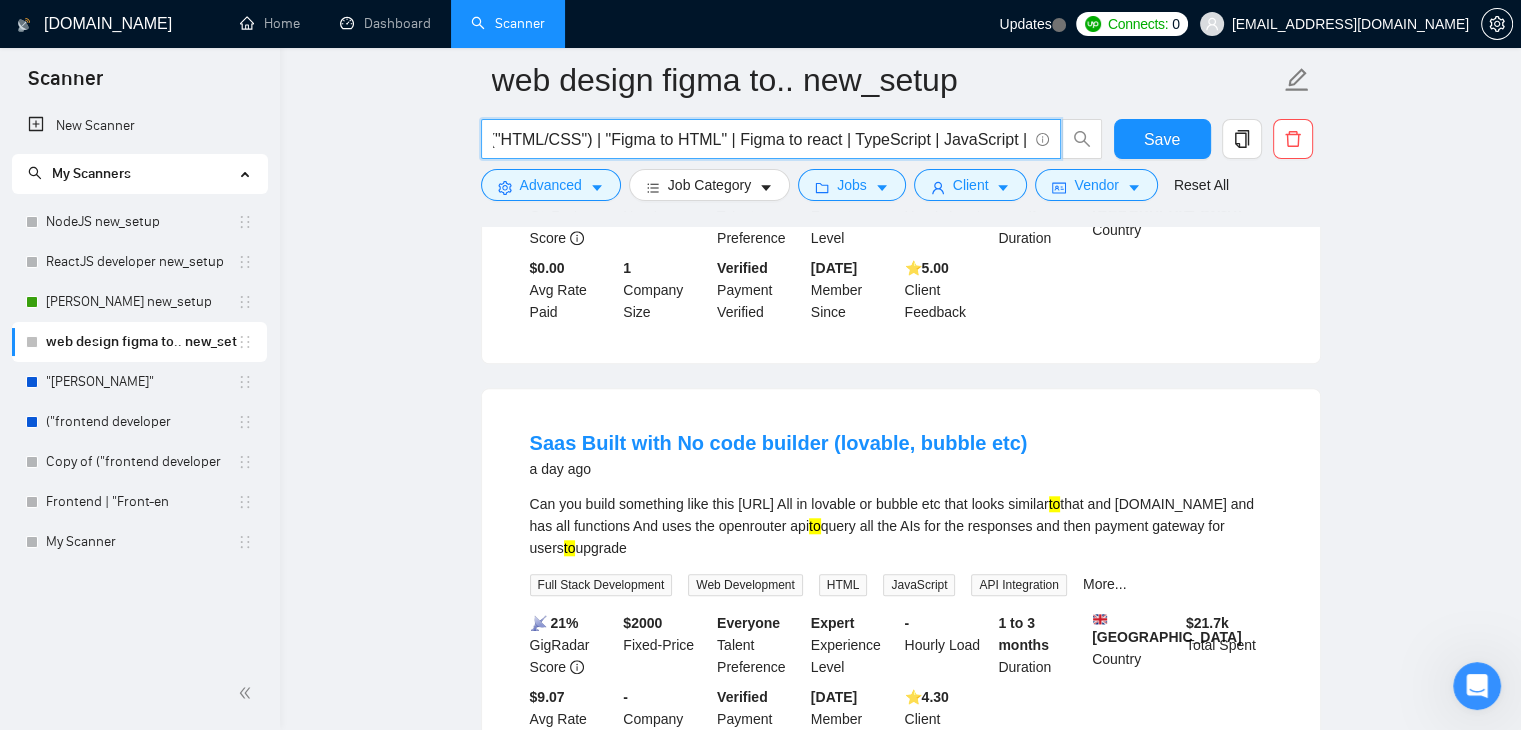 click on "("HTML/CSS") | "Figma to HTML" | Figma to react | TypeScript | JavaScript | PDF to HTML" at bounding box center [760, 139] 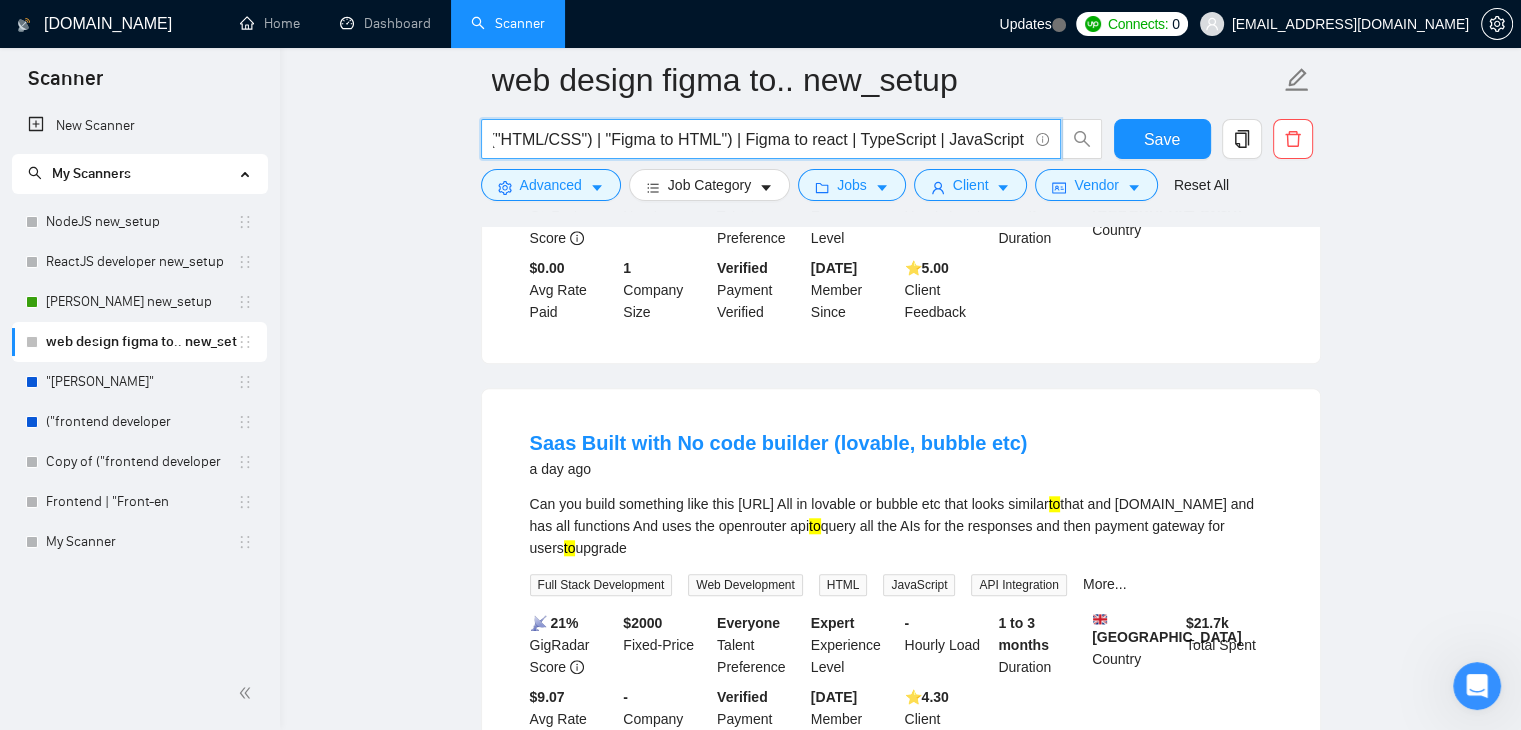 click on "("HTML/CSS") | "Figma to HTML") | Figma to react | TypeScript | JavaScript | PDF to HTML" at bounding box center [760, 139] 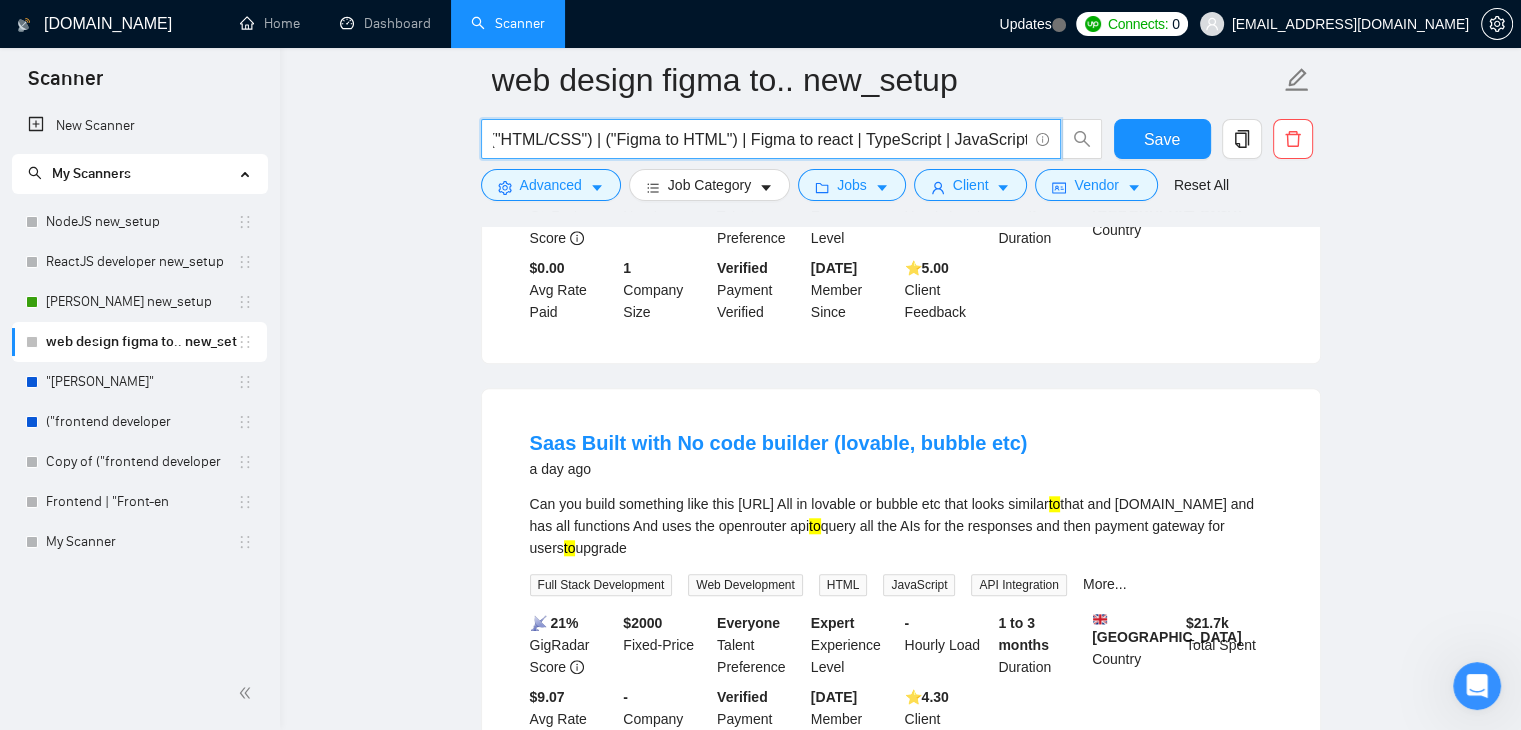 scroll, scrollTop: 0, scrollLeft: 16, axis: horizontal 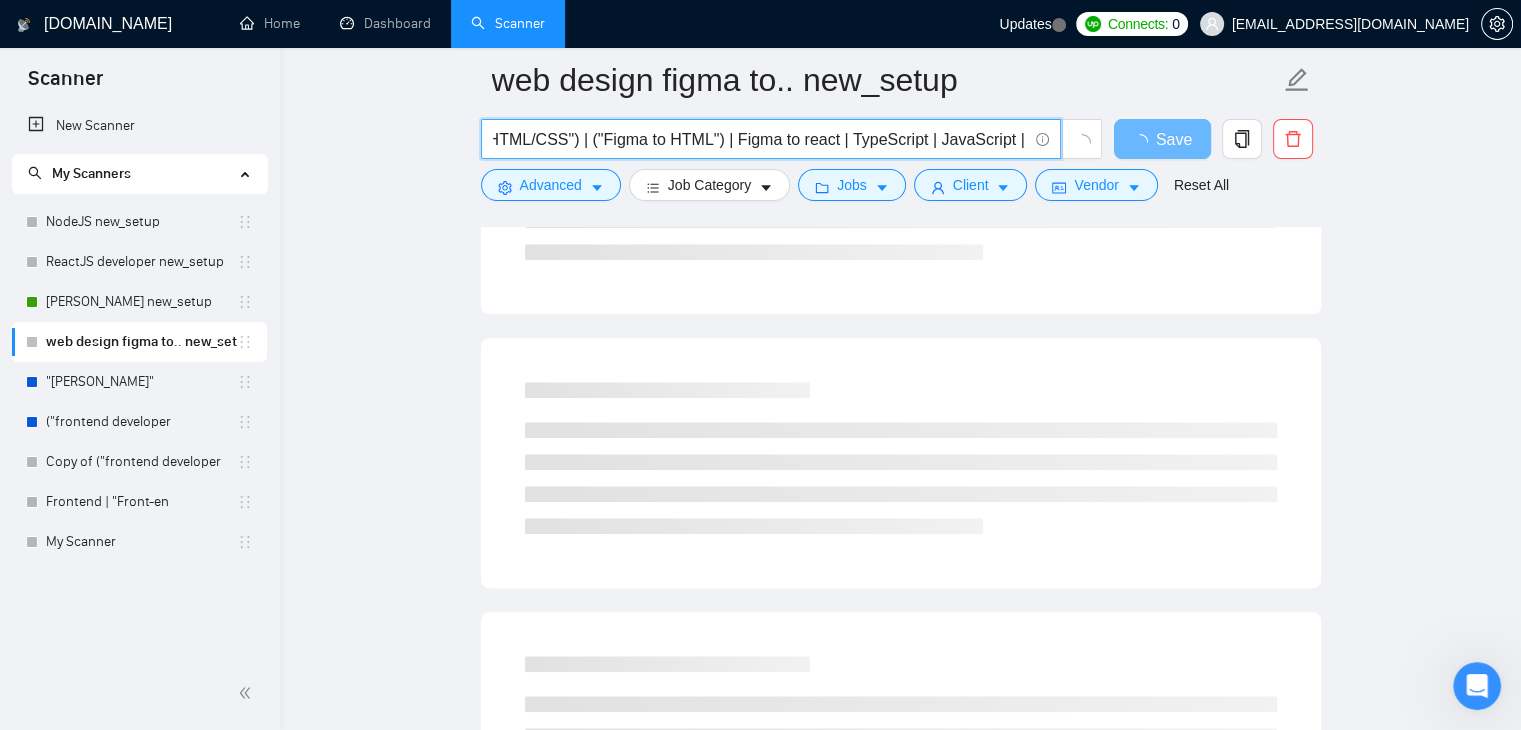 click on "("HTML/CSS") | ("Figma to HTML") | Figma to react | TypeScript | JavaScript | PDF to HTML" at bounding box center (760, 139) 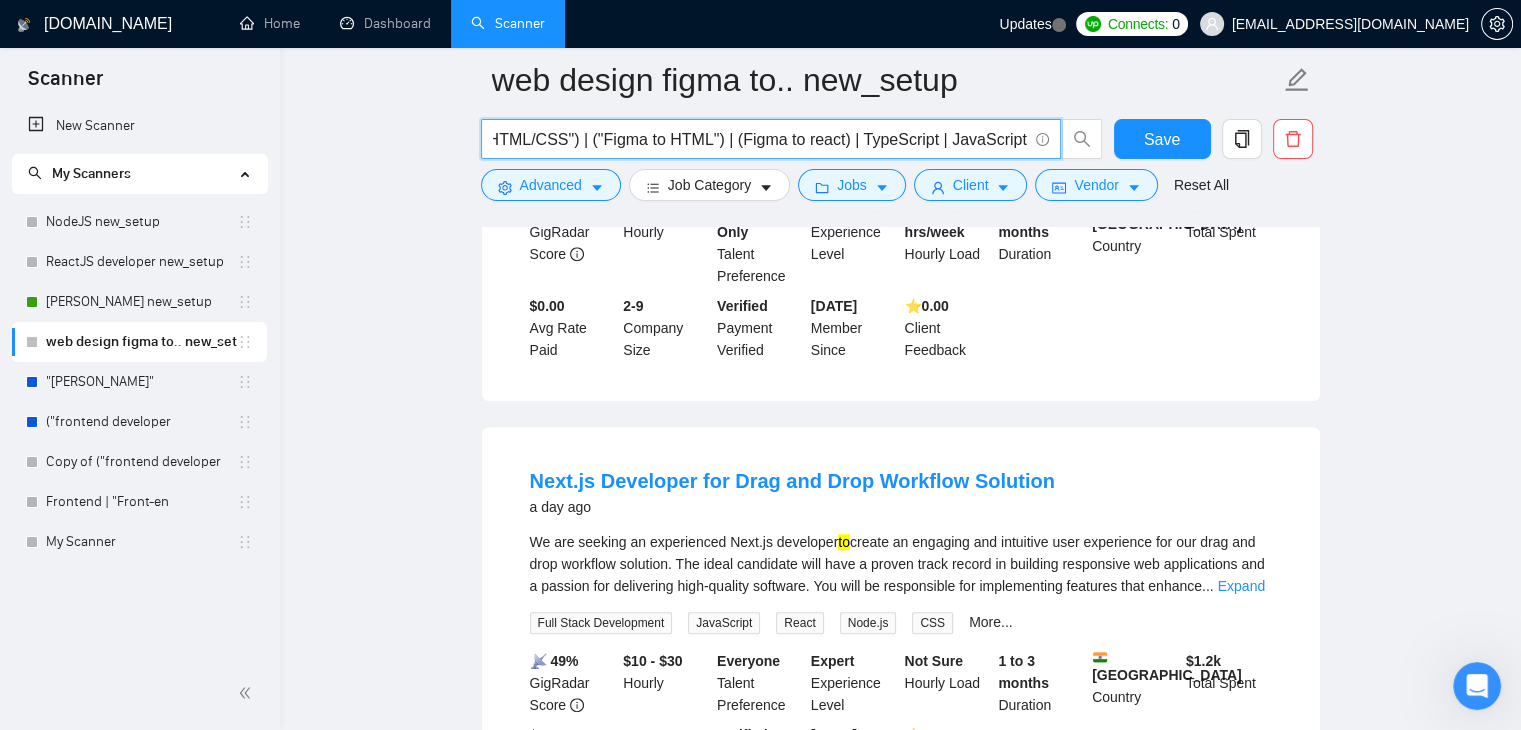 scroll, scrollTop: 1708, scrollLeft: 0, axis: vertical 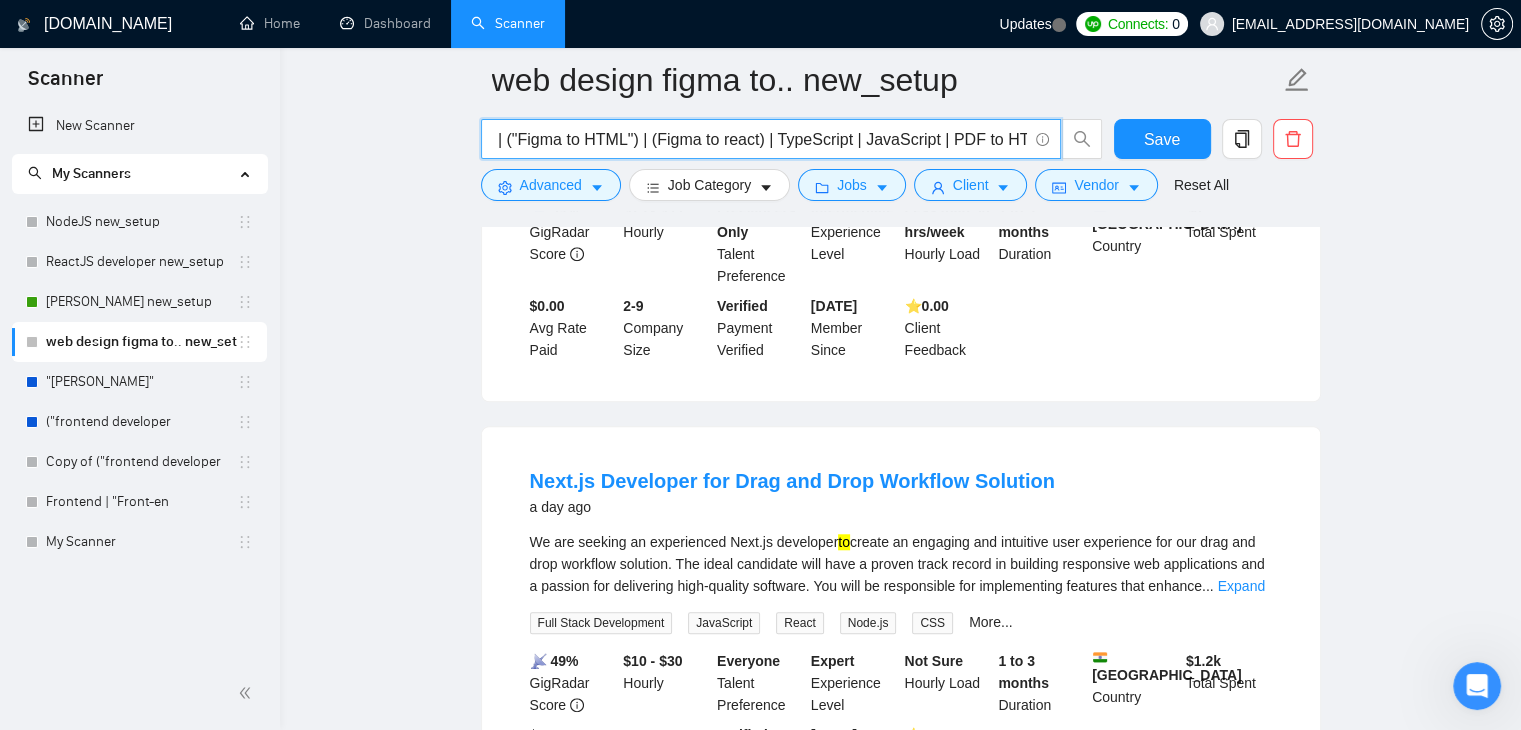 click on "("HTML/CSS") | ("Figma to HTML") | (Figma to react) | TypeScript | JavaScript | PDF to HTML" at bounding box center (760, 139) 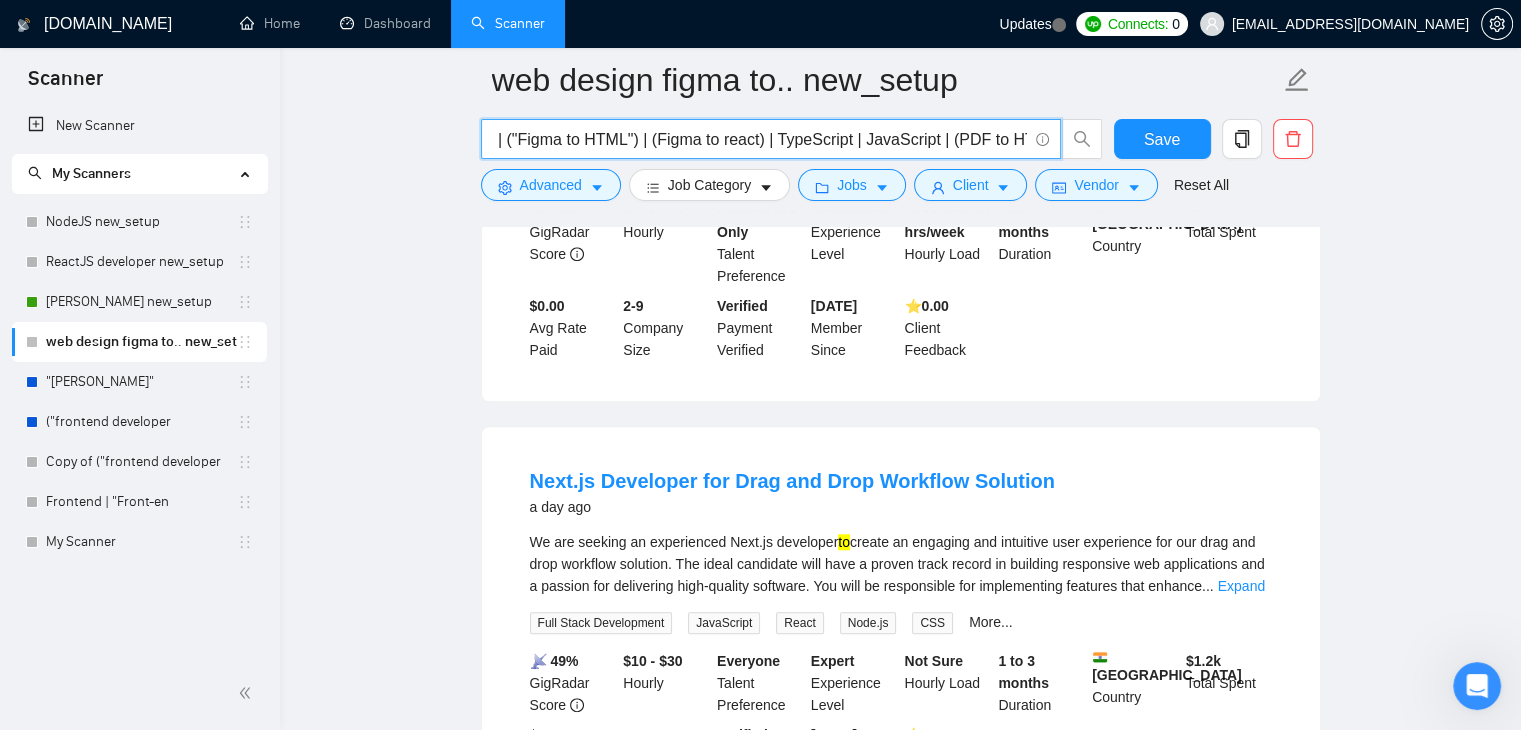scroll, scrollTop: 0, scrollLeft: 107, axis: horizontal 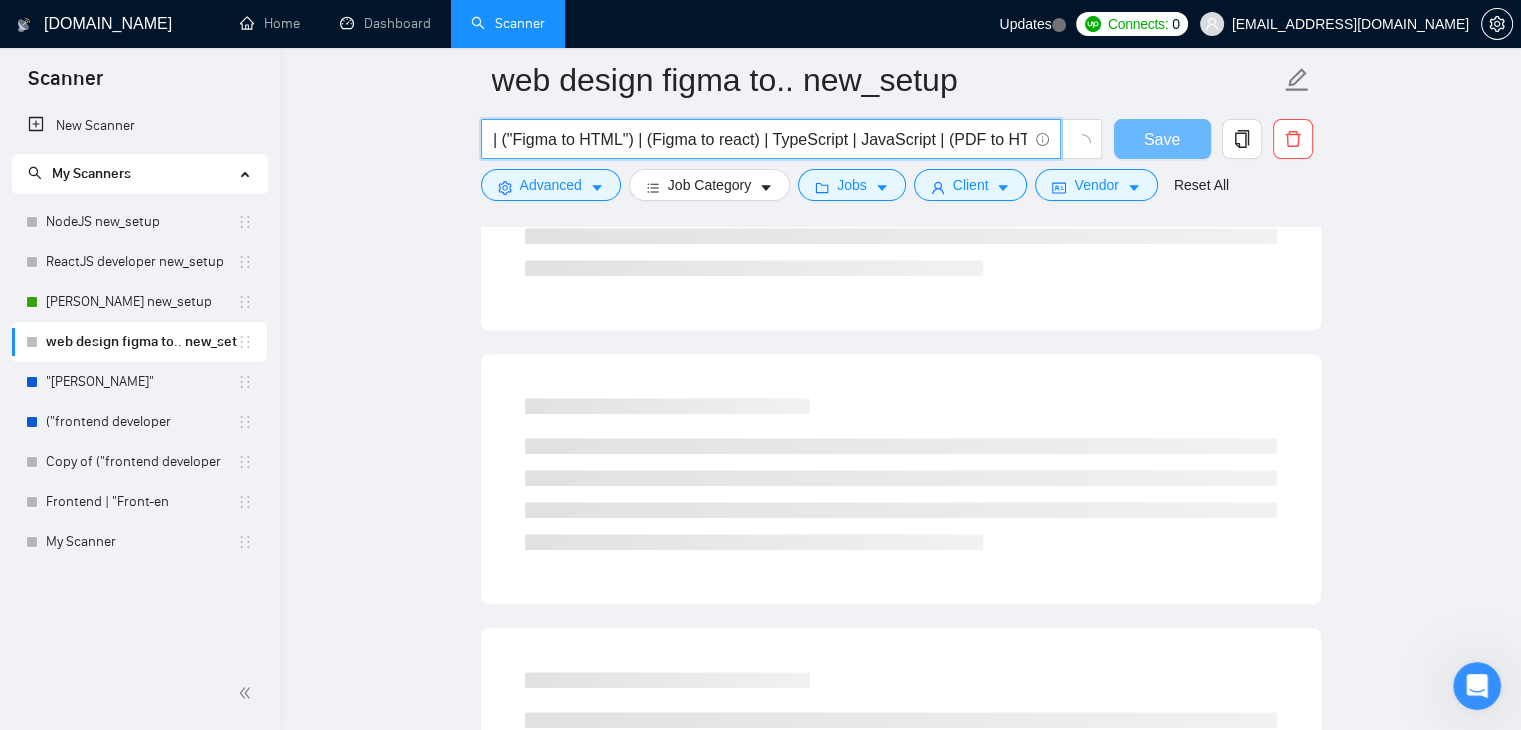click on "("HTML/CSS") | ("Figma to HTML") | (Figma to react) | TypeScript | JavaScript | (PDF to HTML" at bounding box center (771, 139) 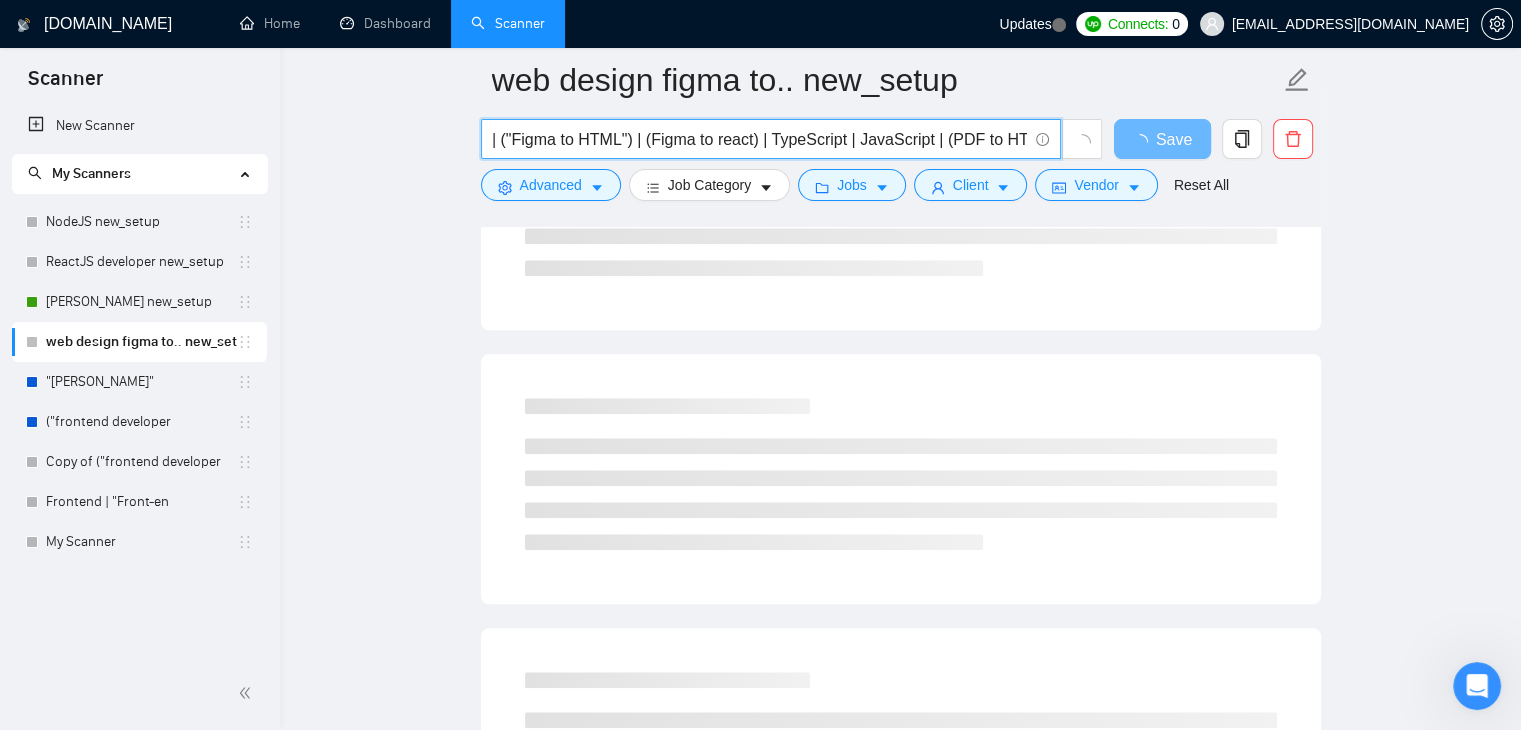 click on "("HTML/CSS") | ("Figma to HTML") | (Figma to react) | TypeScript | JavaScript | (PDF to HTML" at bounding box center [760, 139] 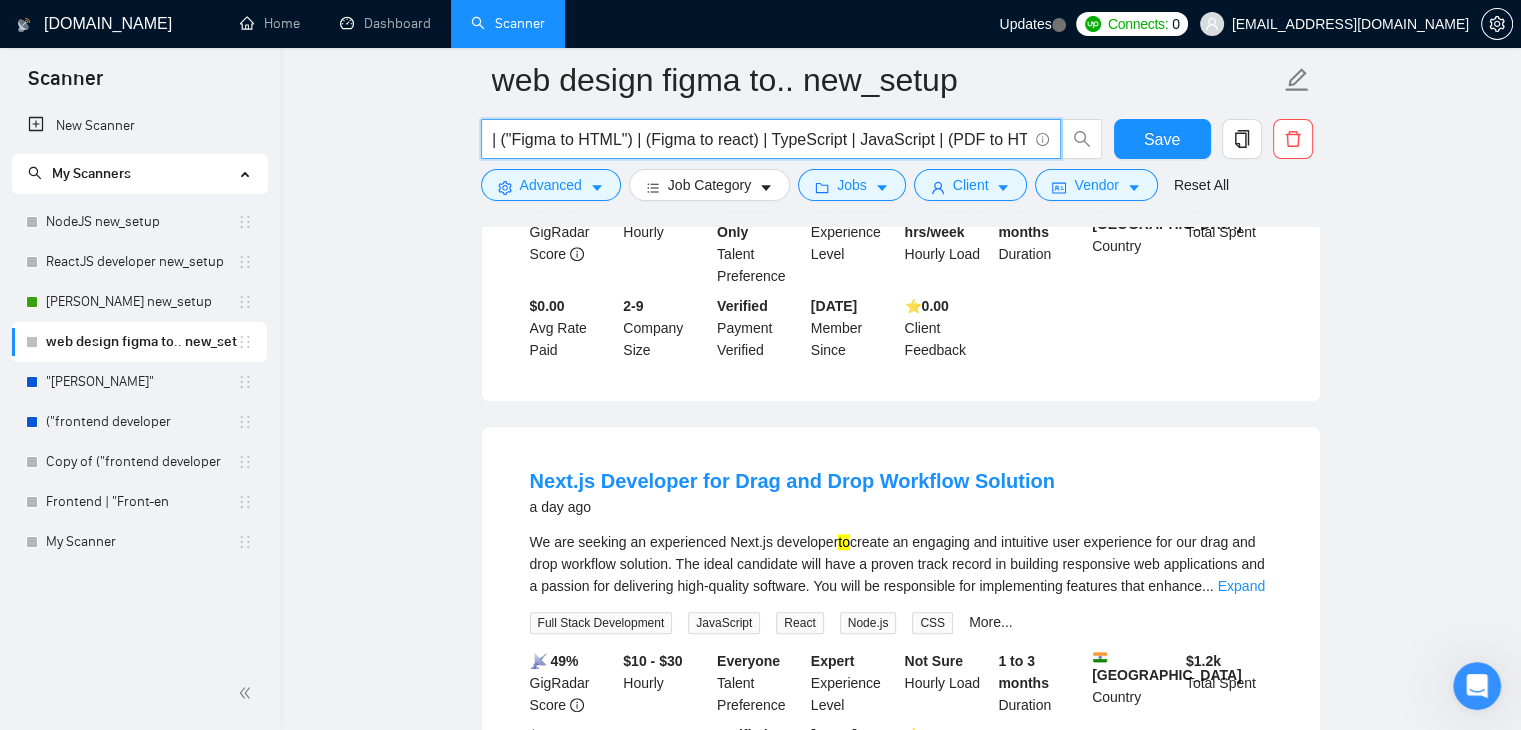 scroll, scrollTop: 0, scrollLeft: 112, axis: horizontal 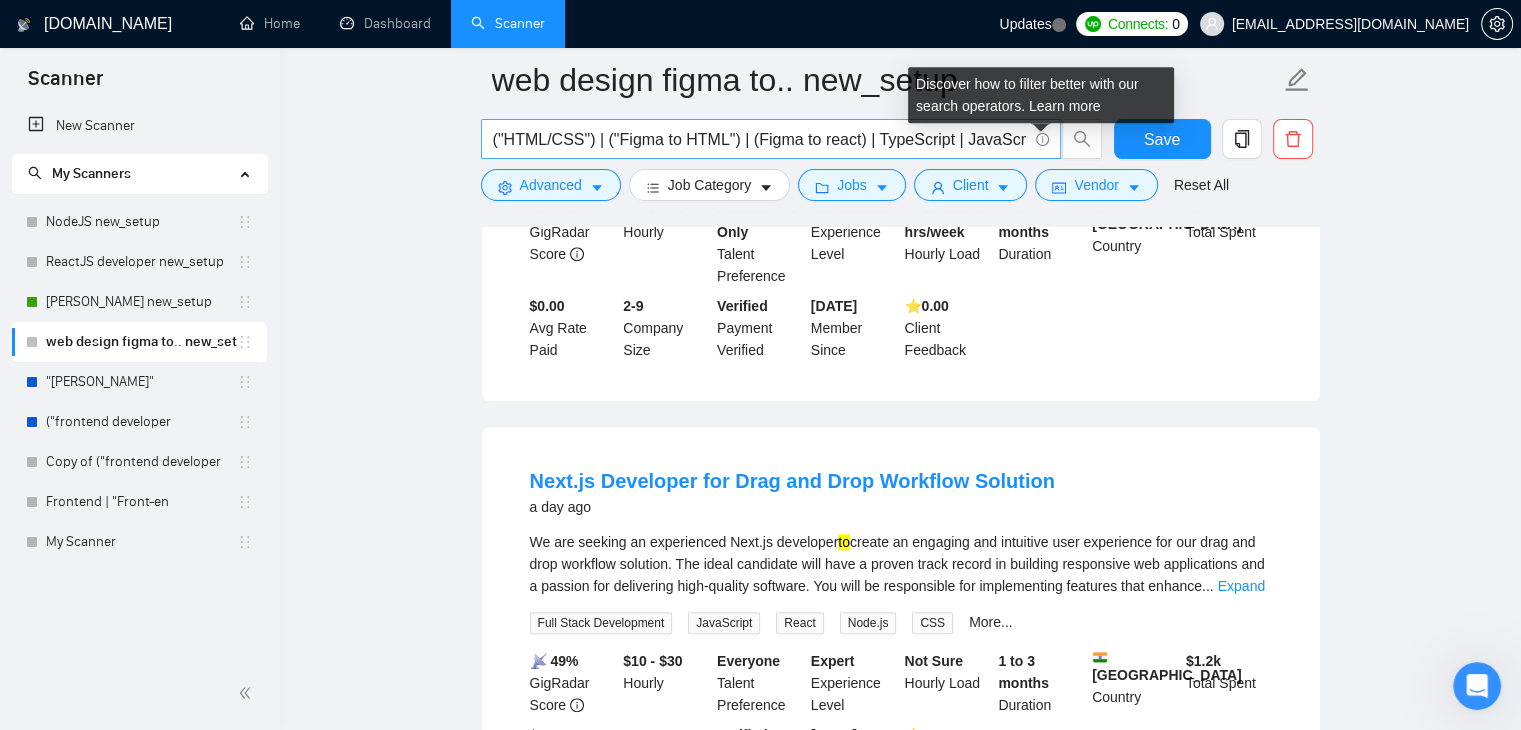 click 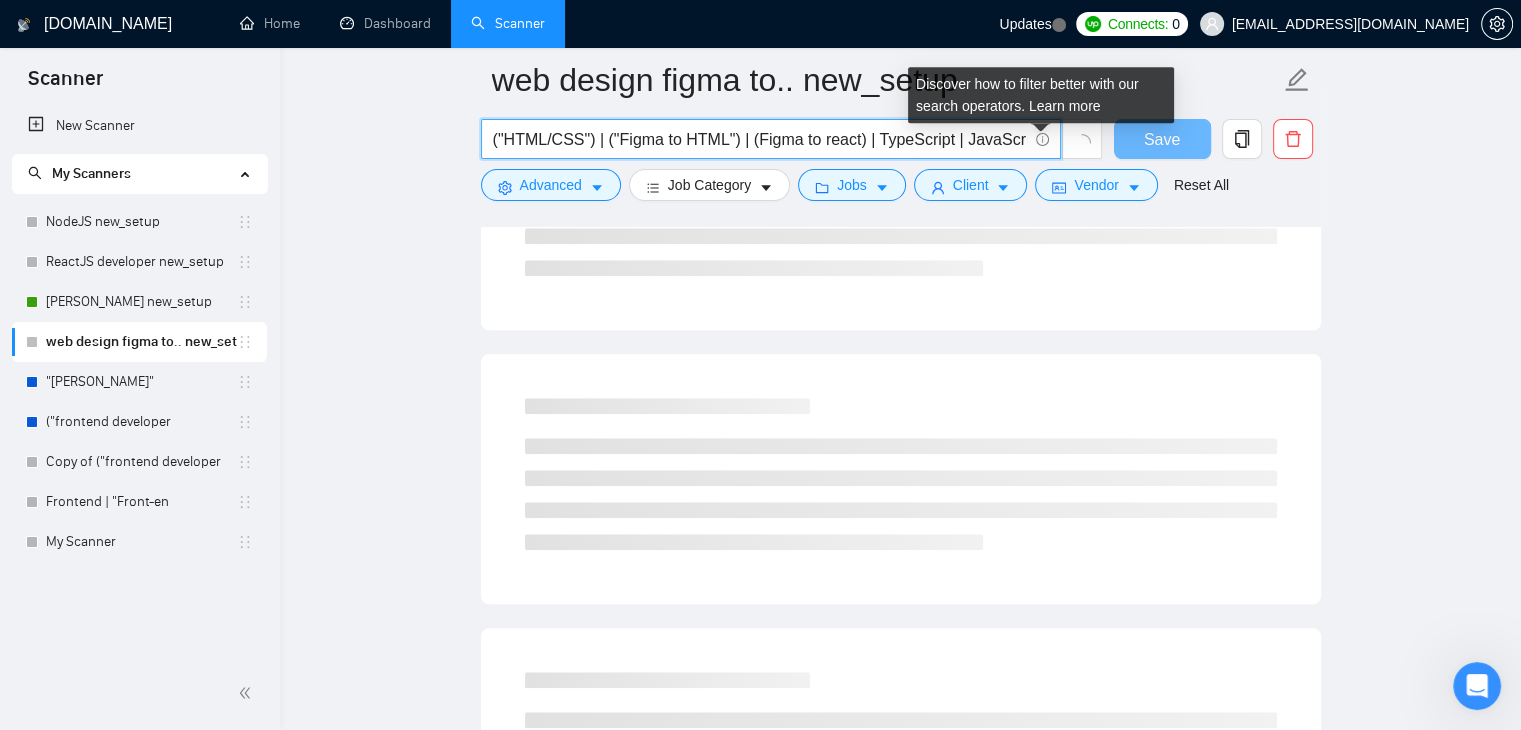 scroll, scrollTop: 0, scrollLeft: 112, axis: horizontal 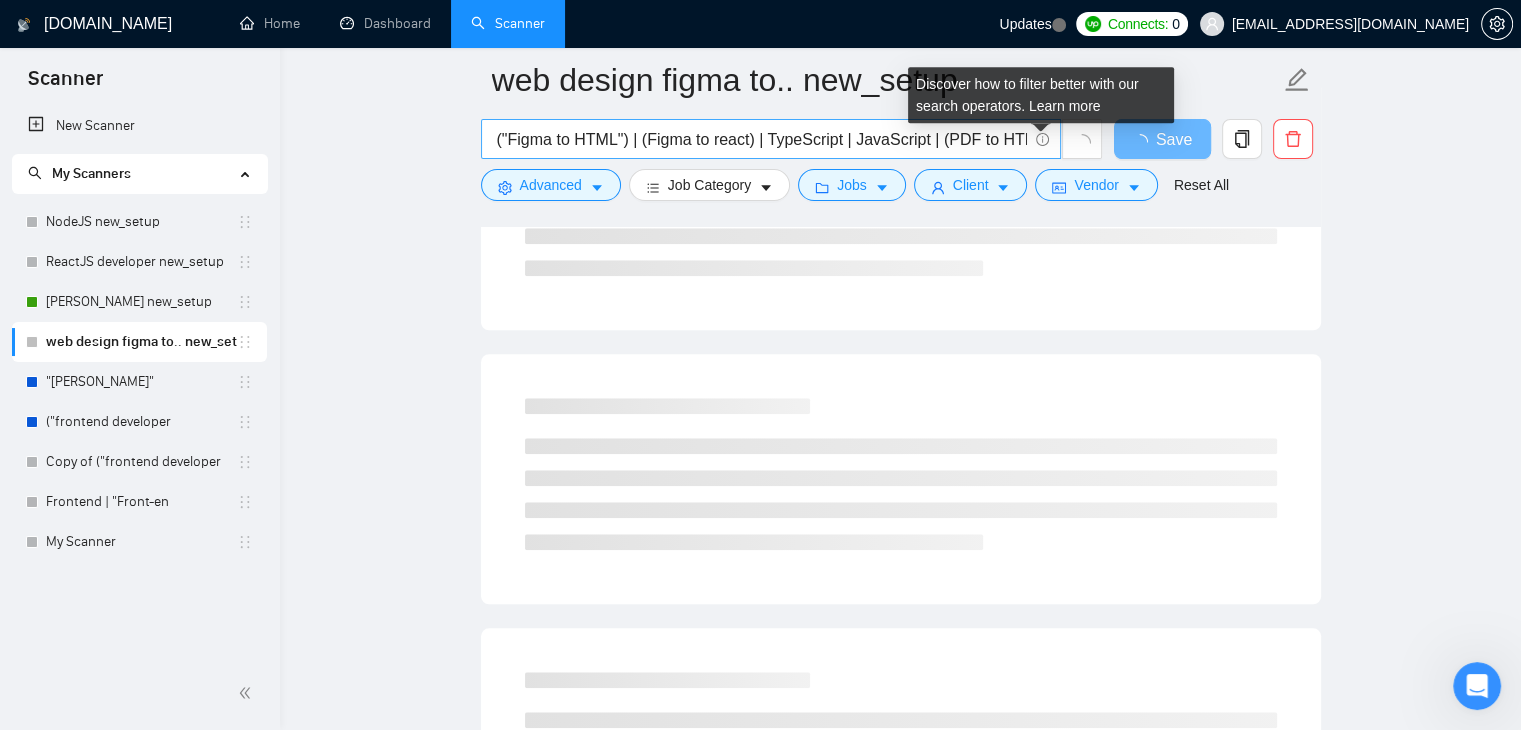 click 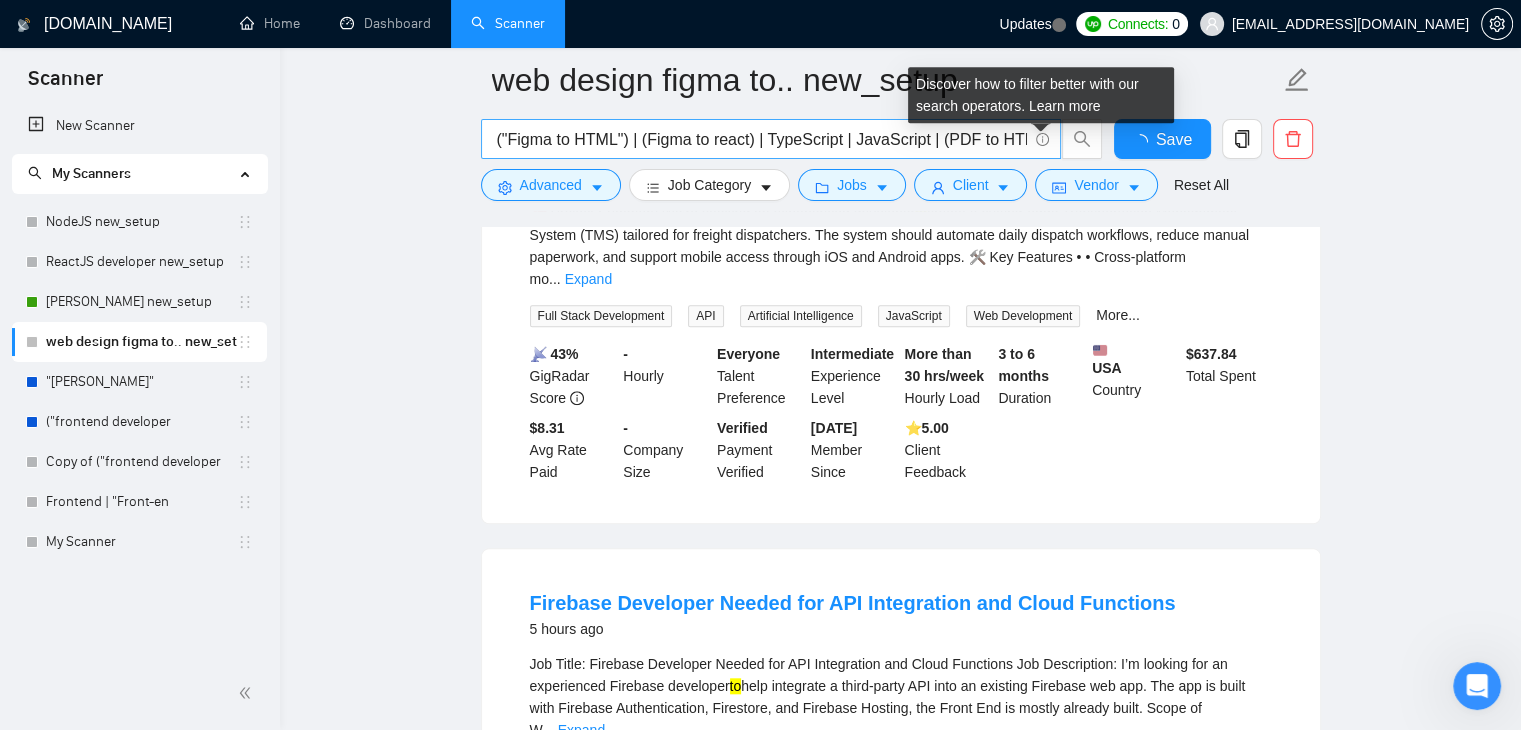 scroll, scrollTop: 0, scrollLeft: 0, axis: both 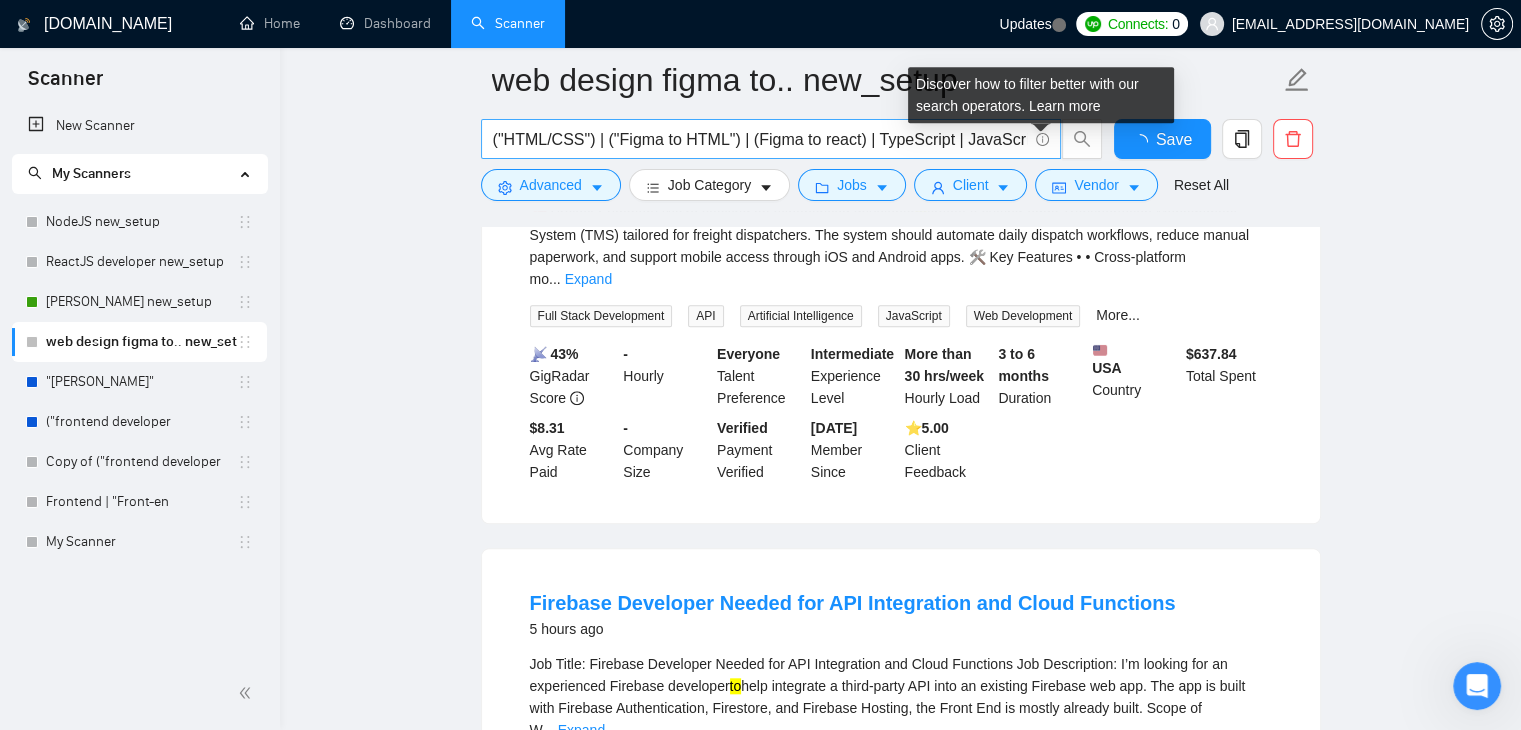 click 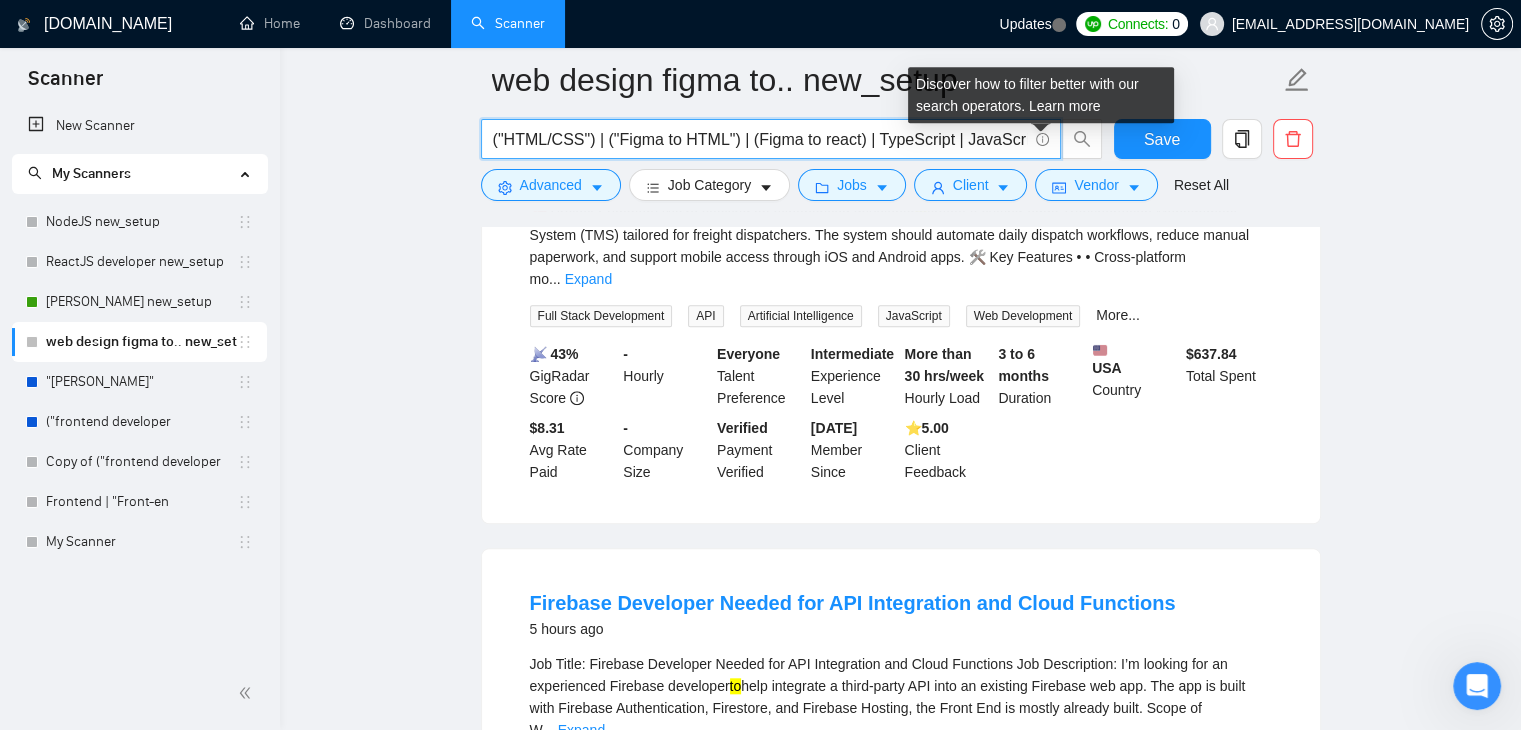 scroll, scrollTop: 0, scrollLeft: 112, axis: horizontal 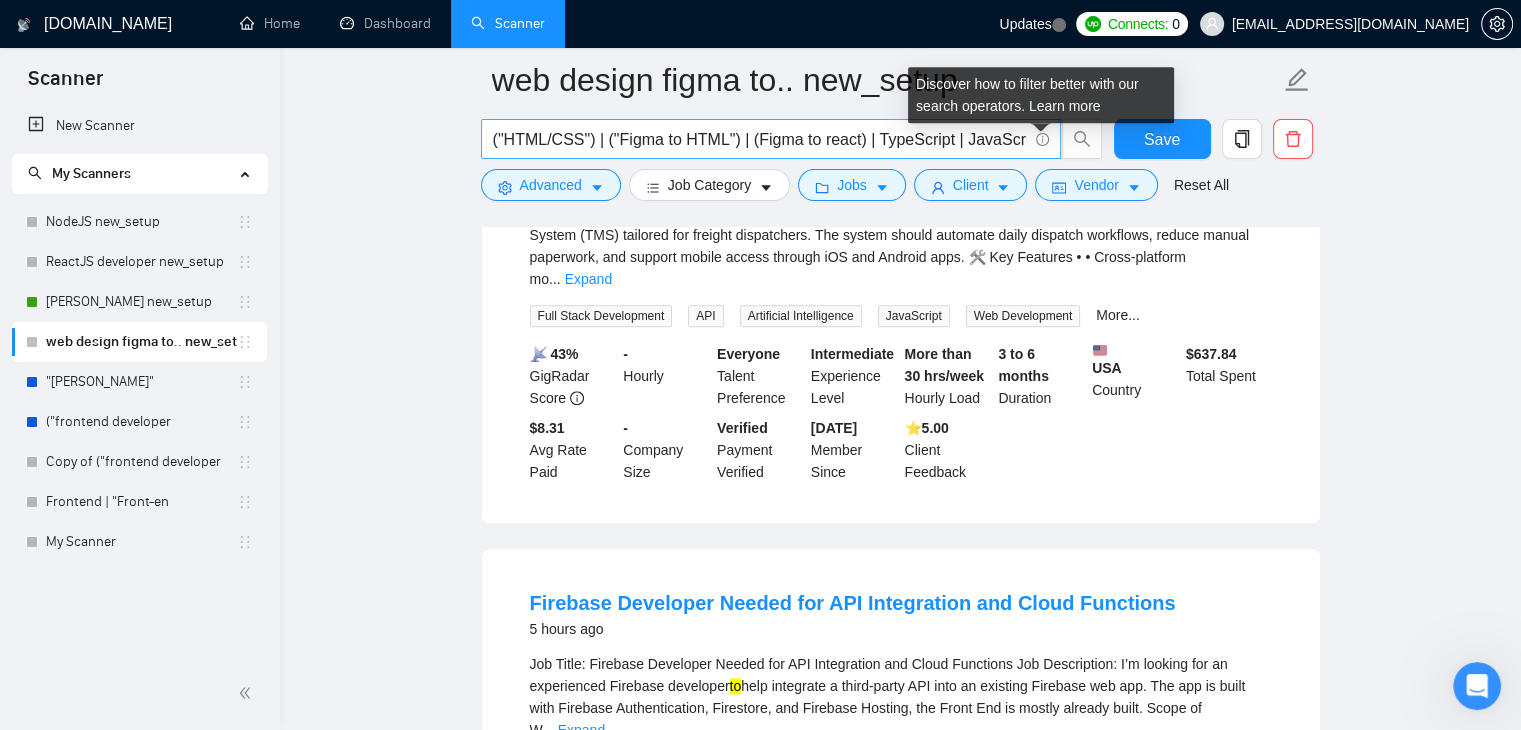 click 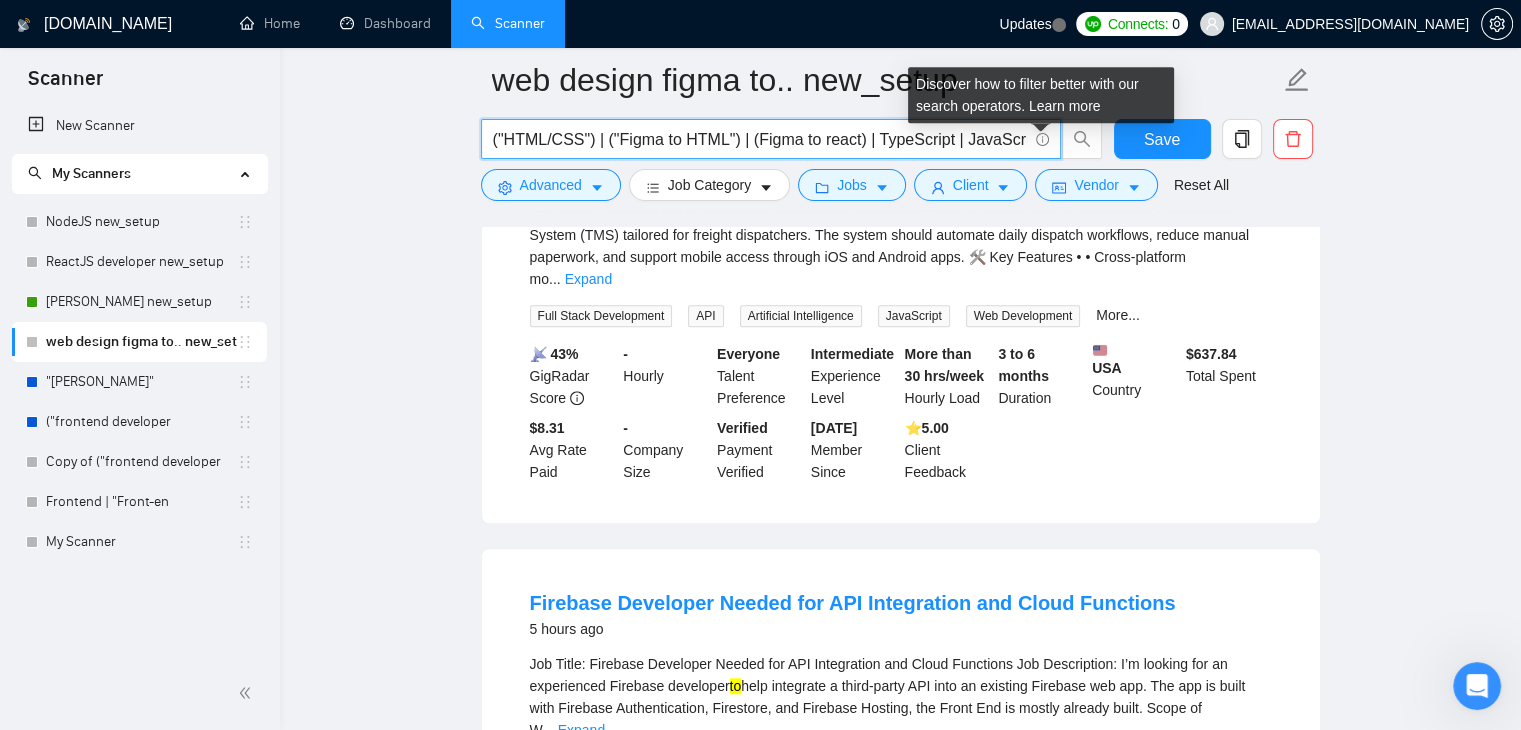 scroll, scrollTop: 0, scrollLeft: 112, axis: horizontal 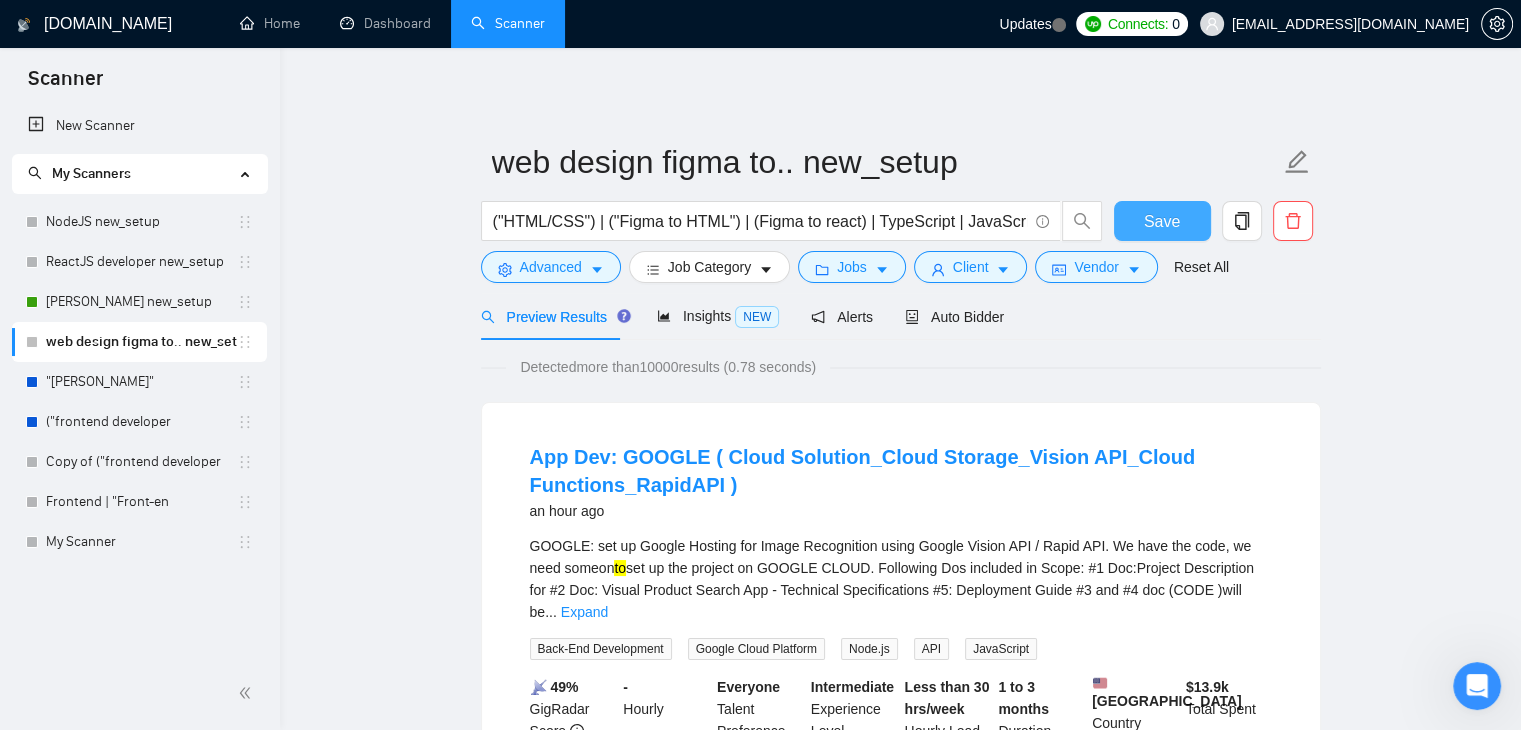 click on "Save" at bounding box center [1162, 221] 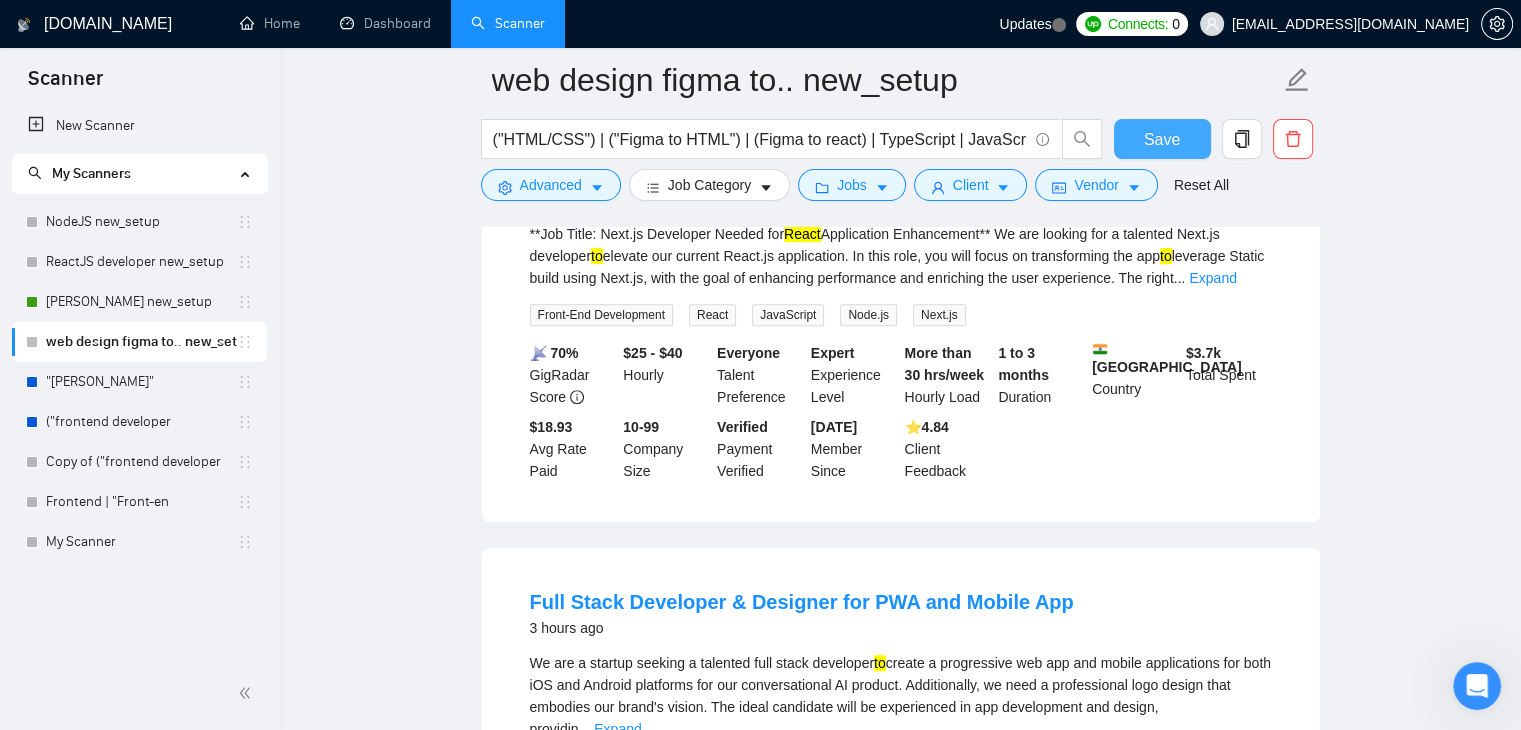 scroll, scrollTop: 780, scrollLeft: 0, axis: vertical 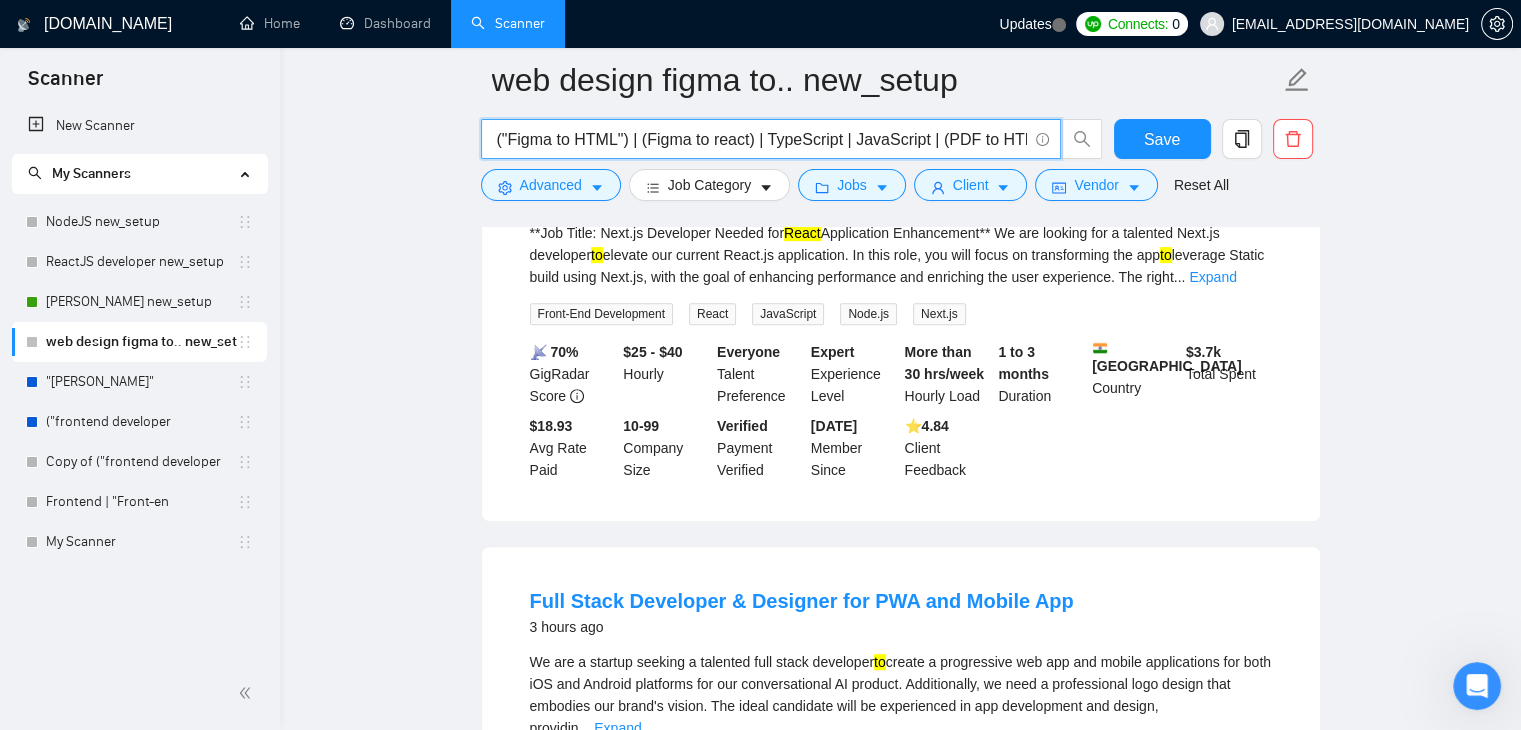 click on "("HTML/CSS") | ("Figma to HTML") | (Figma to react) | TypeScript | JavaScript | (PDF to HTML)" at bounding box center [760, 139] 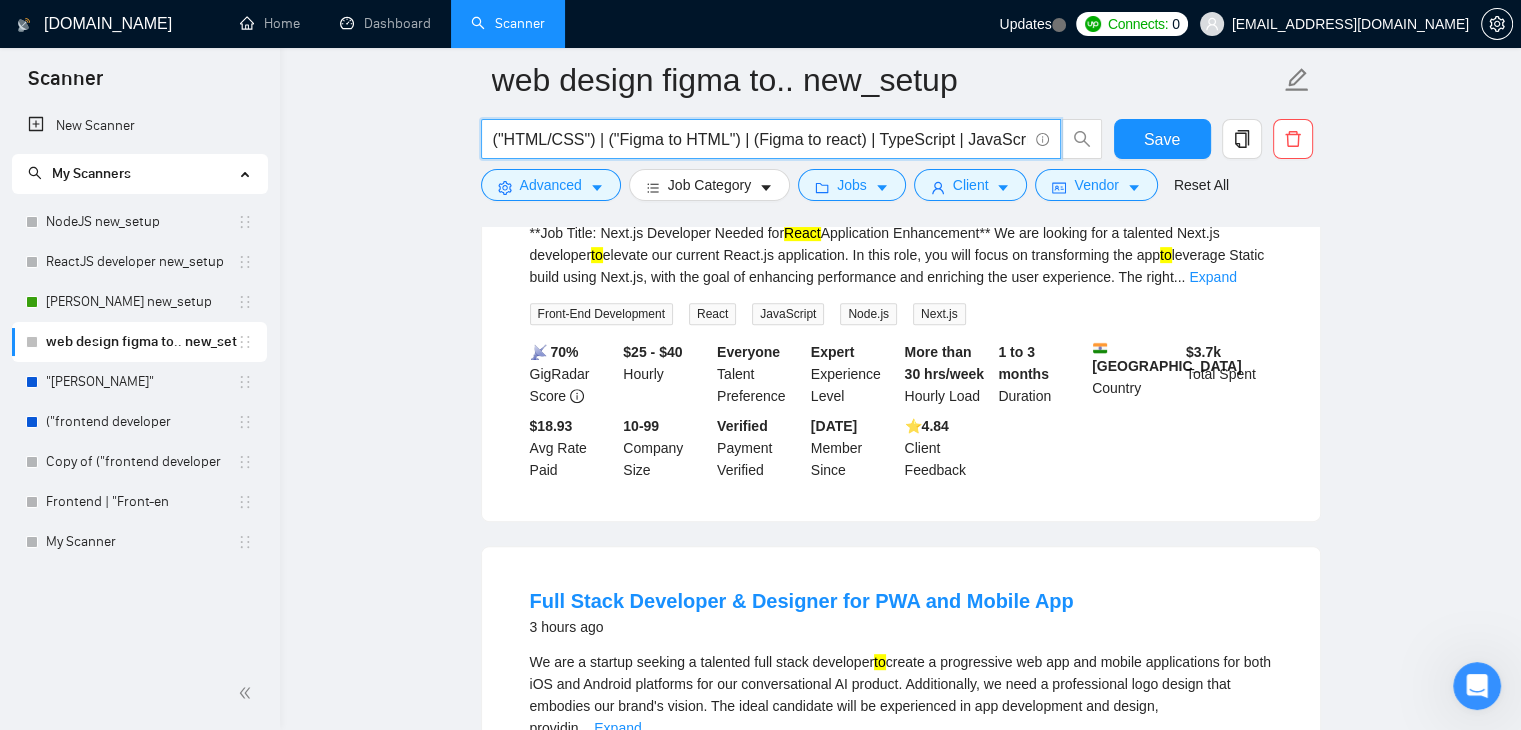 scroll, scrollTop: 0, scrollLeft: 112, axis: horizontal 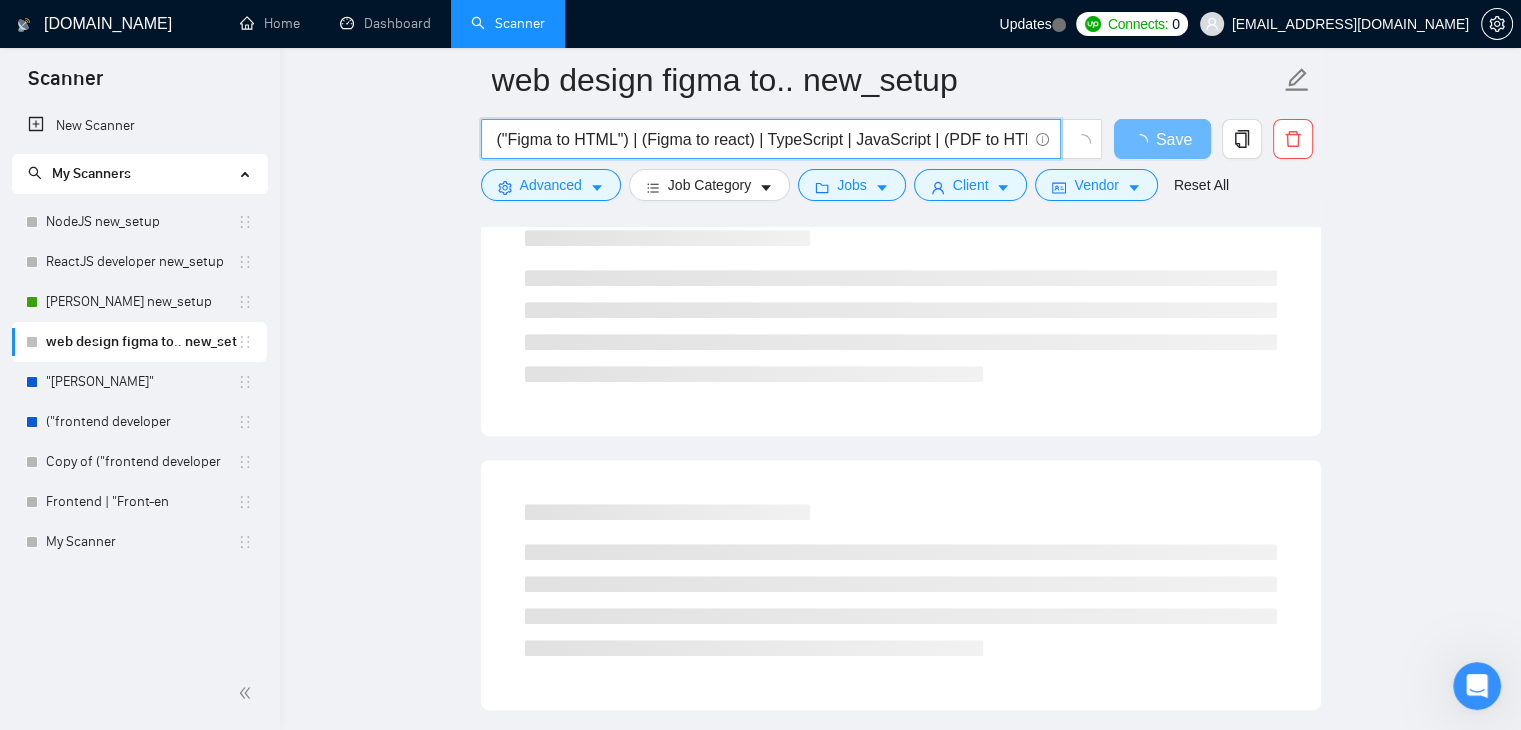 click on "("HTML/CSS") | ("Figma to HTML") | (Figma to react) | TypeScript | JavaScript | (PDF to HTML)" at bounding box center [760, 139] 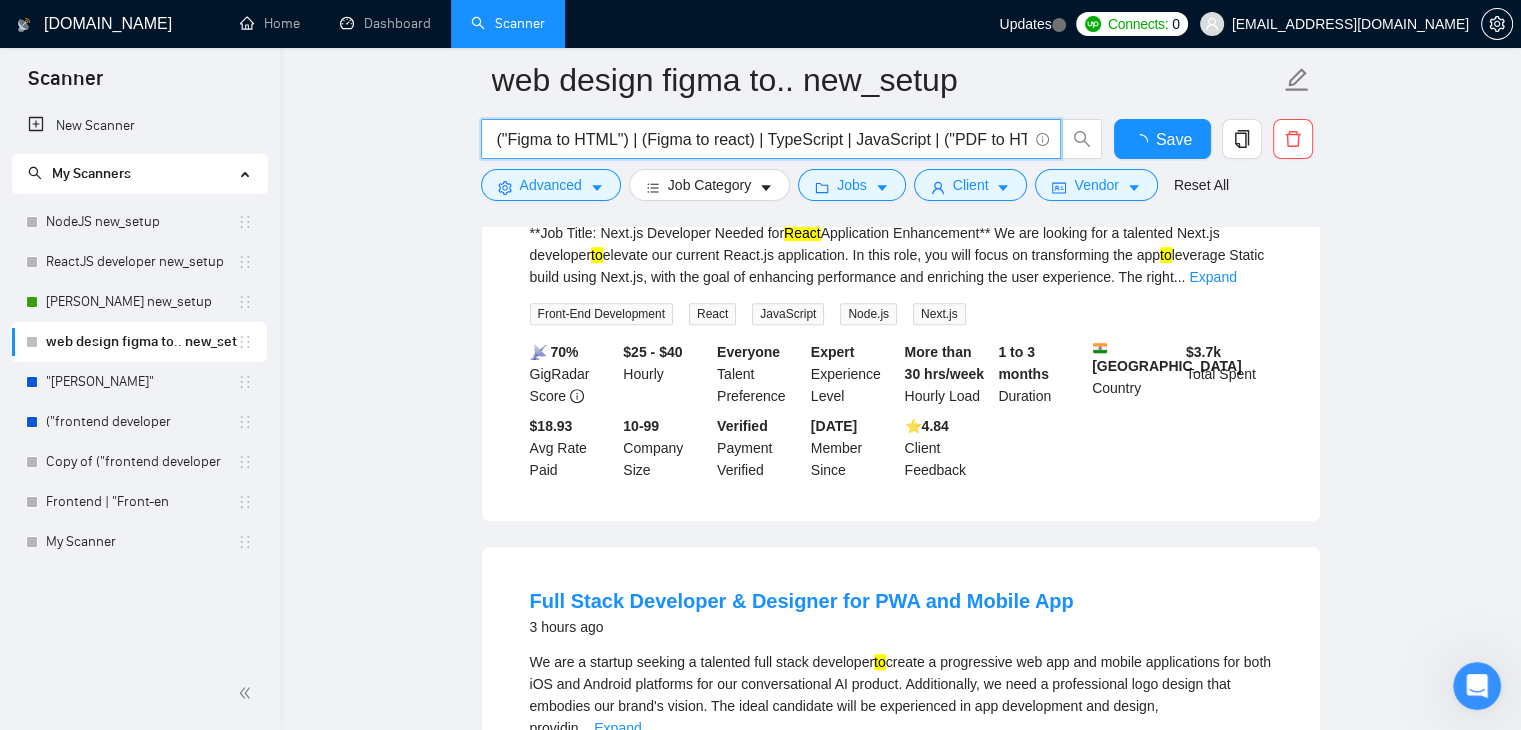 scroll, scrollTop: 0, scrollLeft: 118, axis: horizontal 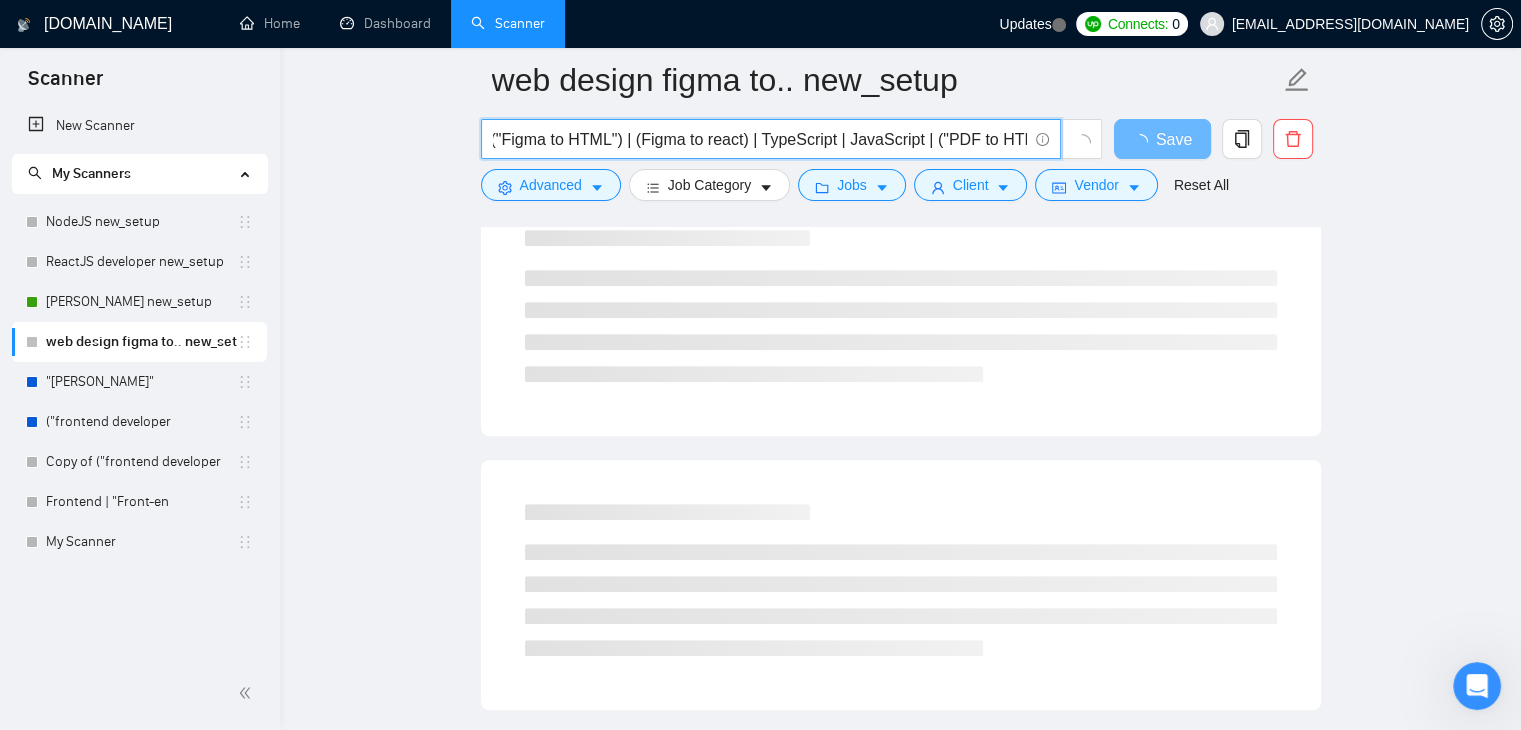 click on "("HTML/CSS") | ("Figma to HTML") | (Figma to react) | TypeScript | JavaScript | ("PDF to HTML)" at bounding box center (760, 139) 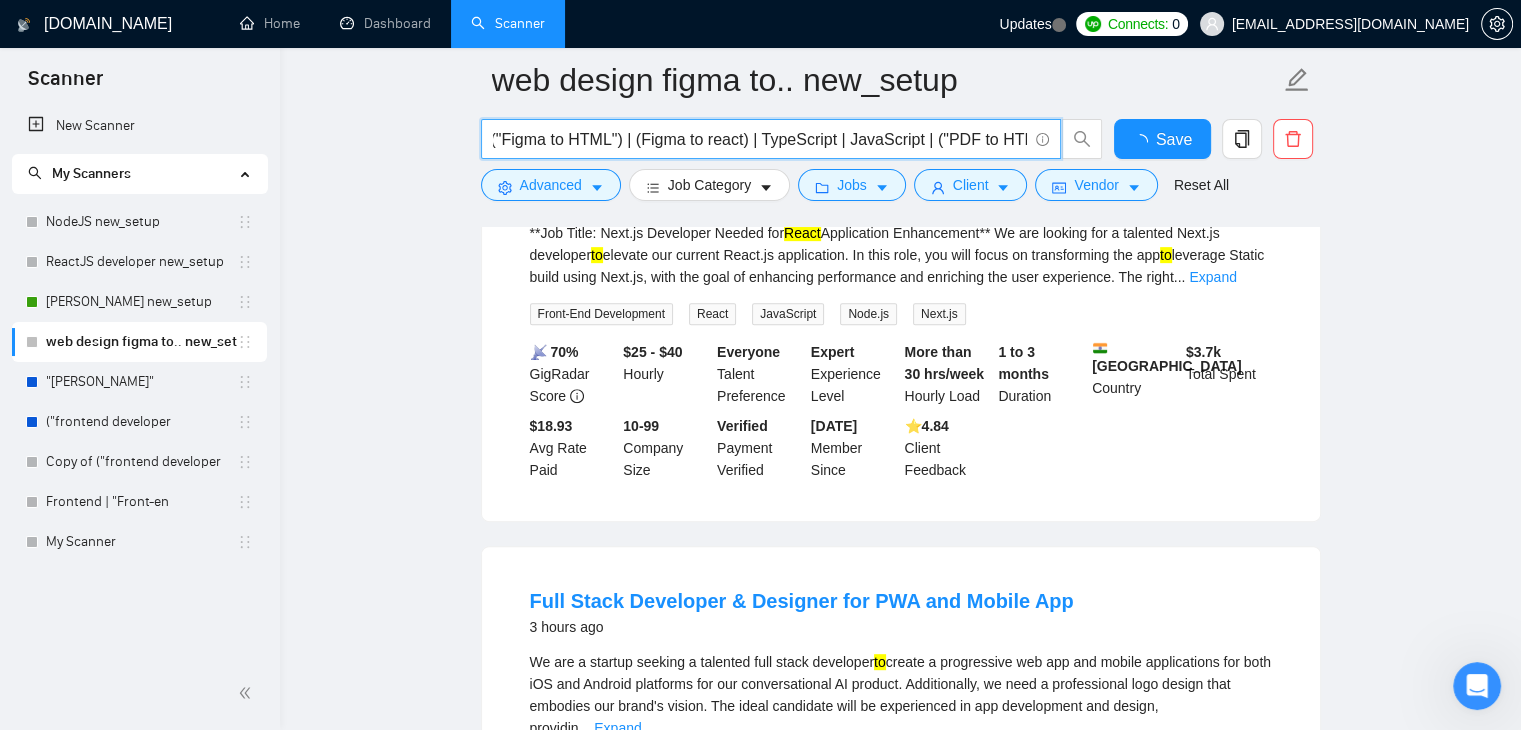 scroll, scrollTop: 0, scrollLeft: 121, axis: horizontal 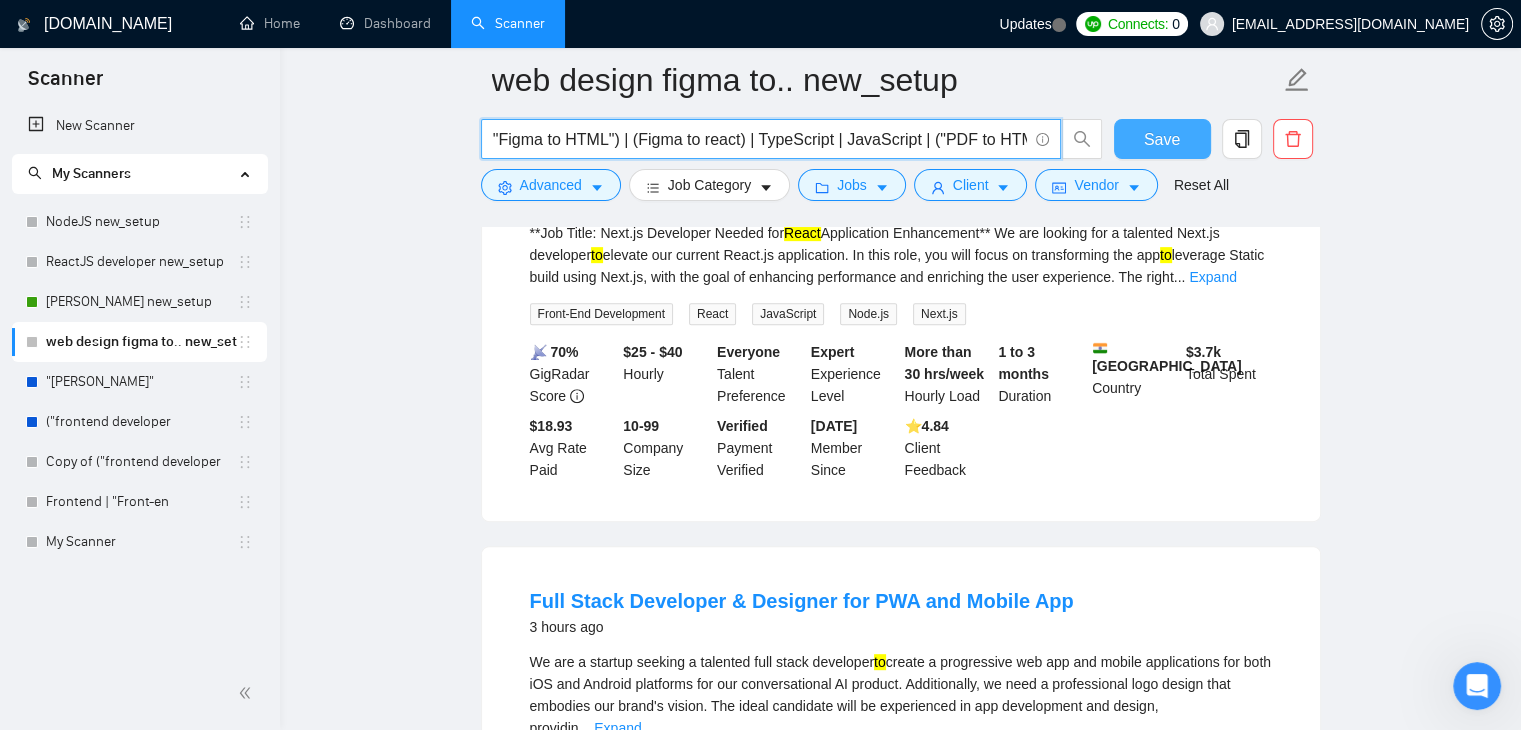 type on "("HTML/CSS") | ("Figma to HTML") | (Figma to react) | TypeScript | JavaScript | ("PDF to HTML")" 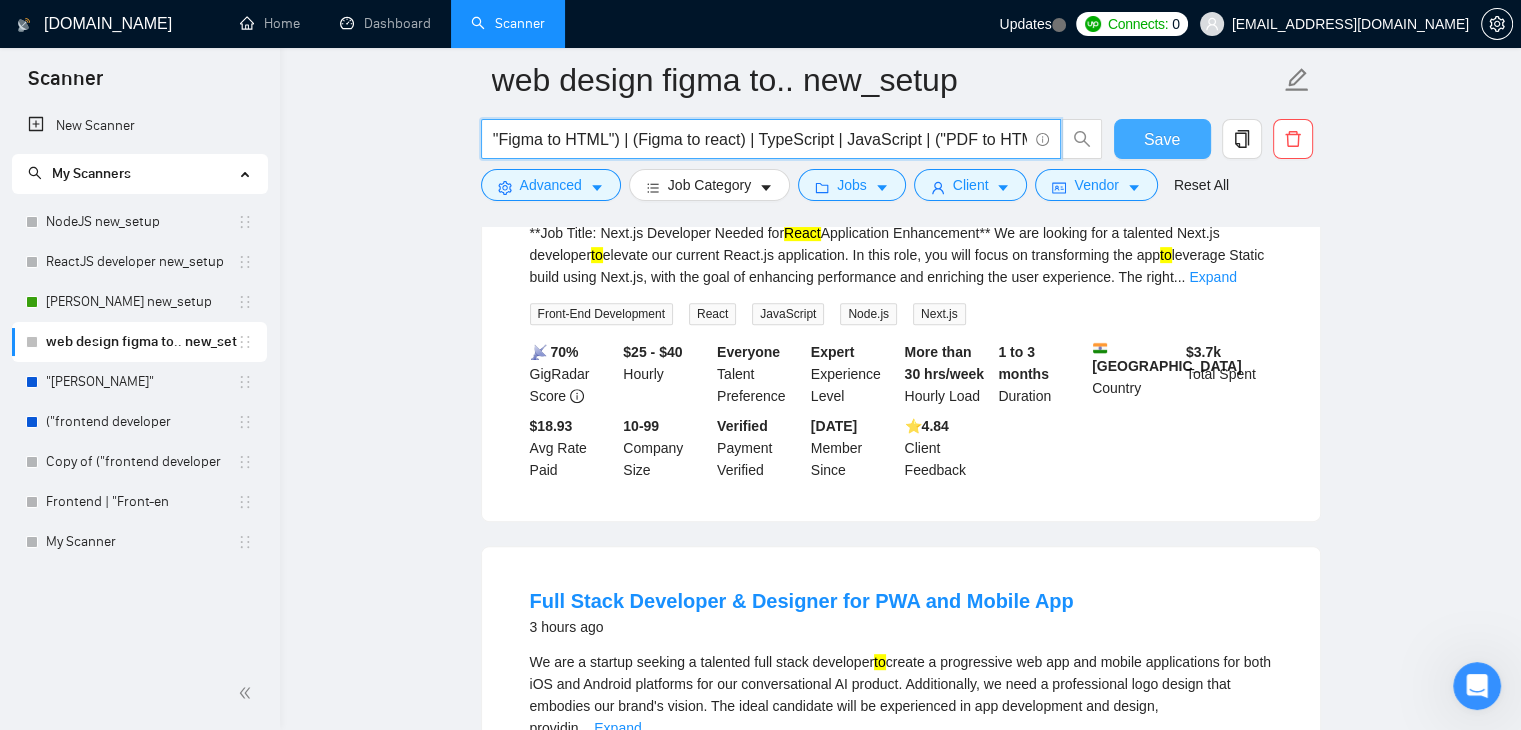 scroll 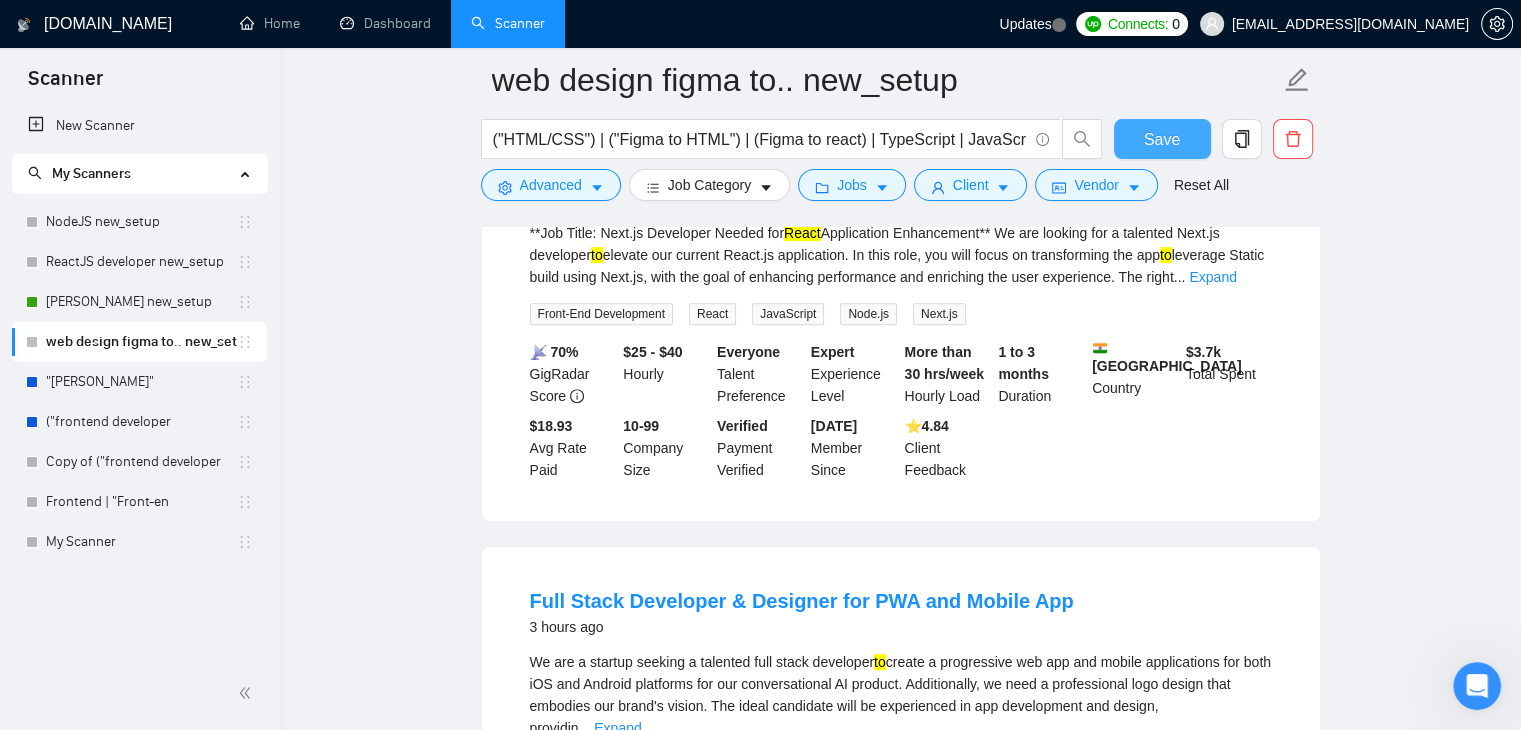 click on "Save" at bounding box center [1162, 139] 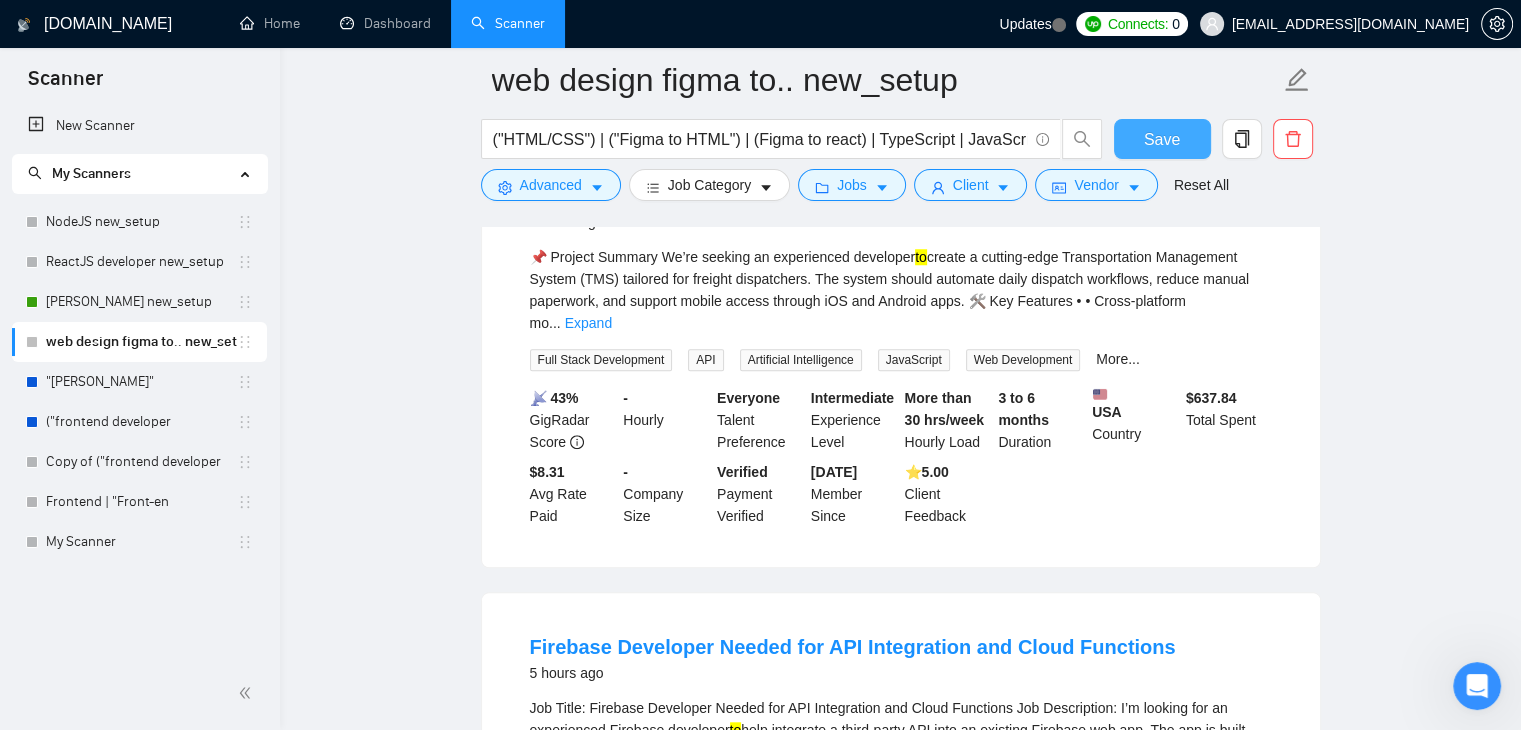 scroll, scrollTop: 1664, scrollLeft: 0, axis: vertical 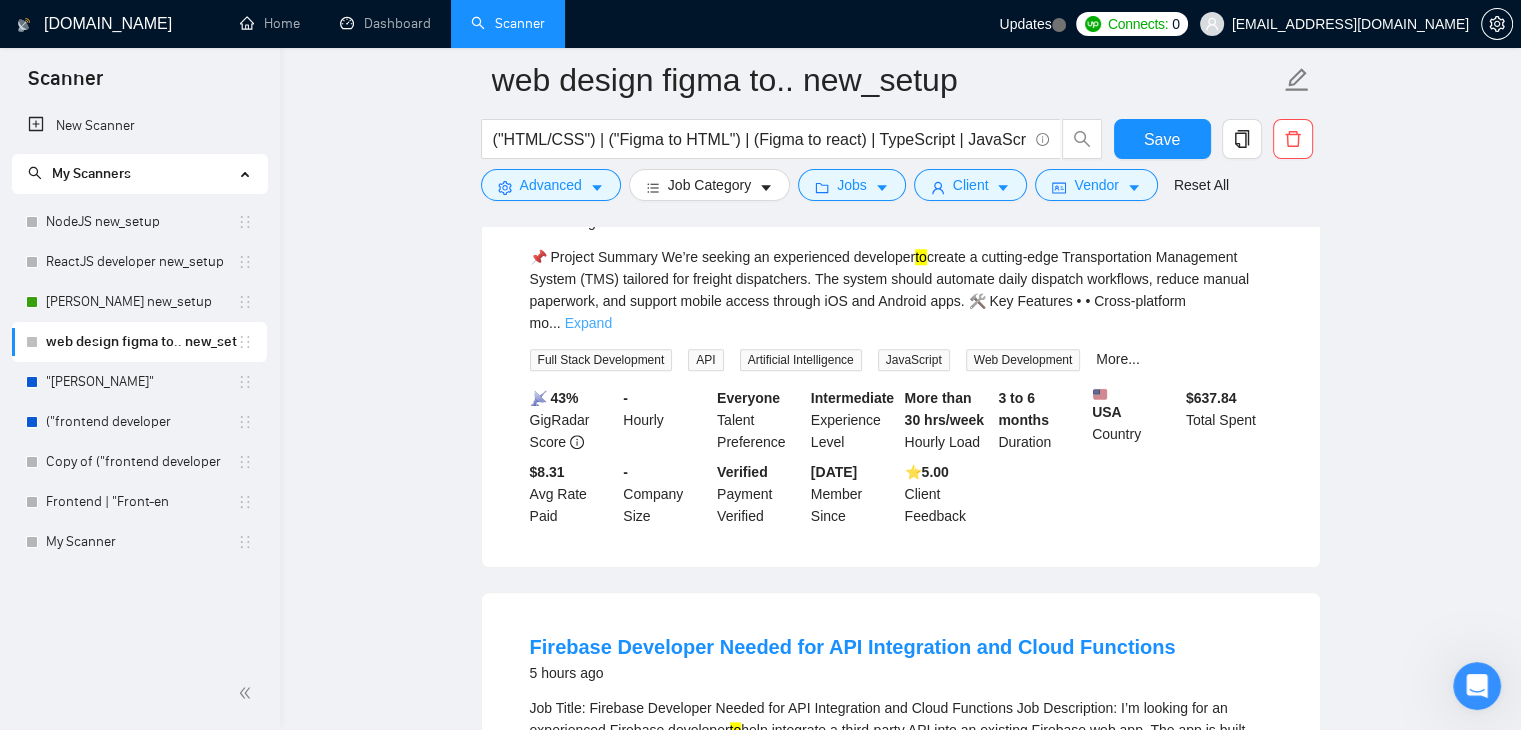 click on "Expand" at bounding box center [588, 323] 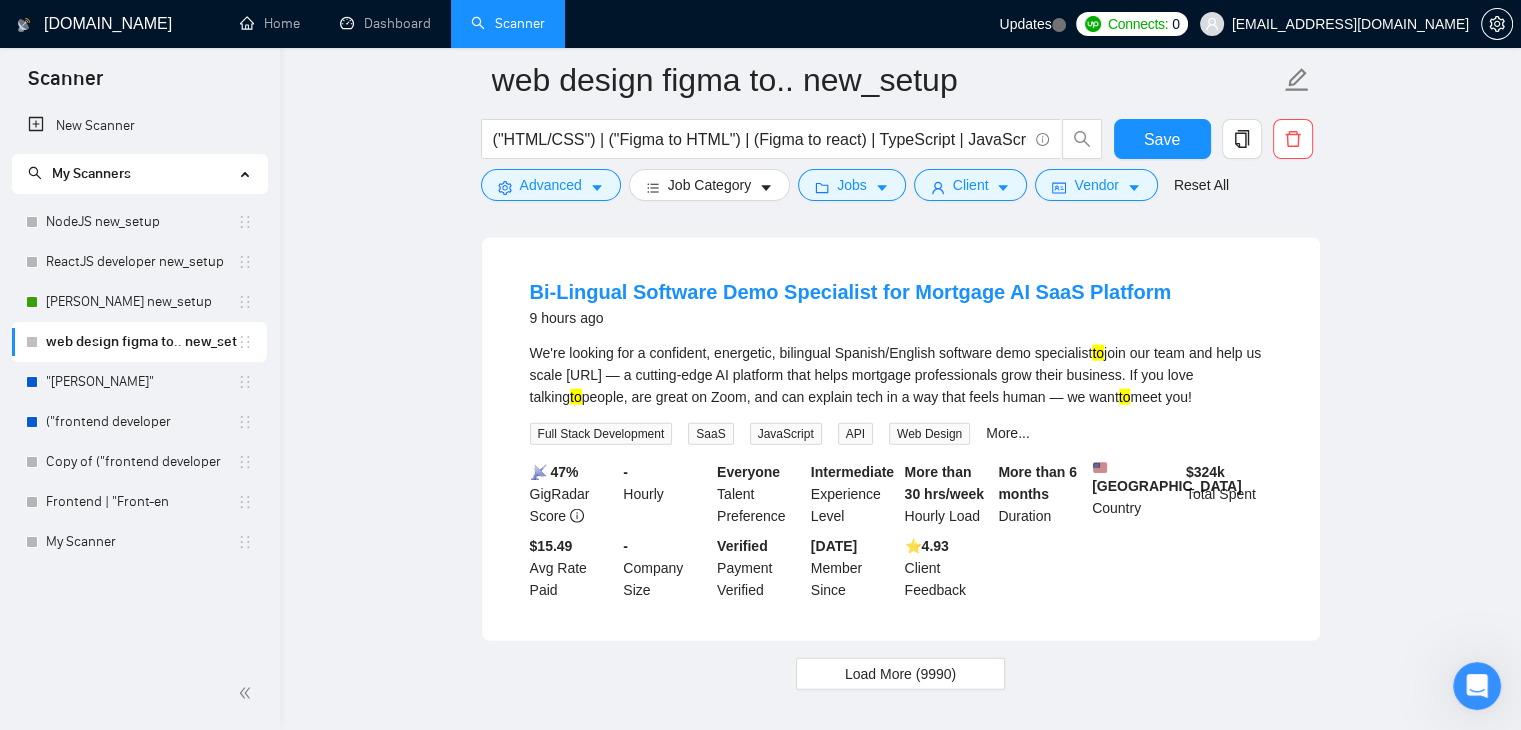 scroll, scrollTop: 4536, scrollLeft: 0, axis: vertical 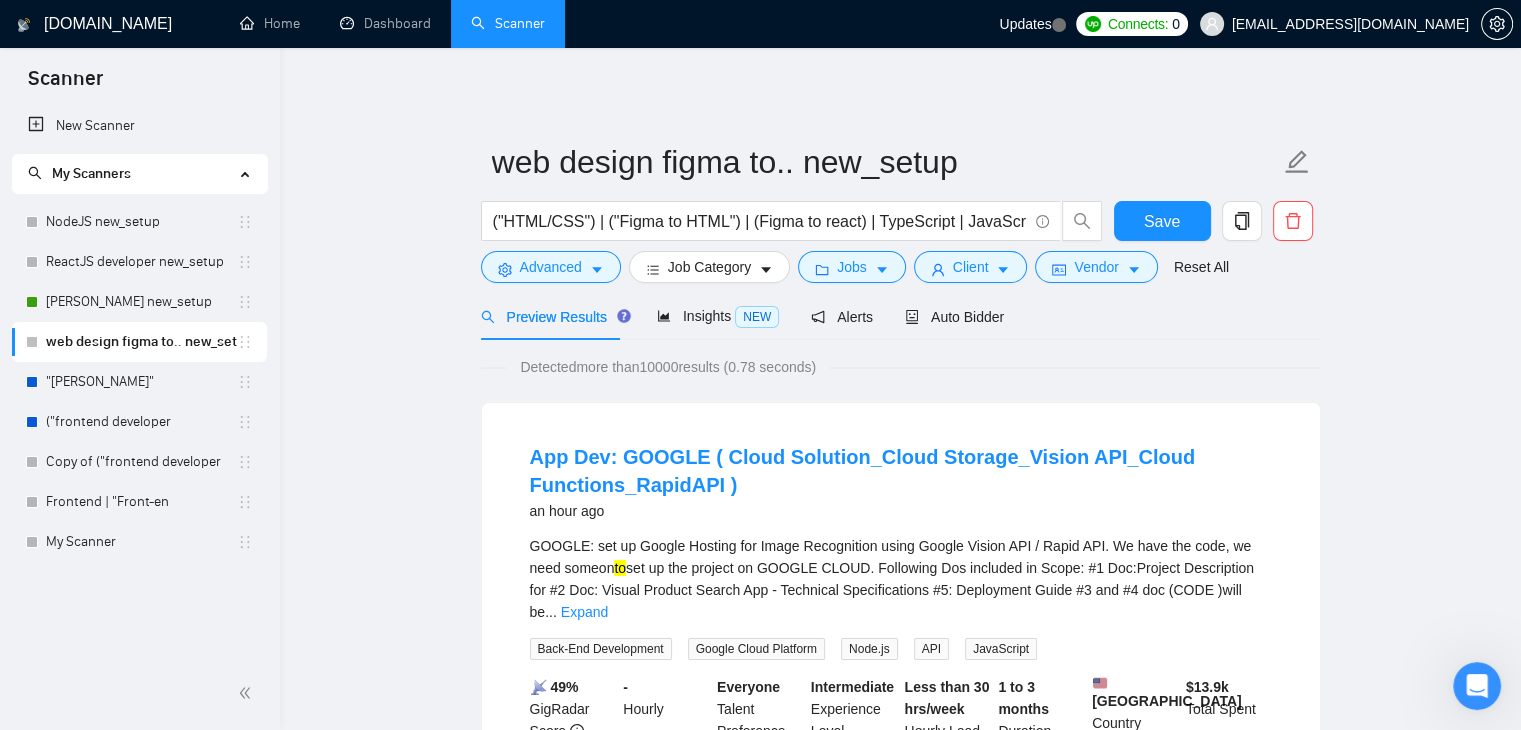 click at bounding box center [1477, 686] 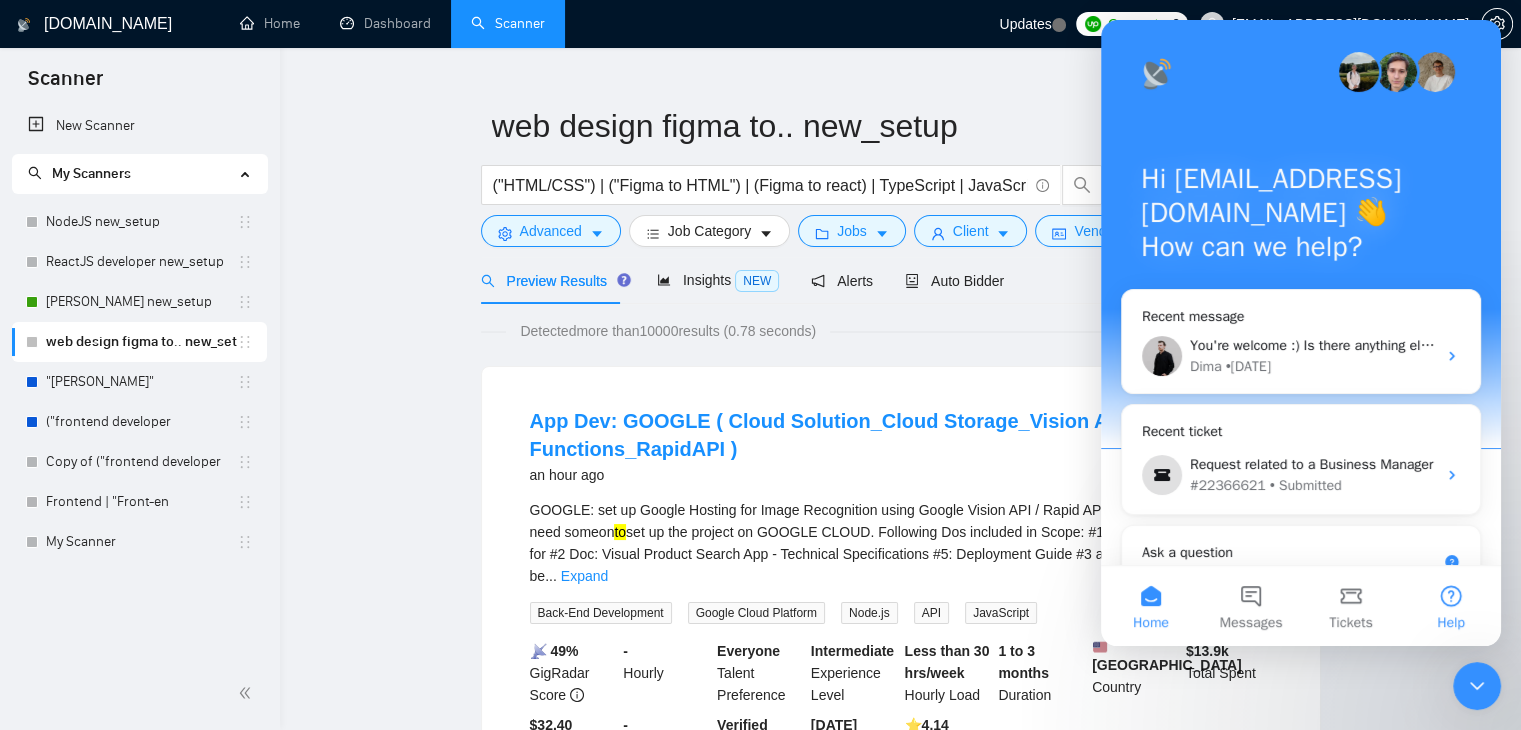 scroll, scrollTop: 43, scrollLeft: 0, axis: vertical 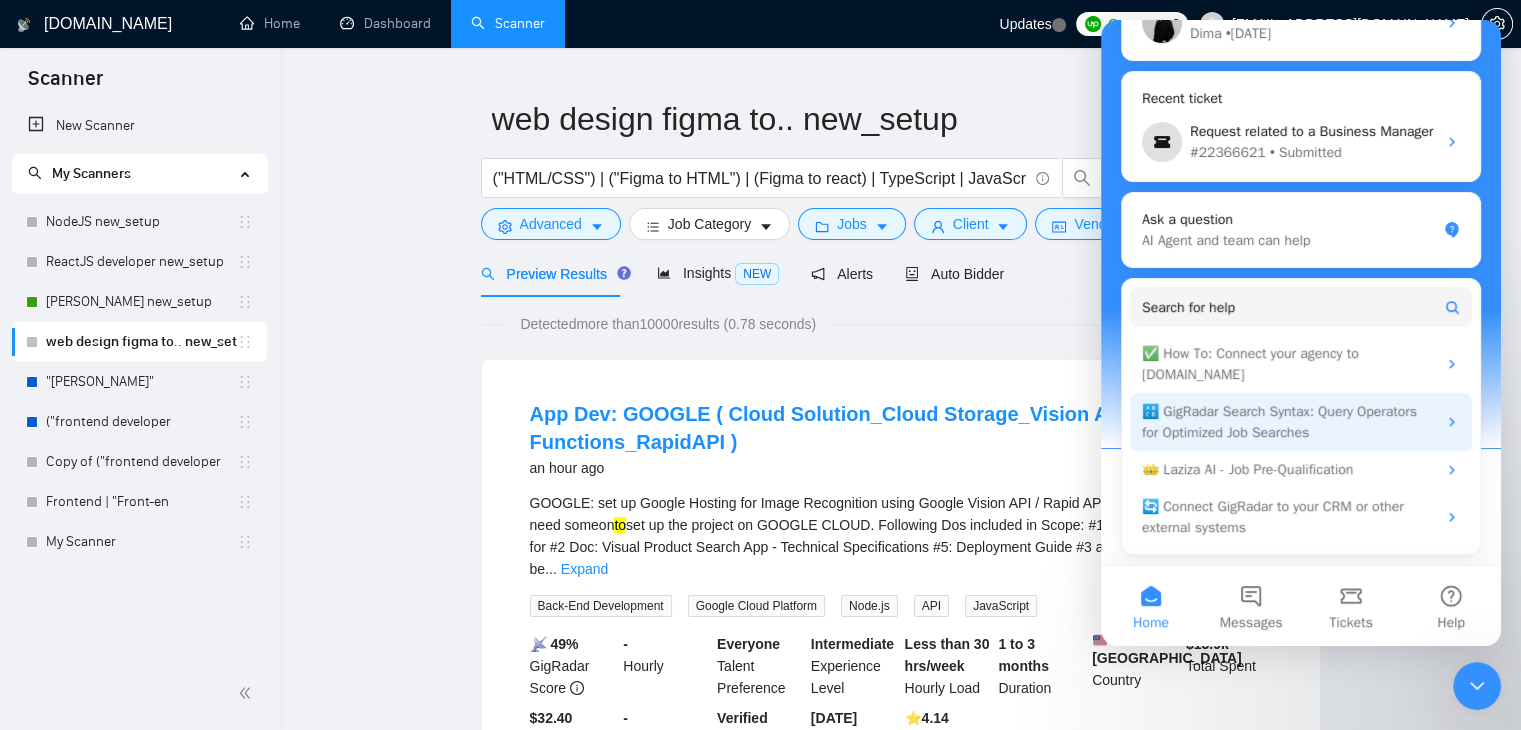 click on "🔠 GigRadar Search Syntax: Query Operators for Optimized Job Searches" at bounding box center [1289, 422] 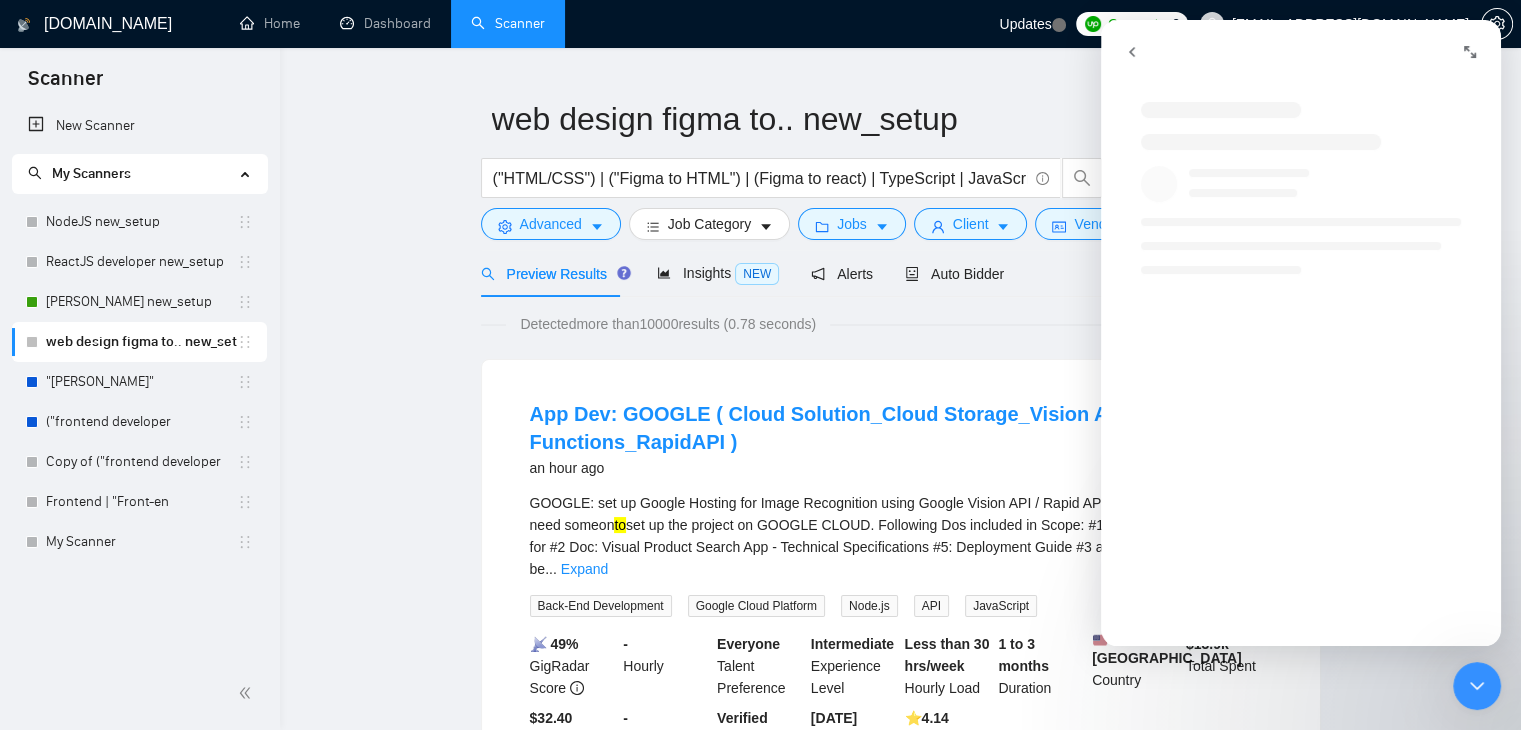scroll, scrollTop: 0, scrollLeft: 0, axis: both 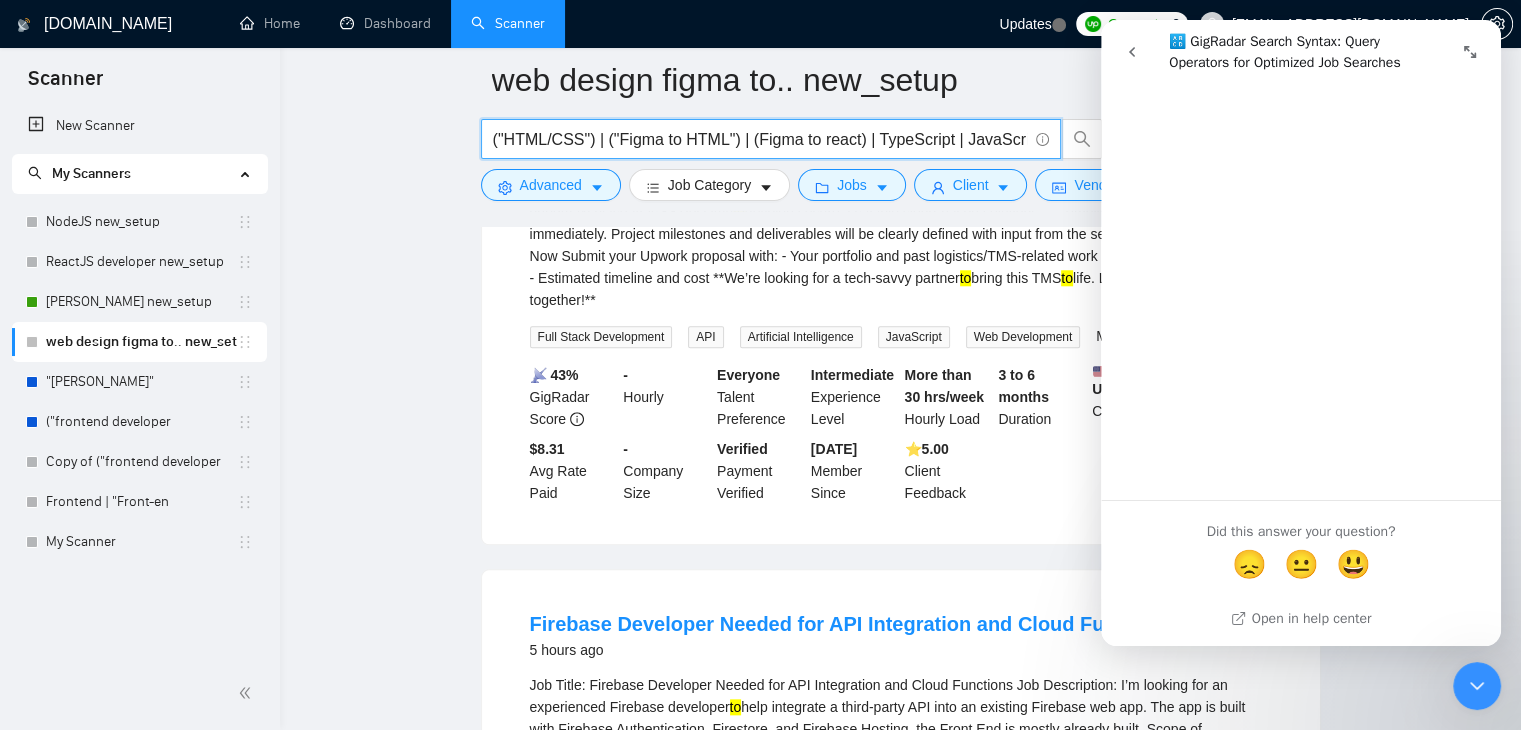 click on "("HTML/CSS") | ("Figma to HTML") | (Figma to react) | TypeScript | JavaScript | ("PDF to HTML")" at bounding box center [760, 139] 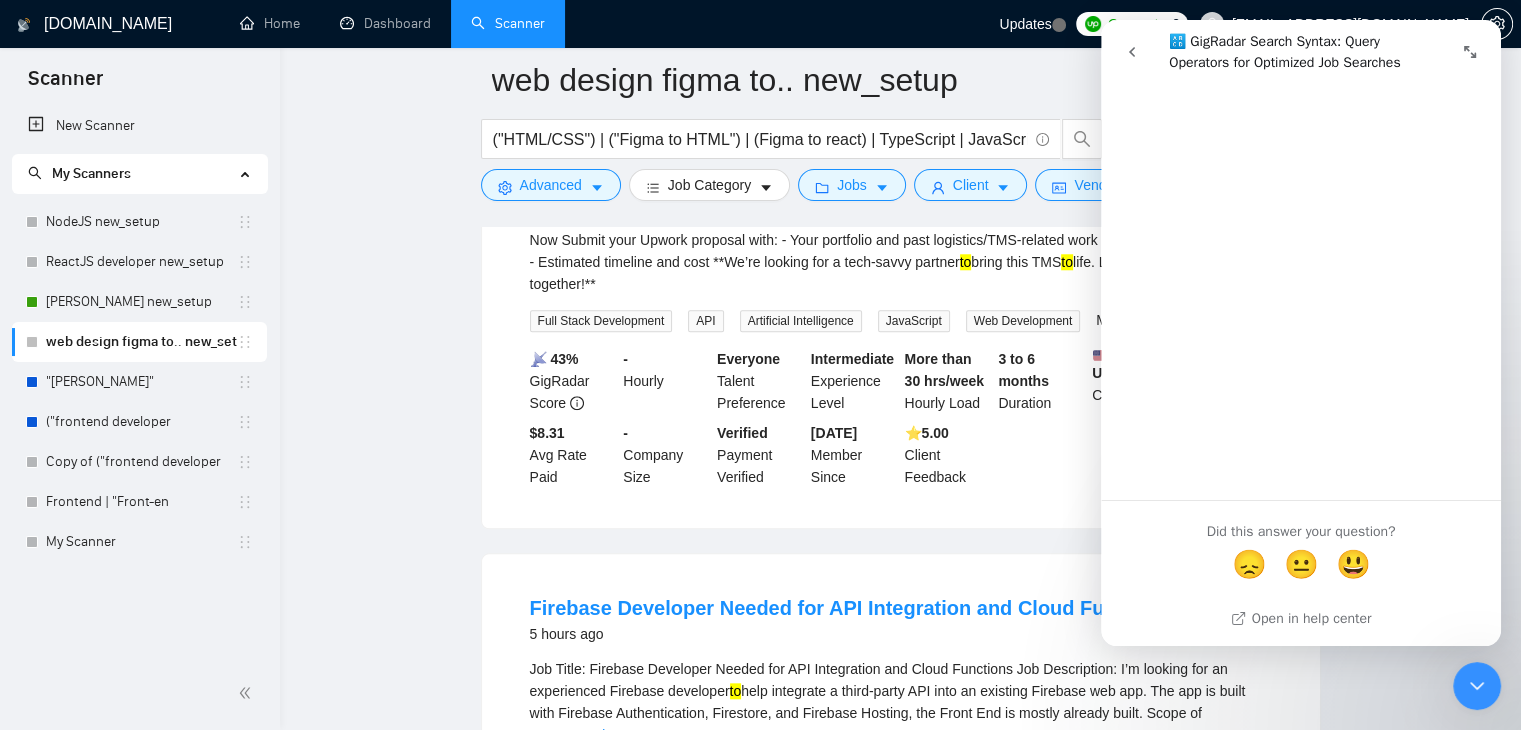 drag, startPoint x: 2906, startPoint y: 1327, endPoint x: 1489, endPoint y: 677, distance: 1558.9705 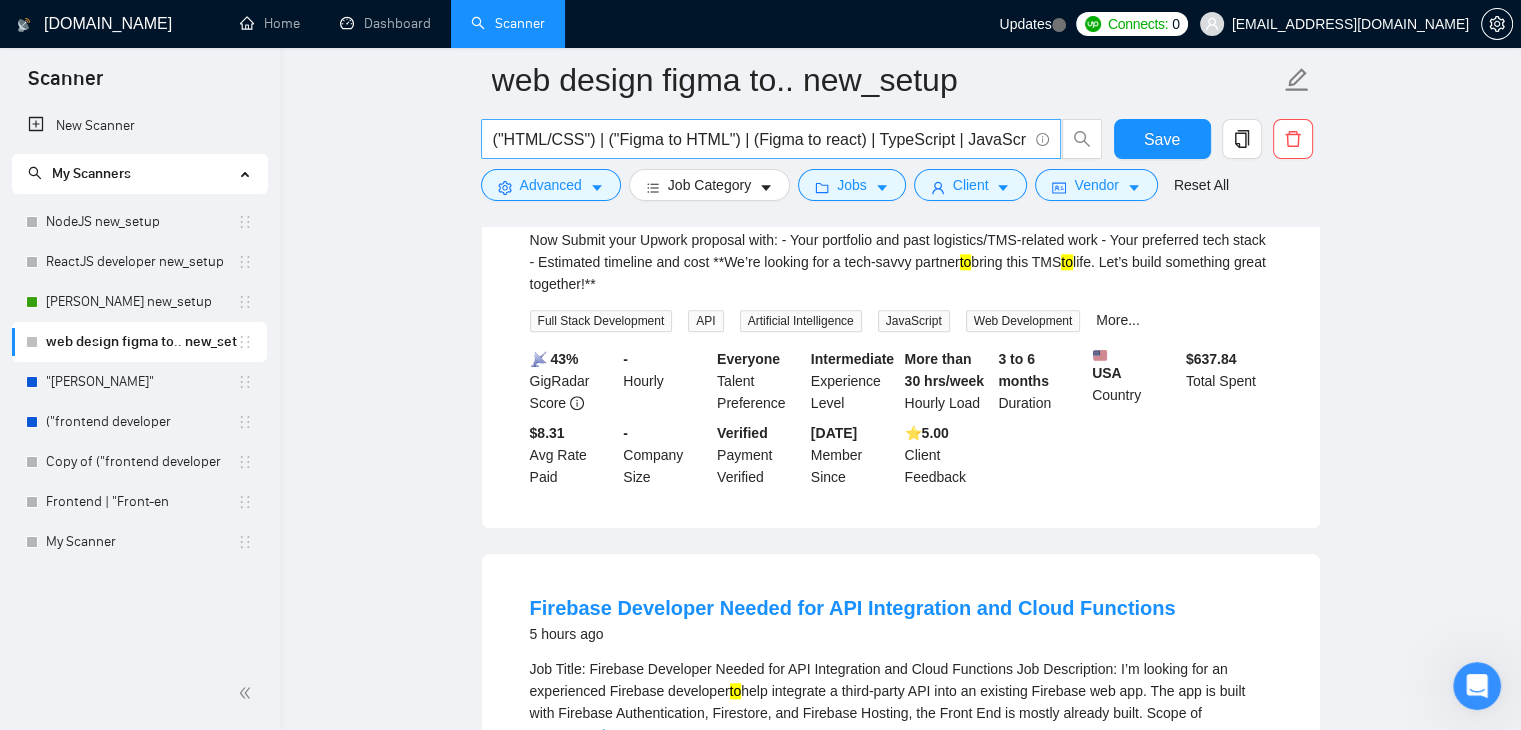 click on "("HTML/CSS") | ("Figma to HTML") | (Figma to react) | TypeScript | JavaScript | ("PDF to HTML")" at bounding box center [760, 139] 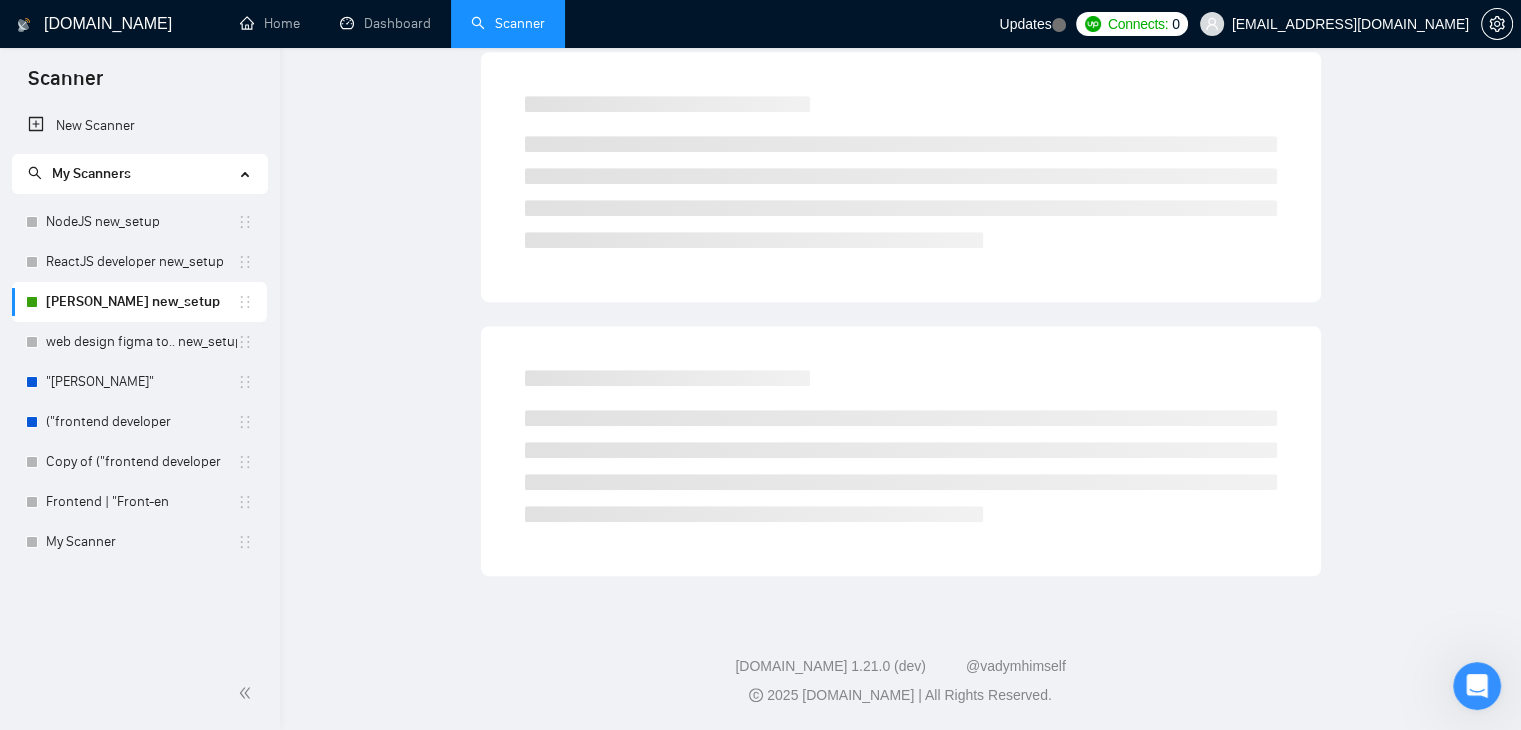 scroll, scrollTop: 0, scrollLeft: 0, axis: both 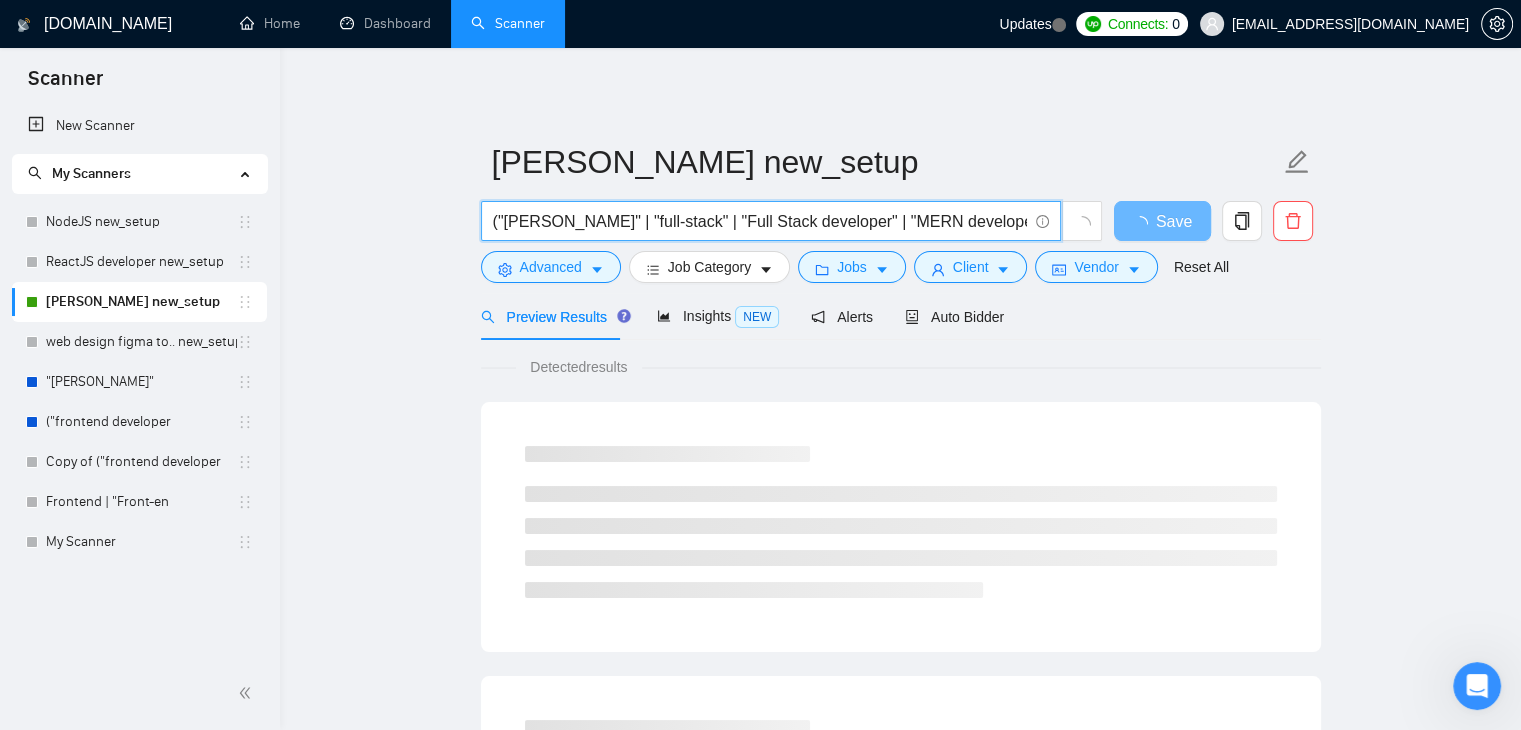 click on "("[PERSON_NAME]" | "full-stack" | "Full Stack developer" | "MERN developer") ("React*" | "Node*" | "MongoDB") ("Web Application" MVP | dashboard | SaaS | "admin panel")" at bounding box center (760, 221) 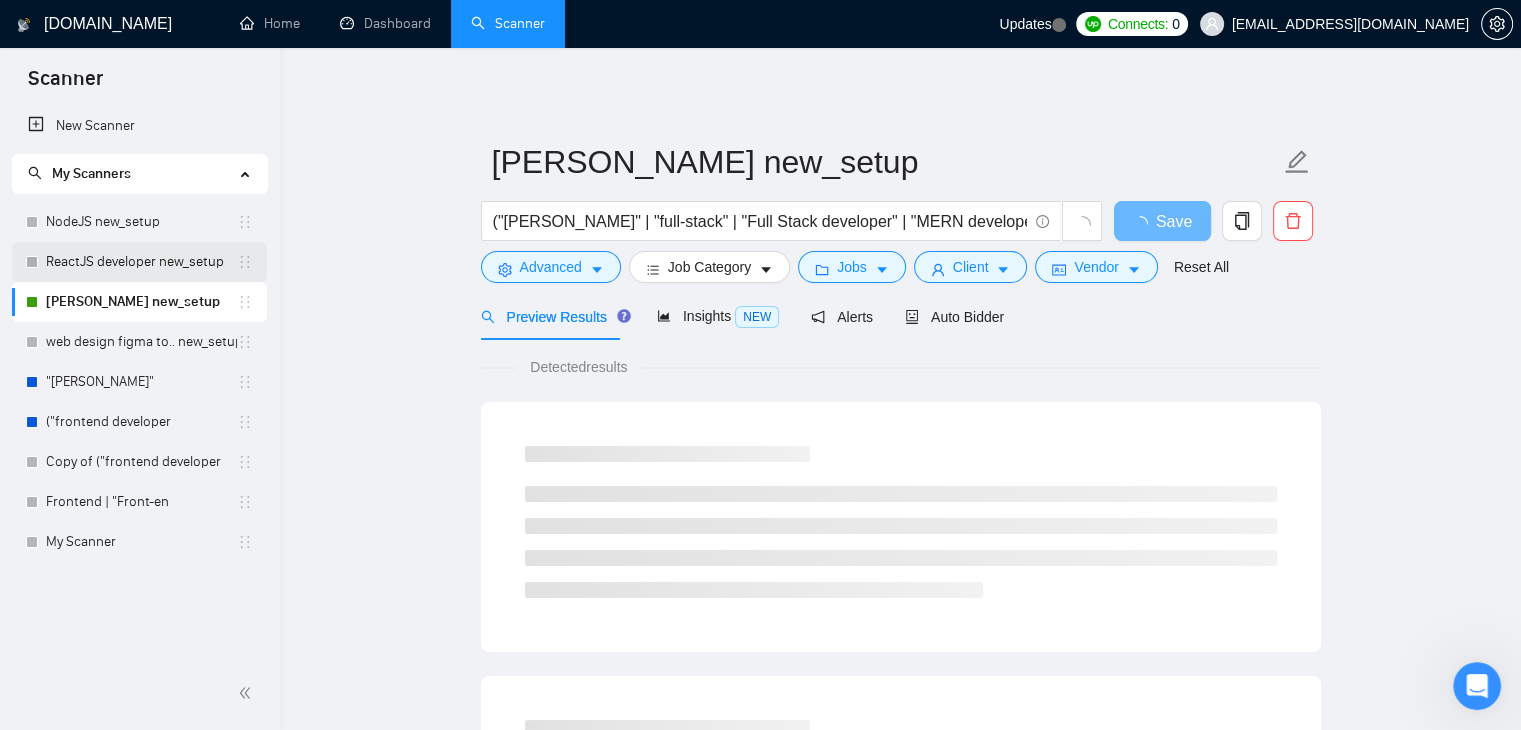 click on "ReactJS developer new_setup" at bounding box center [141, 262] 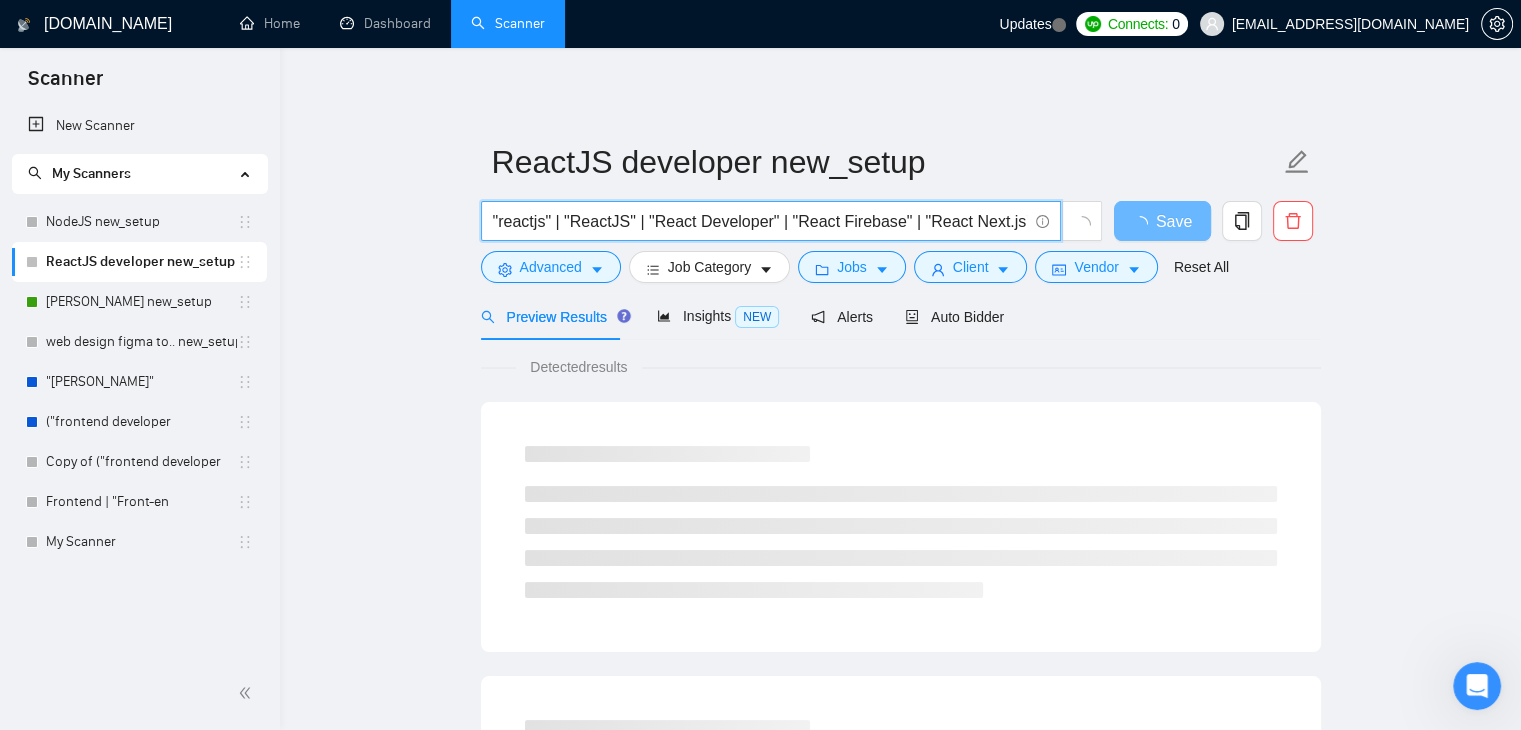 click on ""reactjs" | "ReactJS" | "React Developer" | "React Firebase" | "React Next.js" | "Redux"" at bounding box center (760, 221) 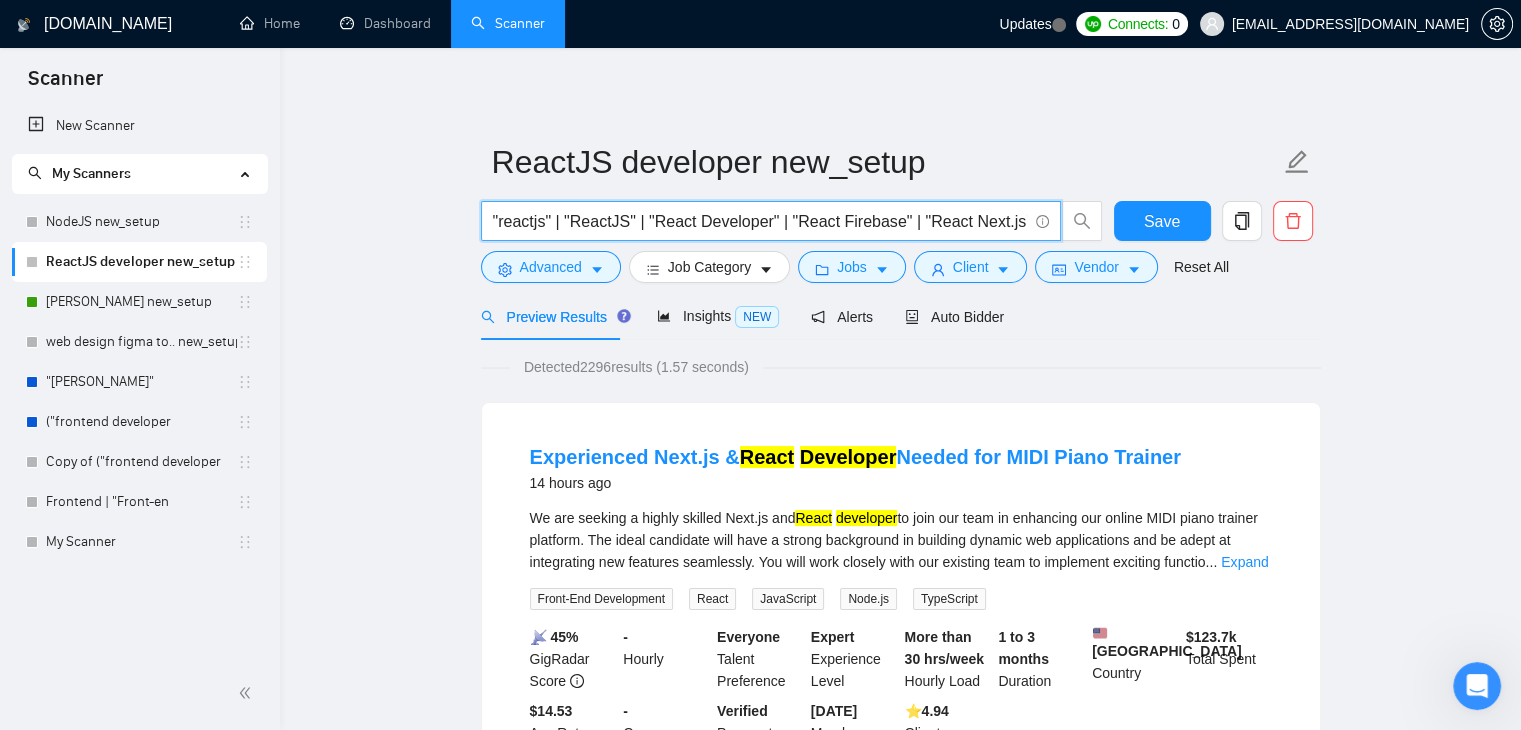 drag, startPoint x: 631, startPoint y: 222, endPoint x: 565, endPoint y: 219, distance: 66.068146 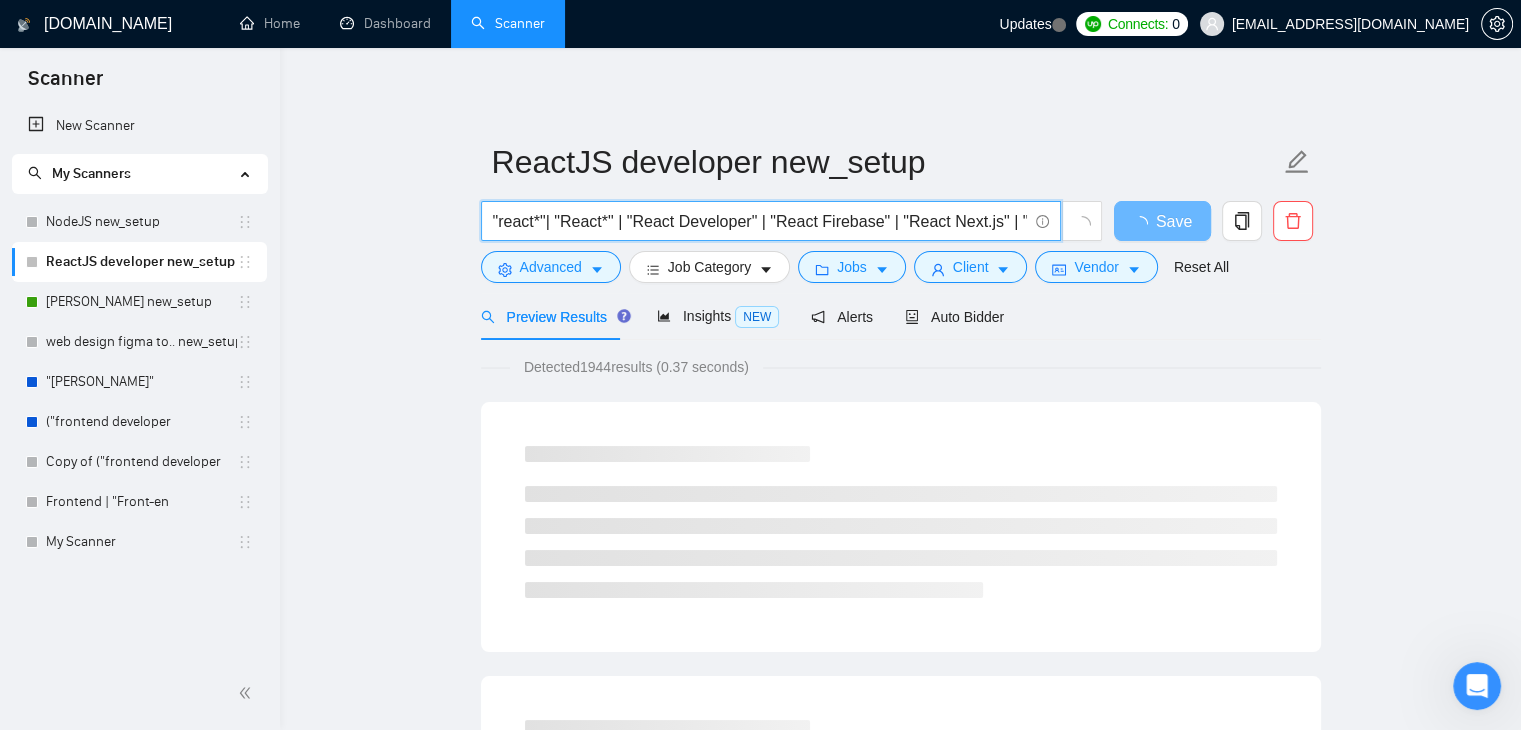 click on ""react*"| "React*" | "React Developer" | "React Firebase" | "React Next.js" | "Redux"" at bounding box center (760, 221) 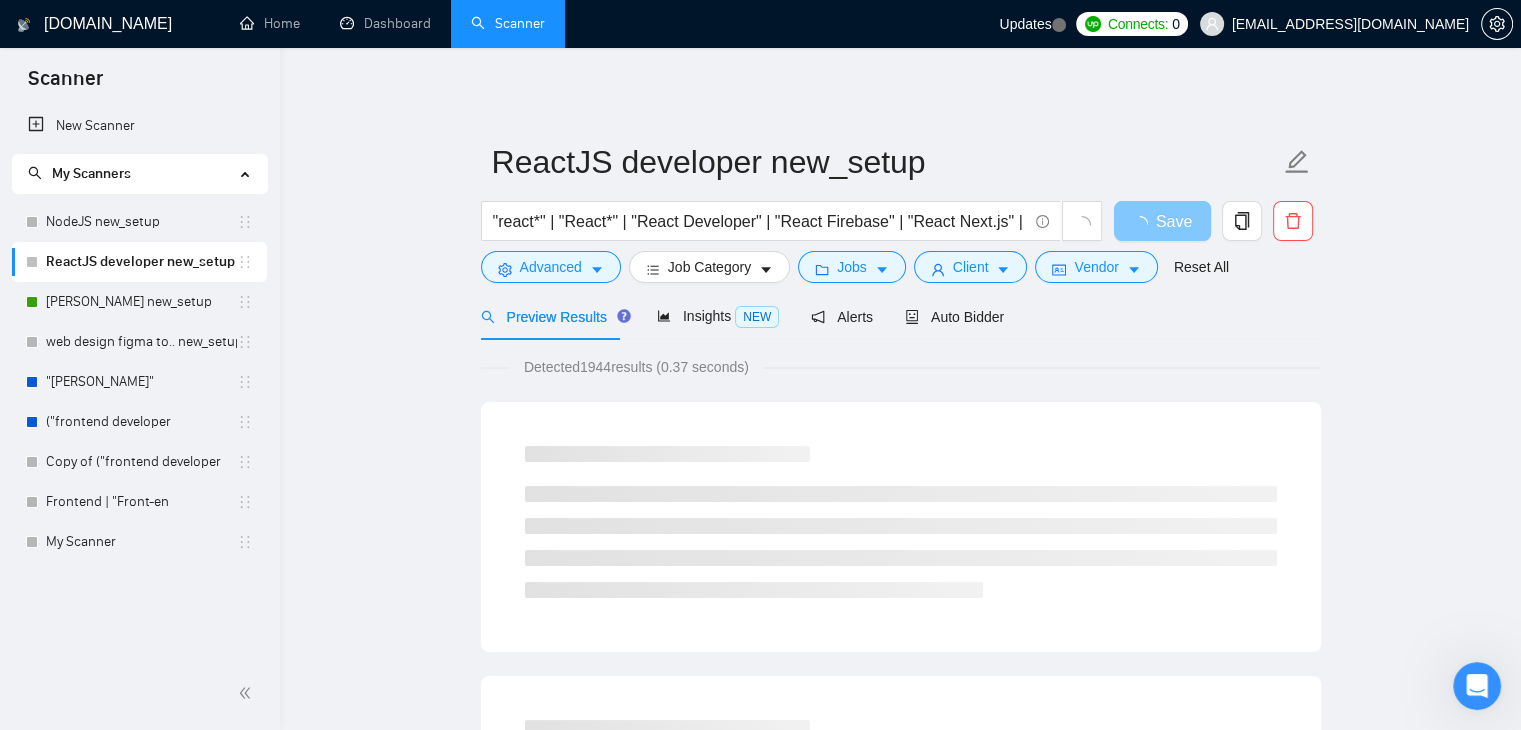 click at bounding box center [1144, 224] 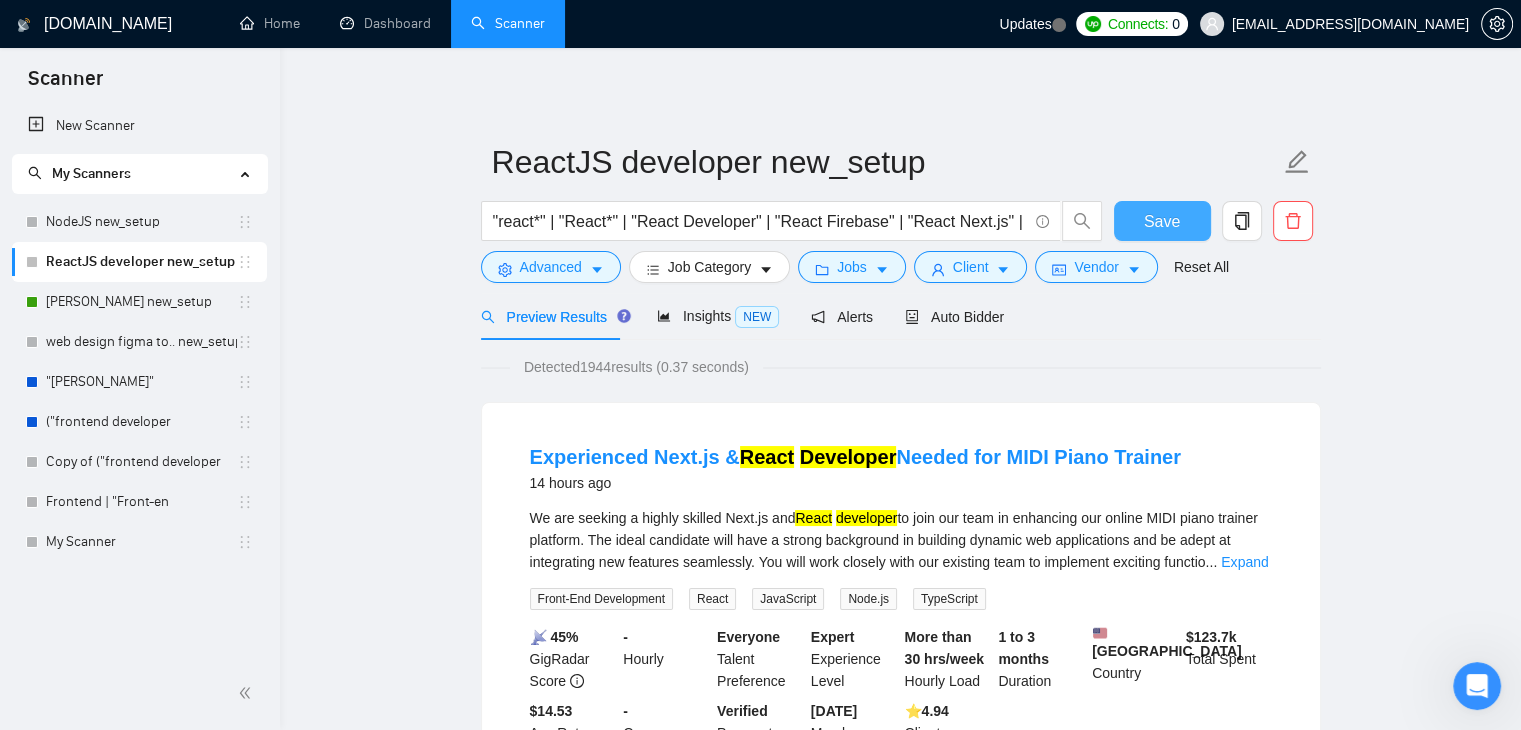 click on "Save" at bounding box center [1162, 221] 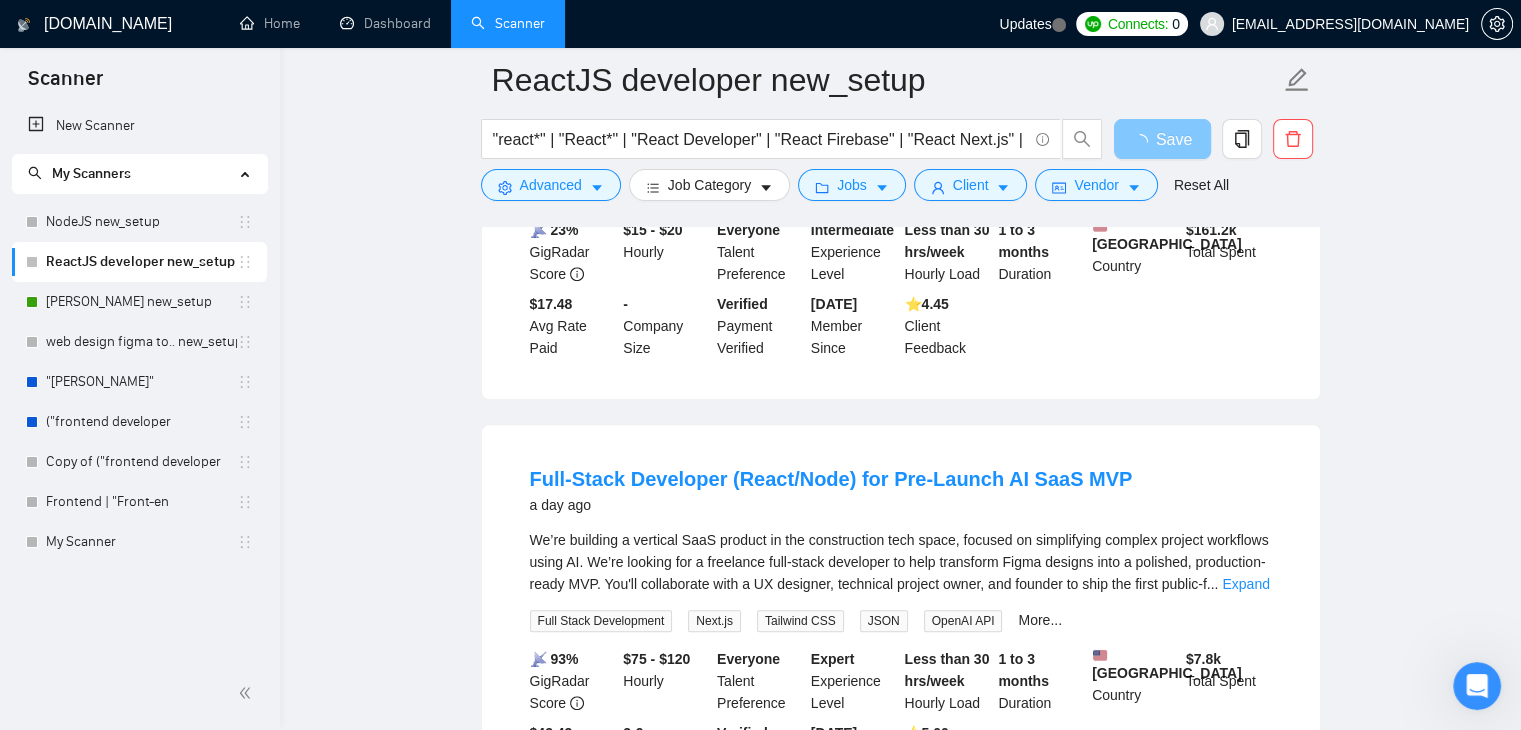 scroll, scrollTop: 1360, scrollLeft: 0, axis: vertical 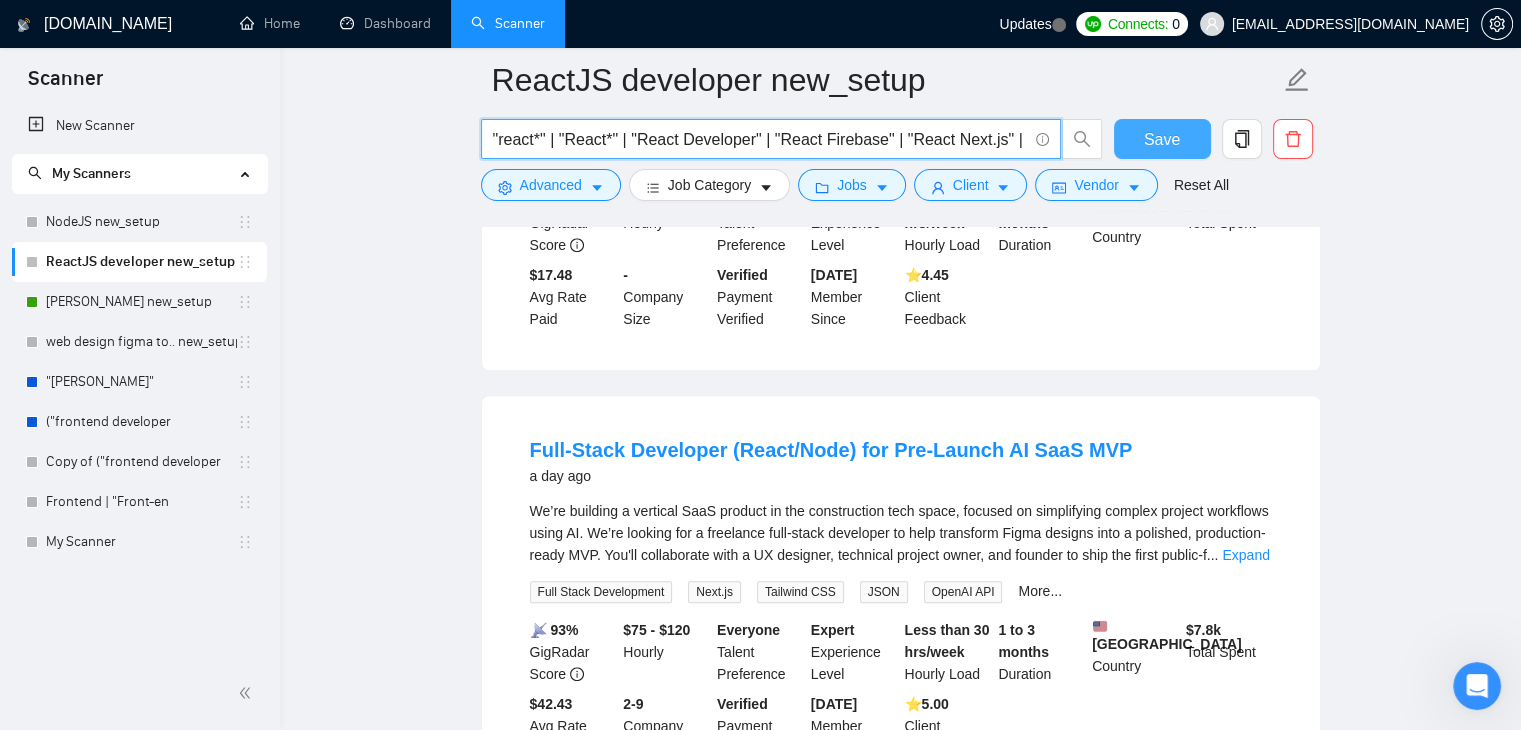click on ""react*" | "React*" | "React Developer" | "React Firebase" | "React Next.js" | "Redux"" at bounding box center [760, 139] 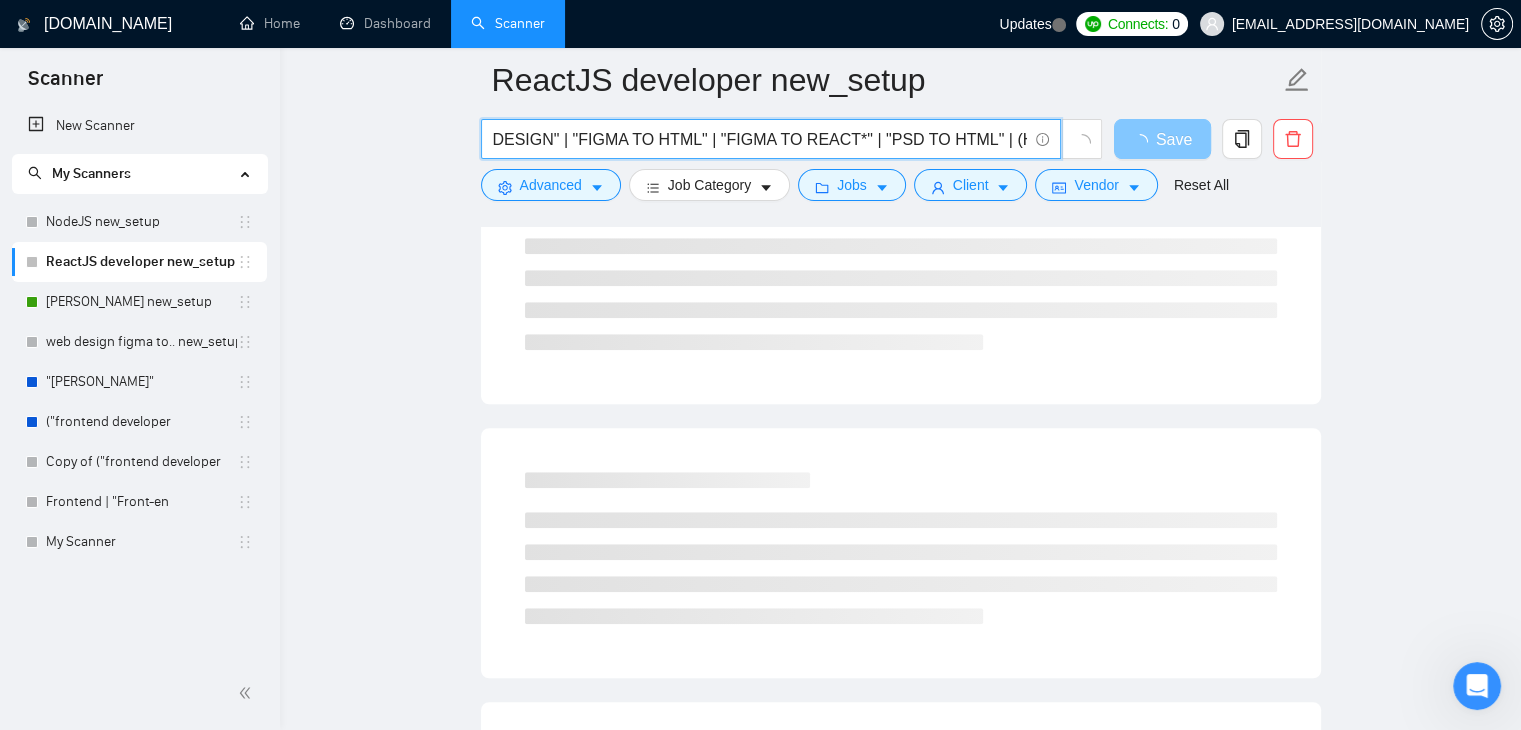 scroll, scrollTop: 0, scrollLeft: 0, axis: both 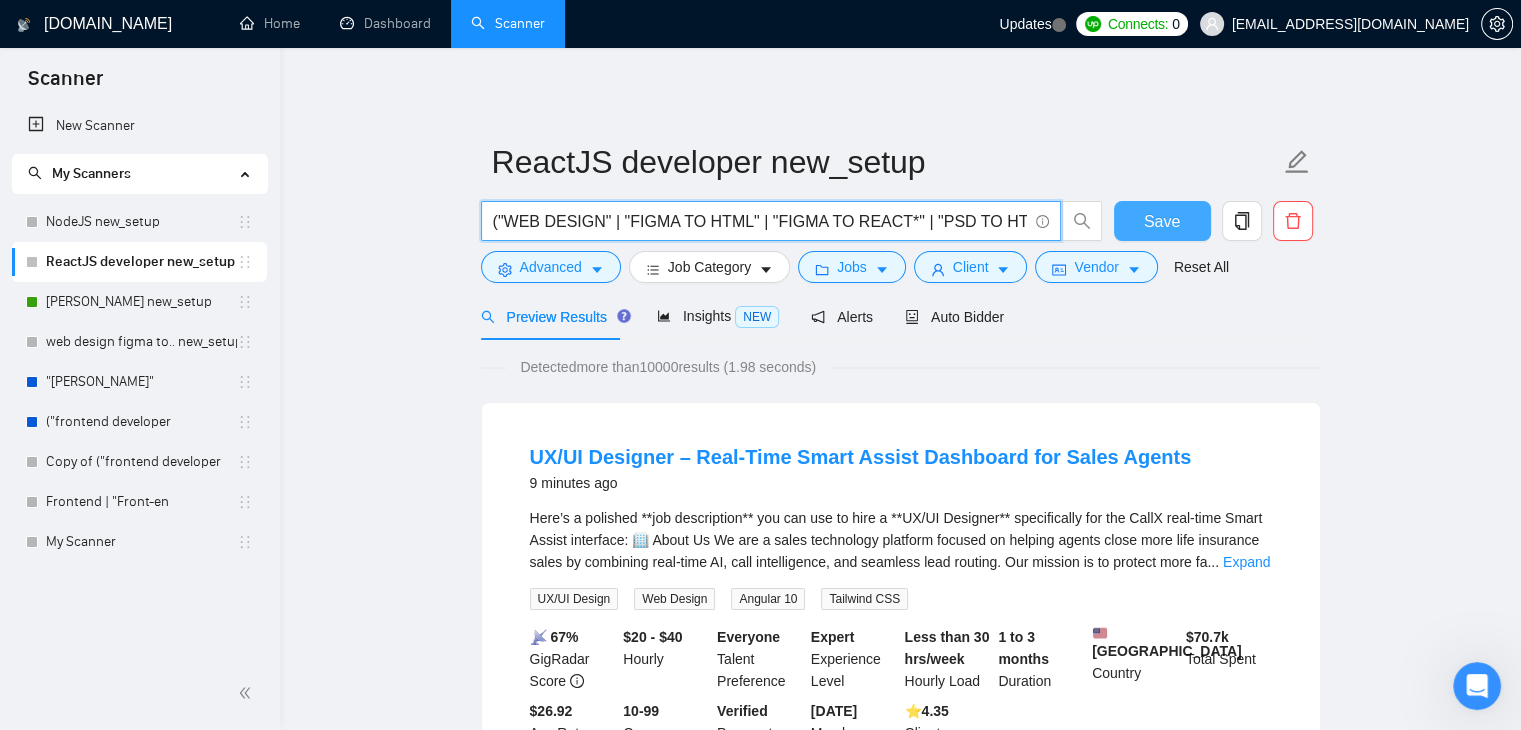 drag, startPoint x: 612, startPoint y: 218, endPoint x: 512, endPoint y: 220, distance: 100.02 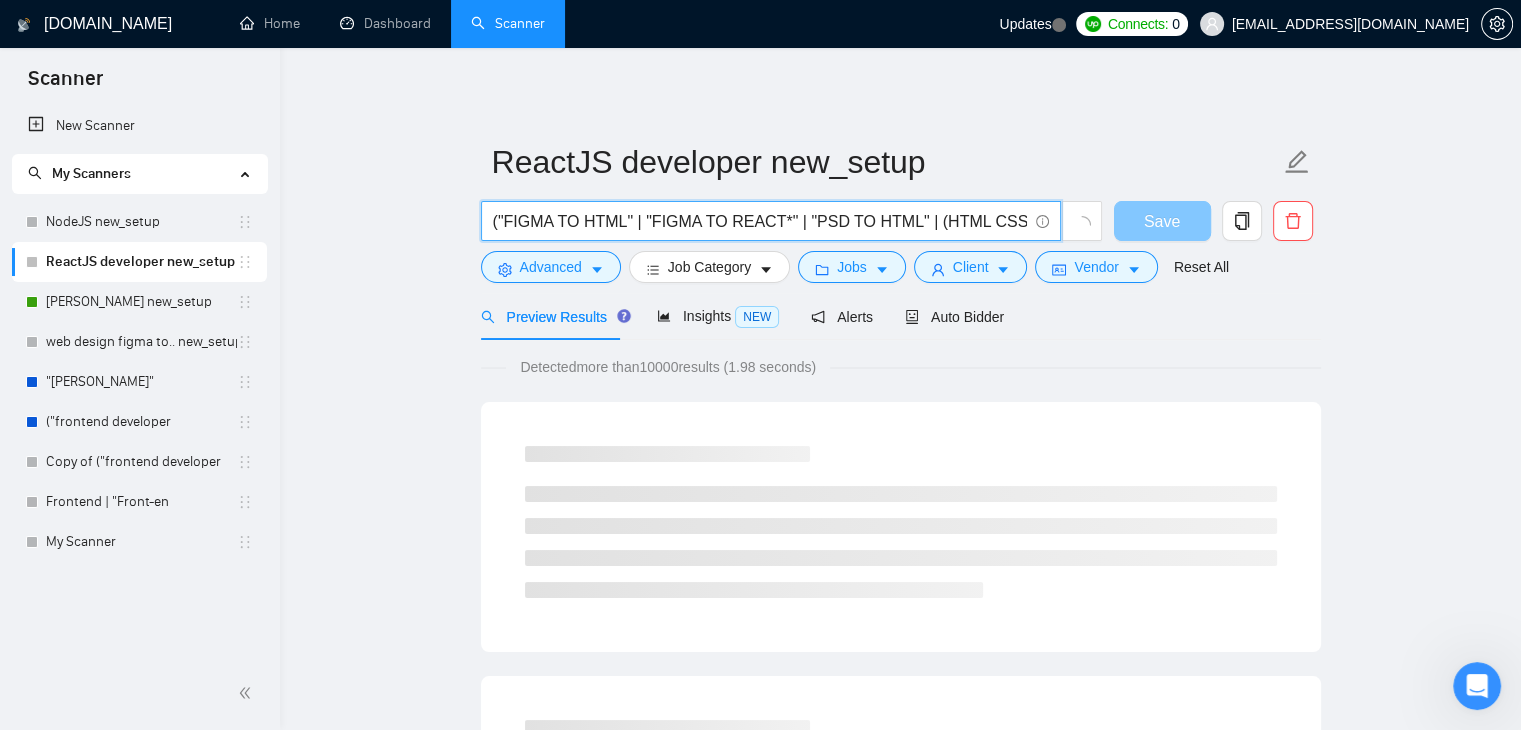 click on "("FIGMA TO HTML" | "FIGMA TO REACT*" | "PSD TO HTML" | (HTML CSS) | (HTML CSS JAVASCRIPT) | REACT*)" at bounding box center [760, 221] 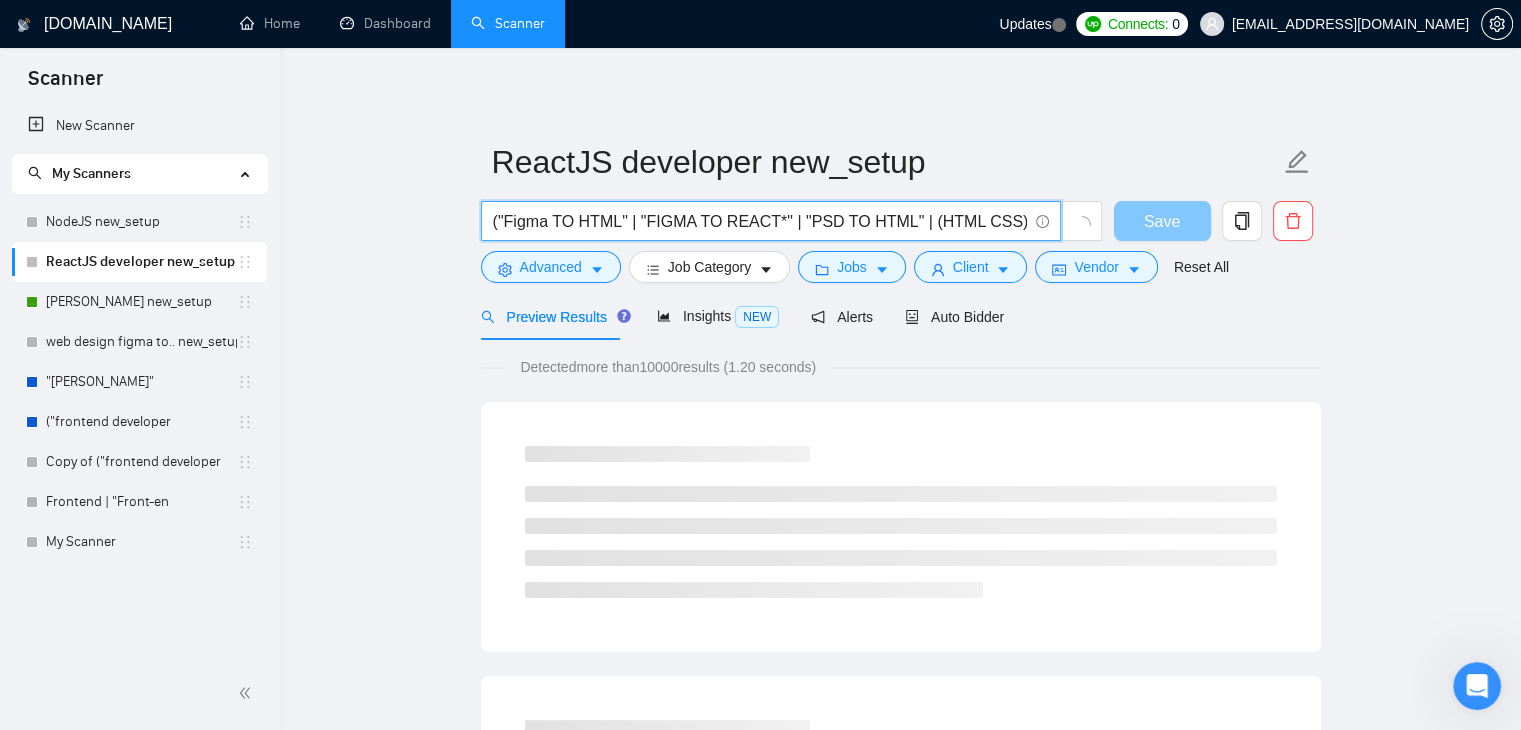 click on "("Figma TO HTML" | "FIGMA TO REACT*" | "PSD TO HTML" | (HTML CSS) | (HTML CSS JAVASCRIPT) | REACT*)" at bounding box center (760, 221) 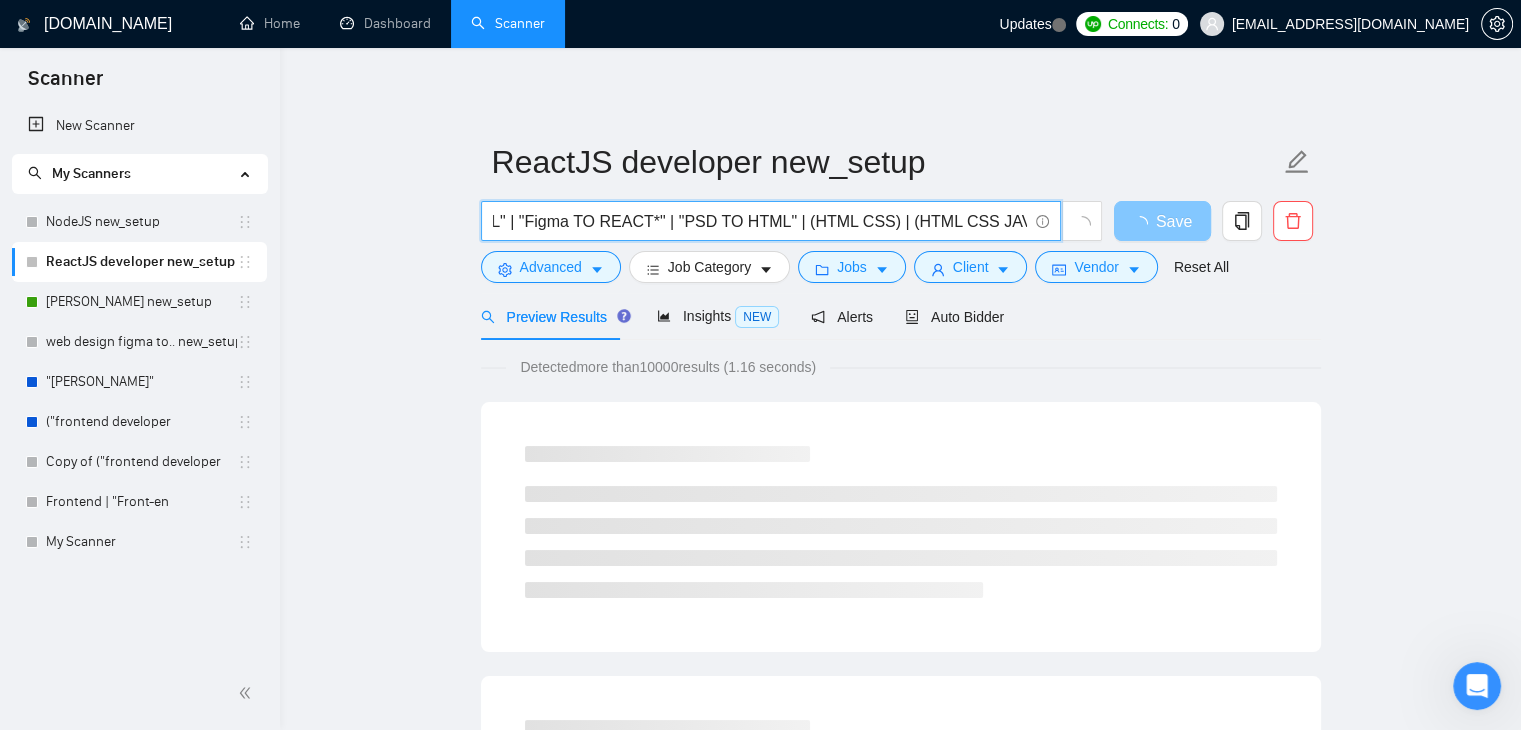 scroll, scrollTop: 0, scrollLeft: 216, axis: horizontal 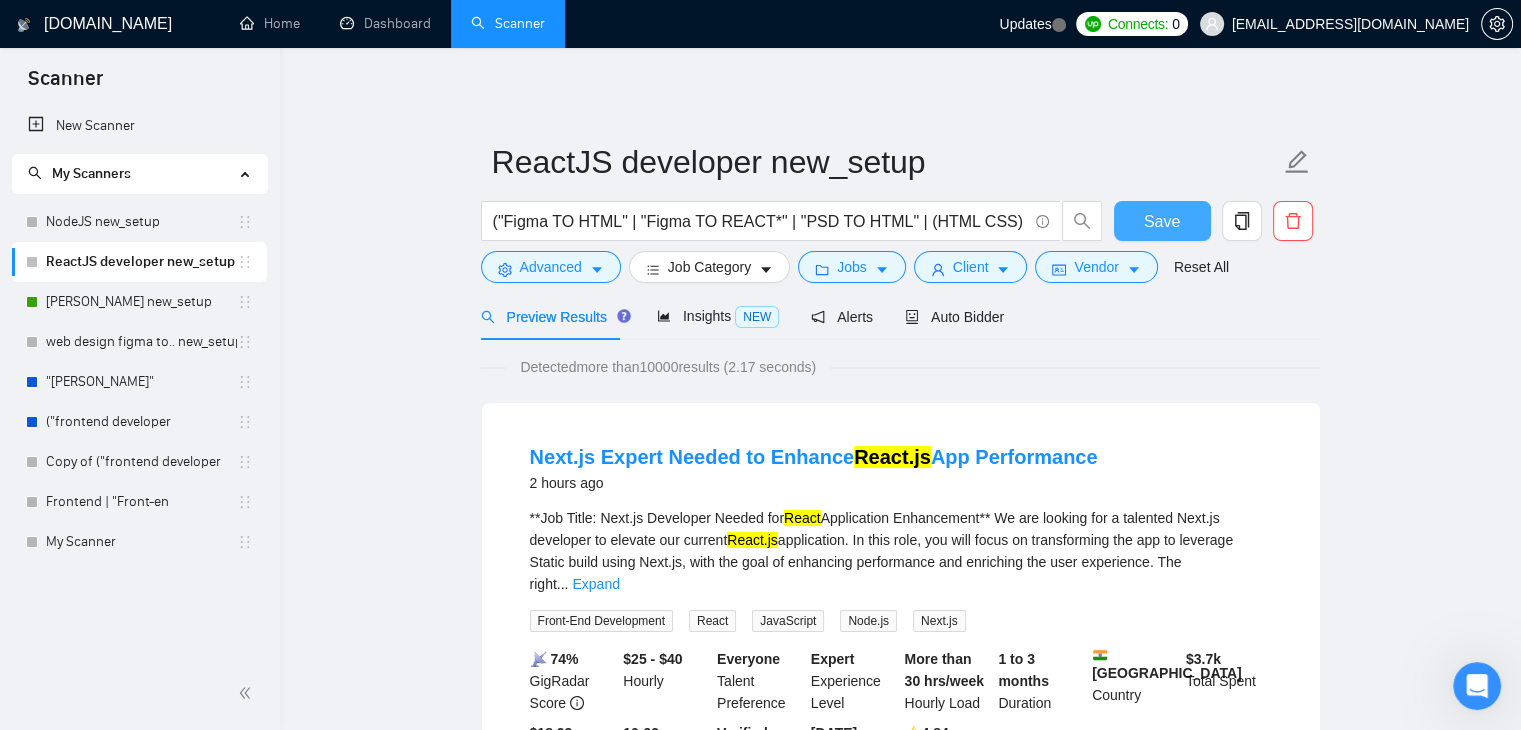 click on "Save" at bounding box center (1162, 221) 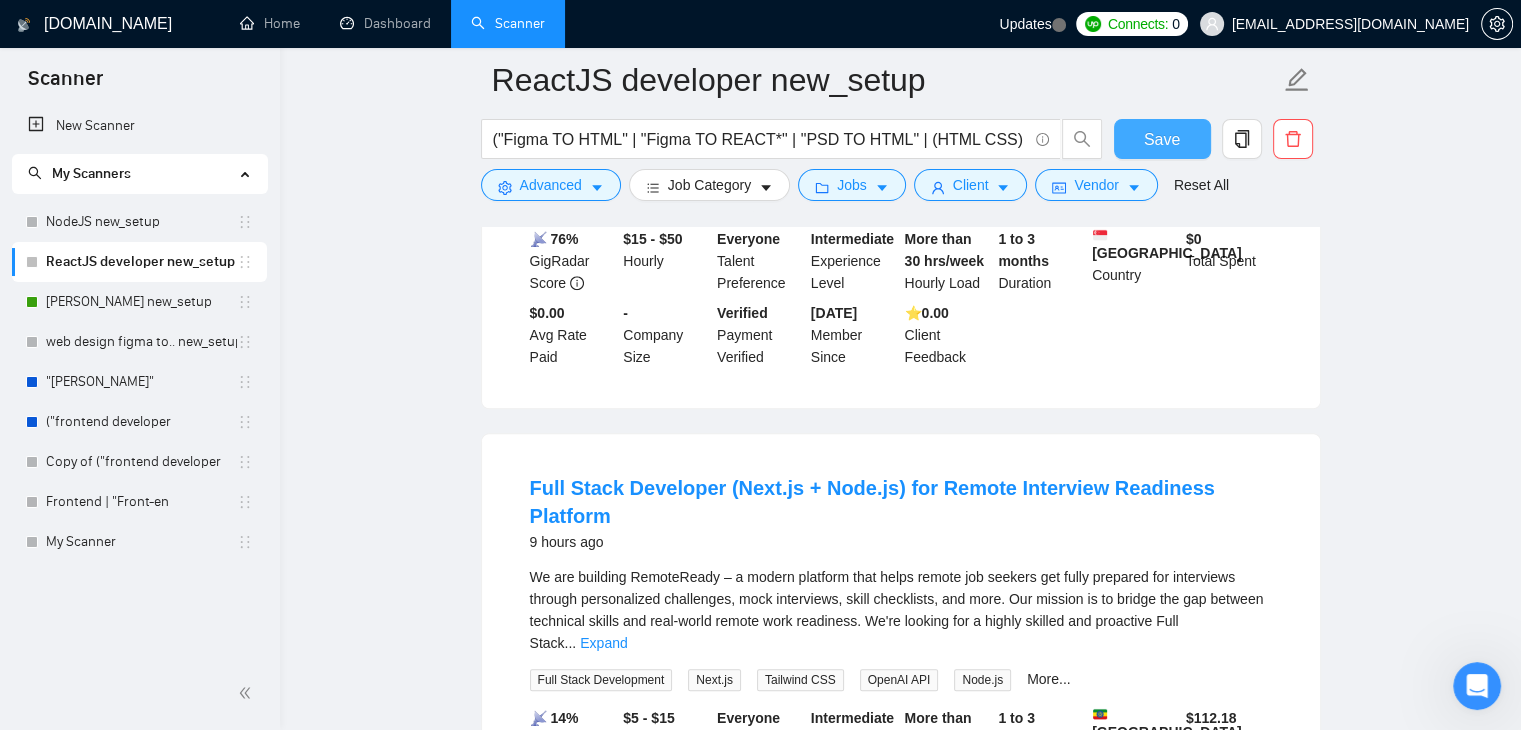 scroll, scrollTop: 1318, scrollLeft: 0, axis: vertical 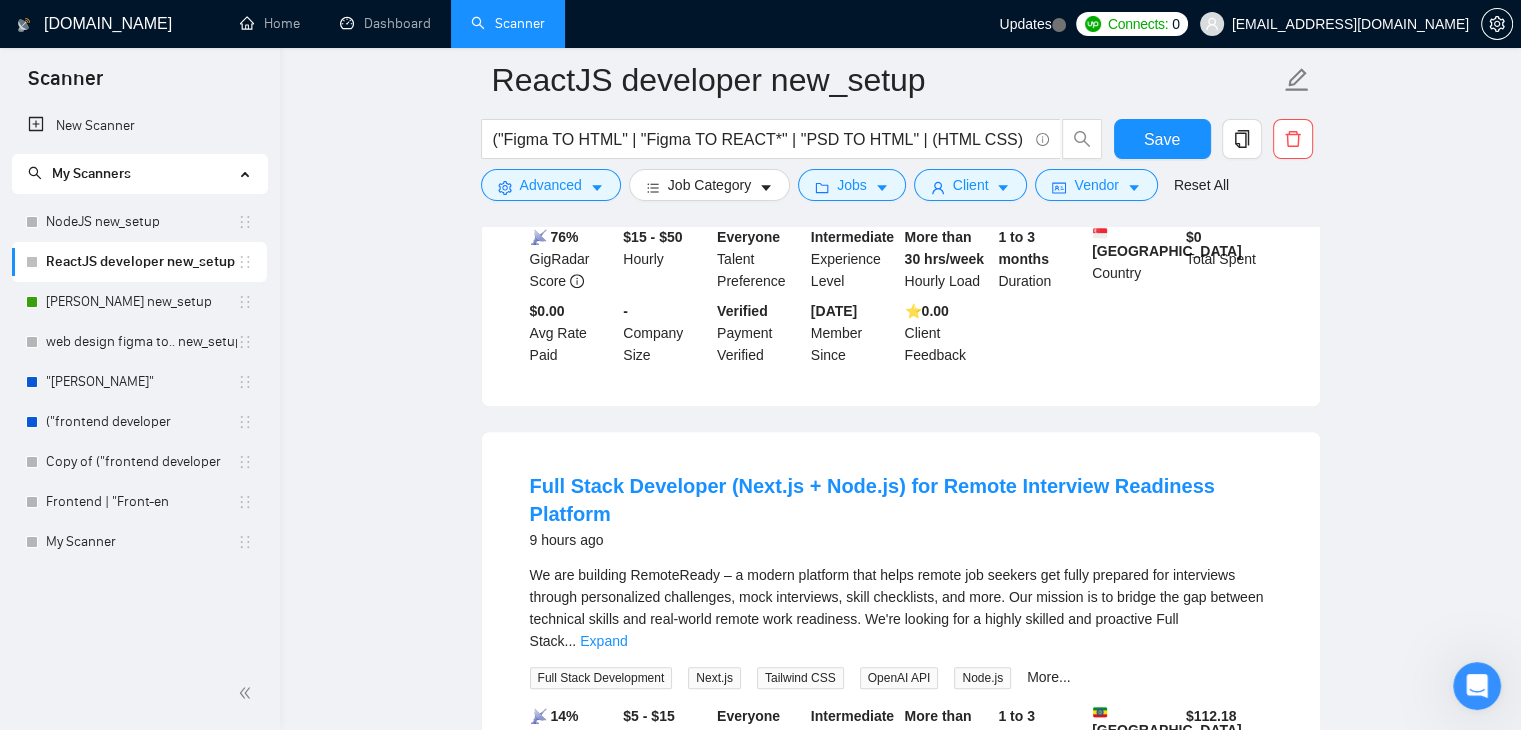 click on "We are building RemoteReady – a modern platform that helps remote job seekers get fully prepared for interviews through personalized challenges, mock interviews, skill checklists, and more. Our mission is to bridge the gap between technical skills and real-world remote work readiness.
We're looking for a highly skilled and proactive Full Stack ... Expand Full Stack Development Next.js Tailwind CSS OpenAI API Node.js More..." at bounding box center [901, 626] 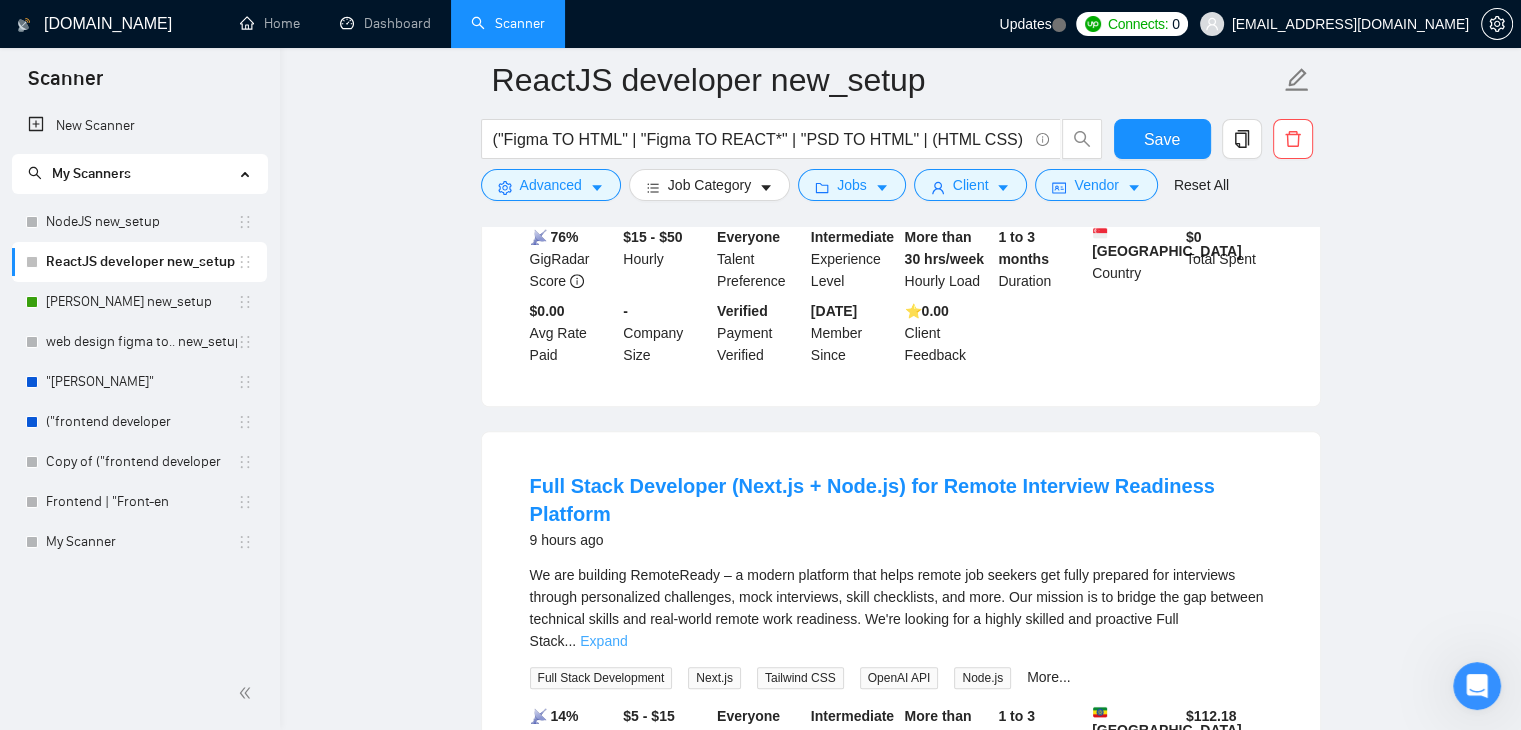 click on "Expand" at bounding box center [603, 641] 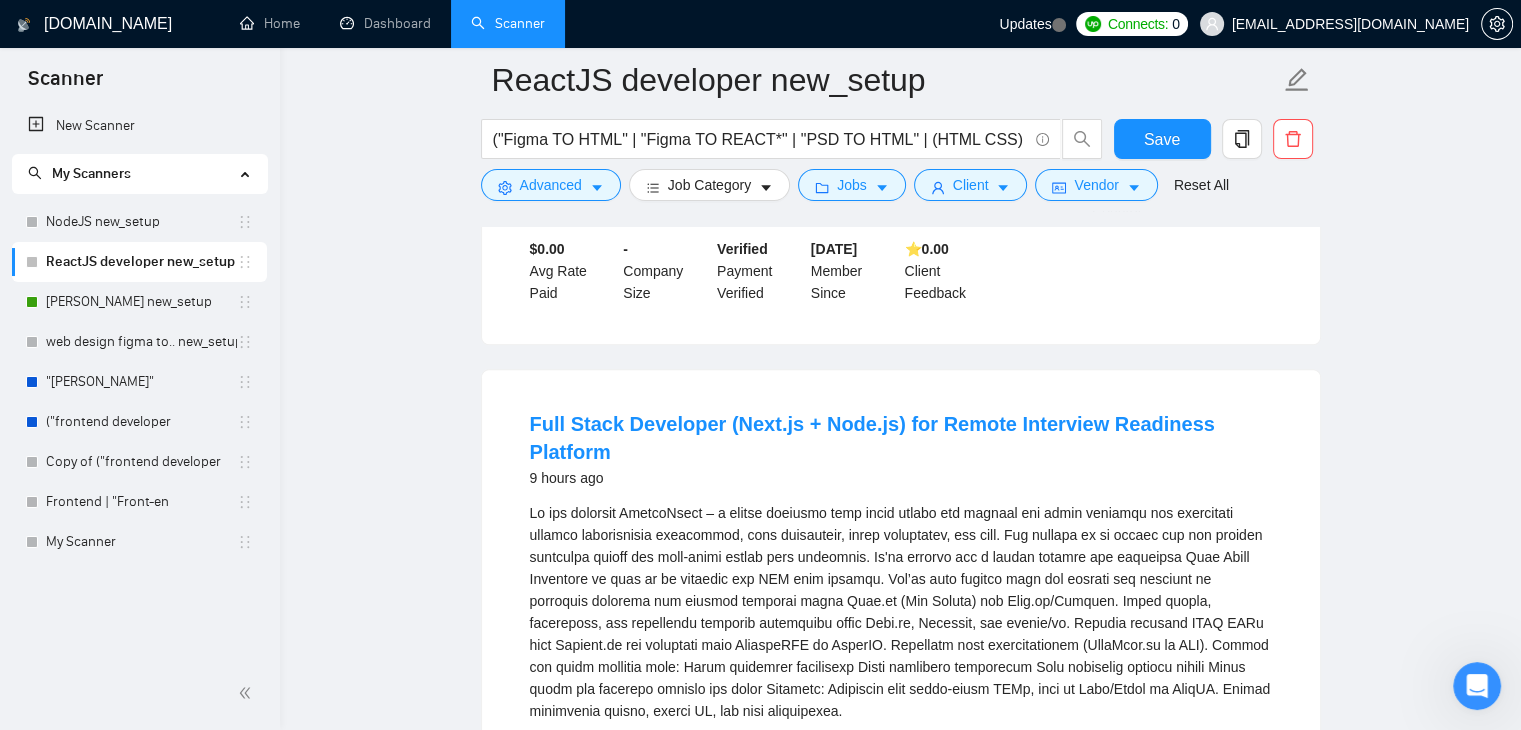 scroll, scrollTop: 1424, scrollLeft: 0, axis: vertical 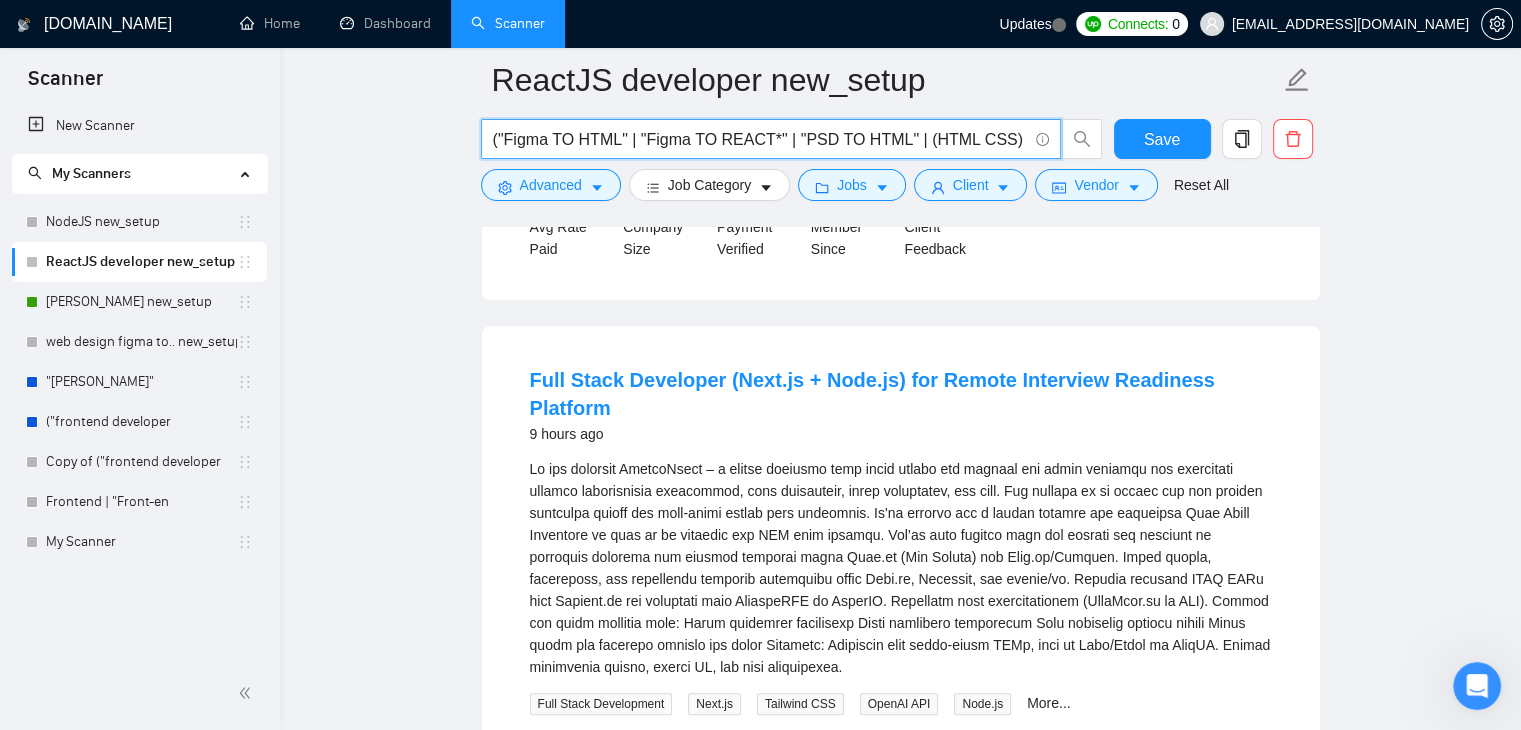 click on "("Figma TO HTML" | "Figma TO REACT*" | "PSD TO HTML" | (HTML CSS) | (HTML CSS JAVASCRIPT) | REACT*)" at bounding box center (760, 139) 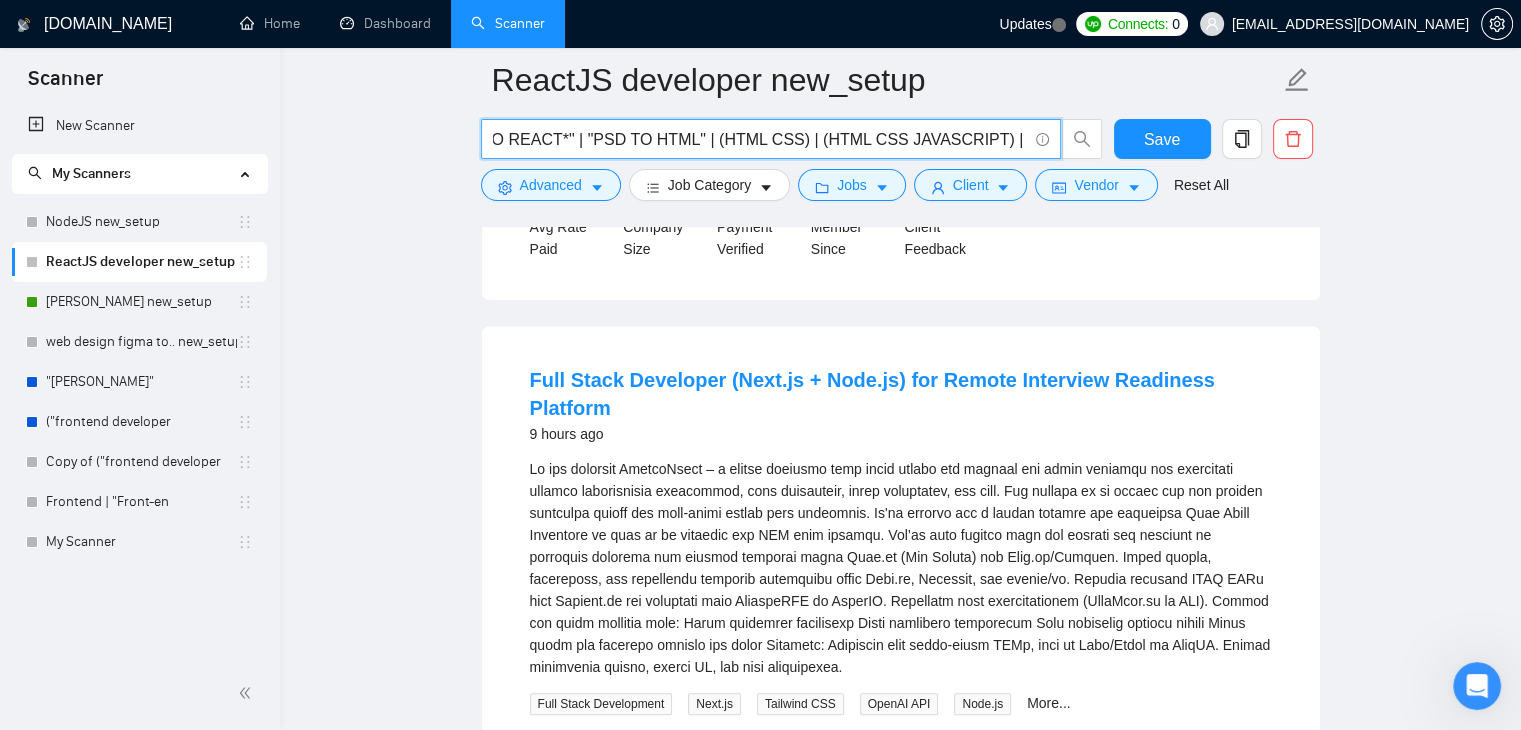 scroll, scrollTop: 0, scrollLeft: 215, axis: horizontal 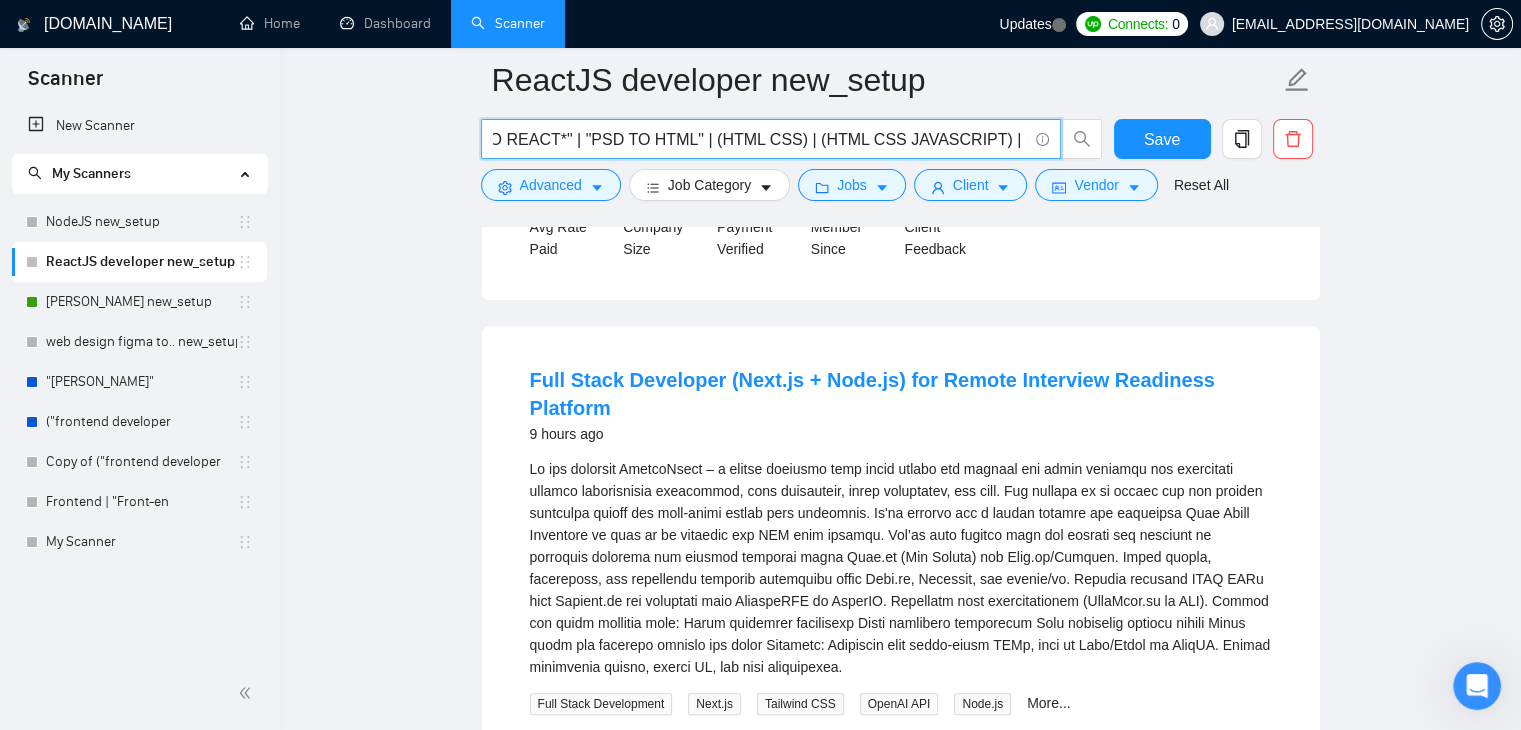 drag, startPoint x: 777, startPoint y: 145, endPoint x: 696, endPoint y: 149, distance: 81.09871 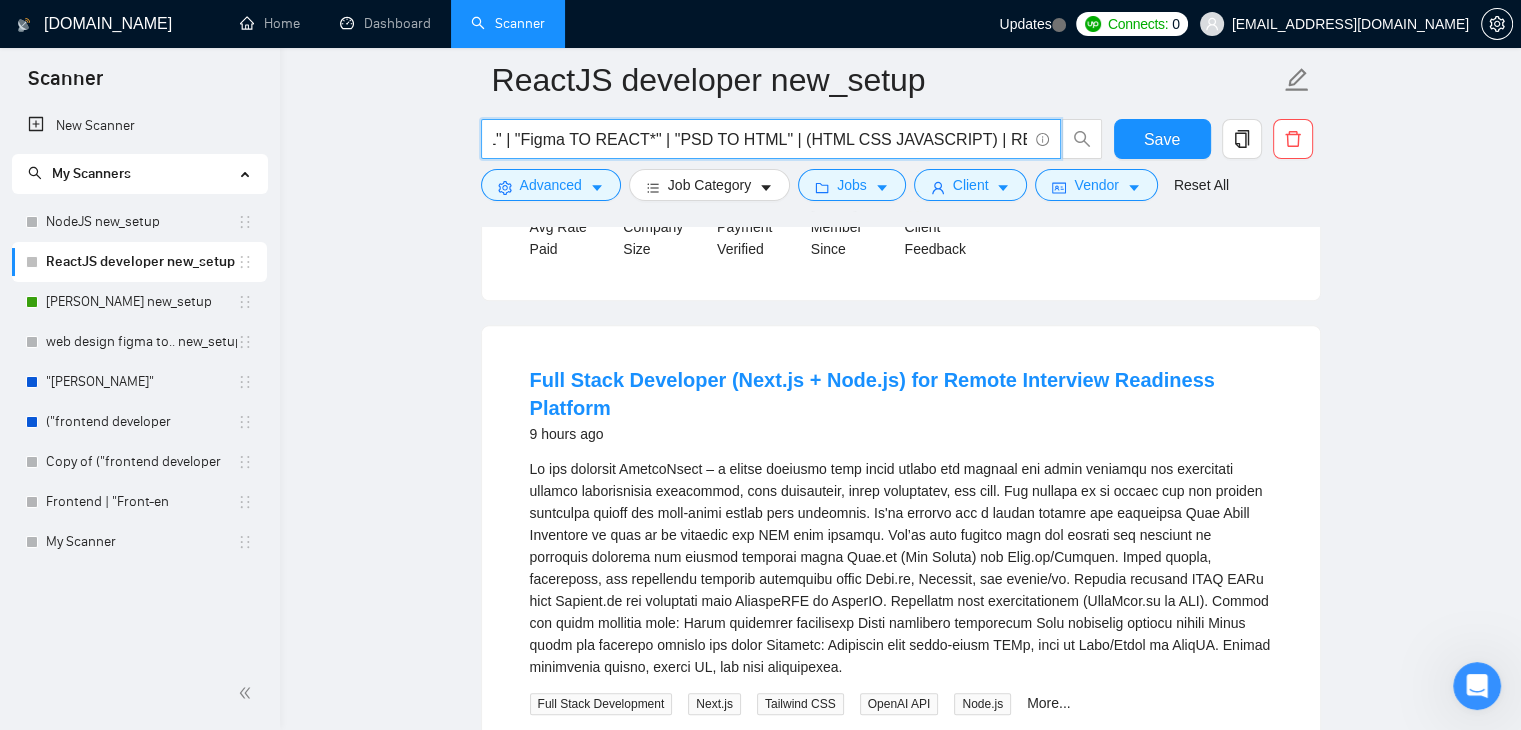 scroll, scrollTop: 0, scrollLeft: 122, axis: horizontal 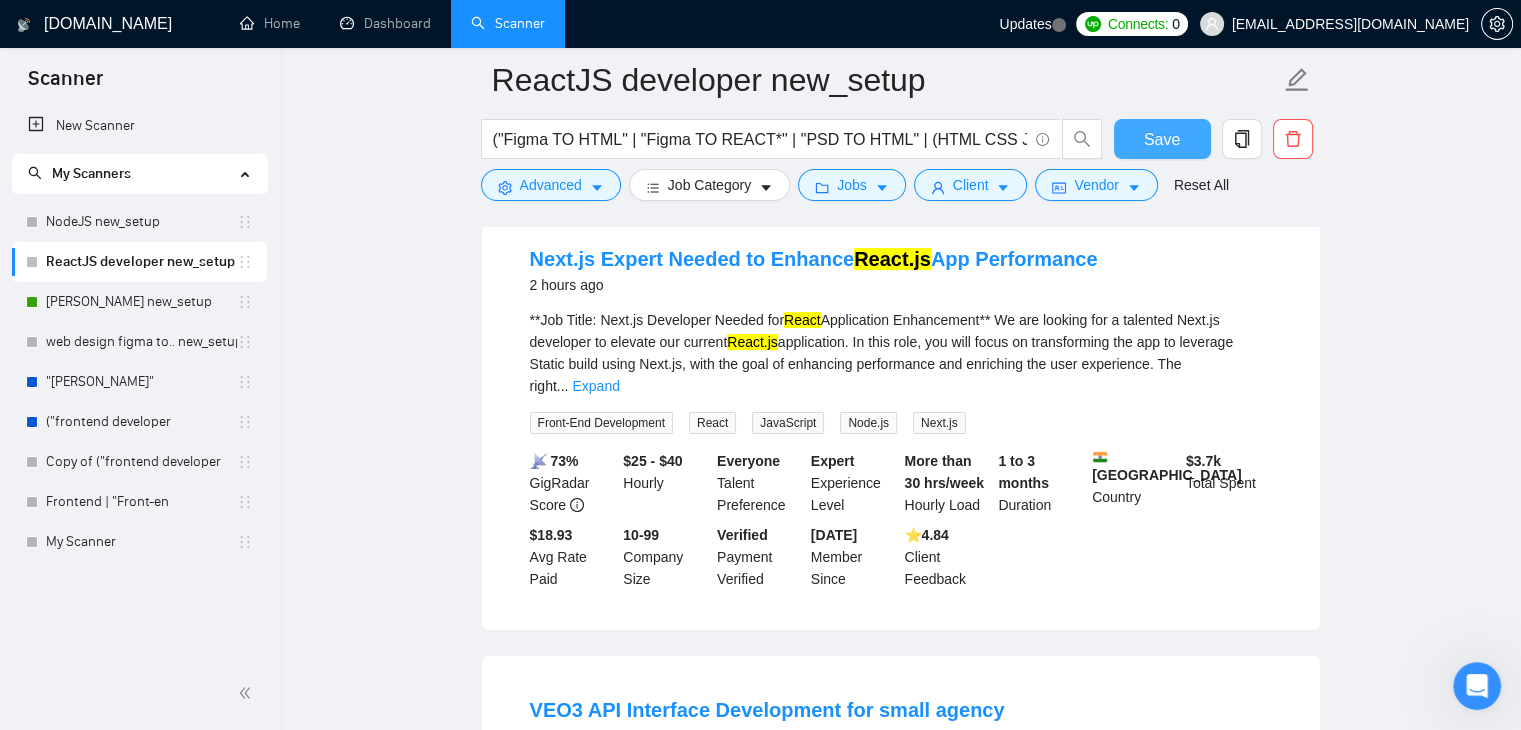 click on "Save" at bounding box center [1162, 139] 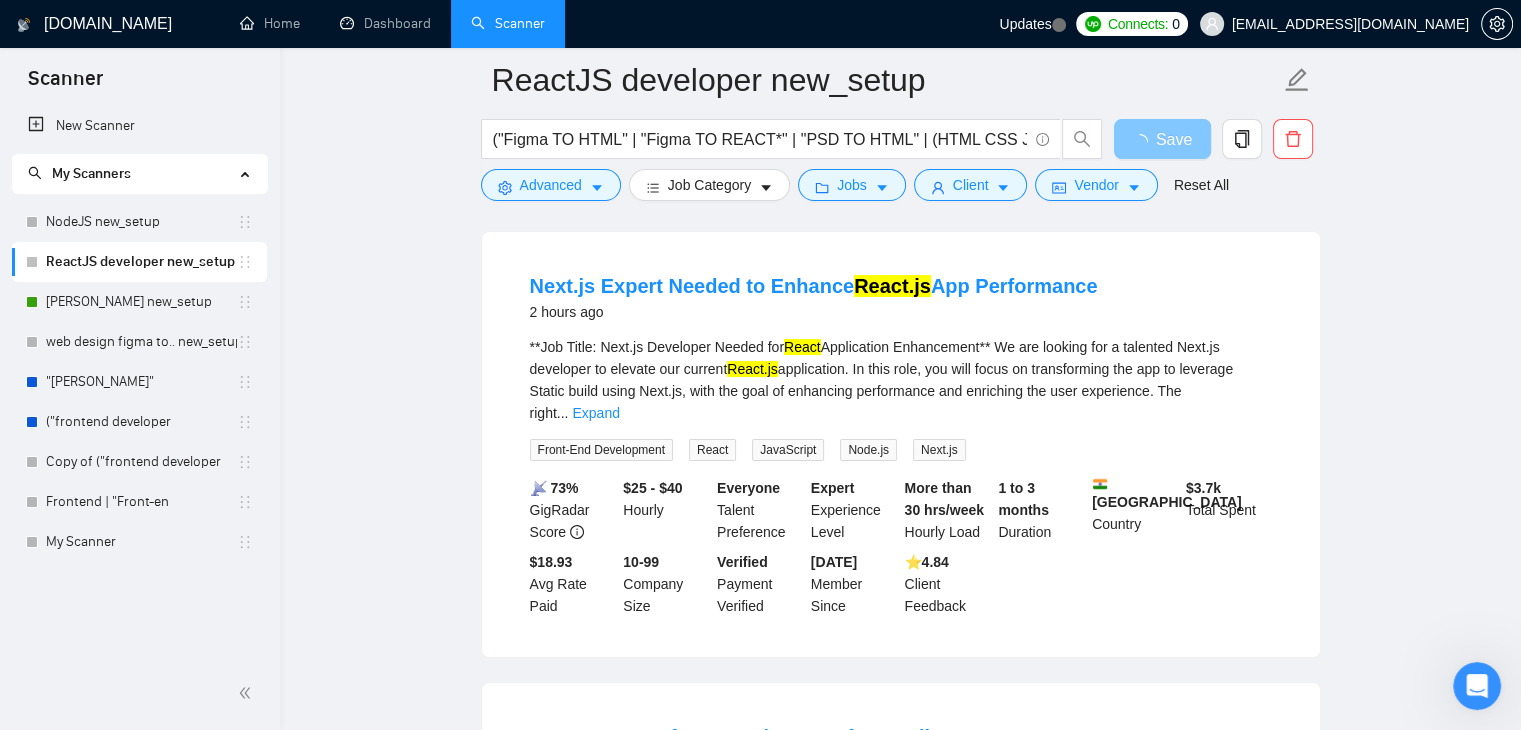 click on "Save" at bounding box center (1174, 139) 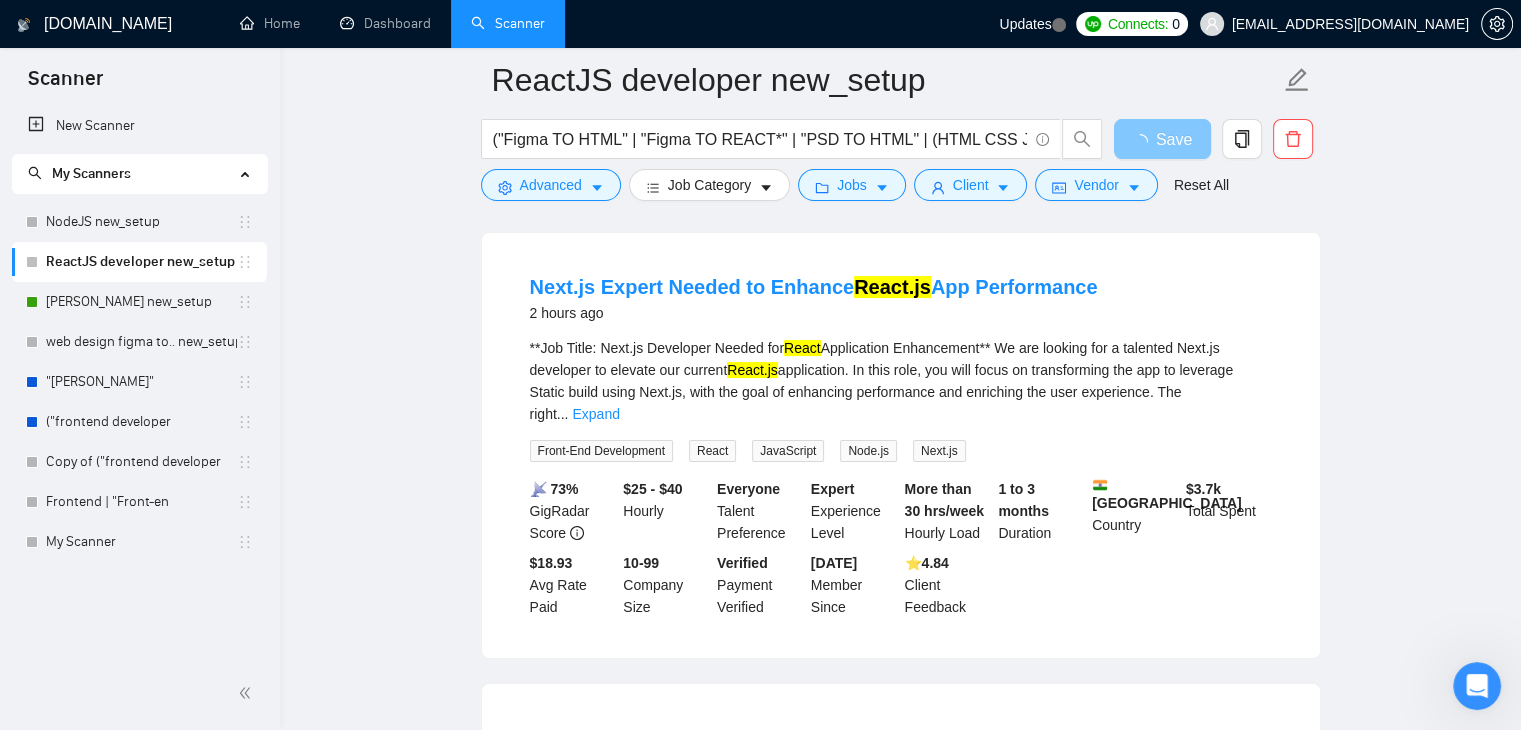 scroll, scrollTop: 184, scrollLeft: 0, axis: vertical 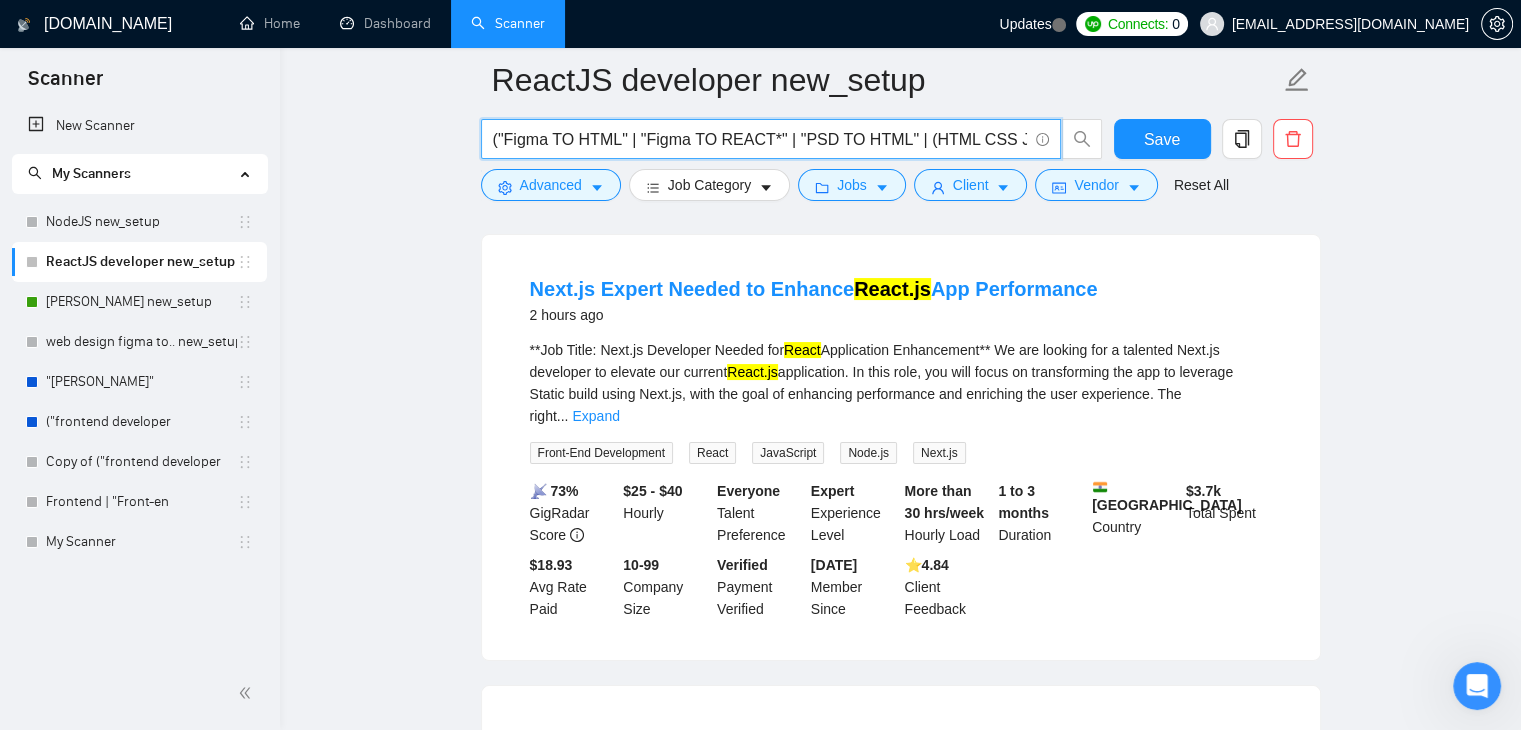 click on "("Figma TO HTML" | "Figma TO REACT*" | "PSD TO HTML" | (HTML CSS JAVASCRIPT) | REACT*)" at bounding box center (760, 139) 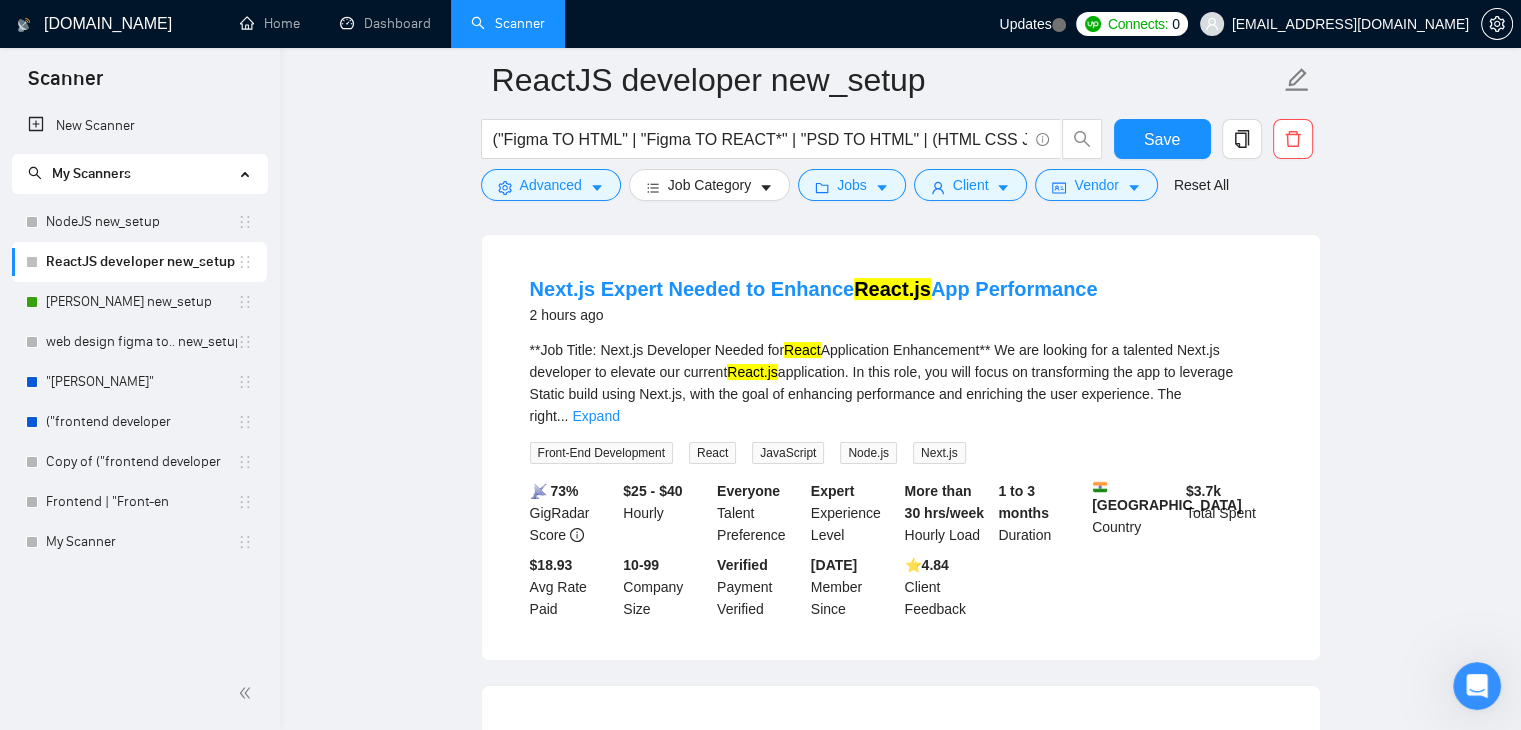 scroll, scrollTop: 0, scrollLeft: 0, axis: both 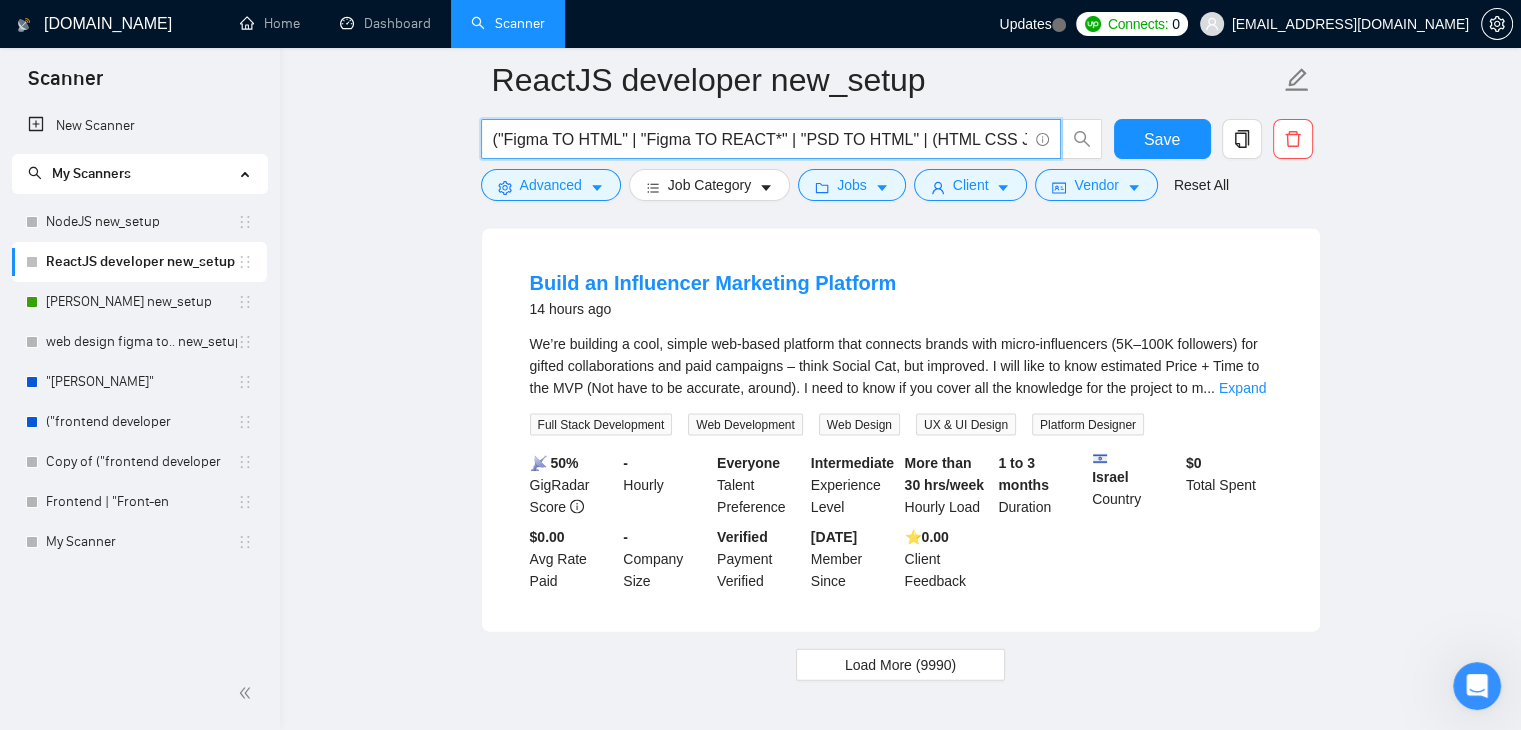 click on "("Figma TO HTML" | "Figma TO REACT*" | "PSD TO HTML" | (HTML CSS JAVASCRIPT) | REACT*)" at bounding box center (760, 139) 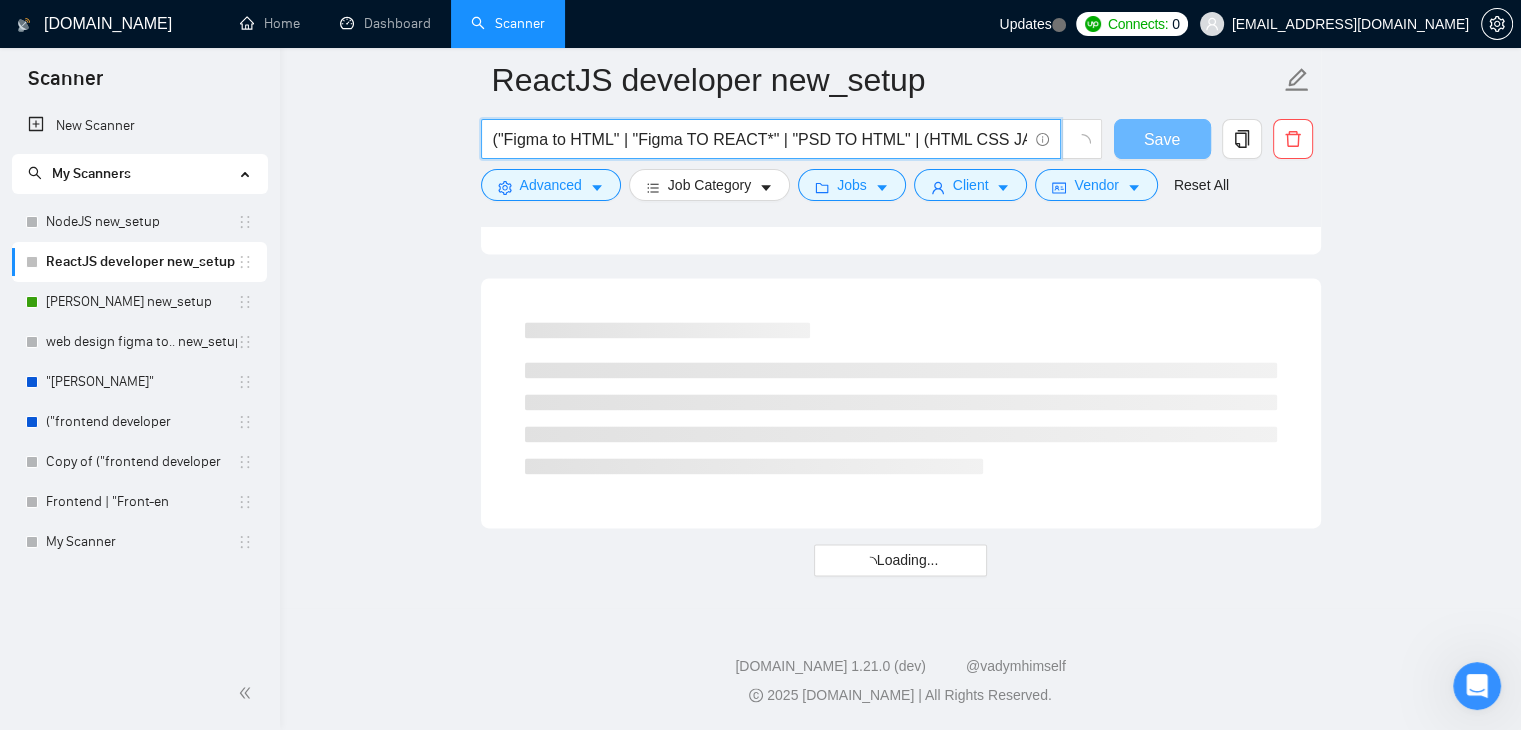 scroll, scrollTop: 2607, scrollLeft: 0, axis: vertical 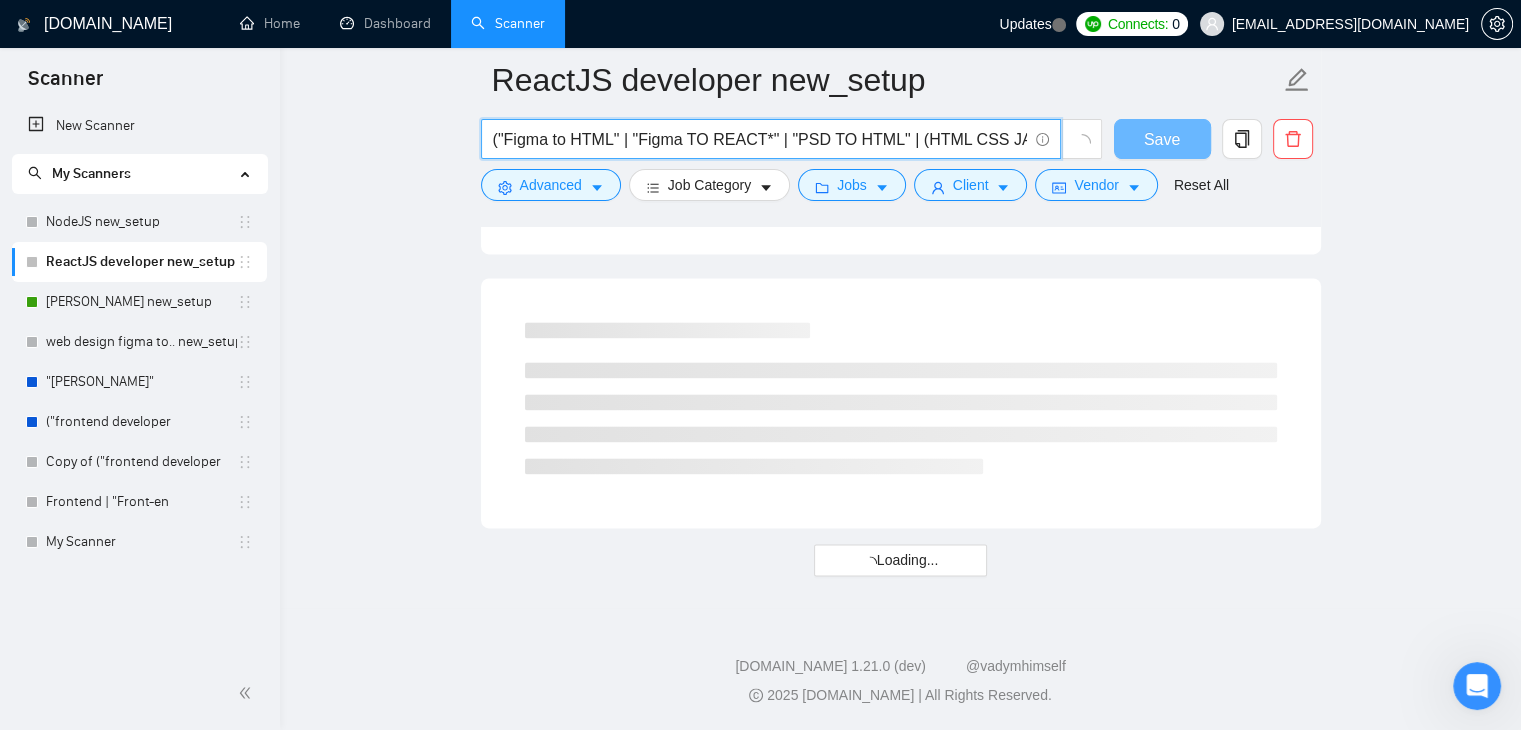click on "("Figma to HTML" | "Figma TO REACT*" | "PSD TO HTML" | (HTML CSS JAVASCRIPT) | REACT*)" at bounding box center (760, 139) 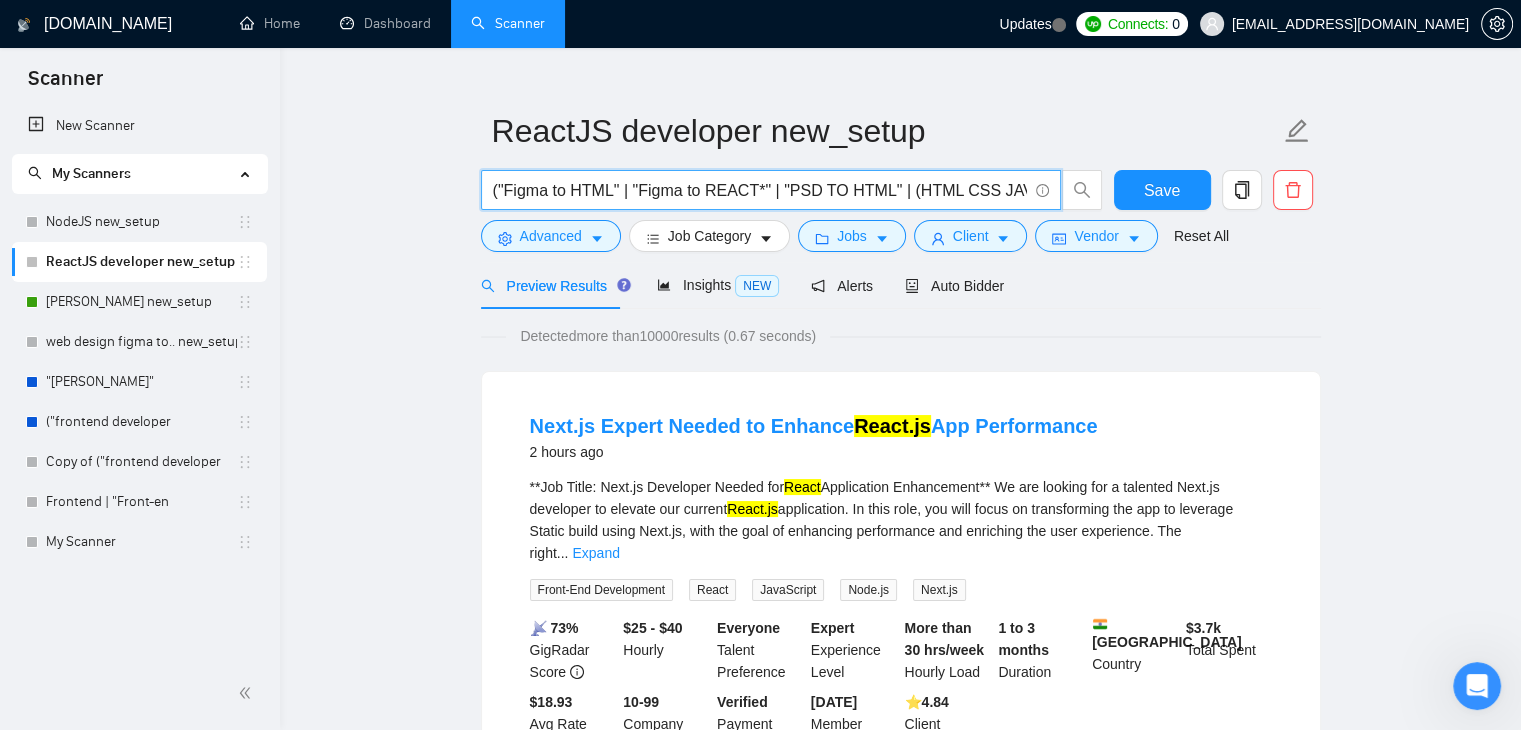 scroll, scrollTop: 0, scrollLeft: 0, axis: both 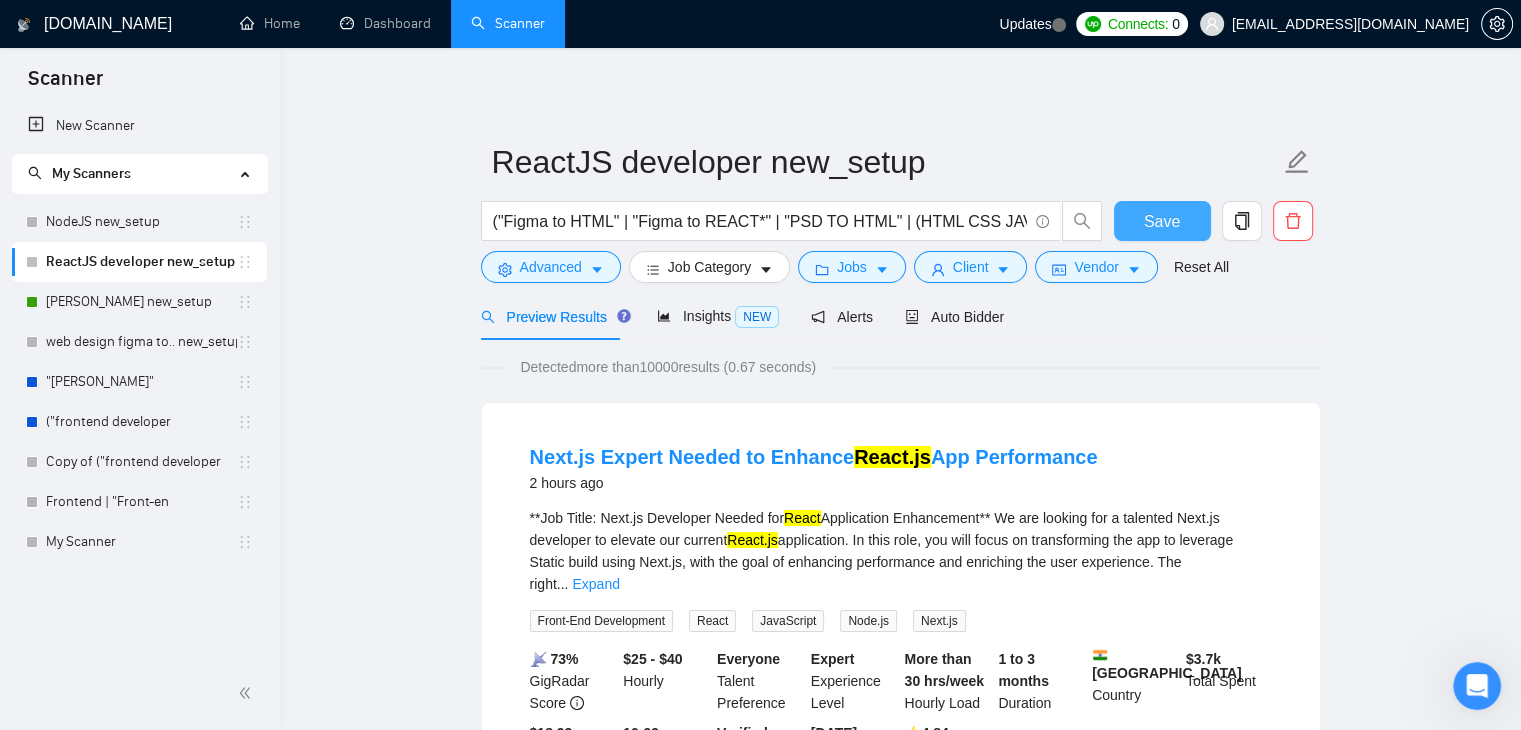 click on "Save" at bounding box center (1162, 221) 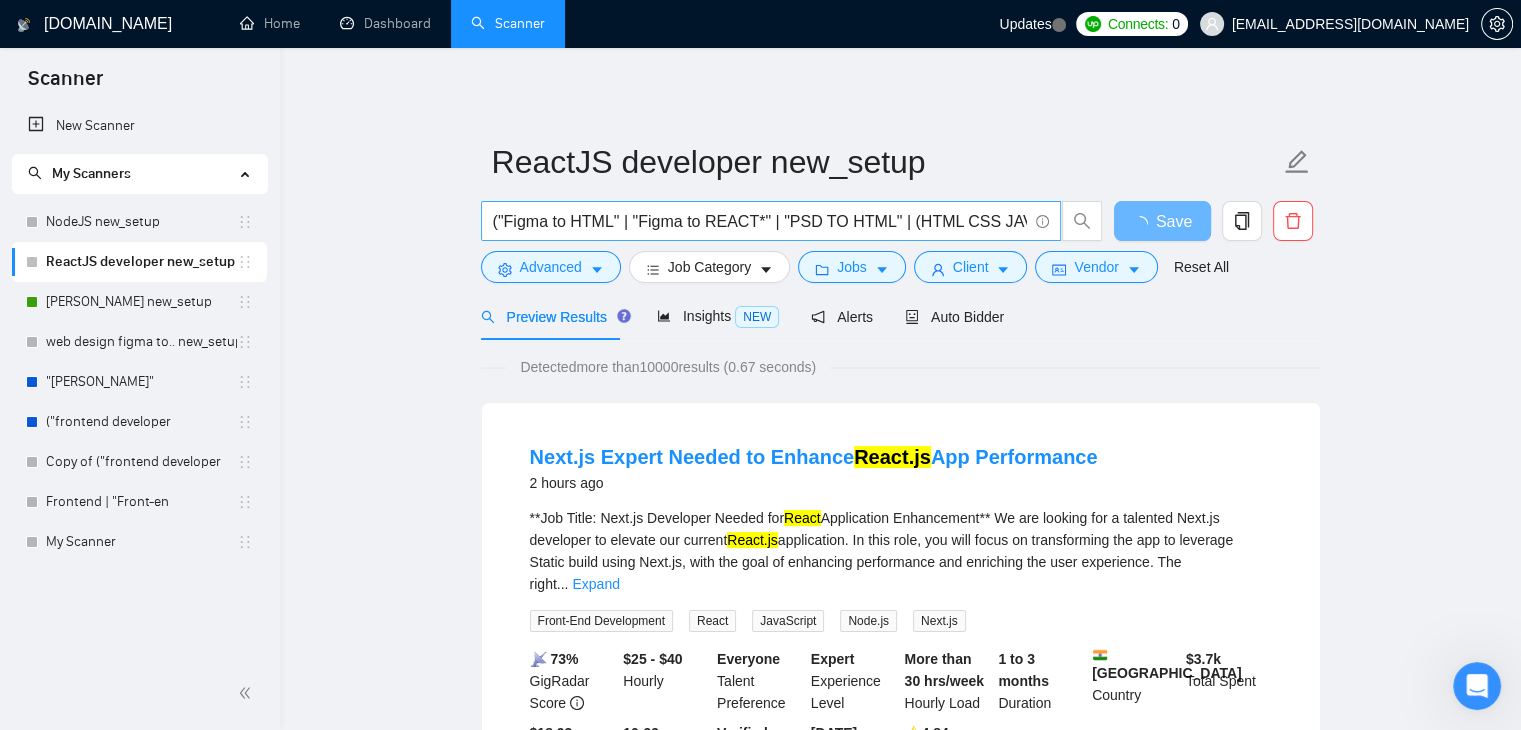 click on "("Figma to HTML" | "Figma to REACT*" | "PSD TO HTML" | (HTML CSS JAVASCRIPT) | REACT*)" at bounding box center [760, 221] 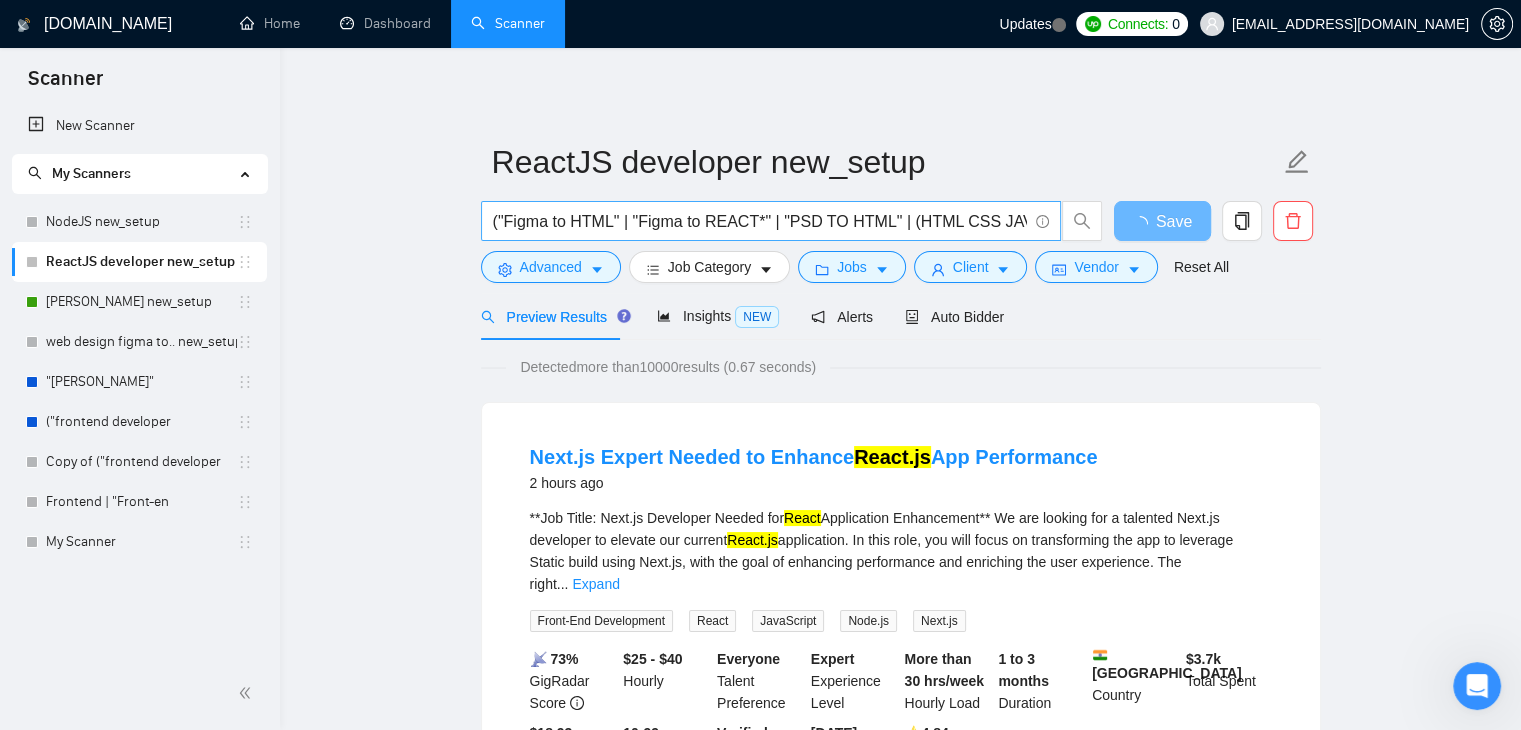 scroll, scrollTop: 0, scrollLeft: 0, axis: both 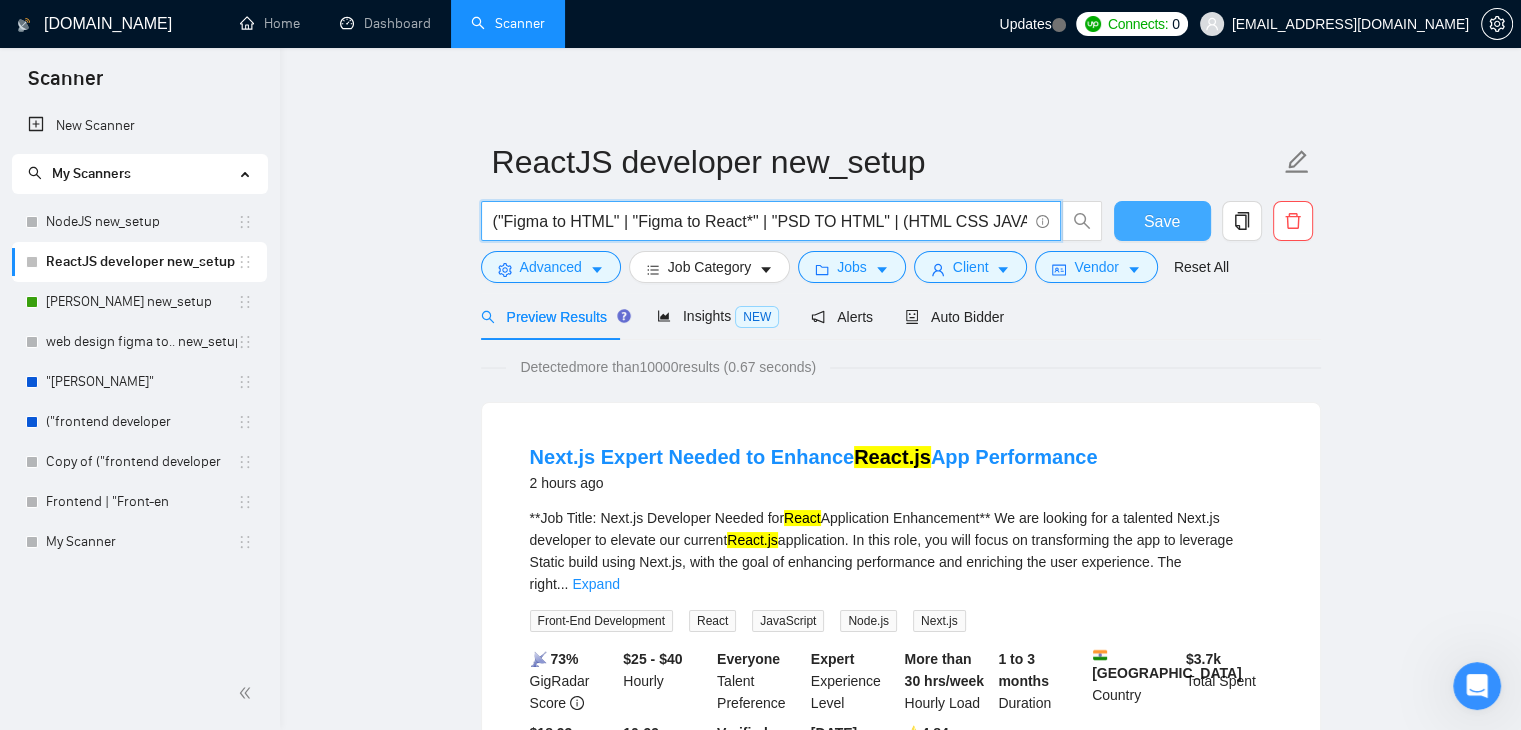 click on "Save" at bounding box center (1162, 221) 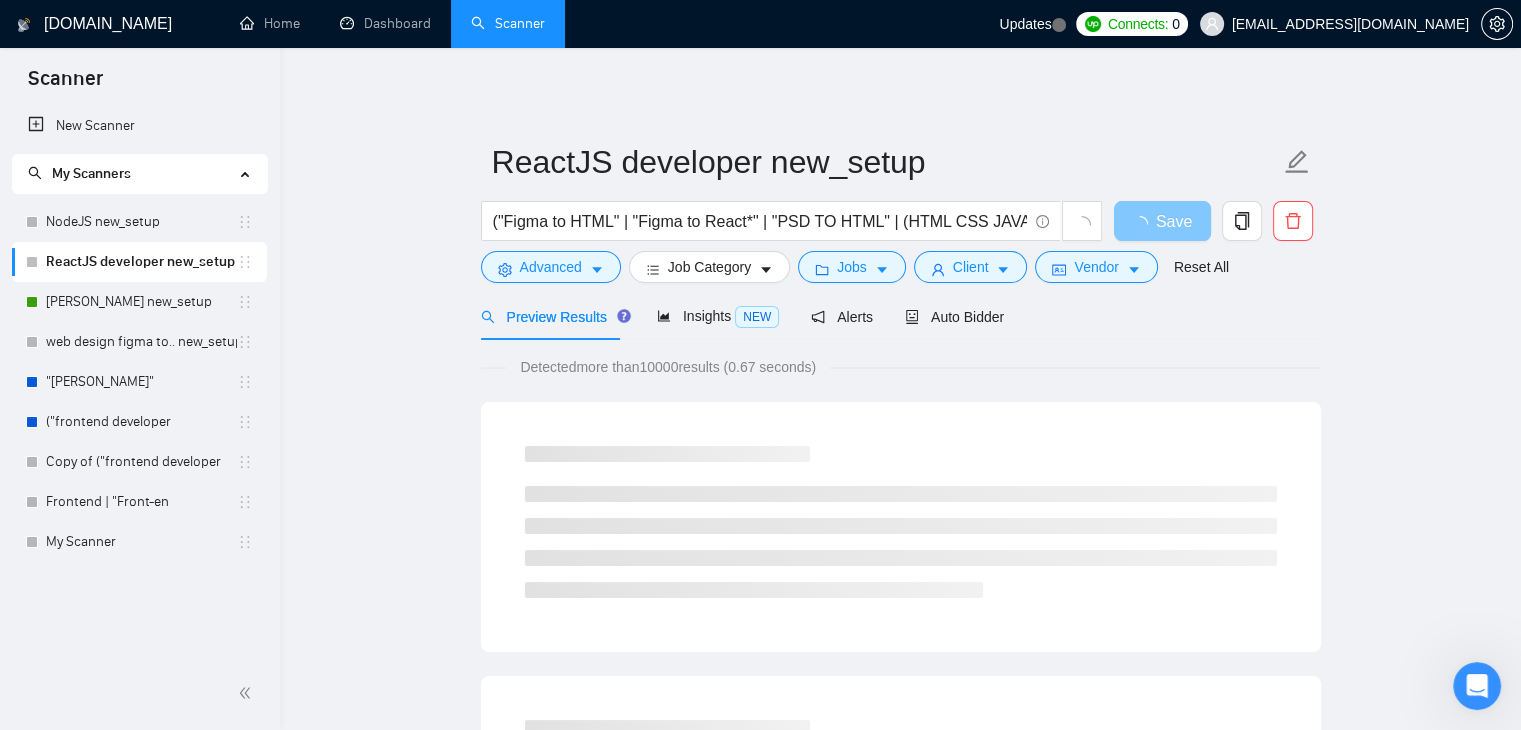 scroll, scrollTop: 0, scrollLeft: 0, axis: both 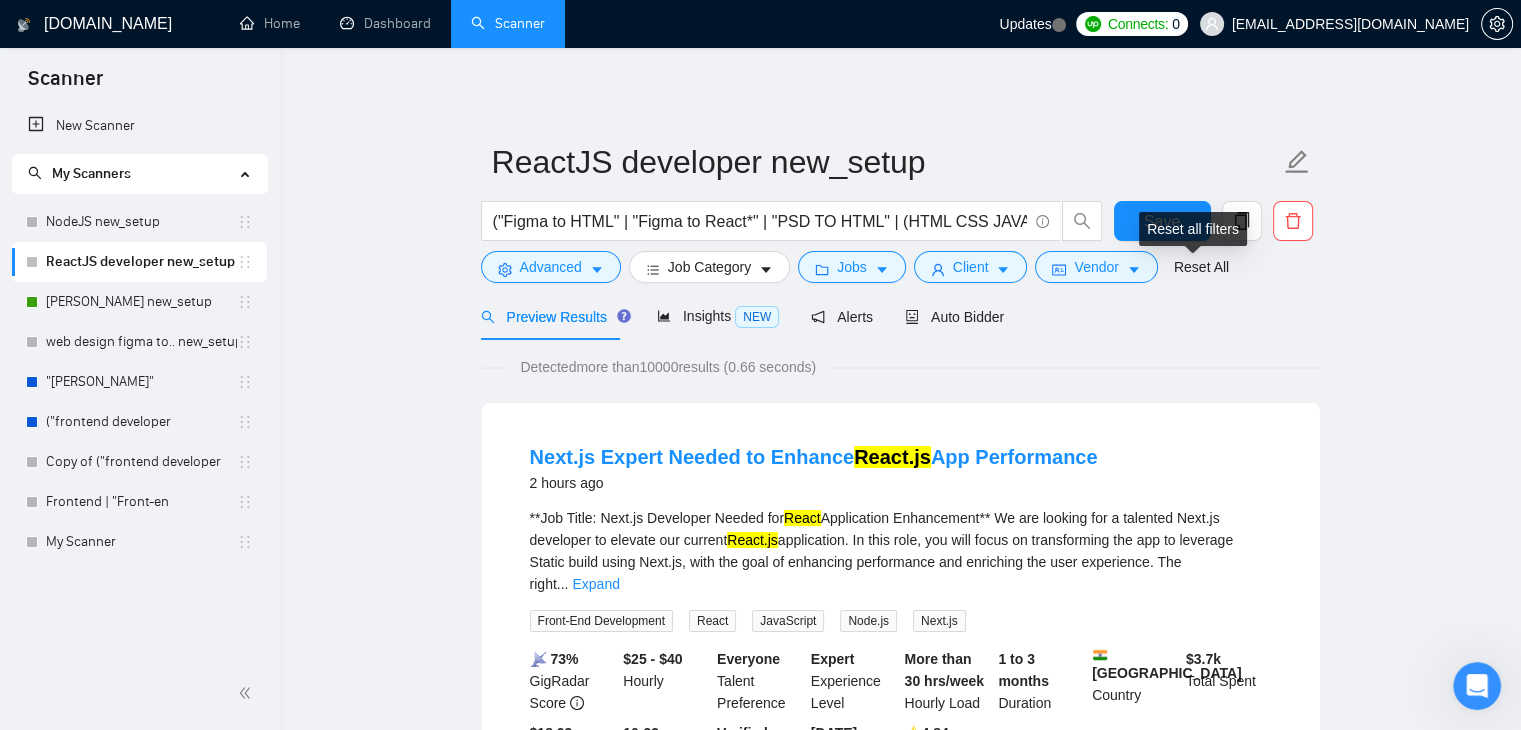 click on "Reset all filters" at bounding box center [1193, 229] 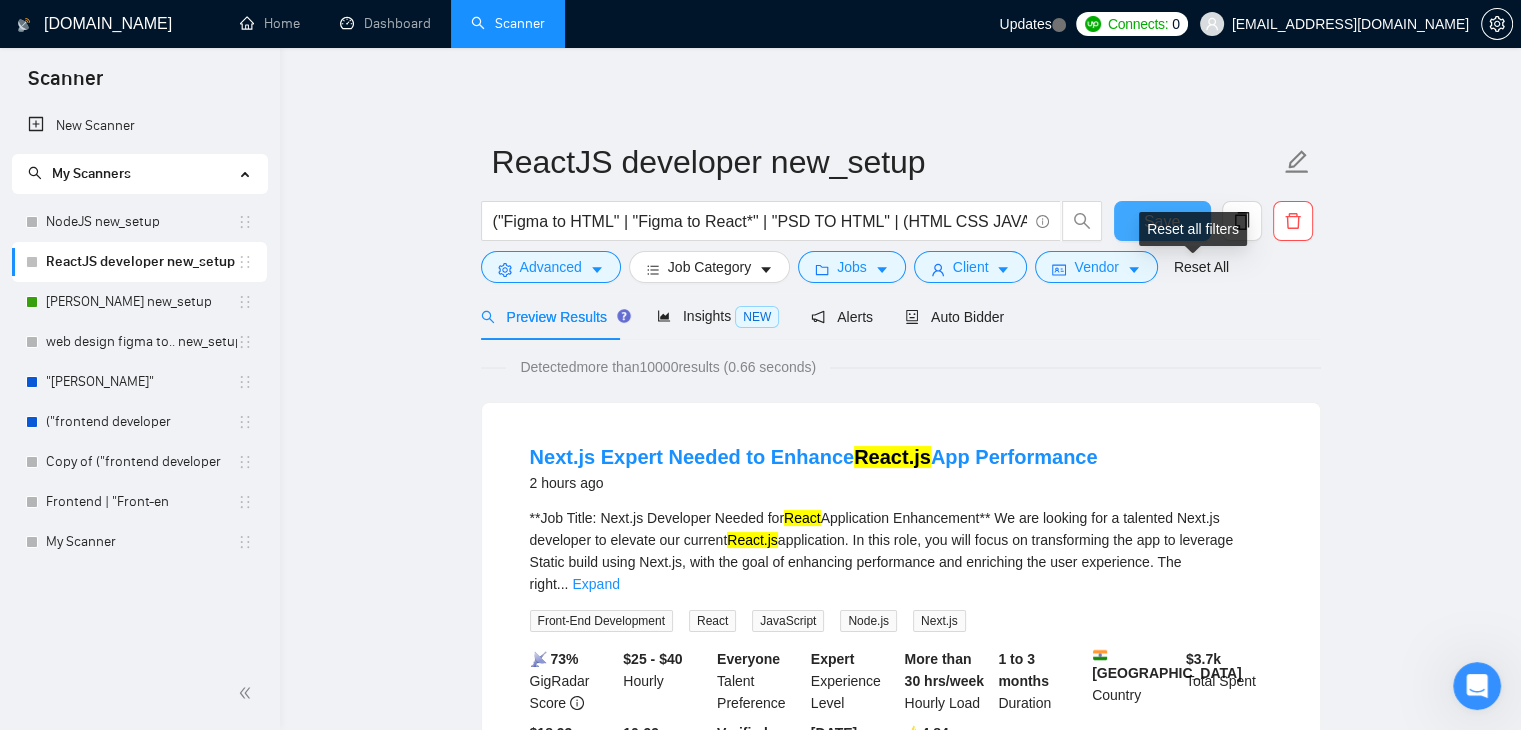 click on "Save" at bounding box center [1162, 221] 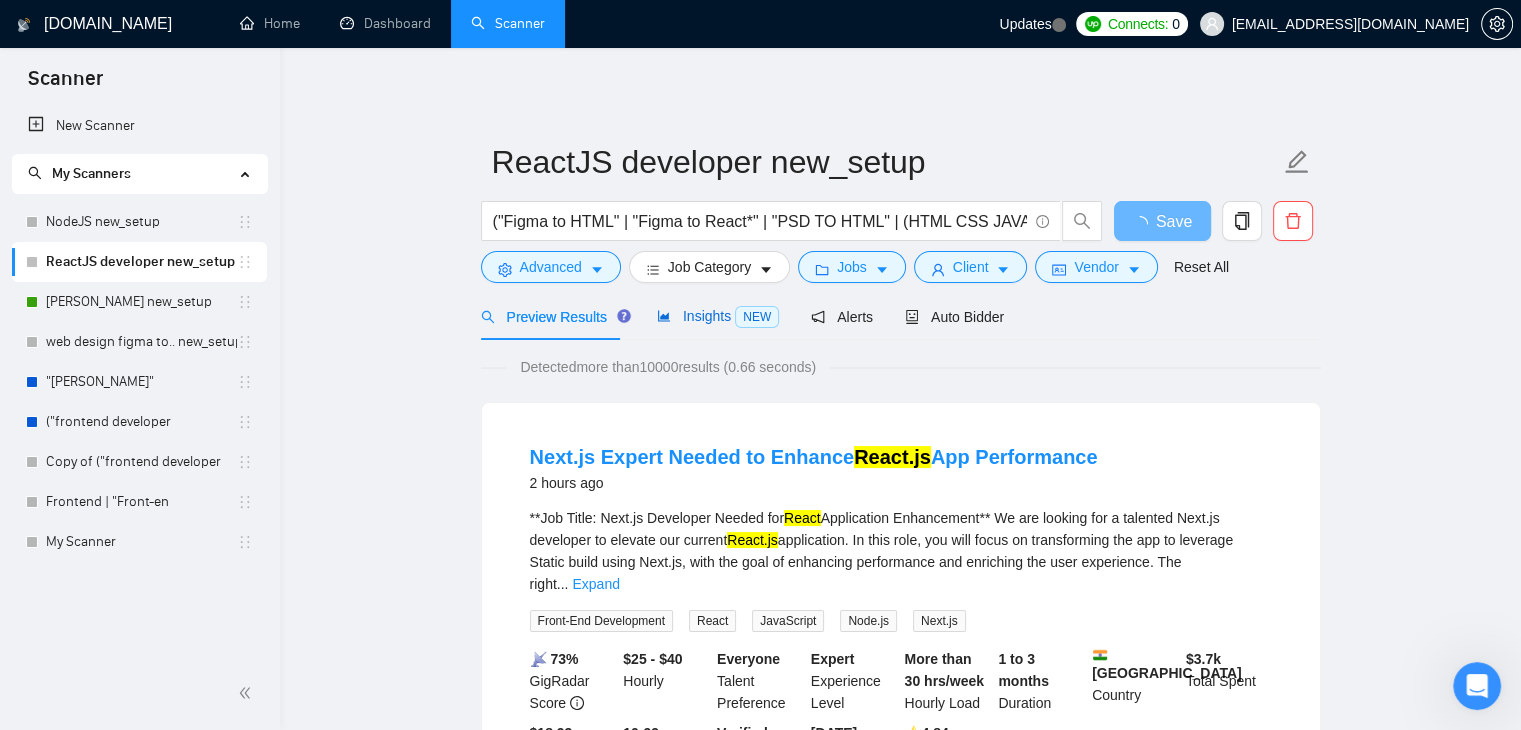 click on "Insights NEW" at bounding box center (718, 316) 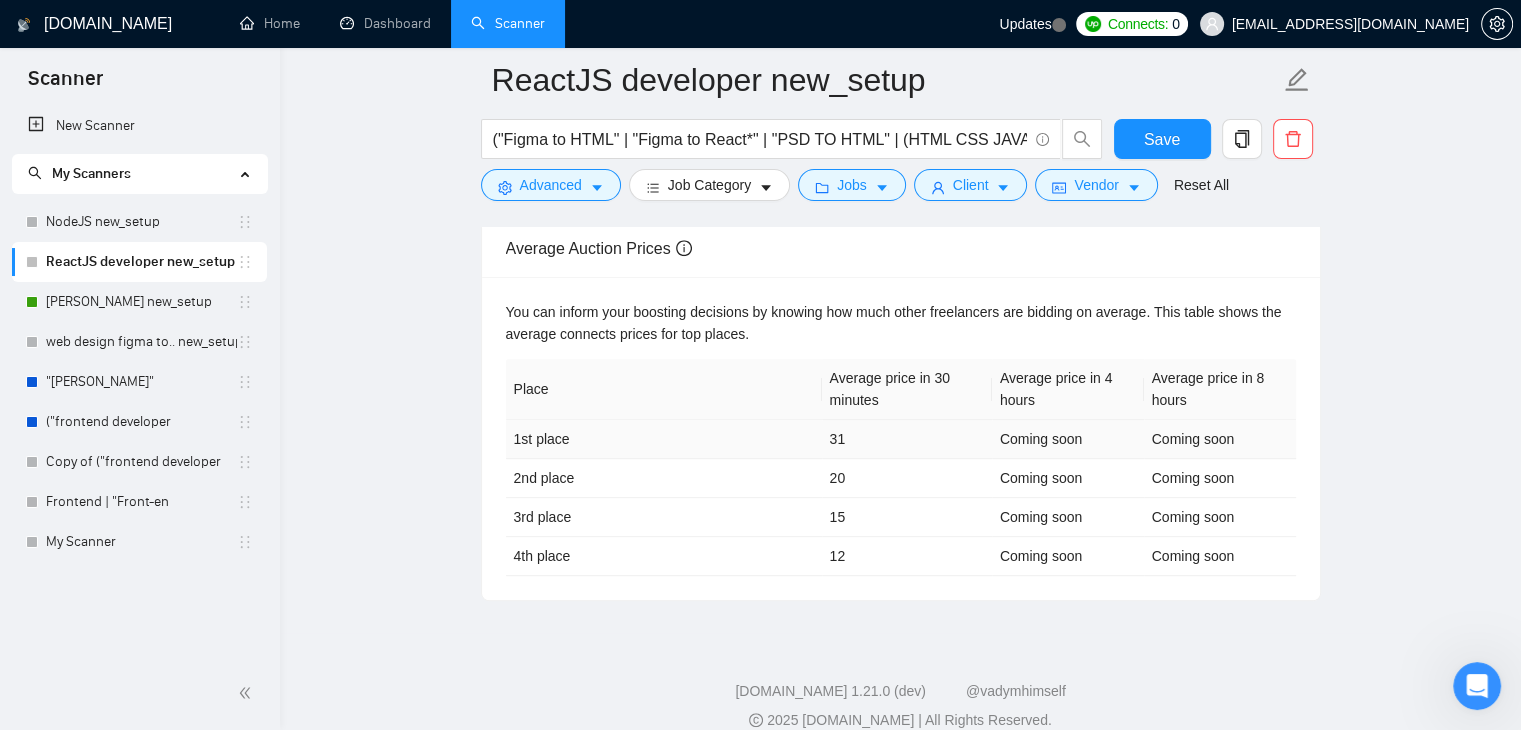scroll, scrollTop: 836, scrollLeft: 0, axis: vertical 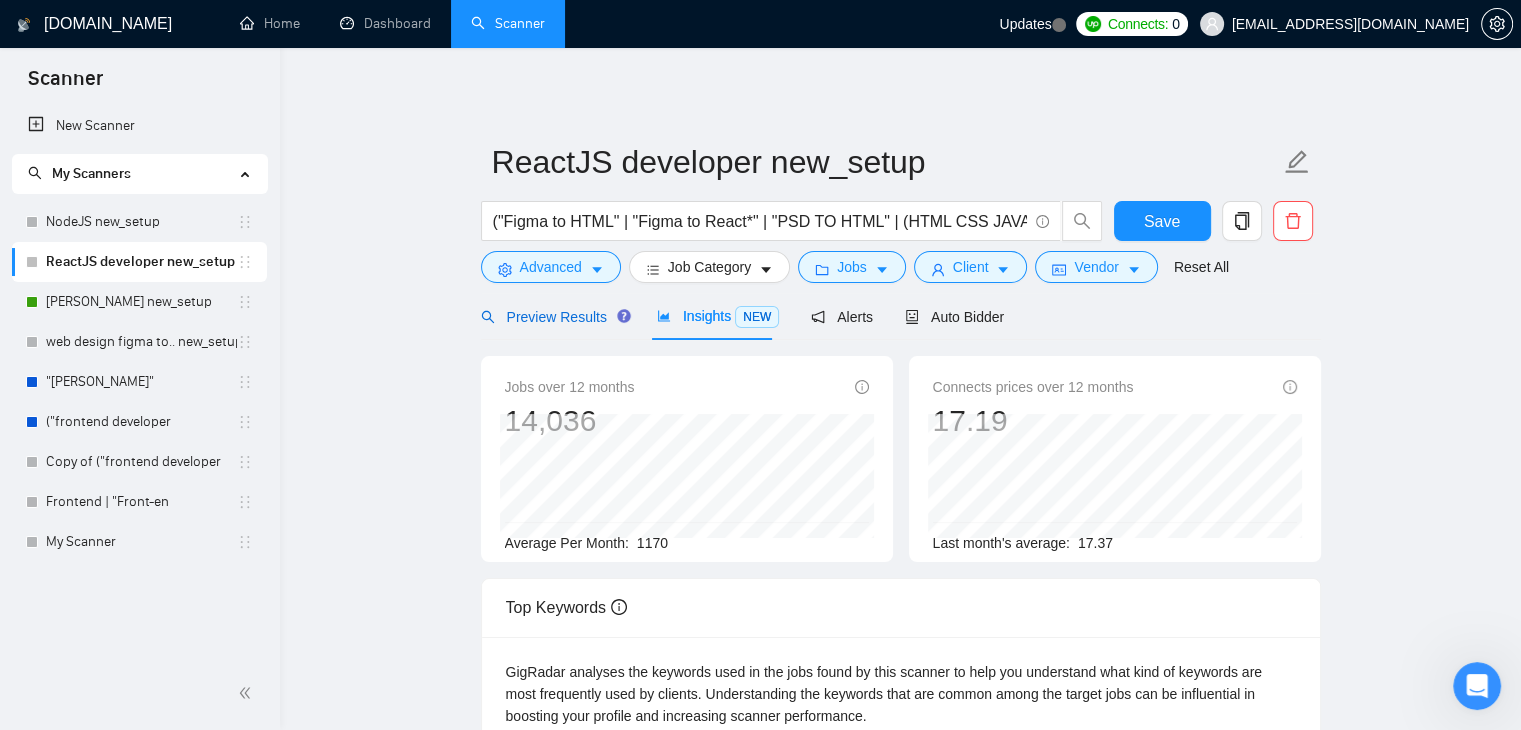 click on "Preview Results" at bounding box center [553, 317] 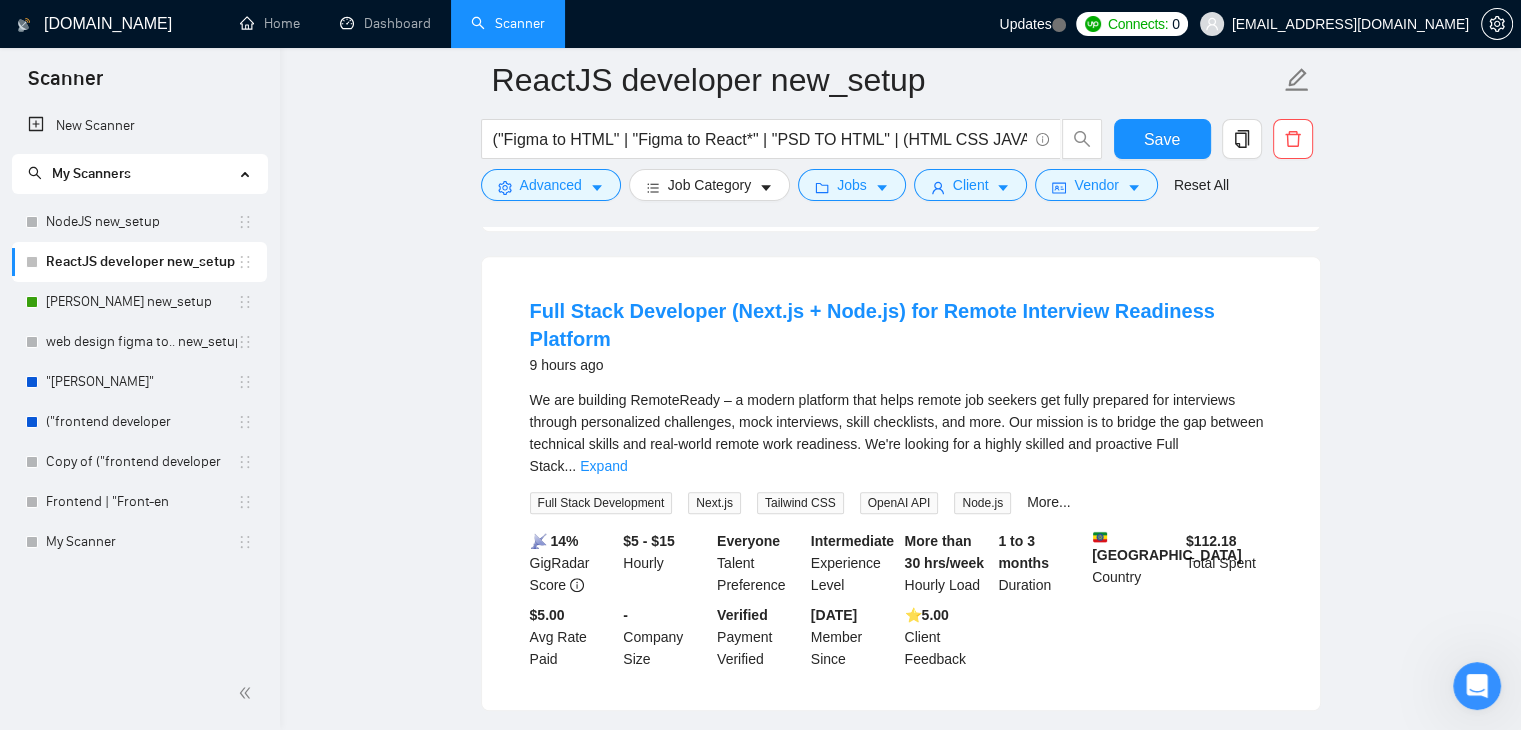 scroll, scrollTop: 1064, scrollLeft: 0, axis: vertical 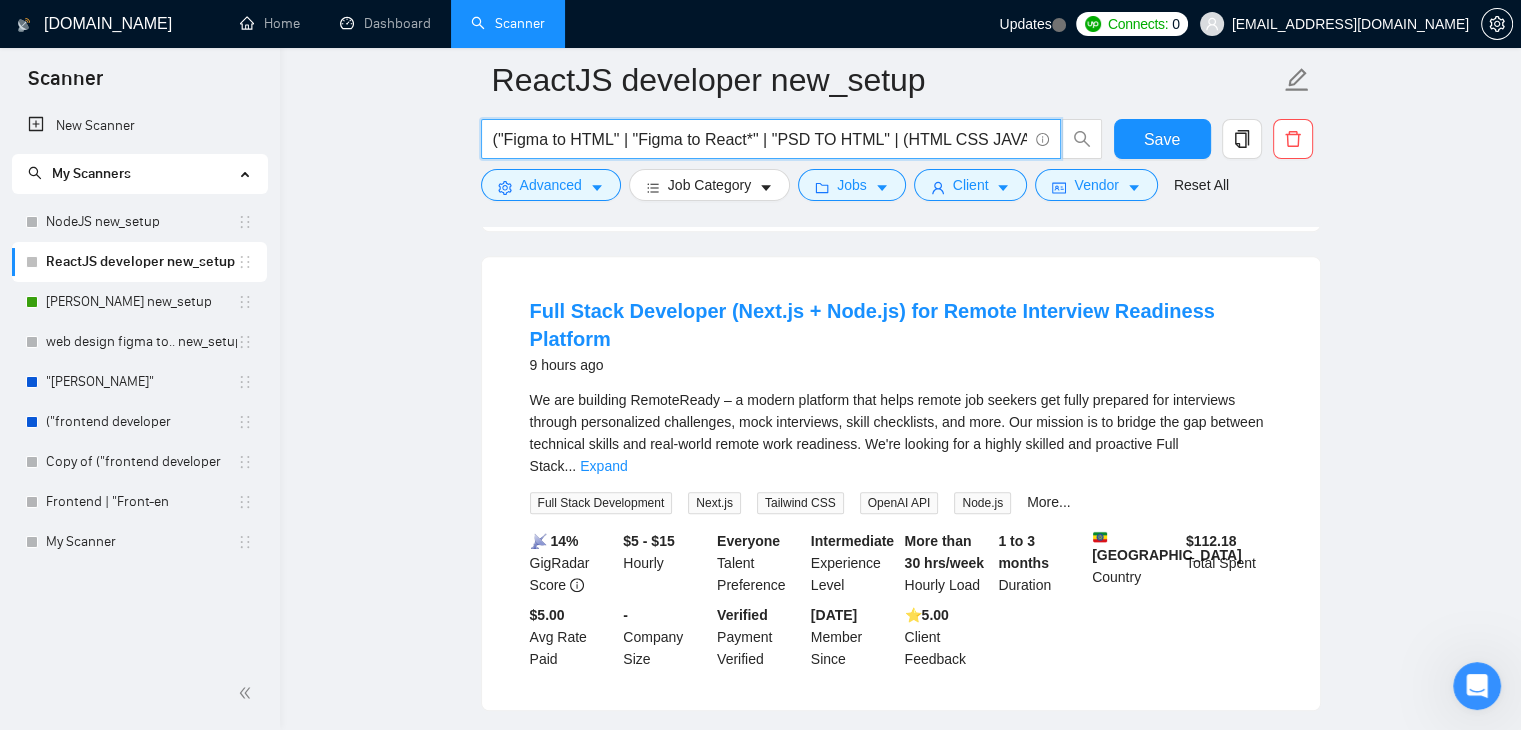 click on "("Figma to HTML" | "Figma to React*" | "PSD TO HTML" | (HTML CSS JAVASCRIPT) | REACT*)" at bounding box center (760, 139) 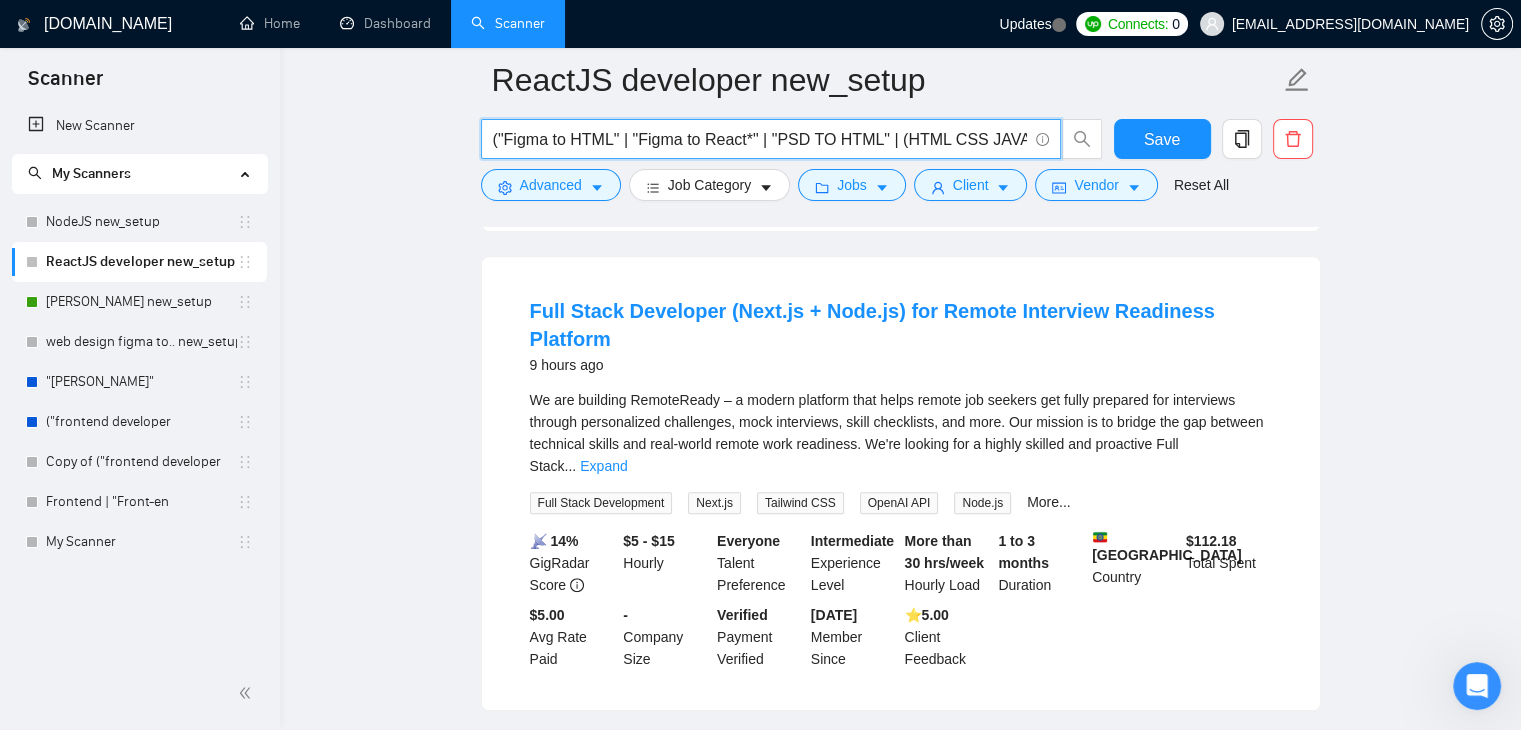 scroll, scrollTop: 0, scrollLeft: 104, axis: horizontal 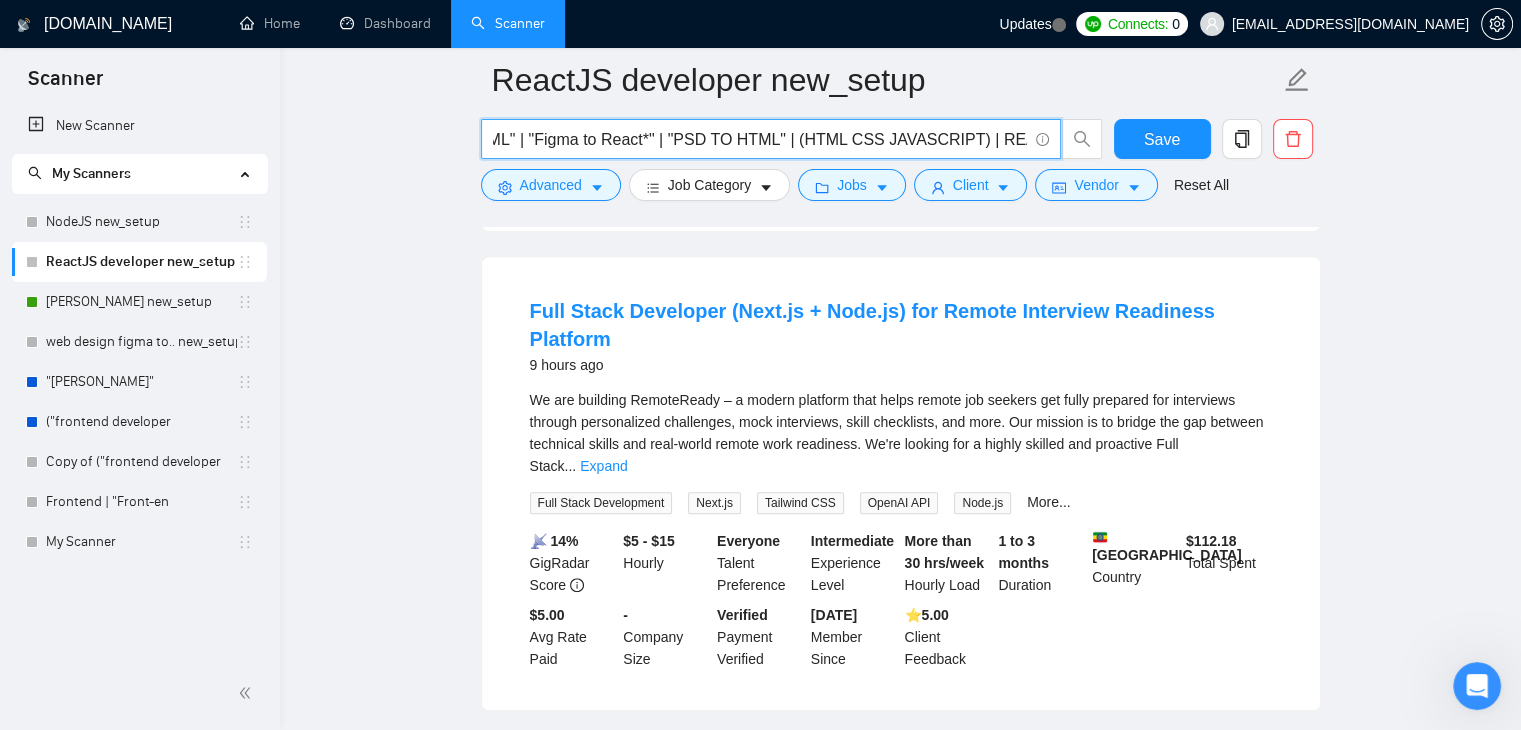 click on "("Figma to HTML" | "Figma to React*" | "PSD TO HTML" | (HTML CSS JAVASCRIPT) | REACT*)" at bounding box center (760, 139) 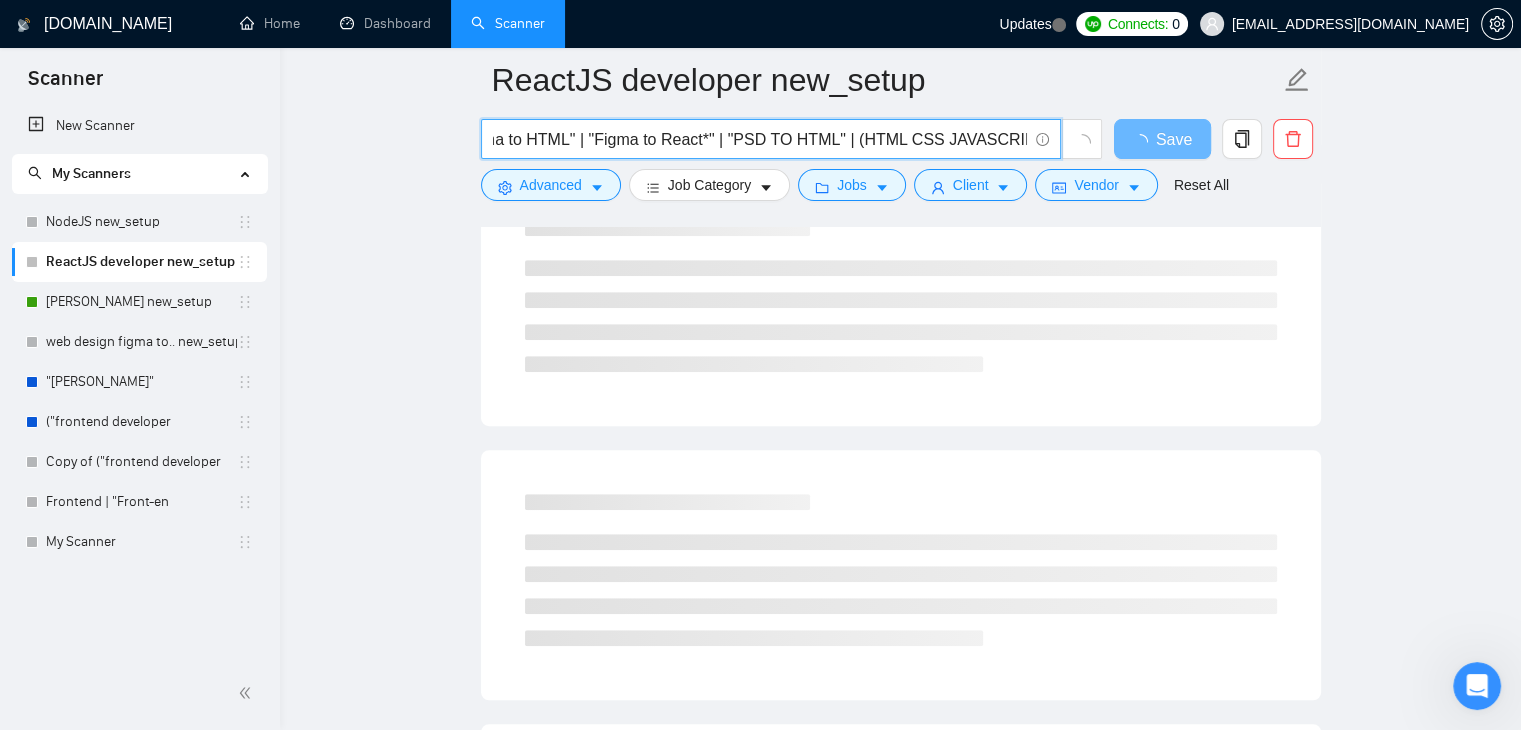 scroll, scrollTop: 0, scrollLeft: 40, axis: horizontal 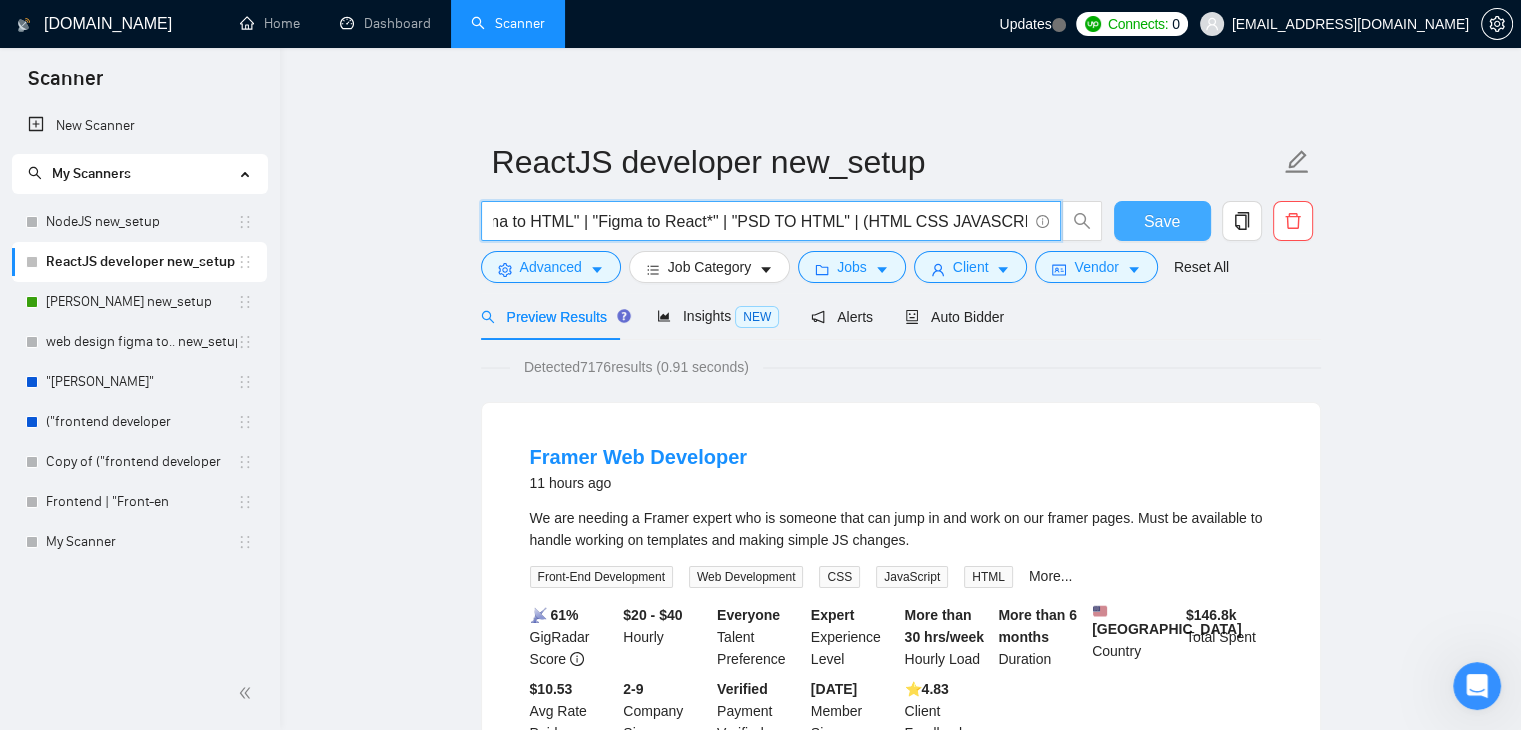 type on "("Figma to HTML" | "Figma to React*" | "PSD TO HTML" | (HTML CSS JAVASCRIPT))" 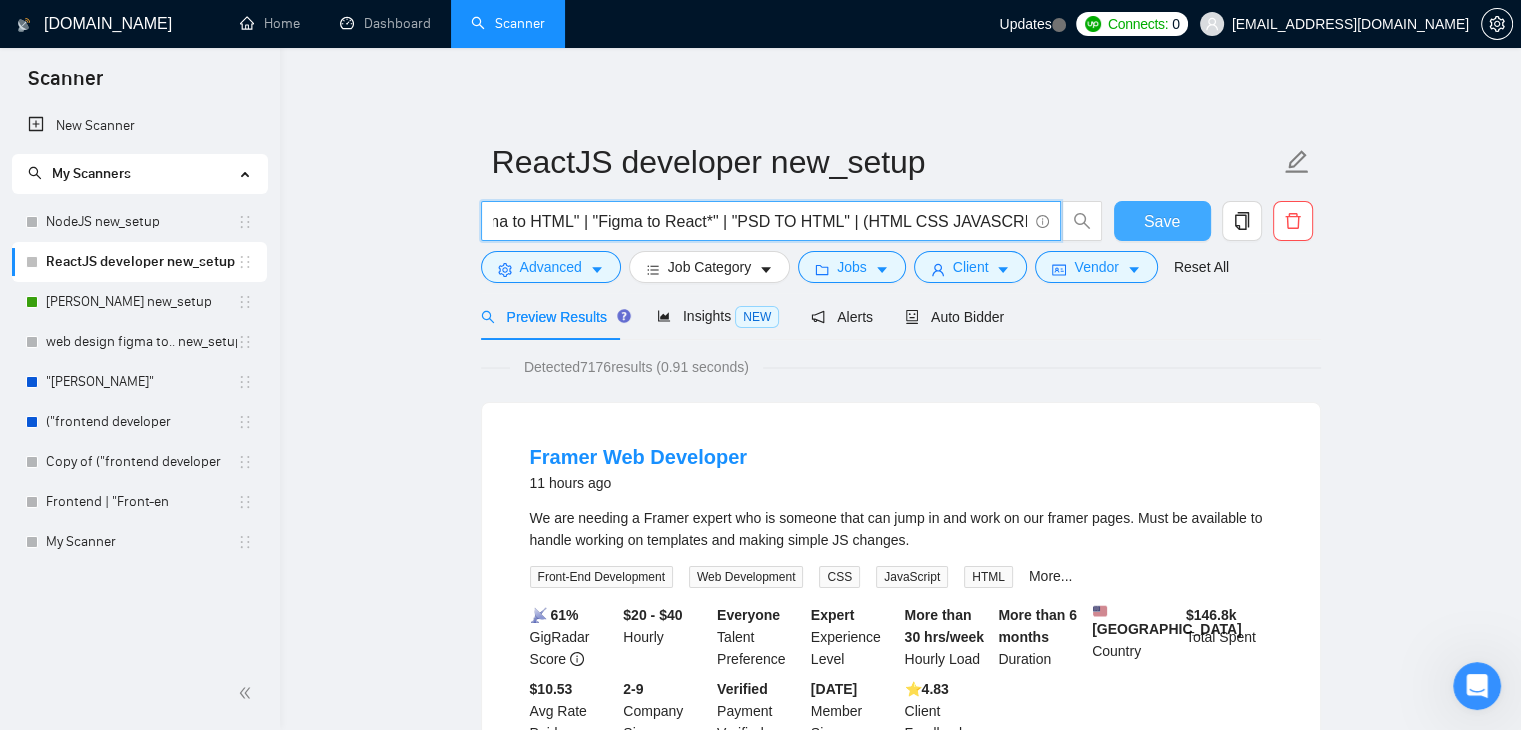 scroll, scrollTop: 0, scrollLeft: 0, axis: both 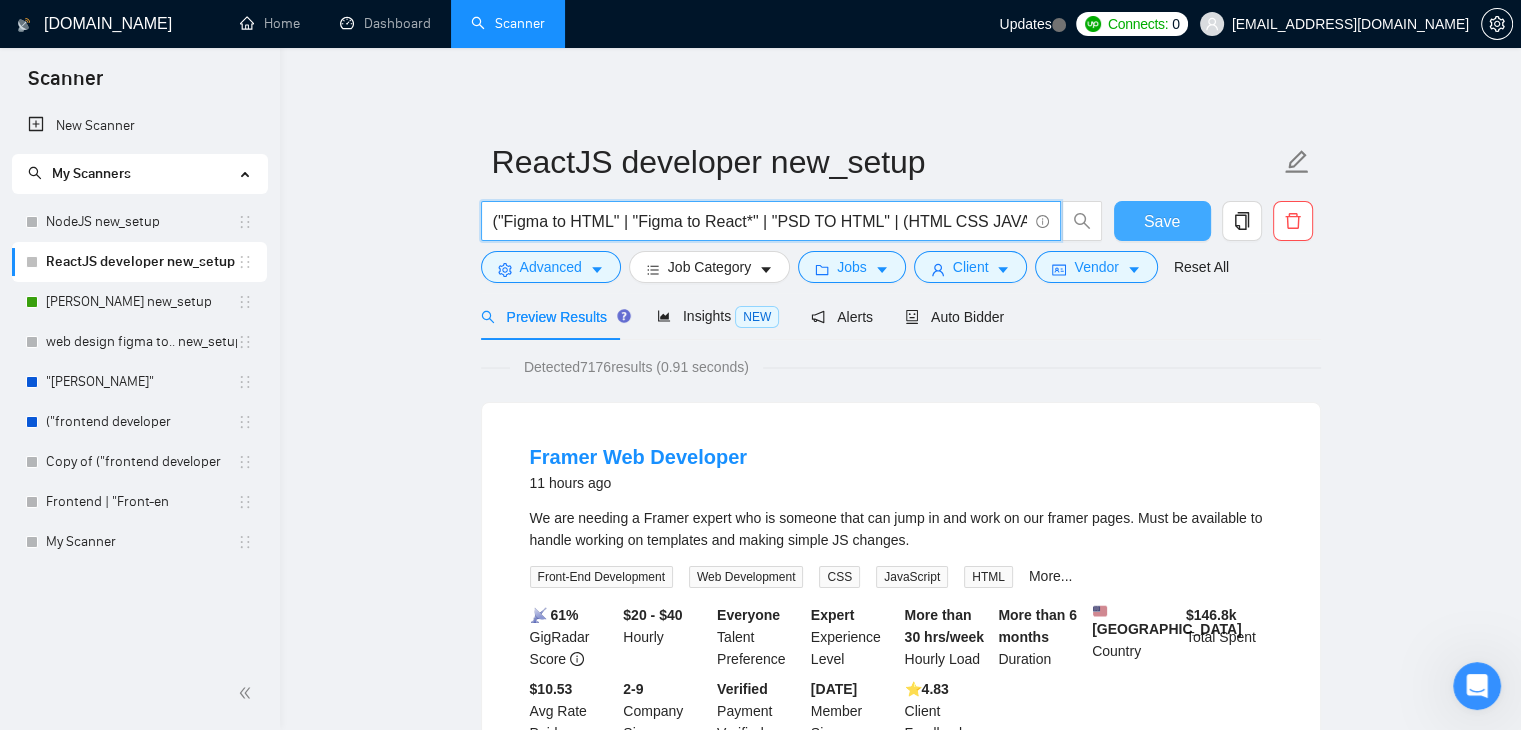 click on "Save" at bounding box center (1162, 221) 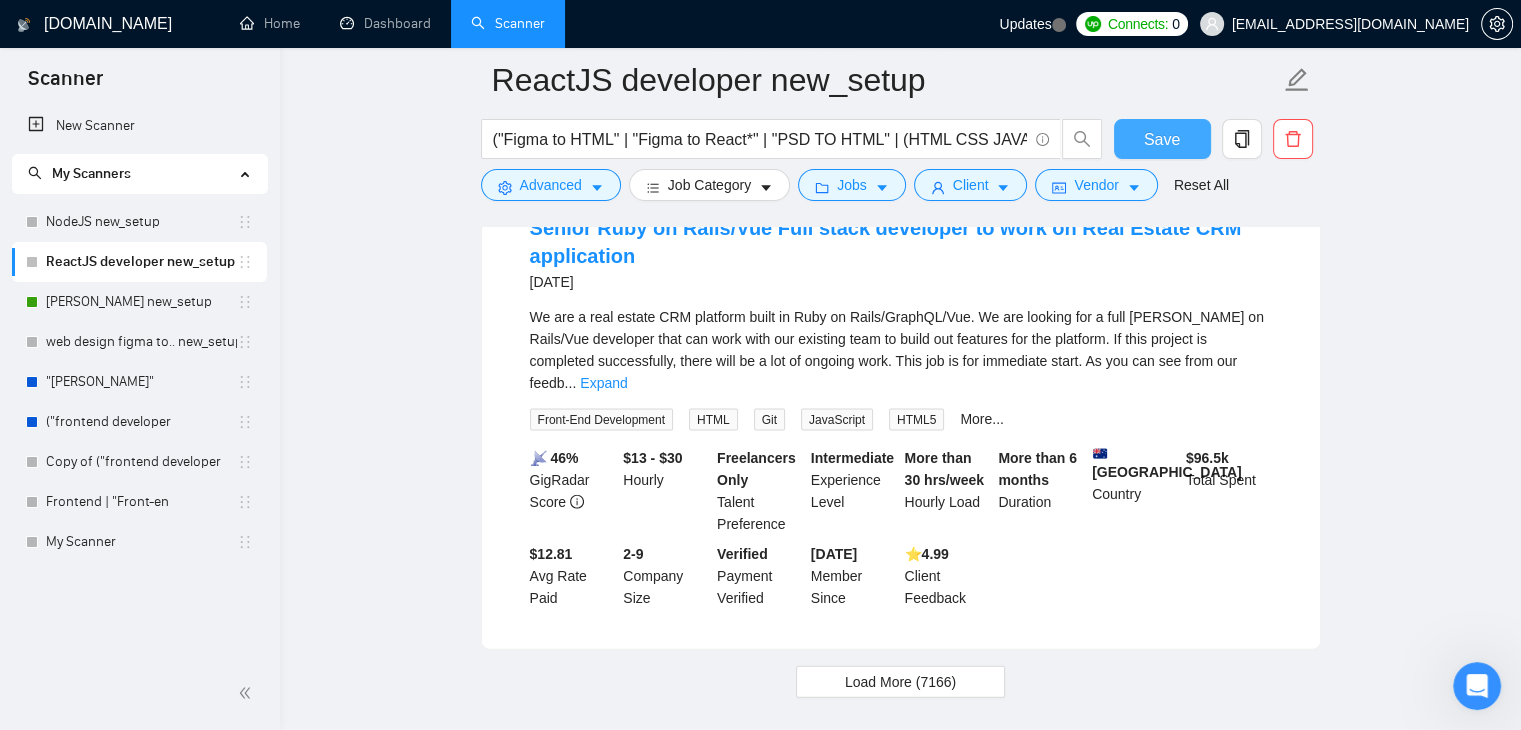 scroll, scrollTop: 4280, scrollLeft: 0, axis: vertical 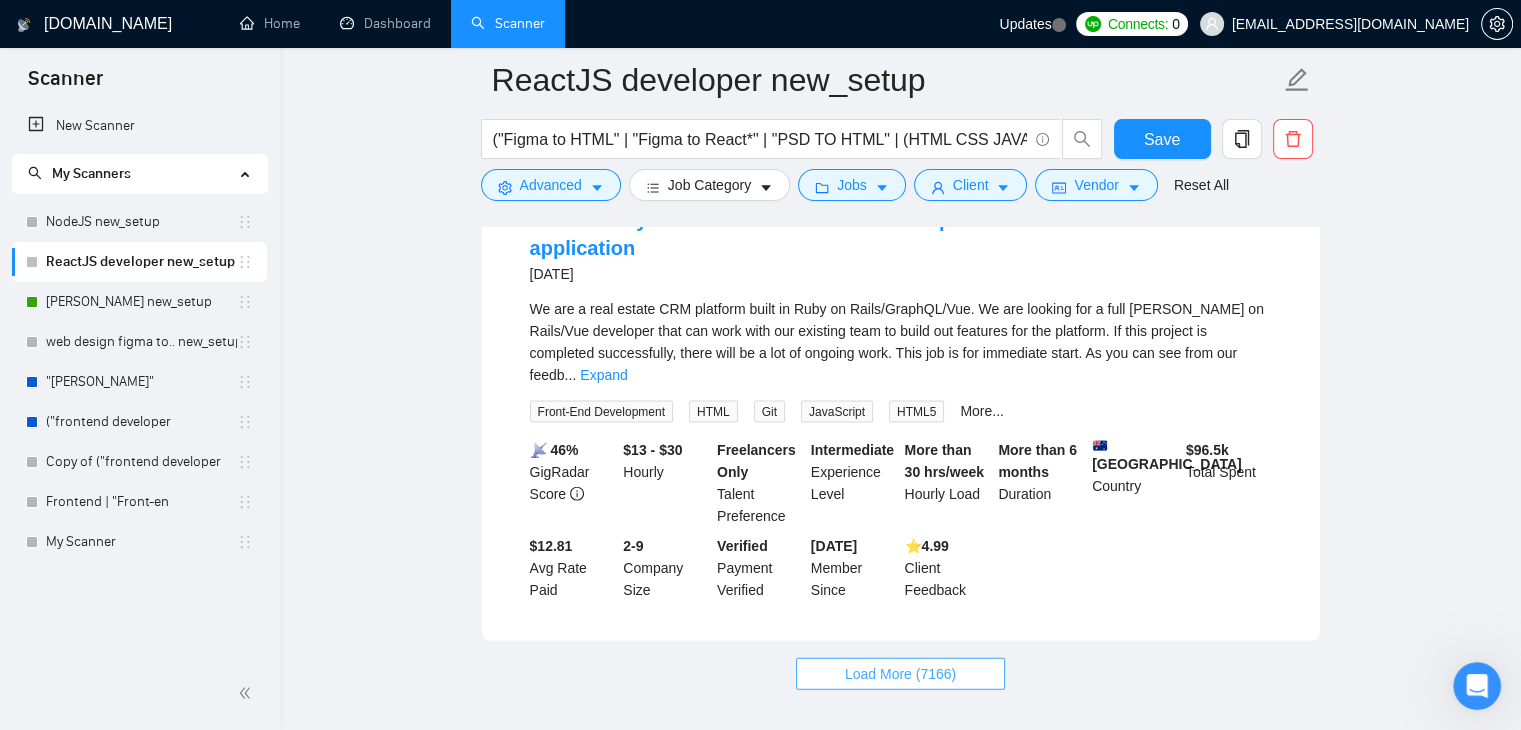click on "Load More (7166)" at bounding box center (900, 674) 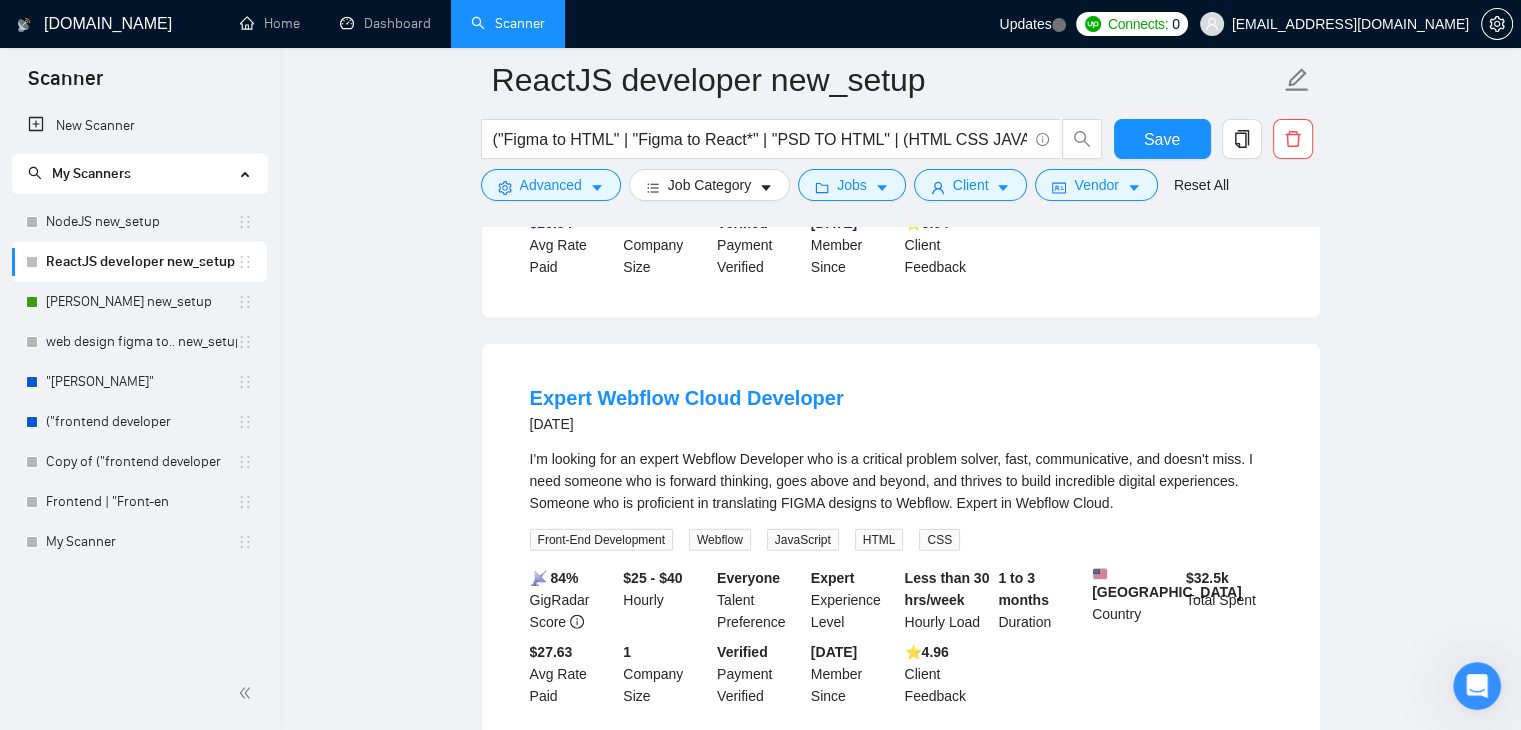 scroll, scrollTop: 5968, scrollLeft: 0, axis: vertical 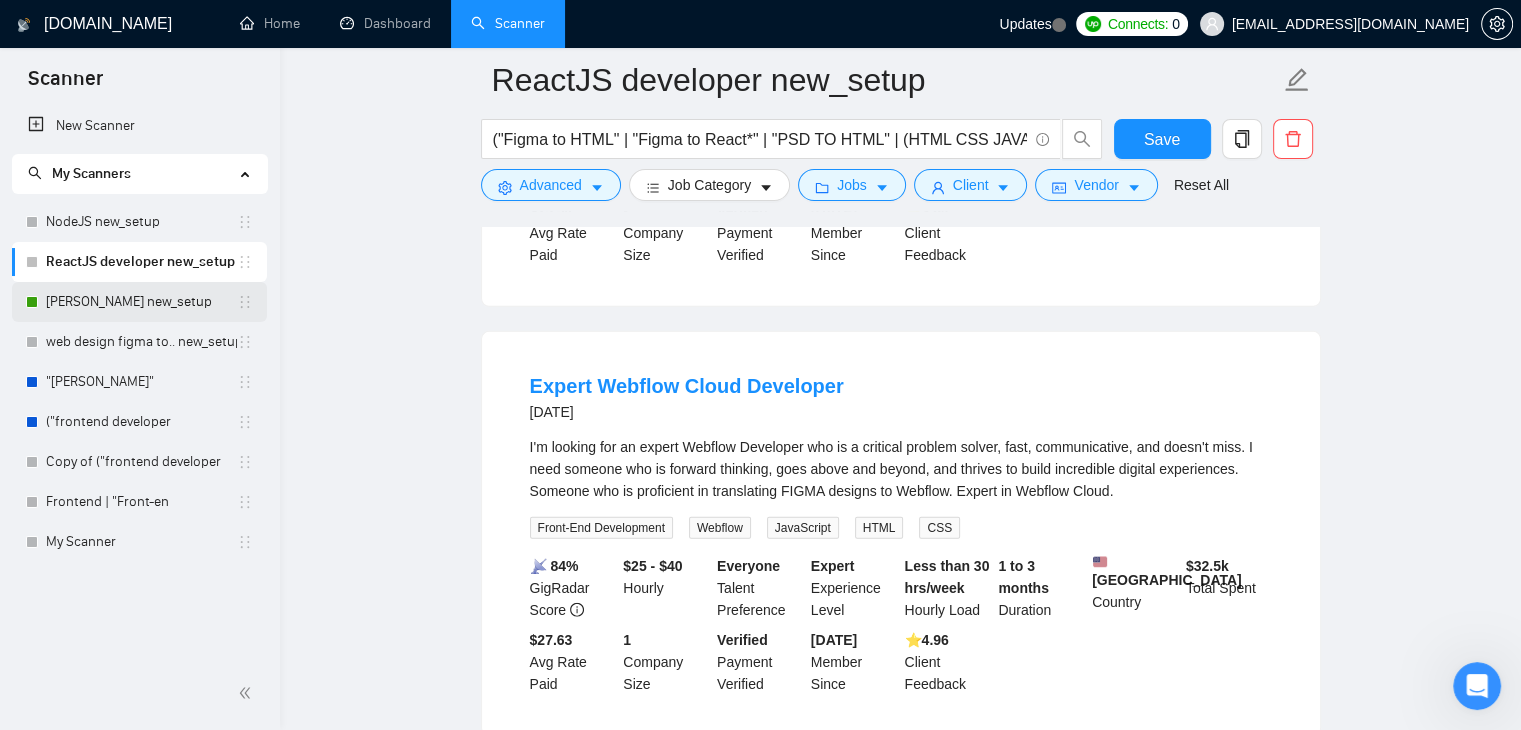 type 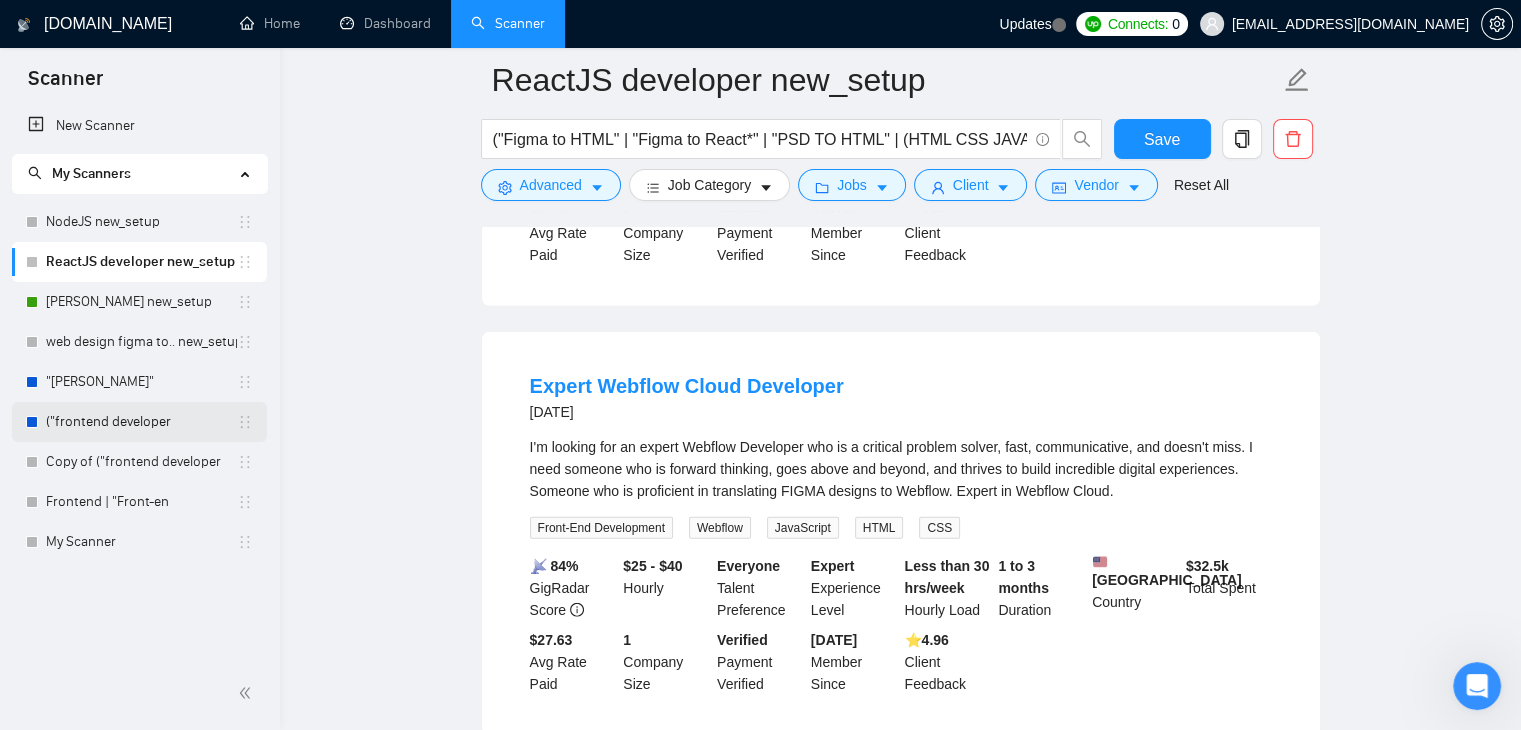 click on "("frontend developer" at bounding box center (141, 422) 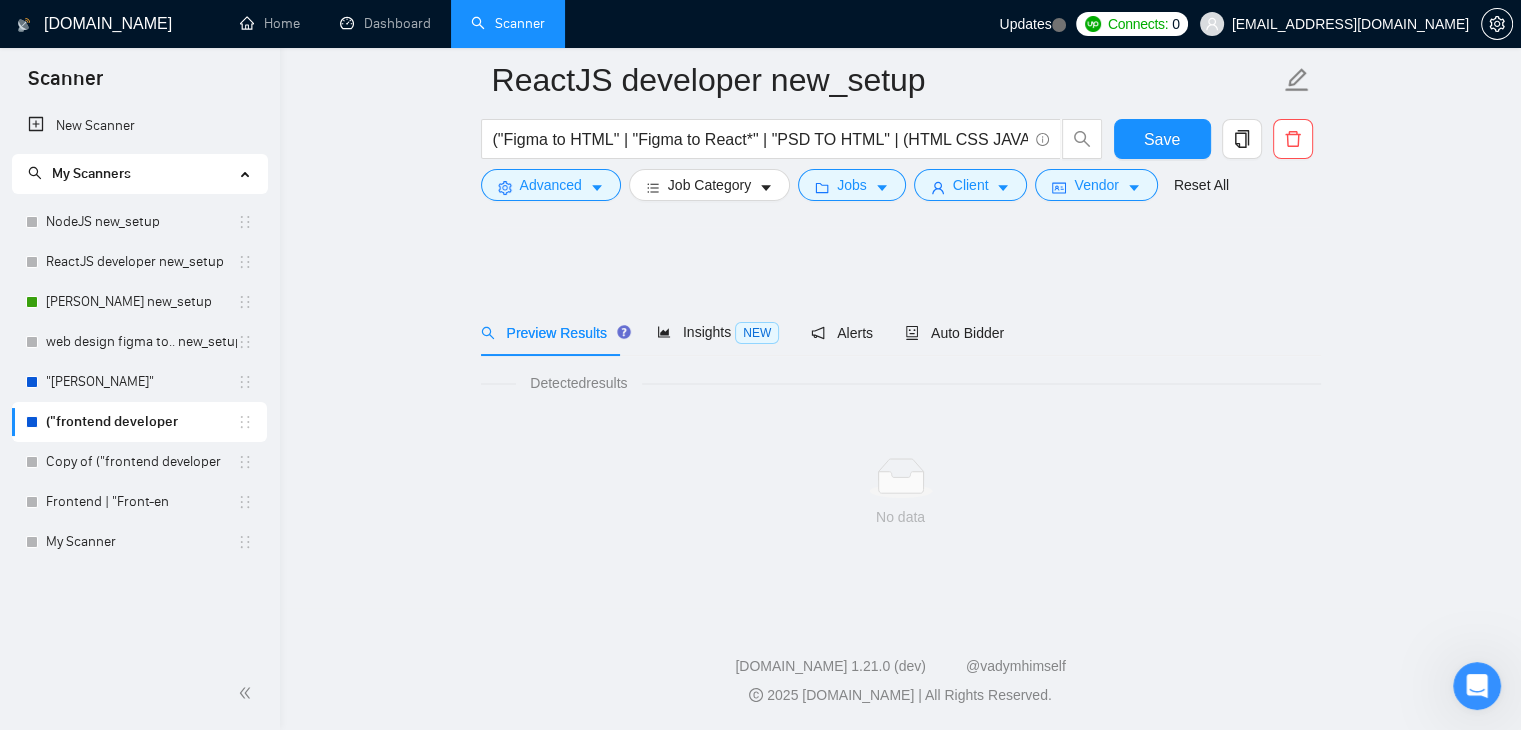 scroll, scrollTop: 0, scrollLeft: 0, axis: both 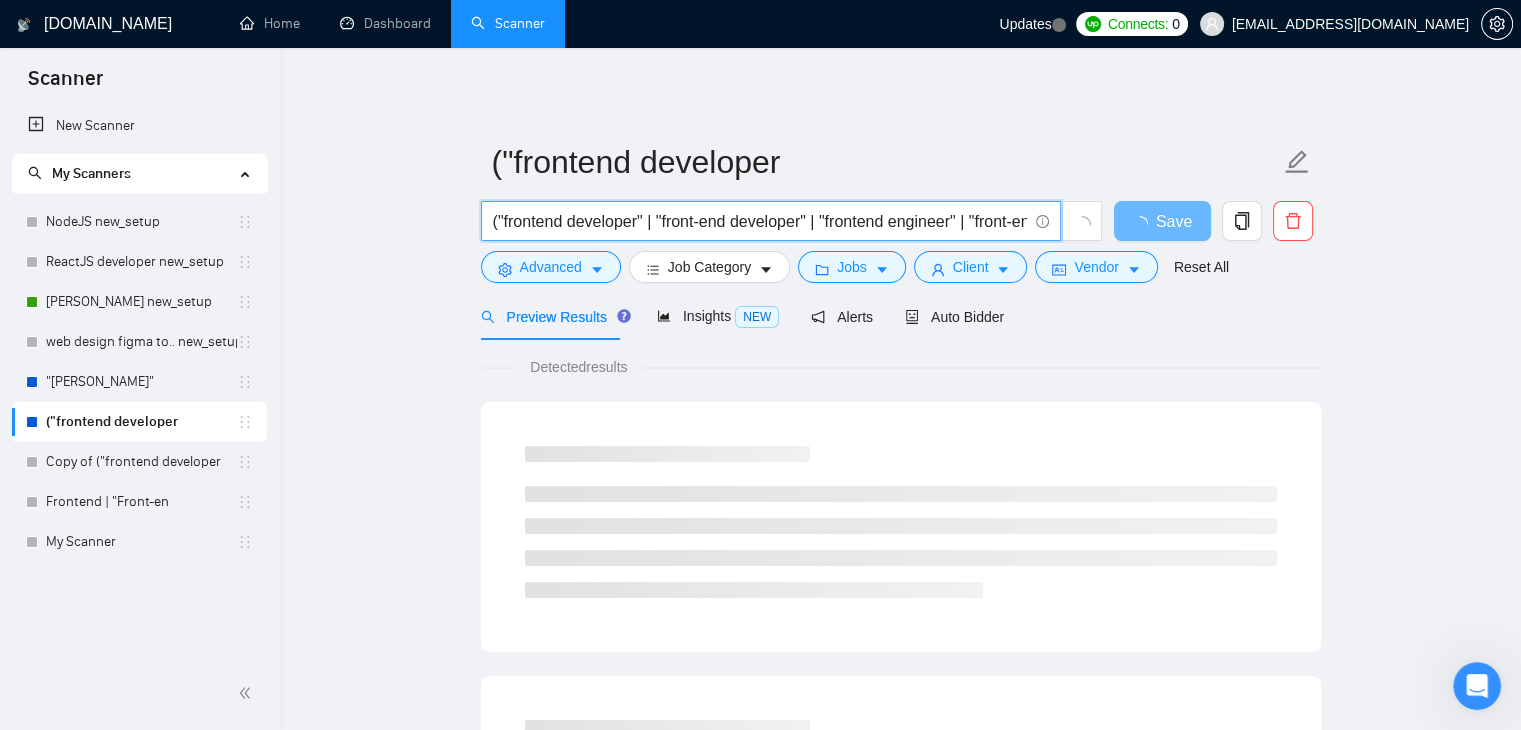 click on "("frontend developer" | "front-end developer" | "frontend engineer" | "front-end engineer" | "react developer" | "UI developer") (react* | "next.js" | "next js" | nextjs | "tailwind css" | tailwindcss | bootstrap | HTML | CSS | javascript | typescript)" at bounding box center [760, 221] 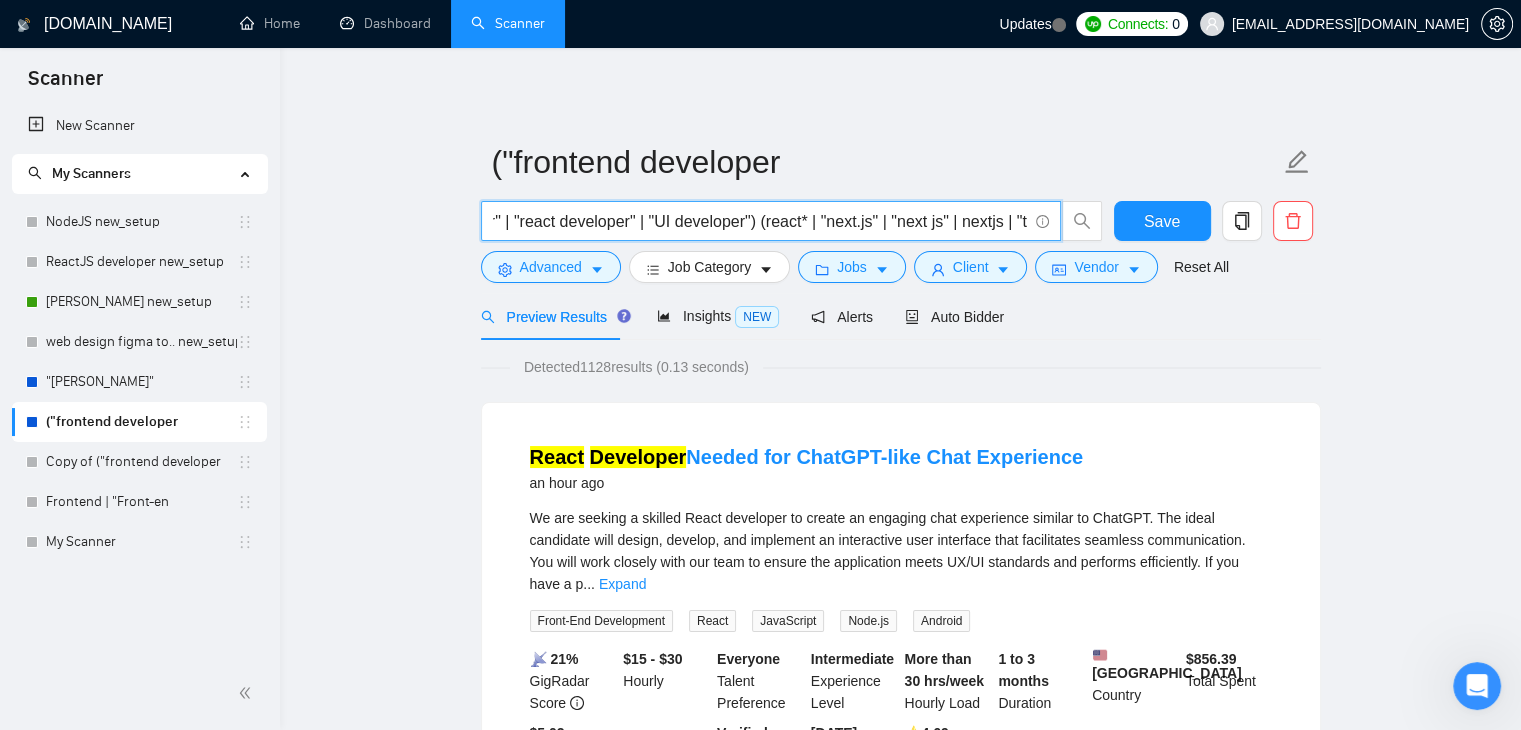 scroll, scrollTop: 0, scrollLeft: 1132, axis: horizontal 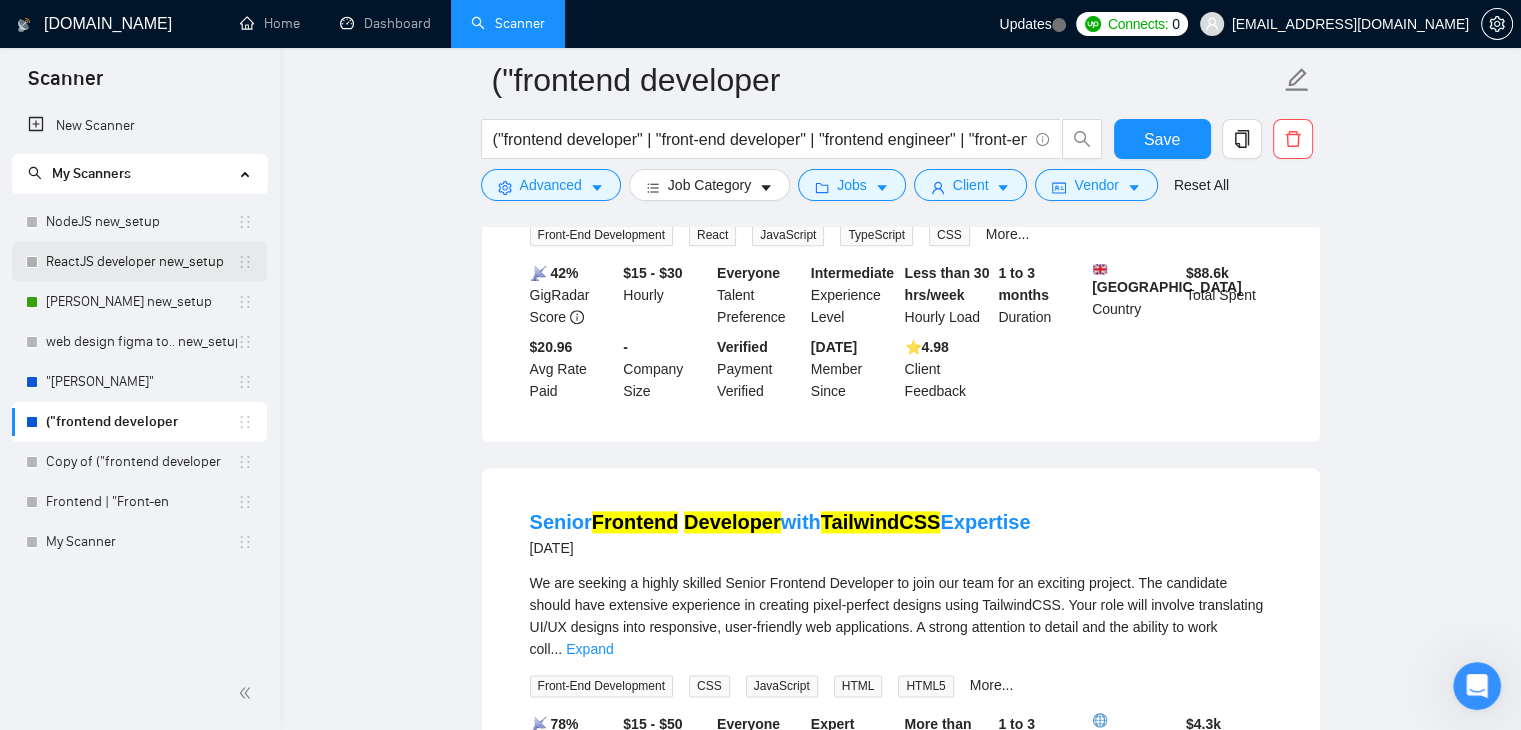 click on "ReactJS developer new_setup" at bounding box center [141, 262] 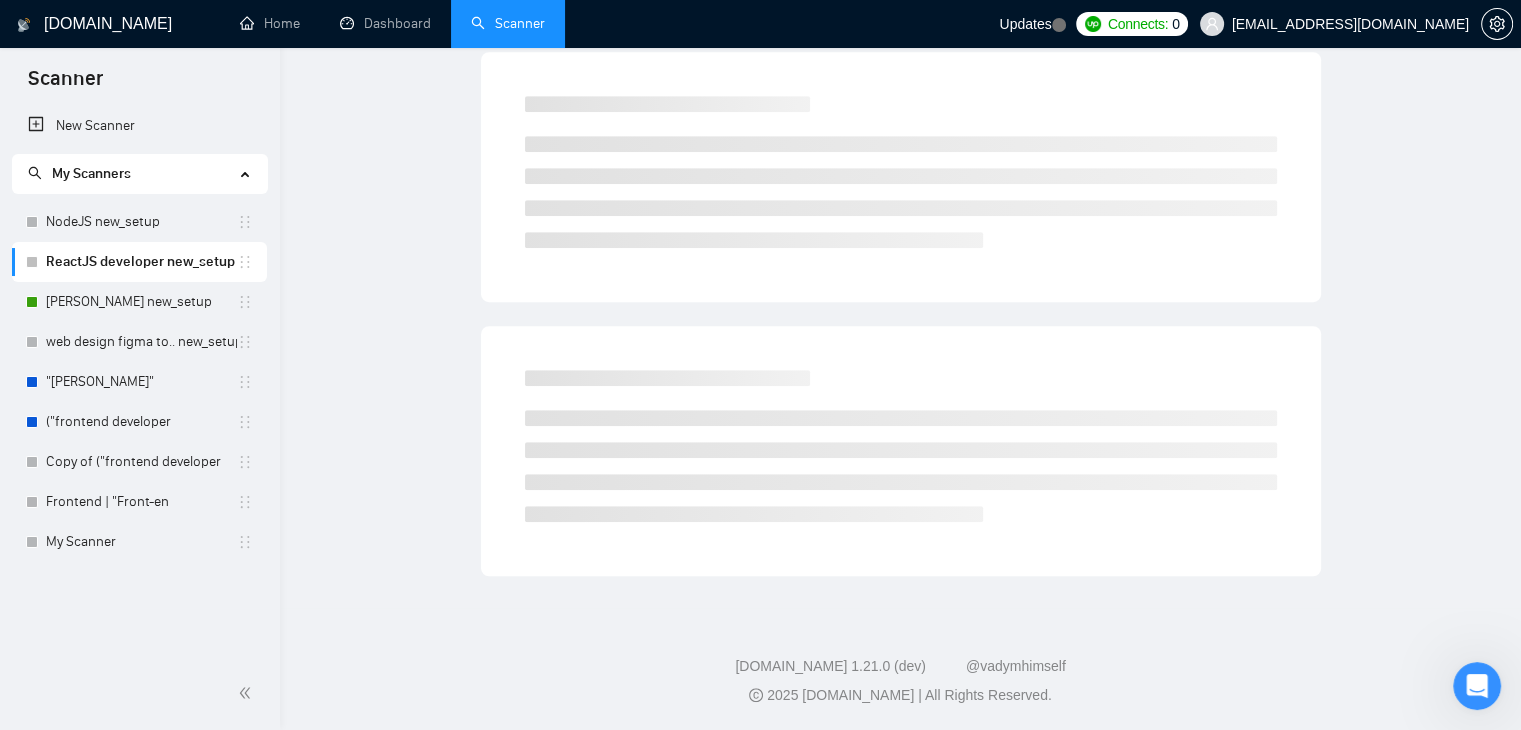 scroll, scrollTop: 0, scrollLeft: 0, axis: both 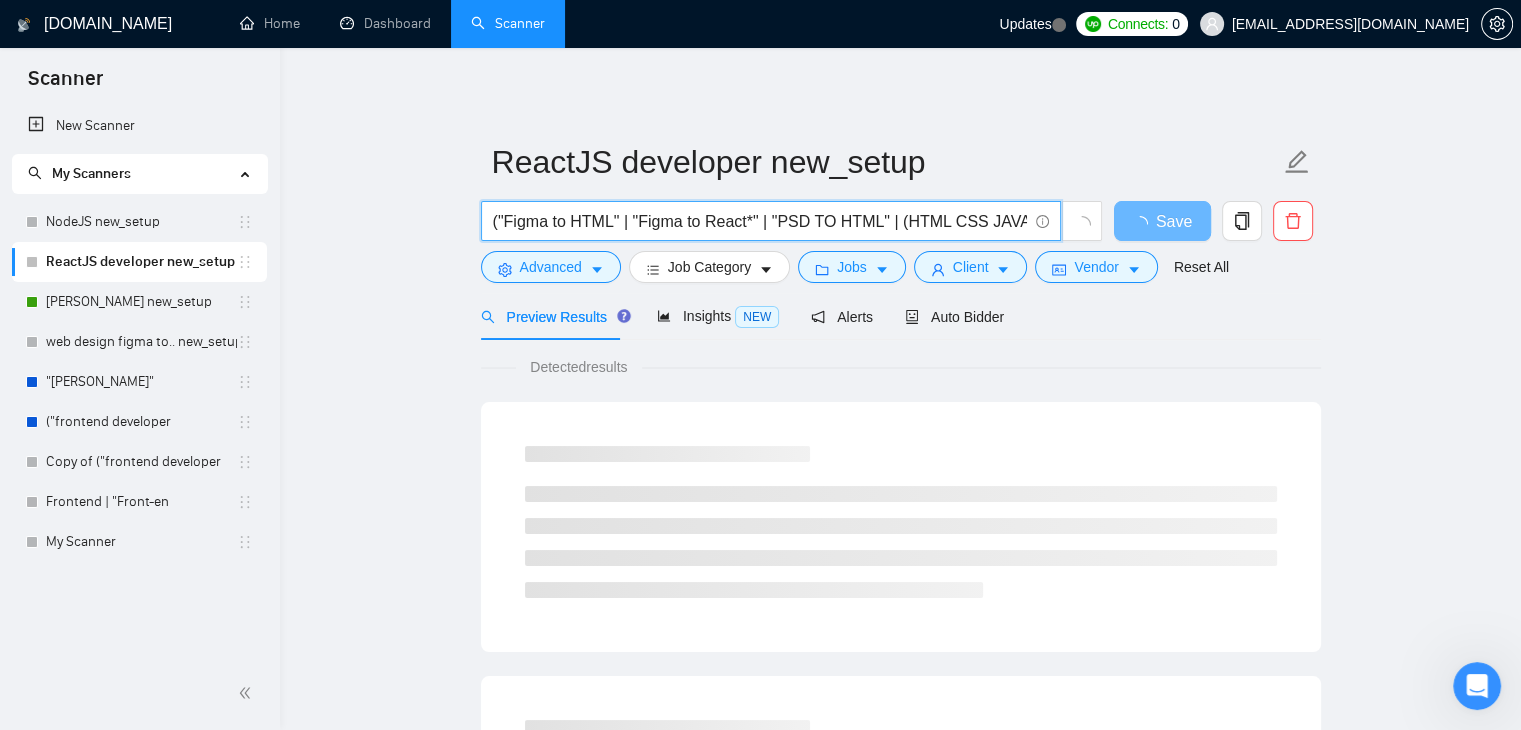 click on "("Figma to HTML" | "Figma to React*" | "PSD TO HTML" | (HTML CSS JAVASCRIPT))" at bounding box center (760, 221) 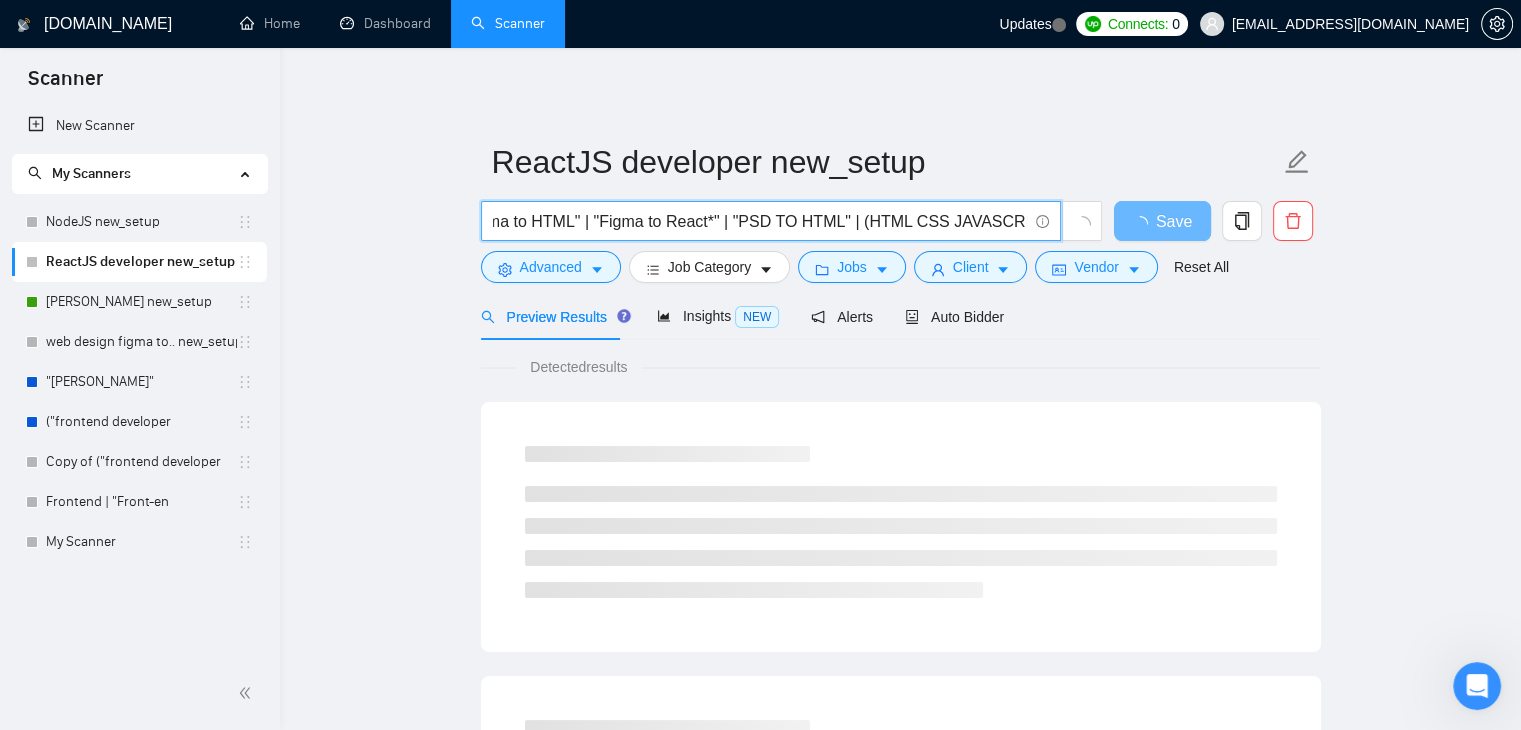 scroll, scrollTop: 0, scrollLeft: 0, axis: both 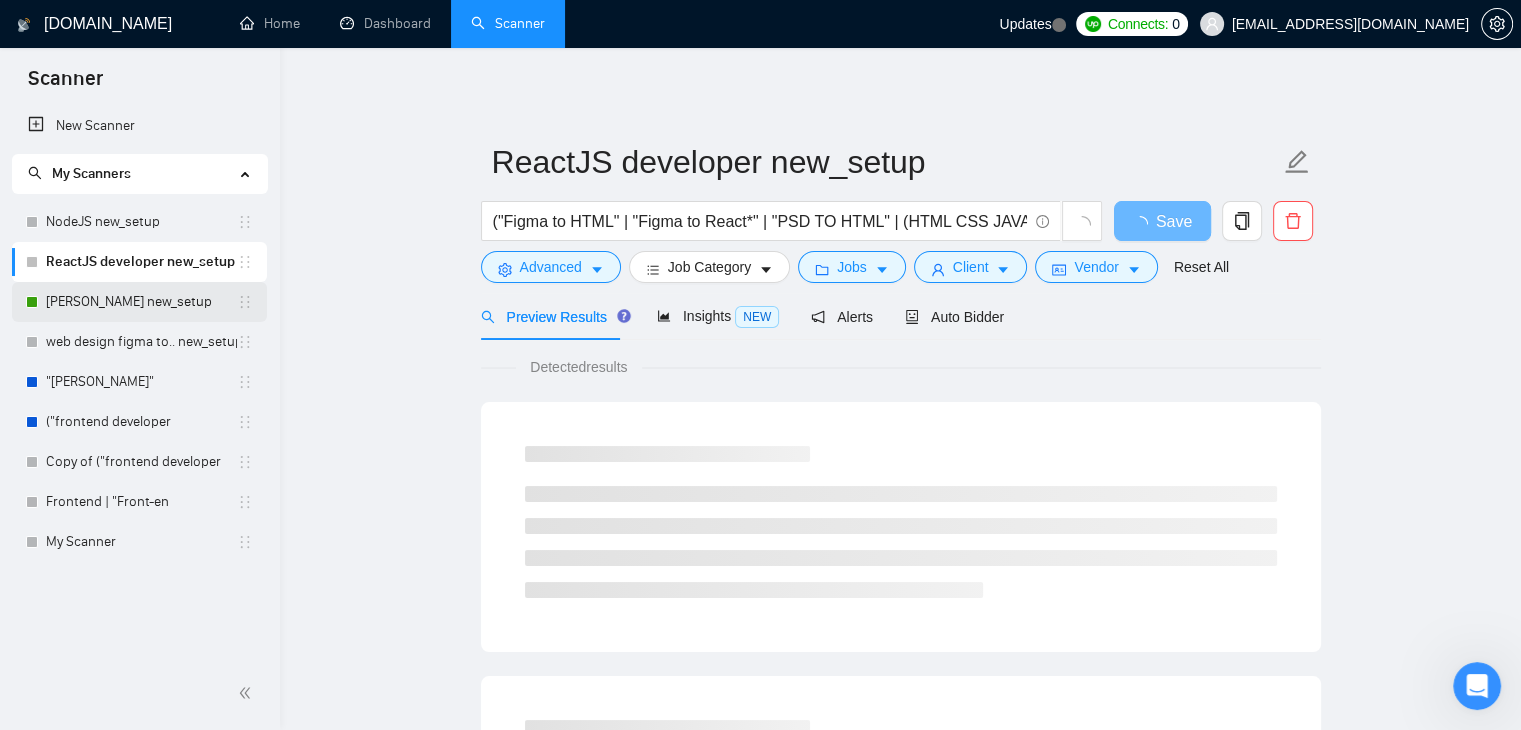 click on "[PERSON_NAME] new_setup" at bounding box center [141, 302] 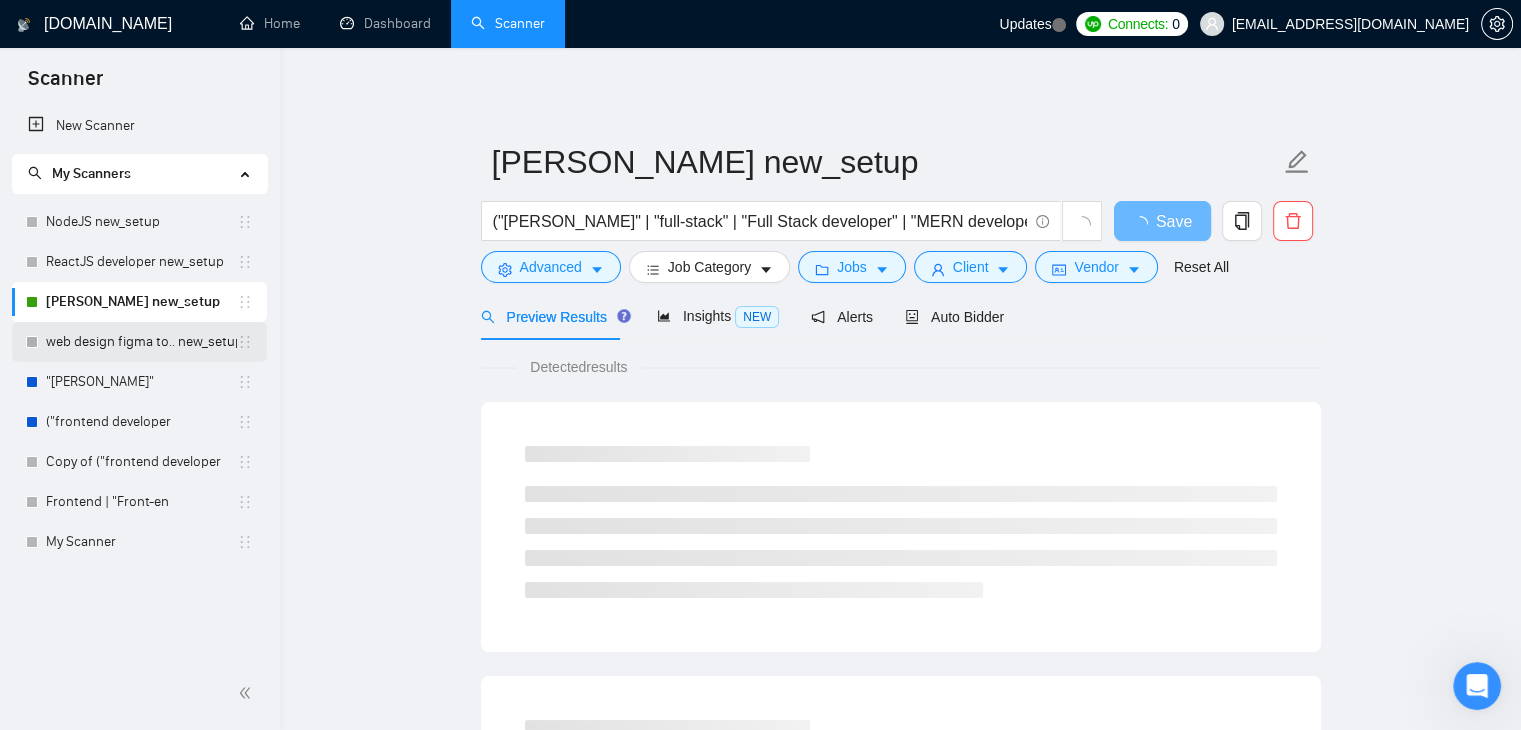 click on "web design figma to.. new_setup" at bounding box center (141, 342) 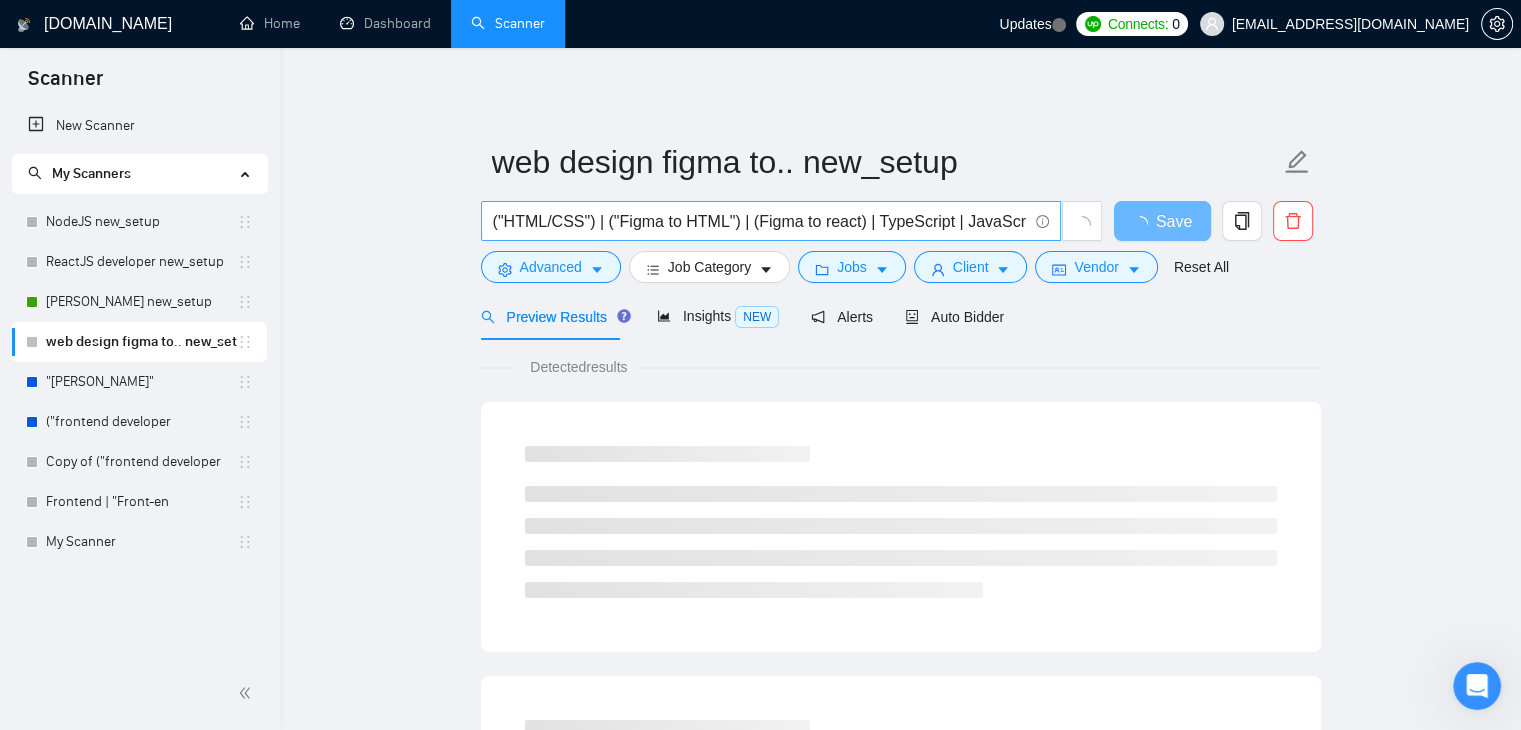 click on "("HTML/CSS") | ("Figma to HTML") | (Figma to react) | TypeScript | JavaScript | ("PDF to HTML")" at bounding box center (771, 221) 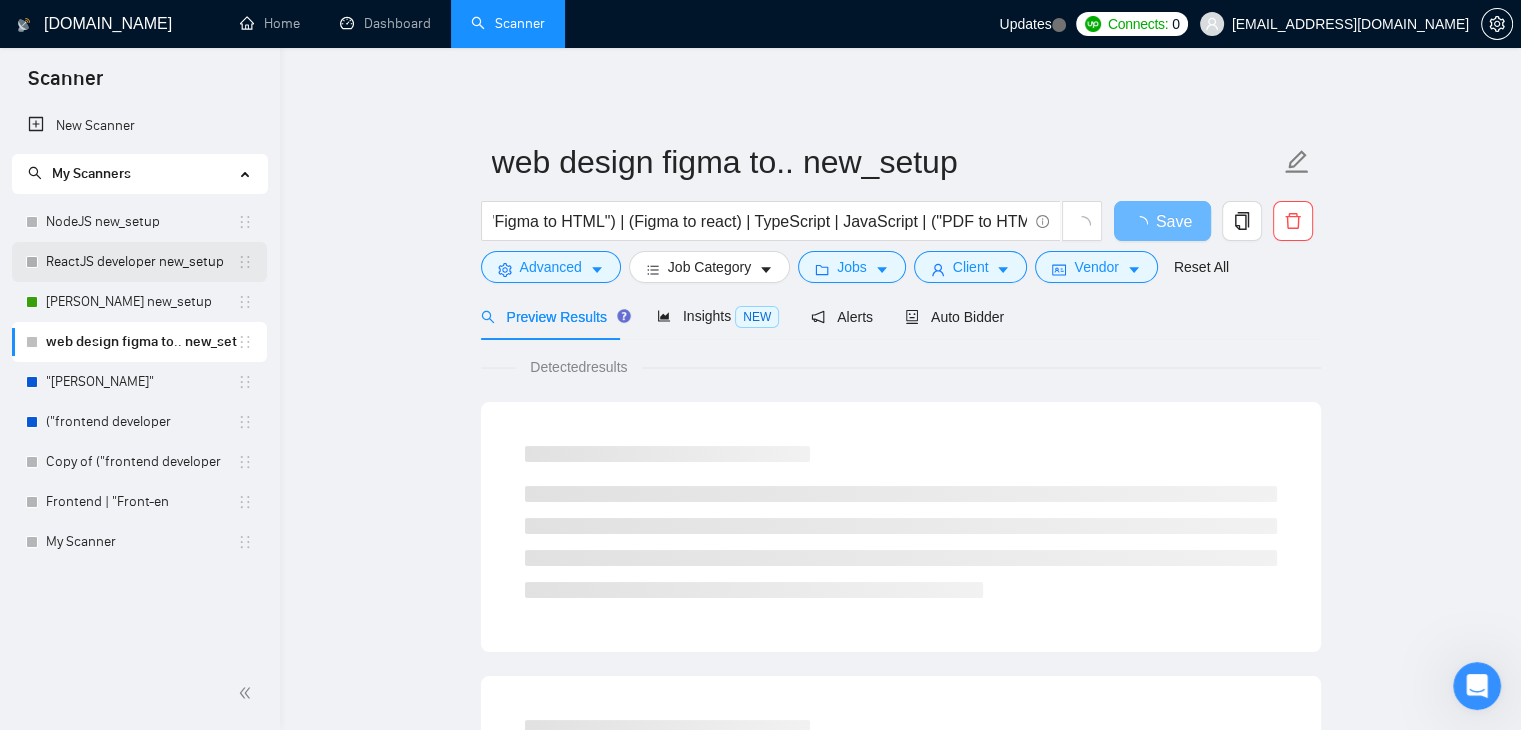 scroll, scrollTop: 0, scrollLeft: 0, axis: both 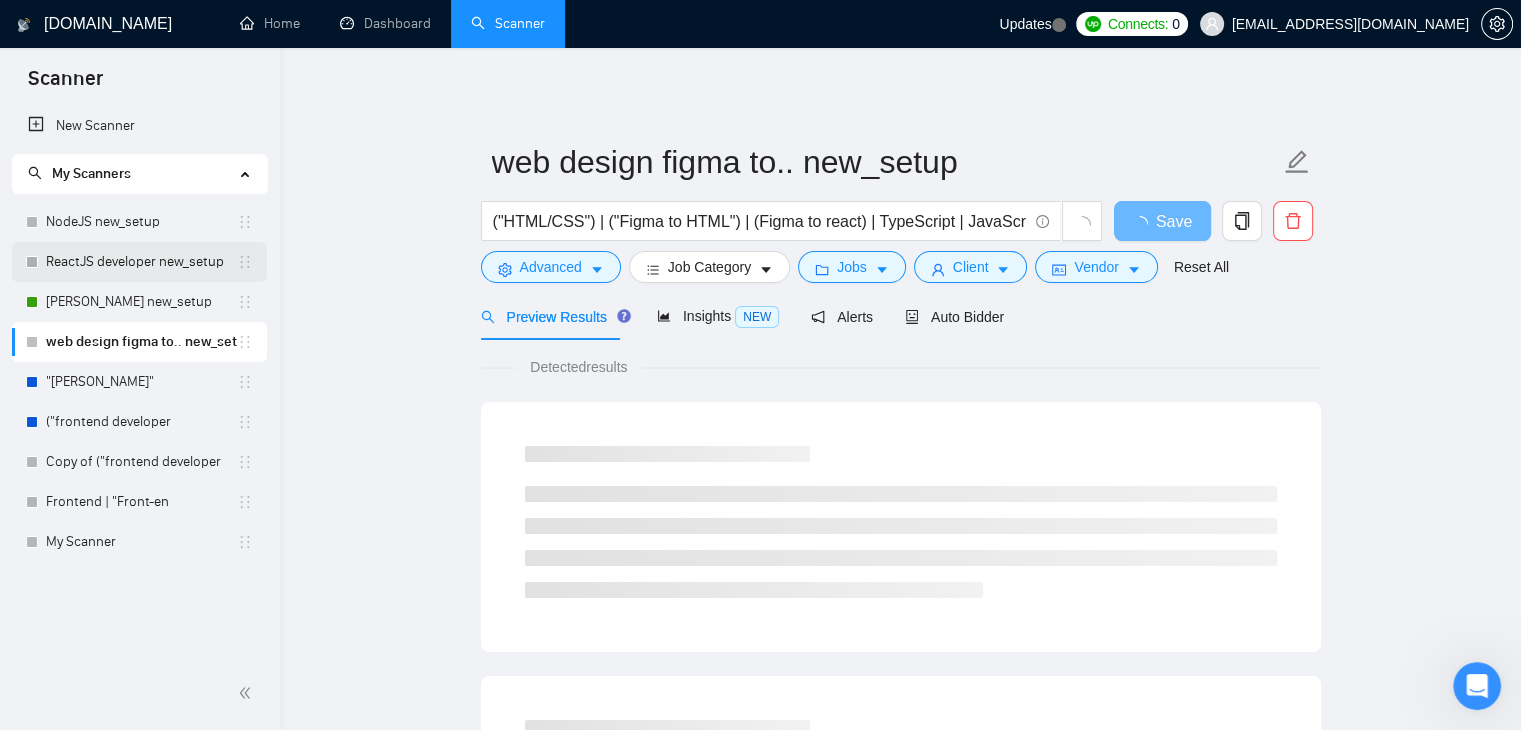 click on "ReactJS developer new_setup" at bounding box center (141, 262) 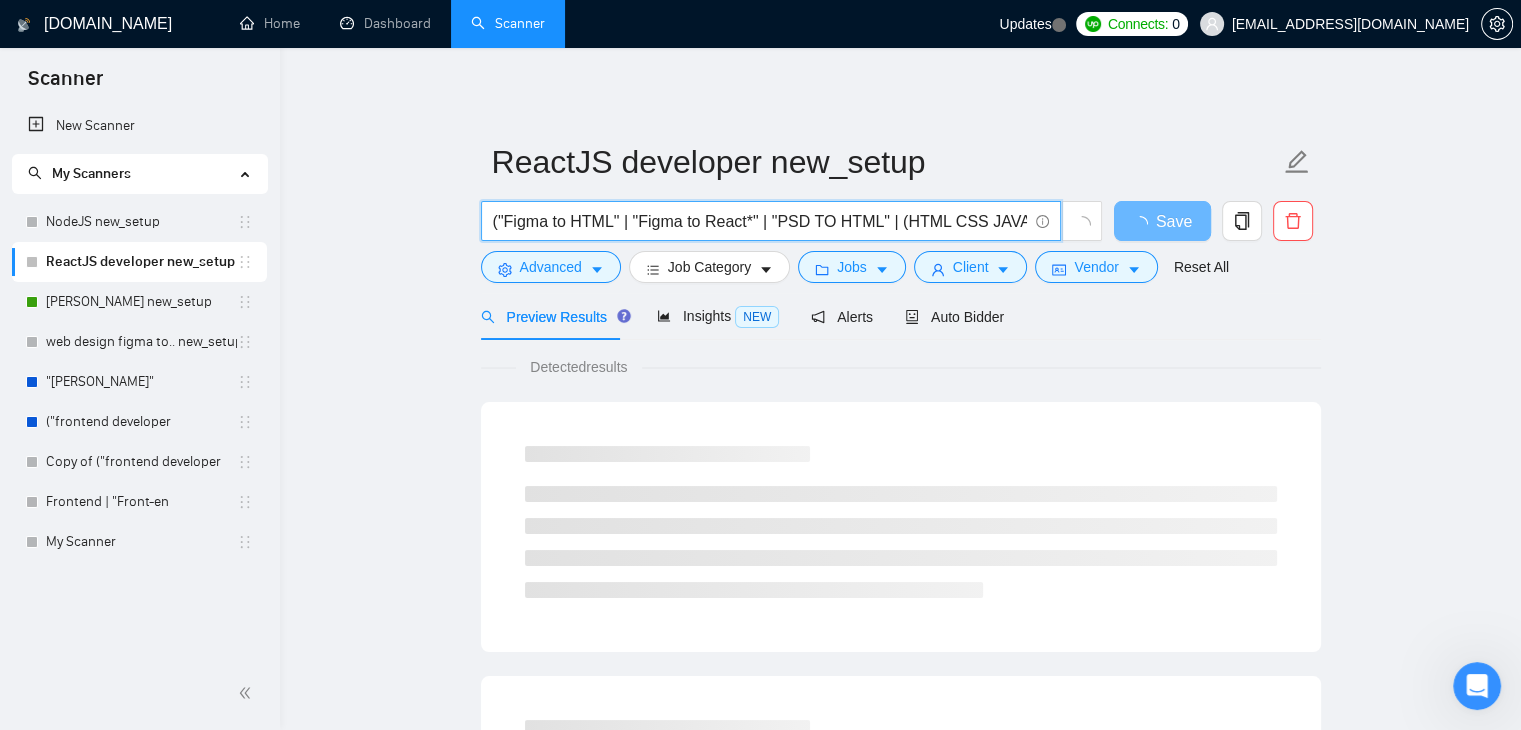 click on "("Figma to HTML" | "Figma to React*" | "PSD TO HTML" | (HTML CSS JAVASCRIPT))" at bounding box center (760, 221) 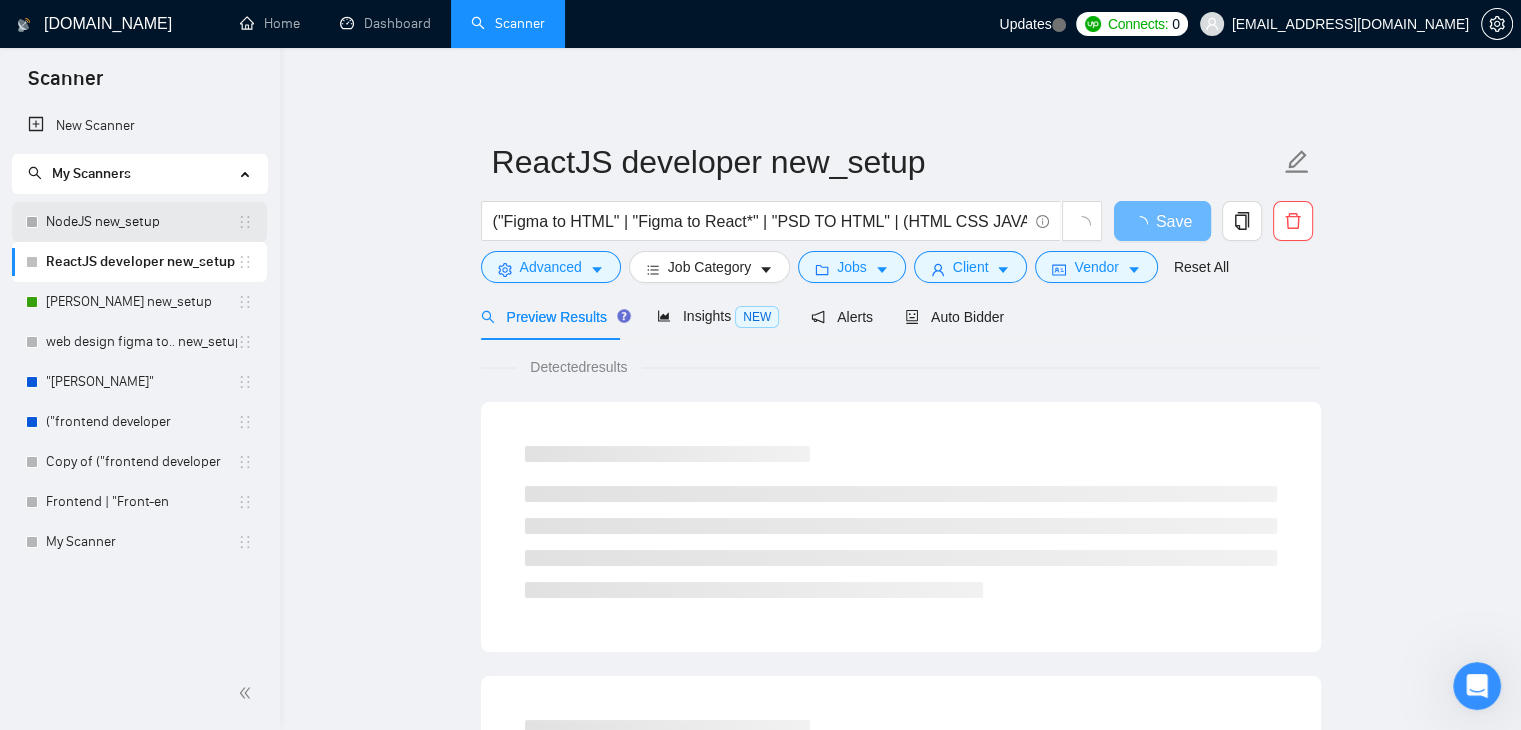 click on "NodeJS new_setup" at bounding box center [141, 222] 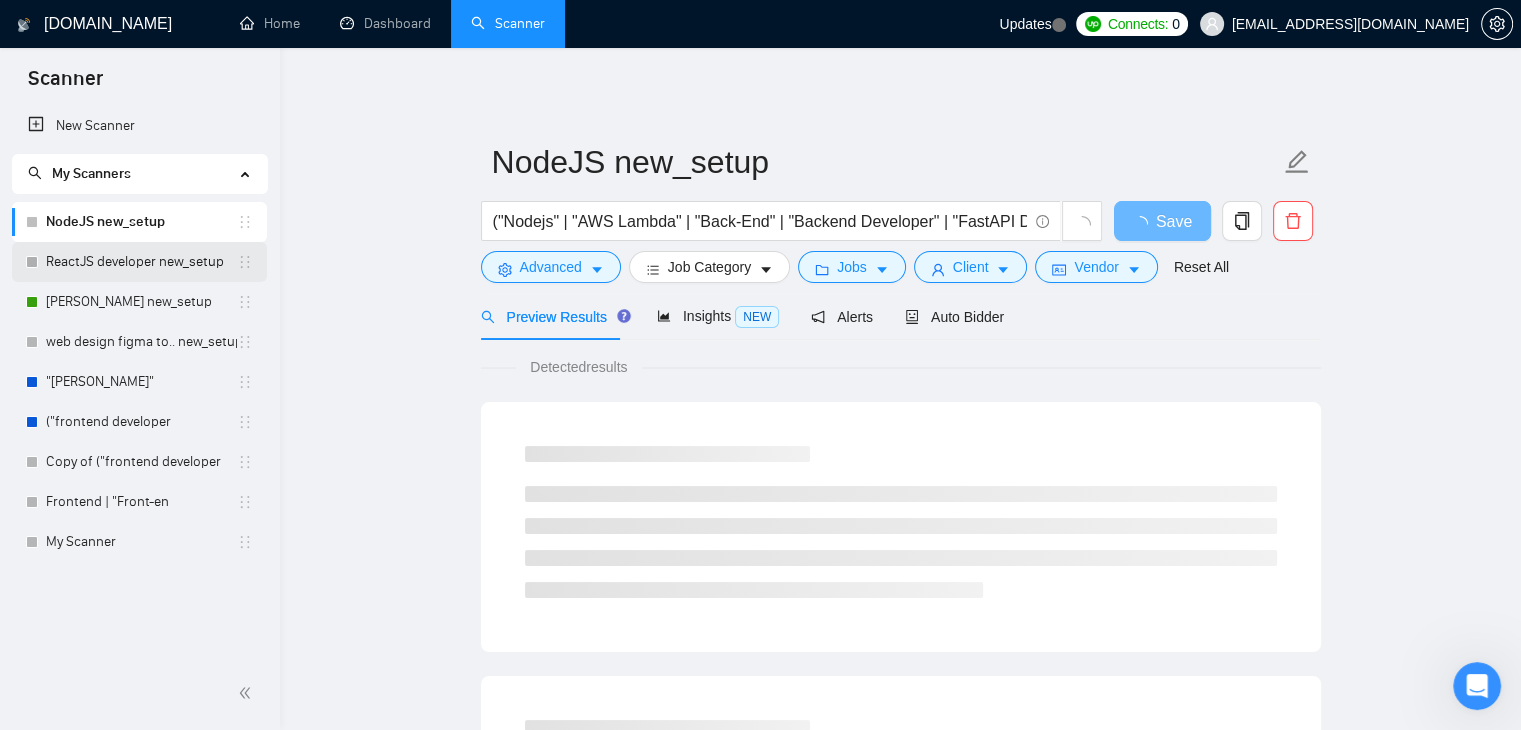 click on "ReactJS developer new_setup" at bounding box center (141, 262) 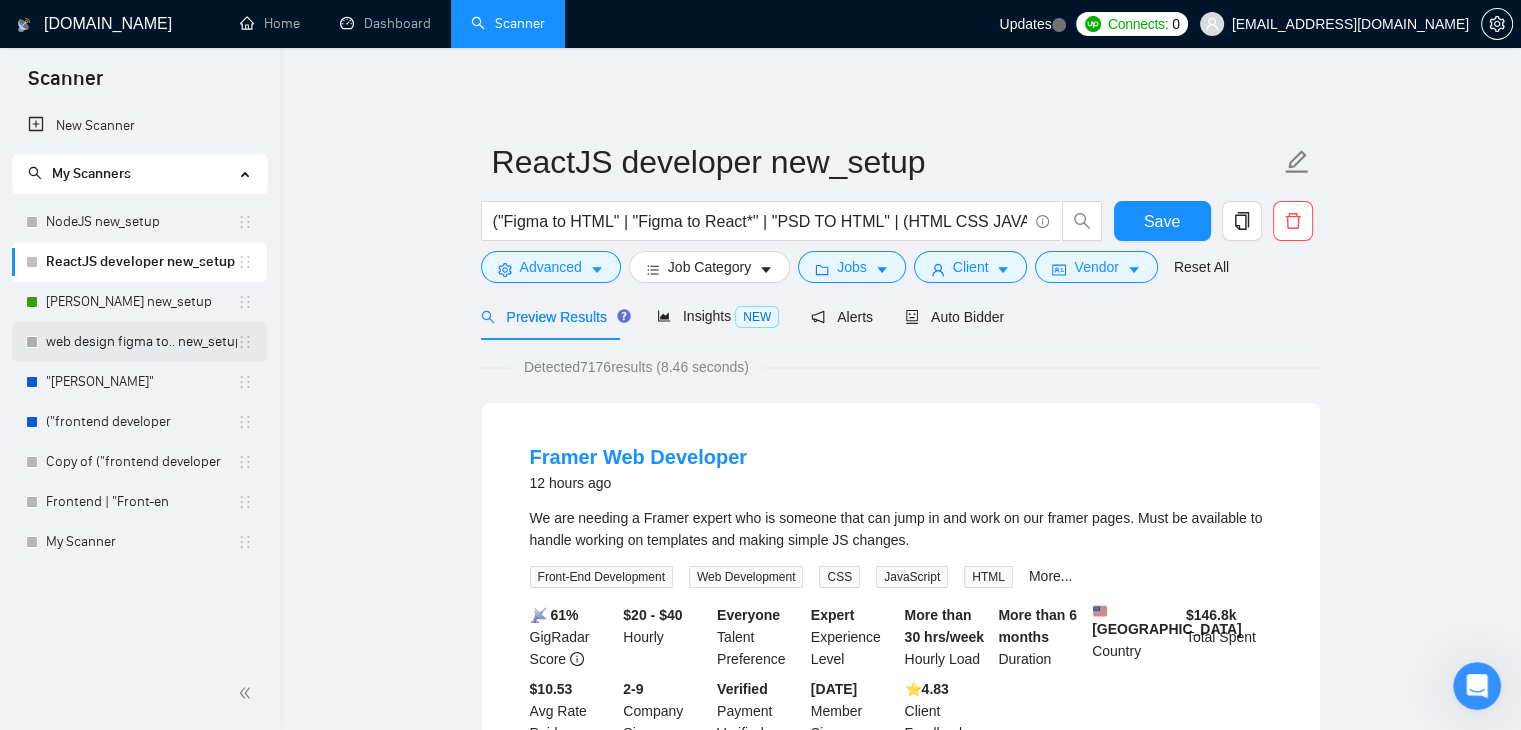 click on "web design figma to.. new_setup" at bounding box center [141, 342] 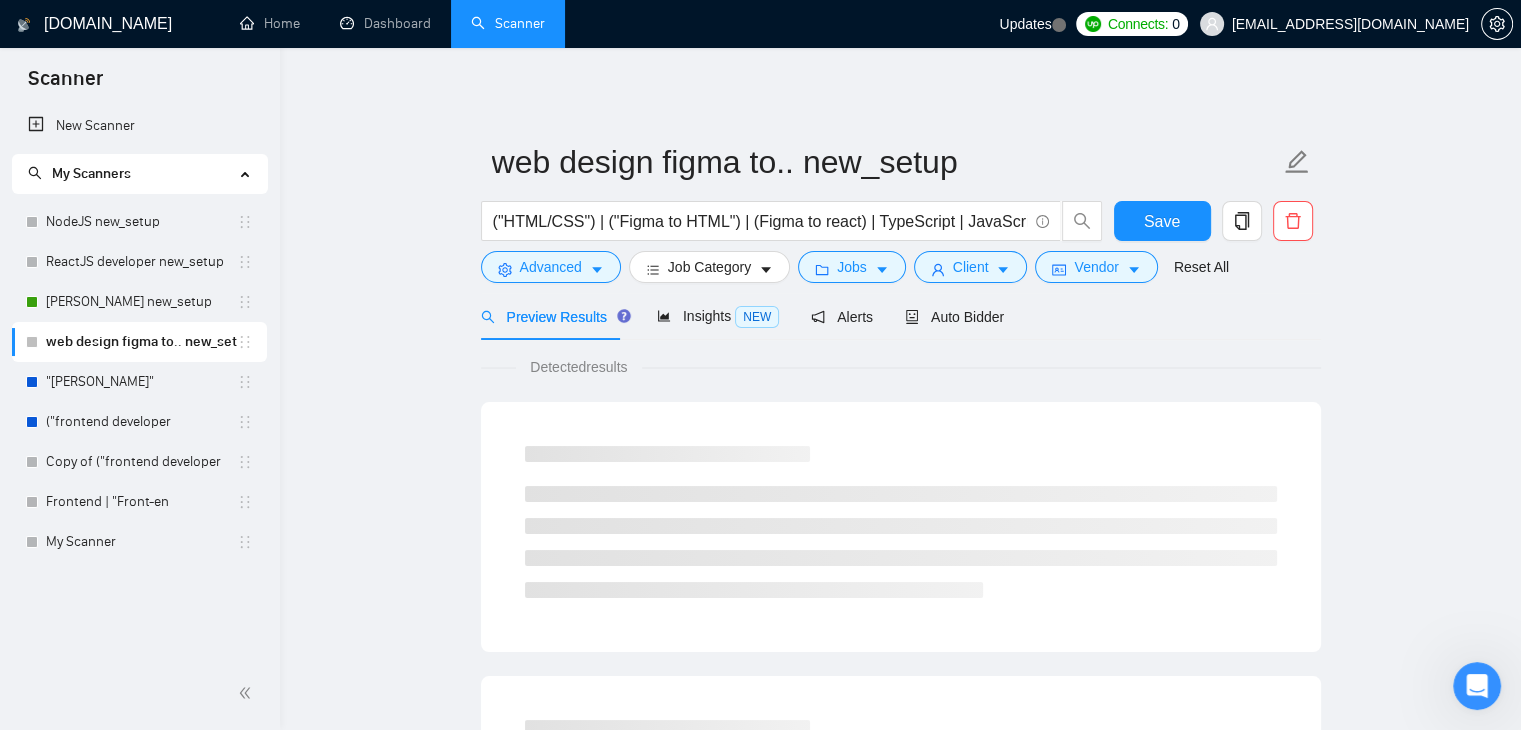 scroll, scrollTop: 0, scrollLeft: 0, axis: both 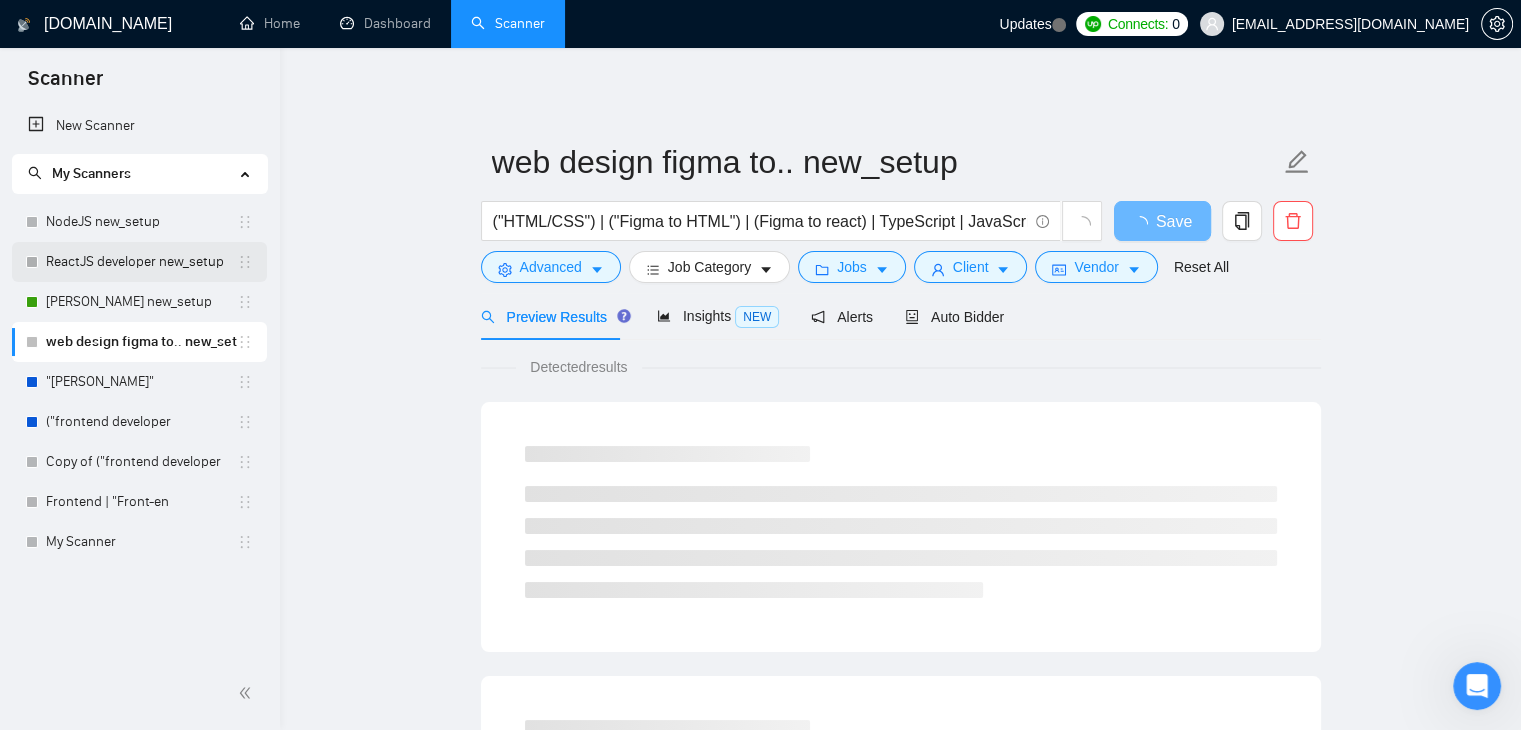 click on "ReactJS developer new_setup" at bounding box center [141, 262] 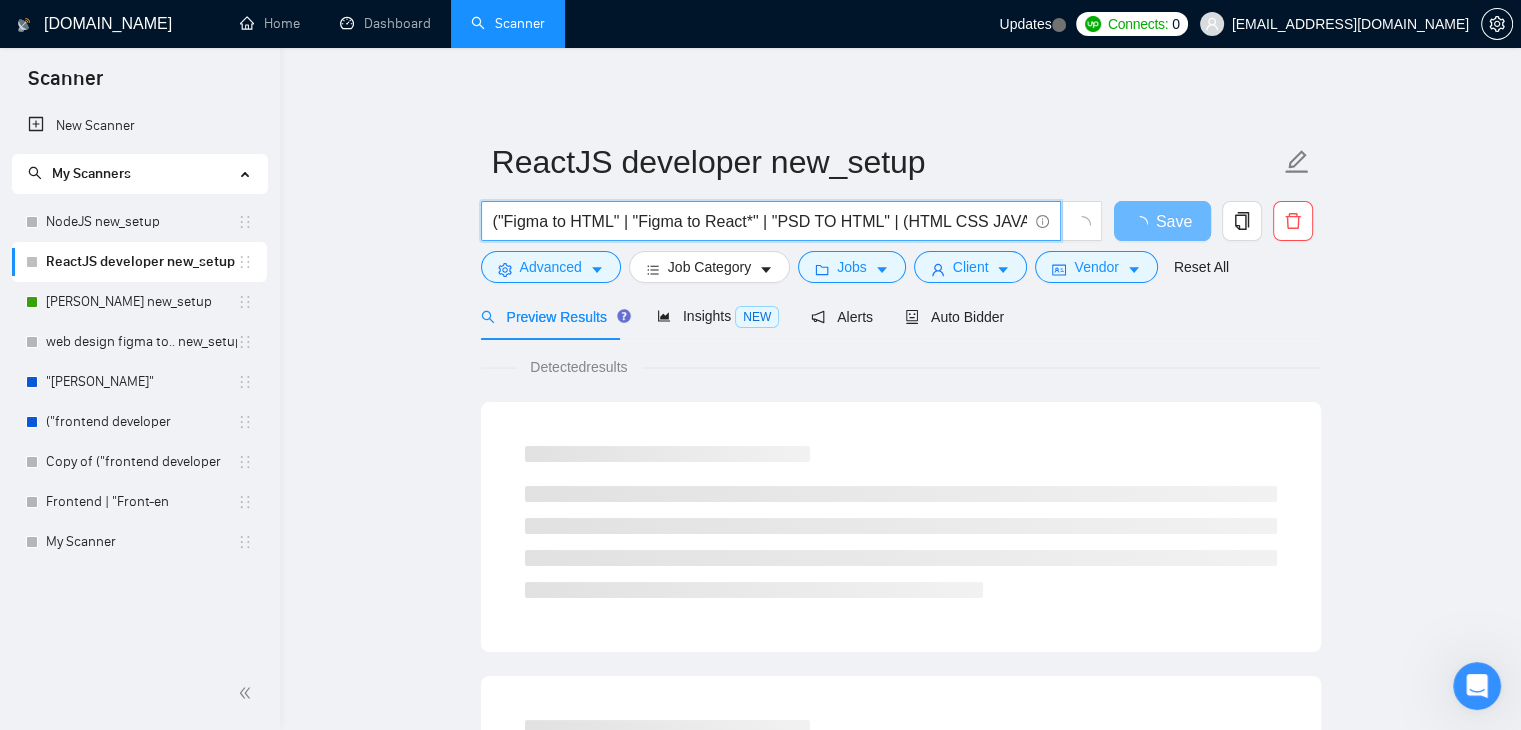 click on "("Figma to HTML" | "Figma to React*" | "PSD TO HTML" | (HTML CSS JAVASCRIPT))" at bounding box center [760, 221] 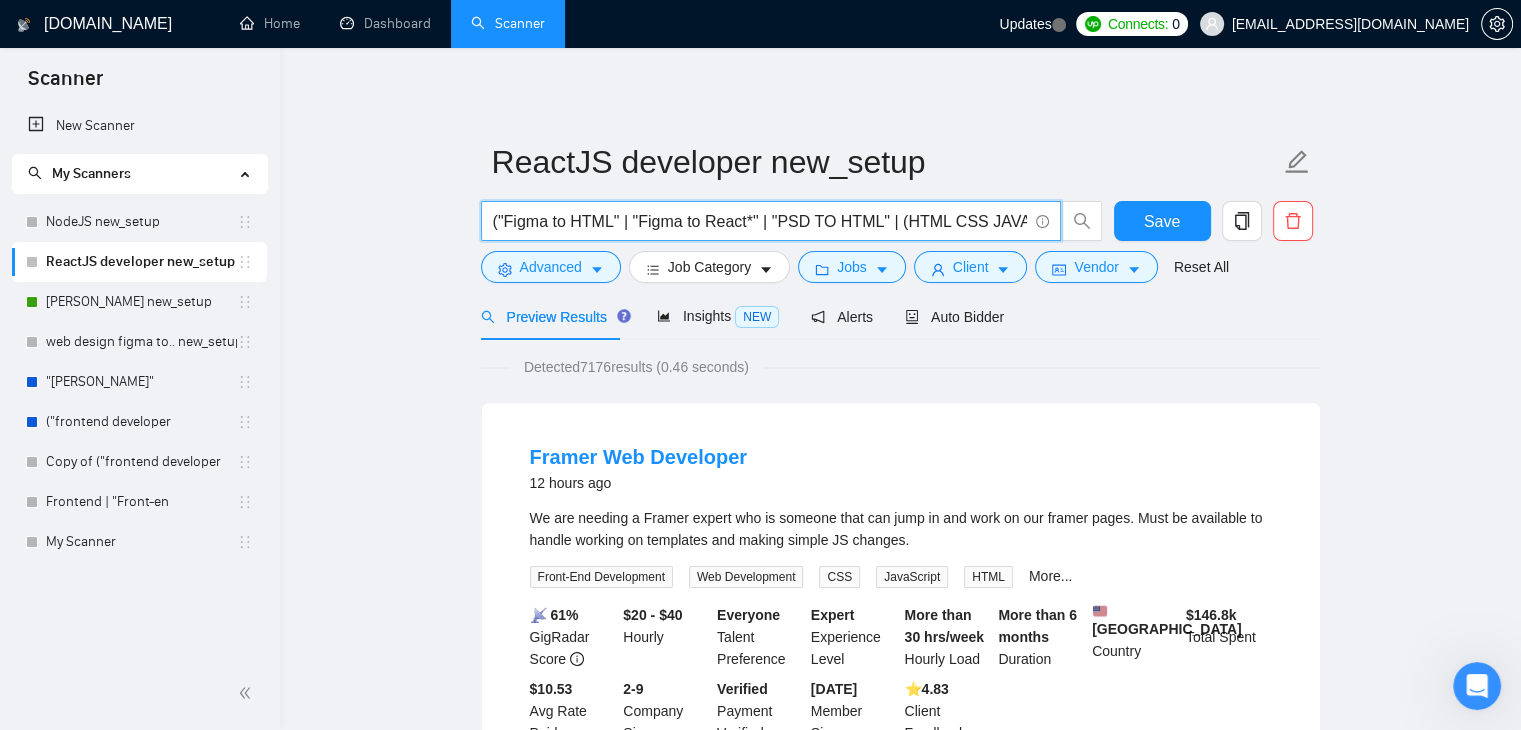 click on "("Figma to HTML" | "Figma to React*" | "PSD TO HTML" | (HTML CSS JAVASCRIPT))" at bounding box center (760, 221) 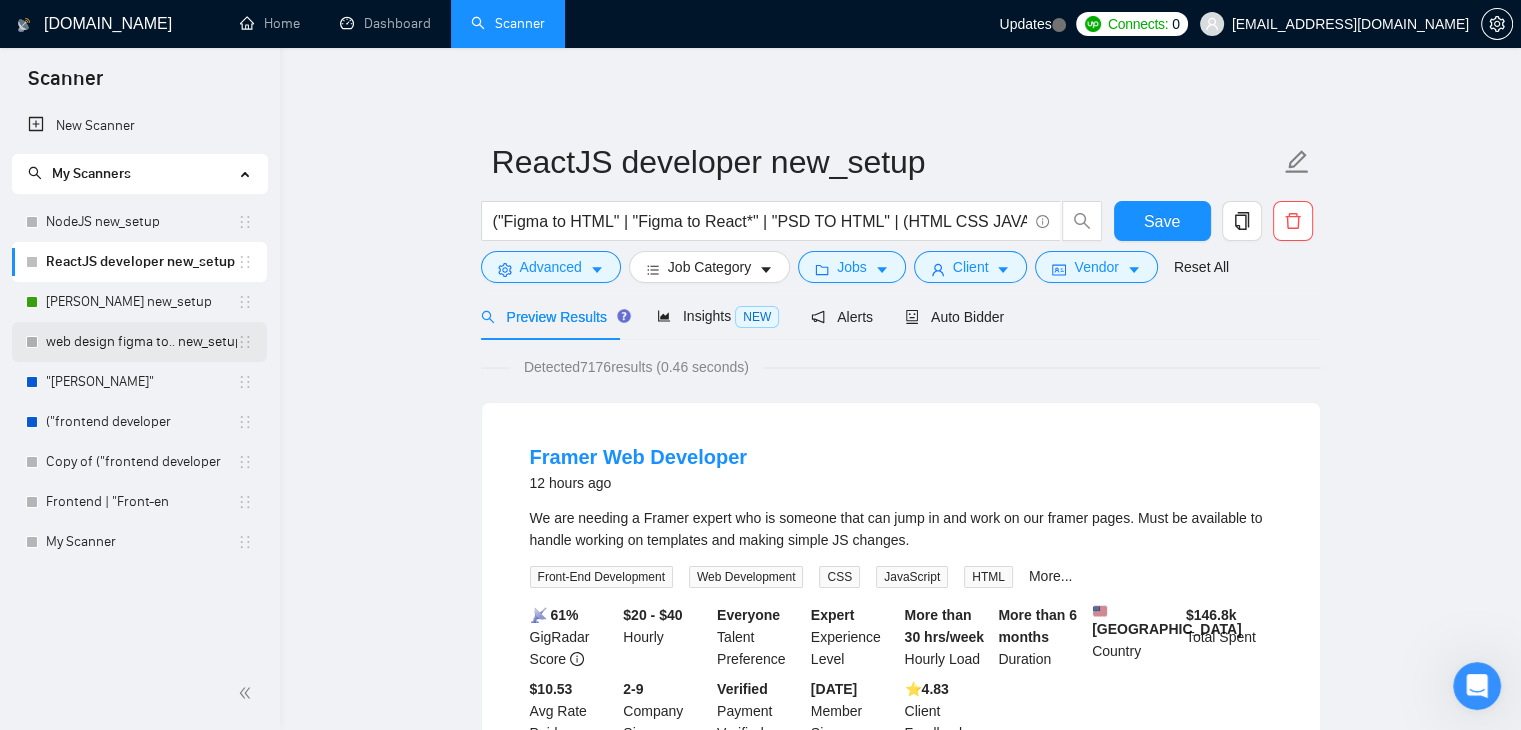 click on "web design figma to.. new_setup" at bounding box center [141, 342] 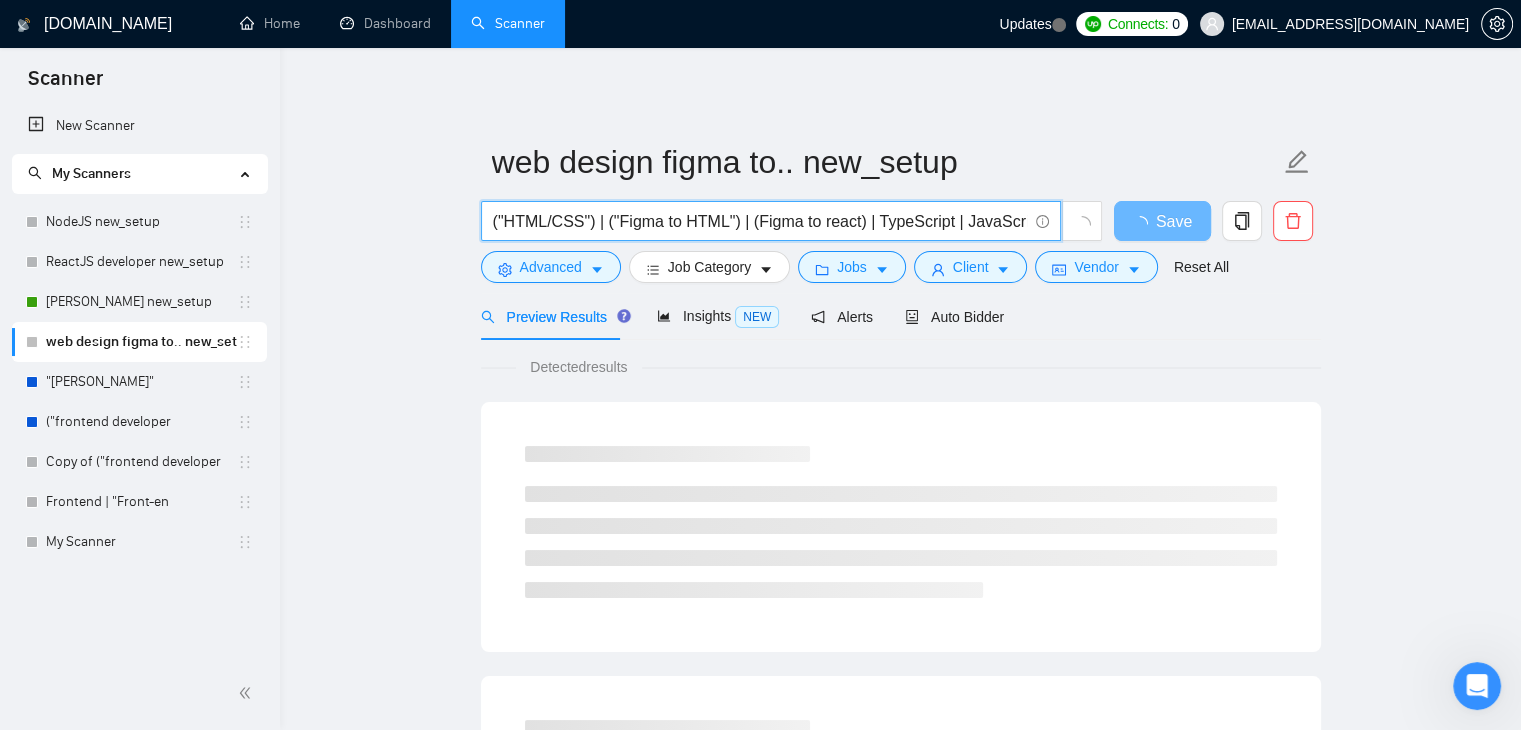 click on "("HTML/CSS") | ("Figma to HTML") | (Figma to react) | TypeScript | JavaScript | ("PDF to HTML")" at bounding box center [760, 221] 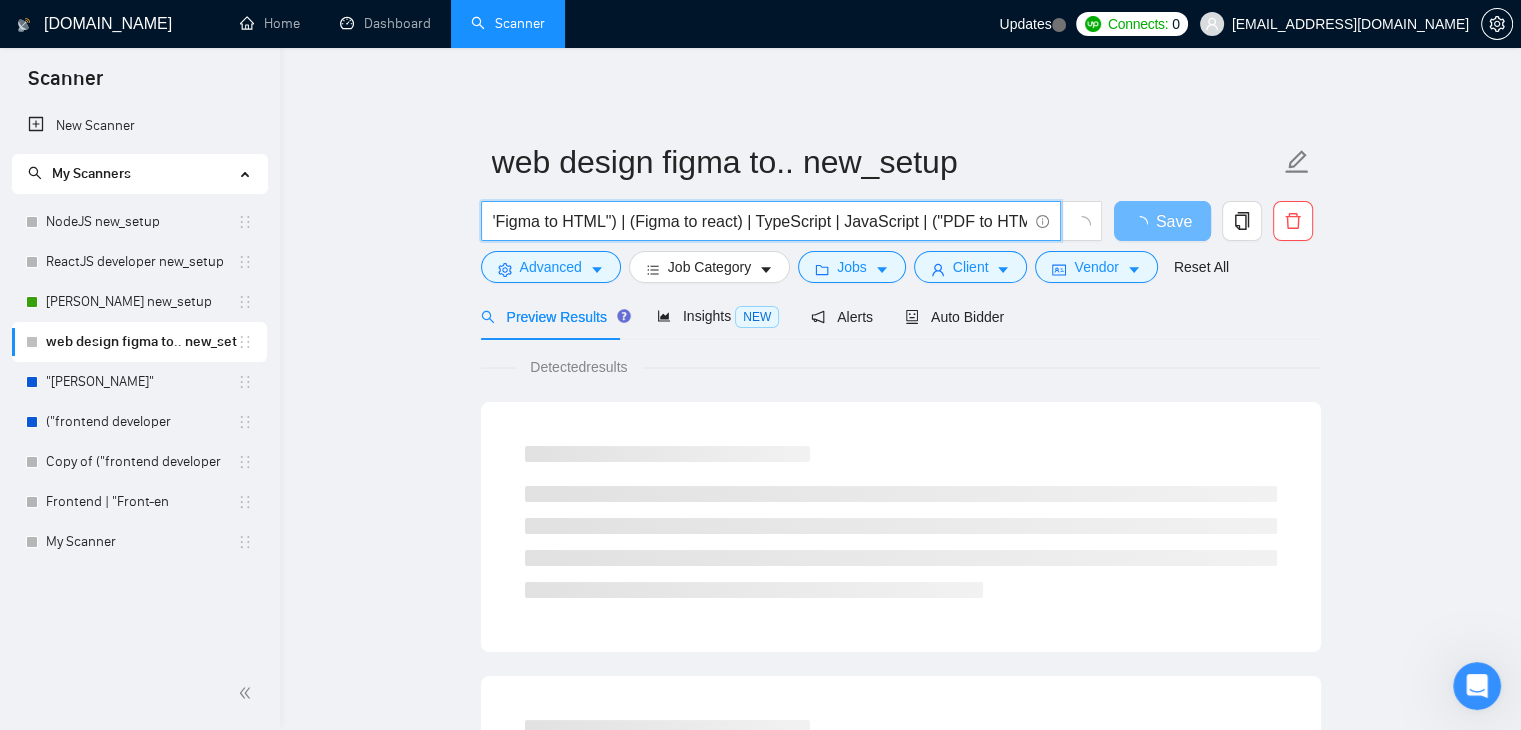 scroll, scrollTop: 0, scrollLeft: 0, axis: both 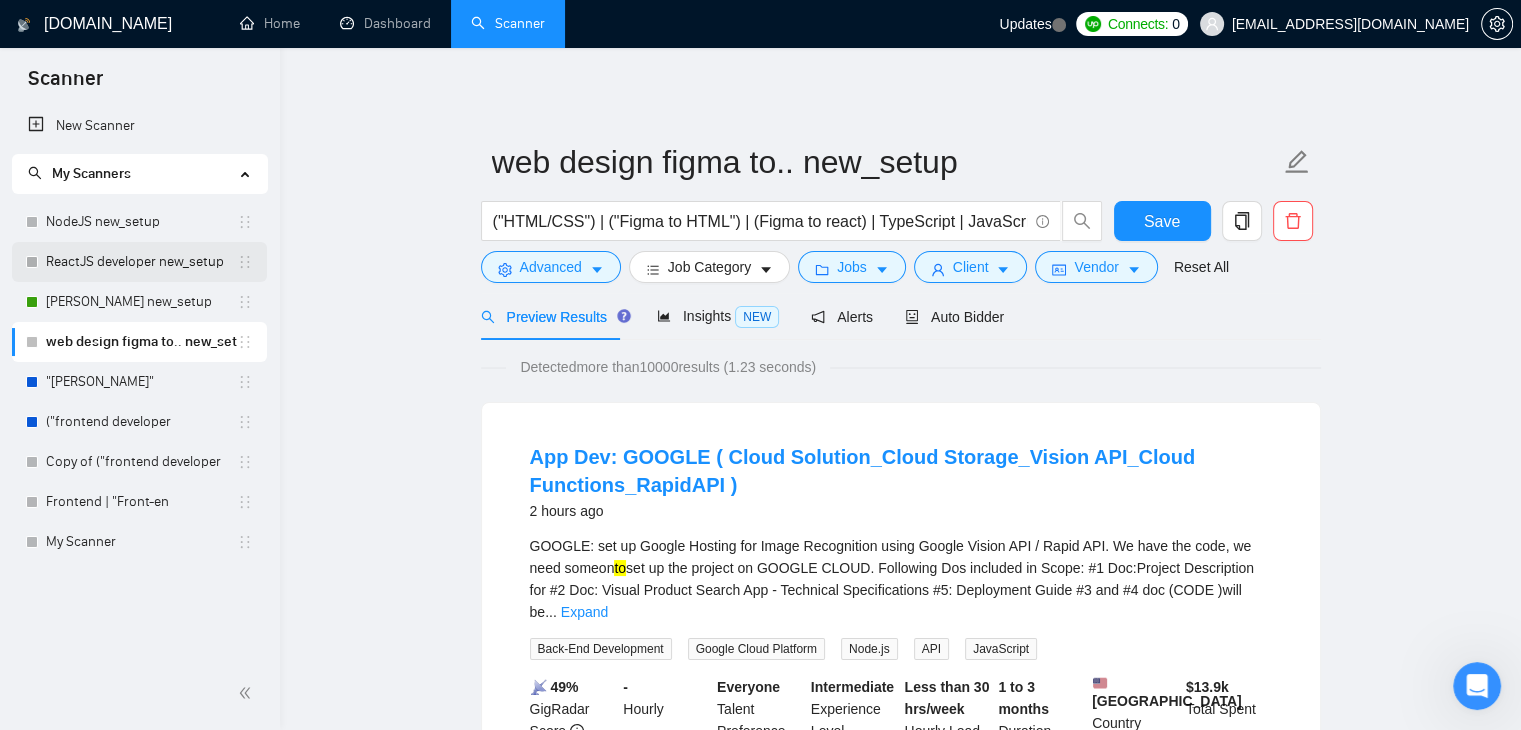 click on "ReactJS developer new_setup" at bounding box center (141, 262) 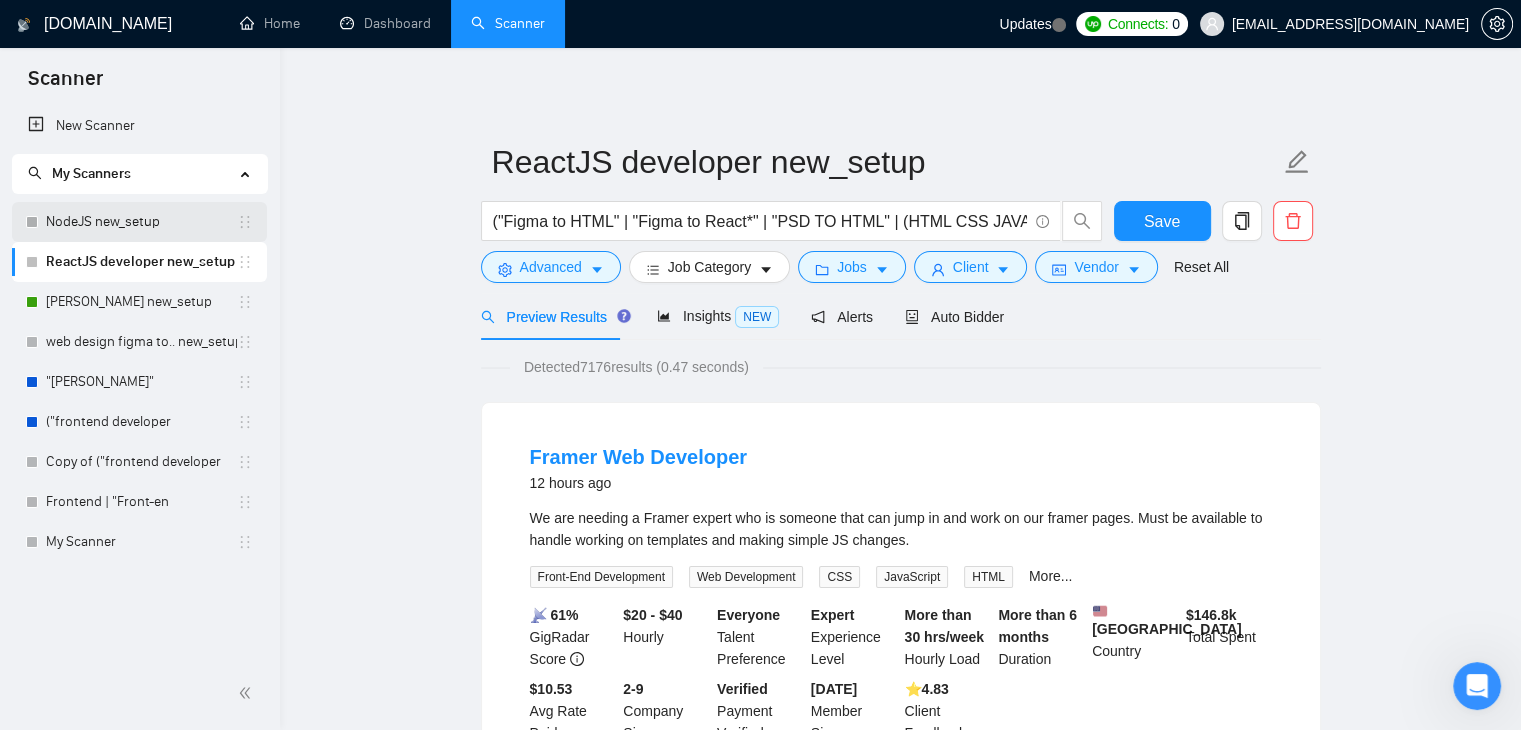 click on "NodeJS new_setup" at bounding box center (141, 222) 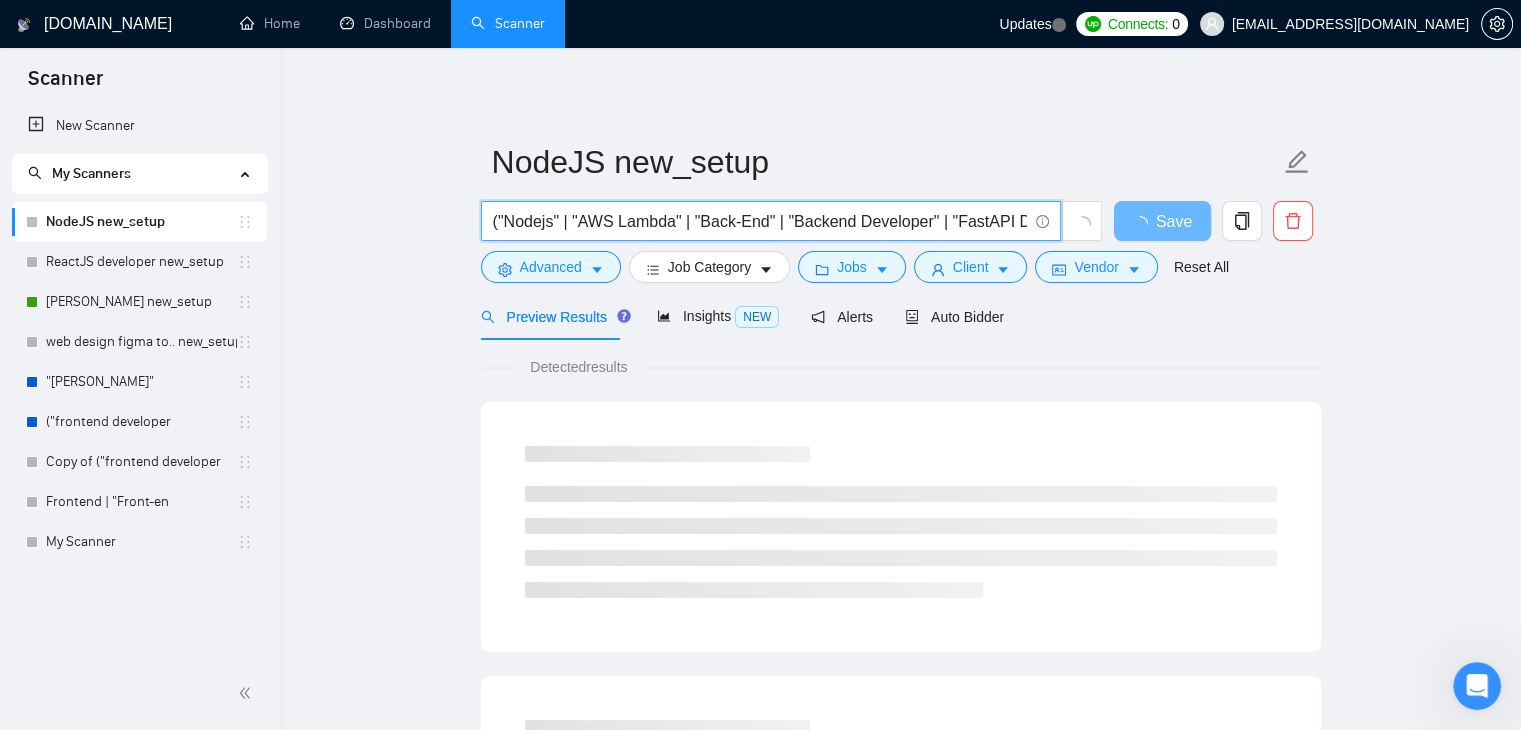 click on "("Nodejs" | "AWS Lambda" | "Back-End" | "Backend Developer" | "FastAPI Development") ( "Node*" | "MongoDB") ("web application" | dashboard | SaaS | "admin panel | API Integration")" at bounding box center (760, 221) 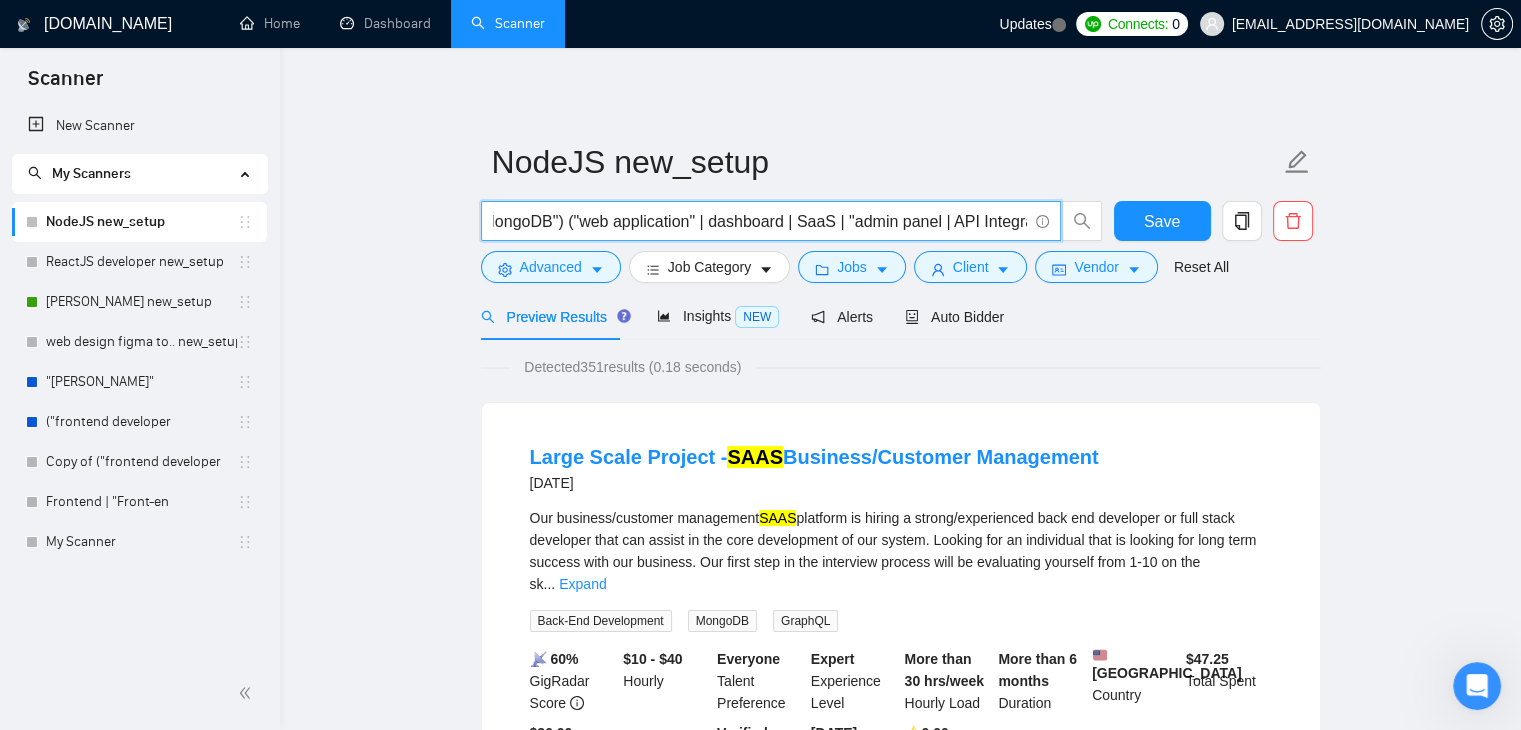 scroll, scrollTop: 0, scrollLeft: 764, axis: horizontal 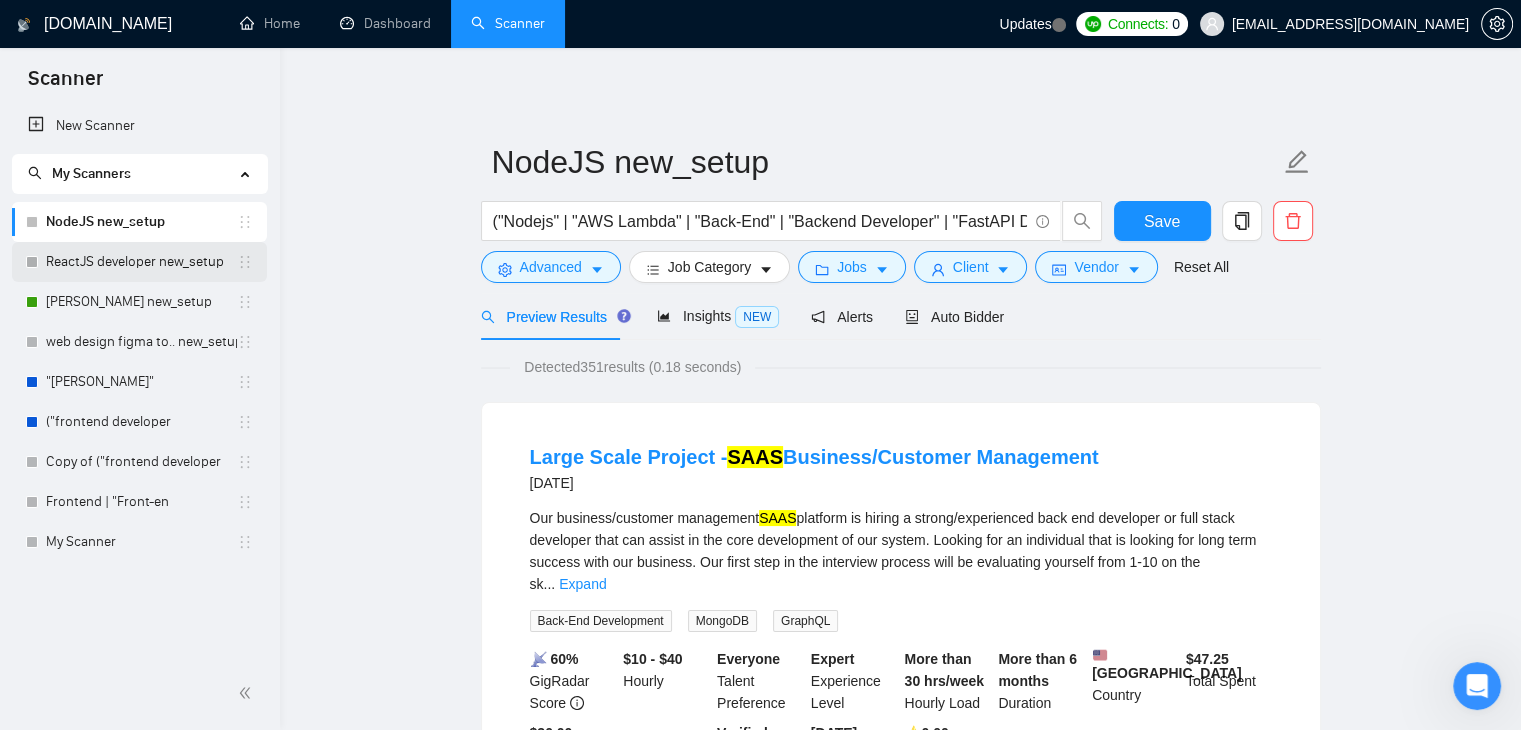 click on "ReactJS developer new_setup" at bounding box center (141, 262) 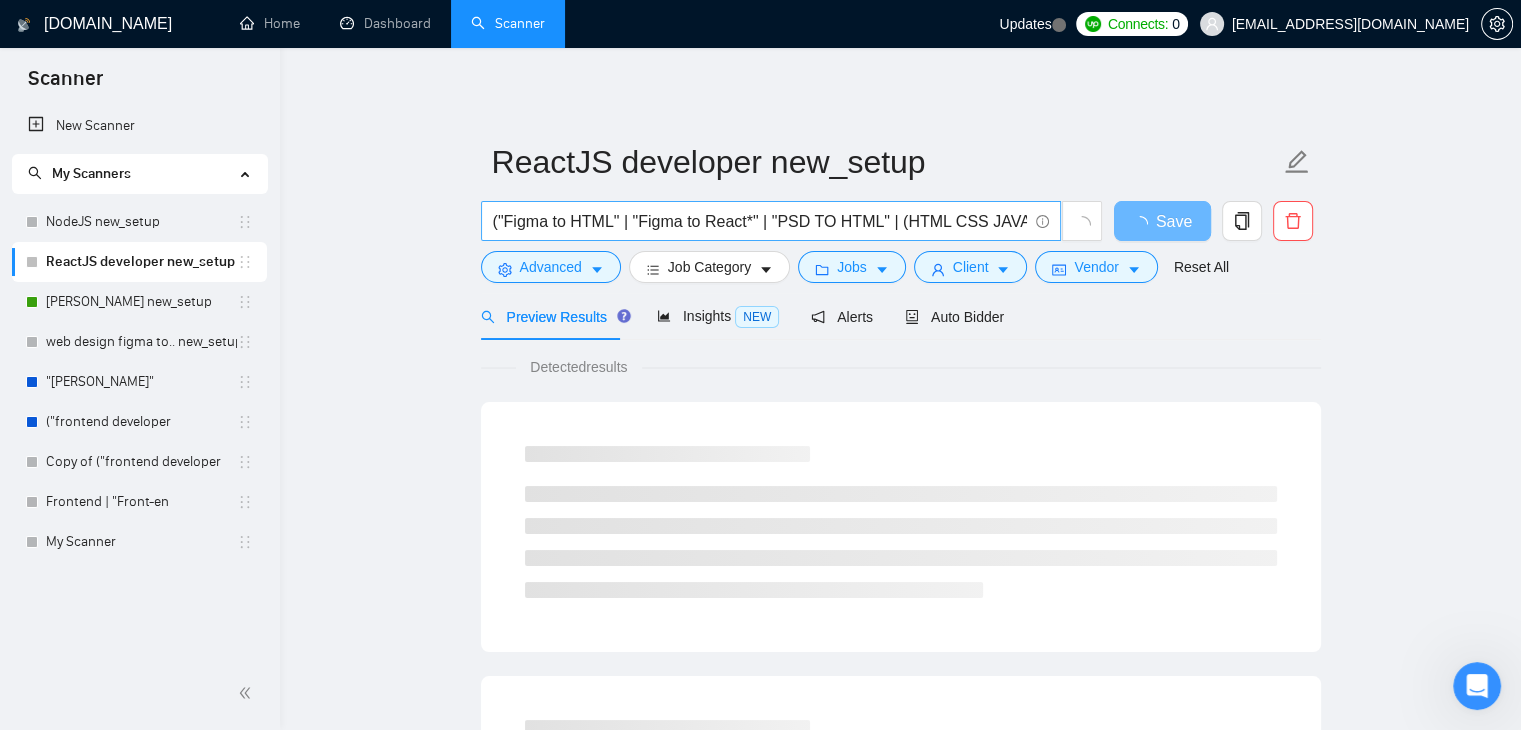 click on "("Figma to HTML" | "Figma to React*" | "PSD TO HTML" | (HTML CSS JAVASCRIPT))" at bounding box center [760, 221] 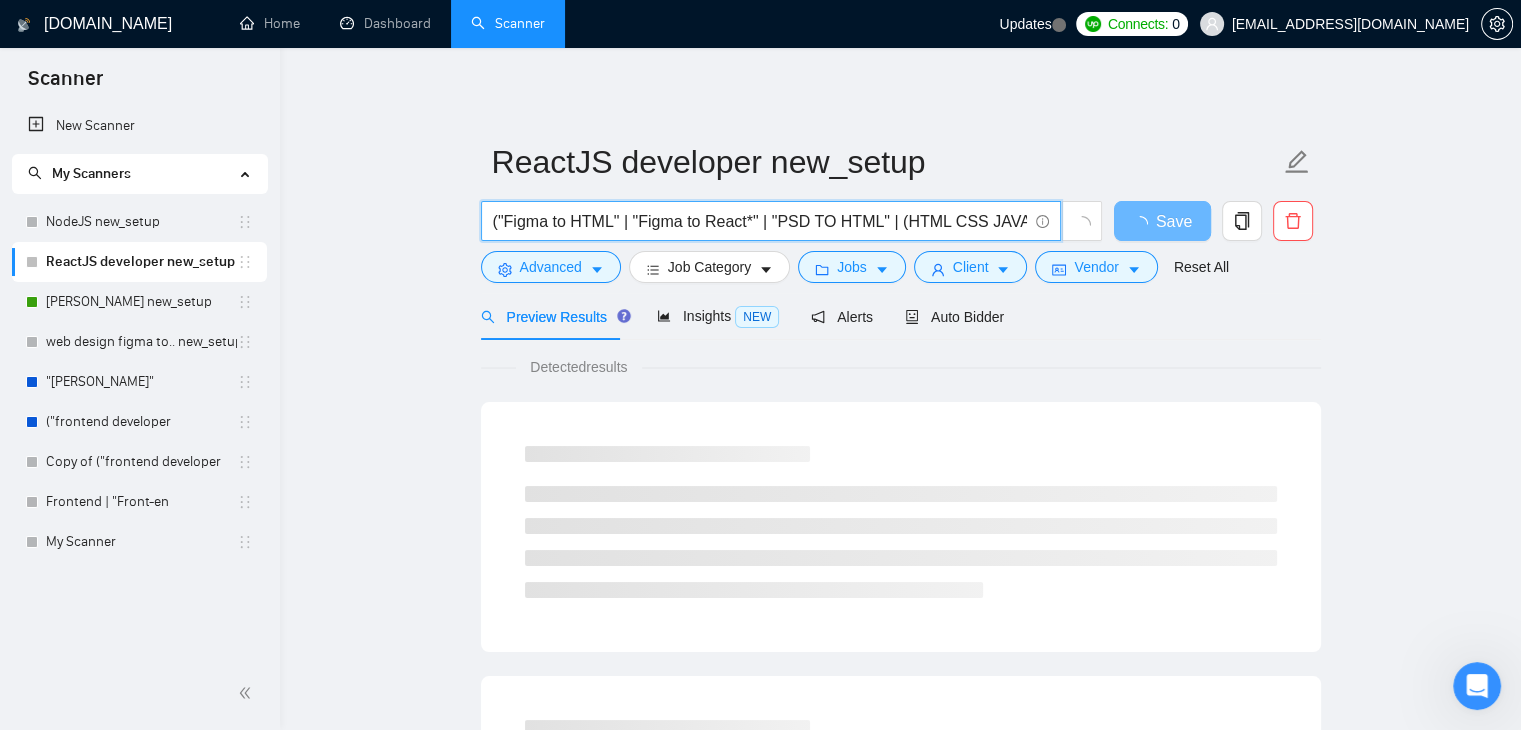 click on "("Figma to HTML" | "Figma to React*" | "PSD TO HTML" | (HTML CSS JAVASCRIPT))" at bounding box center [760, 221] 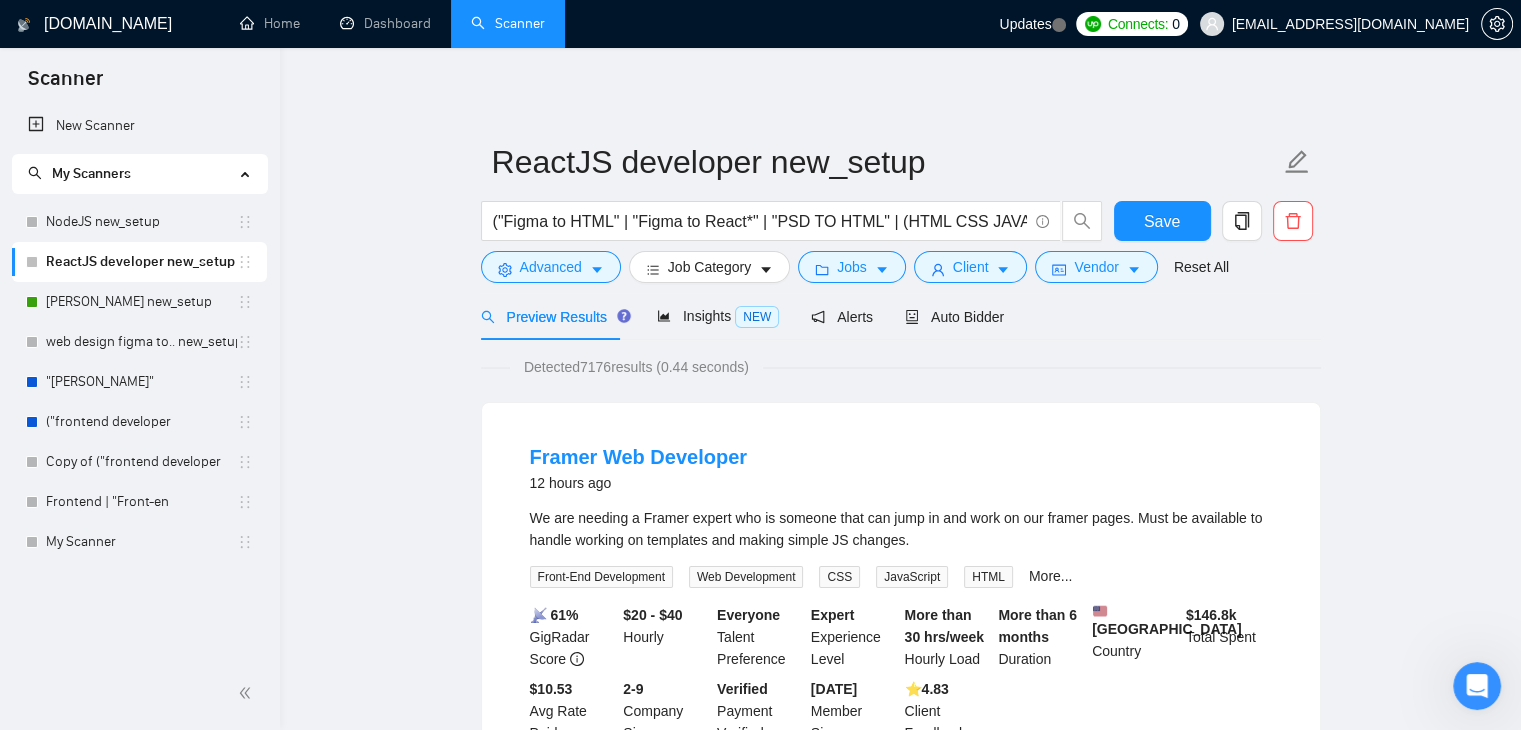 click on "("Figma to HTML" | "Figma to React*" | "PSD TO HTML" | (HTML CSS JAVASCRIPT))" at bounding box center (792, 226) 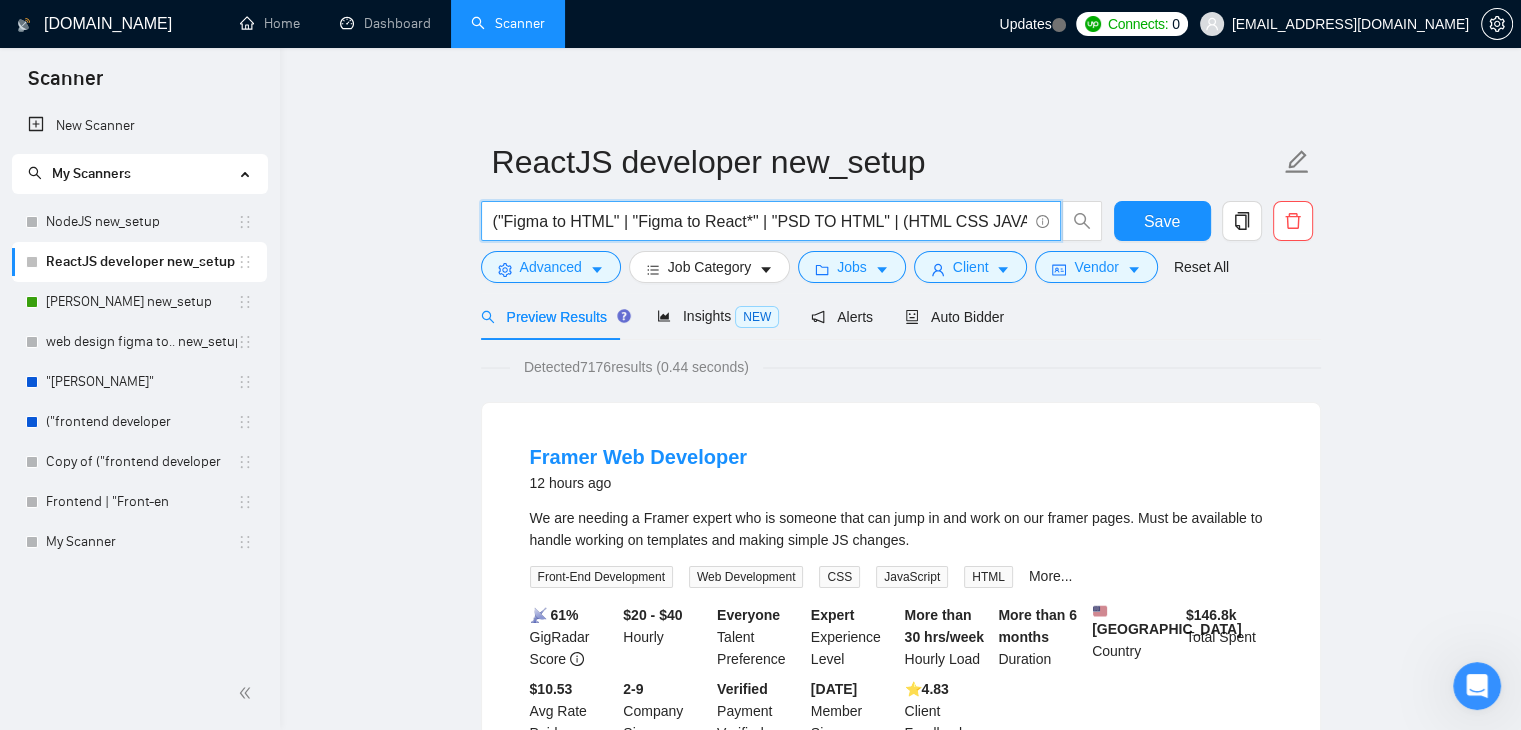 click on "("Figma to HTML" | "Figma to React*" | "PSD TO HTML" | (HTML CSS JAVASCRIPT))" at bounding box center (760, 221) 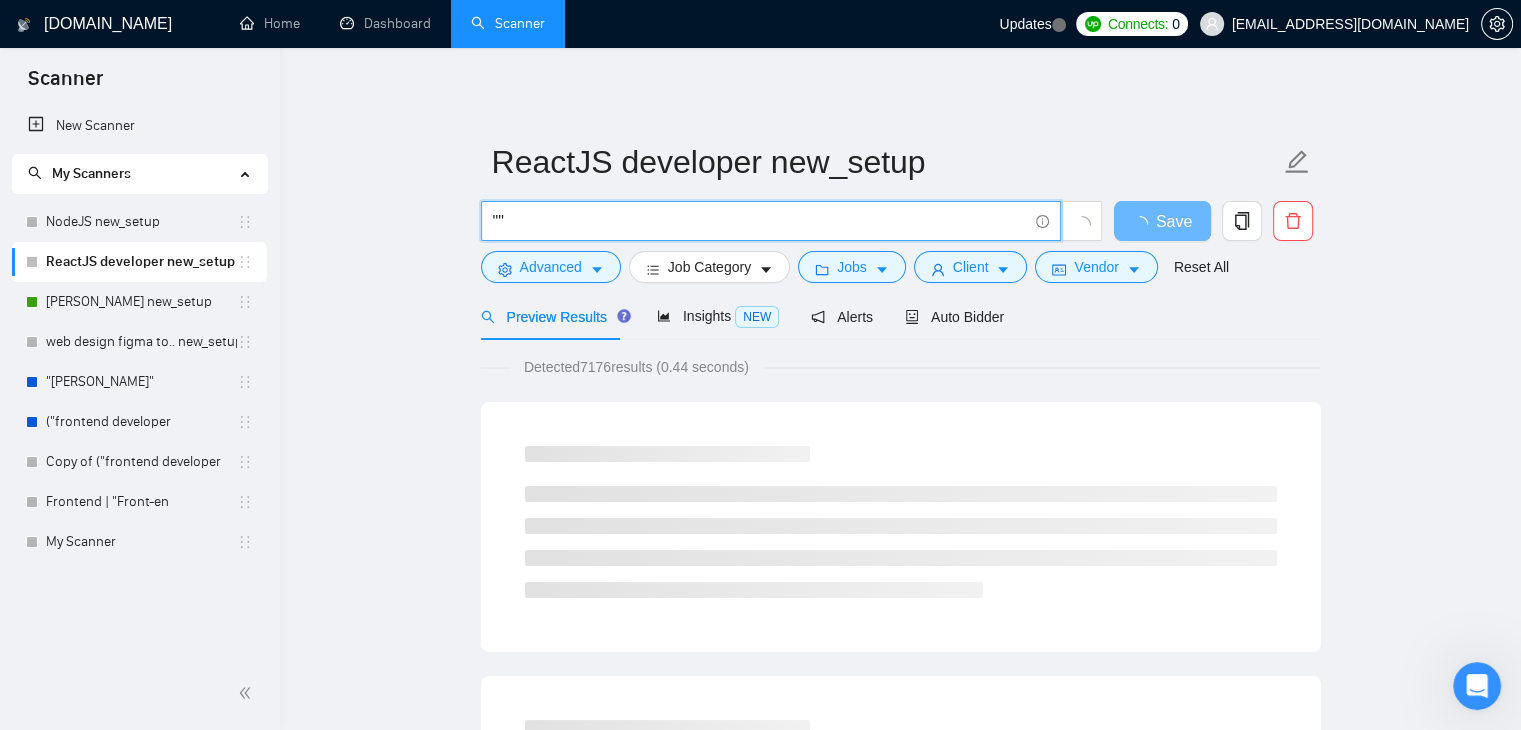 type on """ 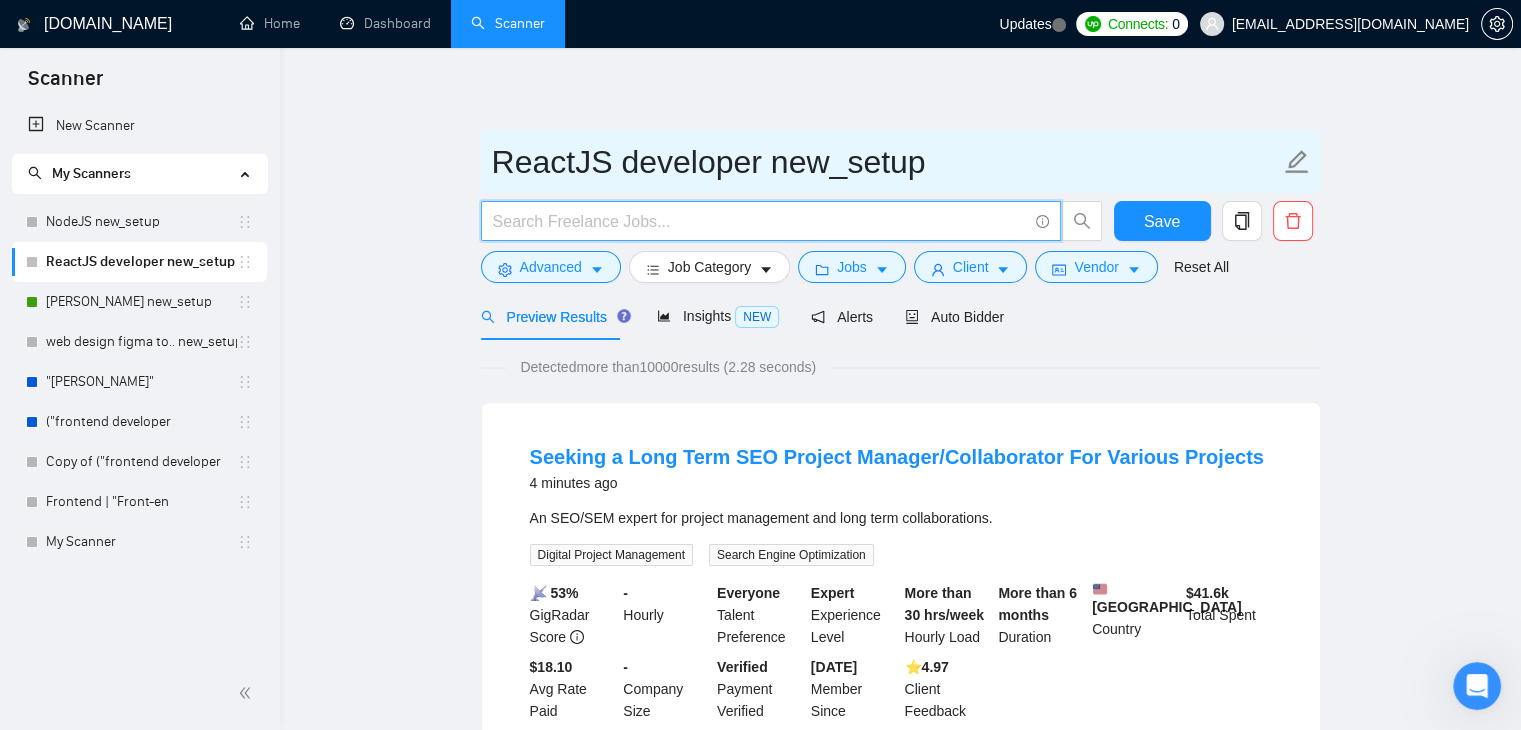 paste on "((react*) | "react.js" | "react js") ((next*) | "next.js" | "next js") (frontend | "front end" | "front-end" | UI | "user interface")" 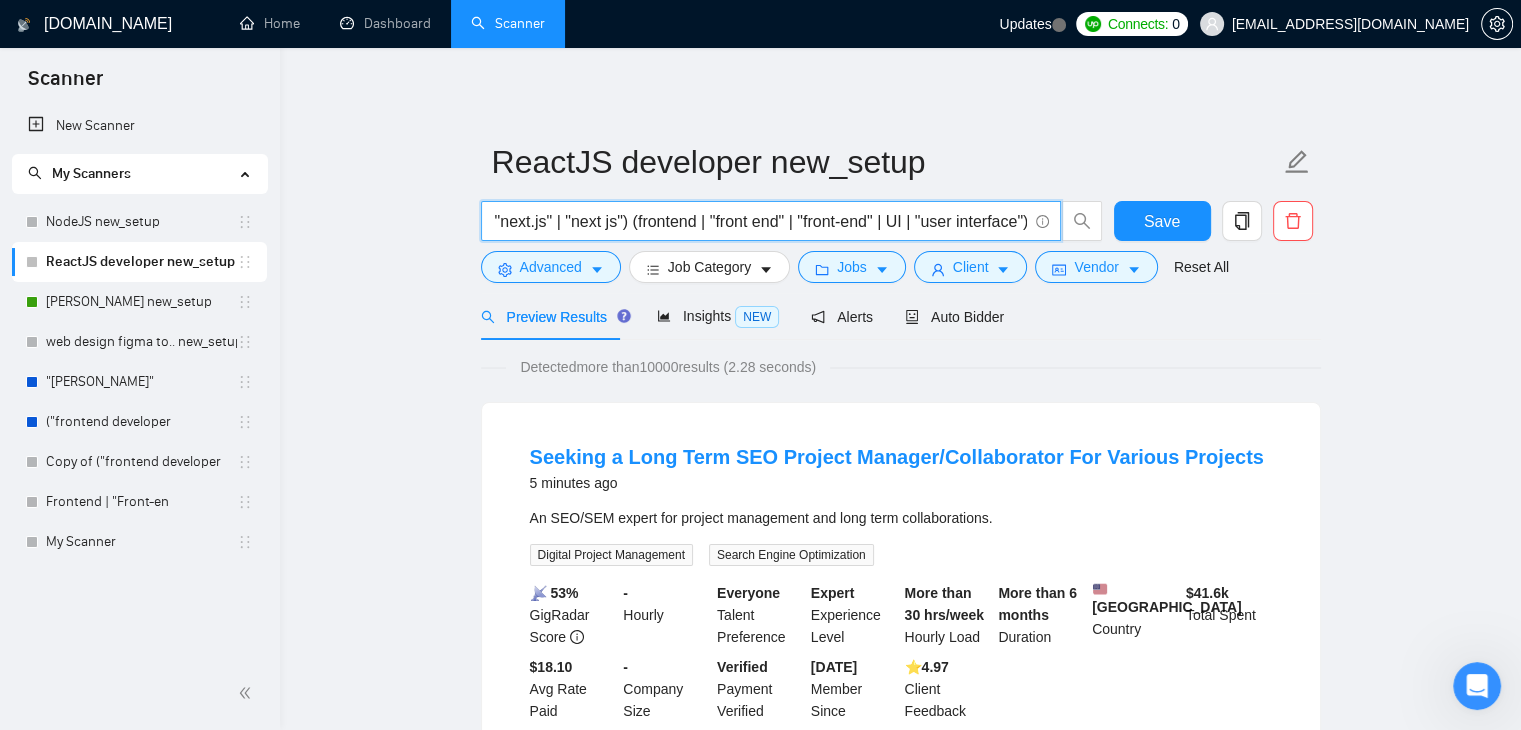 scroll, scrollTop: 0, scrollLeft: 282, axis: horizontal 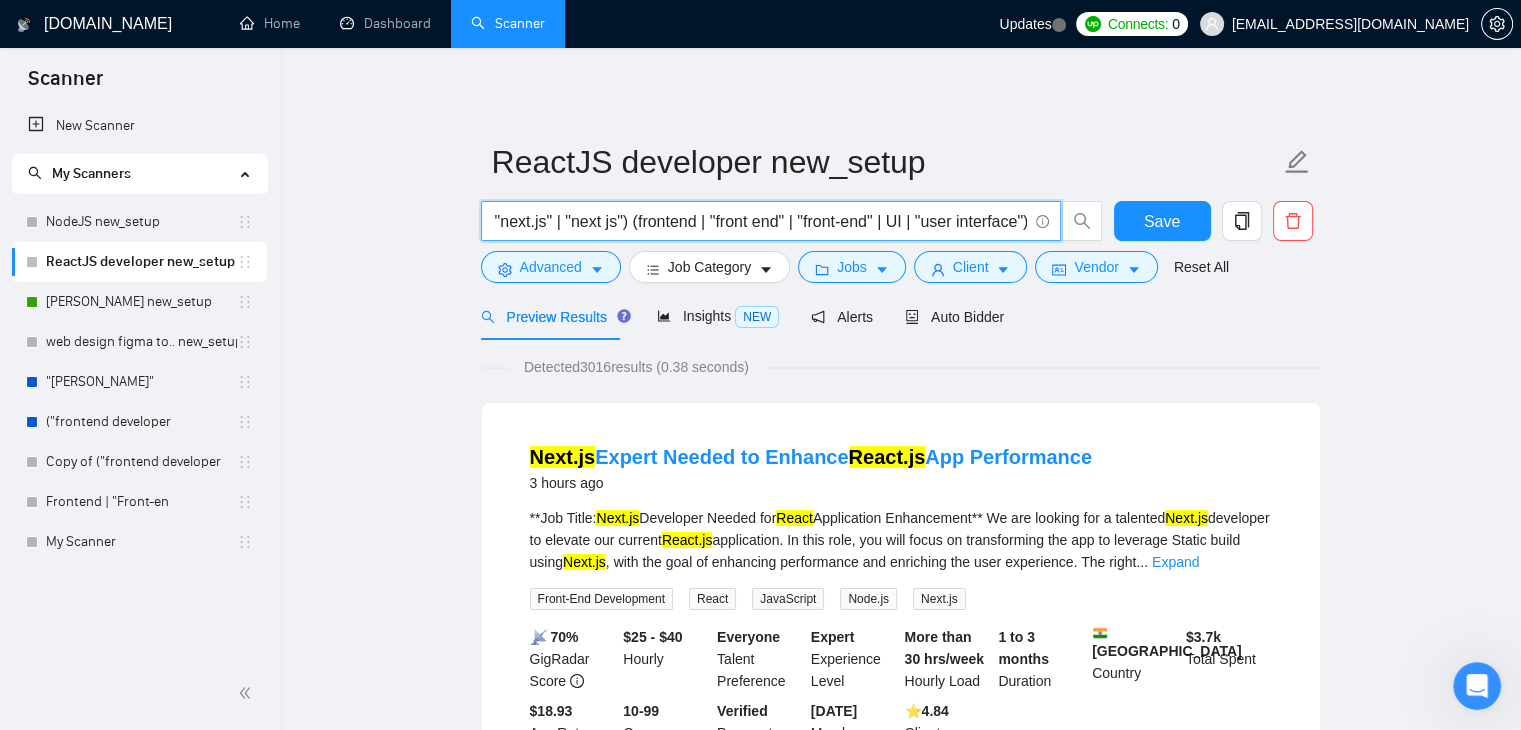 drag, startPoint x: 886, startPoint y: 226, endPoint x: 1020, endPoint y: 223, distance: 134.03358 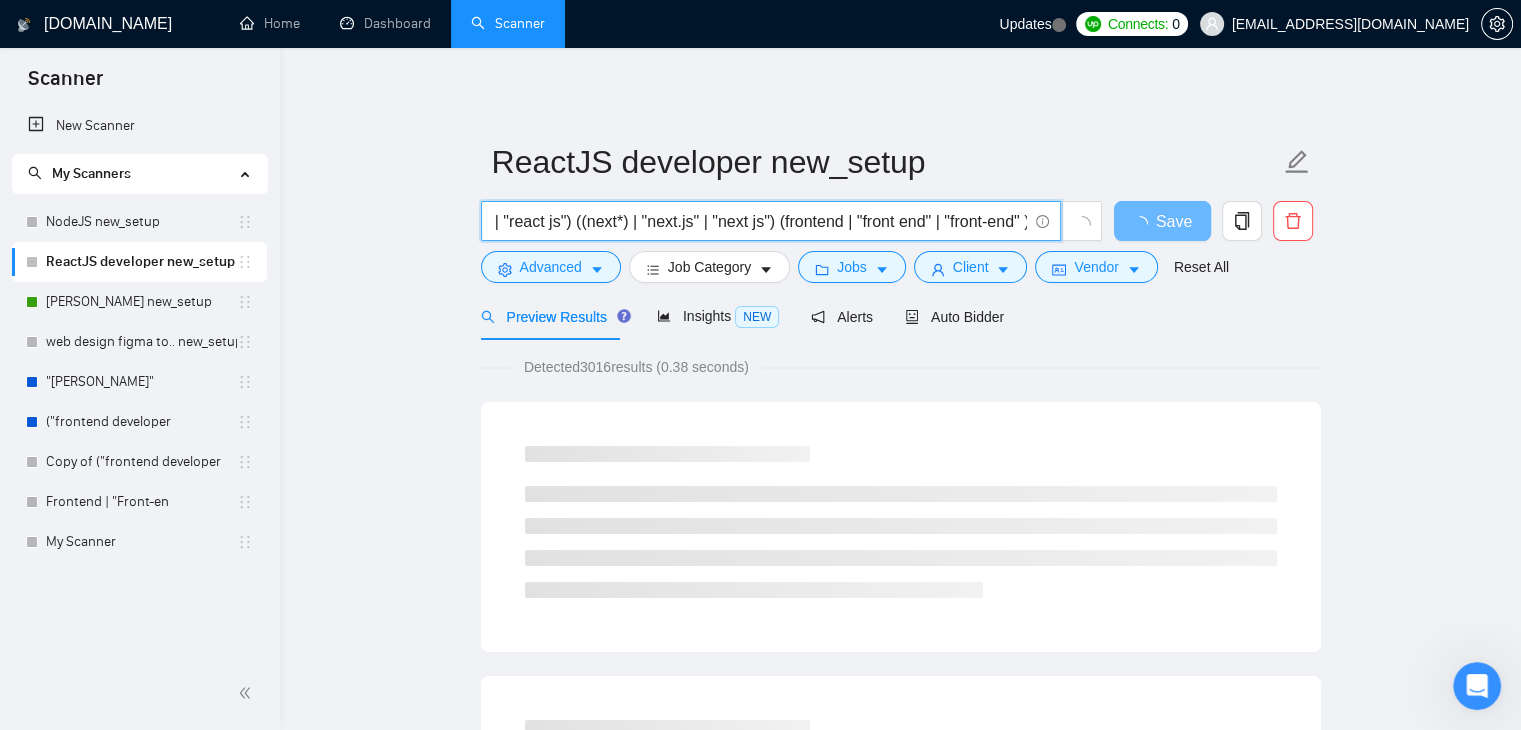 scroll, scrollTop: 0, scrollLeft: 0, axis: both 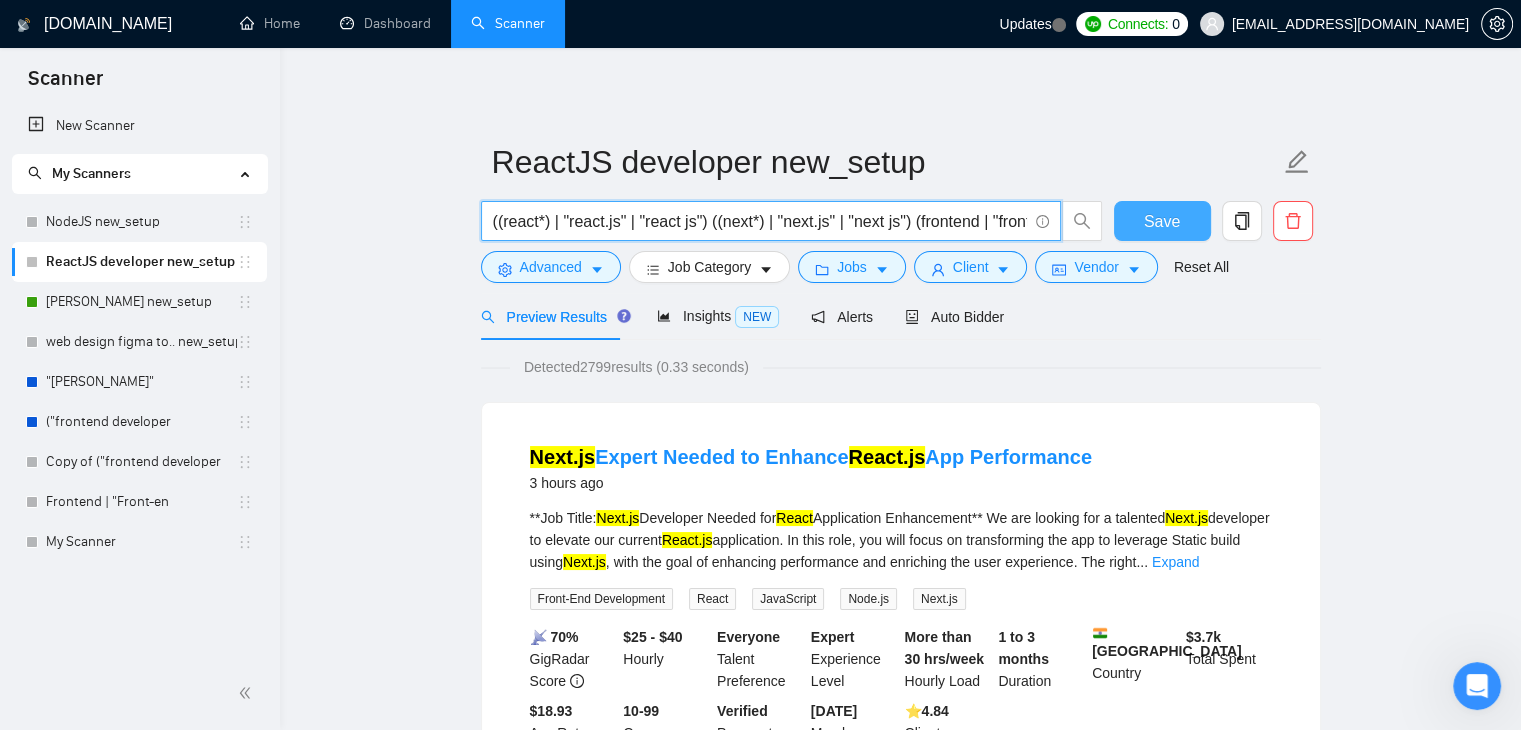 type on "((react*) | "react.js" | "react js") ((next*) | "next.js" | "next js") (frontend | "front end" | "front-end" )" 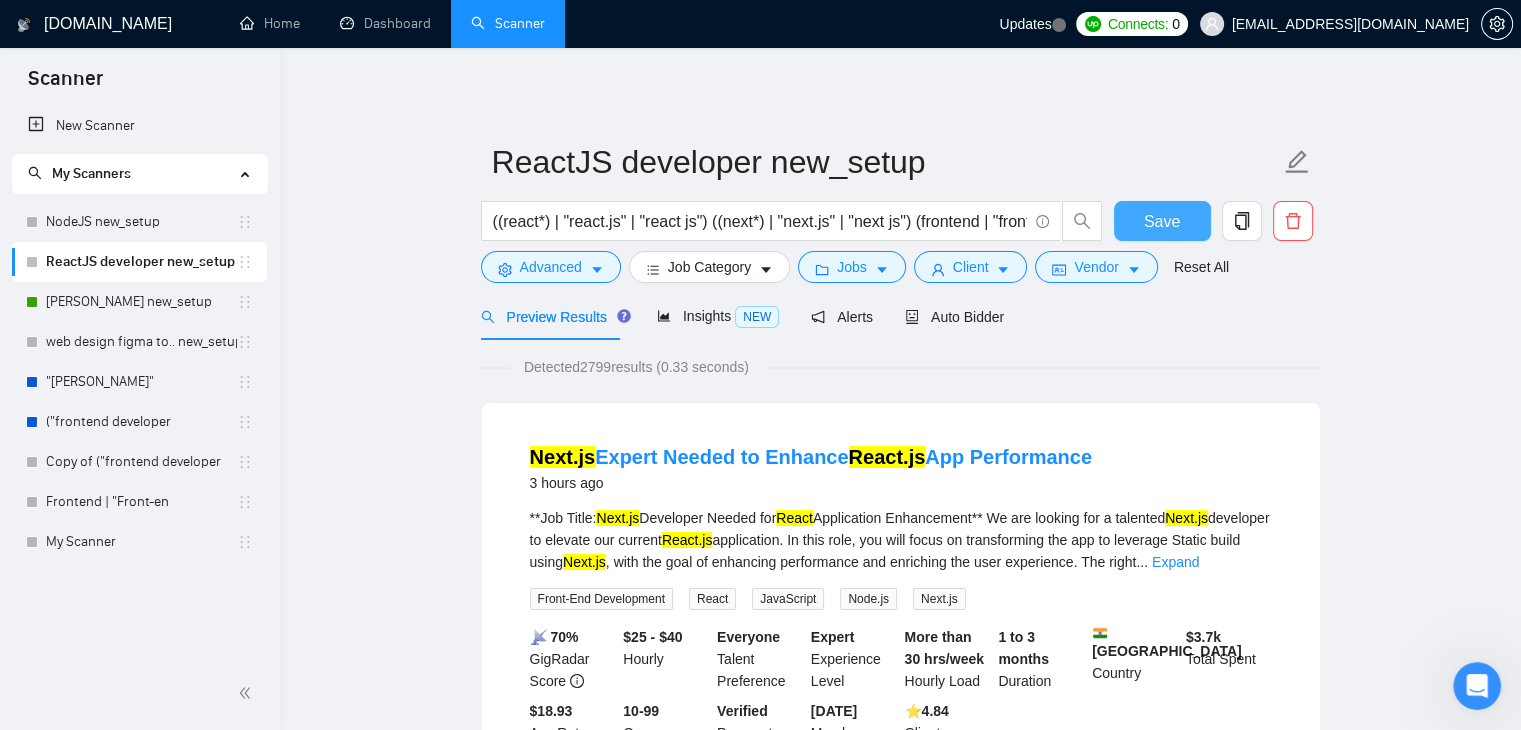 click on "Save" at bounding box center [1162, 221] 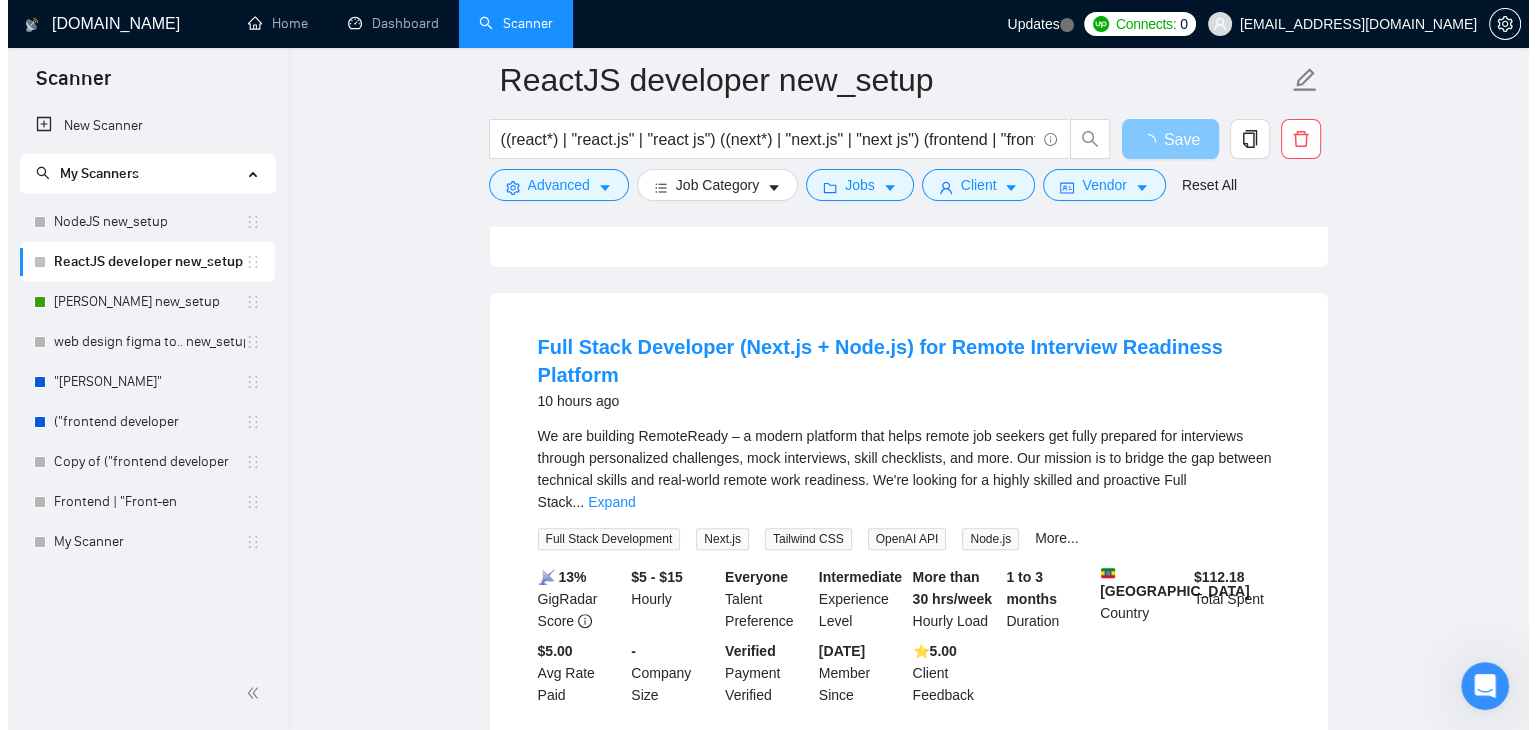 scroll, scrollTop: 566, scrollLeft: 0, axis: vertical 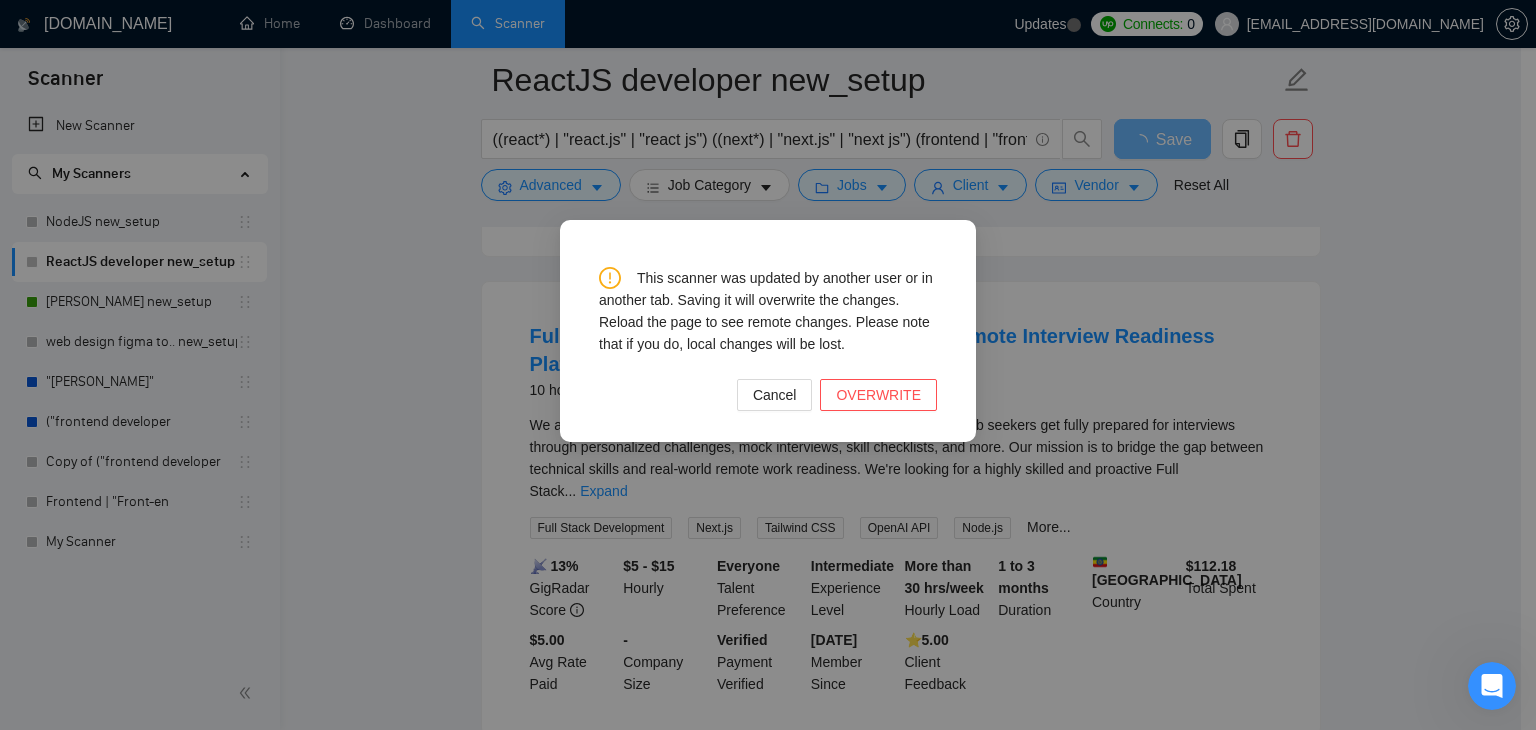 type 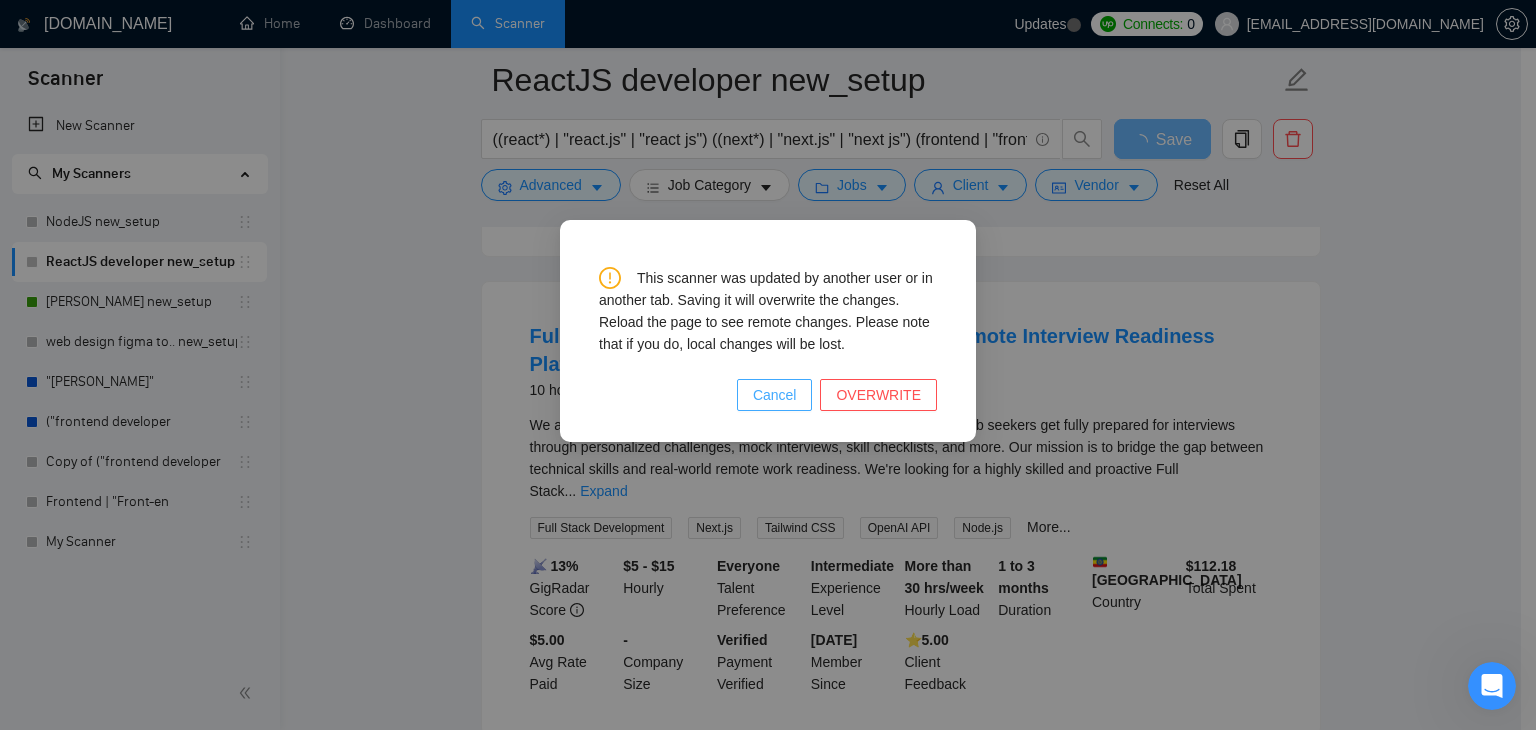 click on "Cancel" at bounding box center [775, 395] 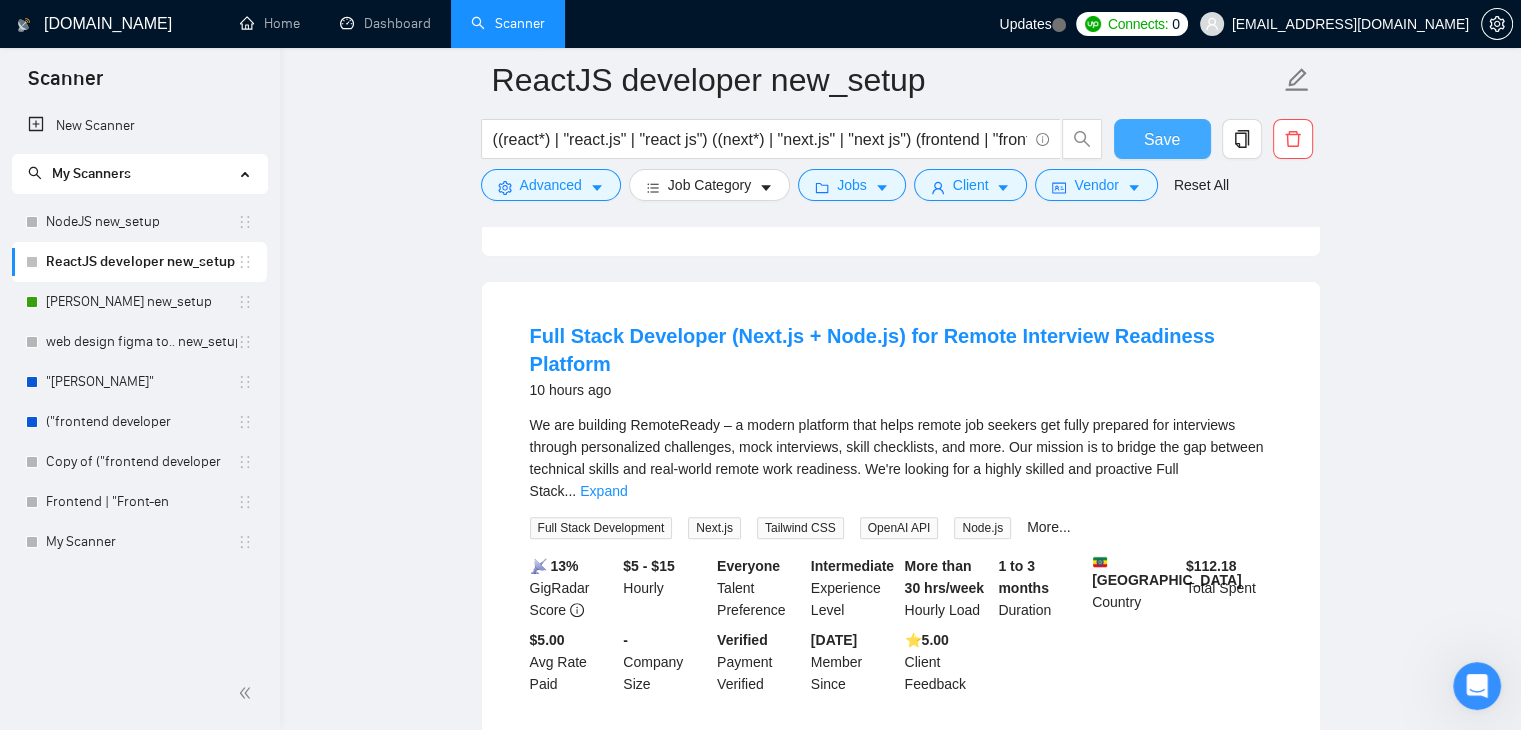 click on "Save" at bounding box center [1162, 139] 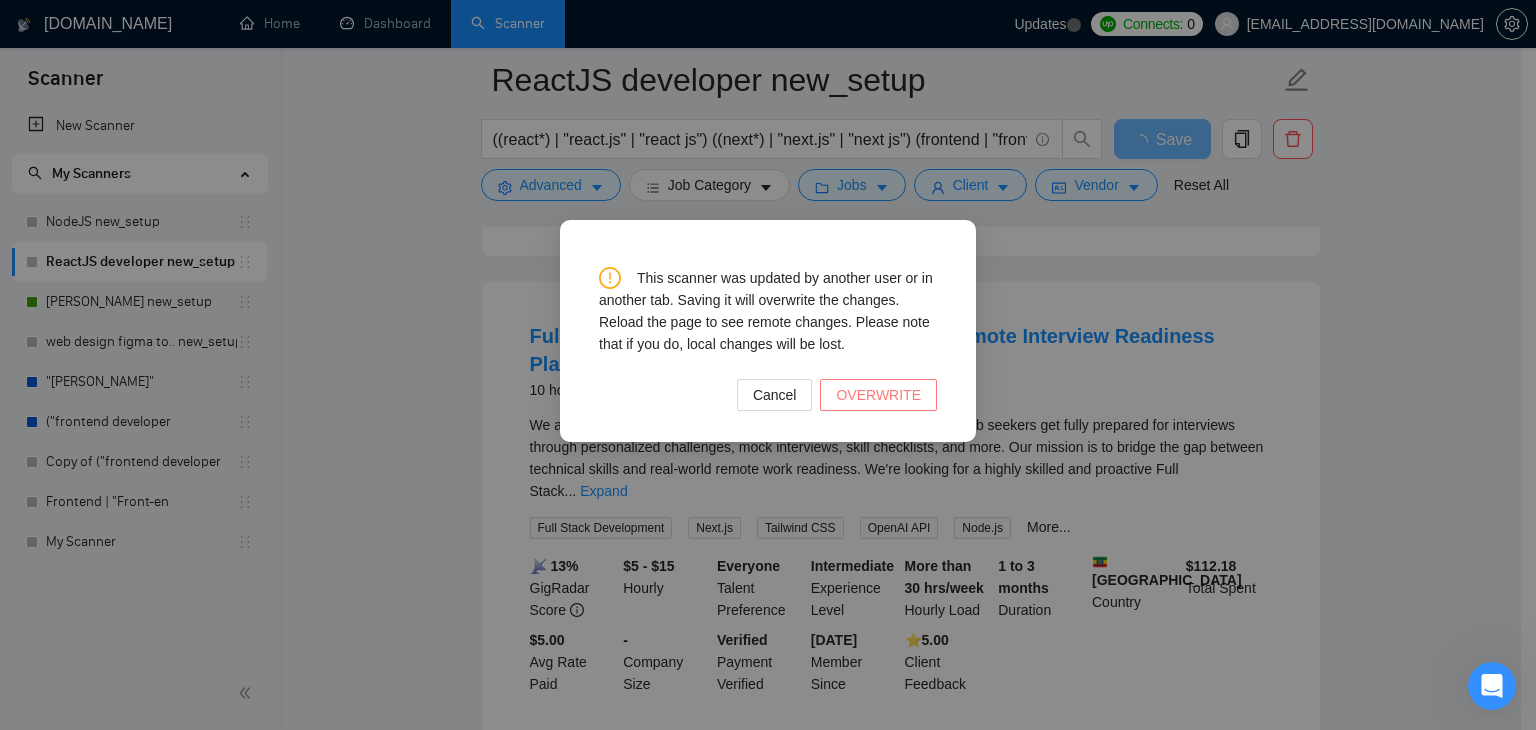 type 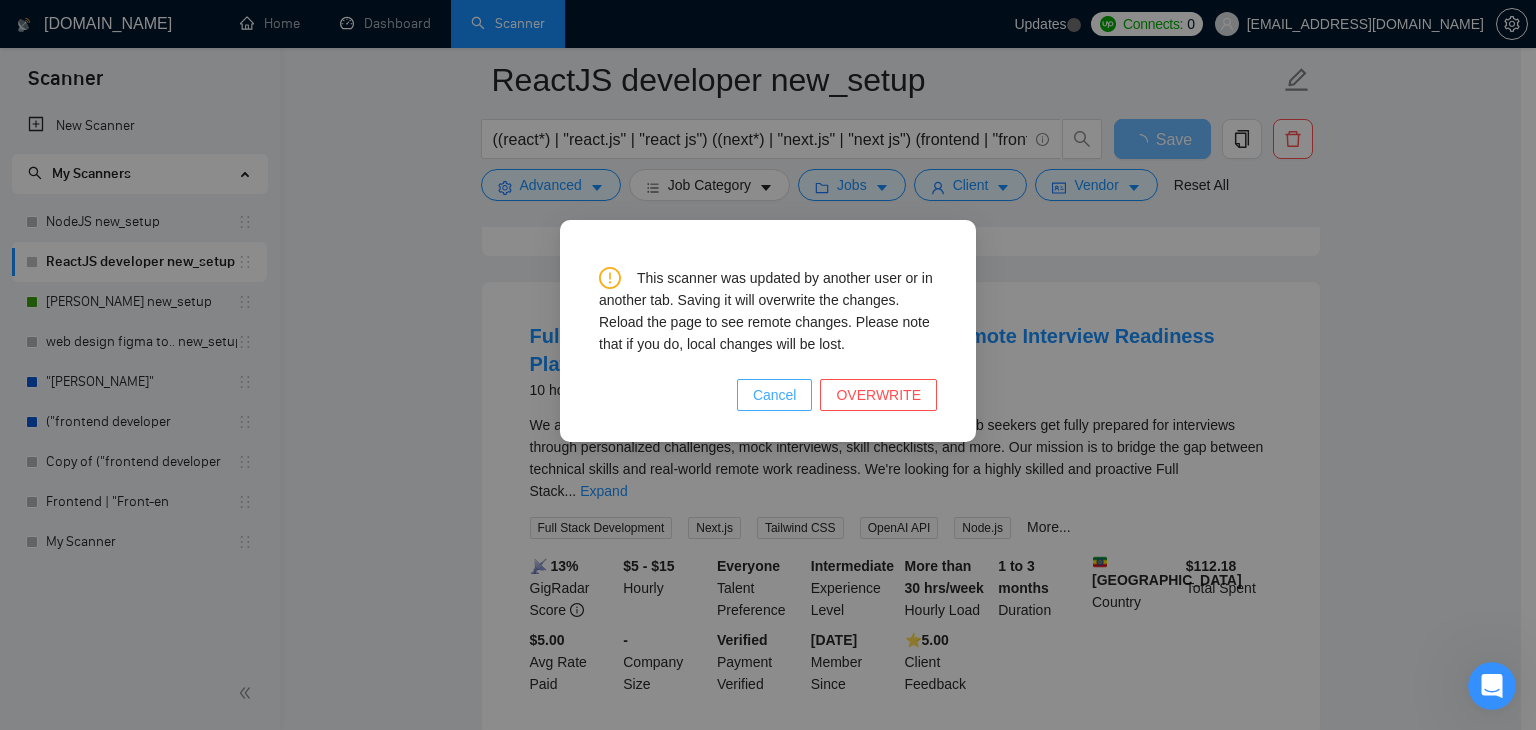 click on "Cancel" at bounding box center [775, 395] 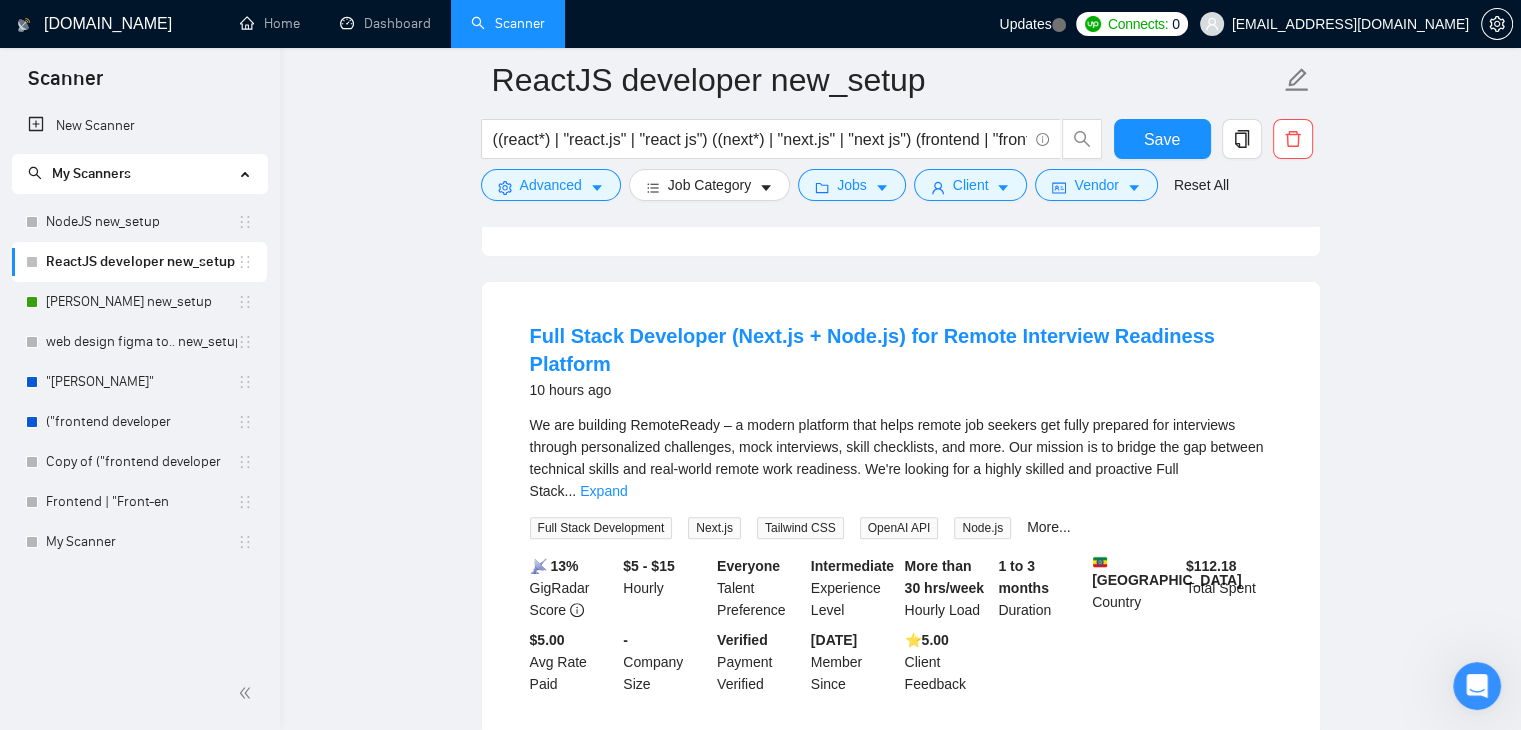 click on "((react*) | "react.js" | "react js") ((next*) | "next.js" | "next js") (frontend | "front end" | "front-end" )" at bounding box center (792, 144) 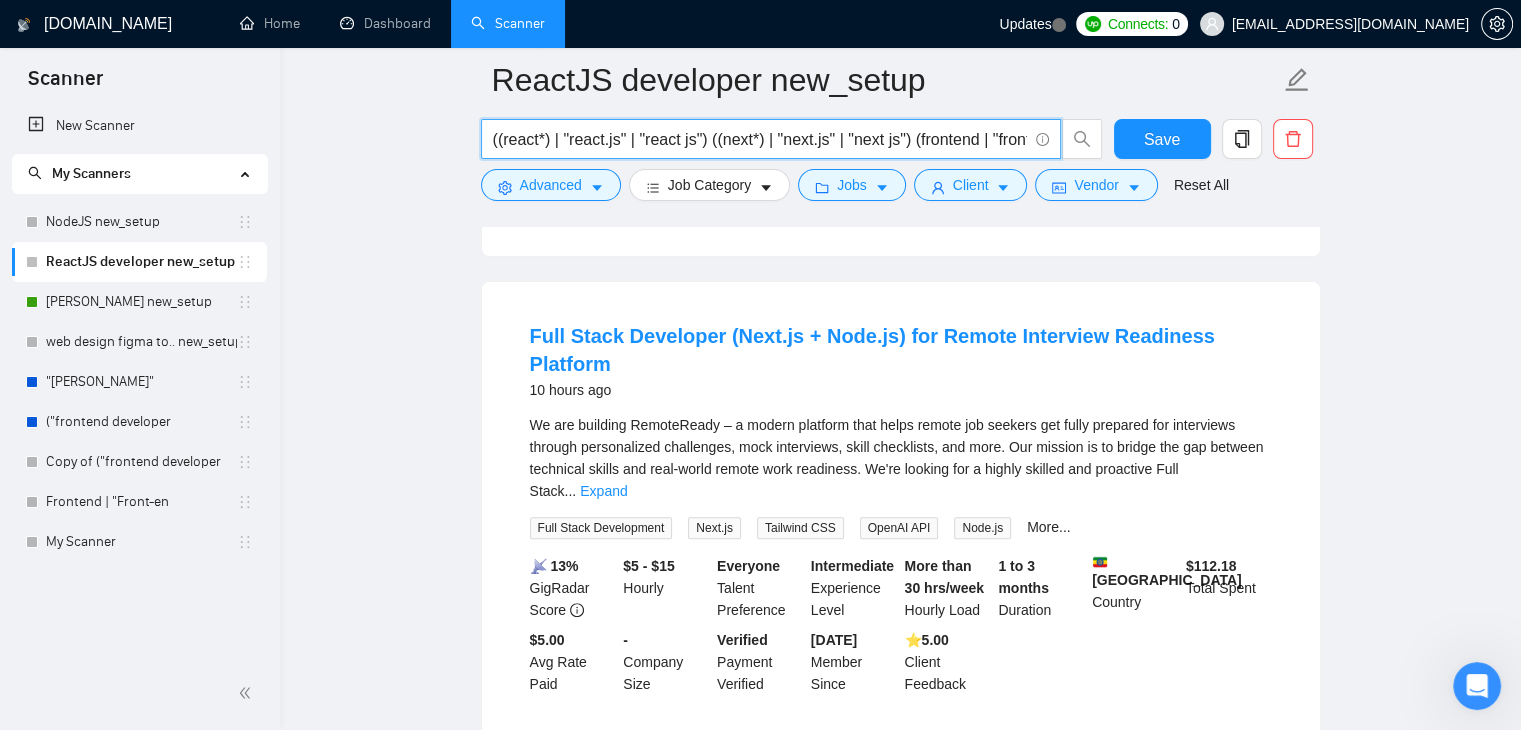 click on "((react*) | "react.js" | "react js") ((next*) | "next.js" | "next js") (frontend | "front end" | "front-end" )" at bounding box center [760, 139] 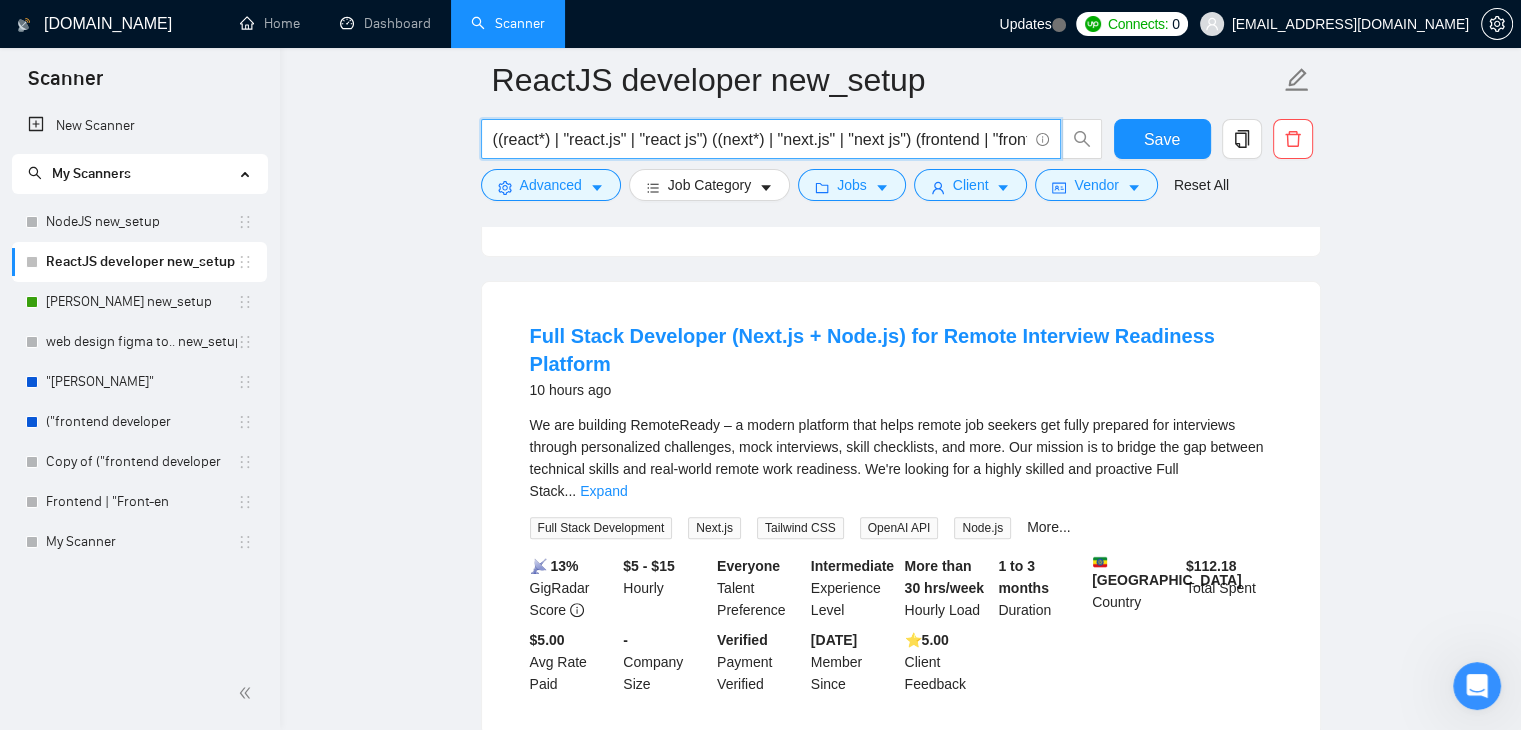 click on "((react*) | "react.js" | "react js") ((next*) | "next.js" | "next js") (frontend | "front end" | "front-end" )" at bounding box center [760, 139] 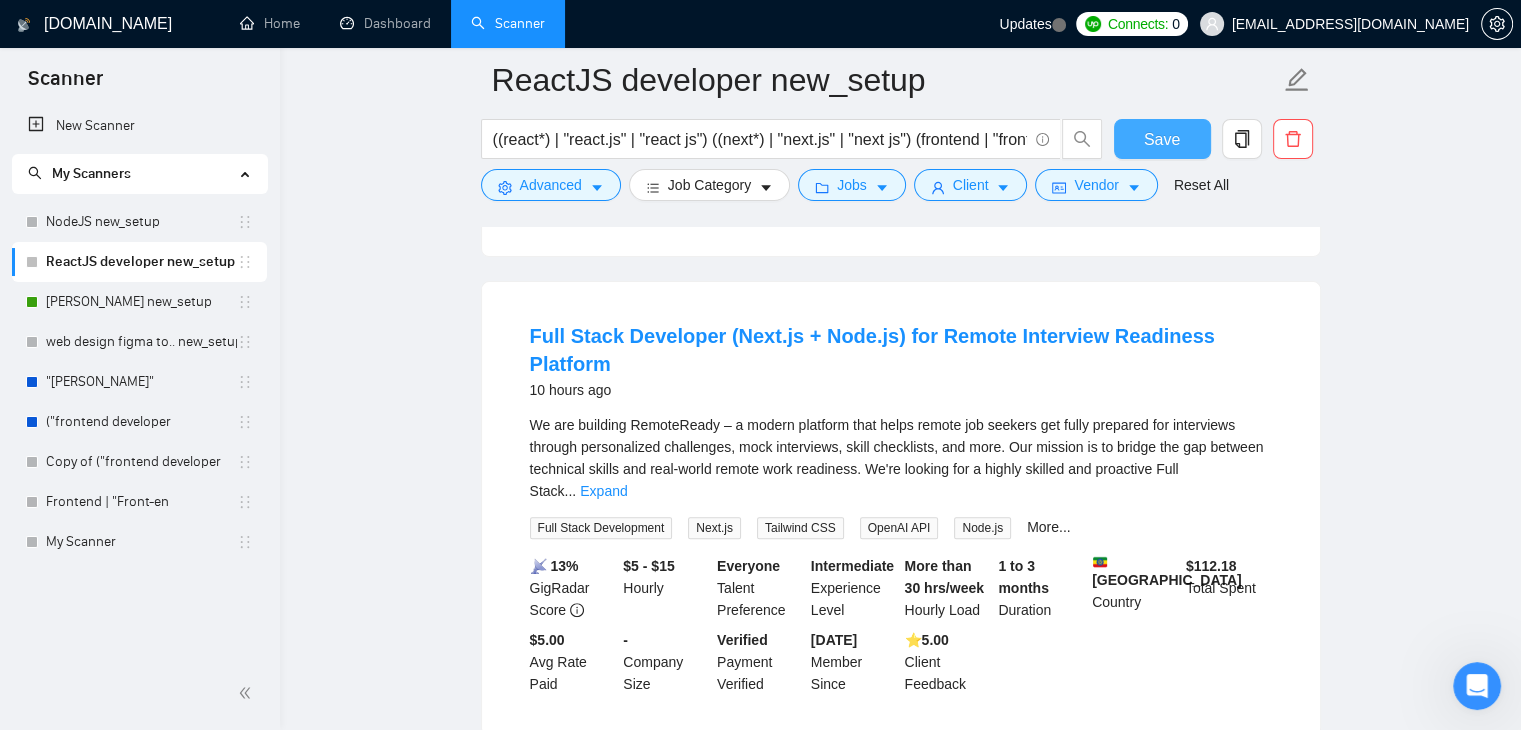 click on "Save" at bounding box center [1162, 139] 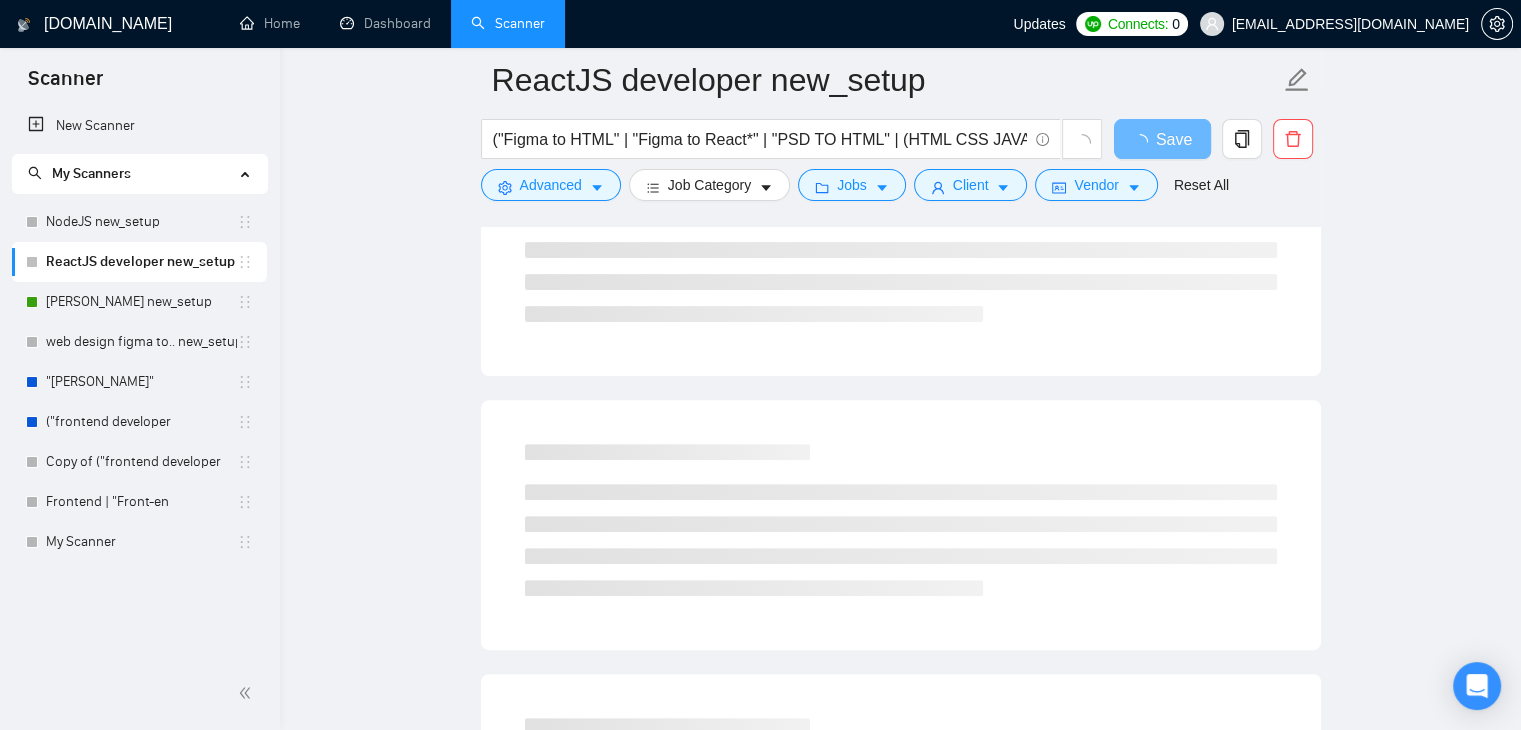 scroll, scrollTop: 566, scrollLeft: 0, axis: vertical 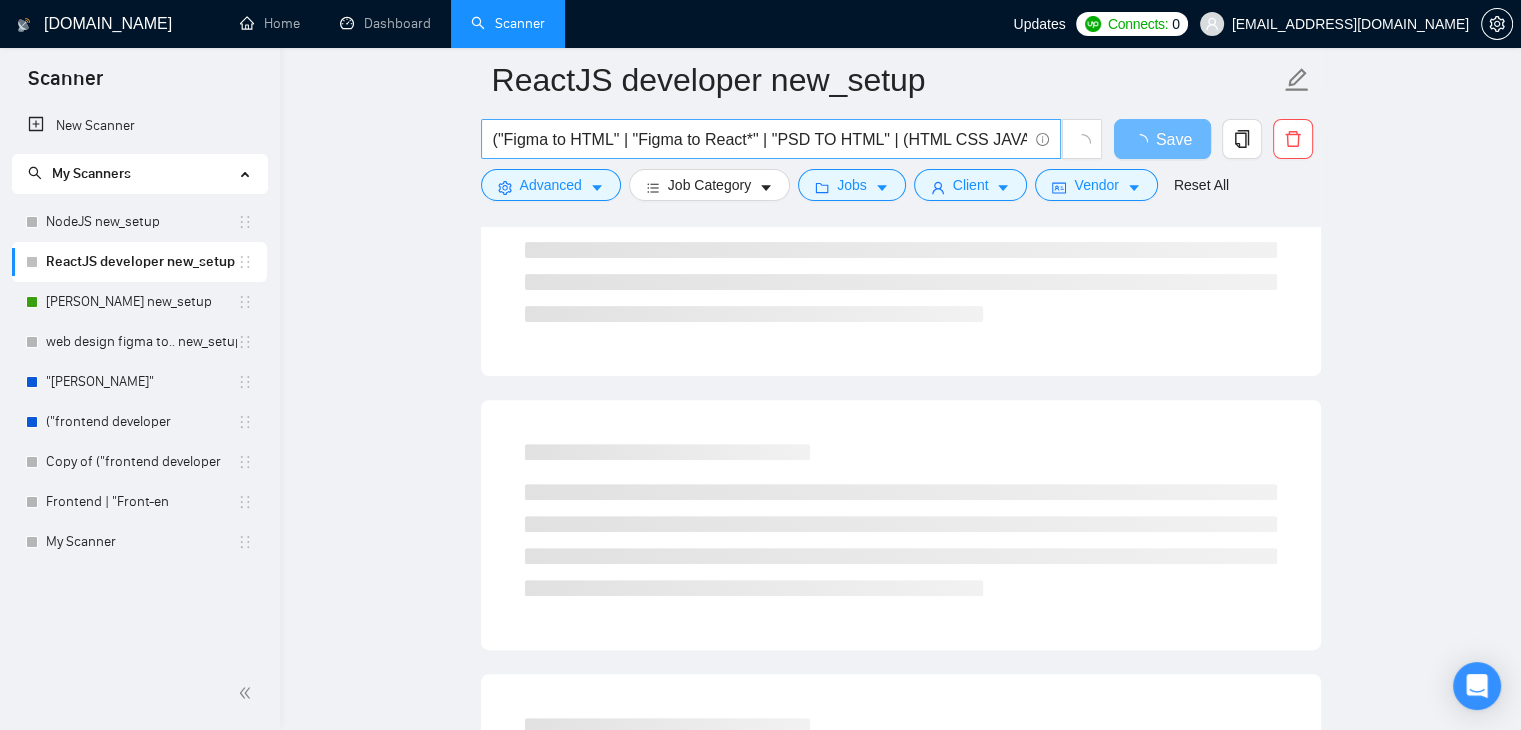 click on "("Figma to HTML" | "Figma to React*" | "PSD TO HTML" | (HTML CSS JAVASCRIPT))" at bounding box center (760, 139) 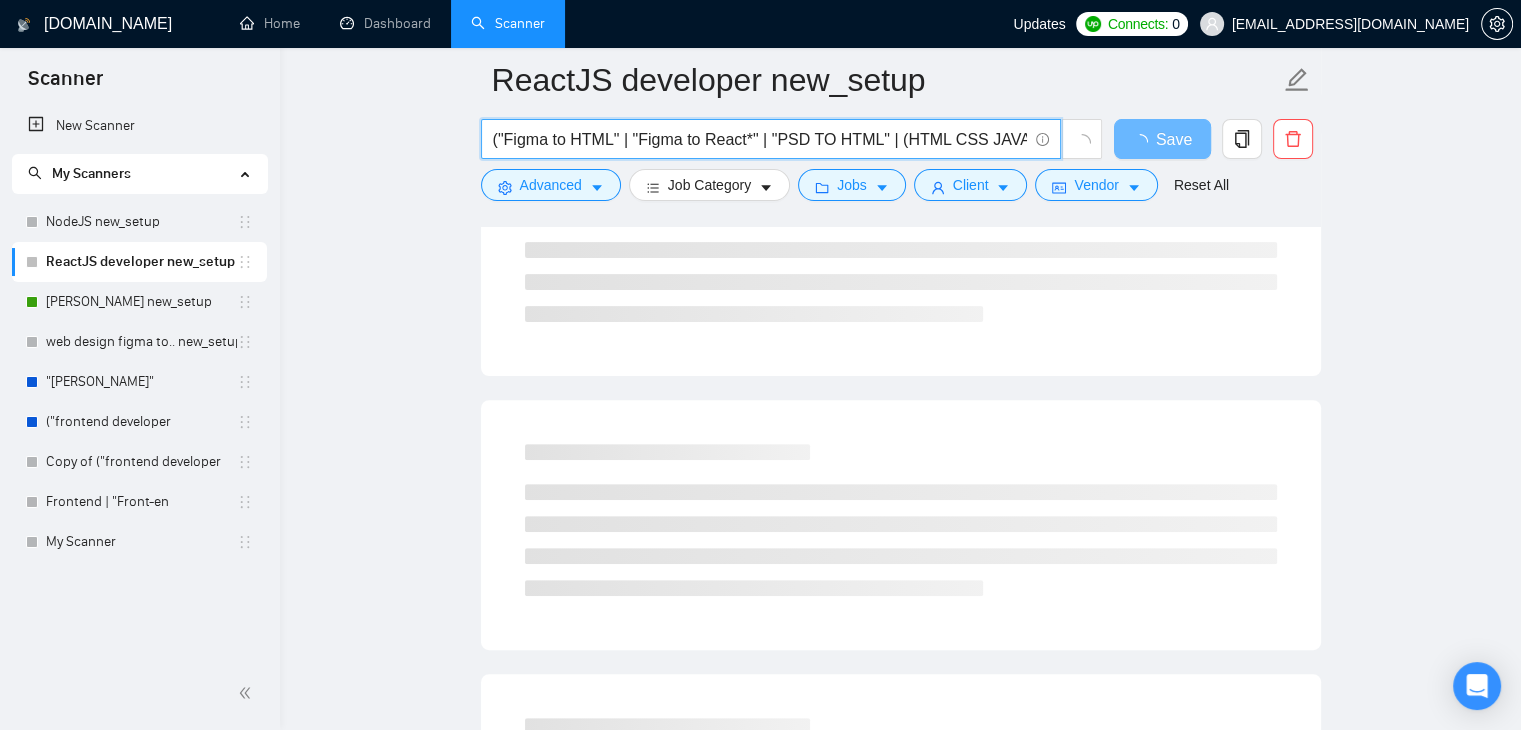 click on "("Figma to HTML" | "Figma to React*" | "PSD TO HTML" | (HTML CSS JAVASCRIPT))" at bounding box center (760, 139) 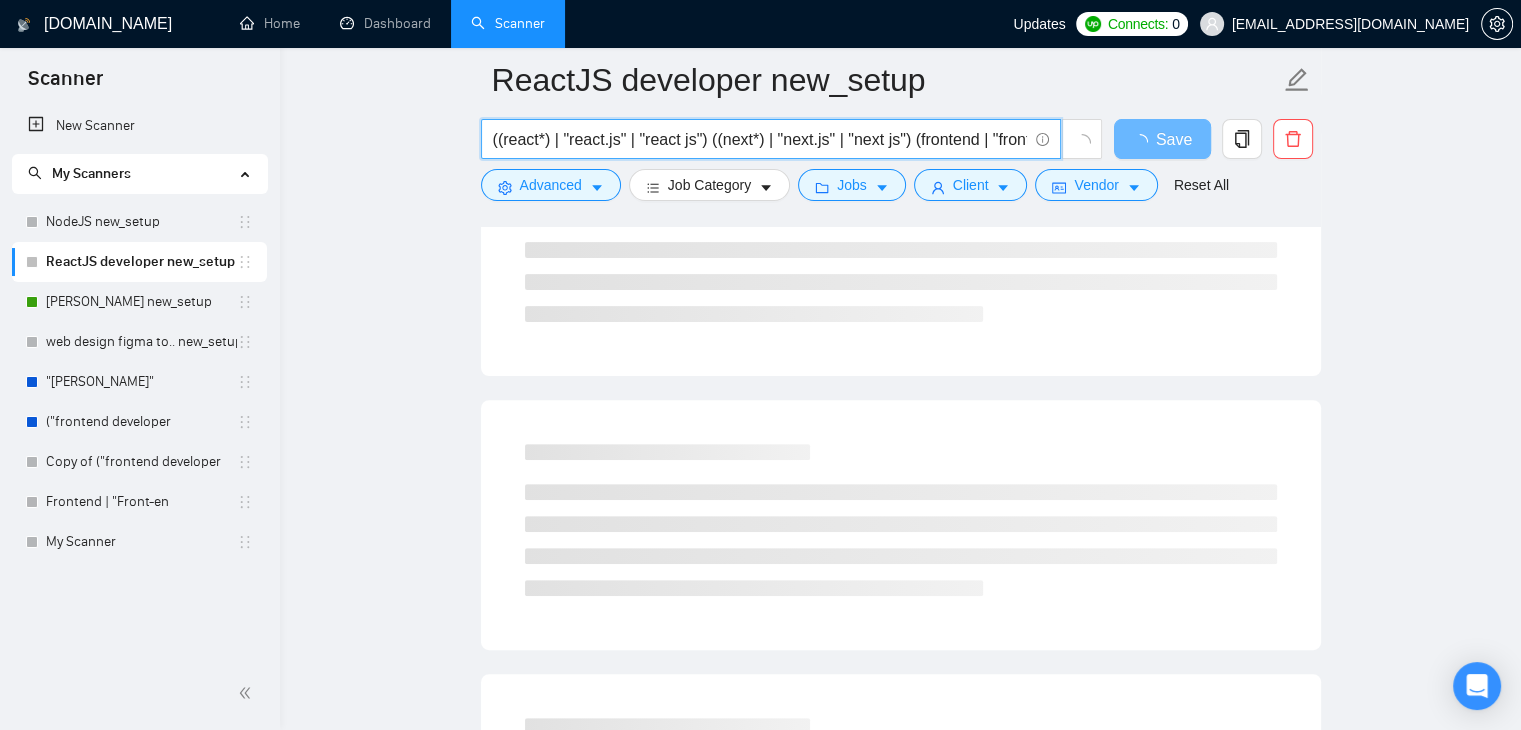scroll, scrollTop: 0, scrollLeft: 139, axis: horizontal 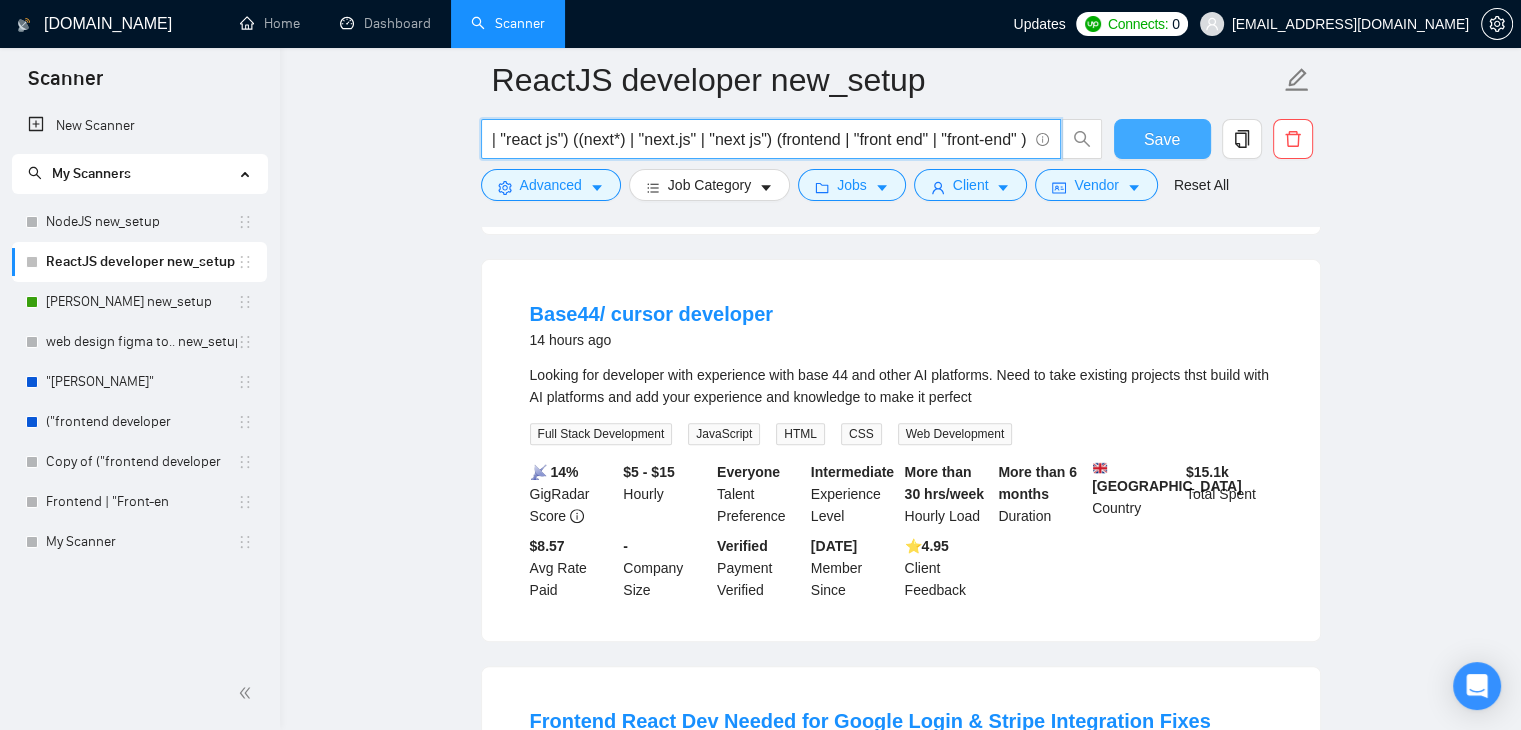 type on "((react*) | "react.js" | "react js") ((next*) | "next.js" | "next js") (frontend | "front end" | "front-end" )" 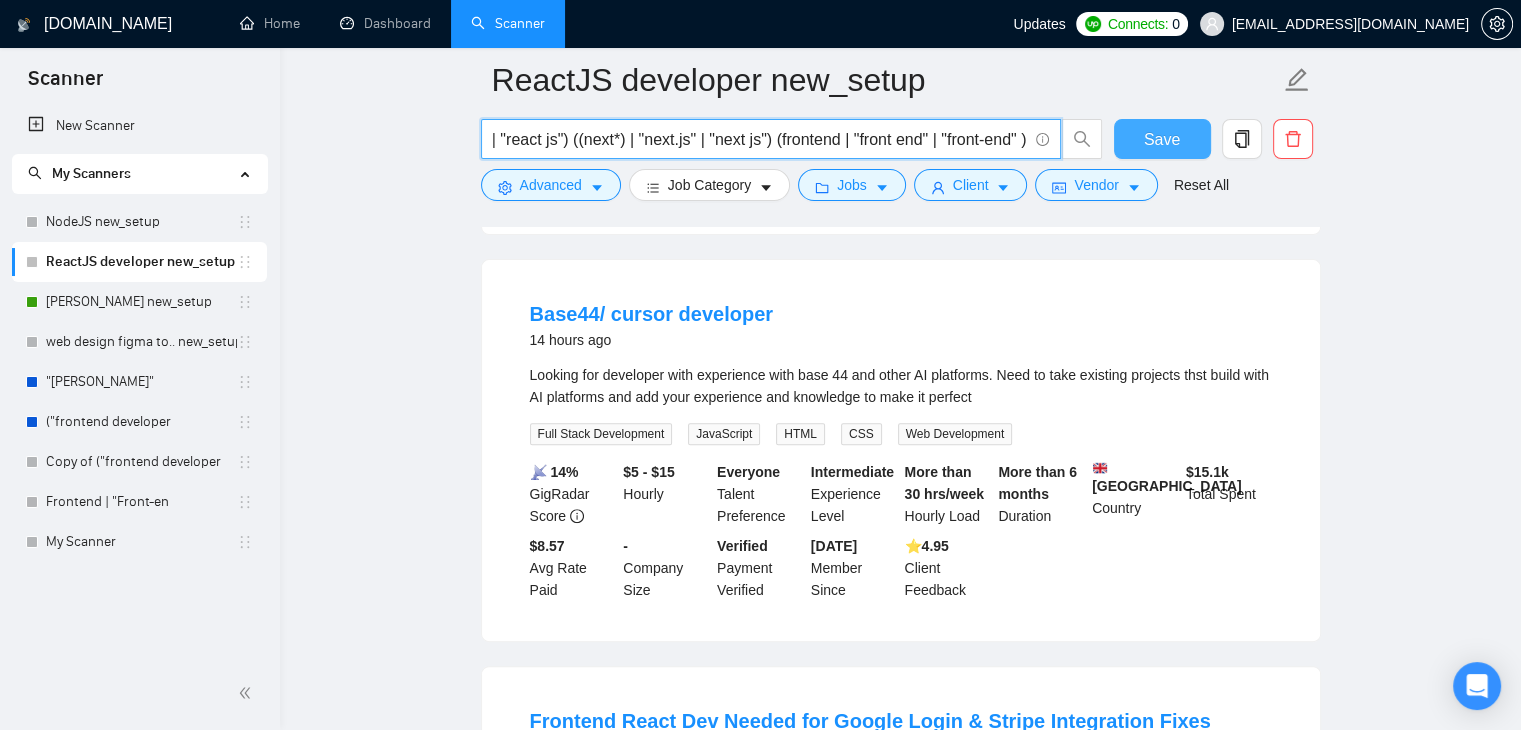 scroll, scrollTop: 0, scrollLeft: 0, axis: both 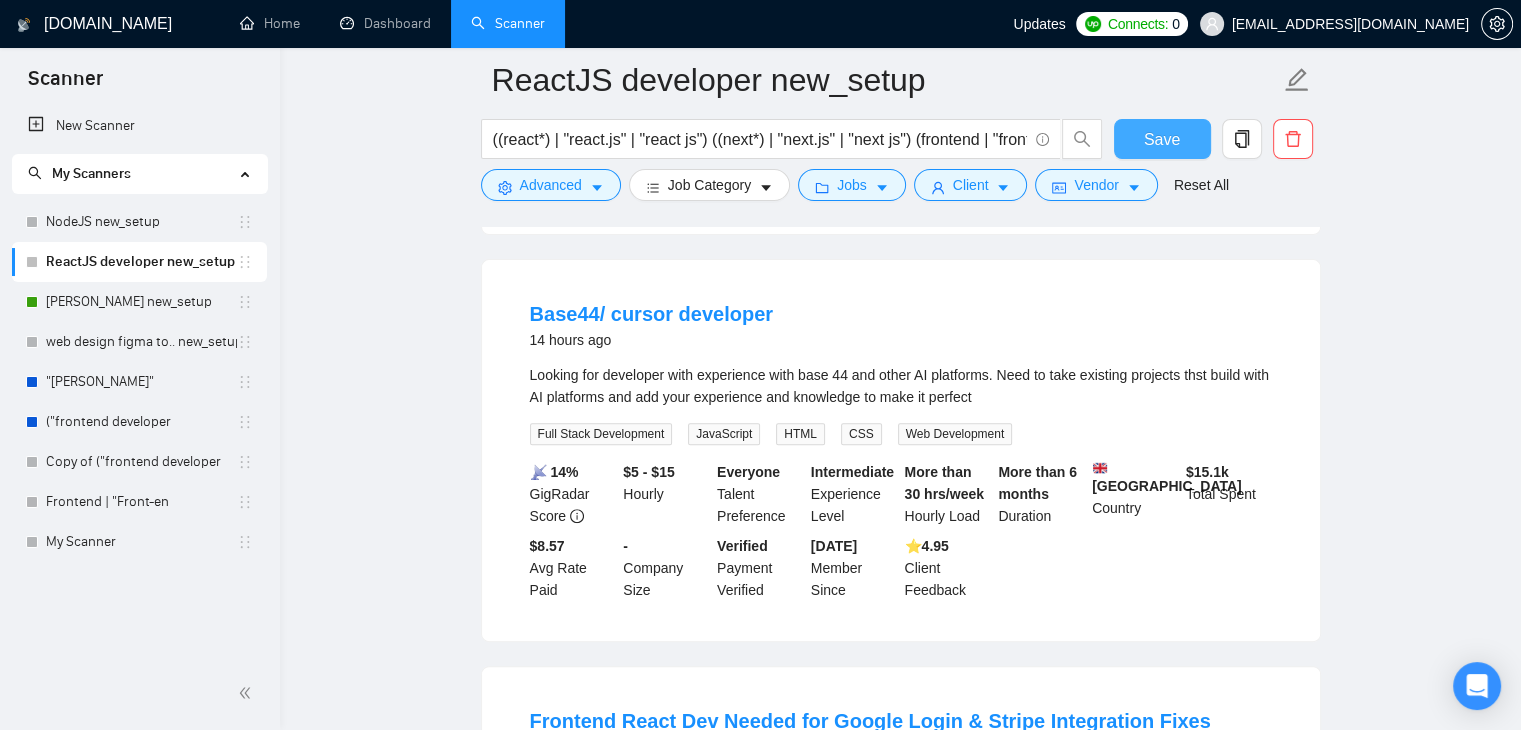 click on "Save" at bounding box center (1162, 139) 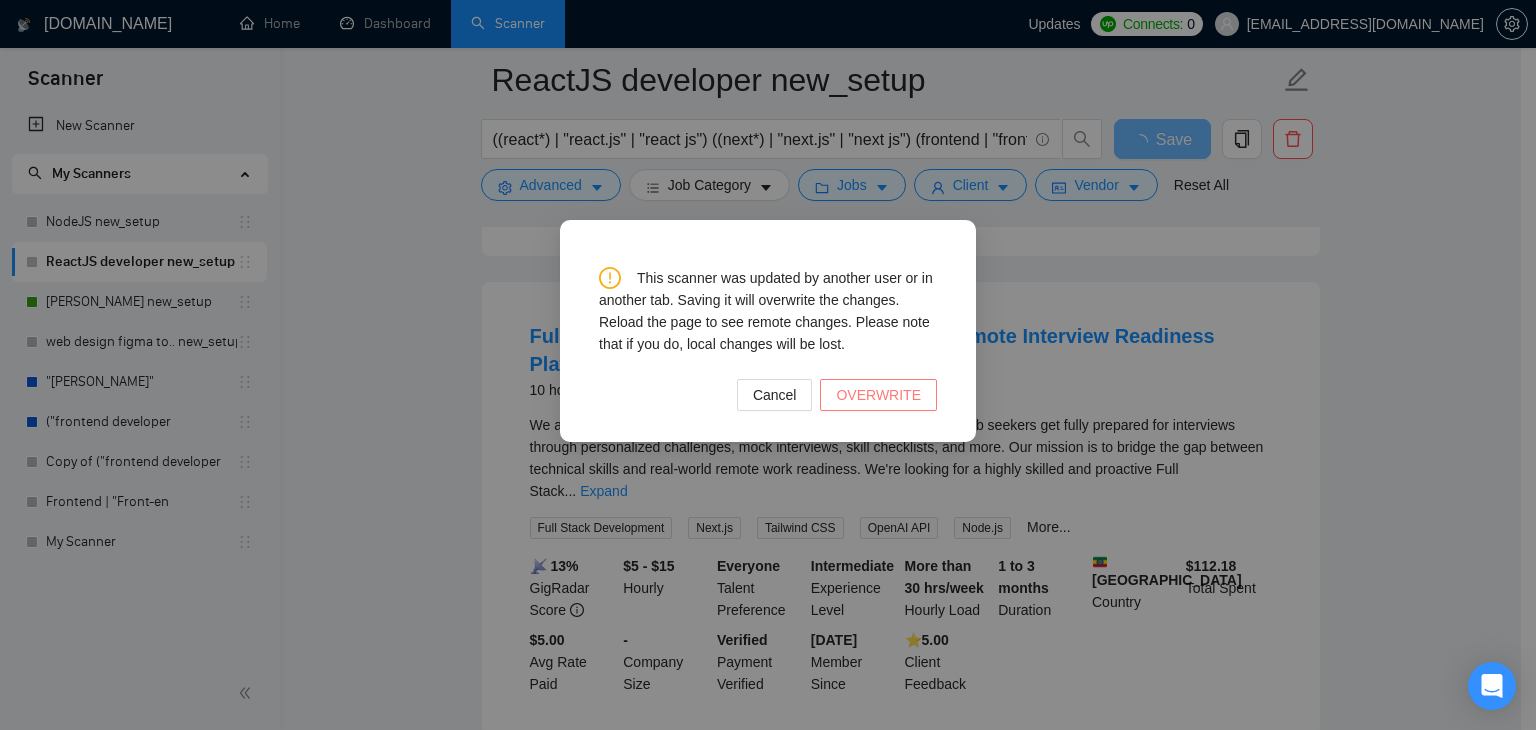 type 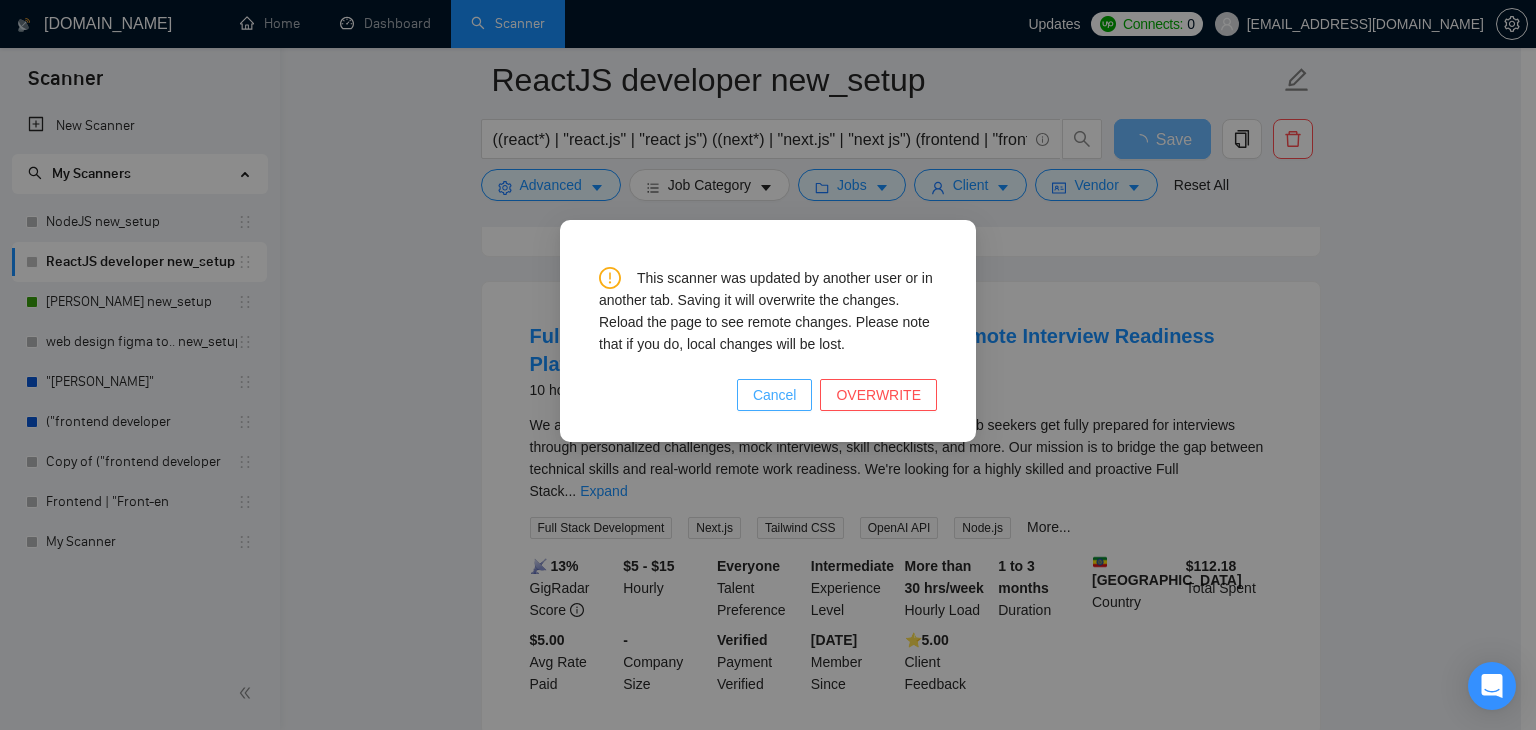 click on "Cancel" at bounding box center [775, 395] 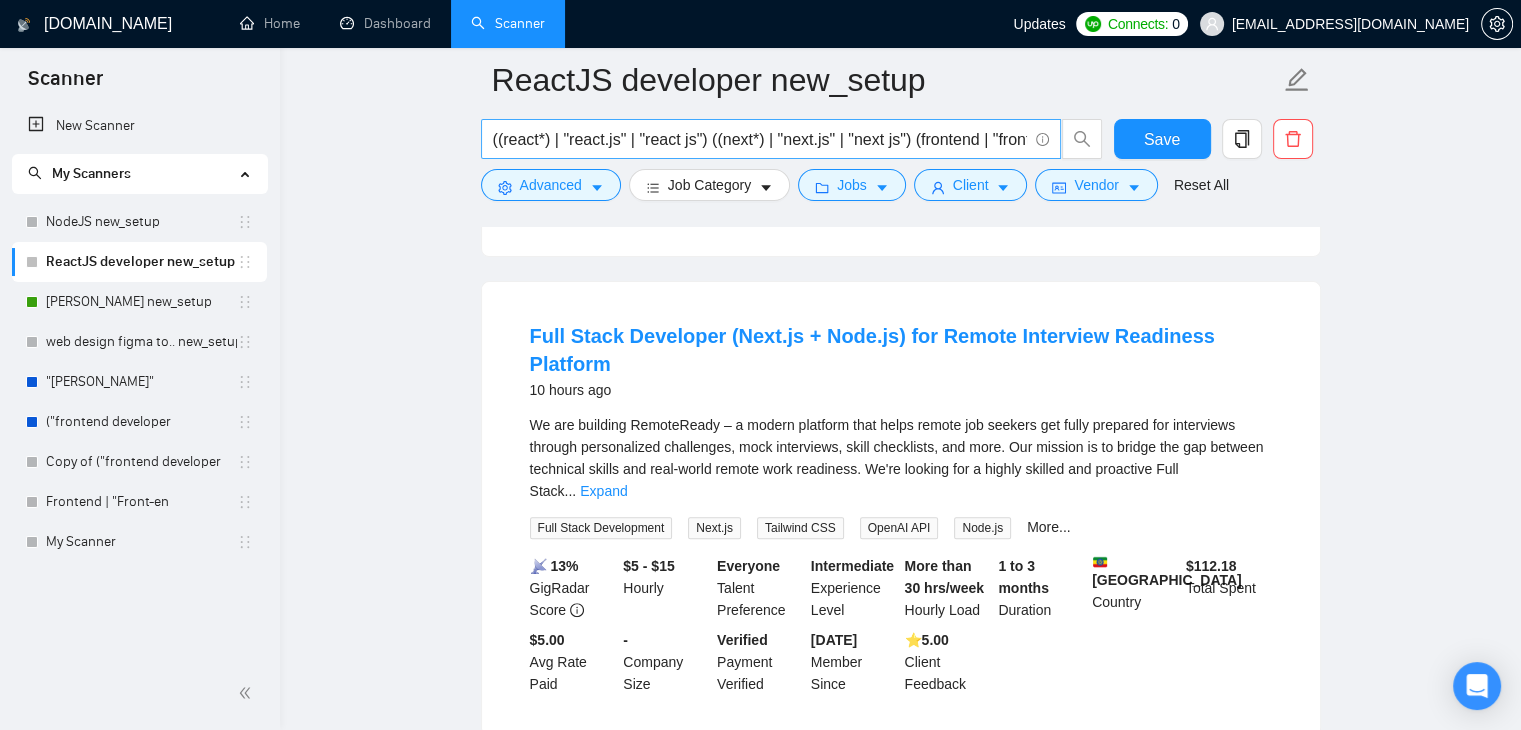 click on "((react*) | "react.js" | "react js") ((next*) | "next.js" | "next js") (frontend | "front end" | "front-end" )" at bounding box center (760, 139) 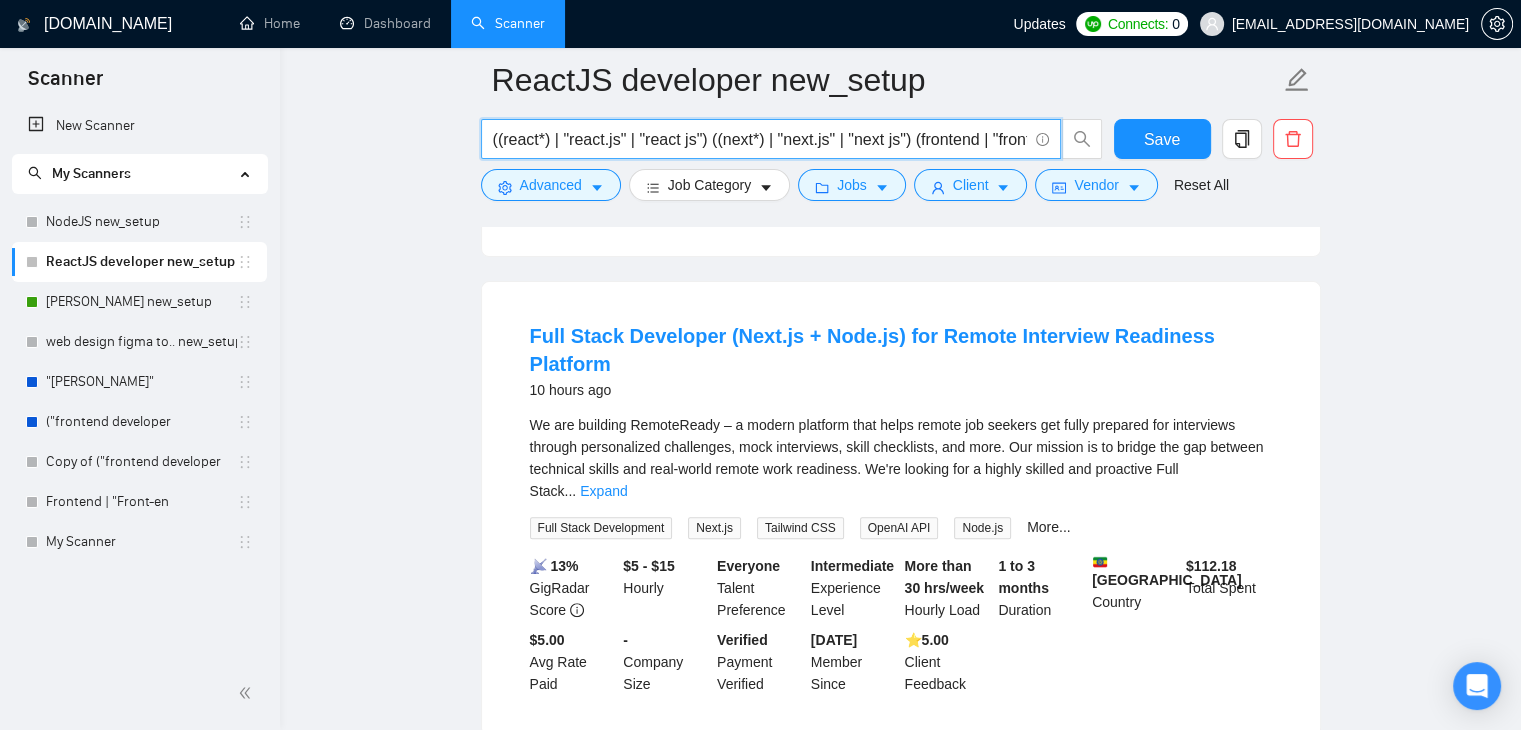 click on "((react*) | "react.js" | "react js") ((next*) | "next.js" | "next js") (frontend | "front end" | "front-end" )" at bounding box center [760, 139] 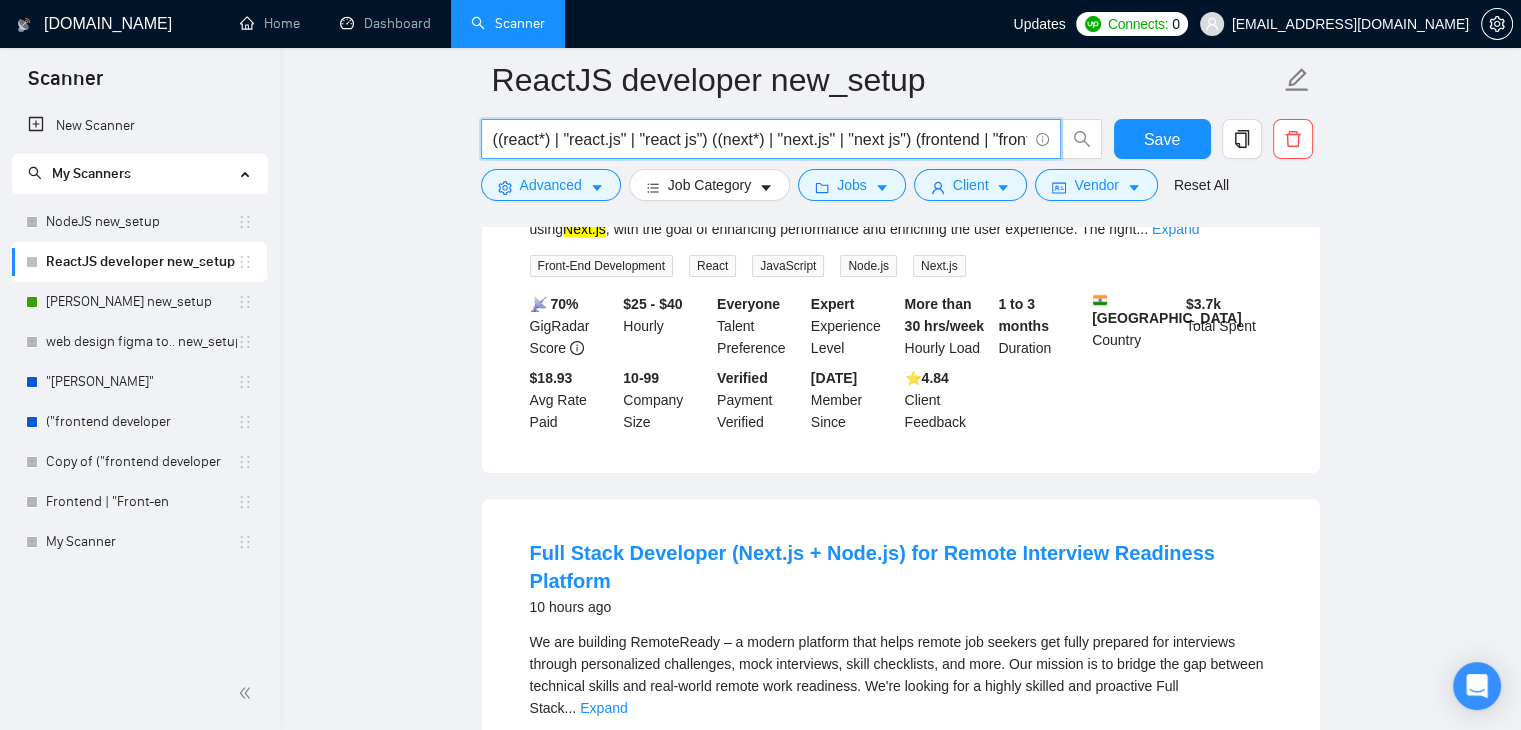 scroll, scrollTop: 347, scrollLeft: 0, axis: vertical 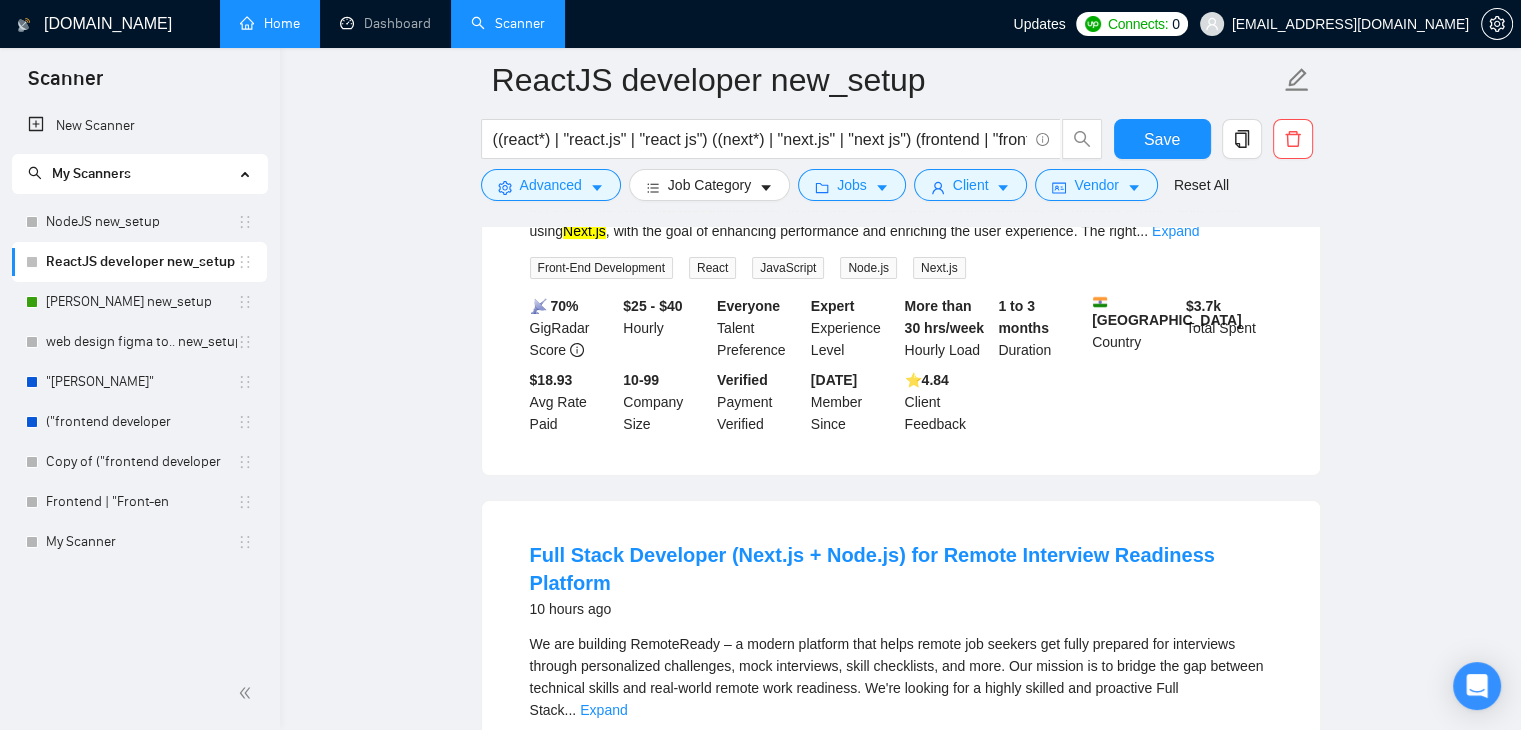 click on "Home" at bounding box center [270, 23] 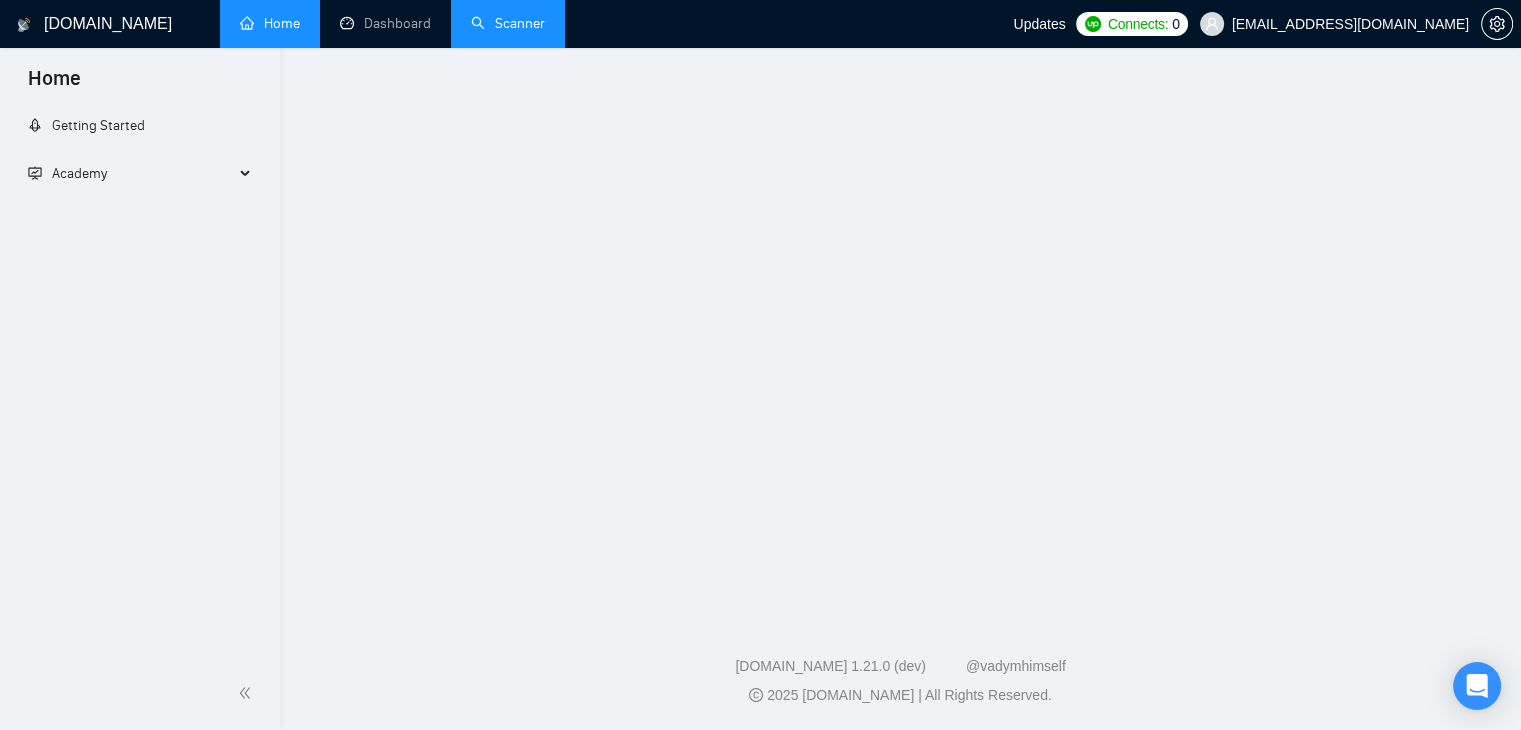 scroll, scrollTop: 0, scrollLeft: 0, axis: both 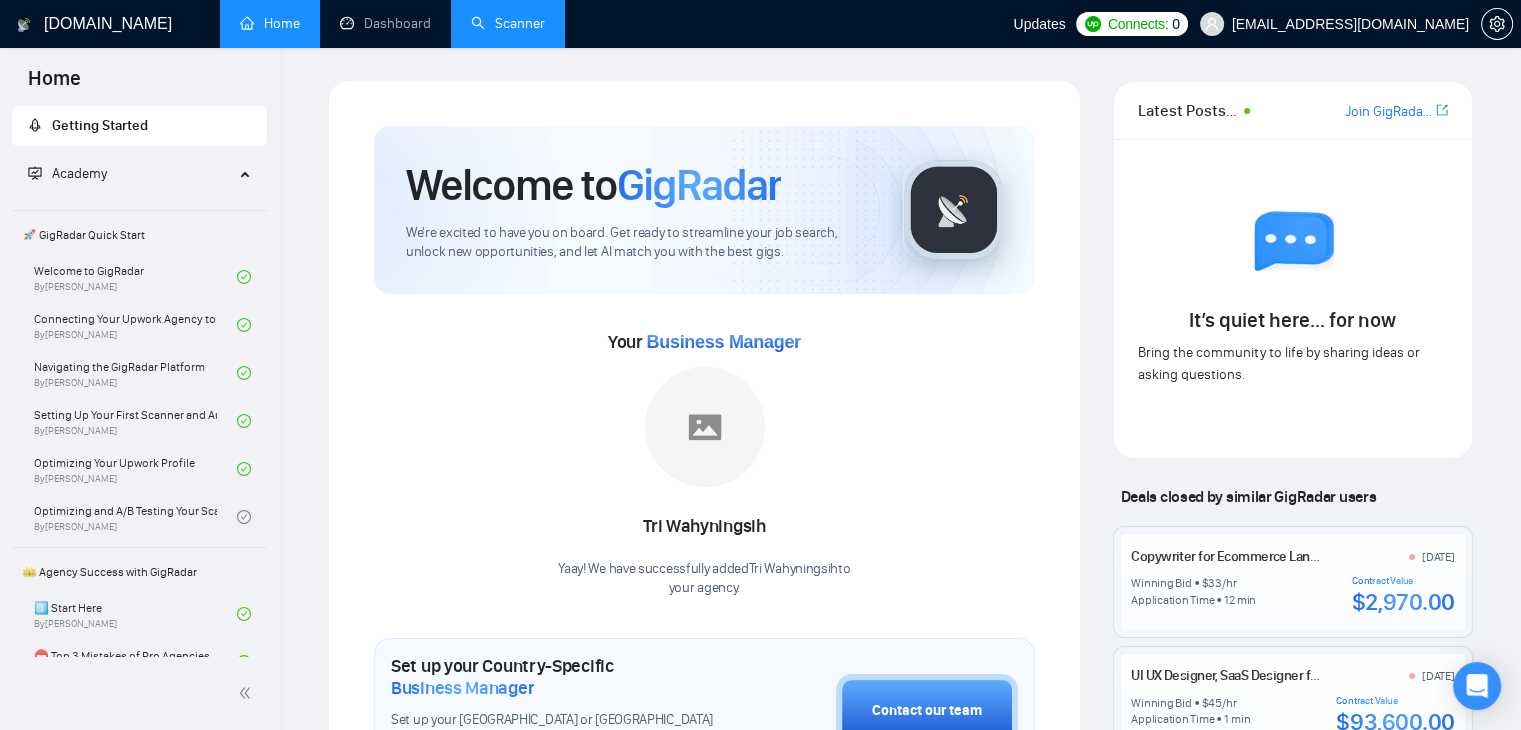 click on "Scanner" at bounding box center [508, 23] 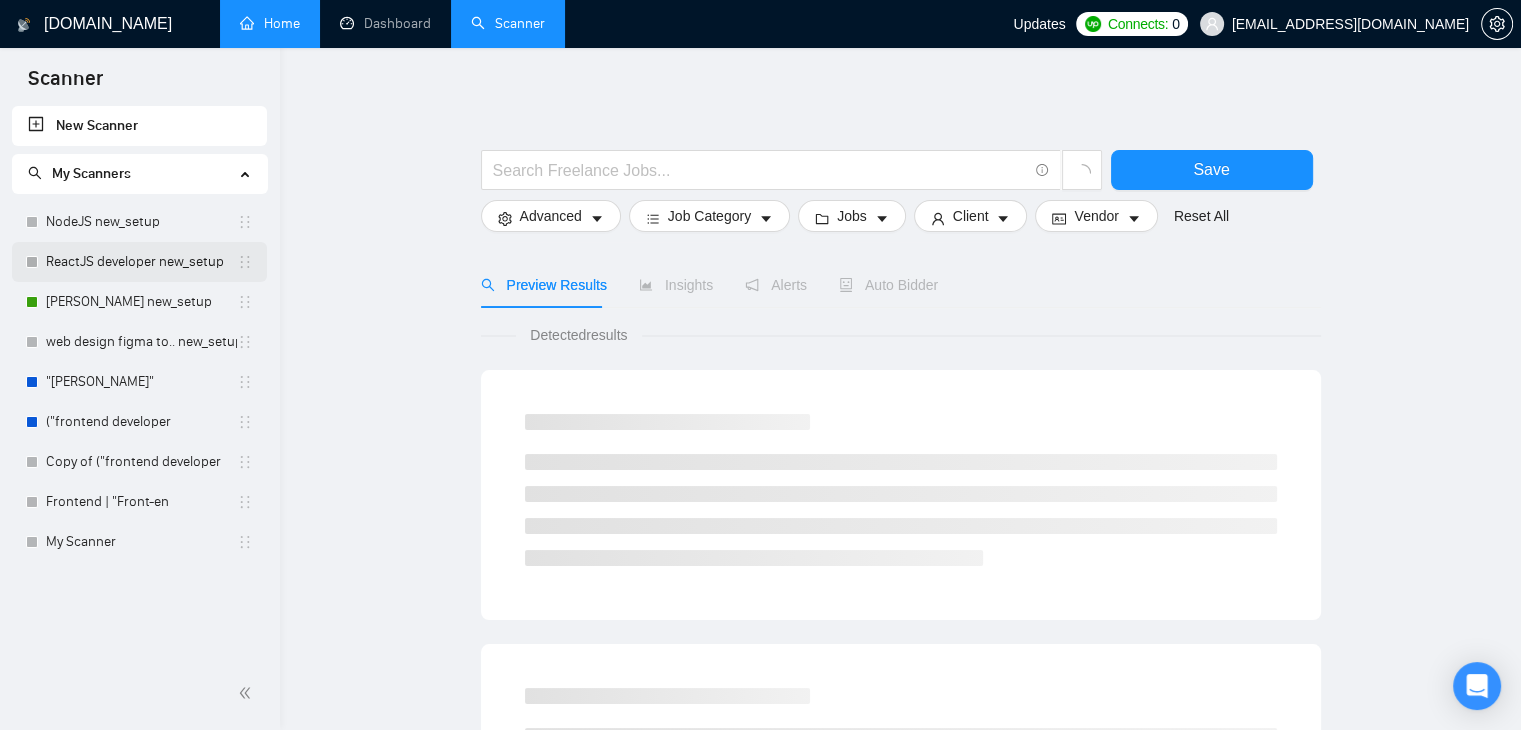 click on "ReactJS developer new_setup" at bounding box center [141, 262] 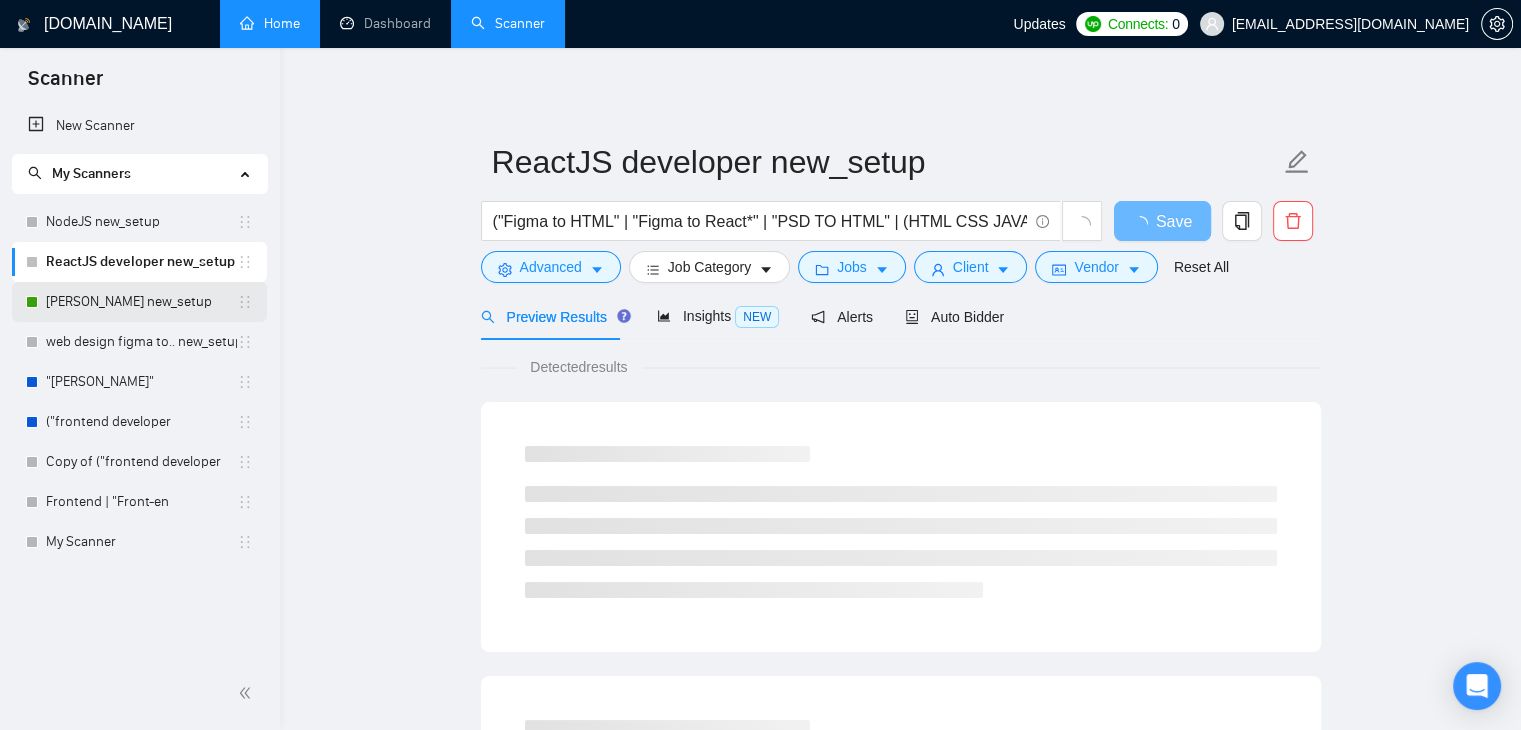 click on "[PERSON_NAME] new_setup" at bounding box center (141, 302) 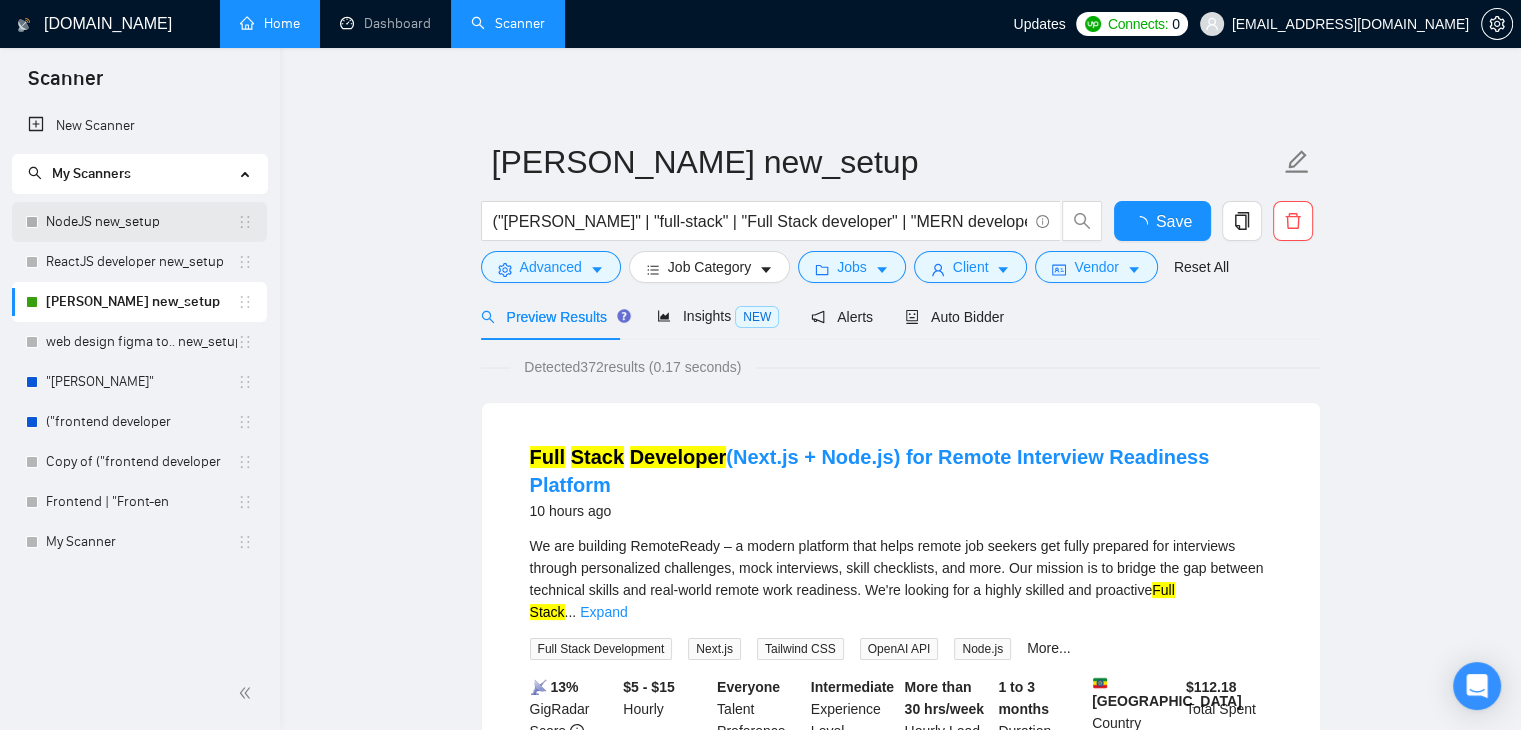 click on "NodeJS new_setup" at bounding box center (141, 222) 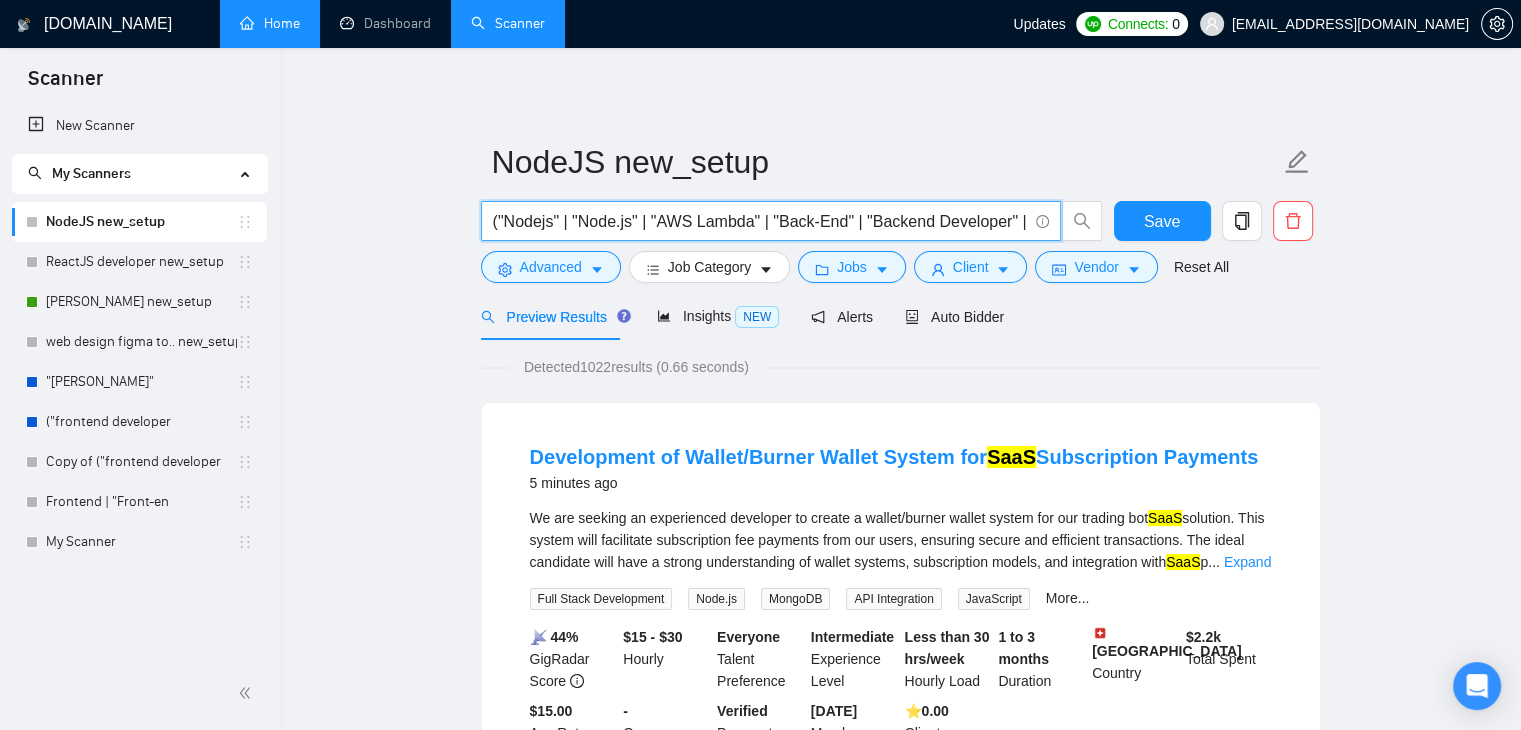 click on "("Nodejs" | "Node.js" | "AWS Lambda" | "Back-End" | "Backend Developer" | "FastAPI Development") ( "Node*" | "MongoDB") ("web application" | dashboard | SaaS | "admin panel | API Integration")" at bounding box center (760, 221) 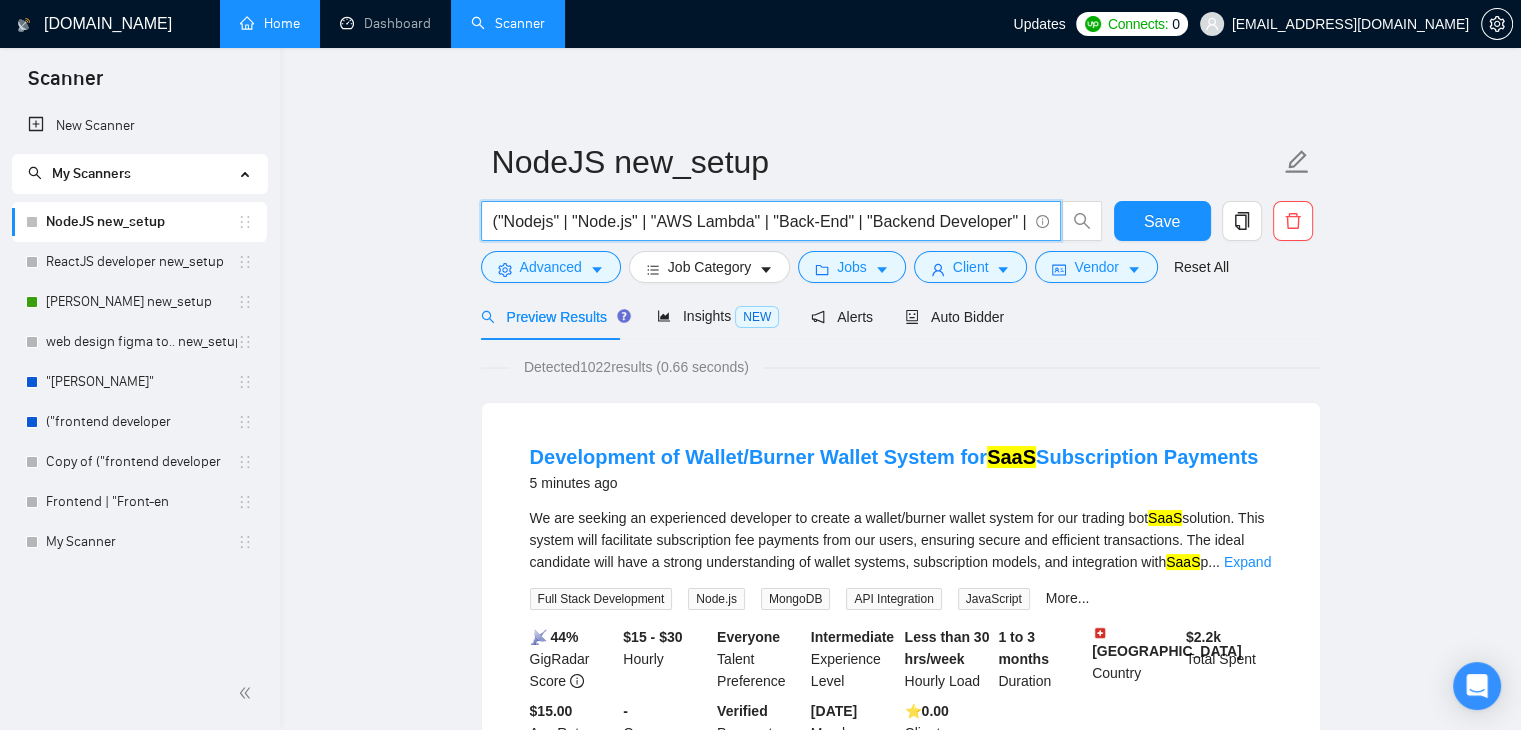 drag, startPoint x: 632, startPoint y: 223, endPoint x: 611, endPoint y: 224, distance: 21.023796 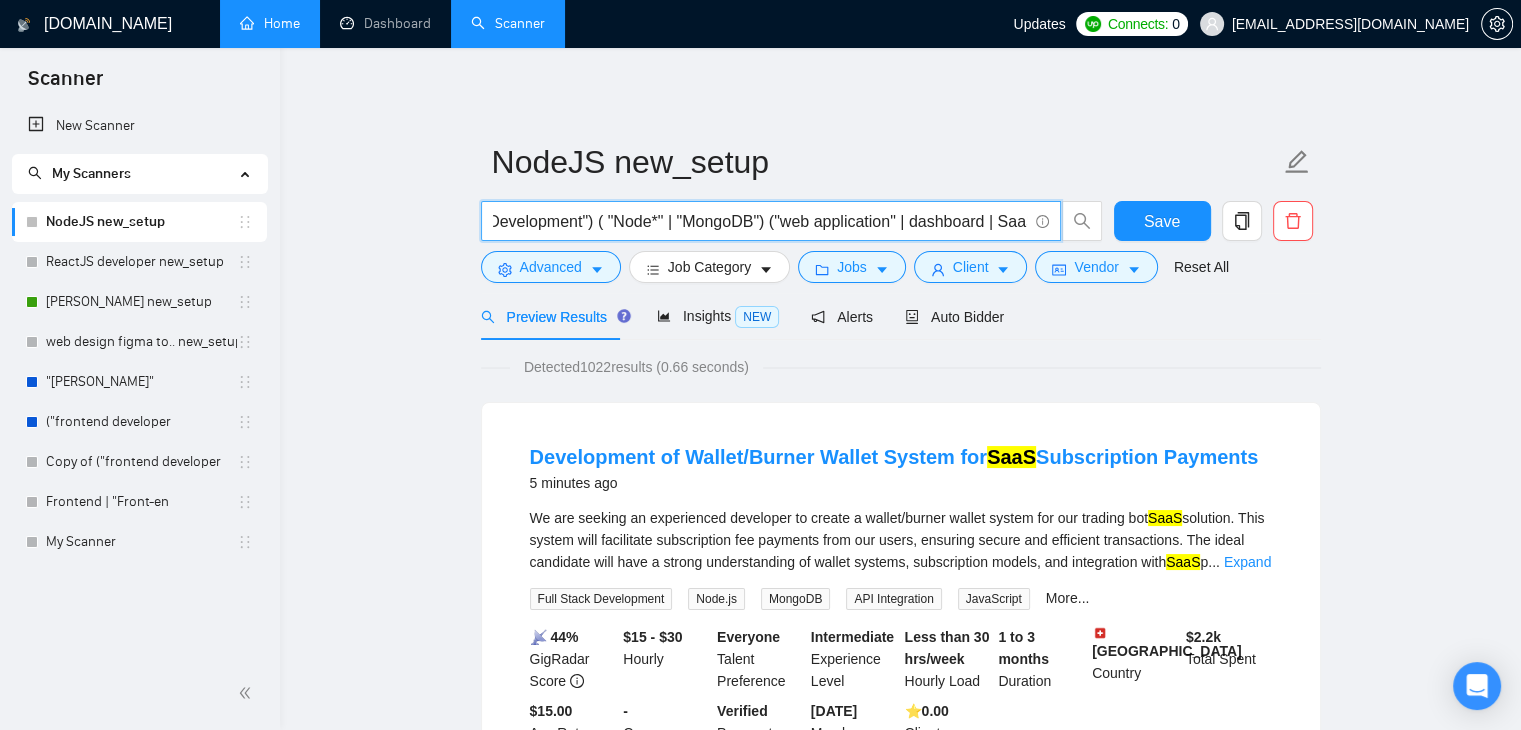 scroll, scrollTop: 0, scrollLeft: 0, axis: both 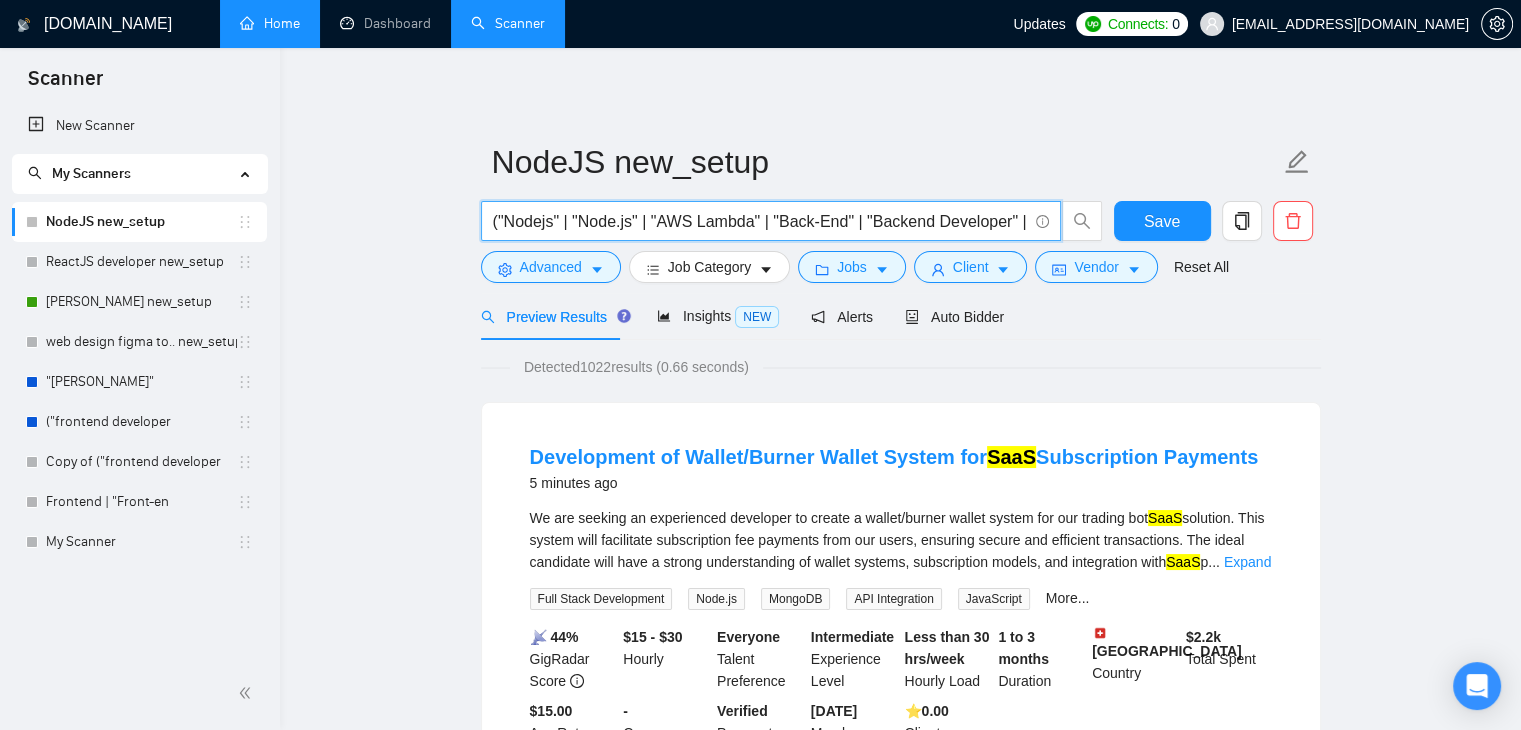 click on "("Nodejs" | "Node.js" | "AWS Lambda" | "Back-End" | "Backend Developer" | "FastAPI Development") ( "Node*" | "MongoDB") ("web application" | dashboard | SaaS | "admin panel | API Integration")" at bounding box center (760, 221) 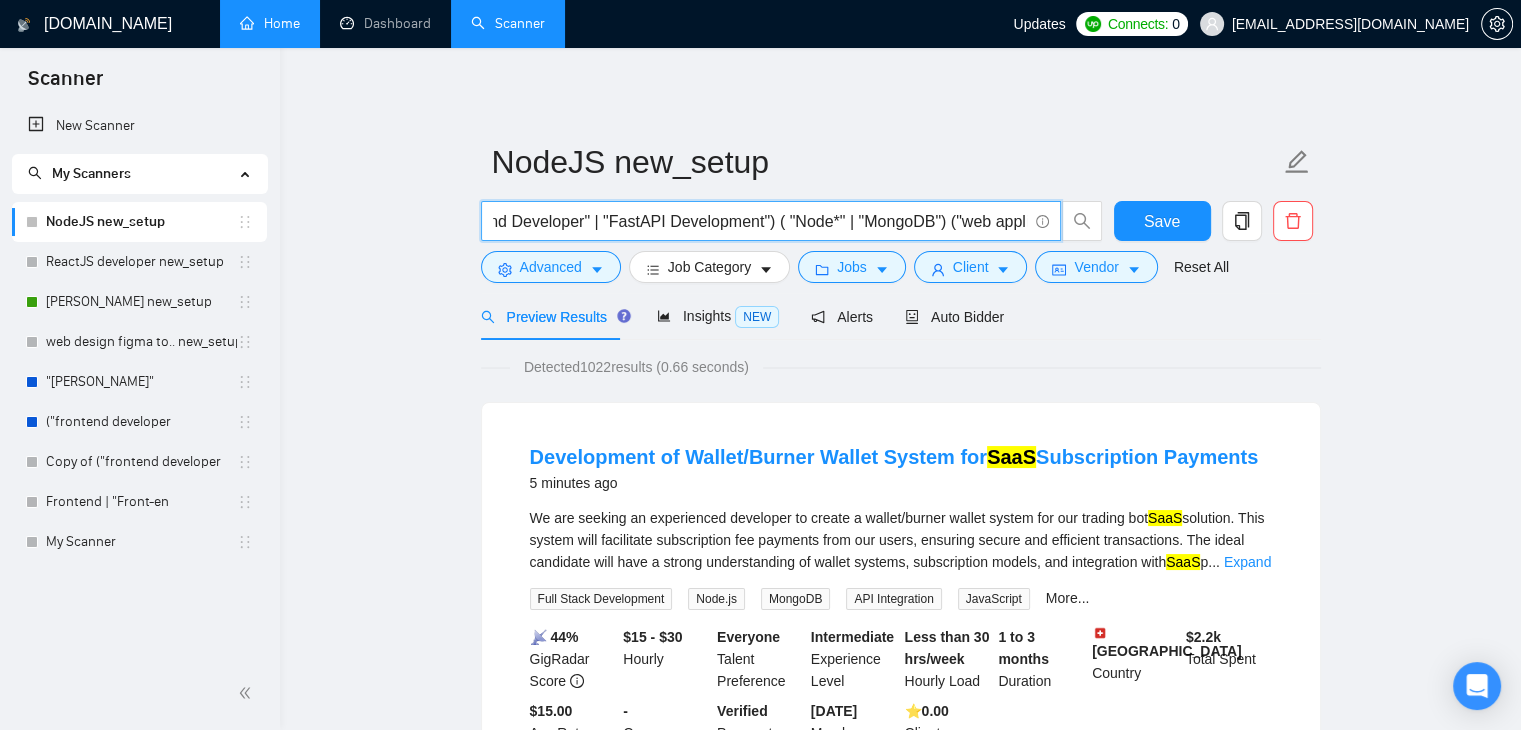 scroll, scrollTop: 0, scrollLeft: 0, axis: both 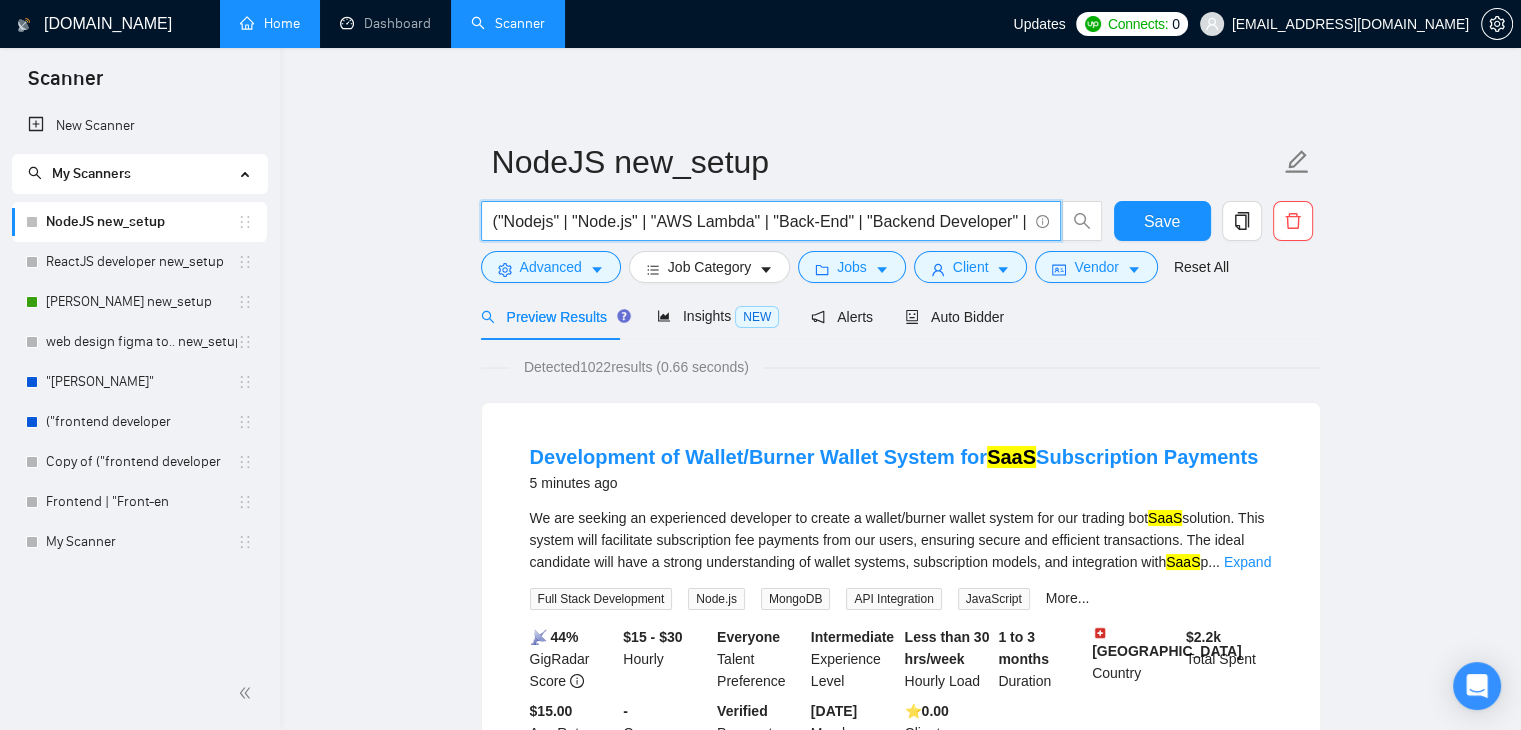 click on "("Nodejs" | "Node.js" | "AWS Lambda" | "Back-End" | "Backend Developer" | "FastAPI Development") ( "Node*" | "MongoDB") ("web application" | dashboard | SaaS | "admin panel | API Integration")" at bounding box center [760, 221] 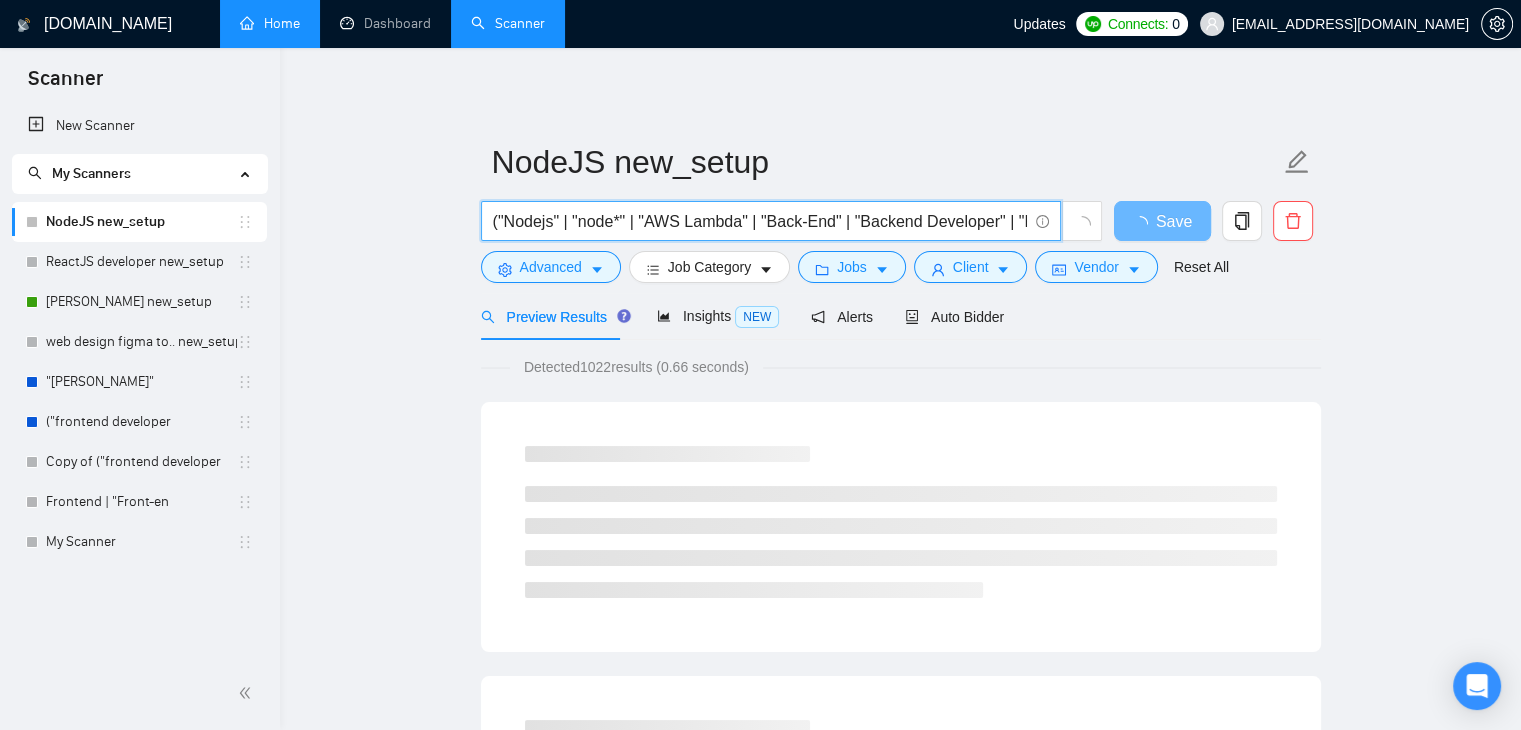 drag, startPoint x: 572, startPoint y: 224, endPoint x: 508, endPoint y: 217, distance: 64.381676 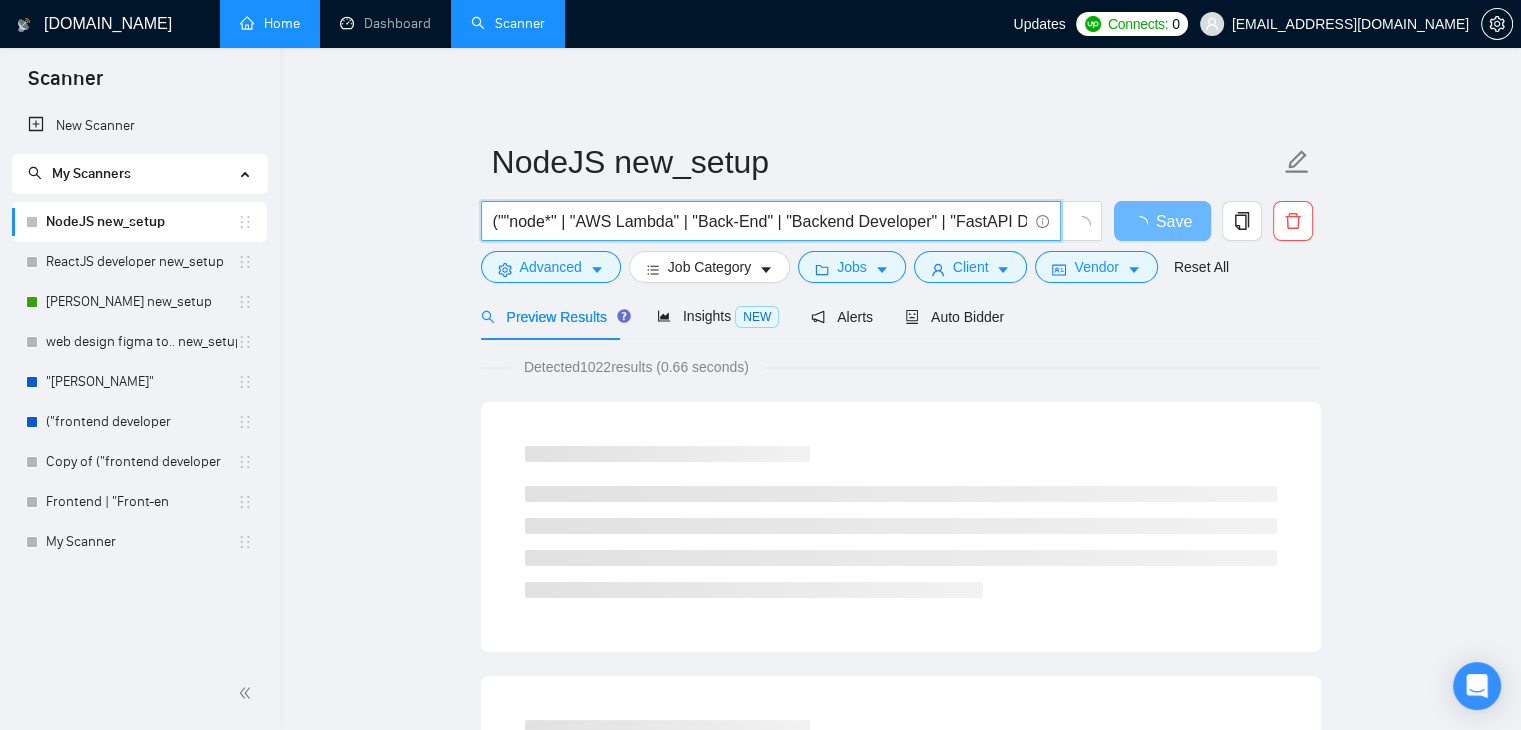 type on "("node*" | "AWS Lambda" | "Back-End" | "Backend Developer" | "FastAPI Development") ( "Node*" | "MongoDB") ("web application" | dashboard | SaaS | "admin panel | API Integration")" 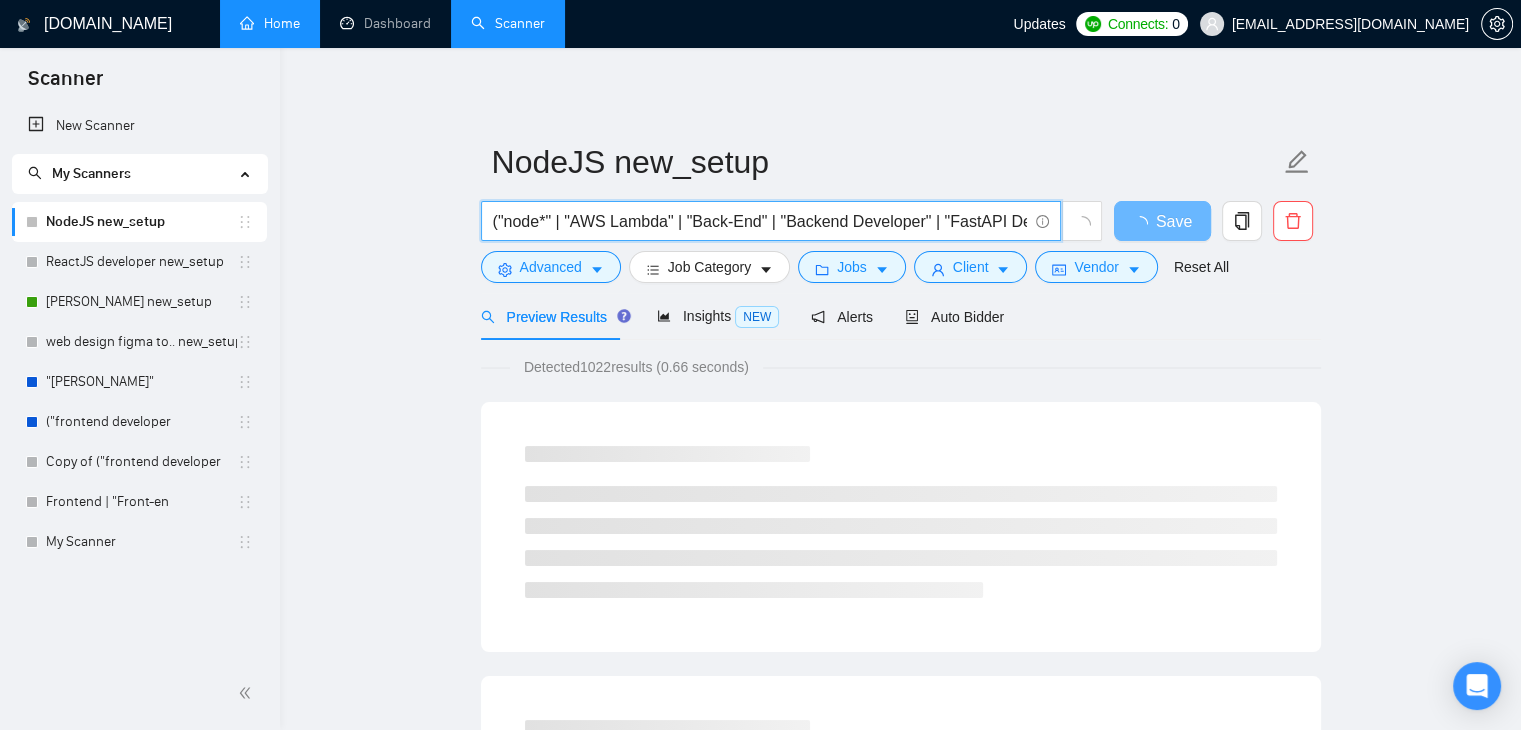 click on "("node*" | "AWS Lambda" | "Back-End" | "Backend Developer" | "FastAPI Development") ( "Node*" | "MongoDB") ("web application" | dashboard | SaaS | "admin panel | API Integration")" at bounding box center (760, 221) 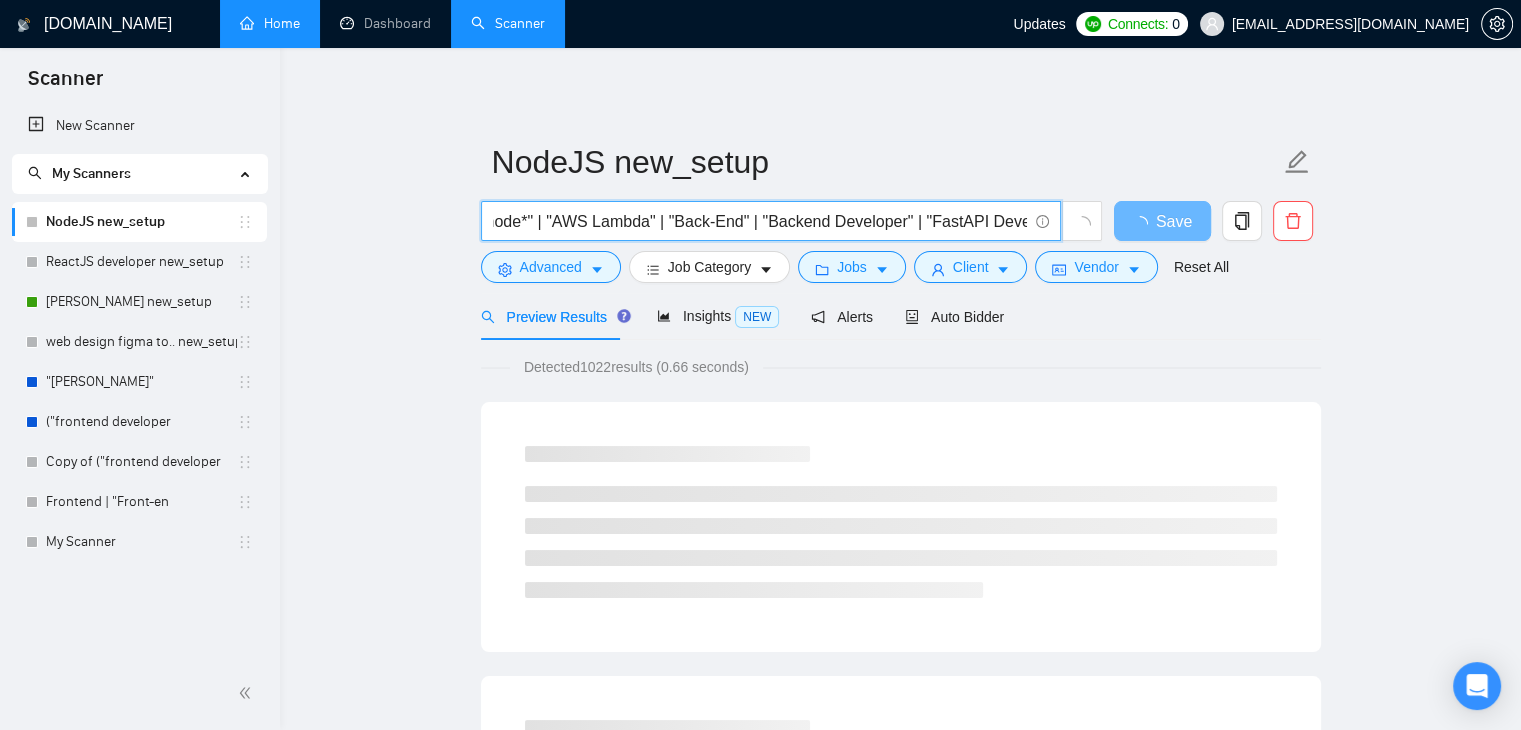 scroll, scrollTop: 0, scrollLeft: 0, axis: both 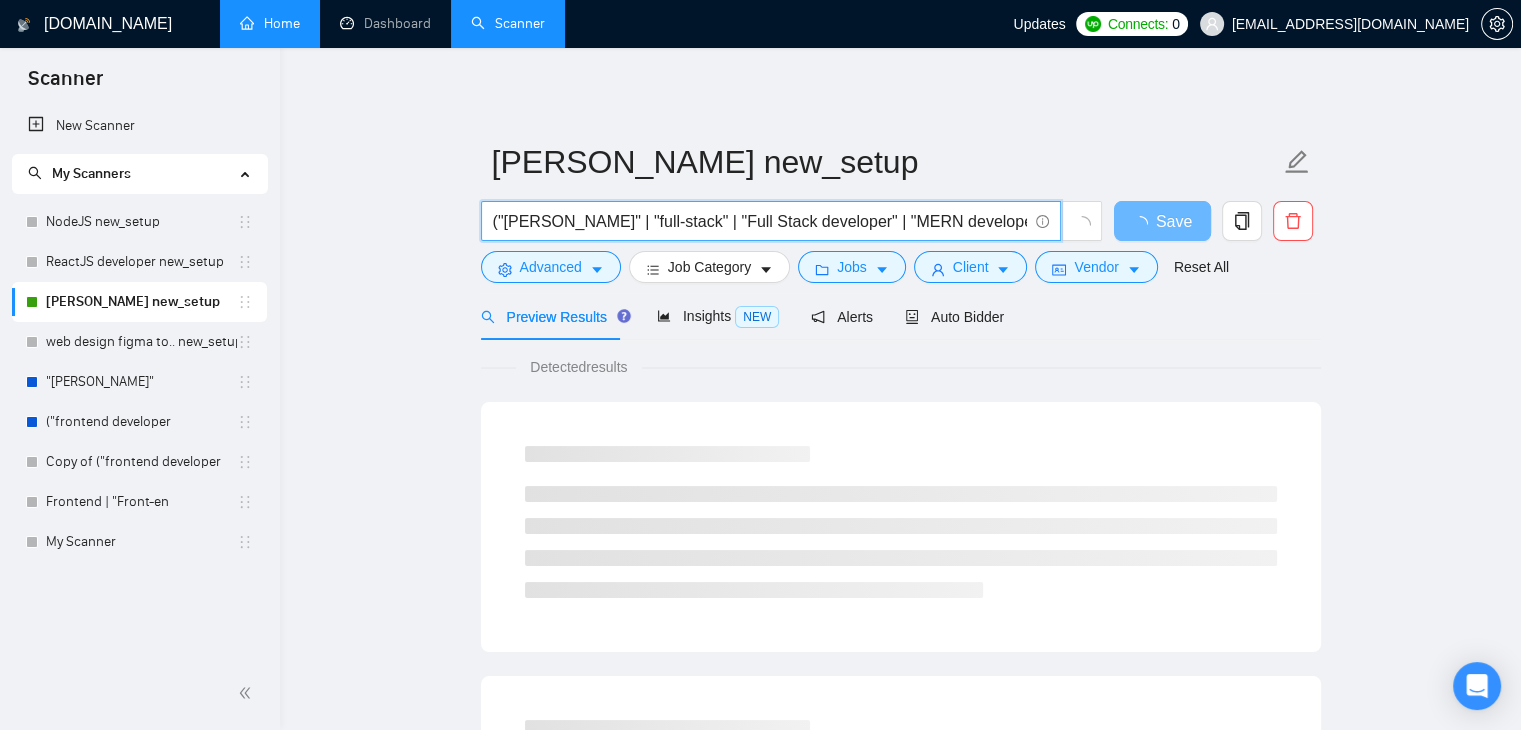 click on "("[PERSON_NAME]" | "full-stack" | "Full Stack developer" | "MERN developer") ("React*" | "Node*" | "MongoDB") ("Web Application" MVP | dashboard | SaaS | "admin panel")" at bounding box center [760, 221] 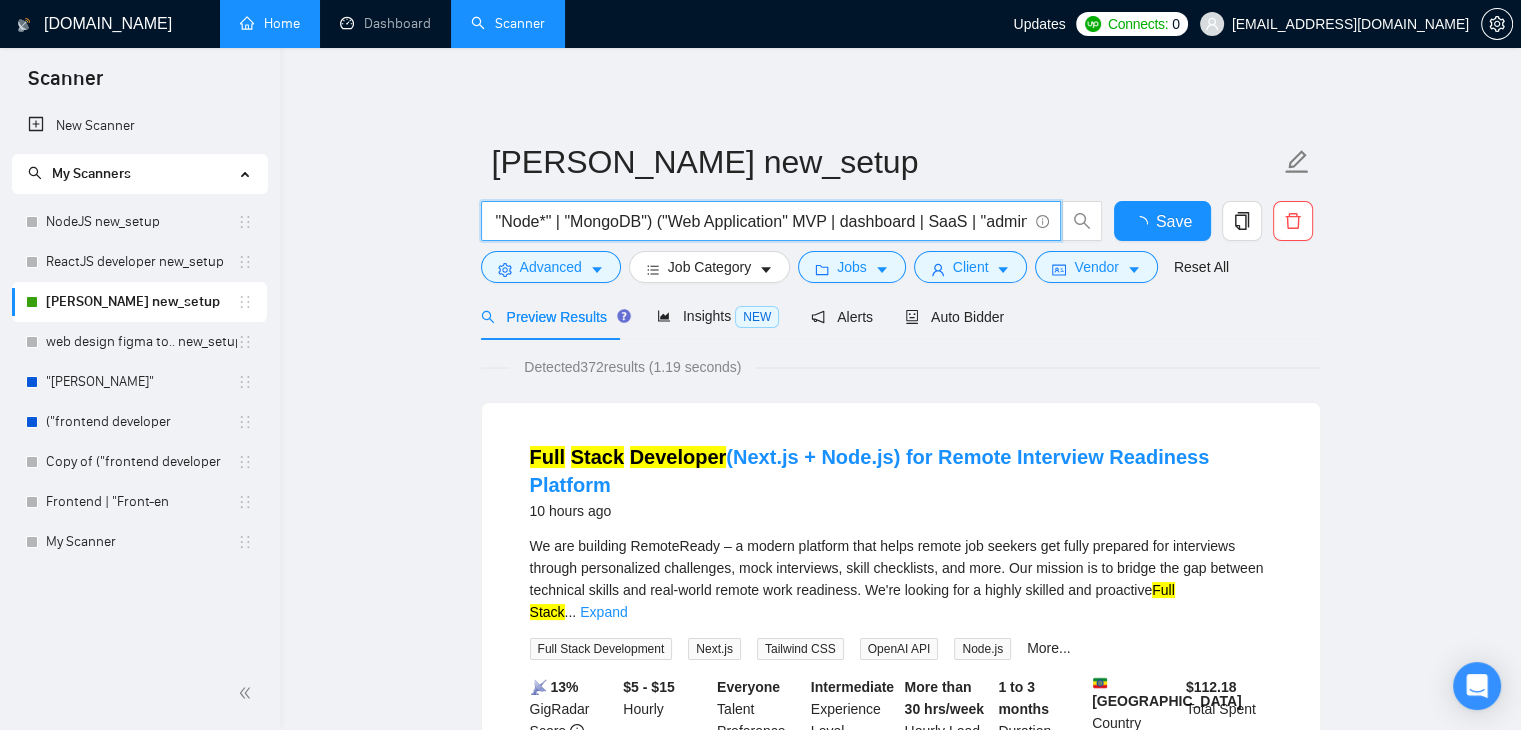 scroll, scrollTop: 0, scrollLeft: 0, axis: both 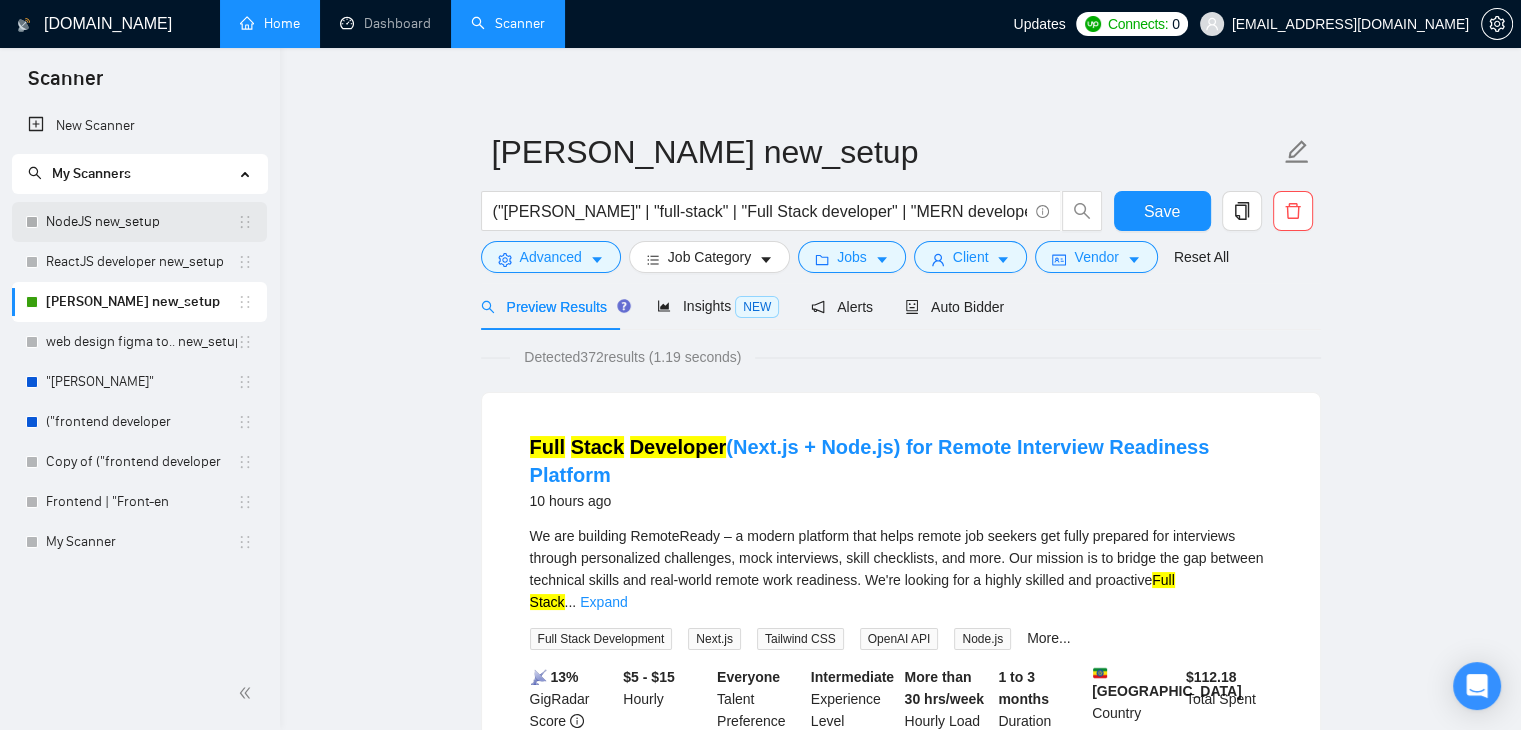 click on "NodeJS new_setup" at bounding box center (141, 222) 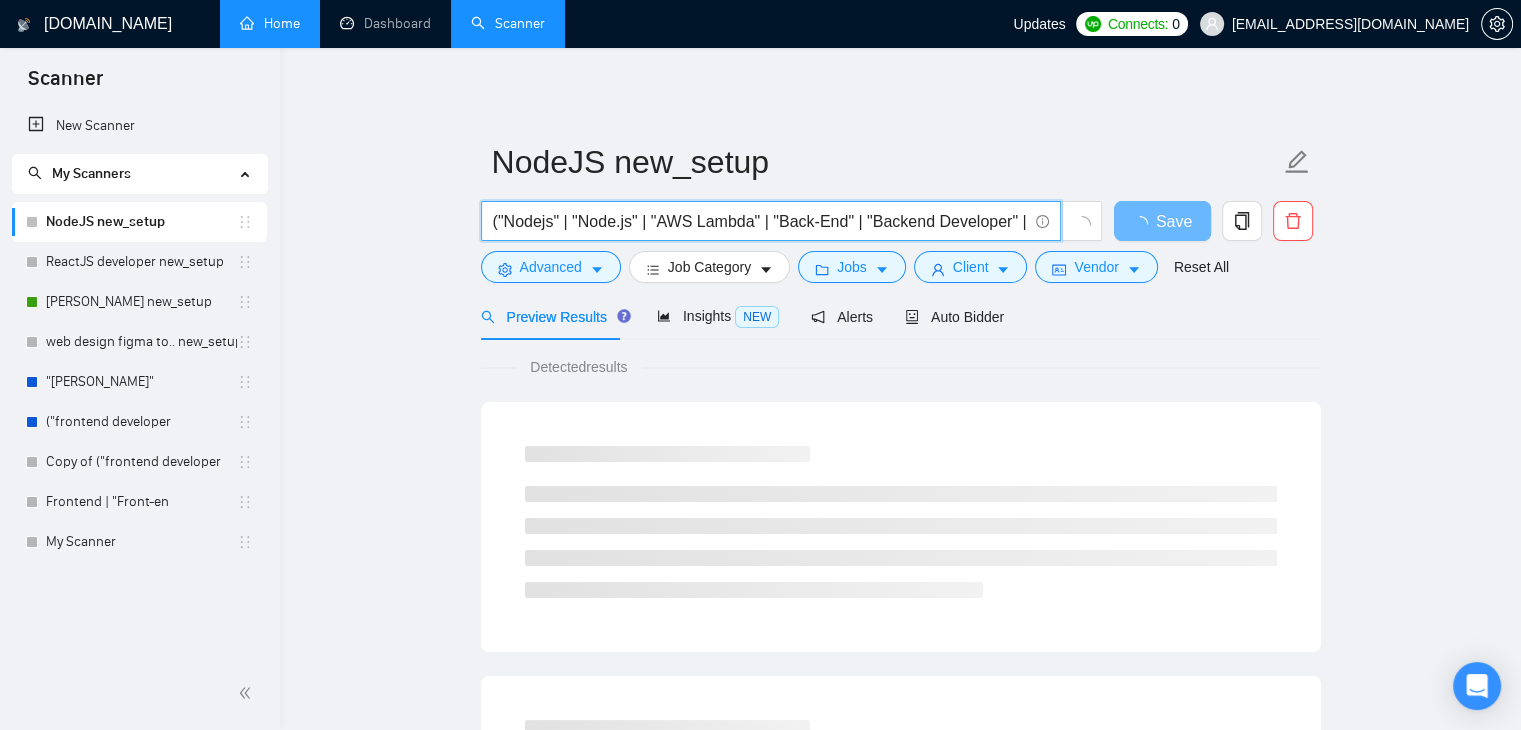 click on "("Nodejs" | "Node.js" | "AWS Lambda" | "Back-End" | "Backend Developer" | "FastAPI Development") ( "Node*" | "MongoDB") ("web application" | dashboard | SaaS | "admin panel | API Integration")" at bounding box center (760, 221) 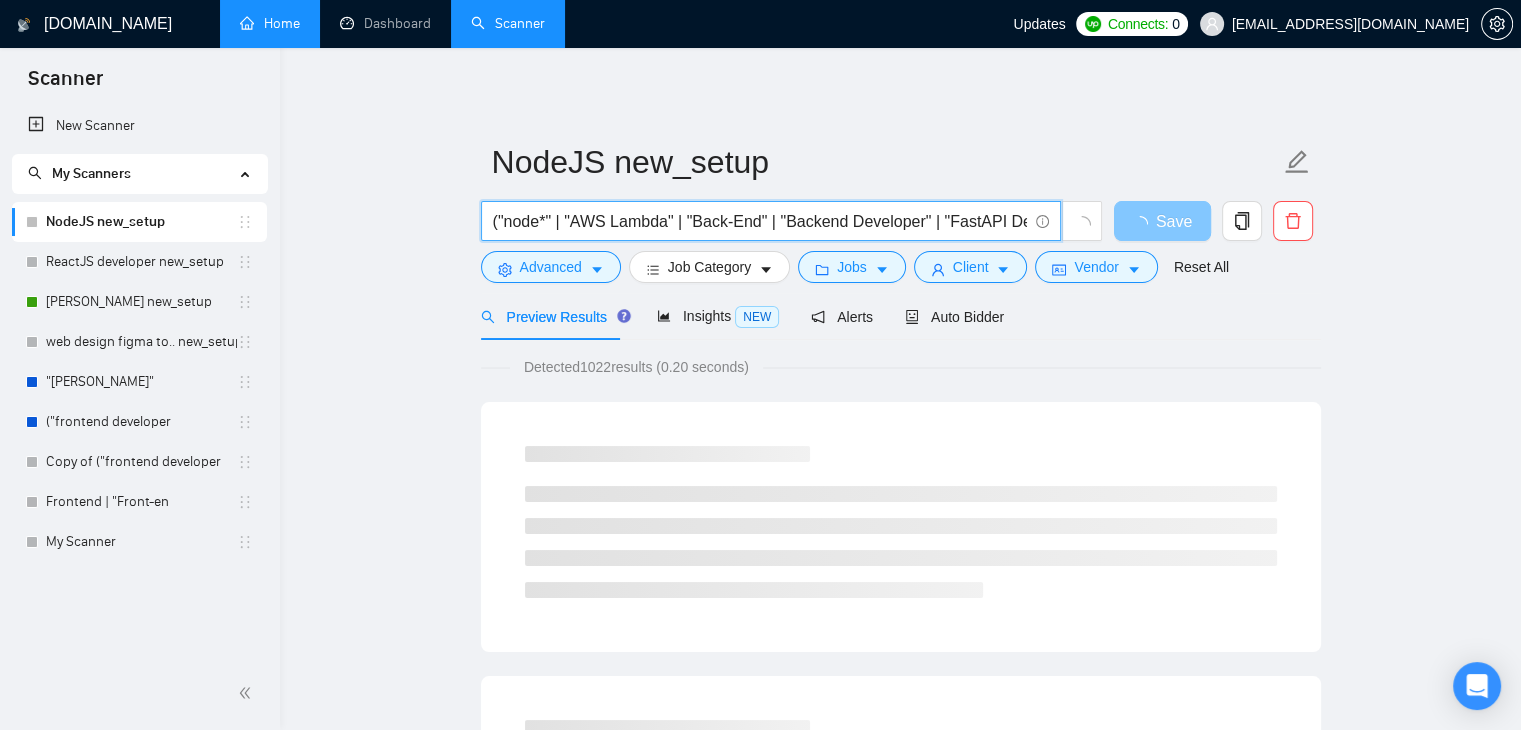 click on "Save" at bounding box center [1174, 221] 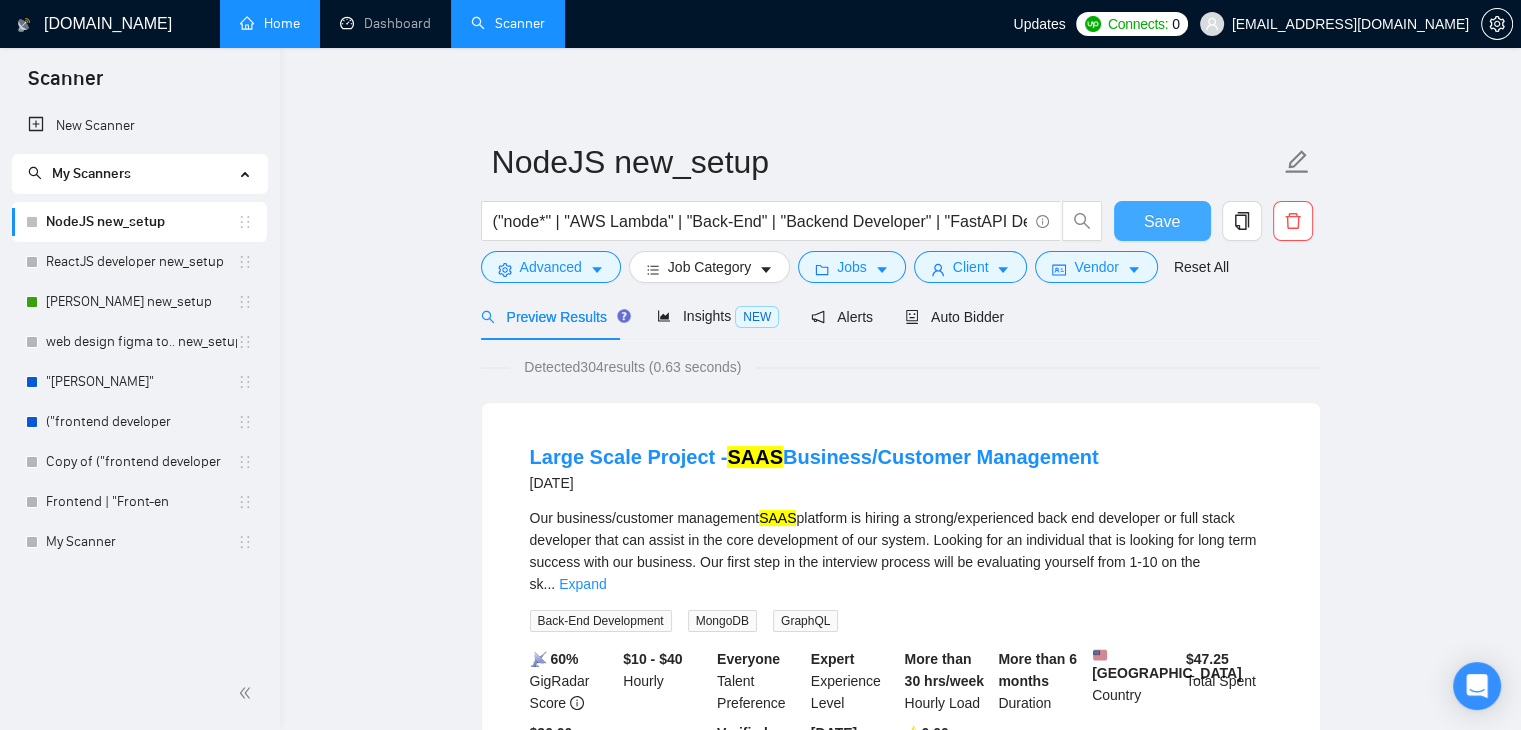 click on "Save" at bounding box center (1162, 221) 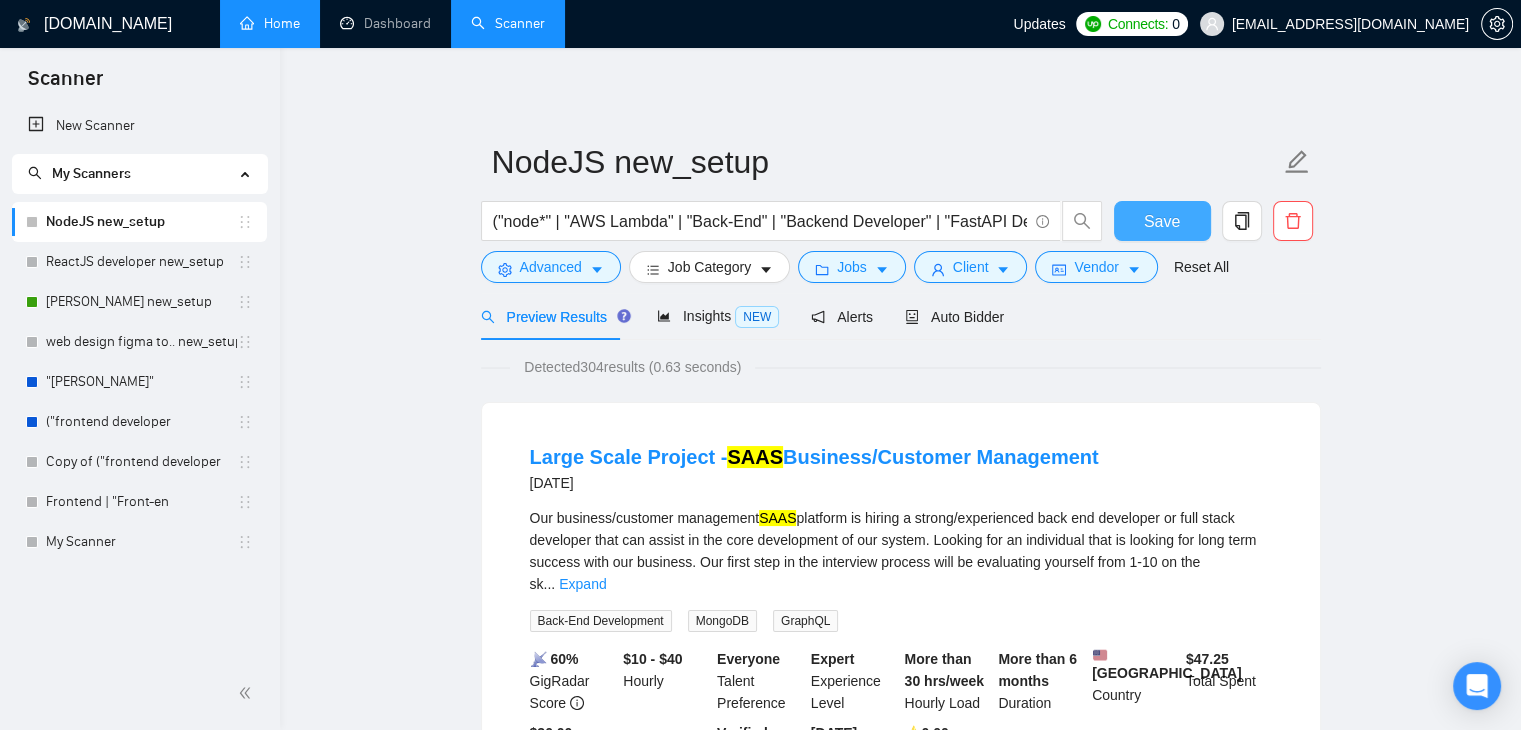 click on "Save" at bounding box center [1162, 221] 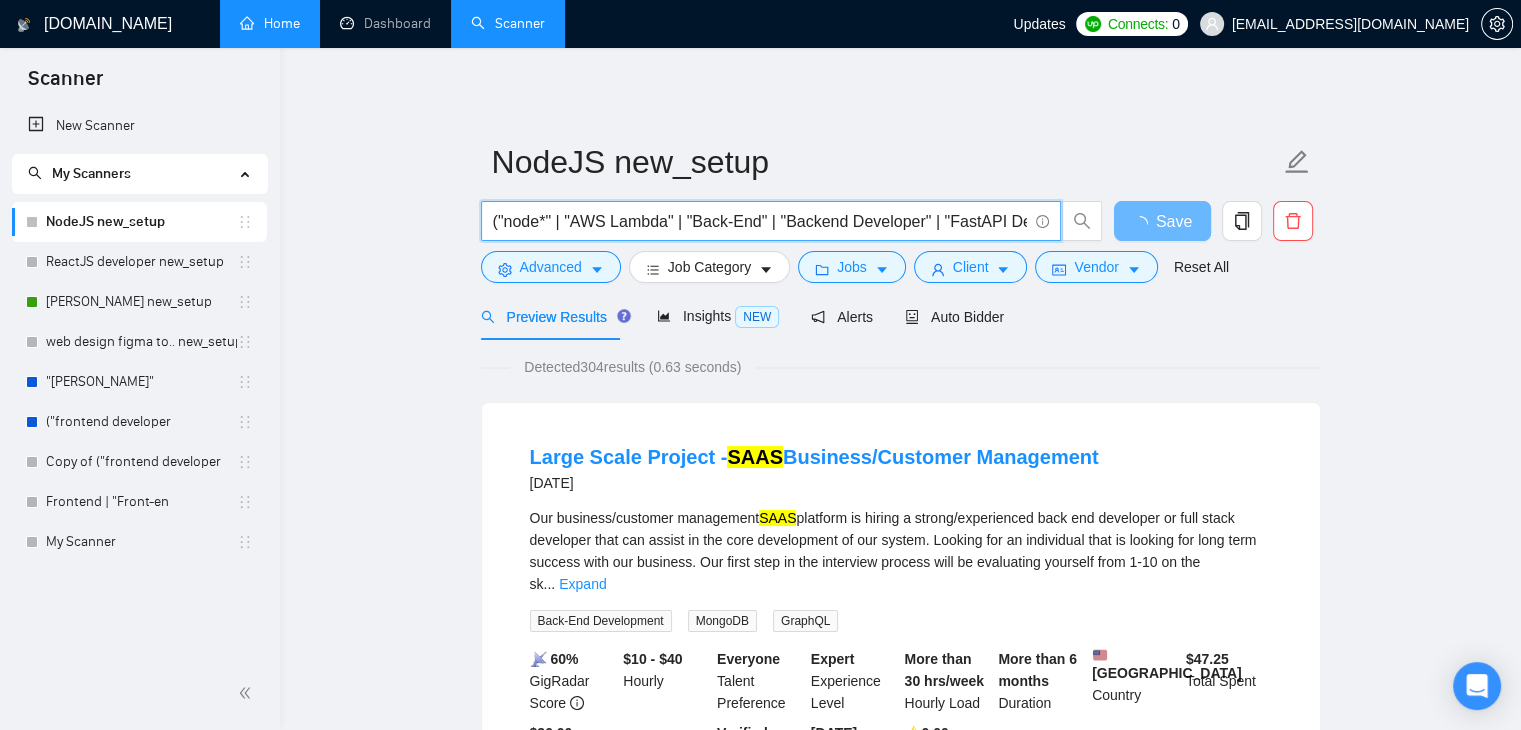 click on "("node*" | "AWS Lambda" | "Back-End" | "Backend Developer" | "FastAPI Development") ( "Node*" | "MongoDB") ("web application" | dashboard | SaaS | "admin panel | API Integration")" at bounding box center (760, 221) 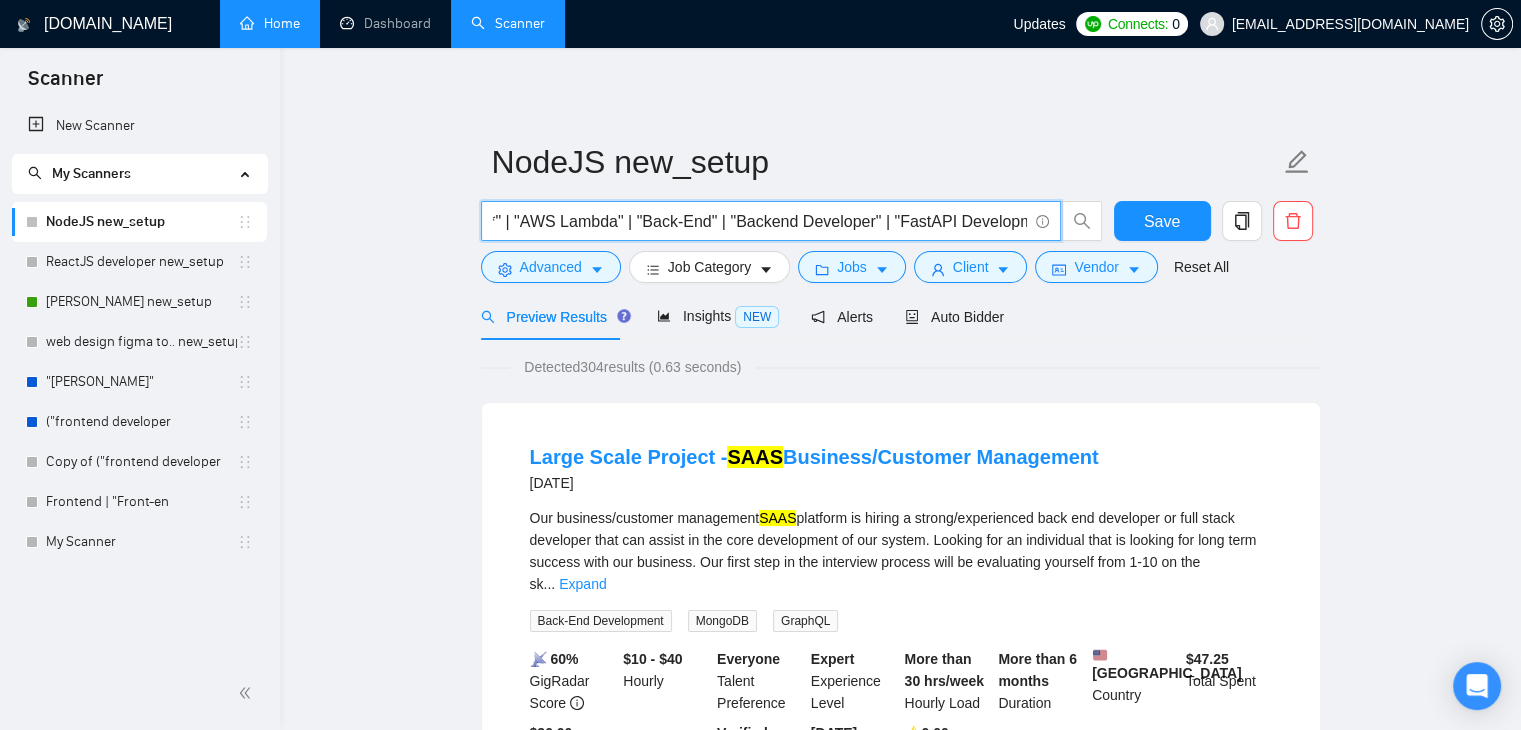 scroll, scrollTop: 0, scrollLeft: 0, axis: both 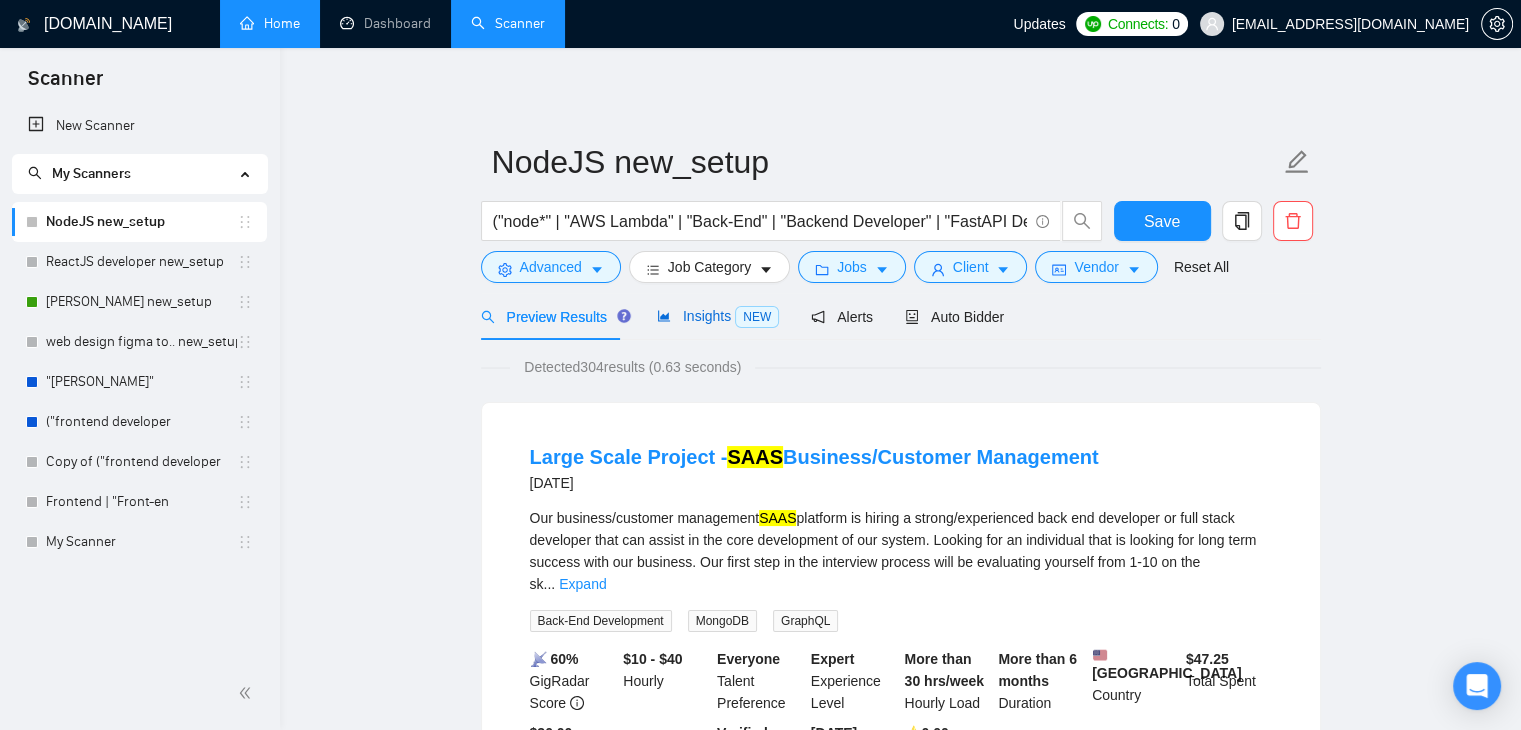 click on "Insights NEW" at bounding box center (718, 316) 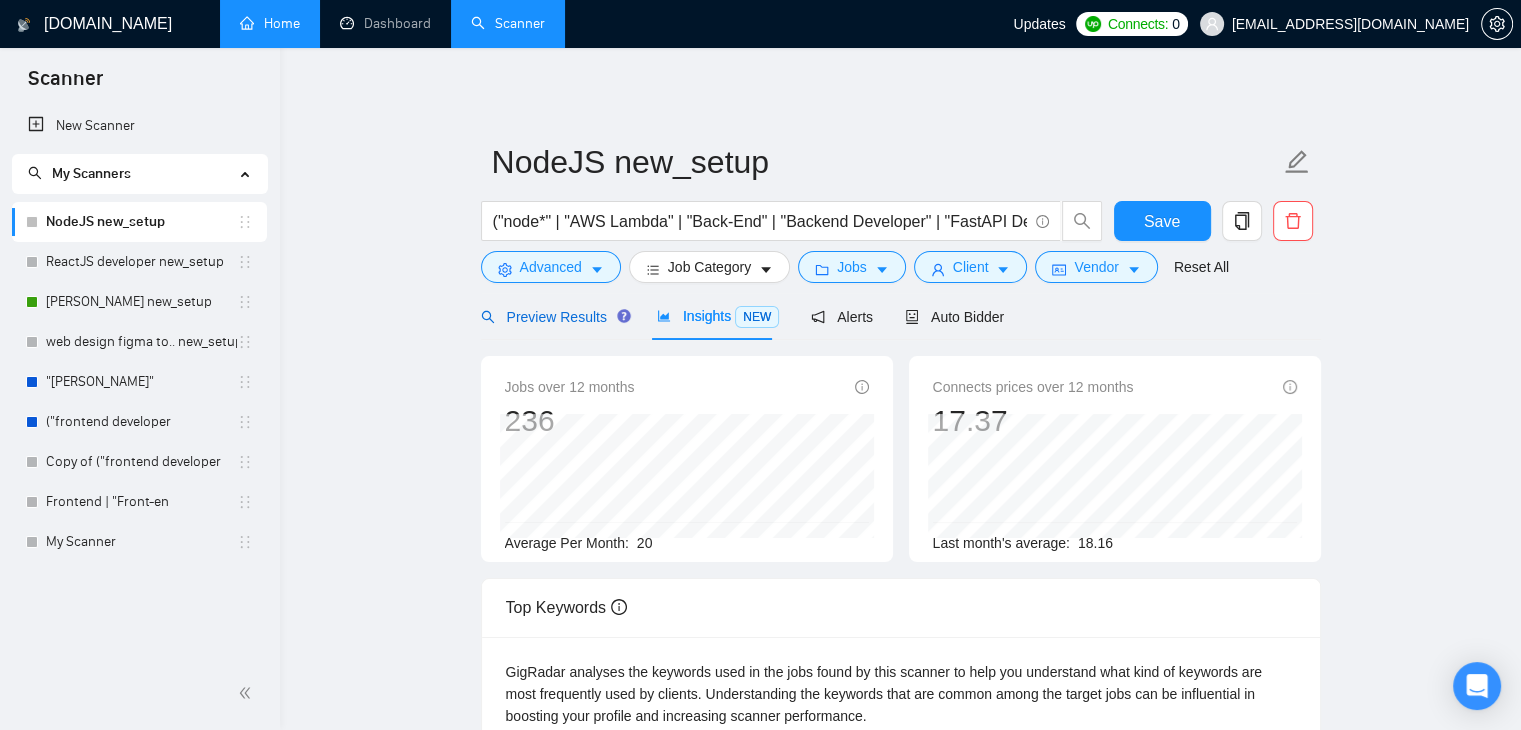 click on "Preview Results" at bounding box center (553, 317) 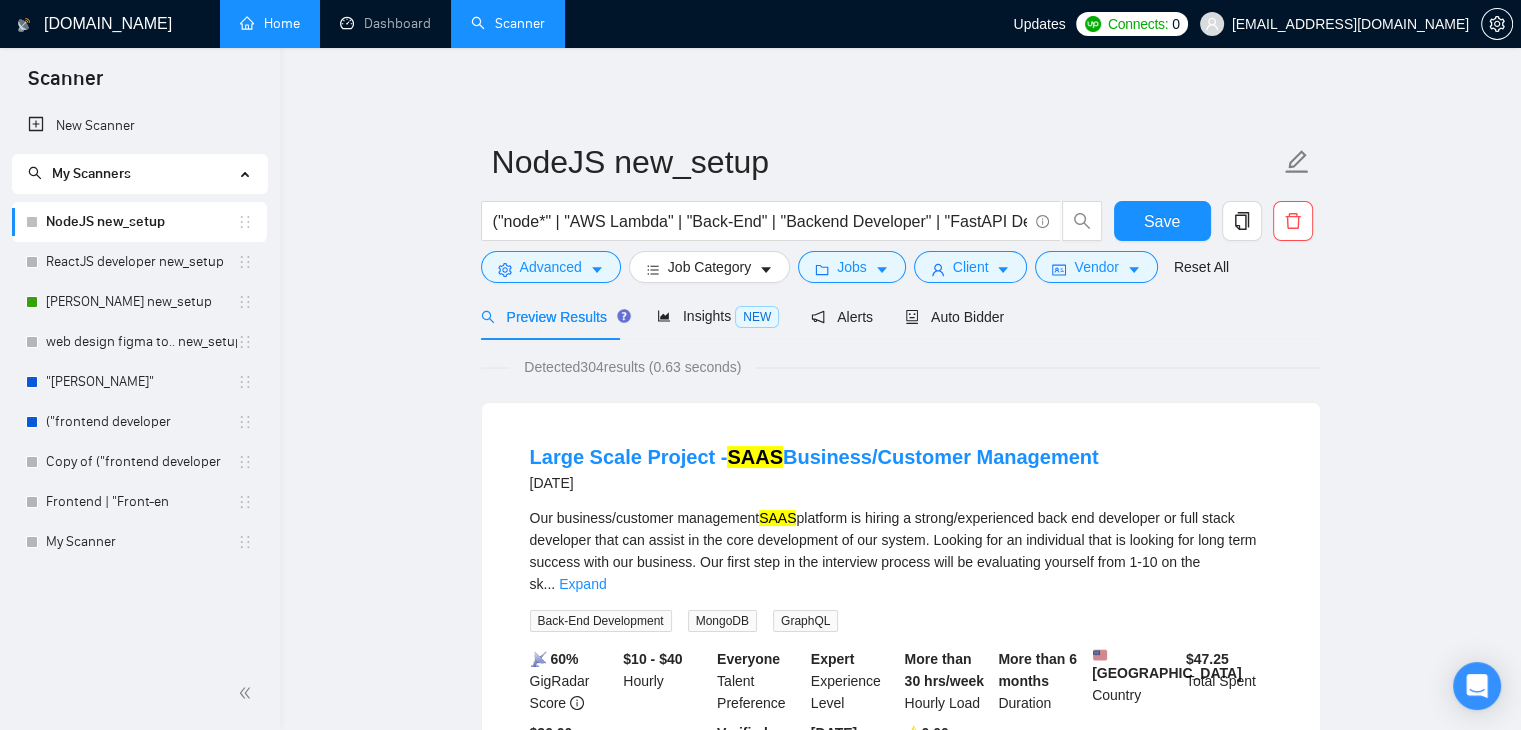 scroll, scrollTop: 0, scrollLeft: 0, axis: both 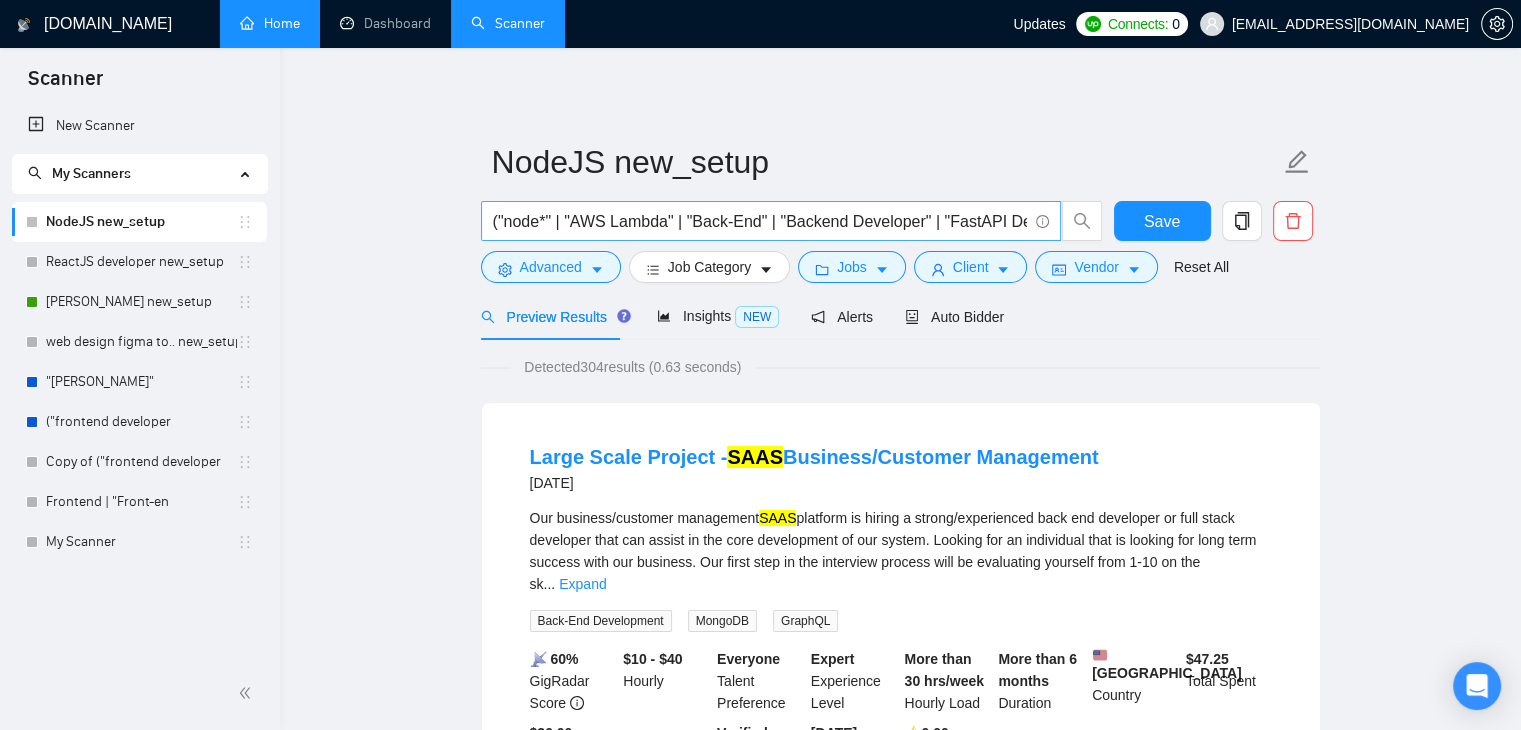 click on "("node*" | "AWS Lambda" | "Back-End" | "Backend Developer" | "FastAPI Development") ( "Node*" | "MongoDB") ("web application" | dashboard | SaaS | "admin panel | API Integration")" at bounding box center (760, 221) 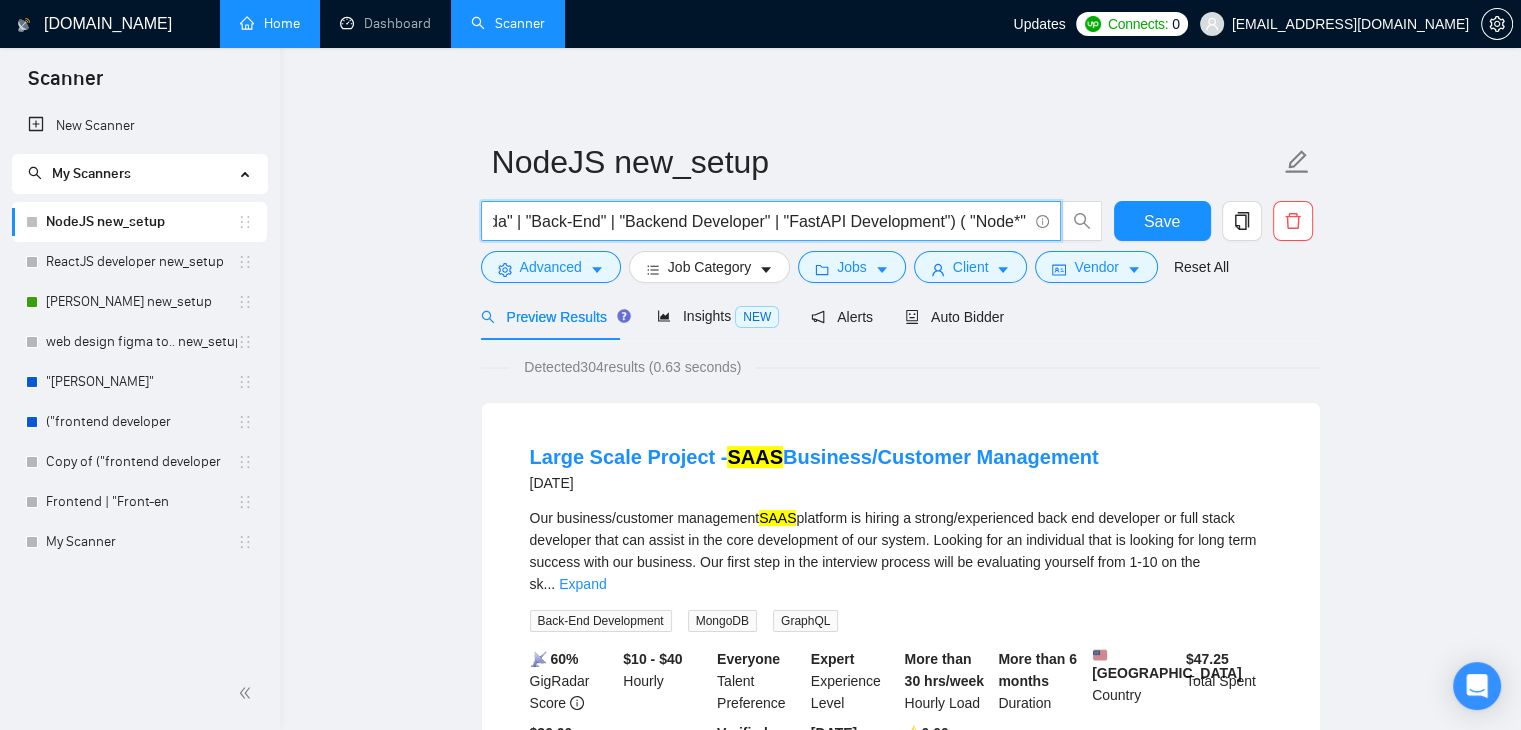 scroll, scrollTop: 0, scrollLeft: 0, axis: both 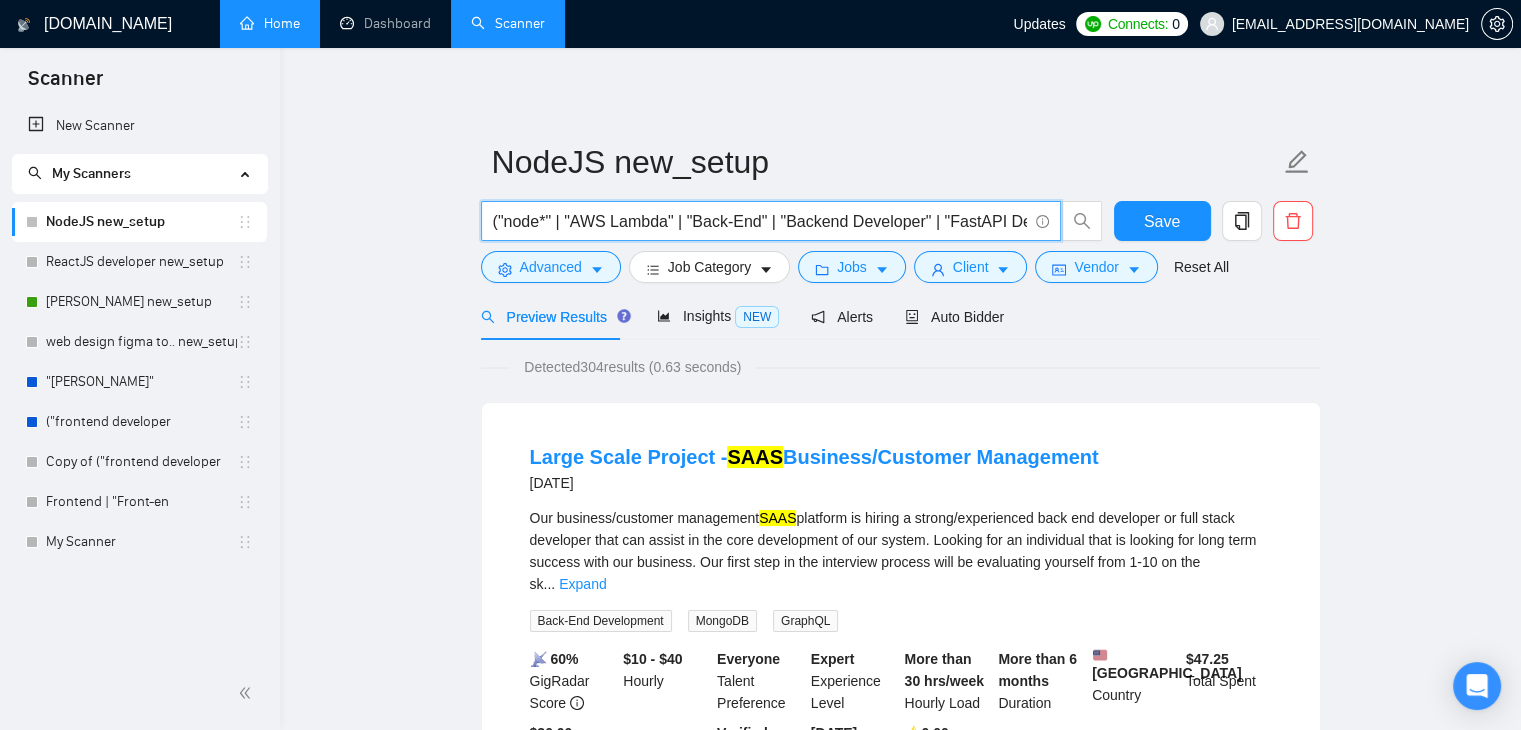 click on "("node*" | "AWS Lambda" | "Back-End" | "Backend Developer" | "FastAPI Development") ( "Node*" | "MongoDB") ("web application" | dashboard | SaaS | "admin panel | API Integration")" at bounding box center [760, 221] 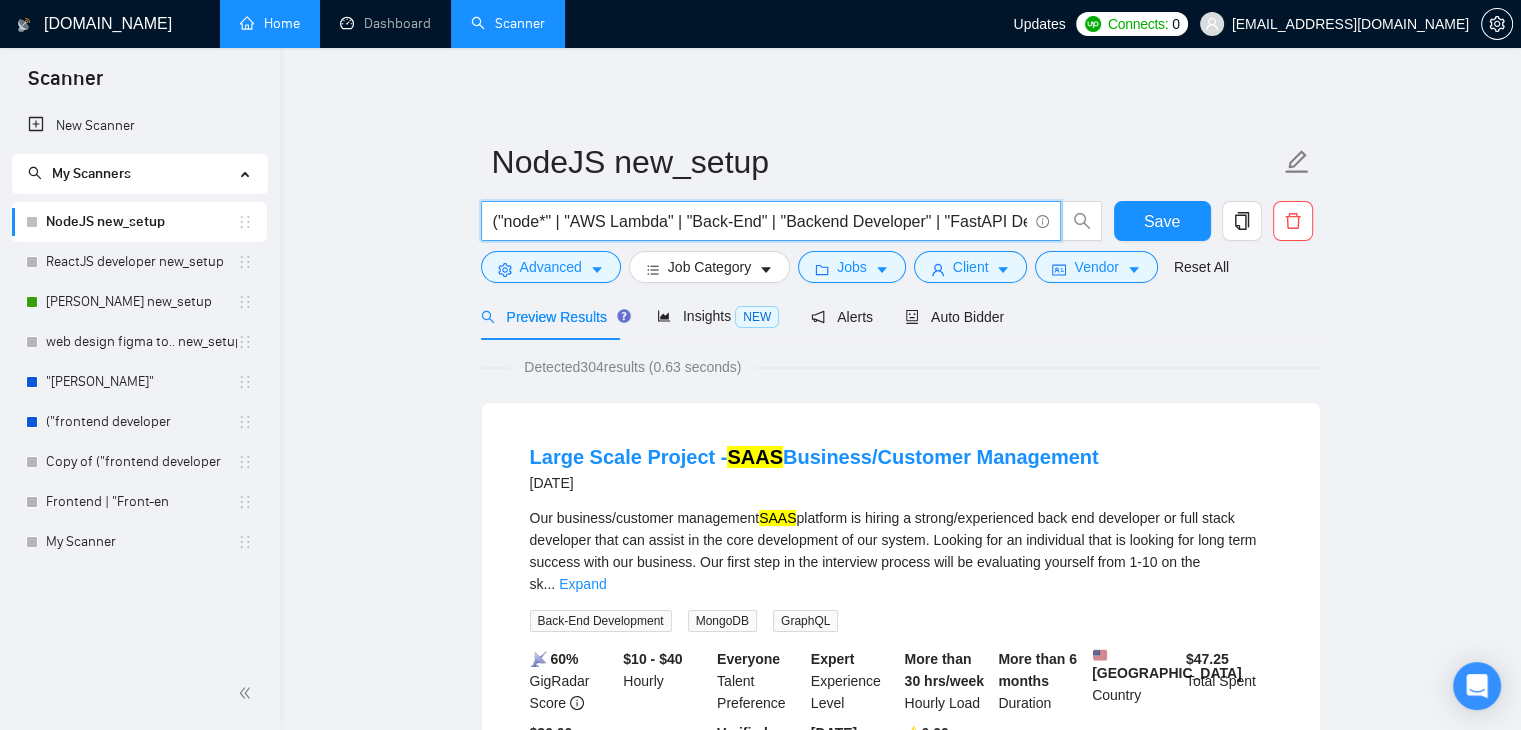 paste on "node* | "AWS Lambda" | "Back-End" | "Backend Developer" | "FastAPI Development") (node* | MongoDB) ("web application" | dashboard | SaaS | "admin panel" | "API Integration")" 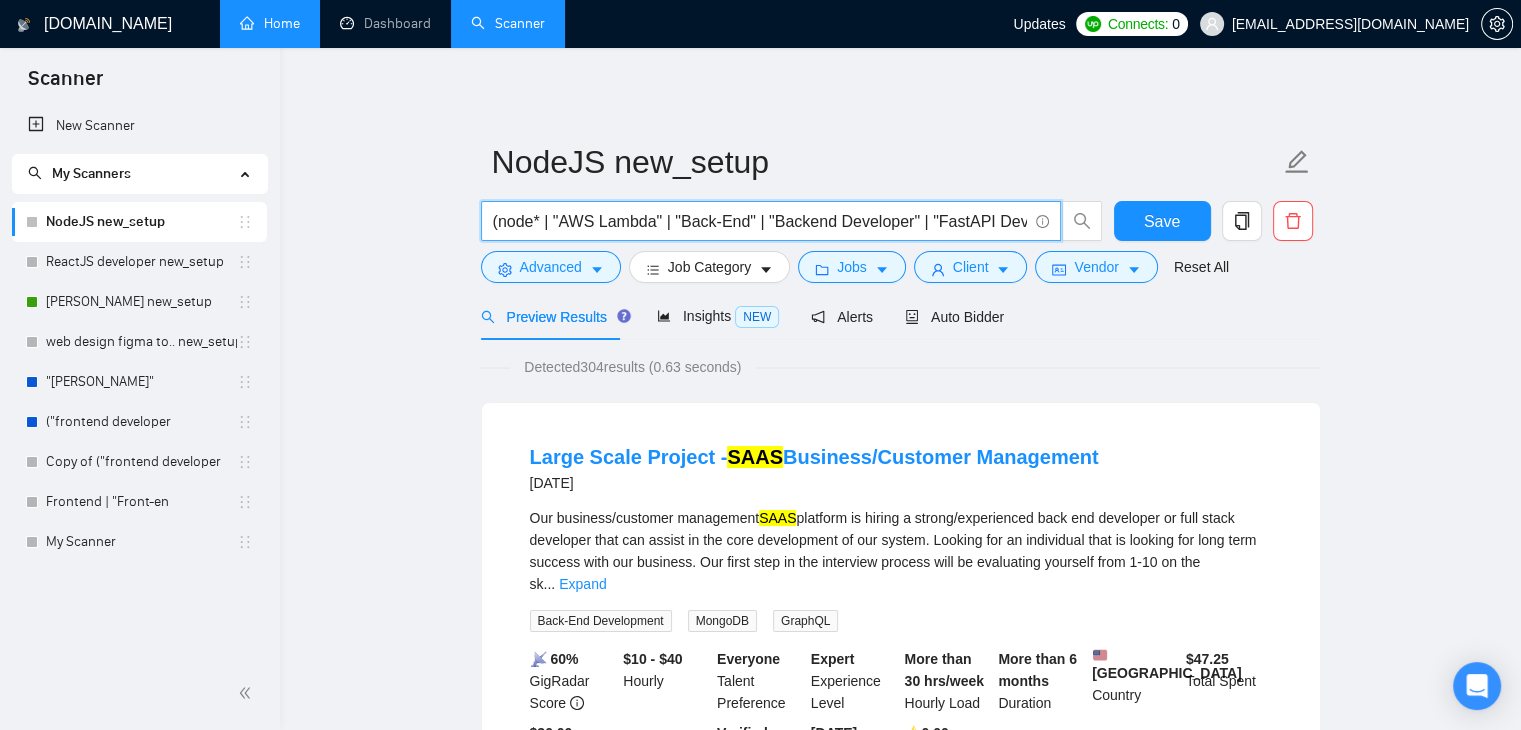 scroll, scrollTop: 0, scrollLeft: 721, axis: horizontal 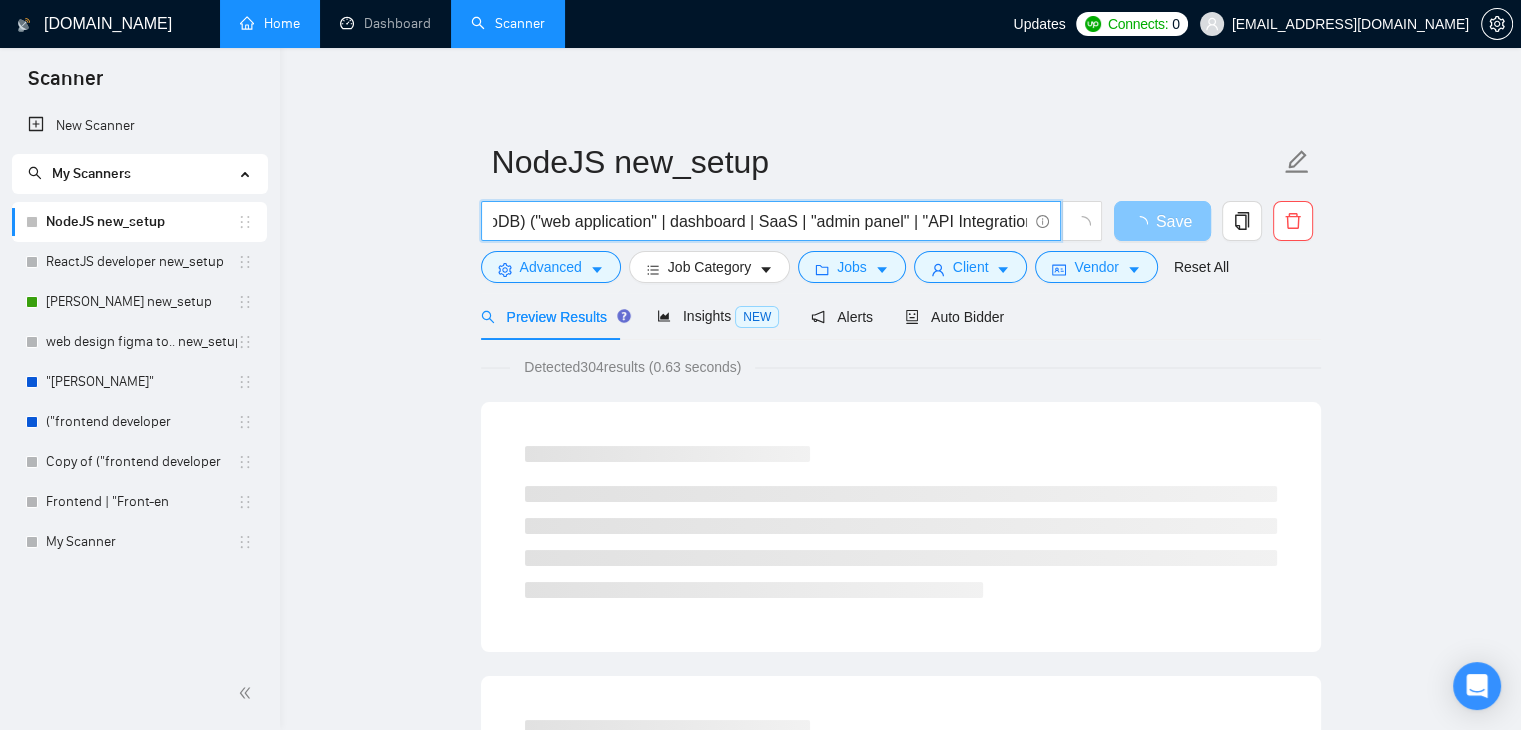 type on "(node* | "AWS Lambda" | "Back-End" | "Backend Developer" | "FastAPI Development") (node* | MongoDB) ("web application" | dashboard | SaaS | "admin panel" | "API Integration")" 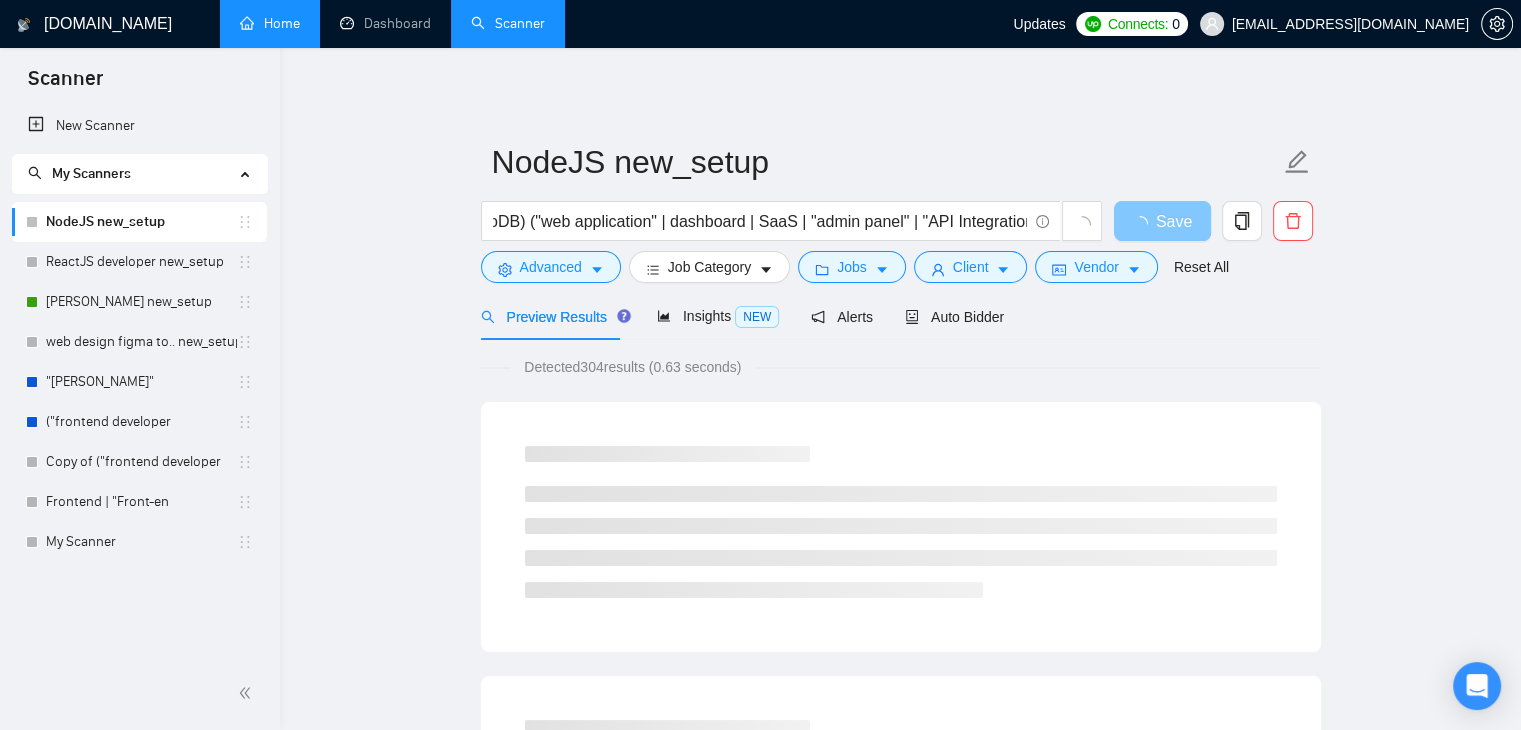 scroll, scrollTop: 0, scrollLeft: 0, axis: both 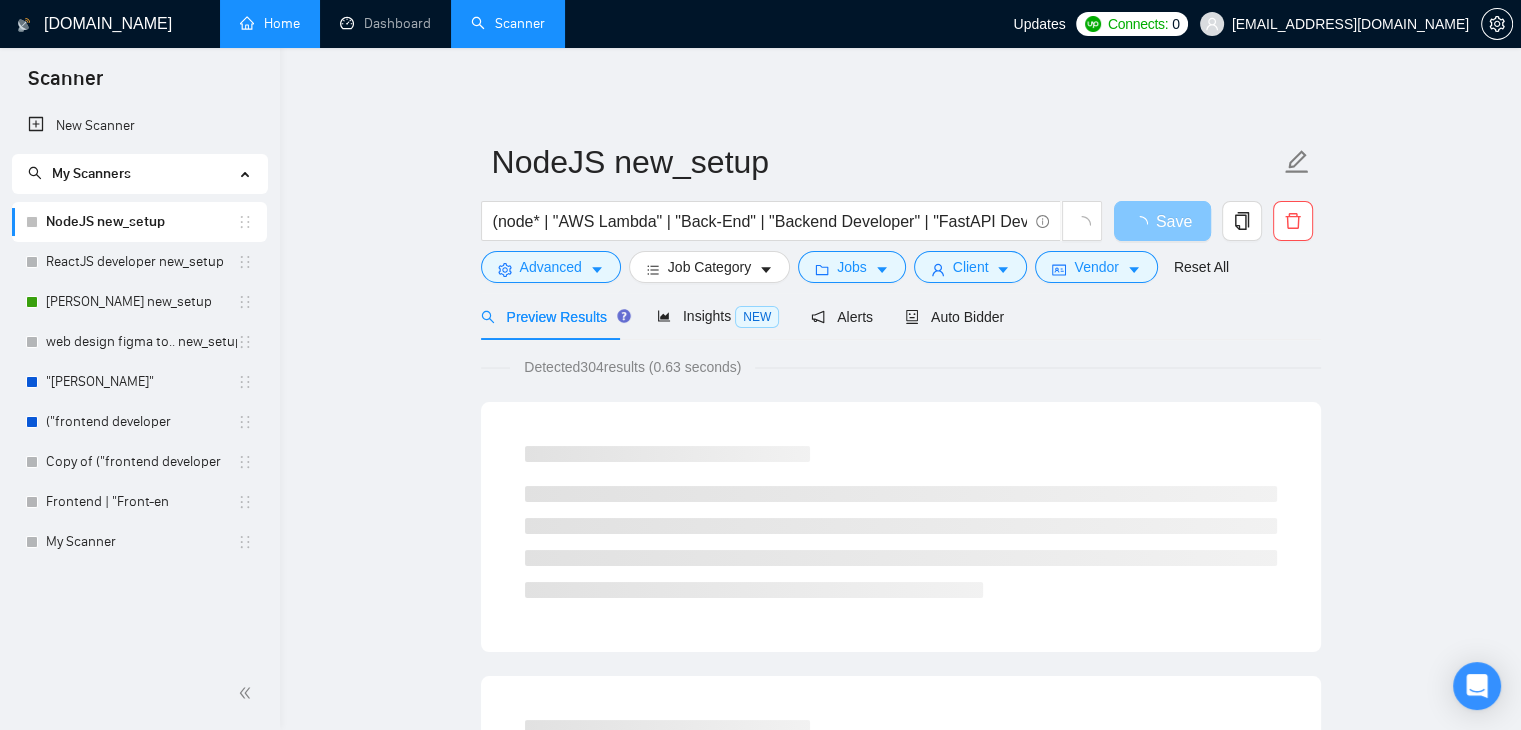 click at bounding box center [1144, 221] 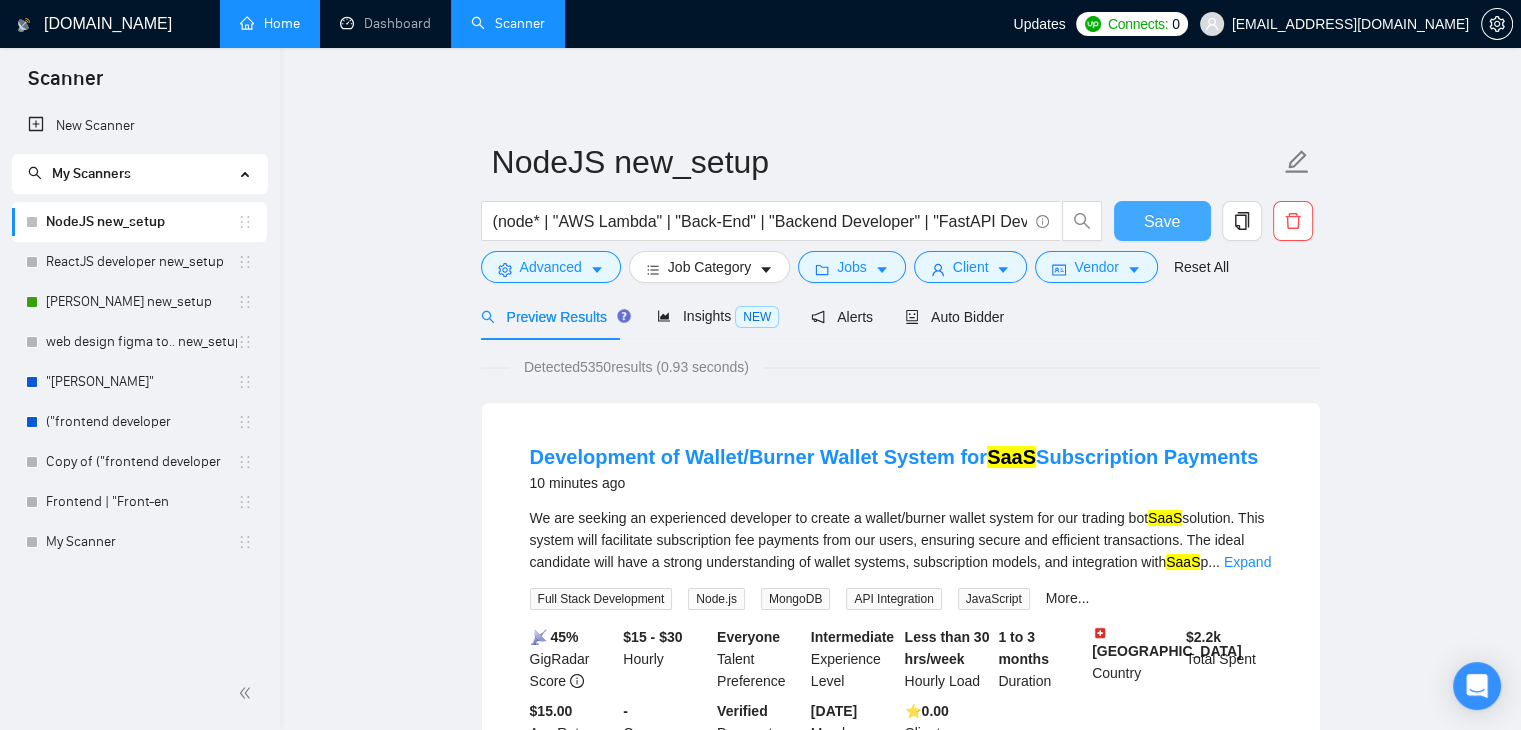 click on "Save" at bounding box center (1162, 221) 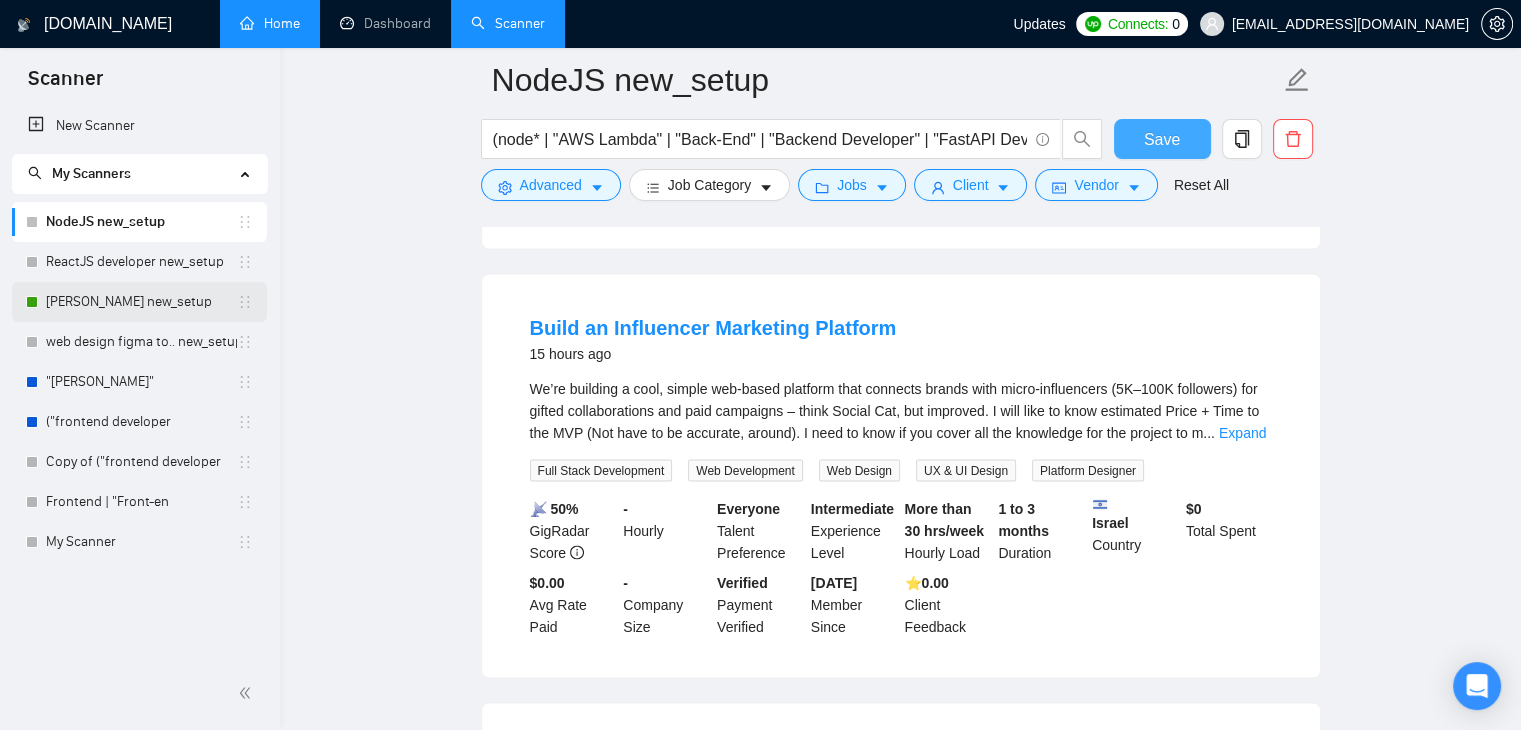 scroll, scrollTop: 3350, scrollLeft: 0, axis: vertical 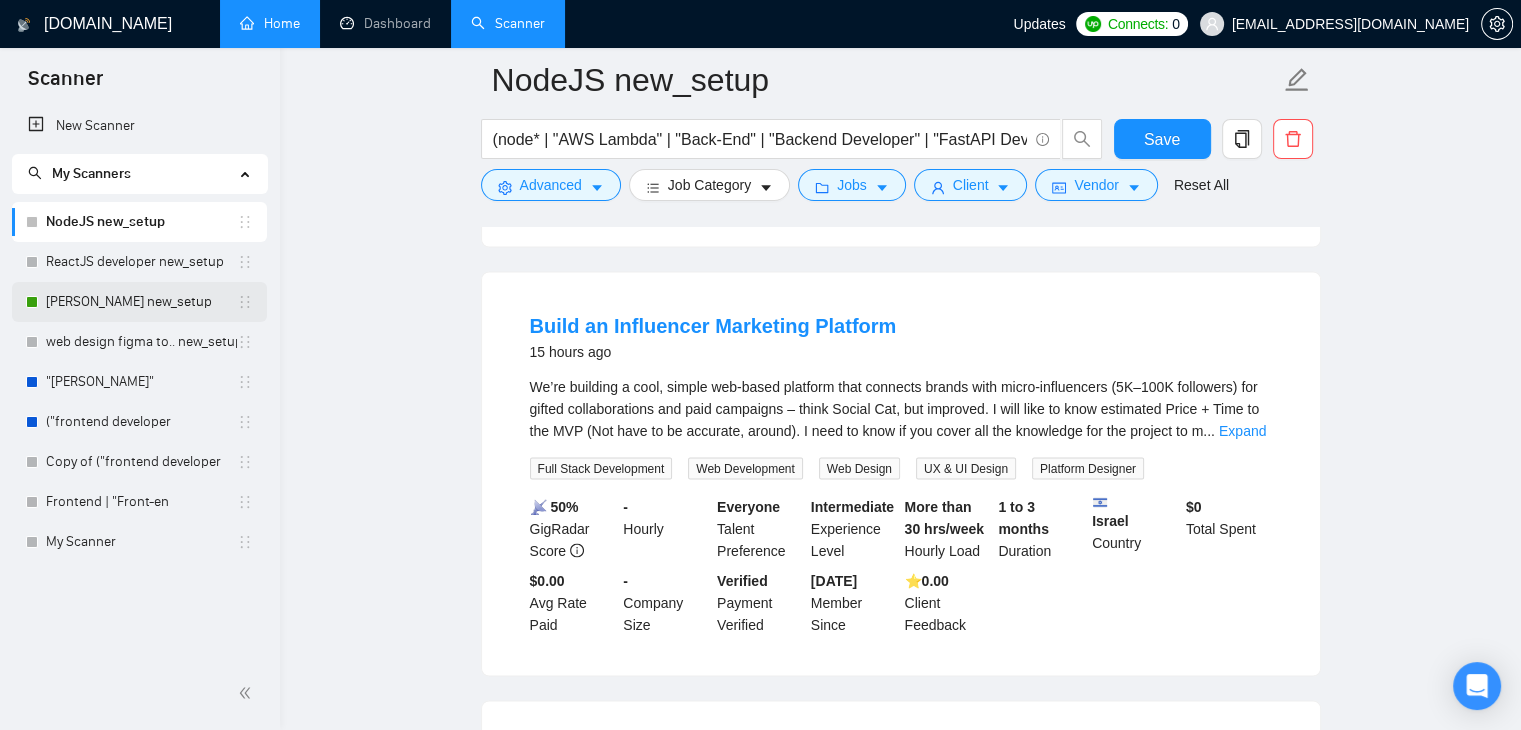 click on "[PERSON_NAME] new_setup" at bounding box center [141, 302] 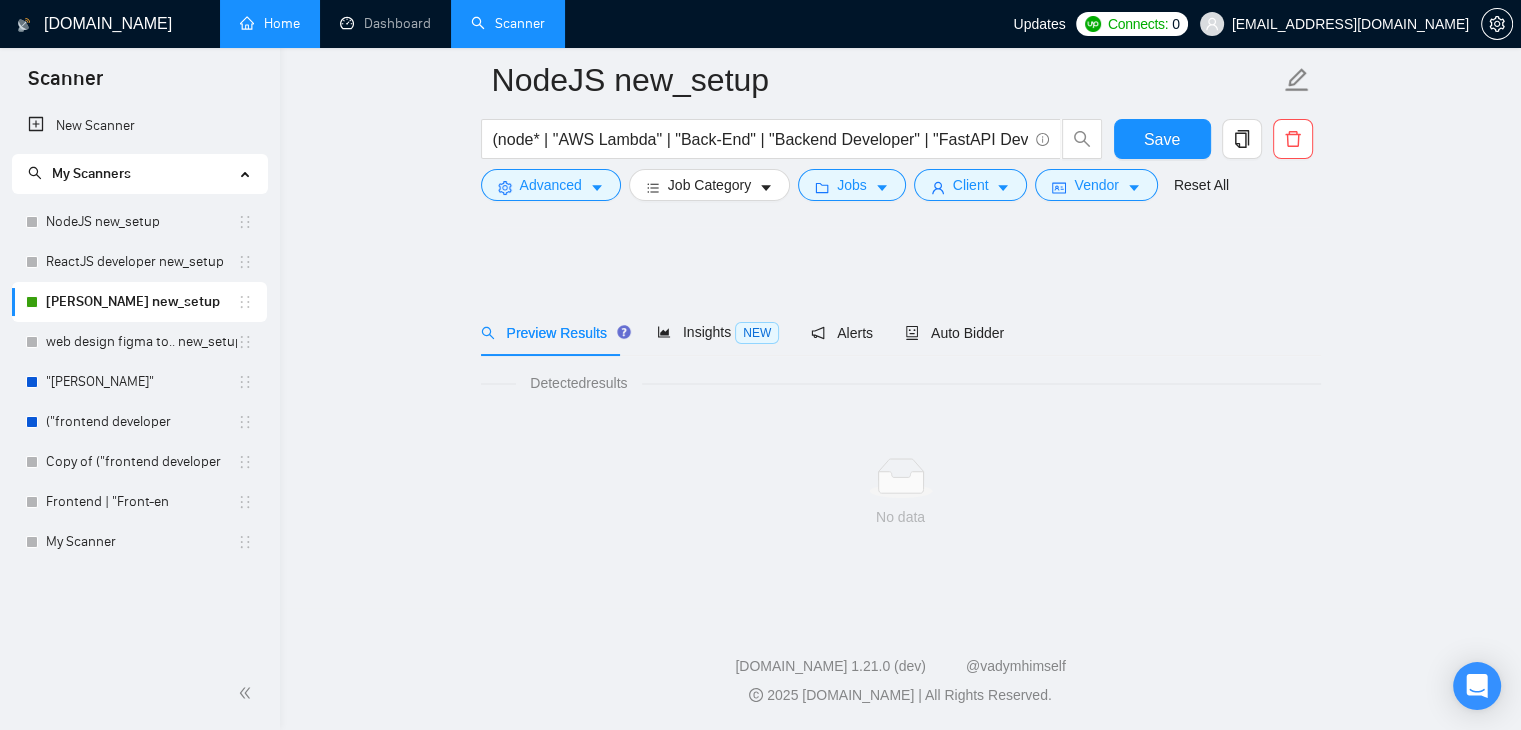 scroll, scrollTop: 0, scrollLeft: 0, axis: both 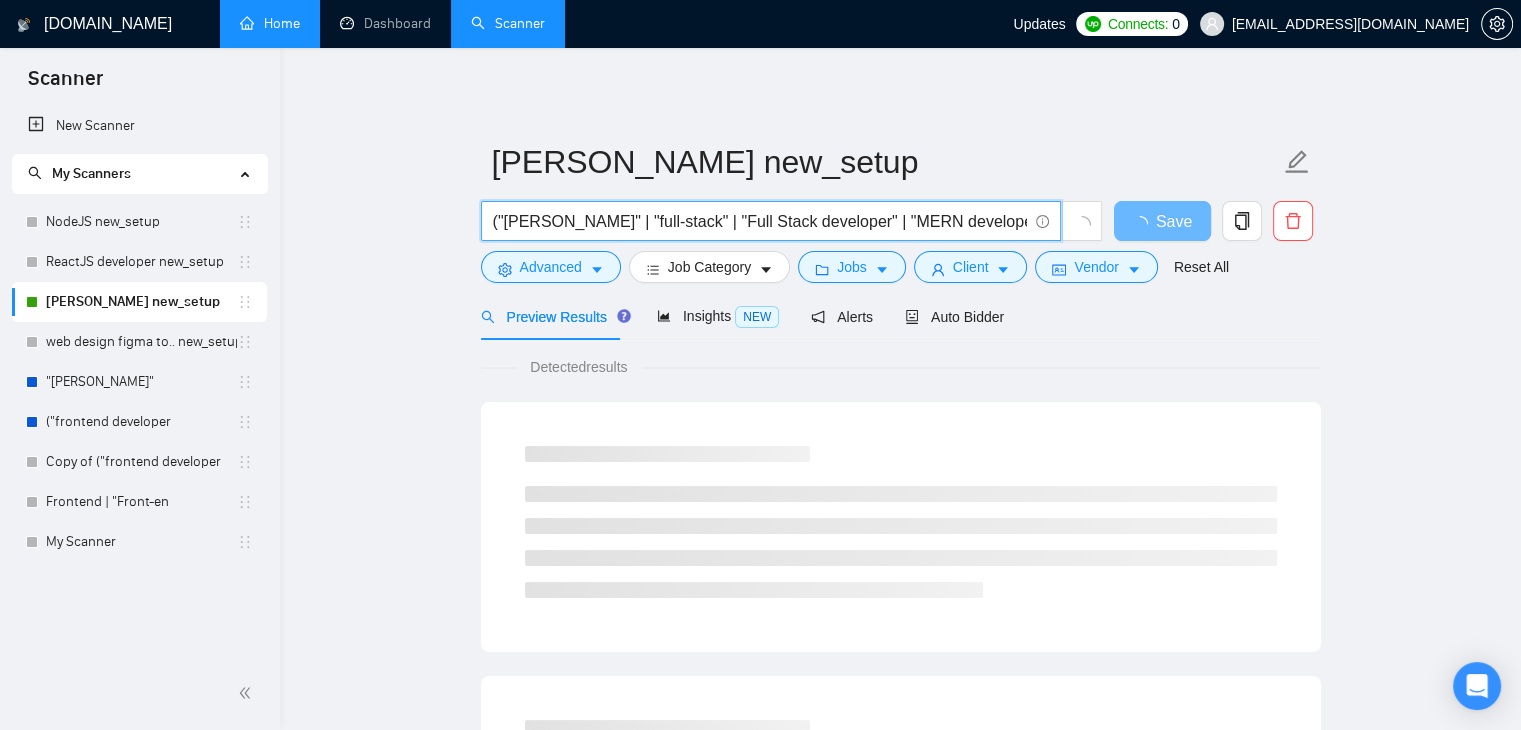 click on "("[PERSON_NAME]" | "full-stack" | "Full Stack developer" | "MERN developer") ("React*" | "Node*" | "MongoDB") ("Web Application" MVP | dashboard | SaaS | "admin panel")" at bounding box center (760, 221) 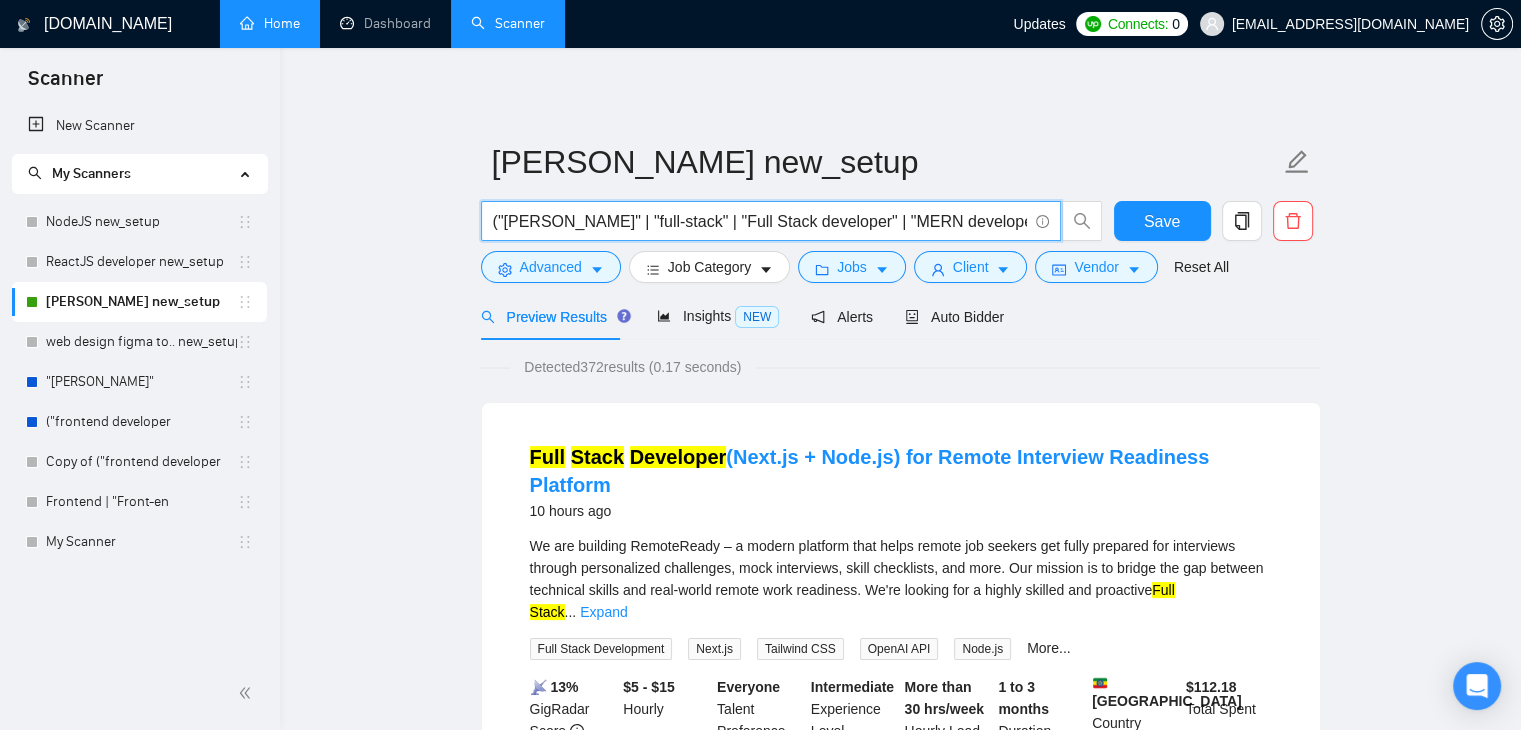 click on "("[PERSON_NAME]" | "full-stack" | "Full Stack developer" | "MERN developer") ("React*" | "Node*" | "MongoDB") ("Web Application" MVP | dashboard | SaaS | "admin panel")" at bounding box center [760, 221] 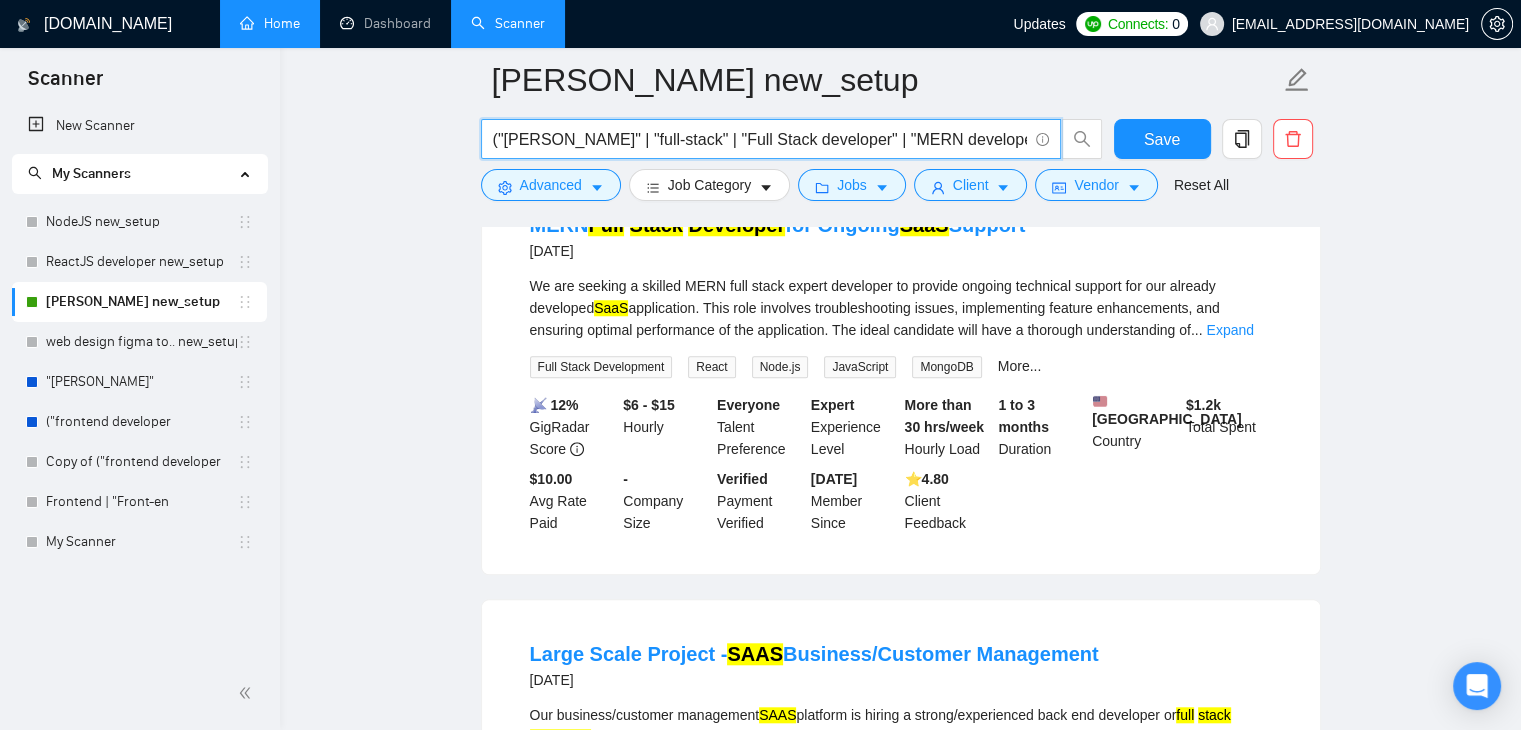 scroll, scrollTop: 1636, scrollLeft: 0, axis: vertical 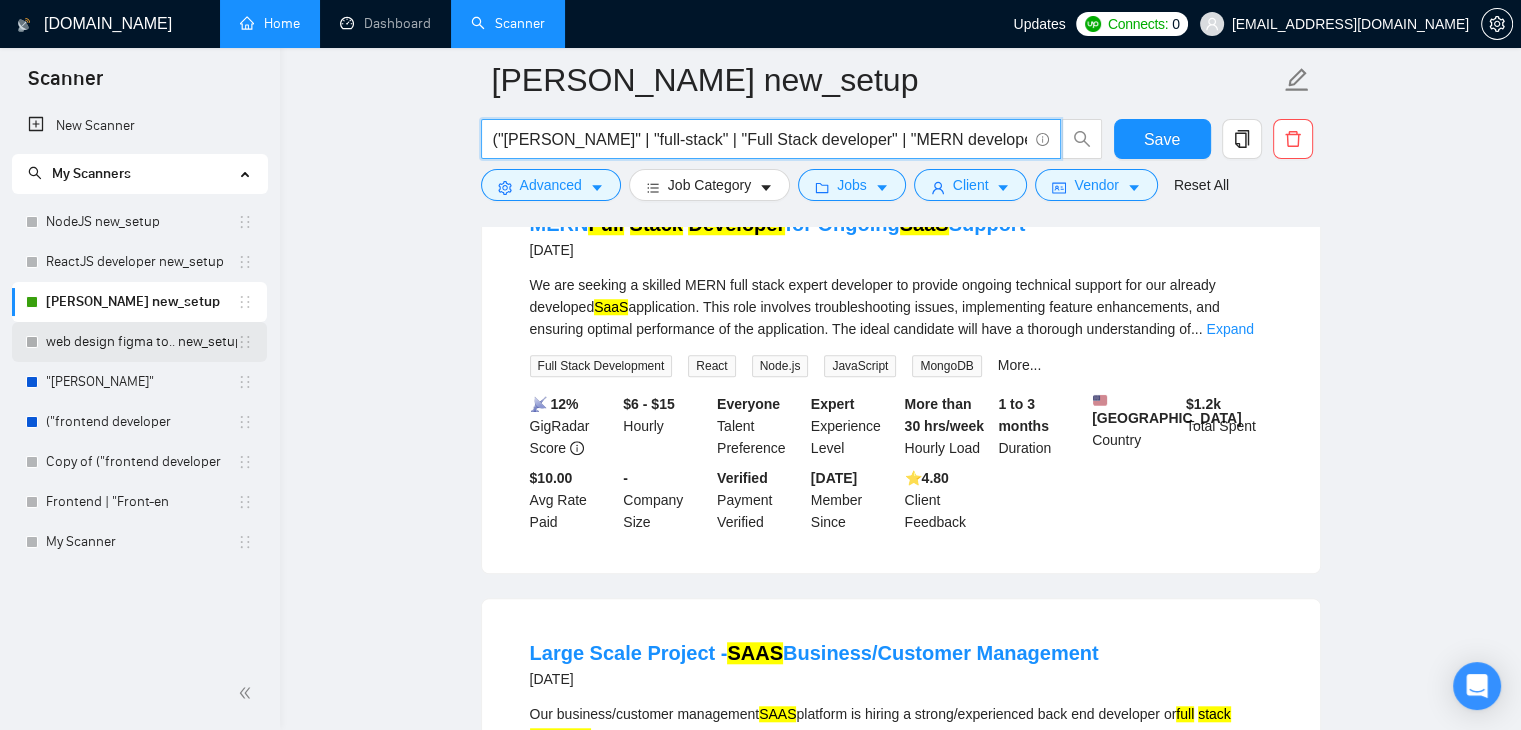 click on "web design figma to.. new_setup" at bounding box center (141, 342) 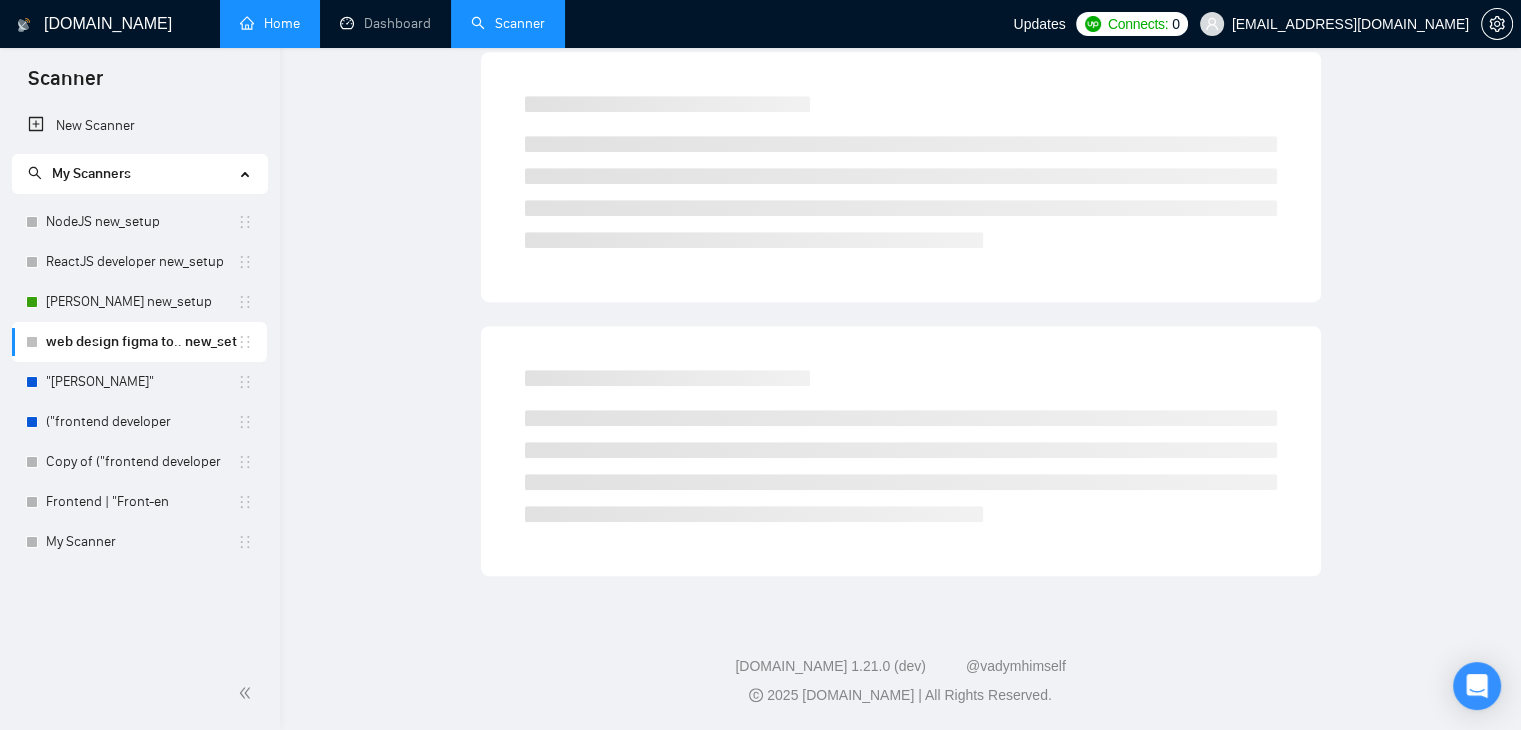 scroll, scrollTop: 0, scrollLeft: 0, axis: both 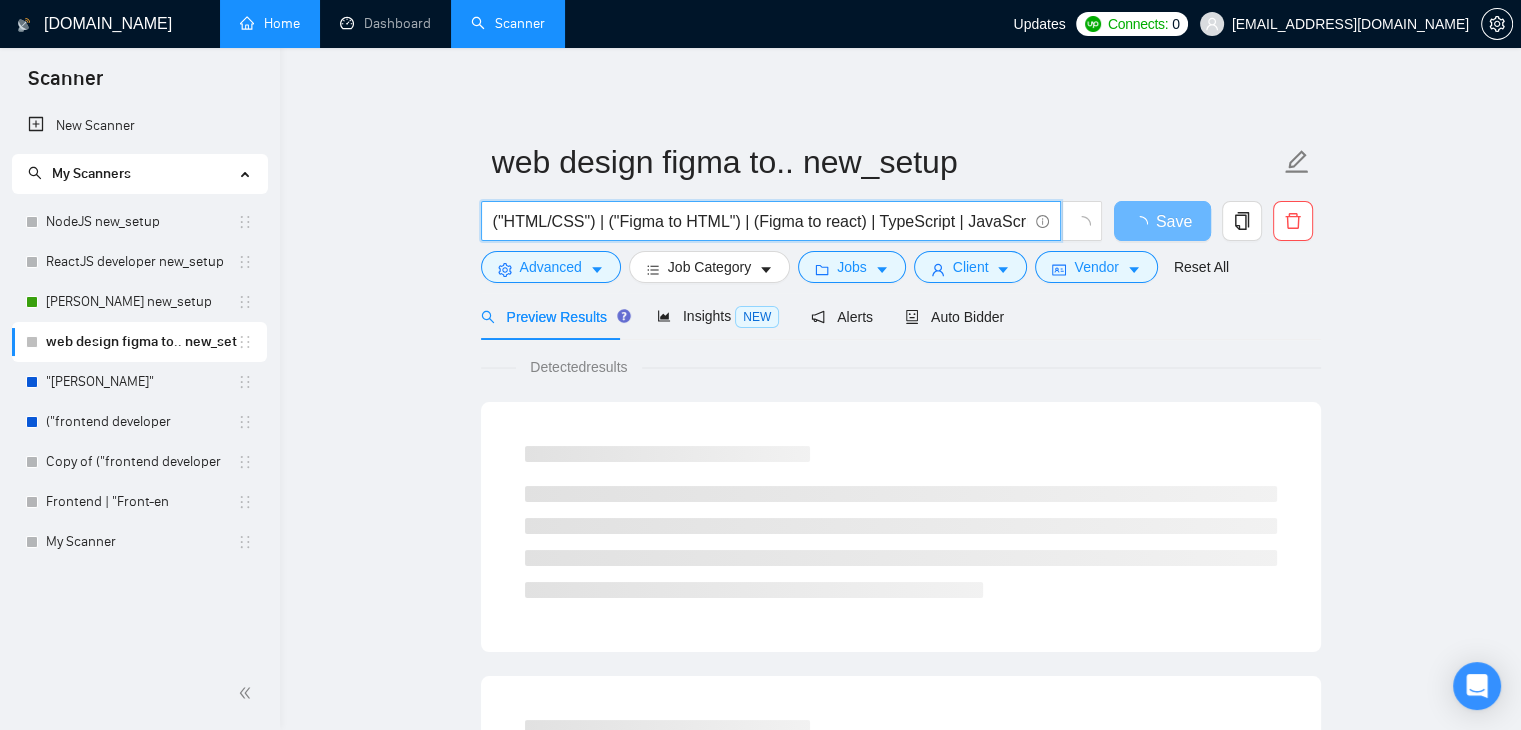 click on "("HTML/CSS") | ("Figma to HTML") | (Figma to react) | TypeScript | JavaScript | ("PDF to HTML")" at bounding box center [760, 221] 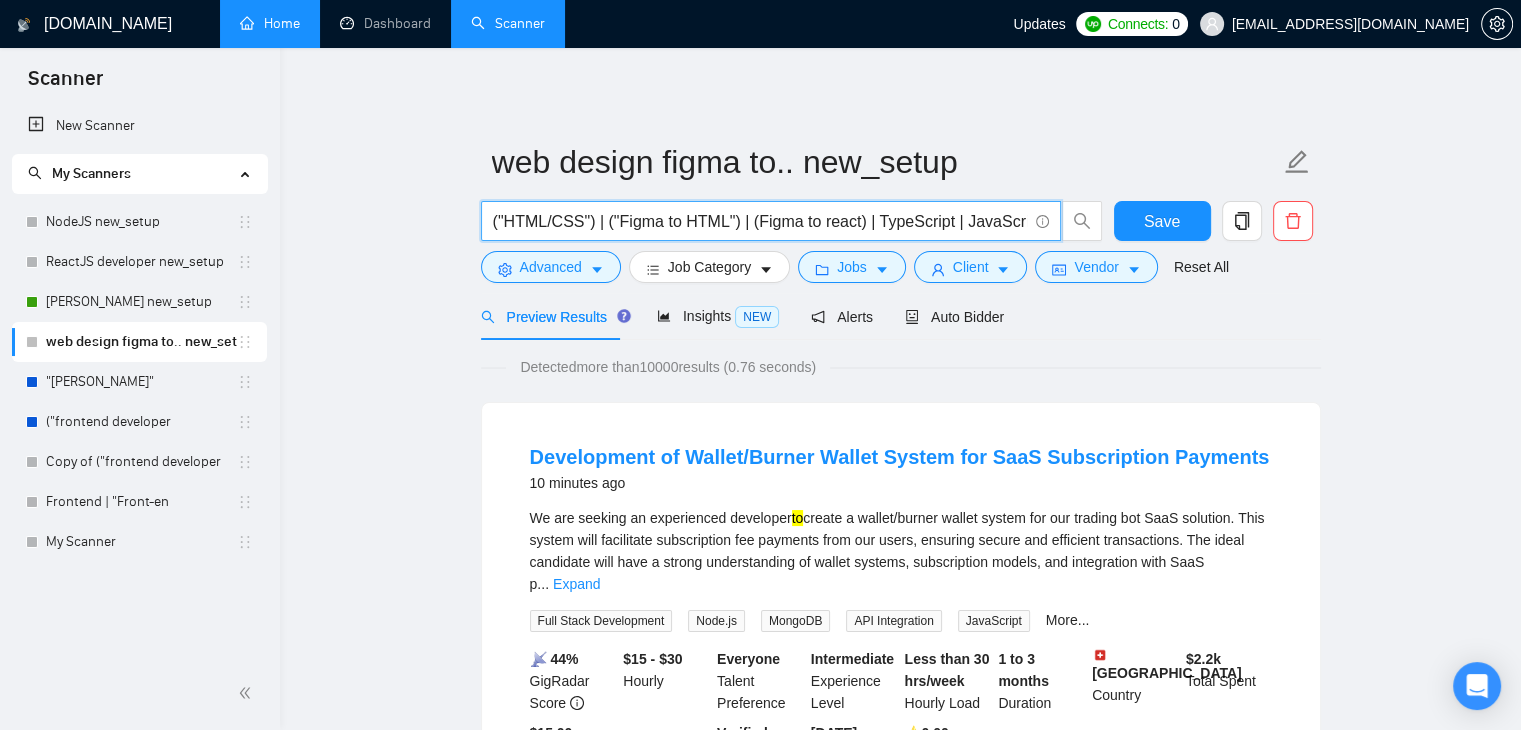 click on "("HTML/CSS") | ("Figma to HTML") | (Figma to react) | TypeScript | JavaScript | ("PDF to HTML")" at bounding box center (760, 221) 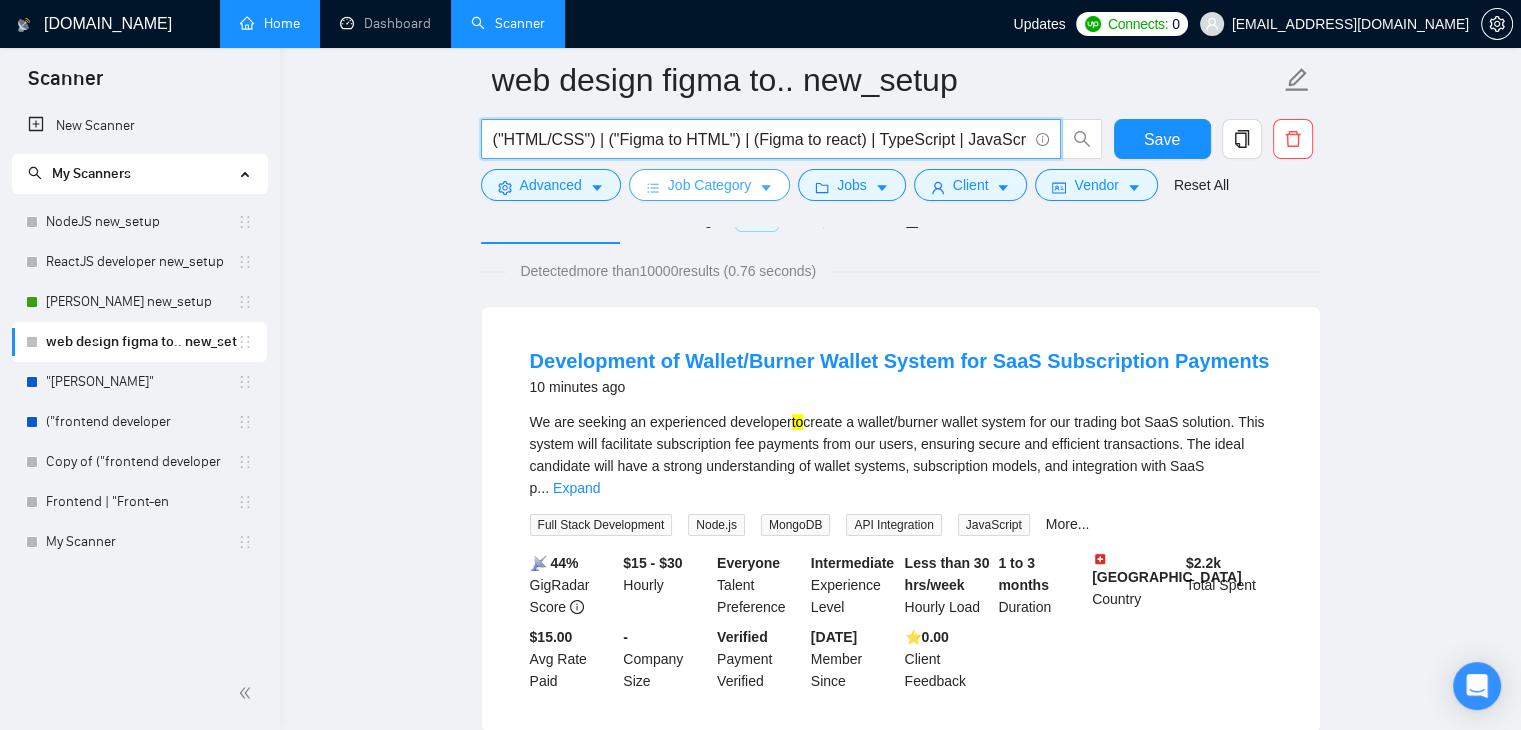 scroll, scrollTop: 110, scrollLeft: 0, axis: vertical 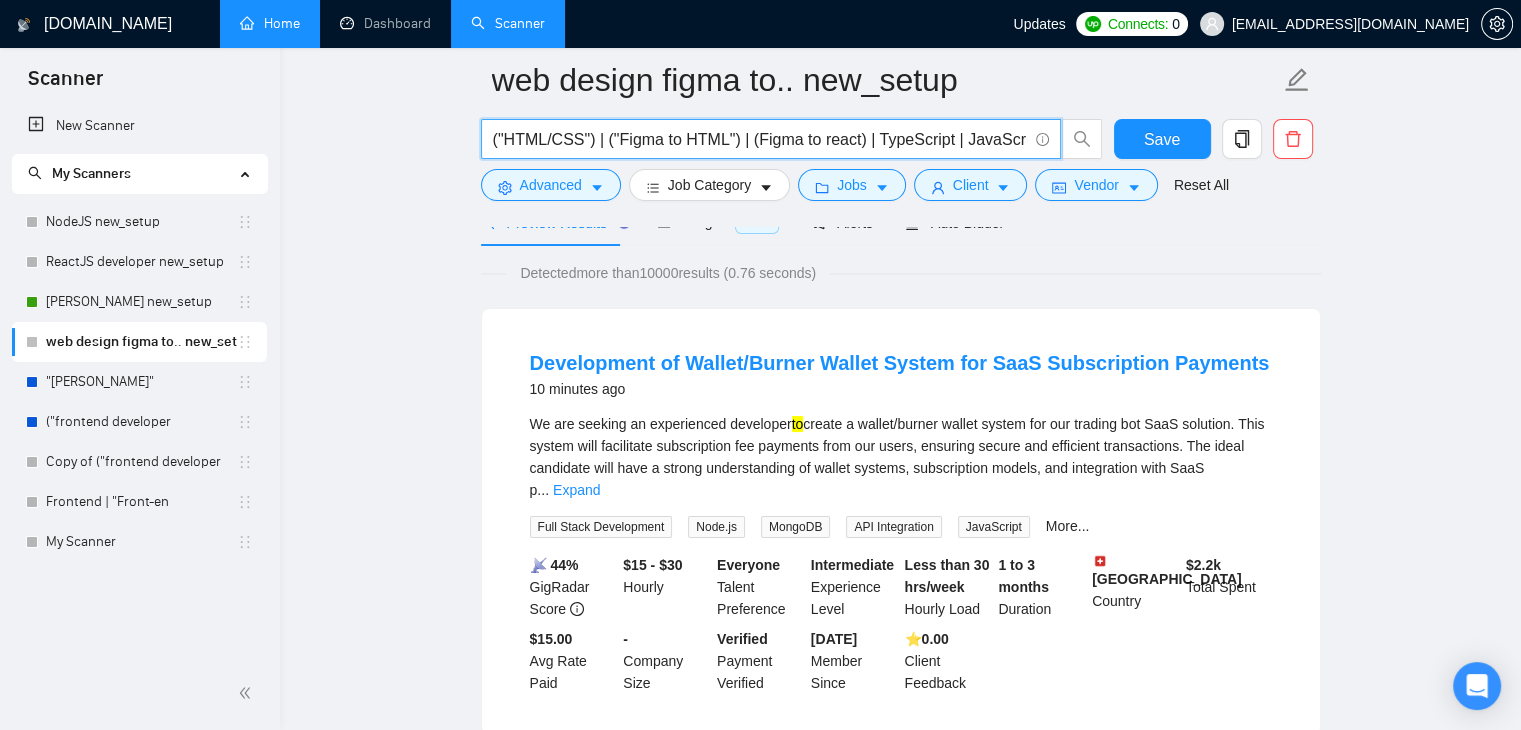click on "("HTML/CSS") | ("Figma to HTML") | (Figma to react) | TypeScript | JavaScript | ("PDF to HTML")" at bounding box center (760, 139) 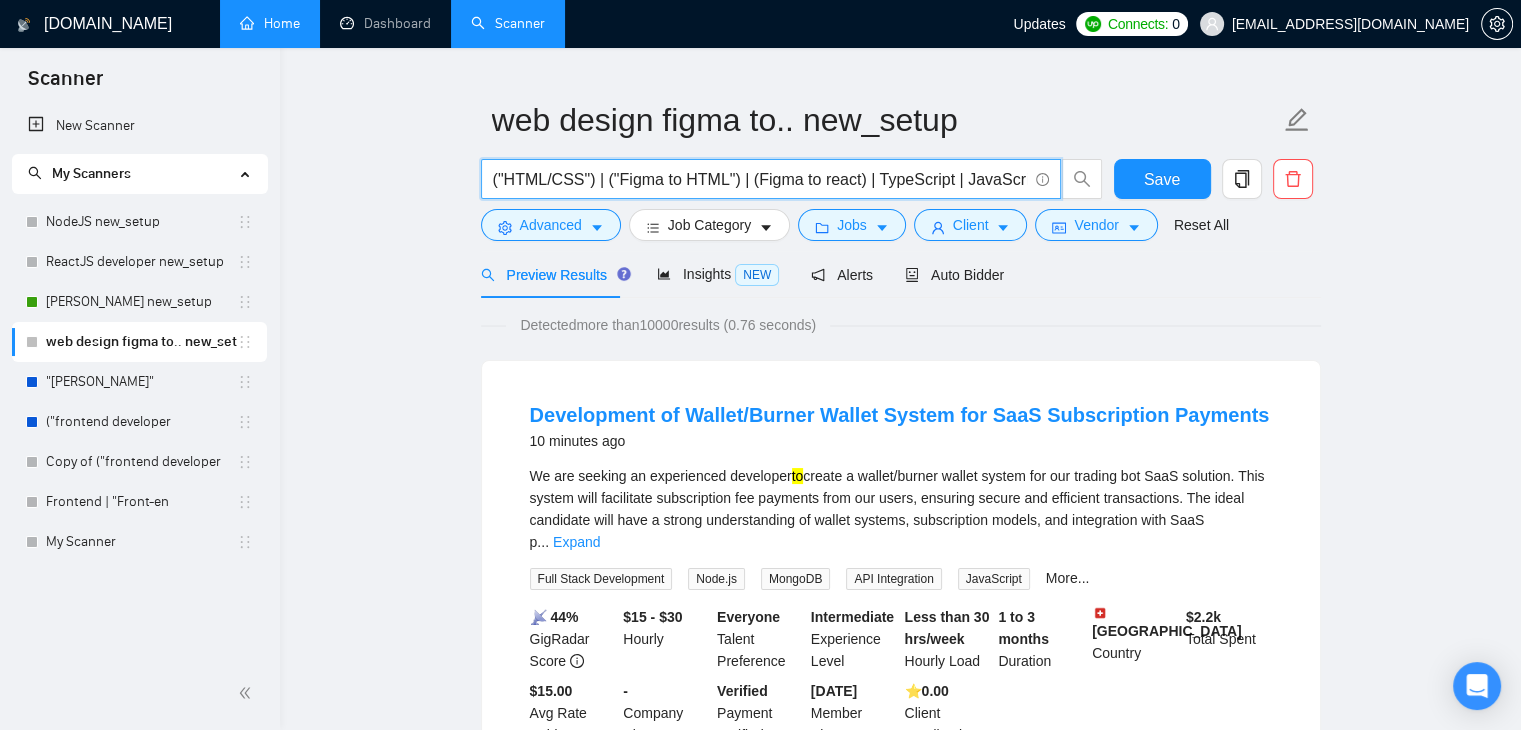 scroll, scrollTop: 0, scrollLeft: 0, axis: both 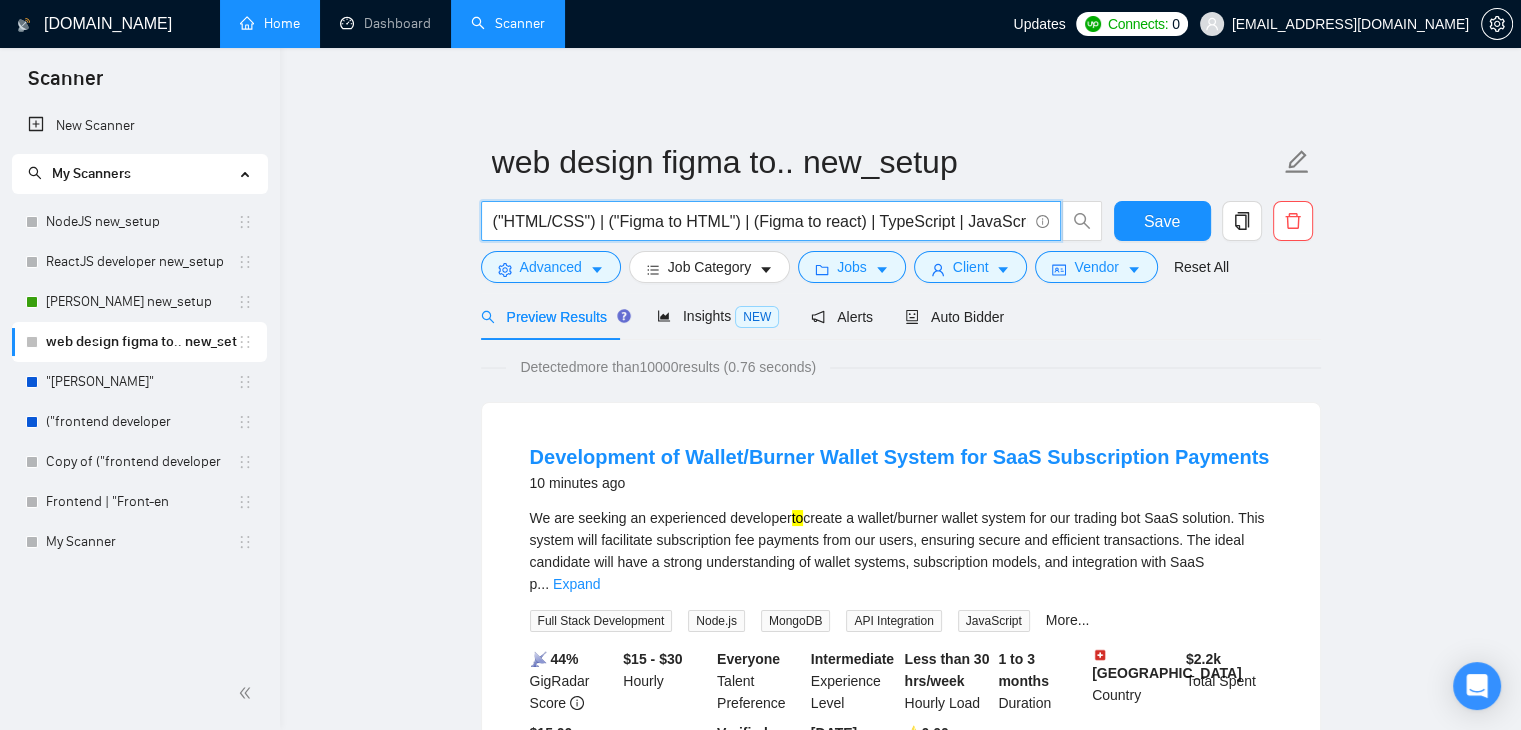 click on "("HTML/CSS") | ("Figma to HTML") | (Figma to react) | TypeScript | JavaScript | ("PDF to HTML")" at bounding box center [760, 221] 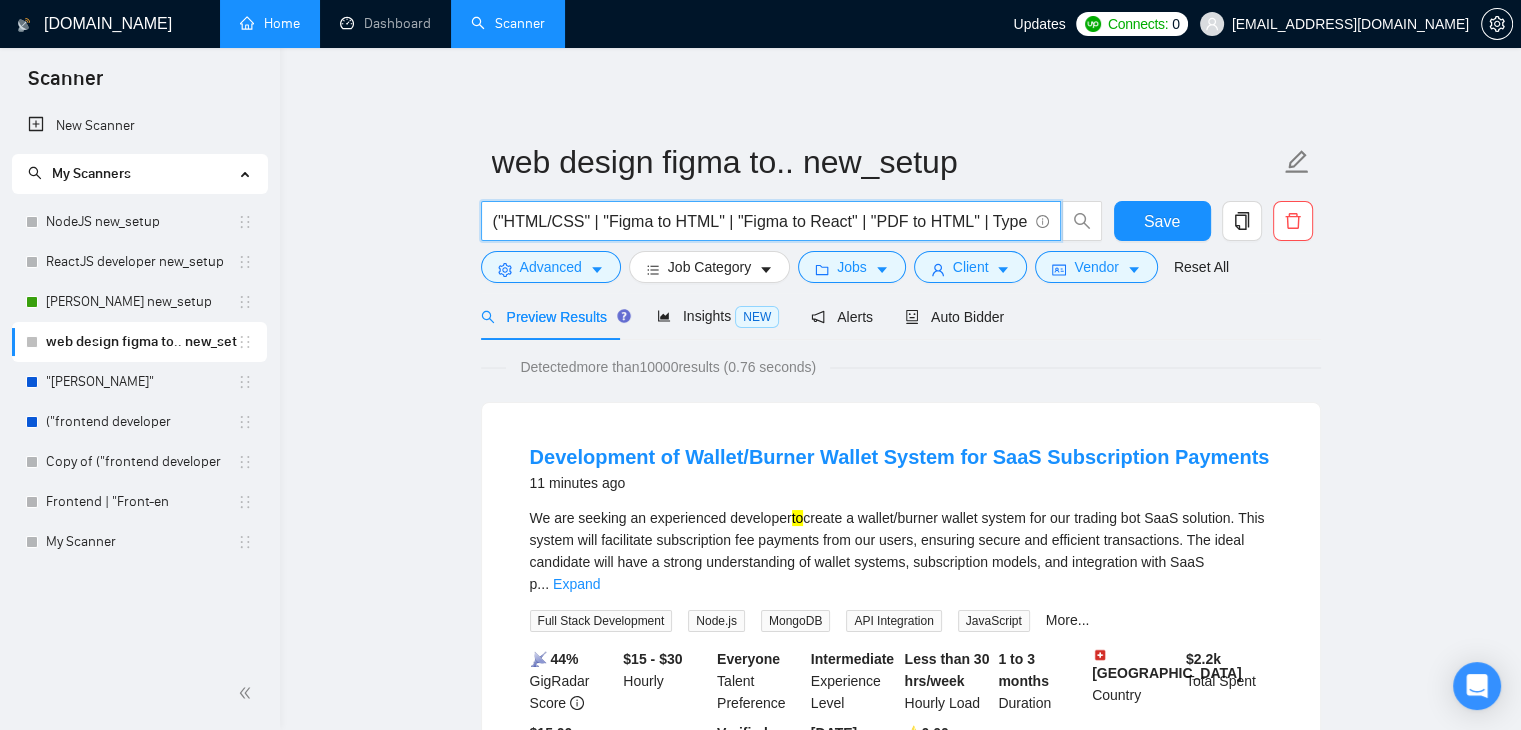 scroll, scrollTop: 0, scrollLeft: 425, axis: horizontal 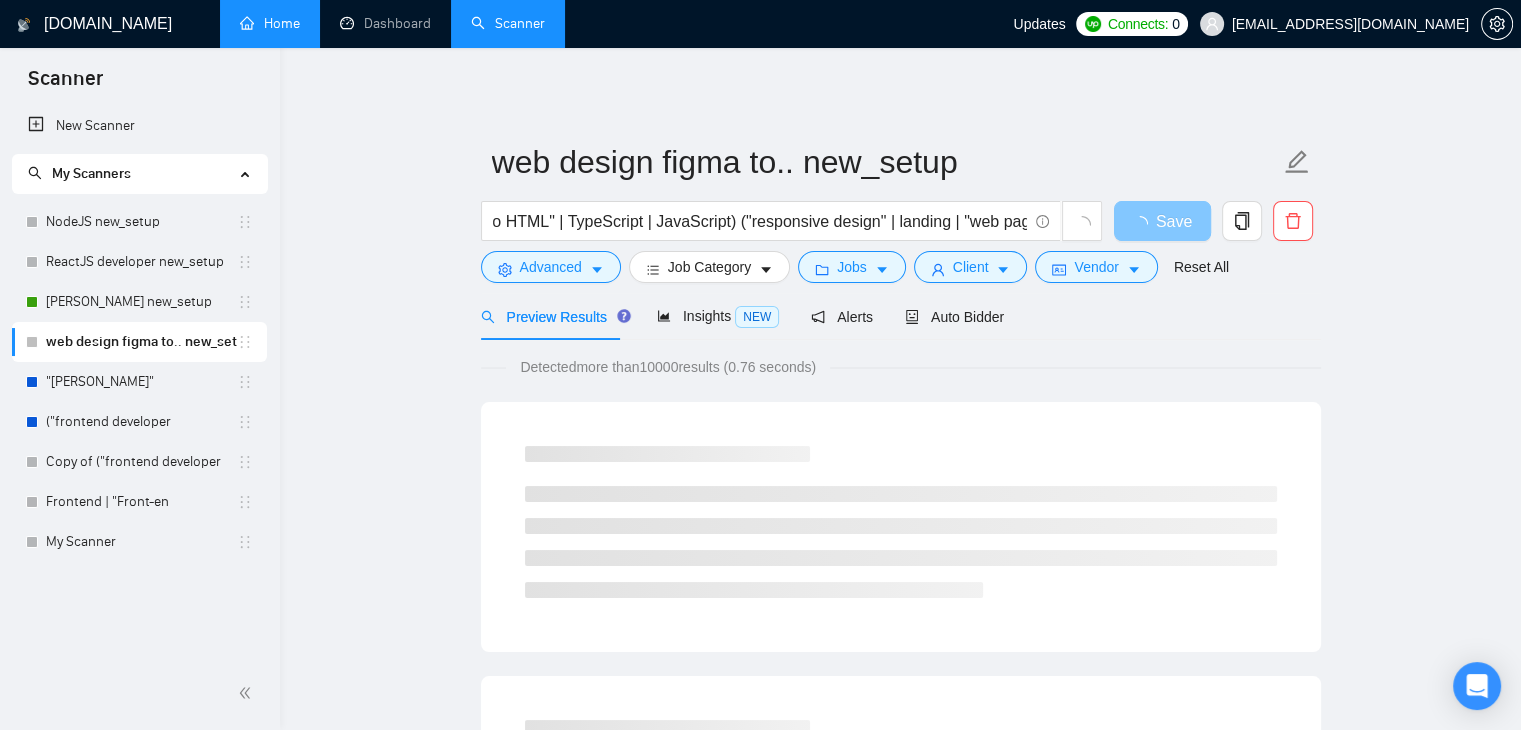 click on "Save" at bounding box center (1162, 221) 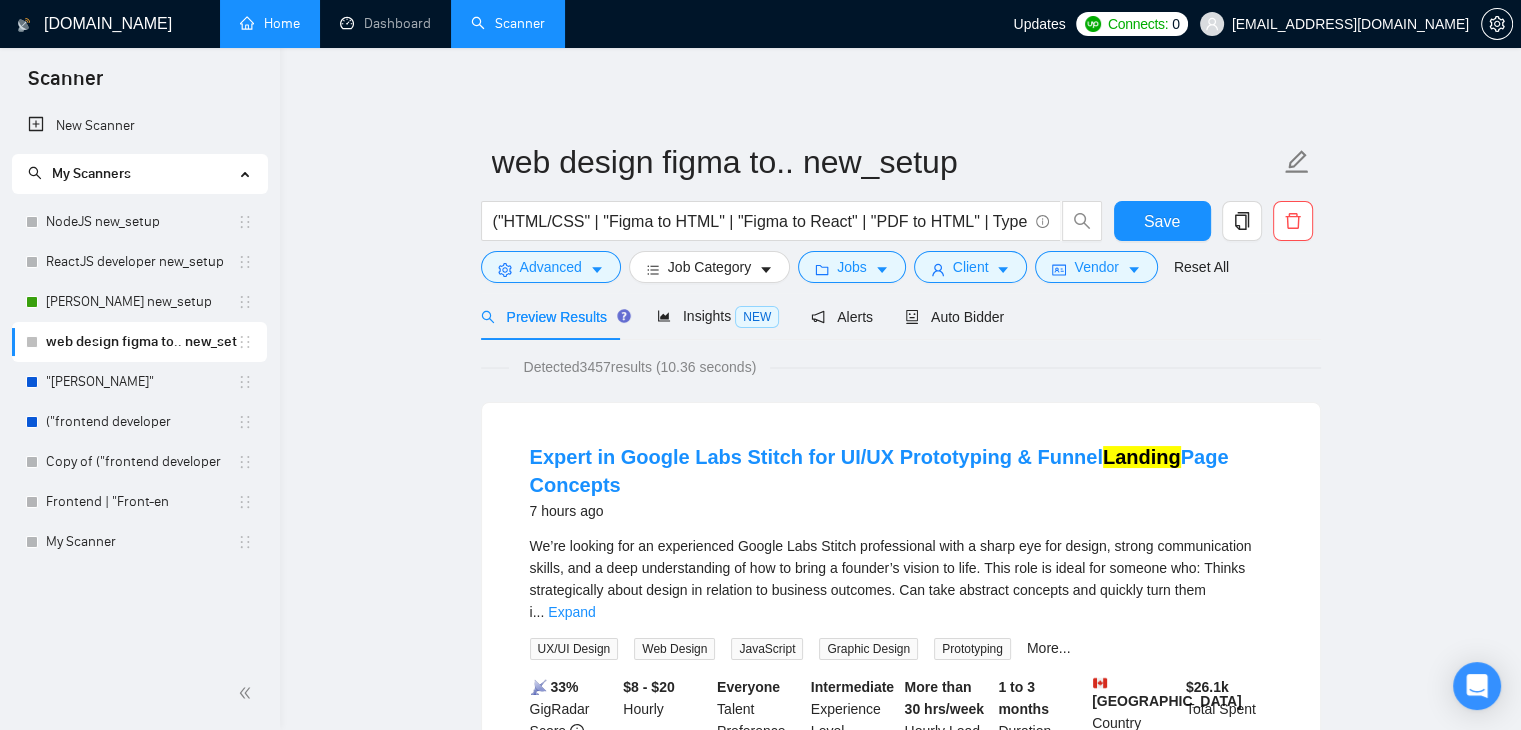 click on "web design figma to.. new_setup ("HTML/CSS" | "Figma to HTML" | "Figma to React" | "PDF to HTML" | TypeScript | JavaScript) ("responsive design" | landing | "web page") Save Advanced   Job Category   Jobs   Client   Vendor   Reset All Preview Results Insights NEW Alerts Auto Bidder Detected   3457  results   (10.36 seconds) Expert in Google Labs Stitch for UI/UX Prototyping & Funnel  Landing  Page Concepts 7 hours ago We’re looking for an experienced Google Labs Stitch professional with a sharp eye for design, strong communication skills, and a deep understanding of how to bring a founder’s vision to life.
This role is ideal for someone who:
Thinks strategically about design in relation to business outcomes.
Can take abstract concepts and quickly turn them i ... Expand UX/UI Design Web Design JavaScript Graphic Design Prototyping More... 📡   33% GigRadar Score   $8 - $20 Hourly Everyone Talent Preference Intermediate Experience Level More than 30 hrs/week Hourly Load 1 to 3 months Duration   Canada $" at bounding box center (900, 2567) 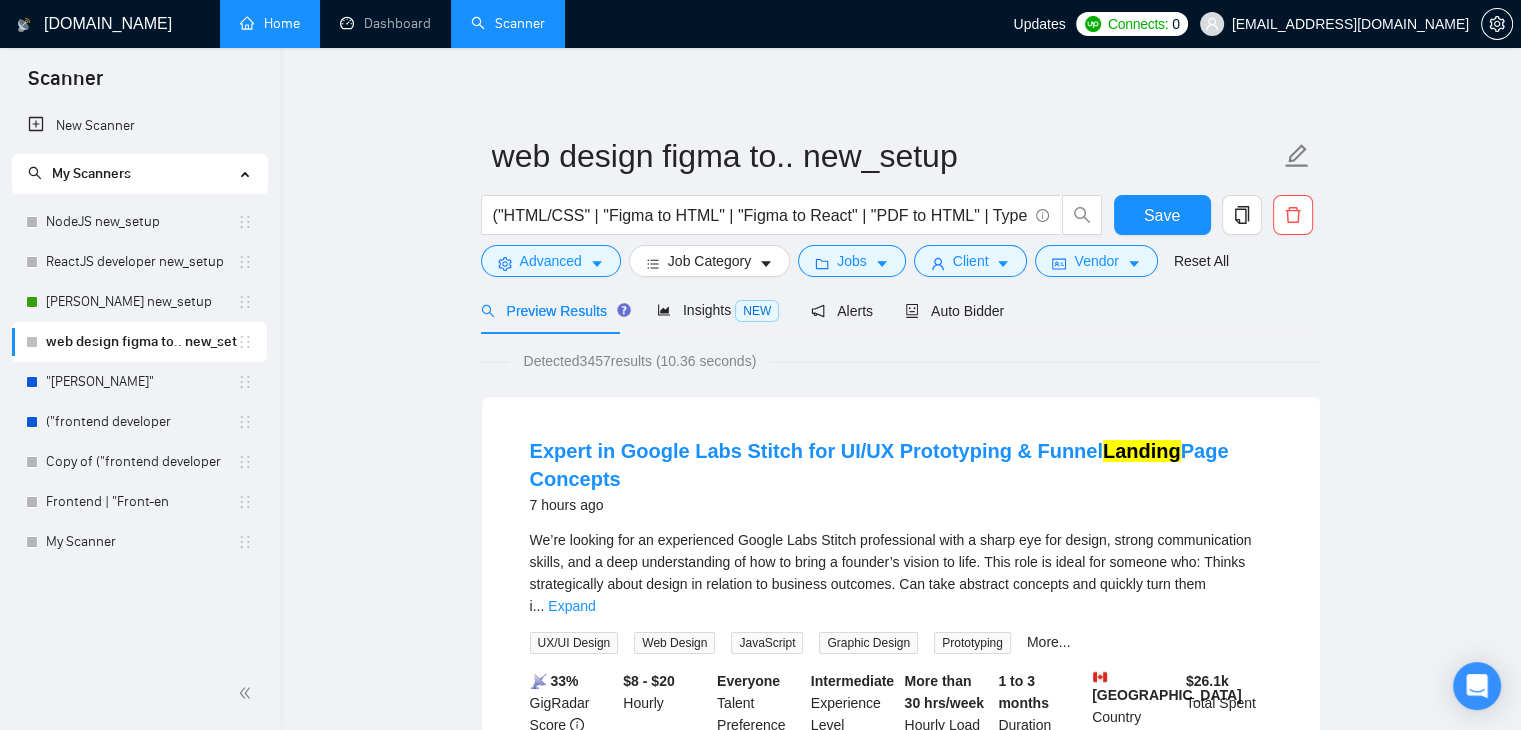scroll, scrollTop: 4, scrollLeft: 0, axis: vertical 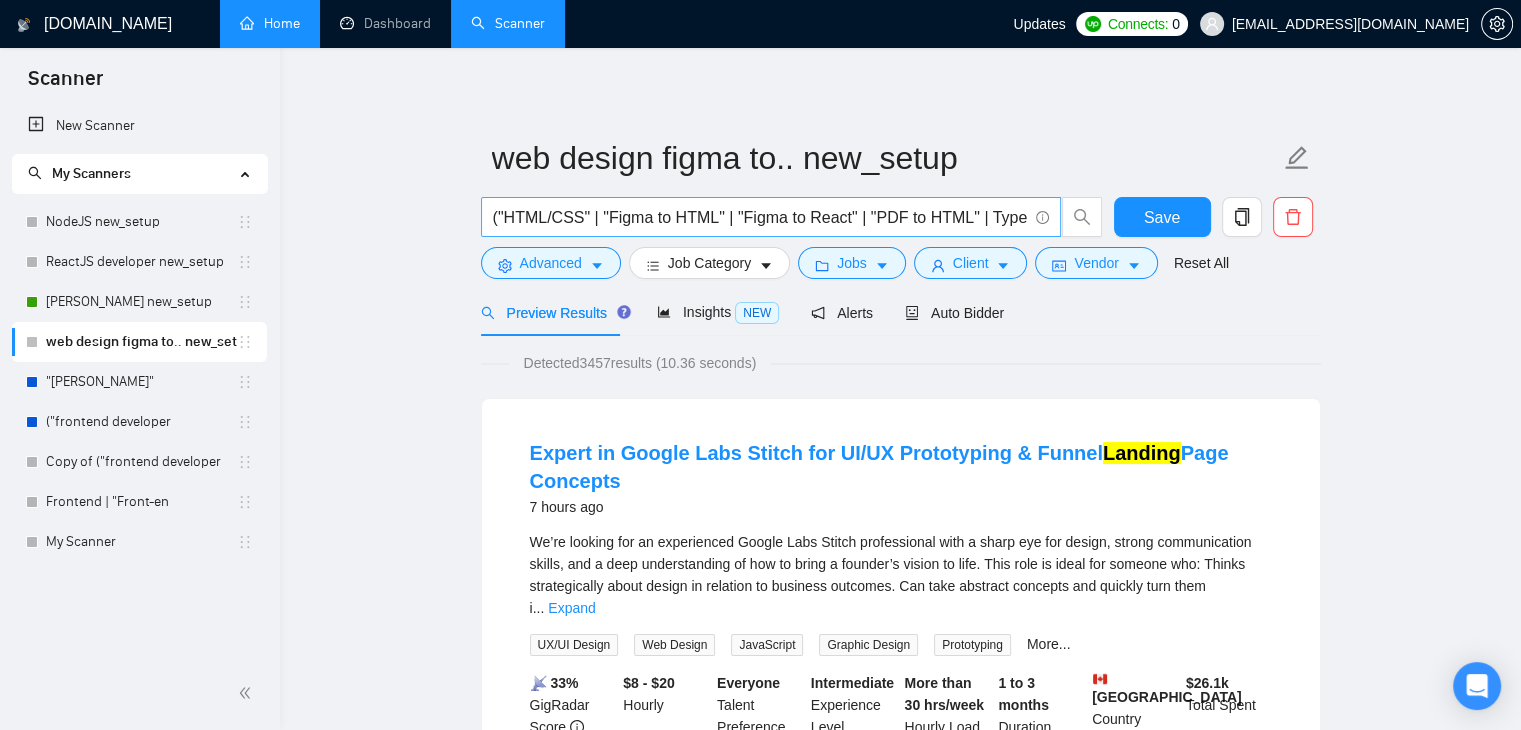 click on "("HTML/CSS" | "Figma to HTML" | "Figma to React" | "PDF to HTML" | TypeScript | JavaScript) ("responsive design" | landing | "web page")" at bounding box center [760, 217] 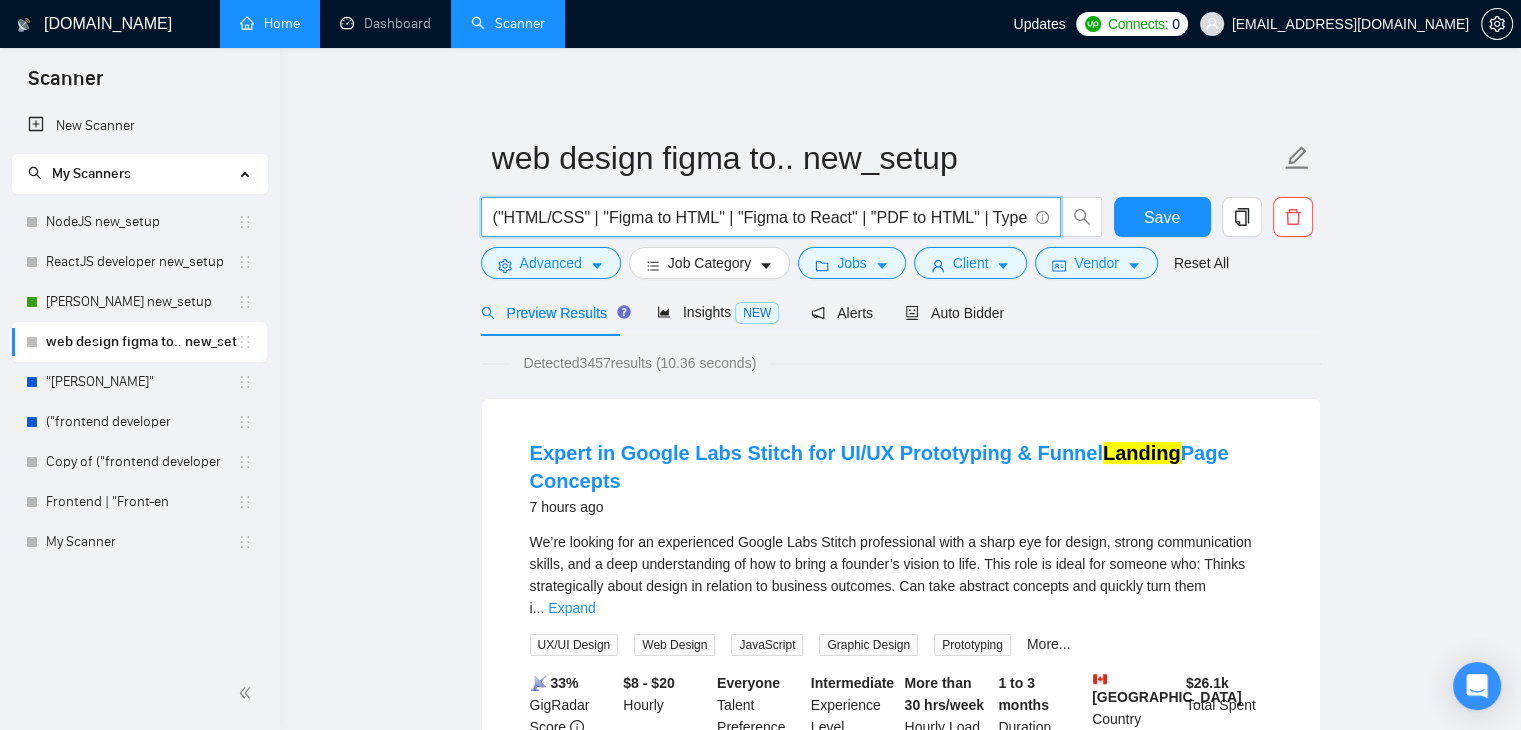 click on "("HTML/CSS" | "Figma to HTML" | "Figma to React" | "PDF to HTML" | TypeScript | JavaScript) ("responsive design" | landing | "web page")" at bounding box center [760, 217] 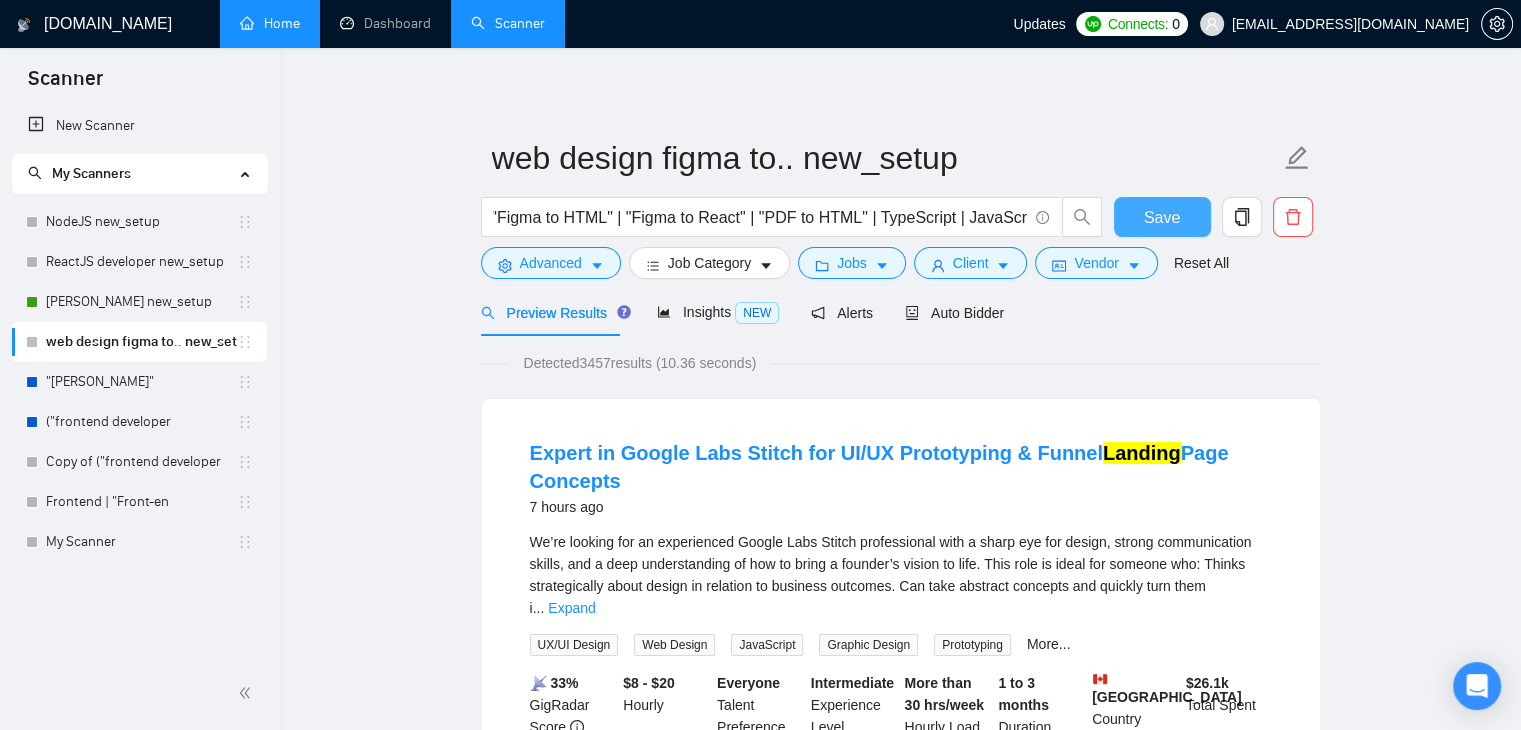 scroll, scrollTop: 0, scrollLeft: 0, axis: both 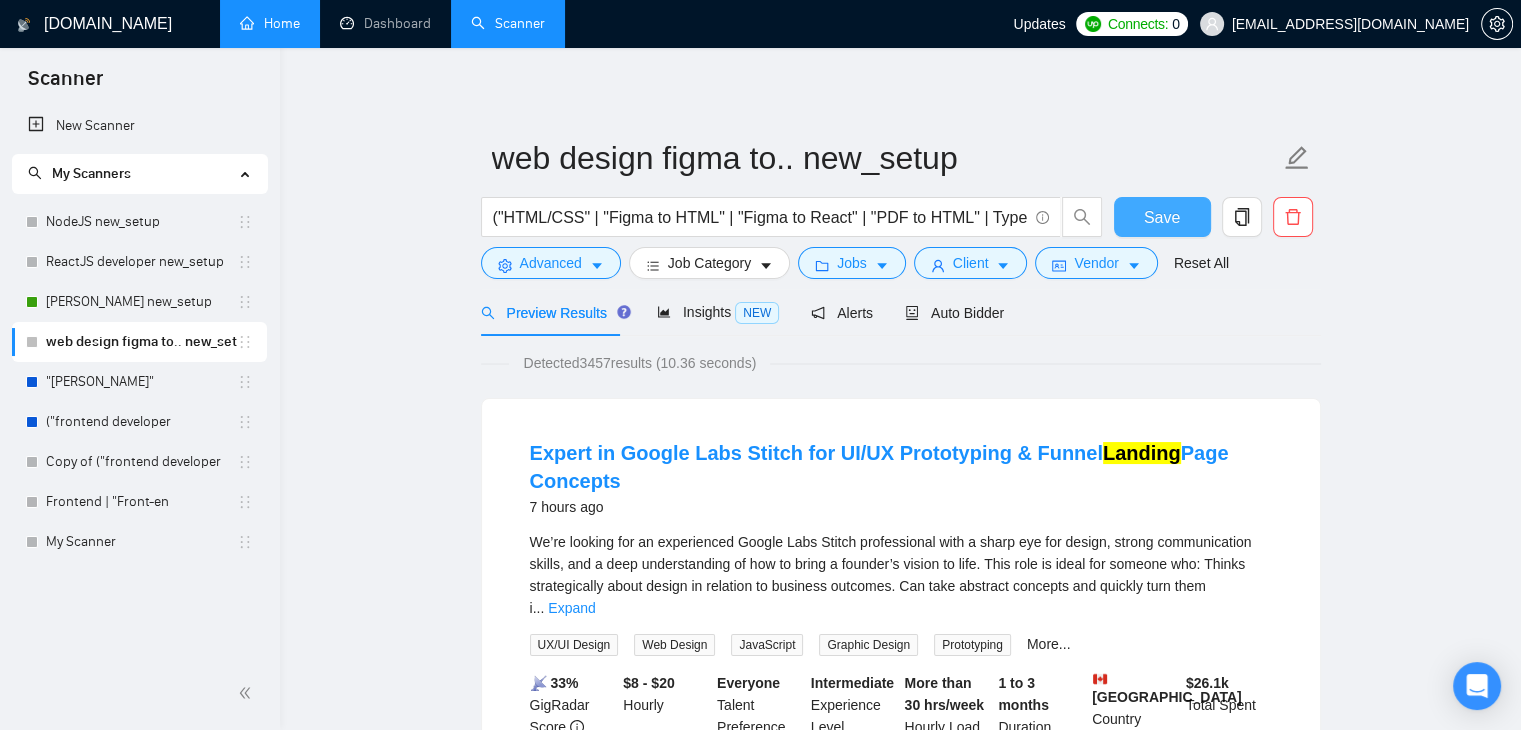 click on "Save" at bounding box center (1162, 217) 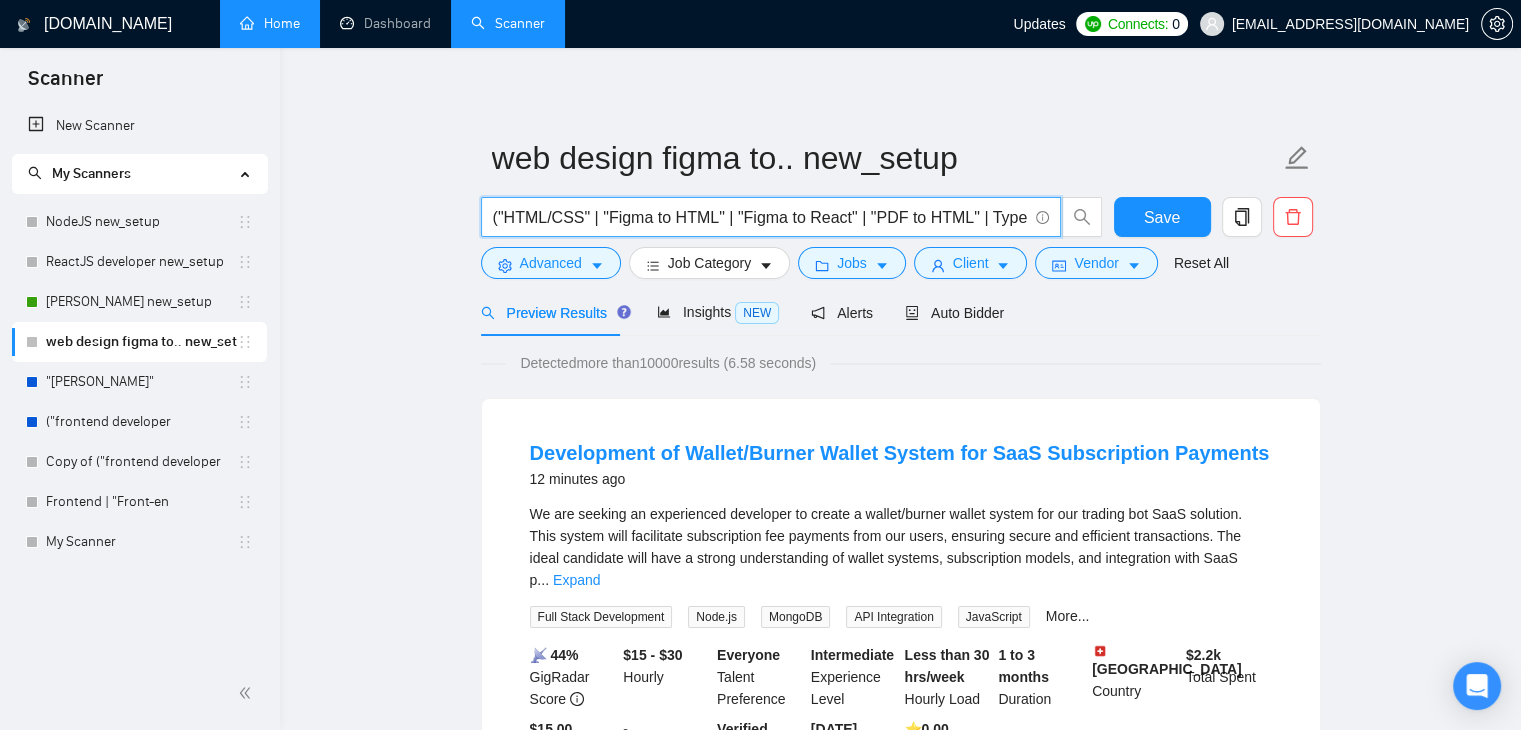 click on "("HTML/CSS" | "Figma to HTML" | "Figma to React" | "PDF to HTML" | TypeScript | JavaScript)" at bounding box center (760, 217) 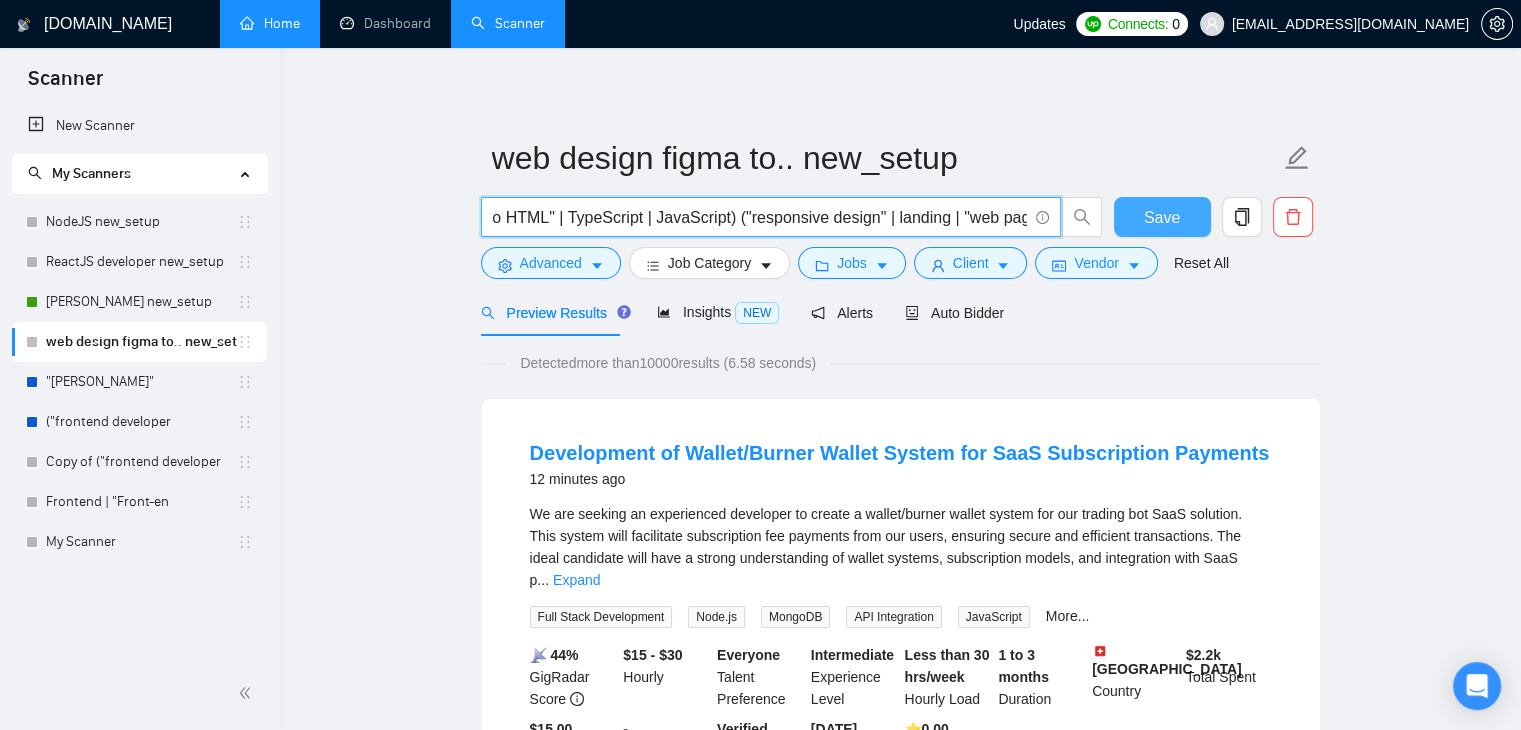 type on "("HTML/CSS" | "Figma to HTML" | "Figma to React" | "PDF to HTML" | TypeScript | JavaScript) ("responsive design" | landing | "web page")" 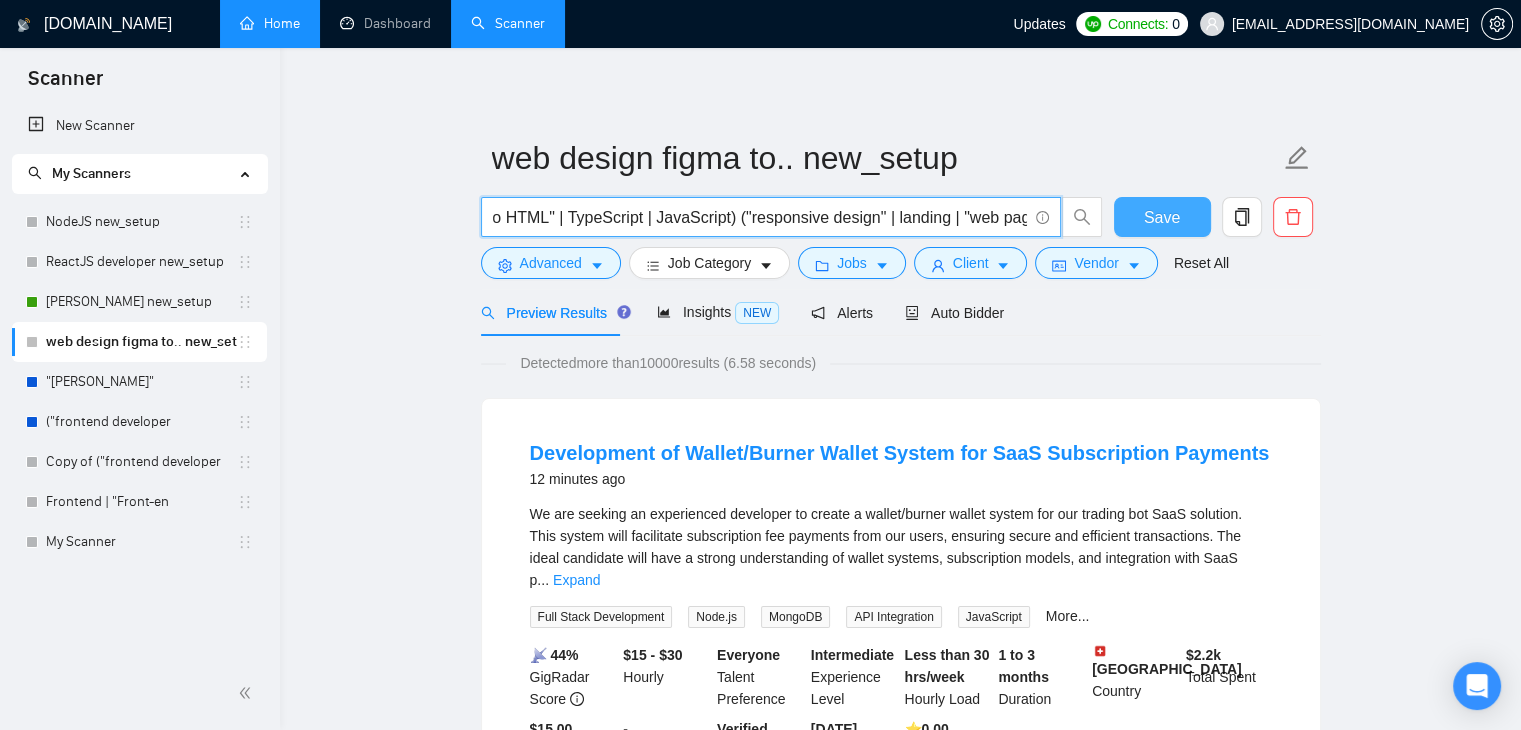 scroll, scrollTop: 0, scrollLeft: 0, axis: both 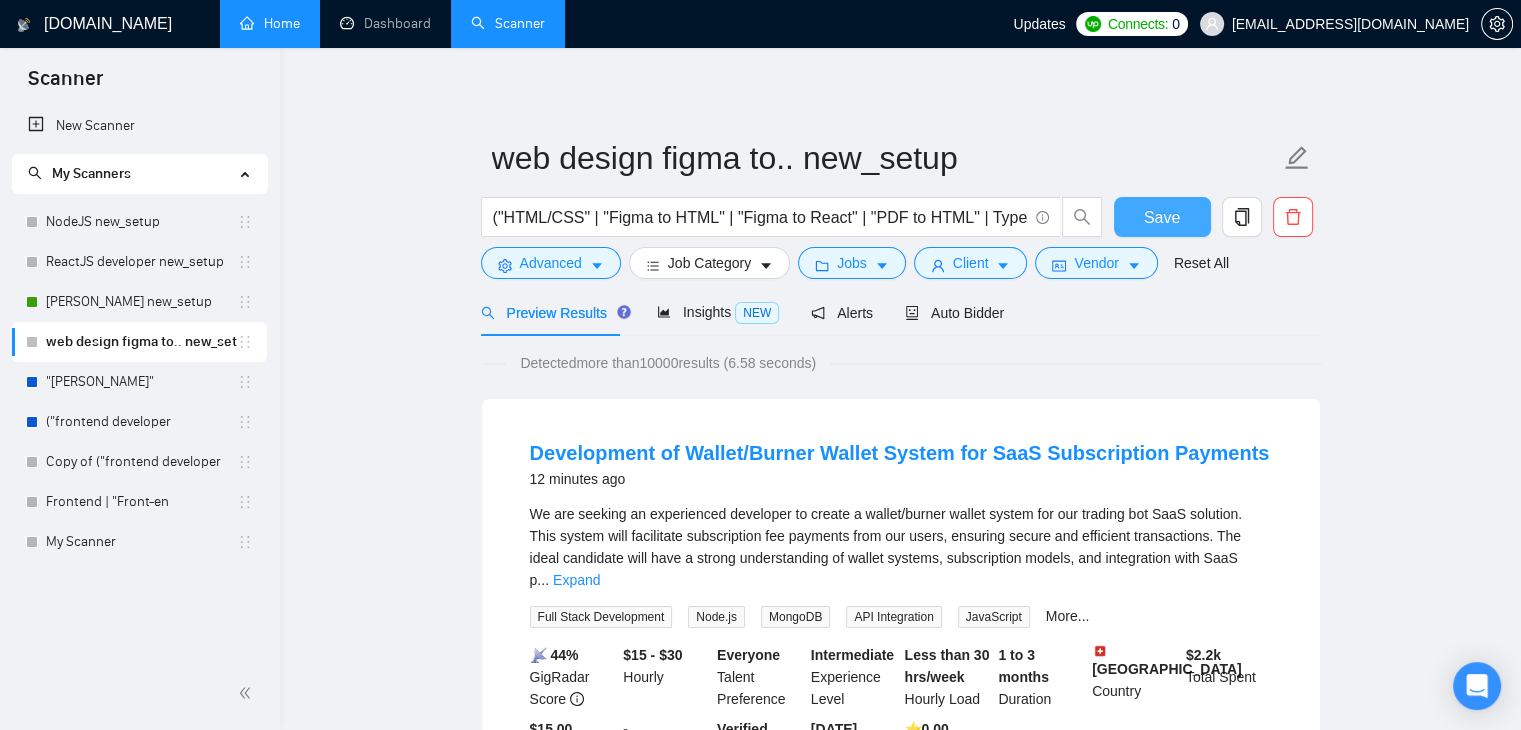 click on "Save" at bounding box center [1162, 217] 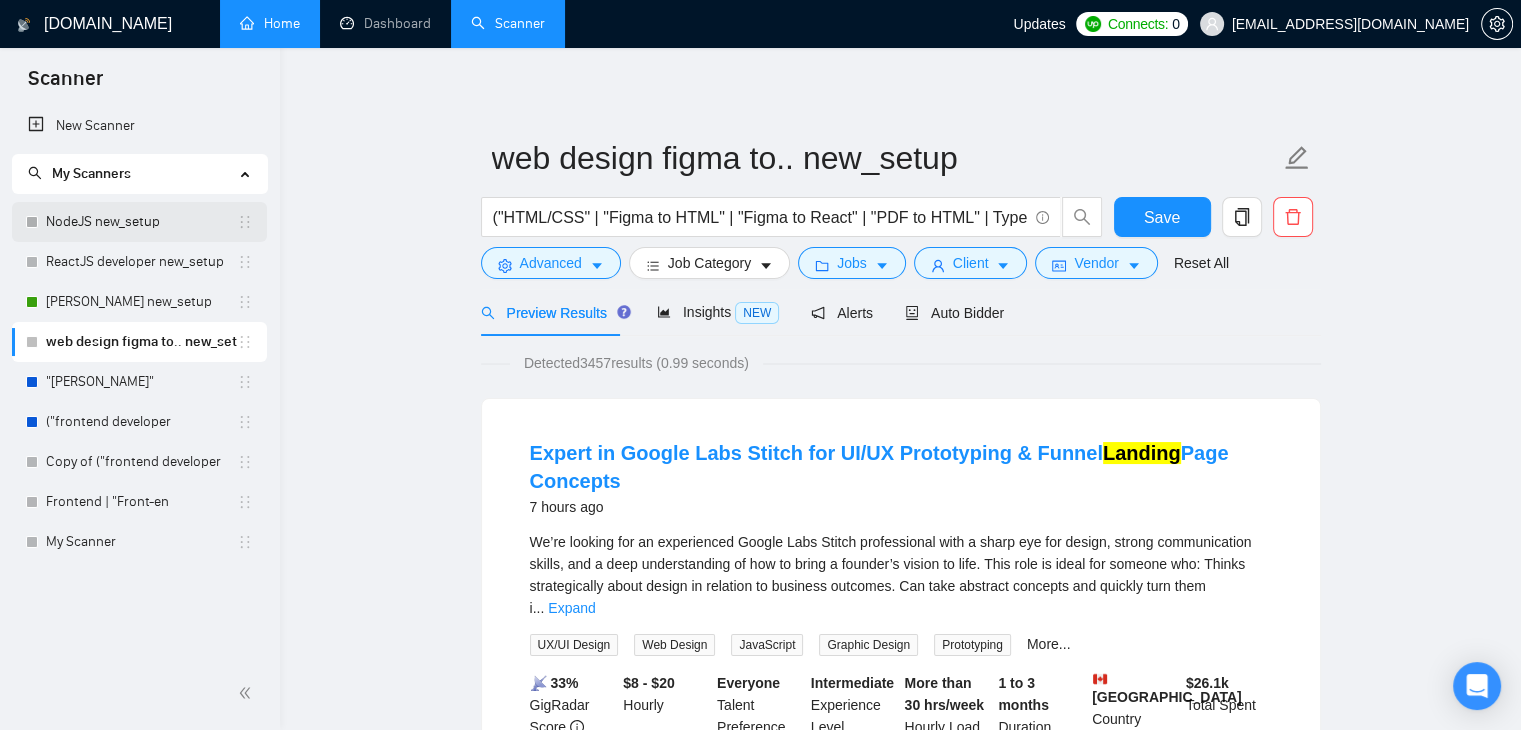 click on "NodeJS new_setup" at bounding box center (141, 222) 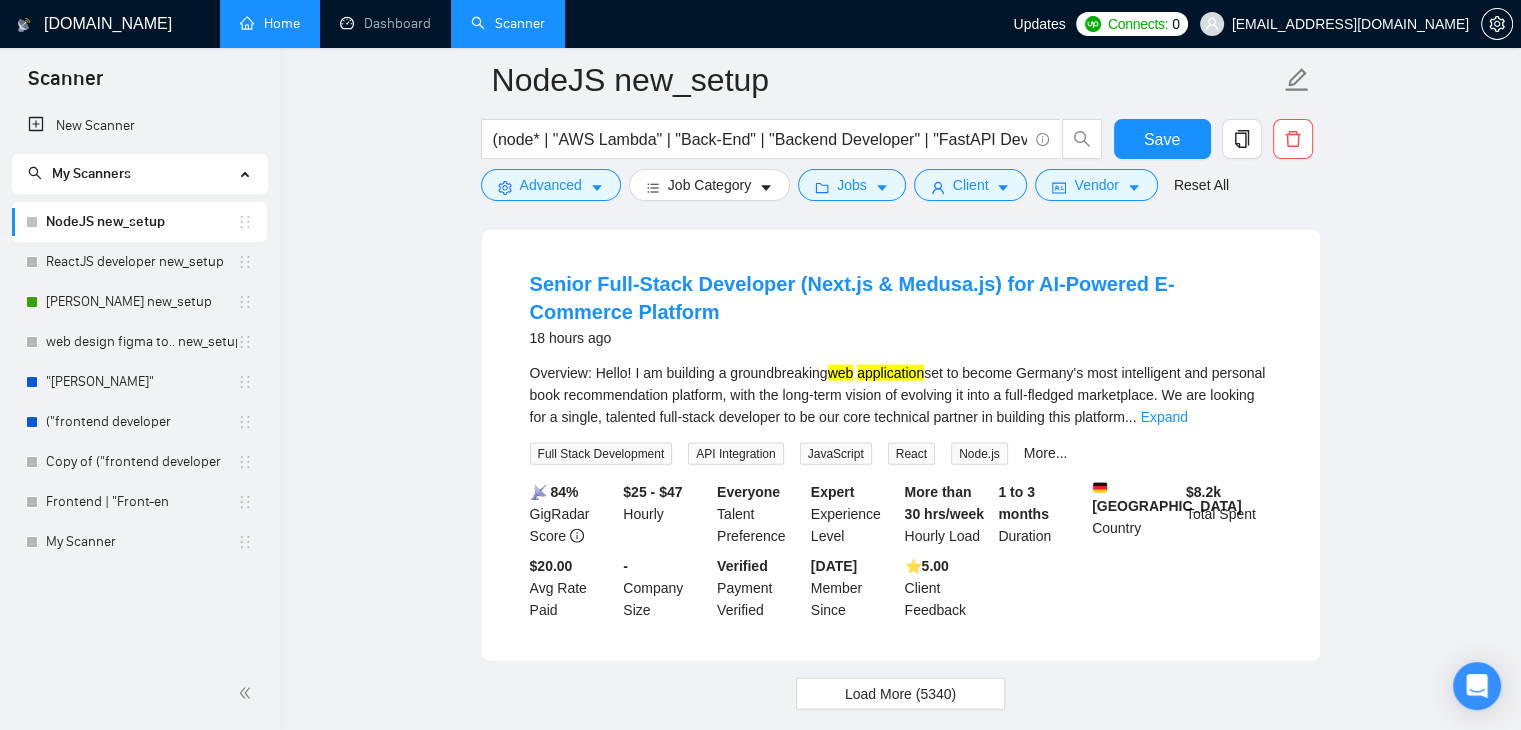 scroll, scrollTop: 4308, scrollLeft: 0, axis: vertical 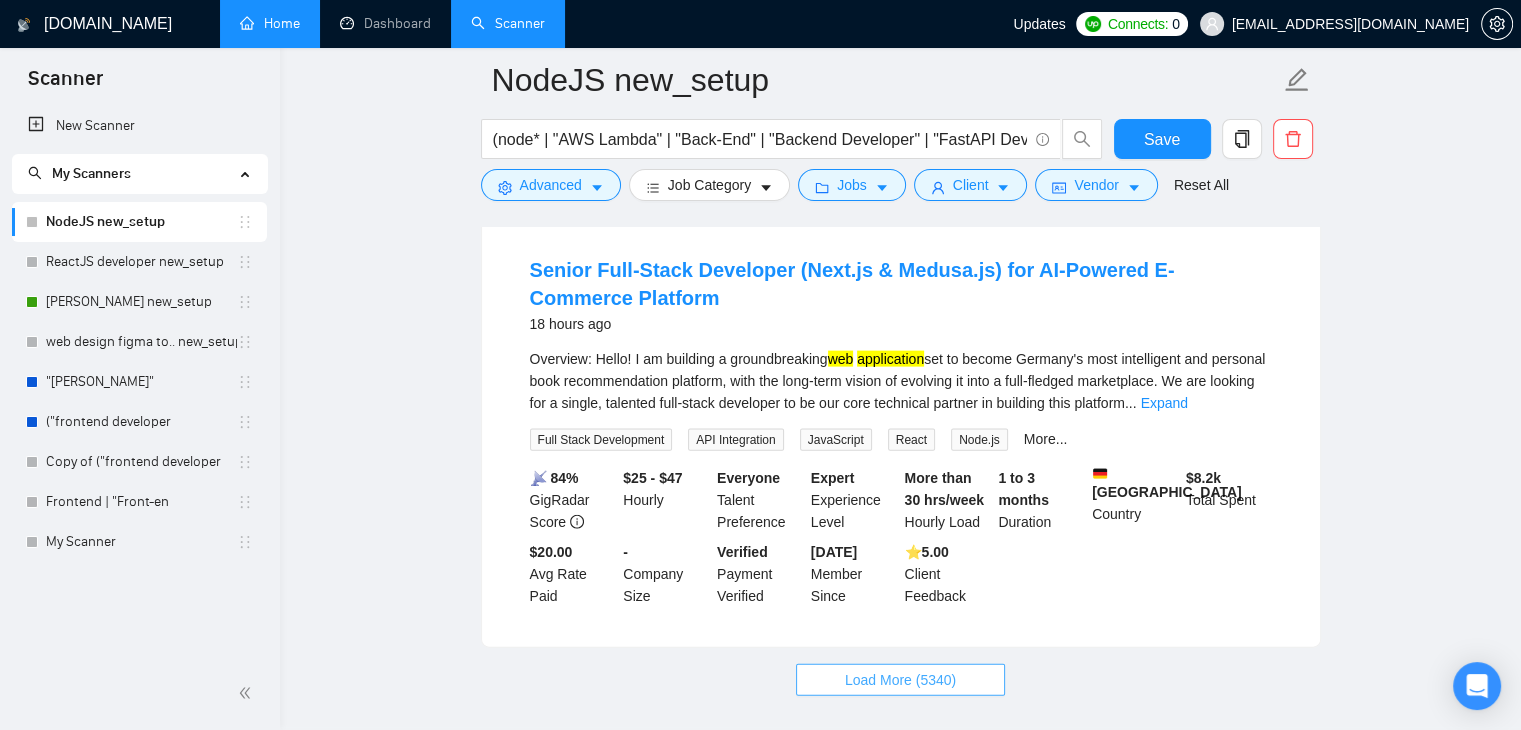 click on "Load More (5340)" at bounding box center [900, 680] 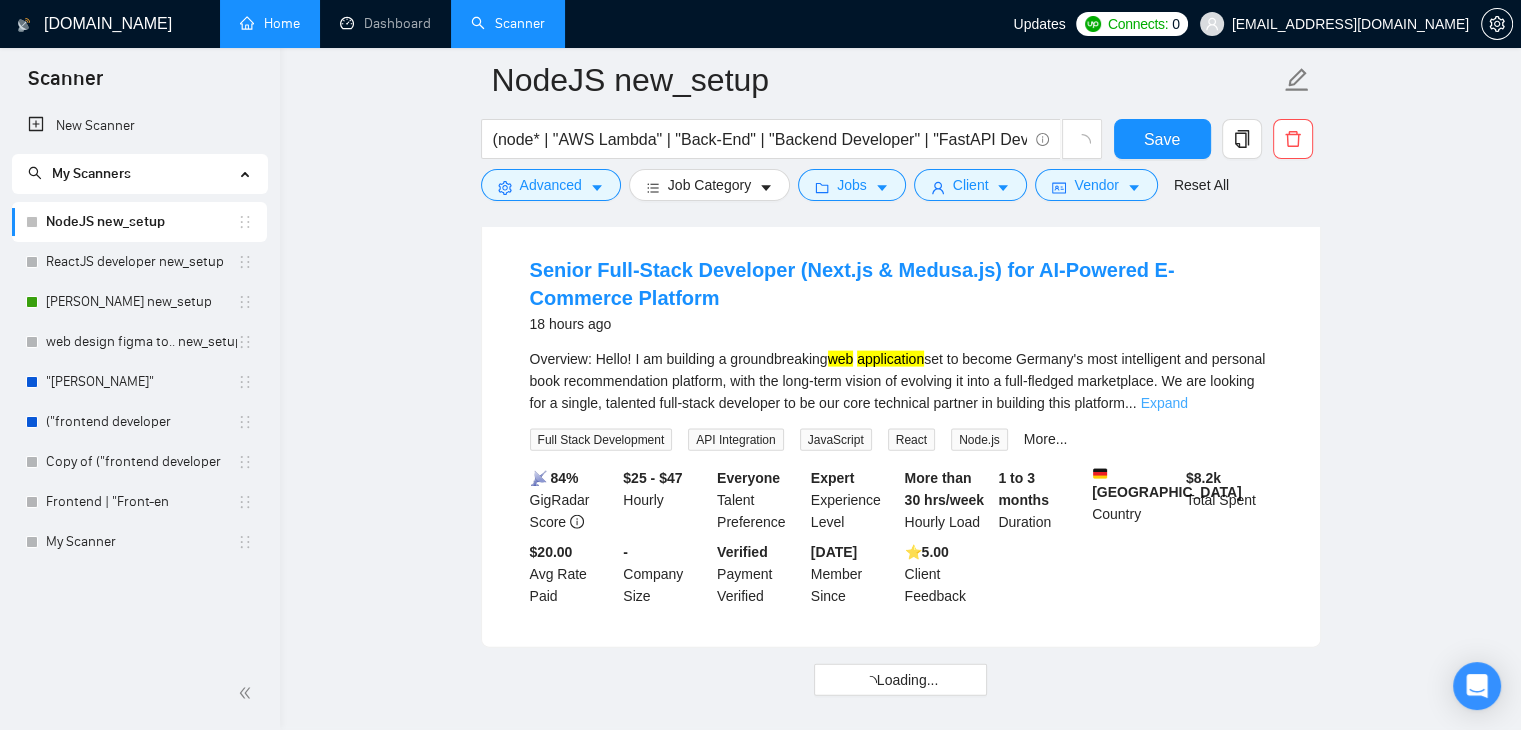 click on "Expand" at bounding box center (1164, 403) 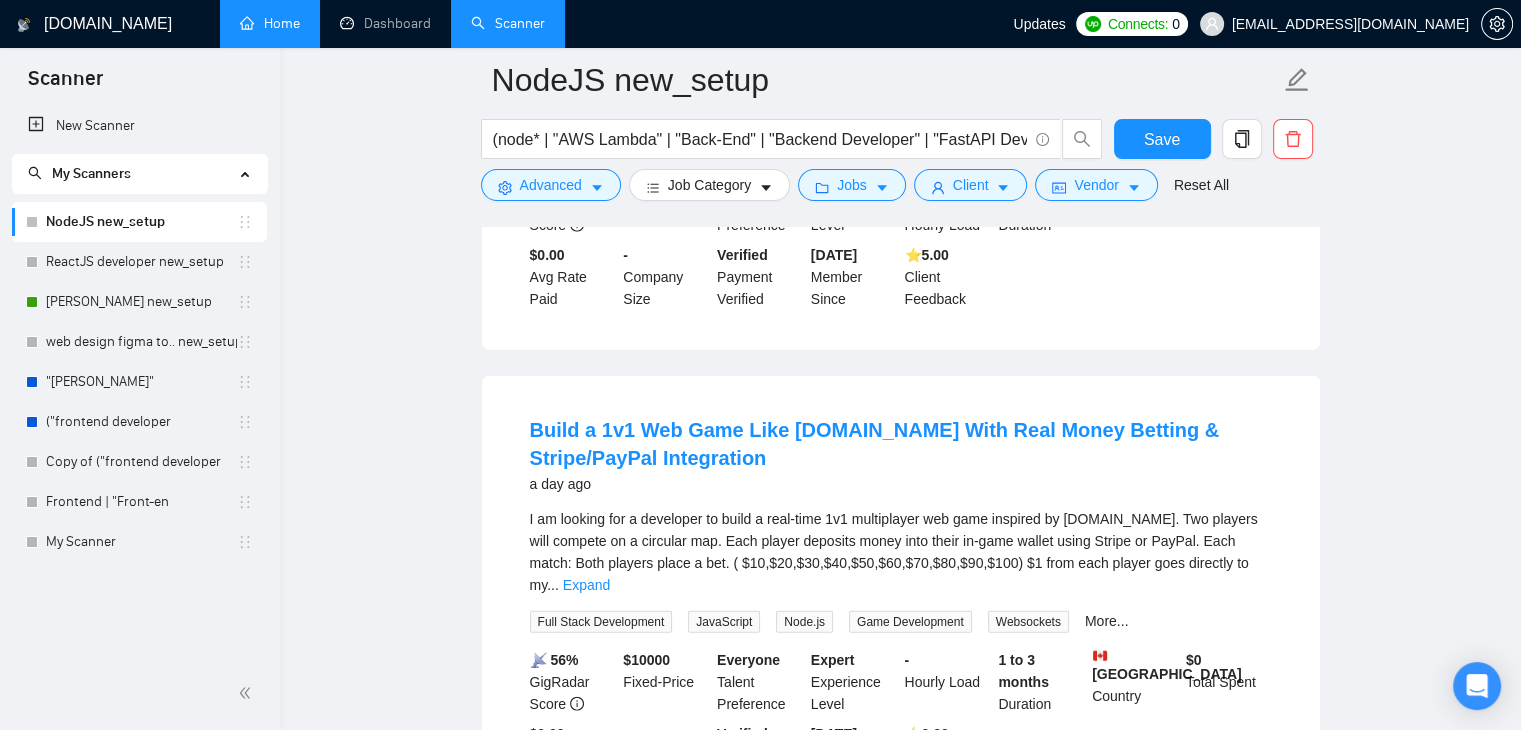 scroll, scrollTop: 5547, scrollLeft: 0, axis: vertical 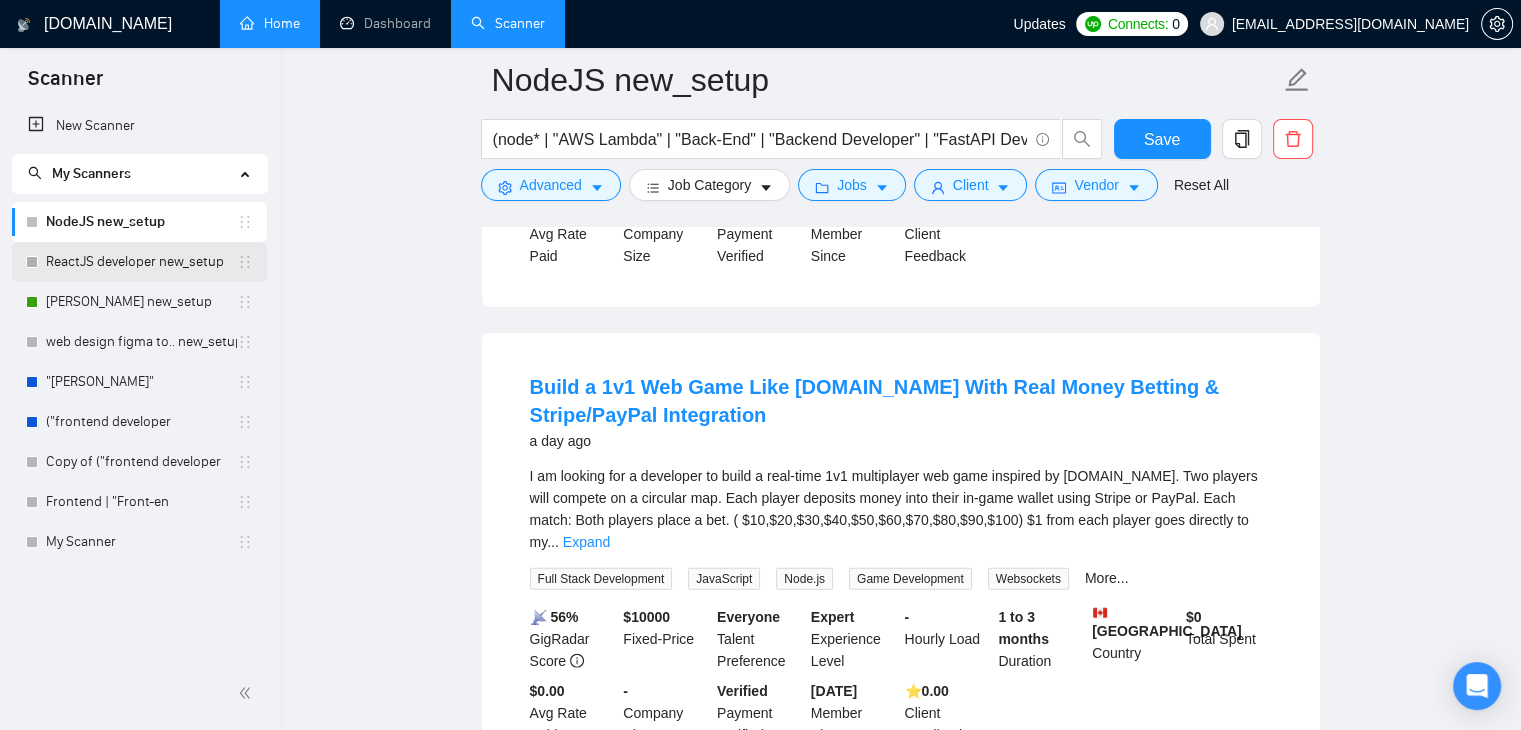 click on "ReactJS developer new_setup" at bounding box center [141, 262] 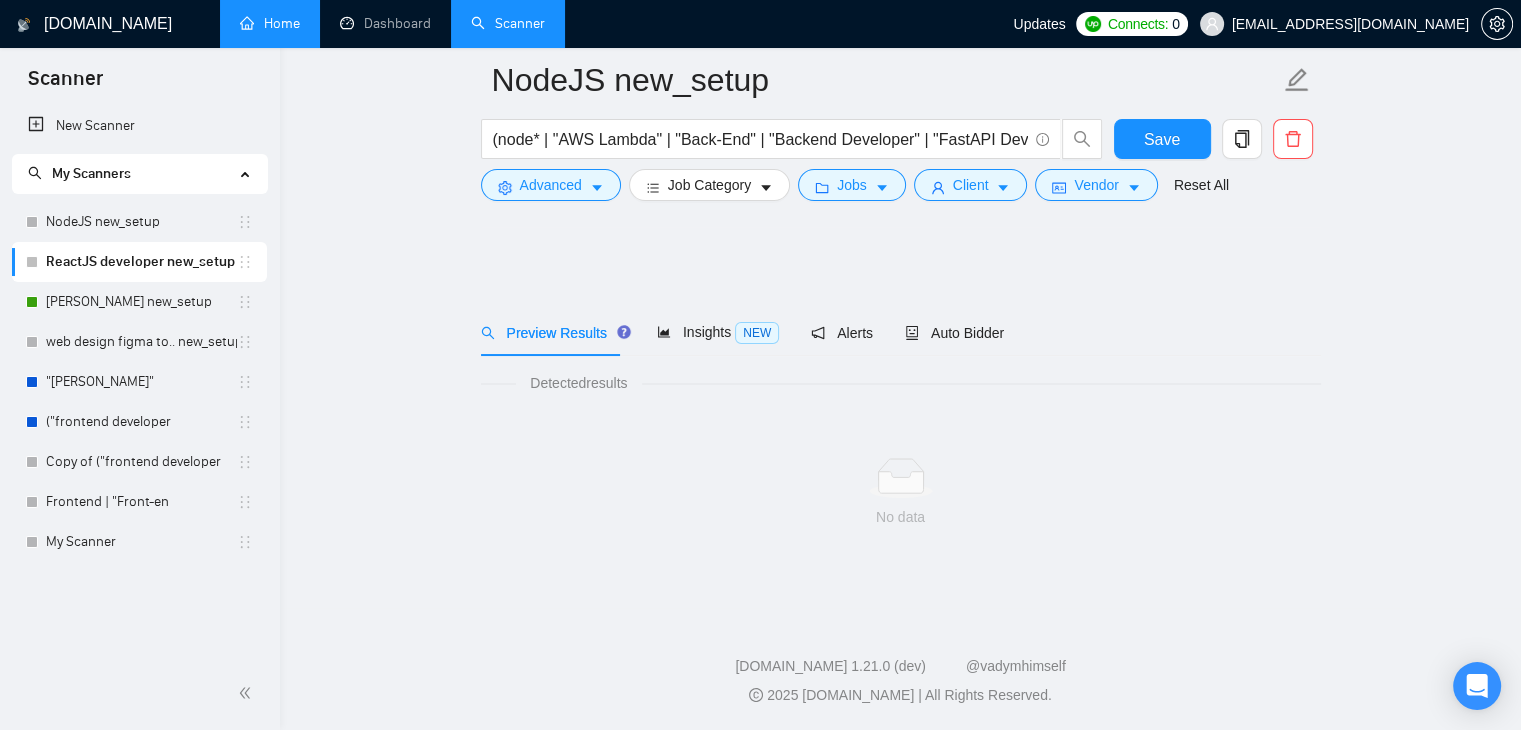 scroll, scrollTop: 0, scrollLeft: 0, axis: both 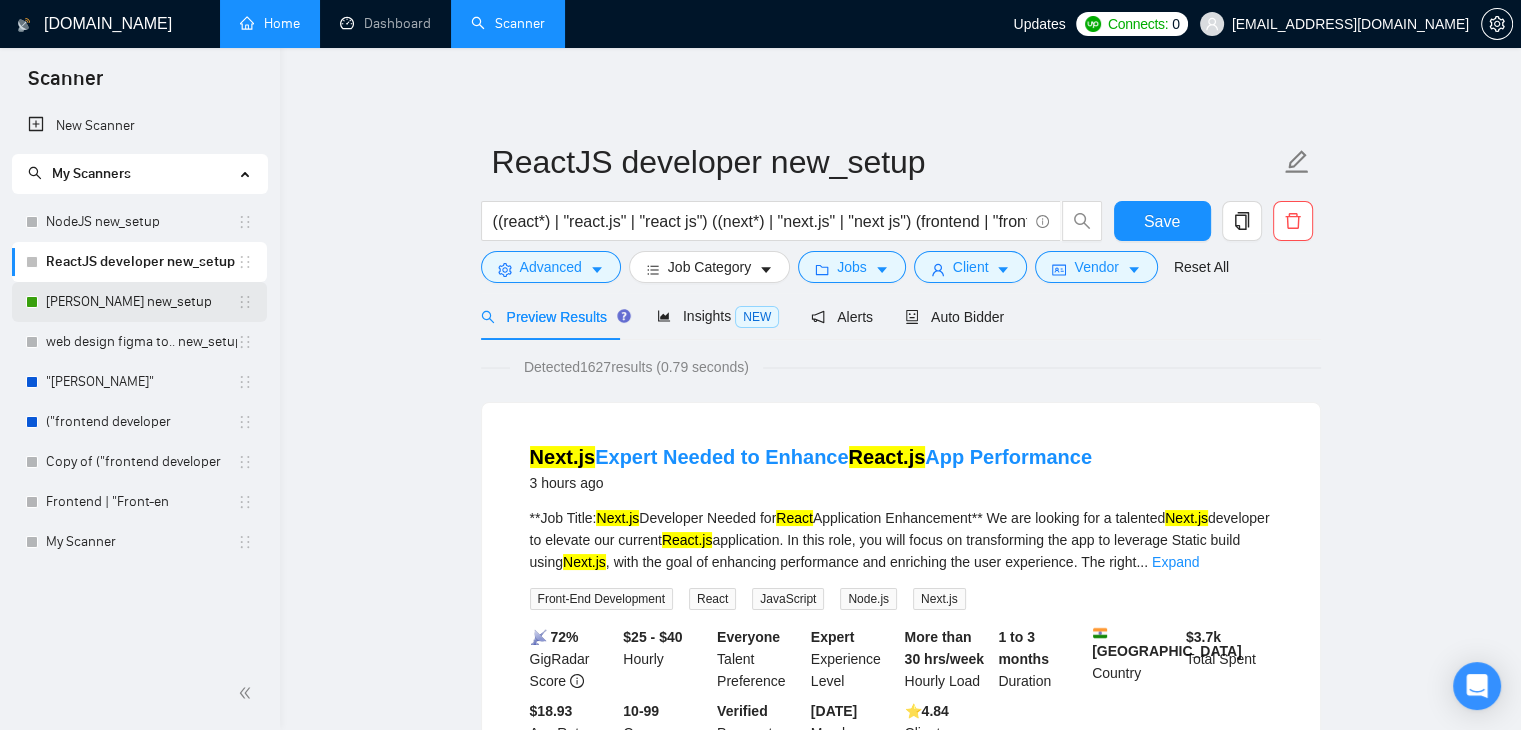 click on "[PERSON_NAME] new_setup" at bounding box center [141, 302] 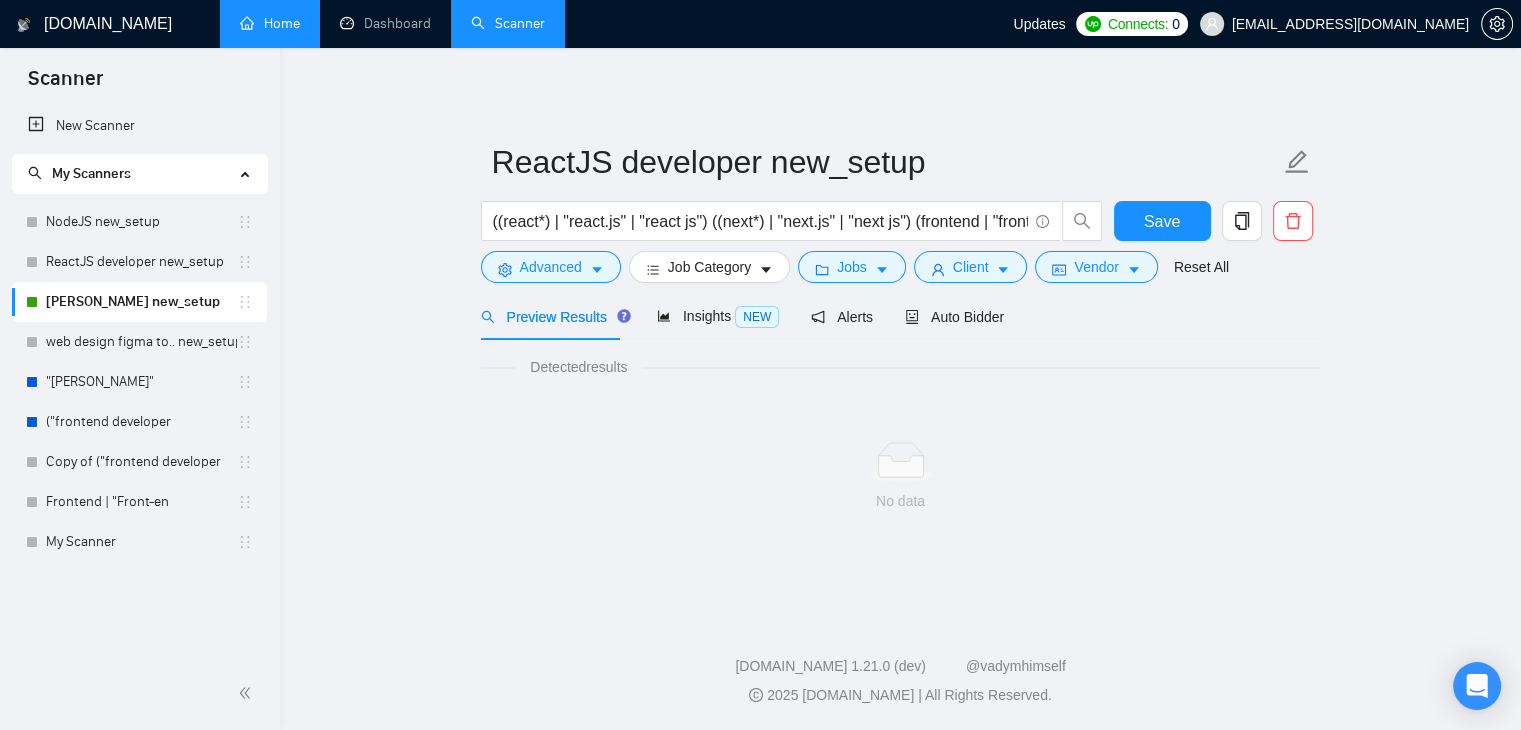 scroll, scrollTop: 0, scrollLeft: 0, axis: both 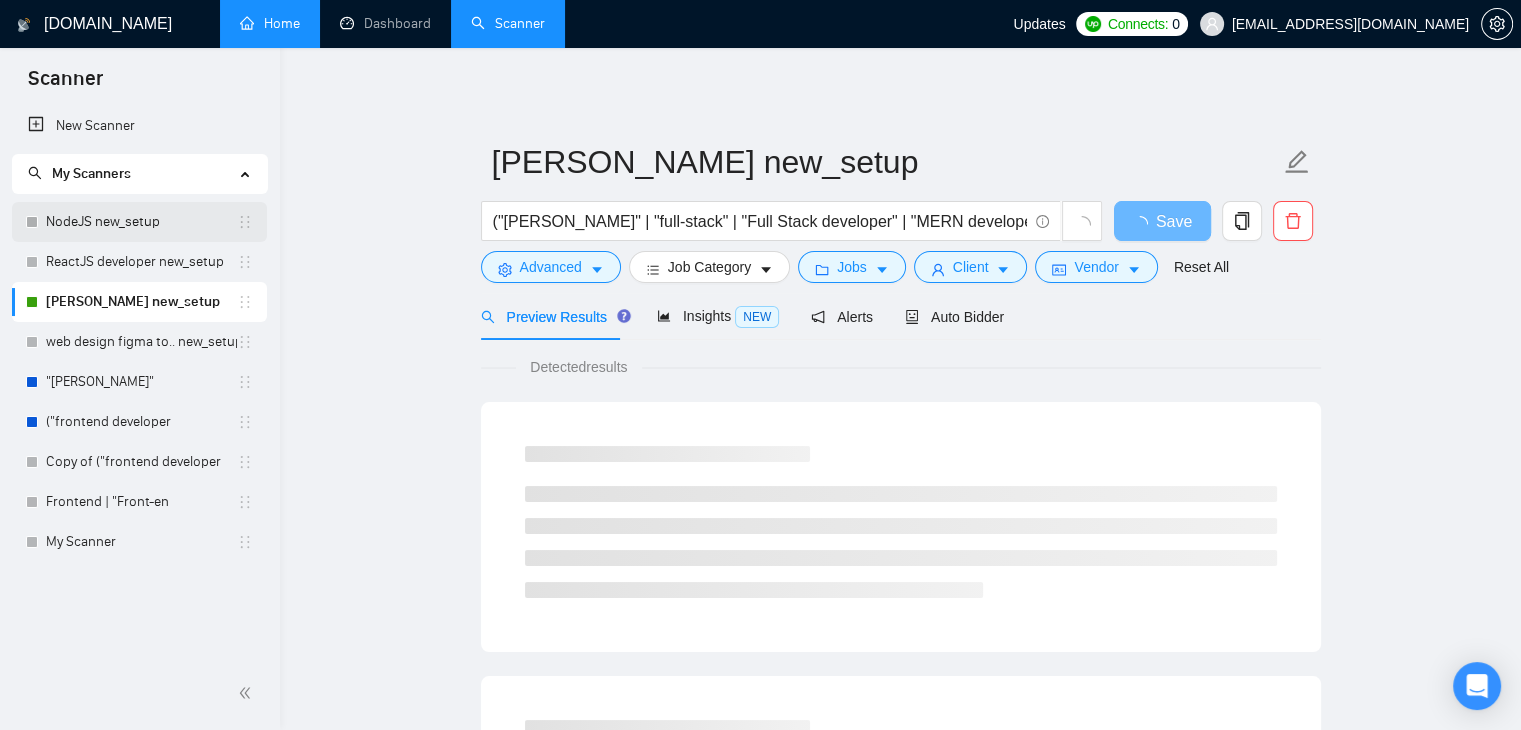 click on "NodeJS new_setup" at bounding box center [141, 222] 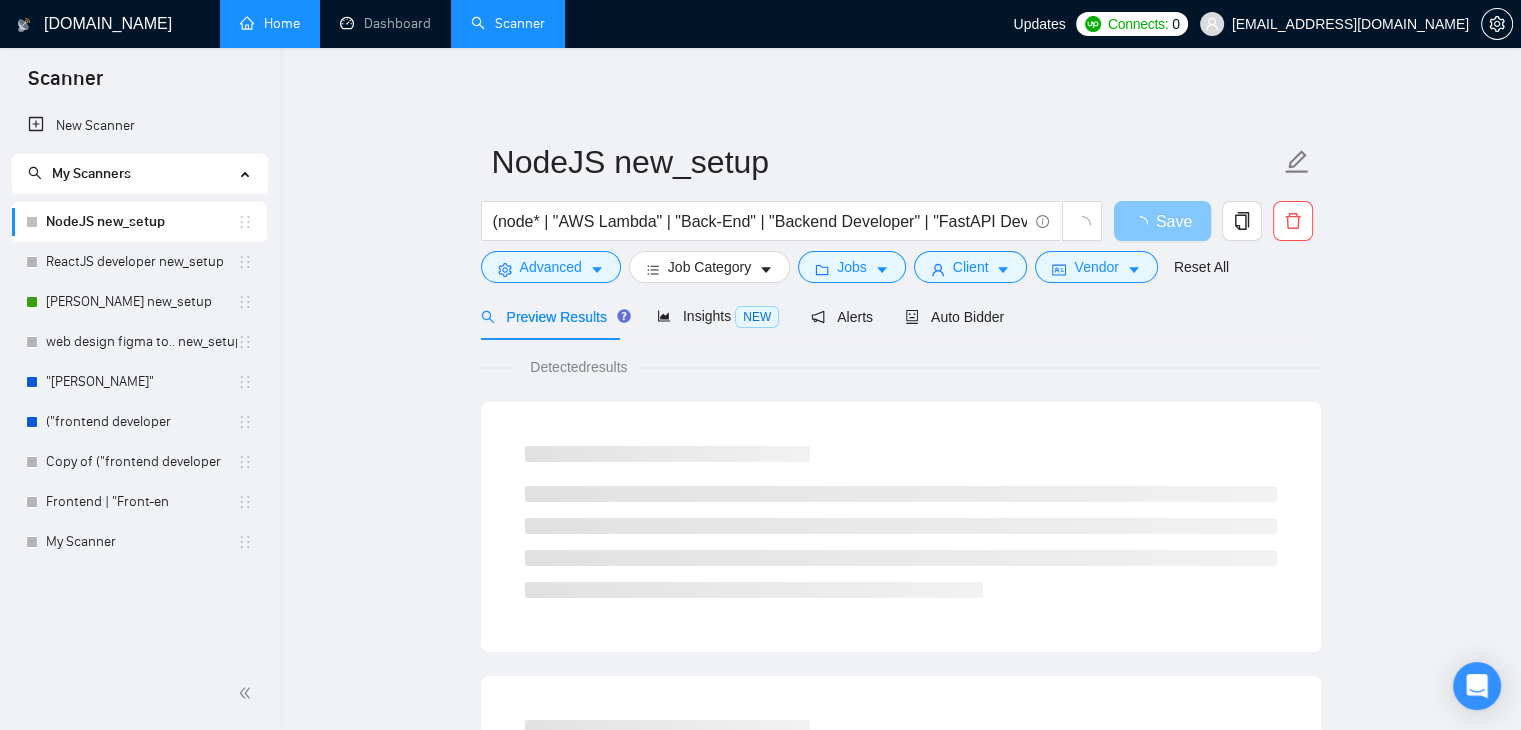 click 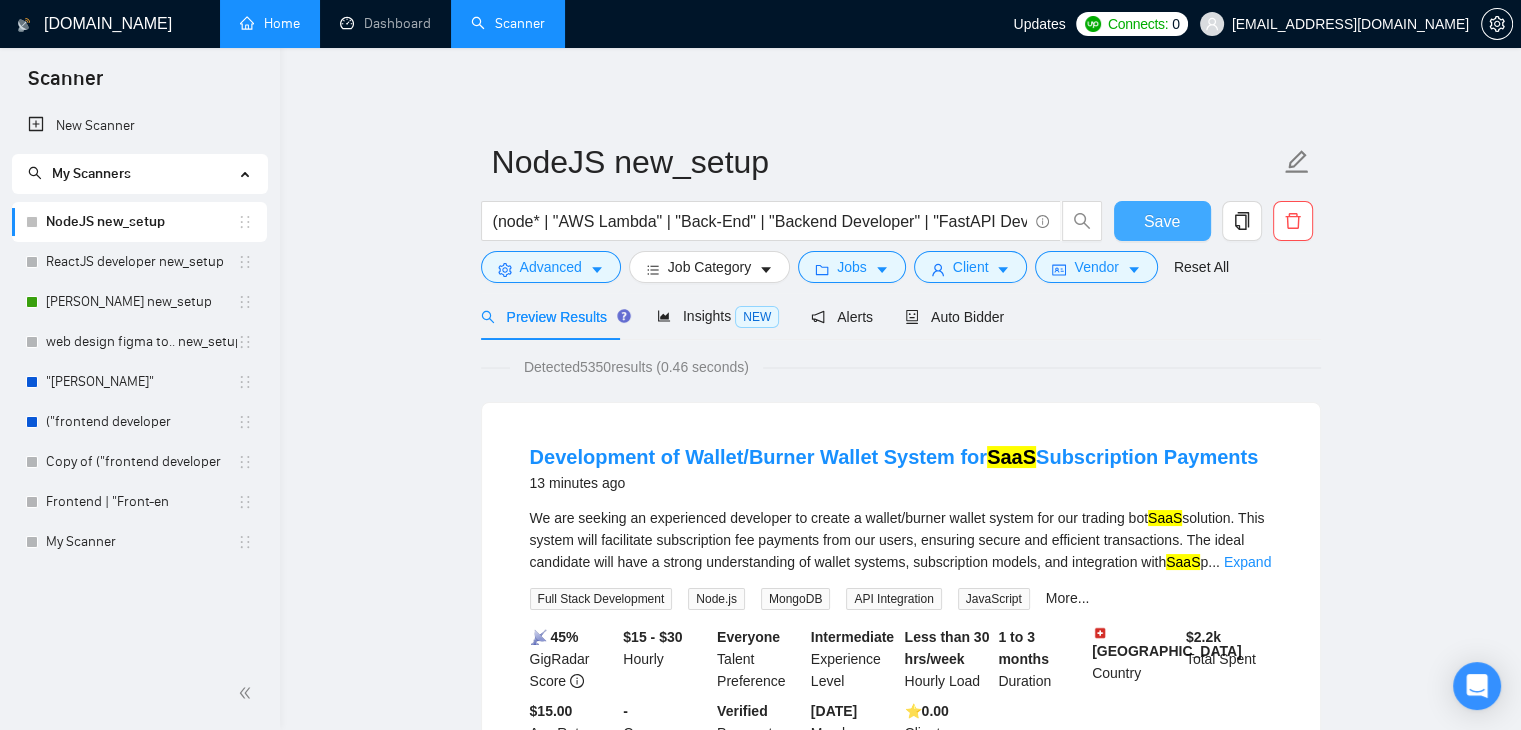 click on "Save" at bounding box center (1162, 221) 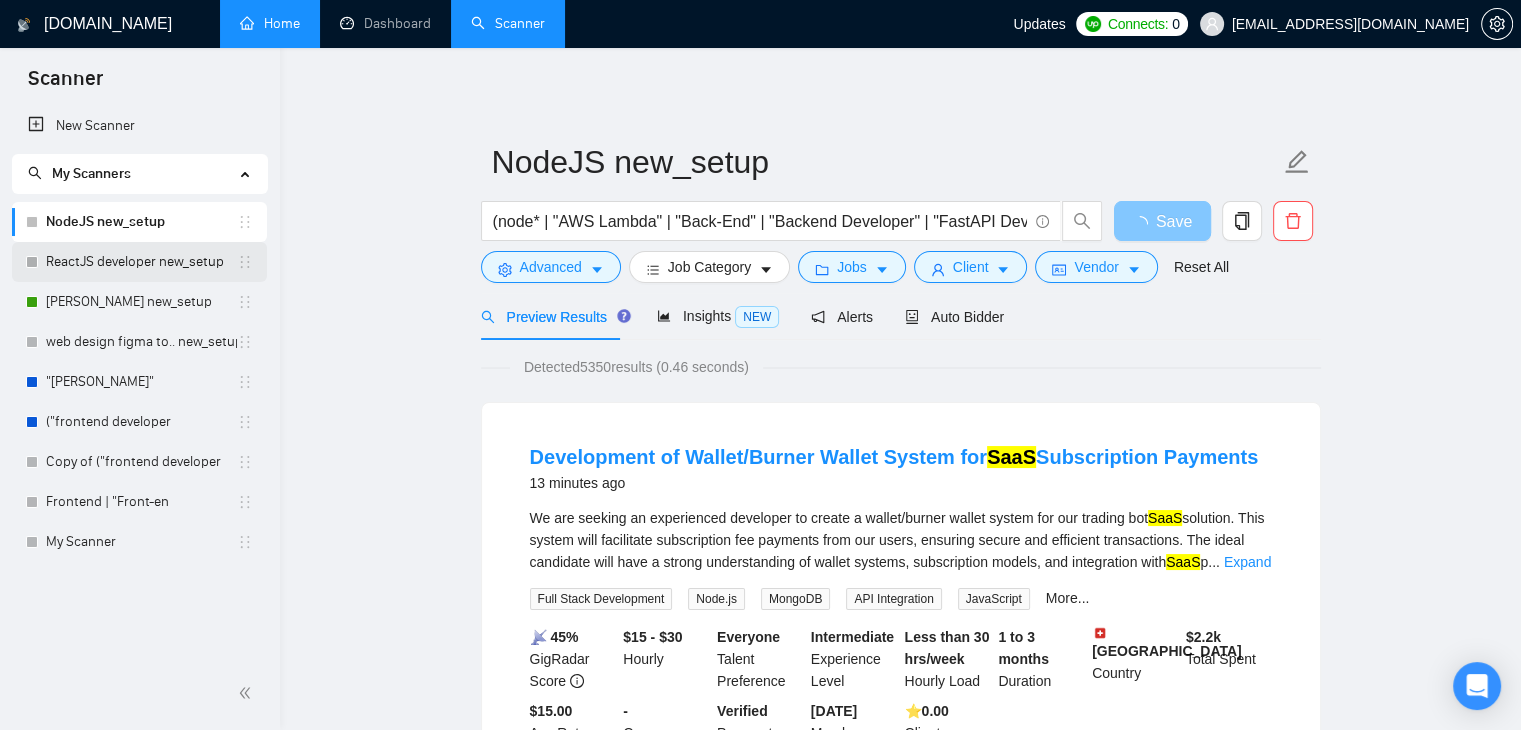 click on "ReactJS developer new_setup" at bounding box center (141, 262) 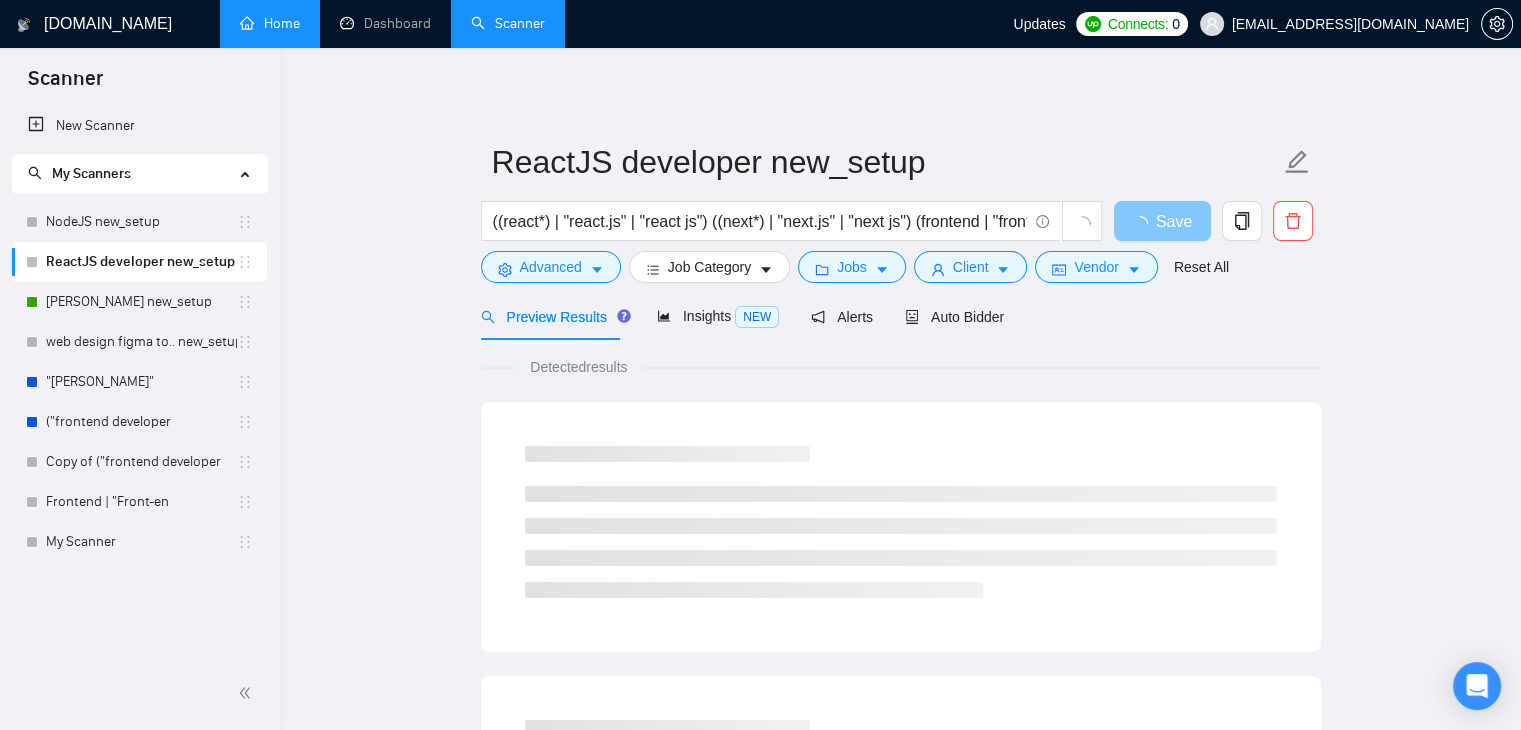 click at bounding box center (1144, 224) 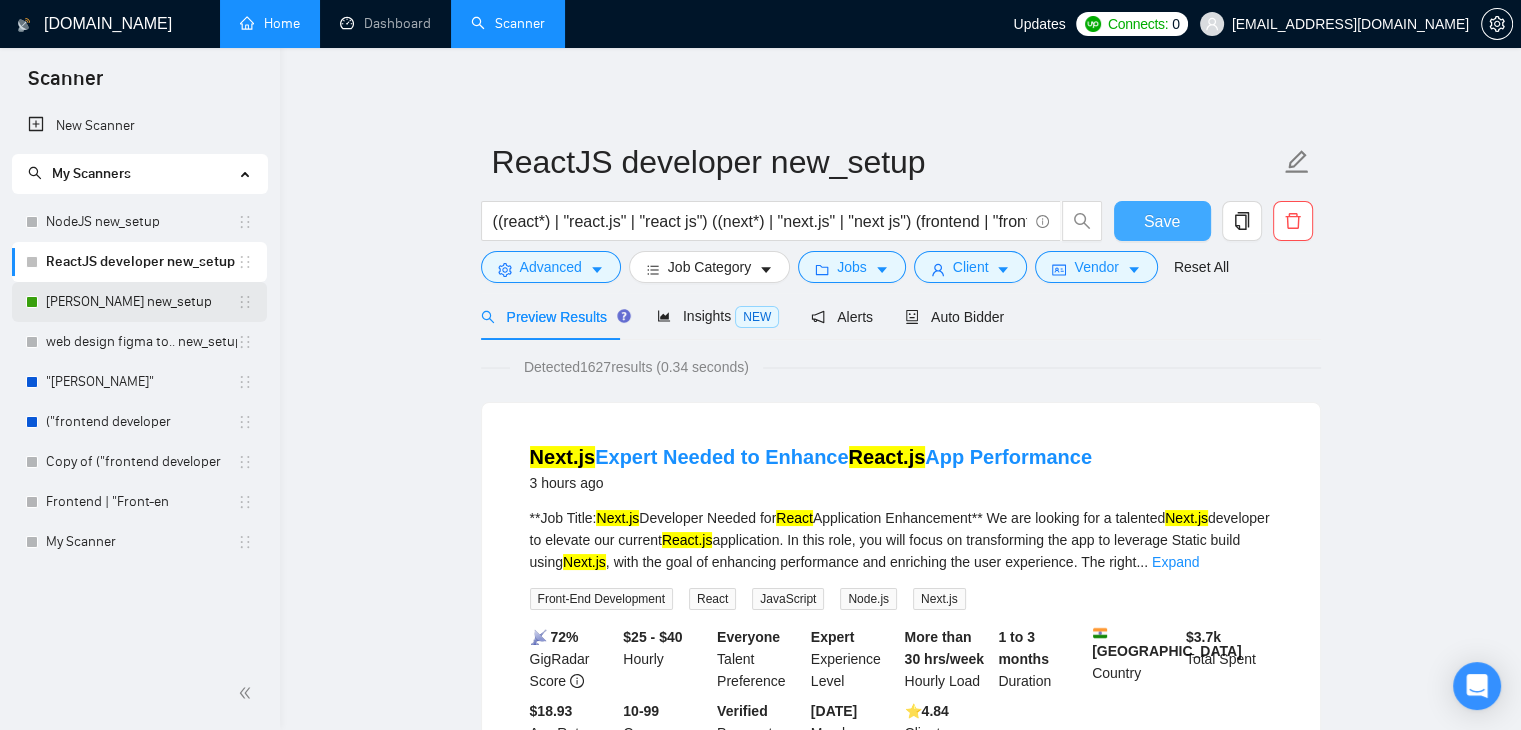 click on "[PERSON_NAME] new_setup" at bounding box center [141, 302] 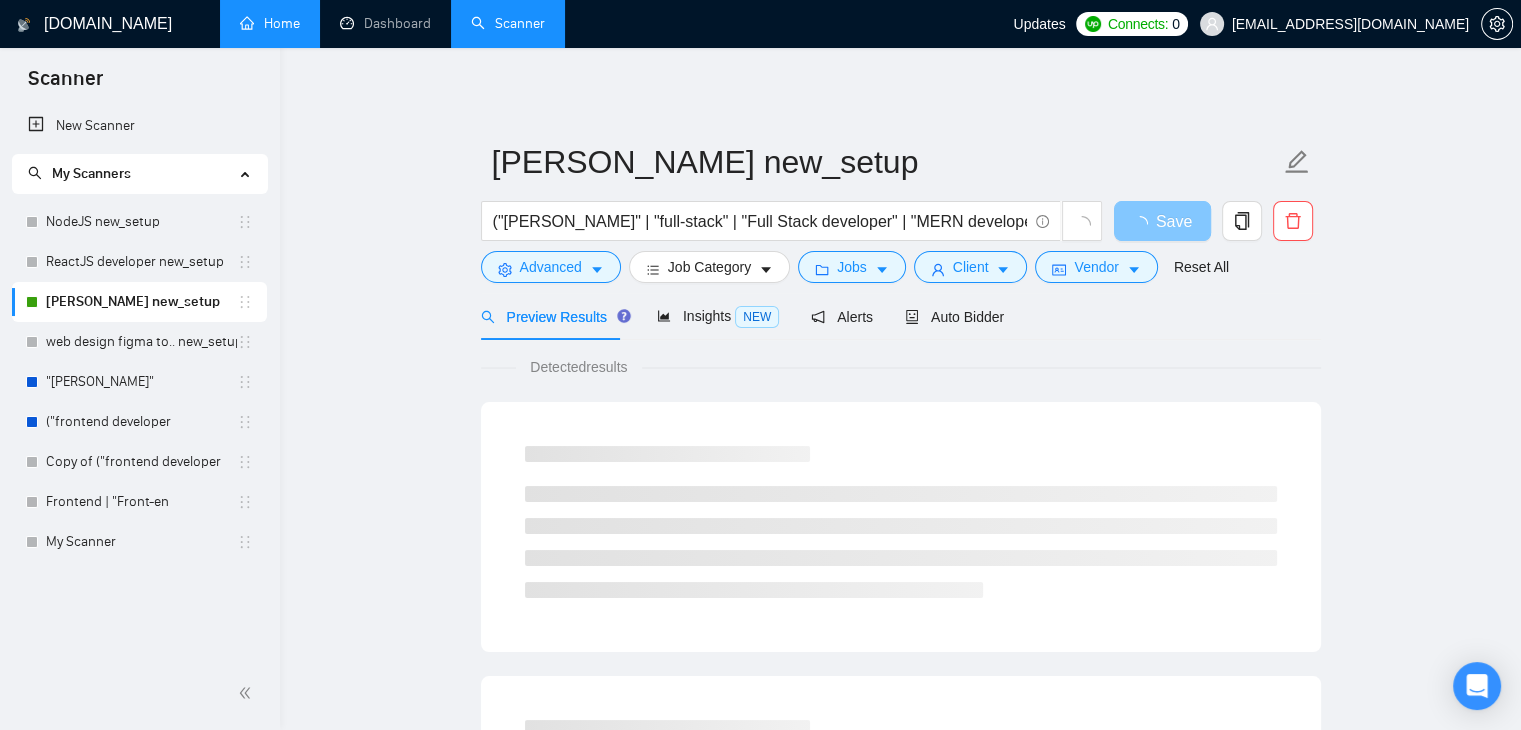 click on "Save" at bounding box center (1174, 221) 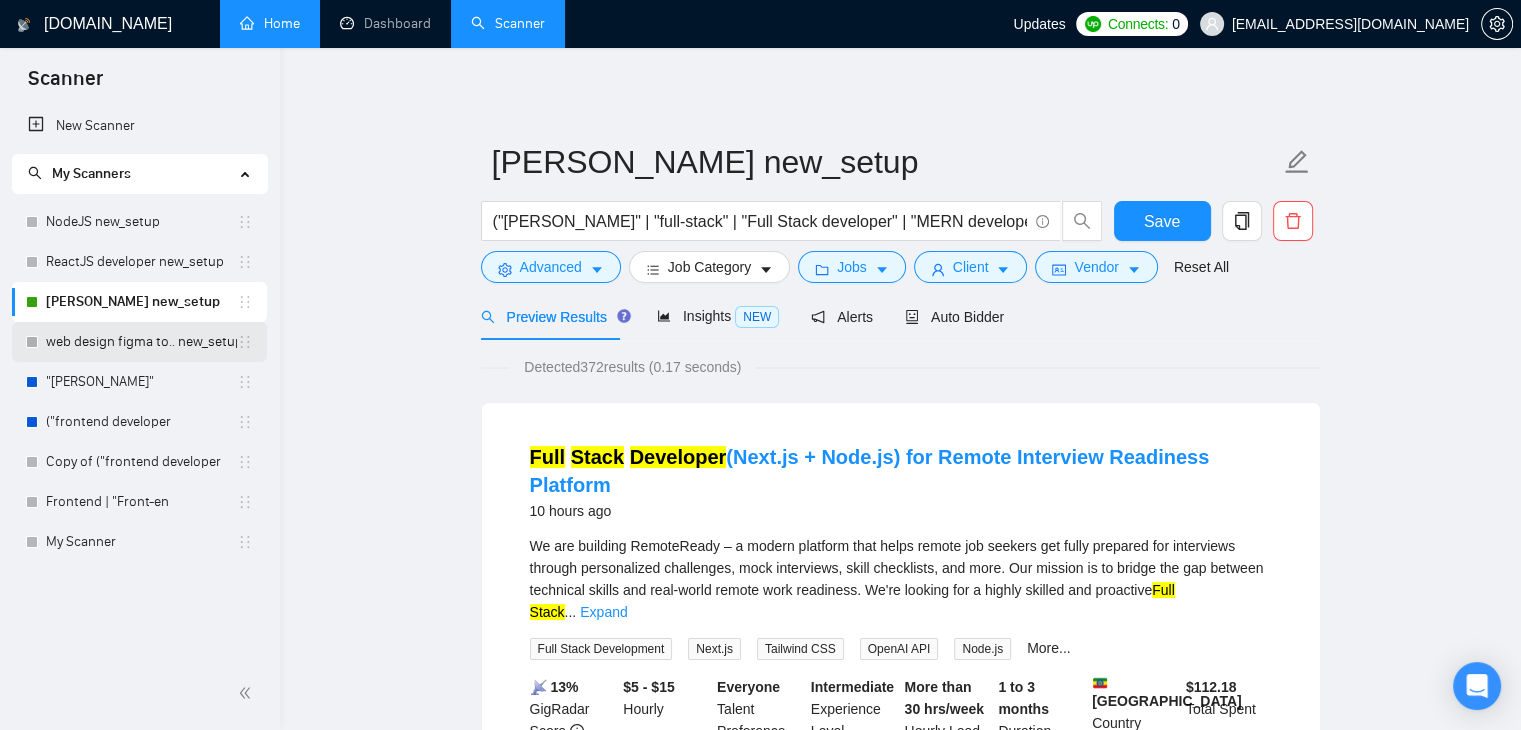 click on "web design figma to.. new_setup" at bounding box center (141, 342) 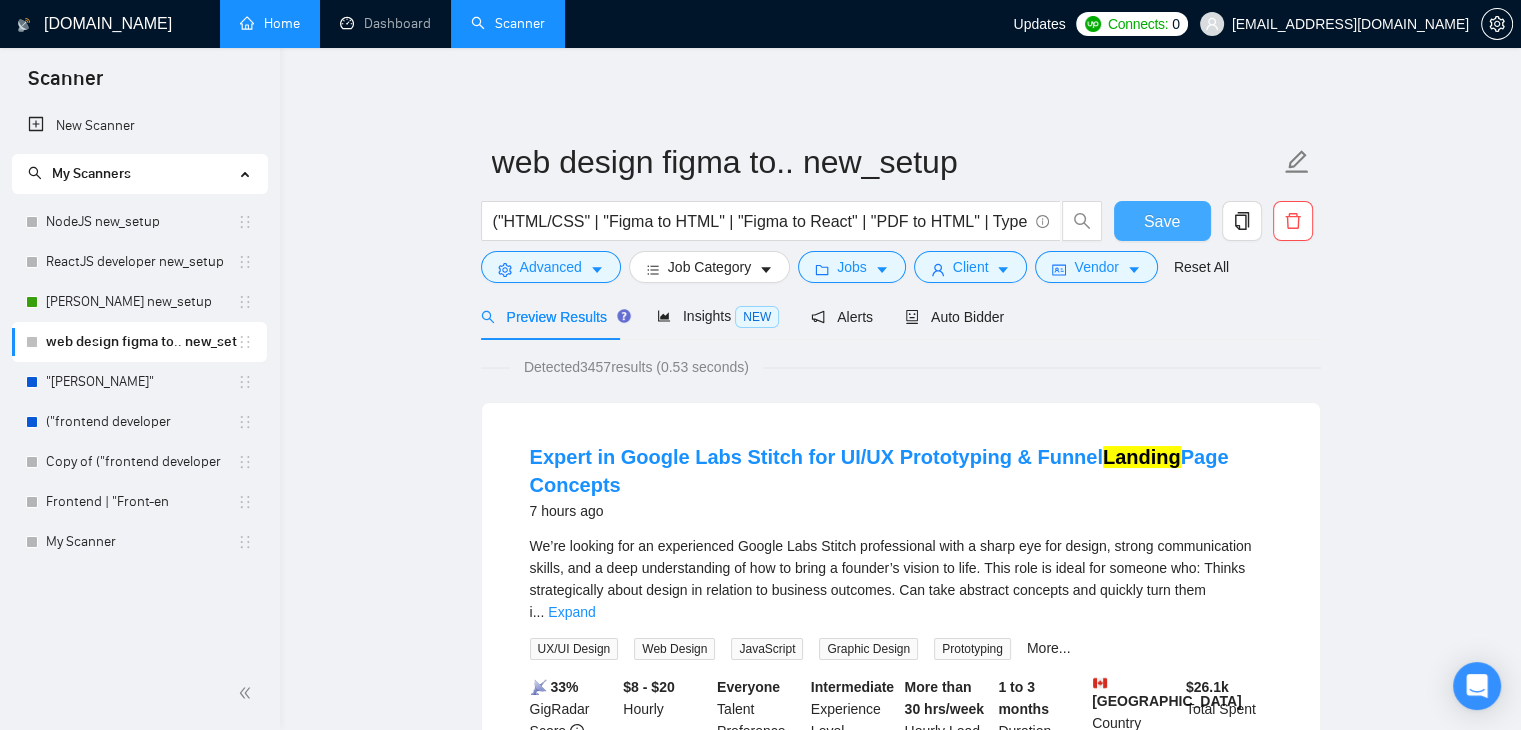 click on "Save" at bounding box center (1162, 221) 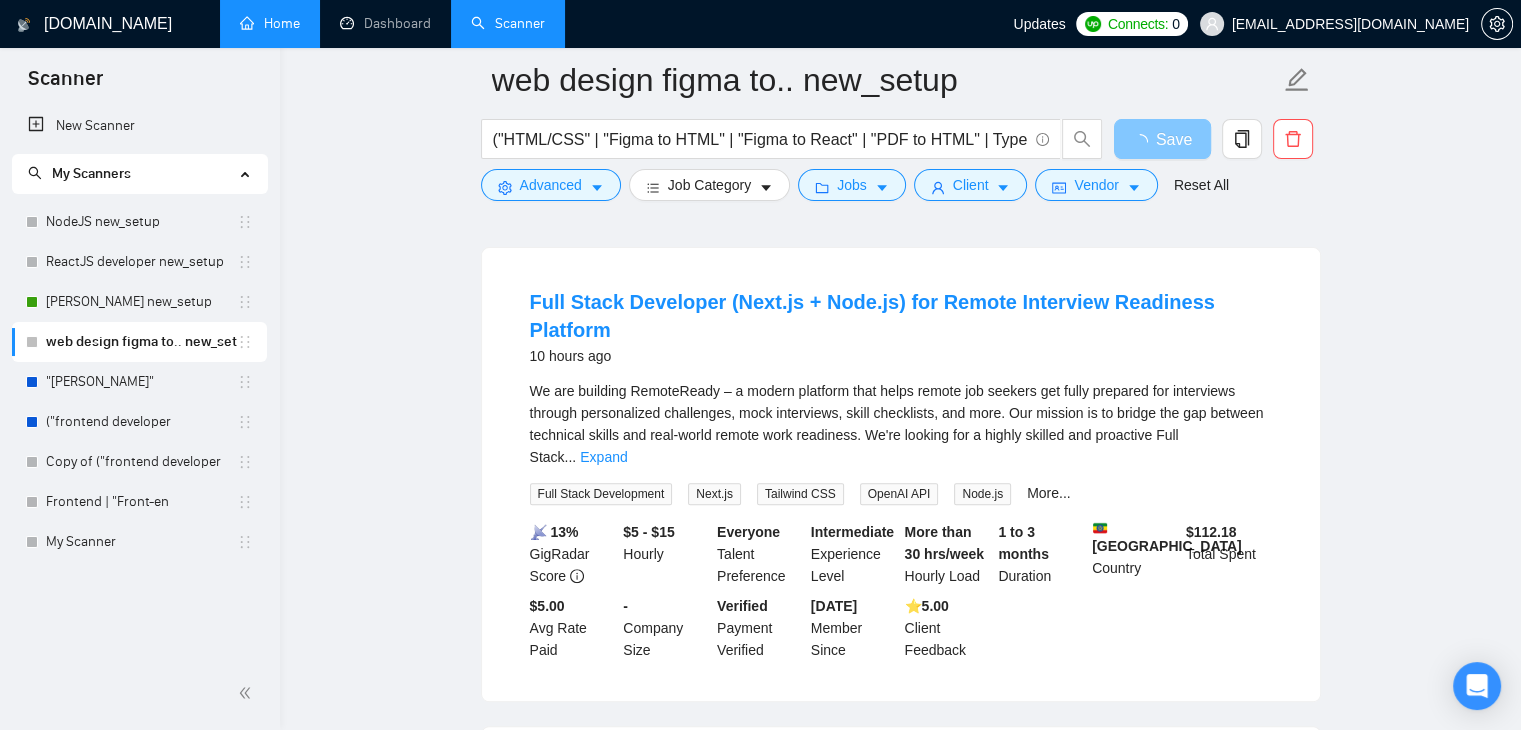 scroll, scrollTop: 644, scrollLeft: 0, axis: vertical 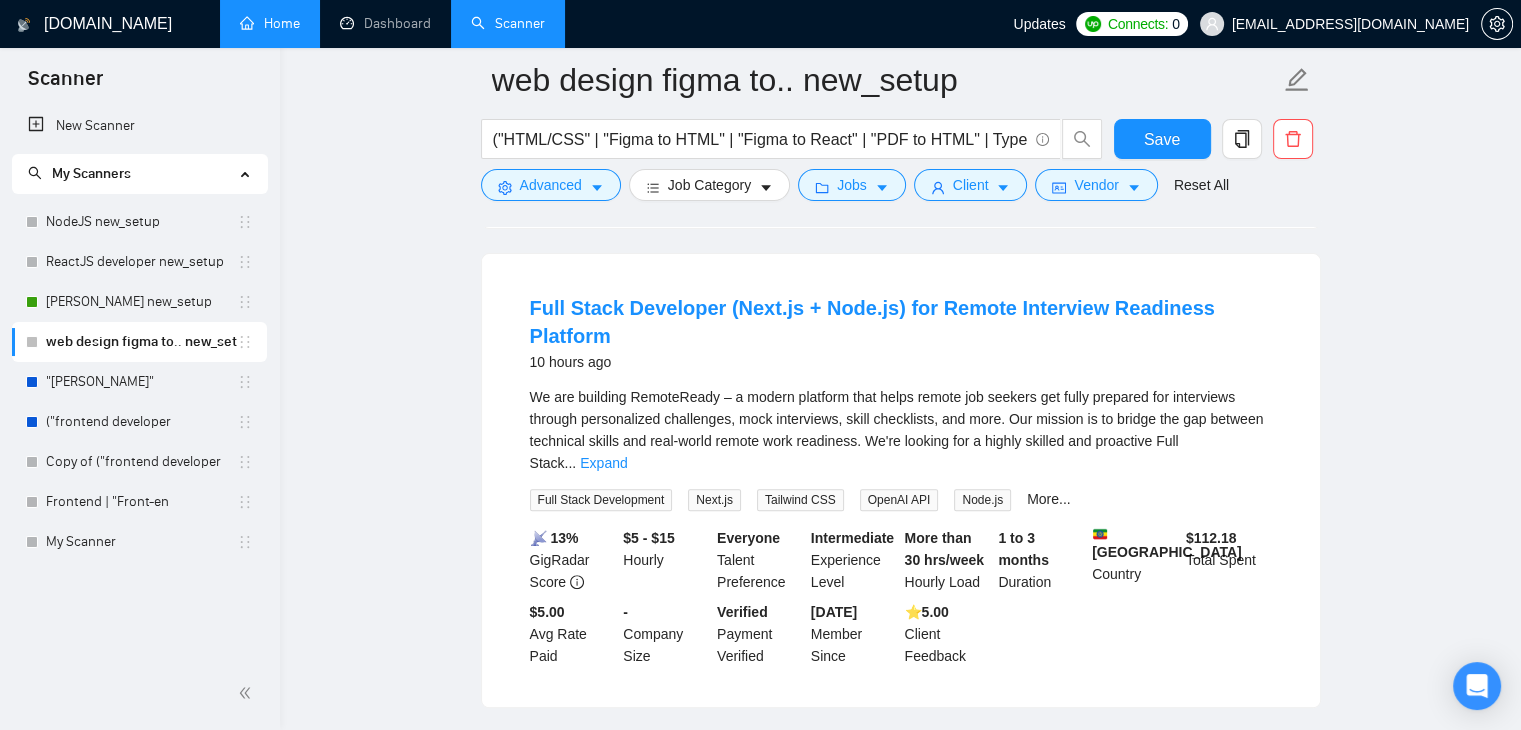 click on "We are building RemoteReady – a modern platform that helps remote job seekers get fully prepared for interviews through personalized challenges, mock interviews, skill checklists, and more. Our mission is to bridge the gap between technical skills and real-world remote work readiness.
We're looking for a highly skilled and proactive Full Stack ... Expand" at bounding box center [901, 430] 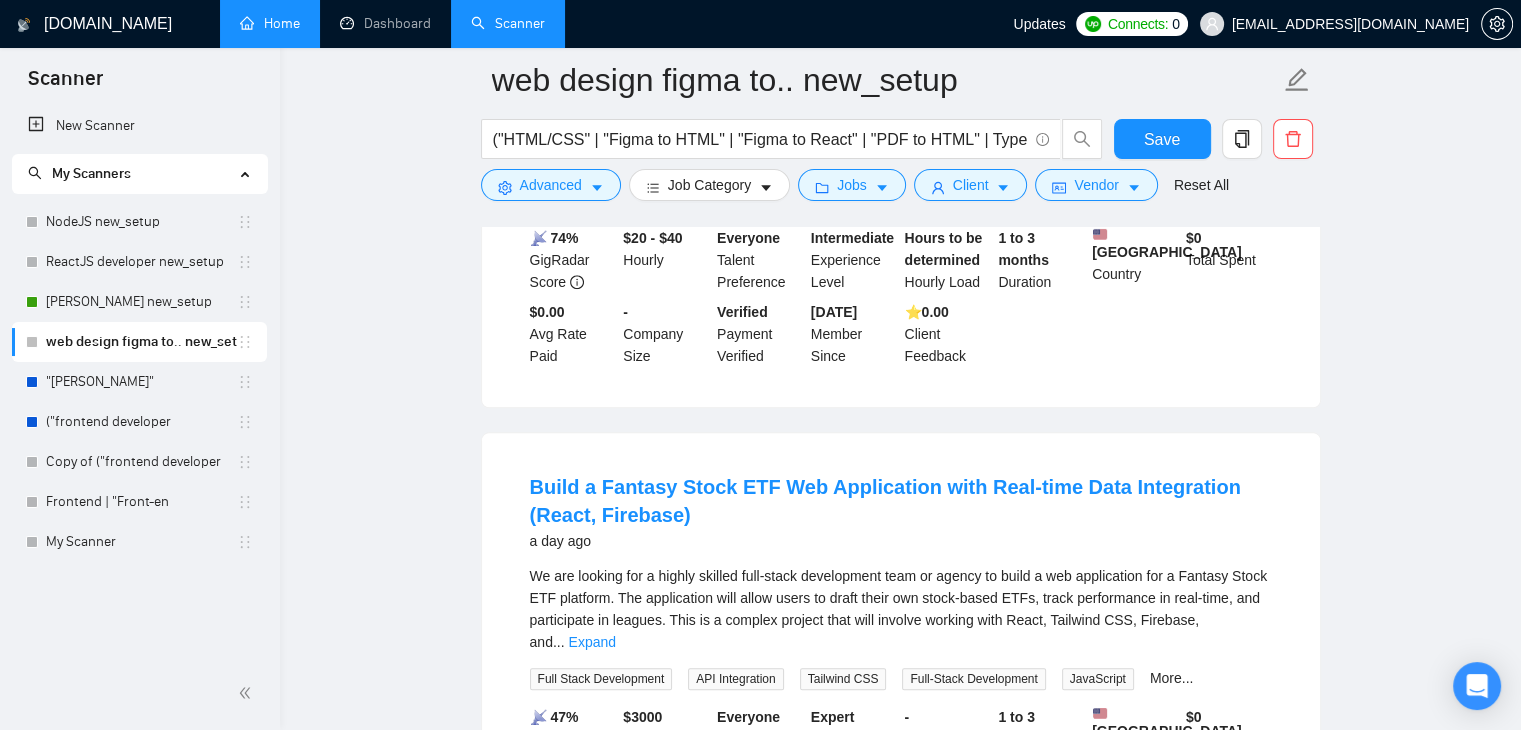 scroll, scrollTop: 1848, scrollLeft: 0, axis: vertical 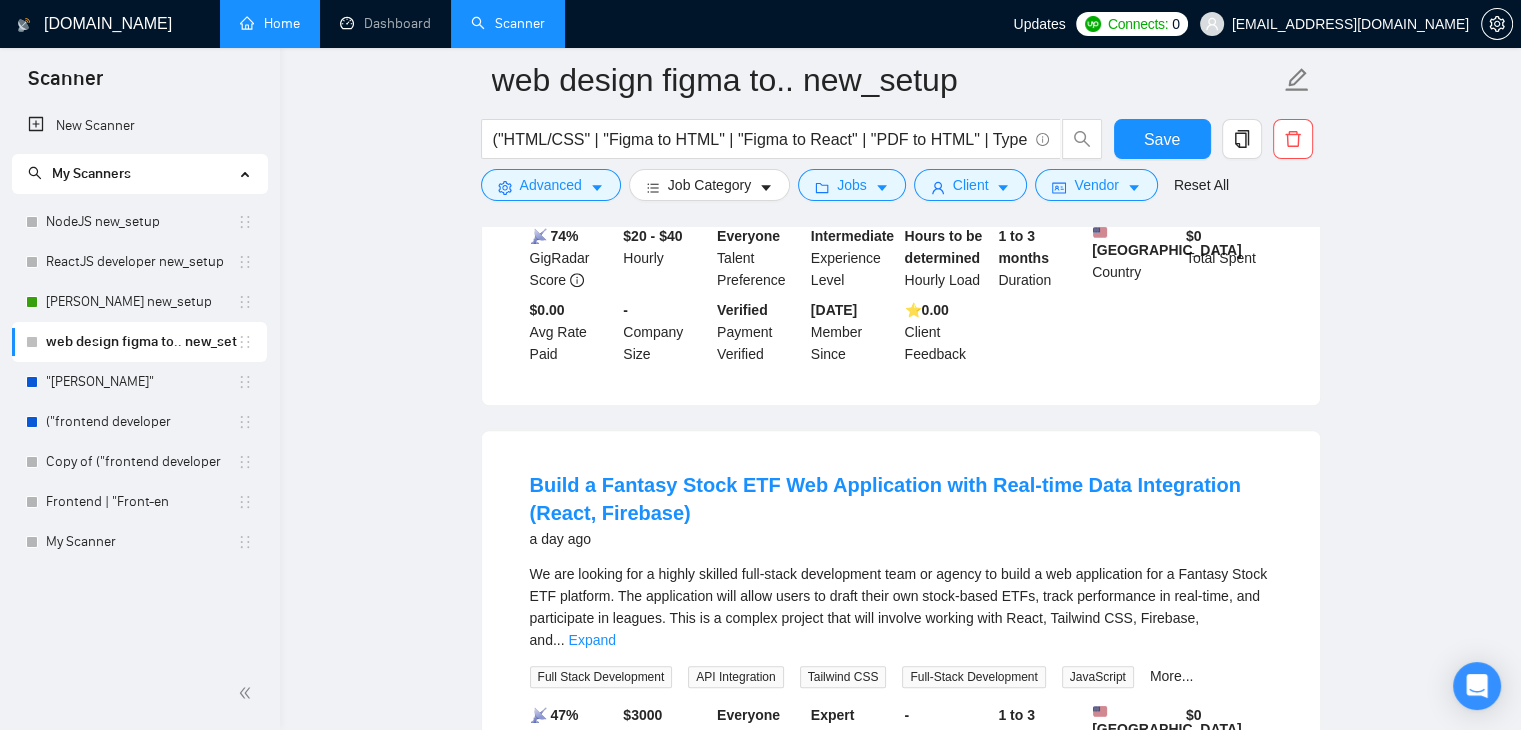 click on "New Scanner My Scanners NodeJS new_setup ReactJS developer new_setup MERN stack new_setup web design figma to.. new_setup "MERN stack"  ("frontend developer Copy of ("frontend developer Frontend | "Front-en My Scanner" at bounding box center (140, 381) 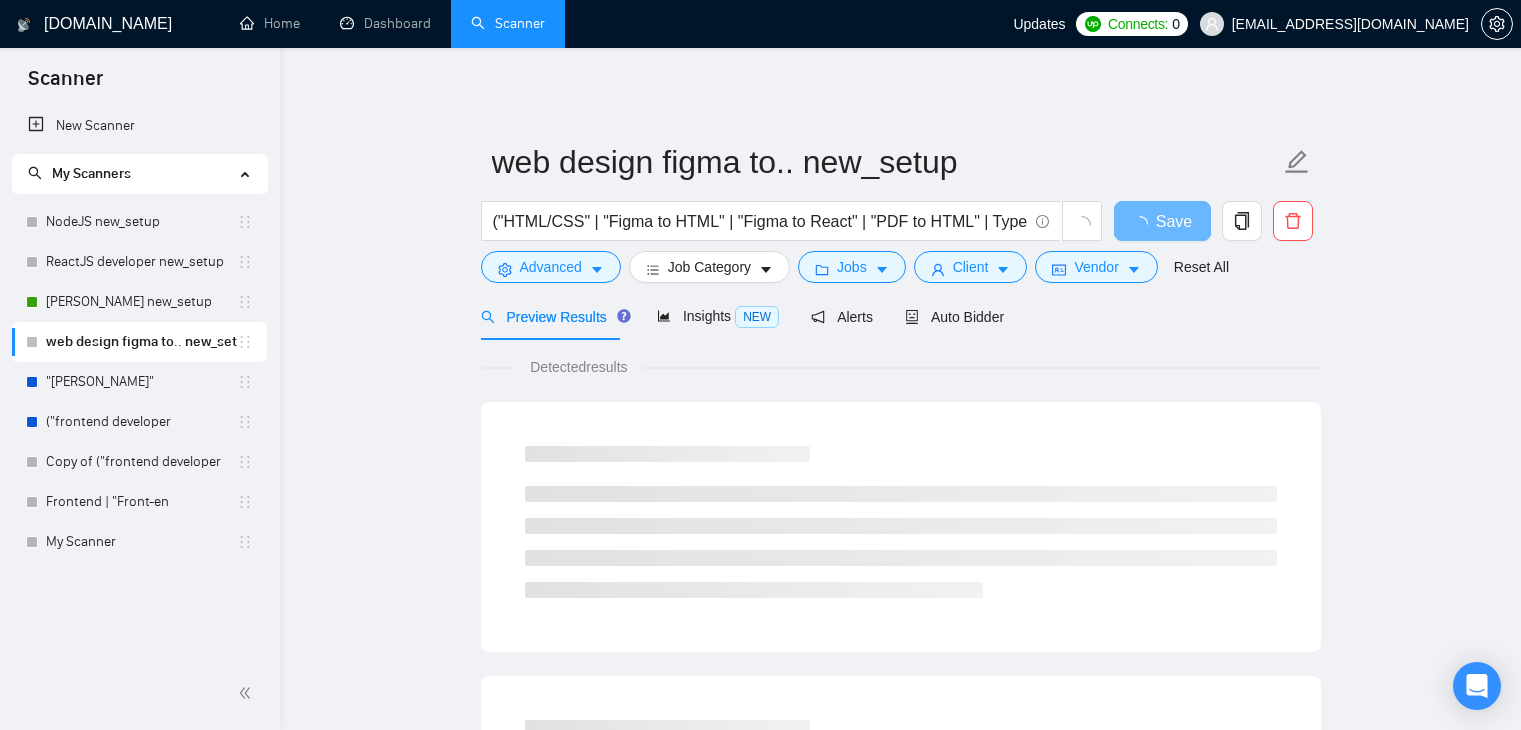 scroll, scrollTop: 0, scrollLeft: 0, axis: both 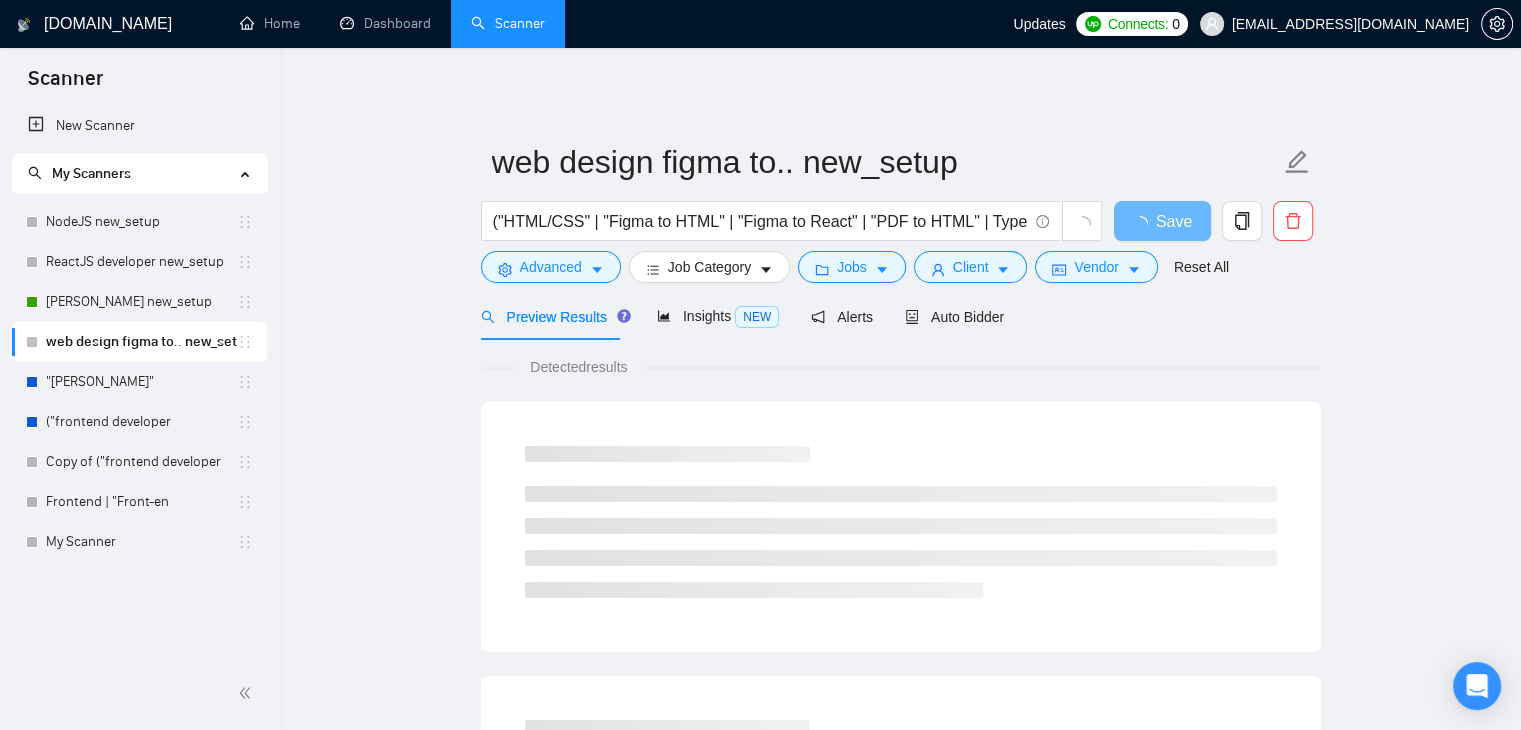 click on "NodeJS new_setup" at bounding box center [141, 222] 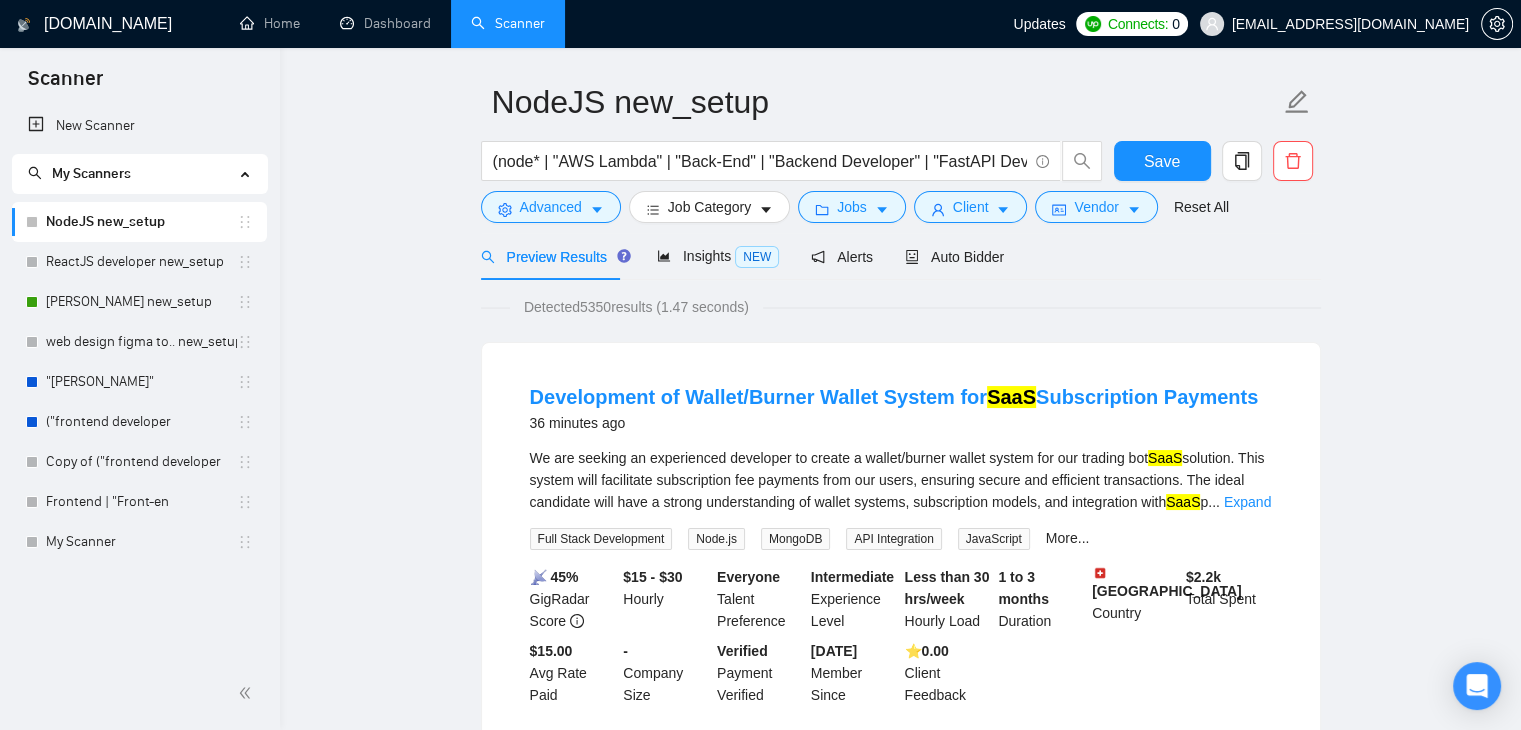 scroll, scrollTop: 11, scrollLeft: 0, axis: vertical 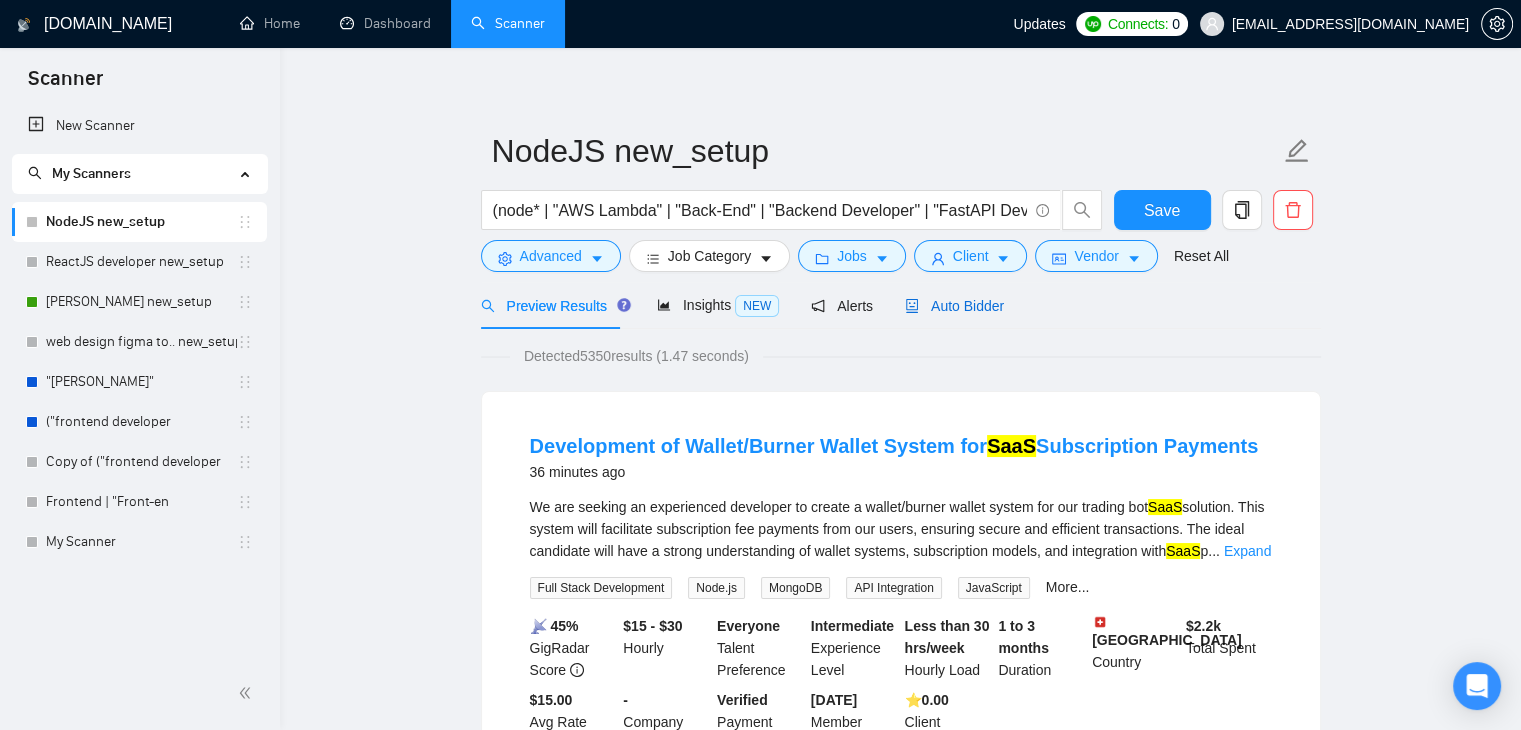 click on "Auto Bidder" at bounding box center [954, 306] 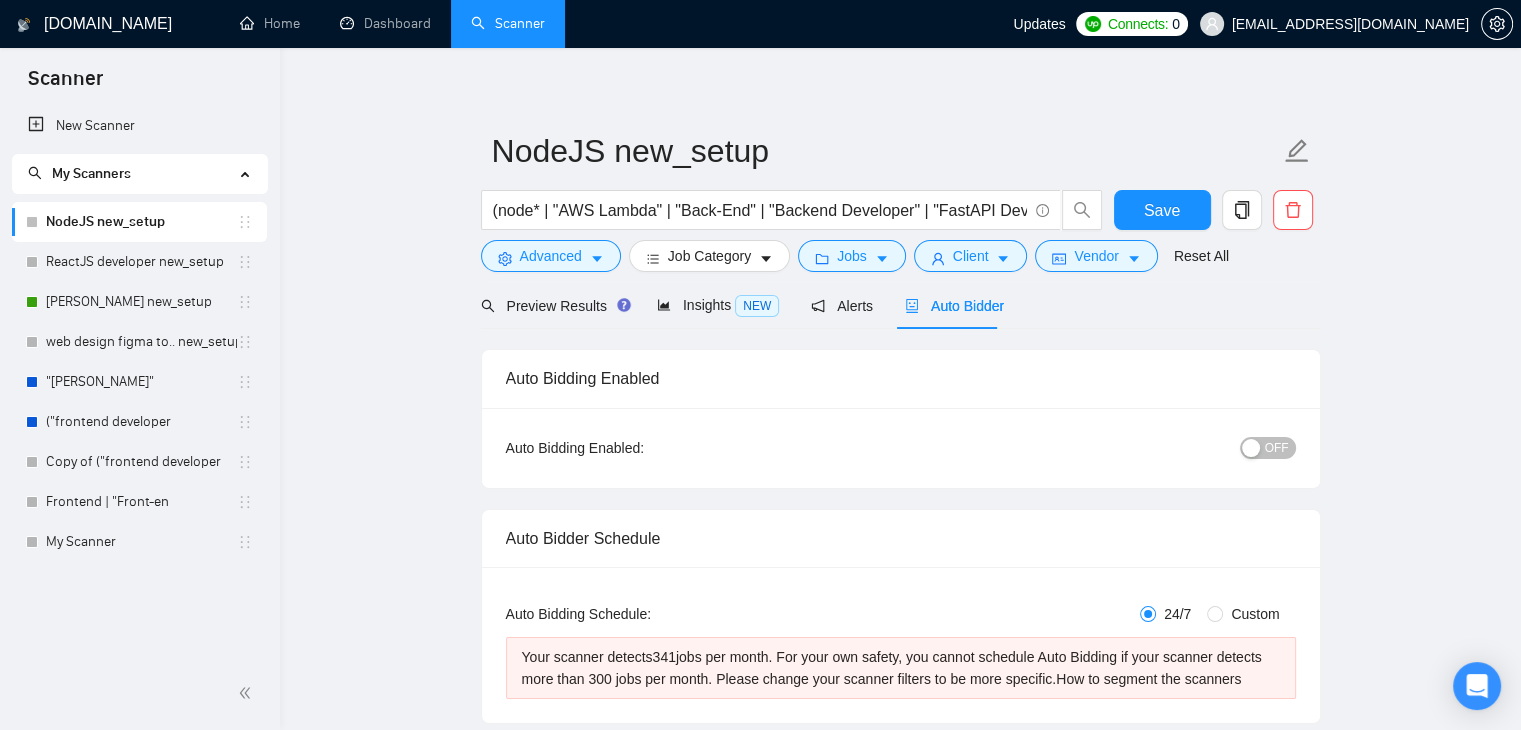 type 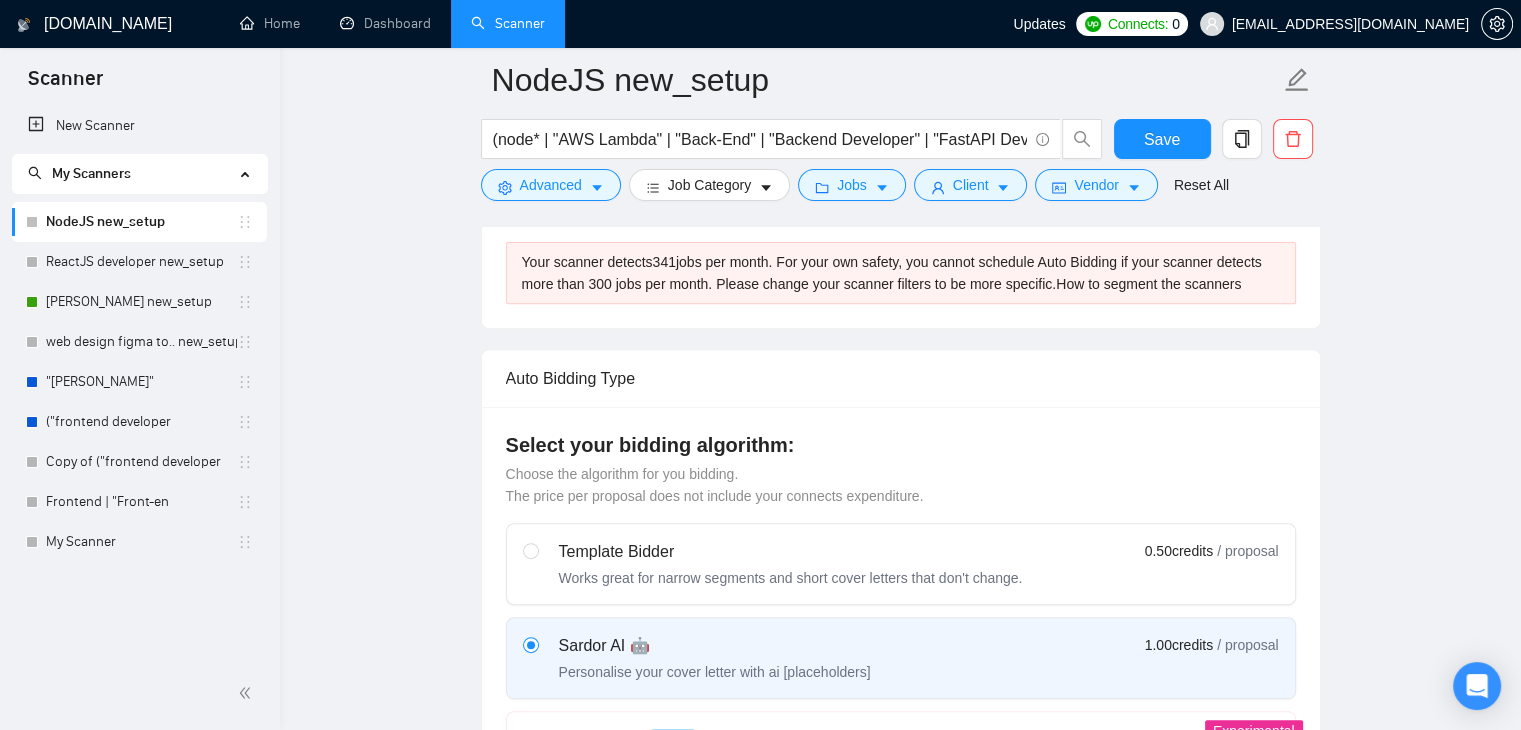 scroll, scrollTop: 583, scrollLeft: 0, axis: vertical 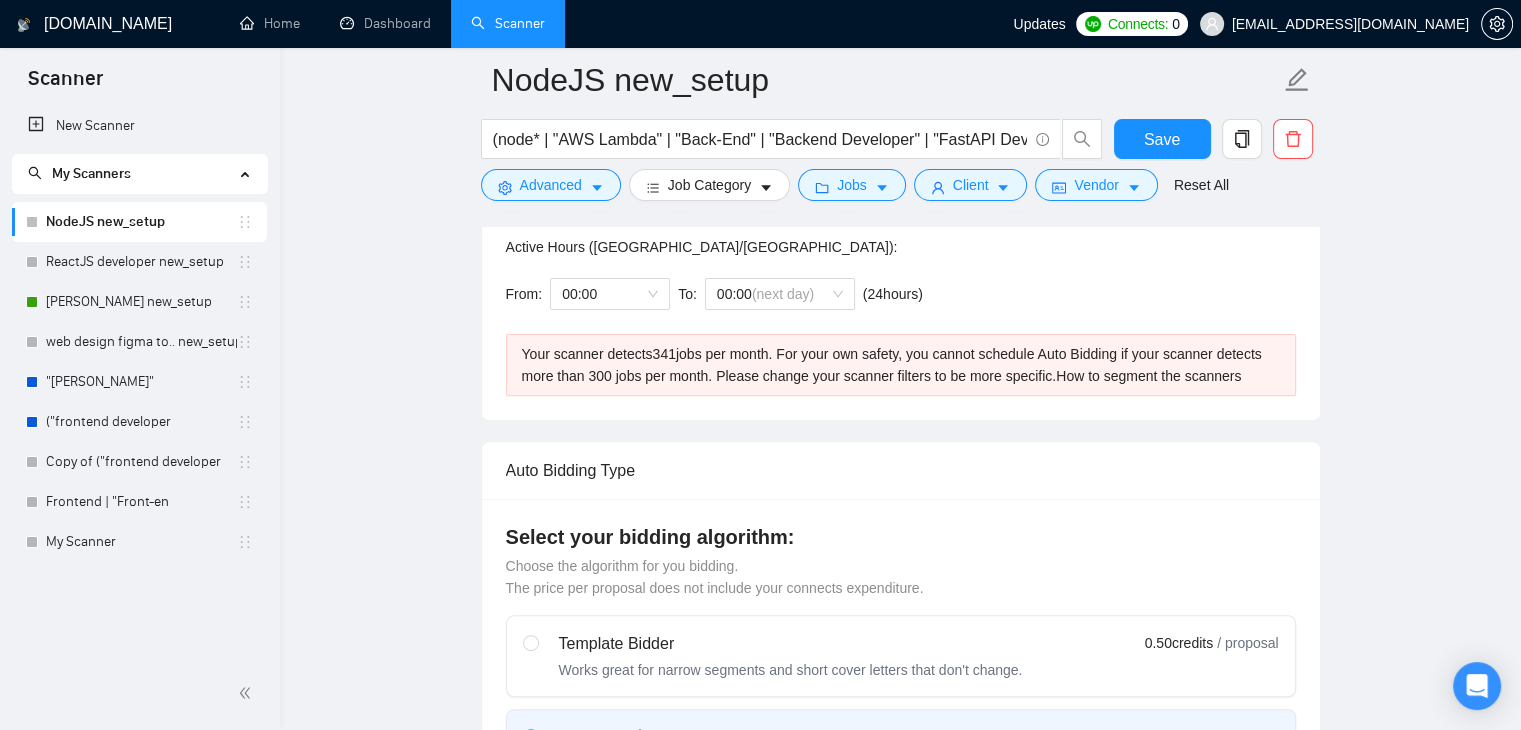 click on "Your scanner detects  341  jobs per month. For your own safety, you cannot schedule Auto Bidding if your scanner detects more than 300 jobs per month. Please change your scanner filters to be more specific.  How to segment the scanners" at bounding box center [901, 365] 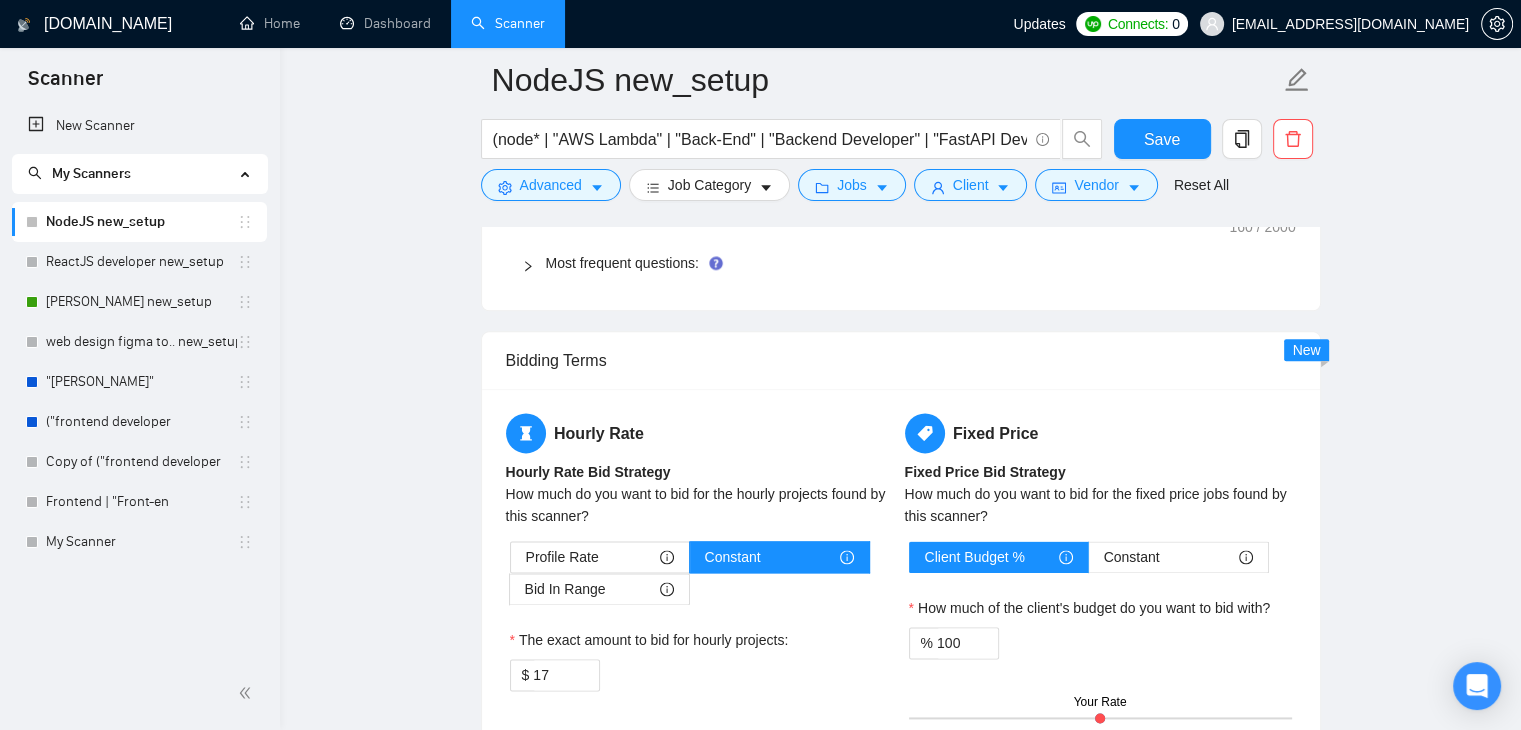 scroll, scrollTop: 2462, scrollLeft: 0, axis: vertical 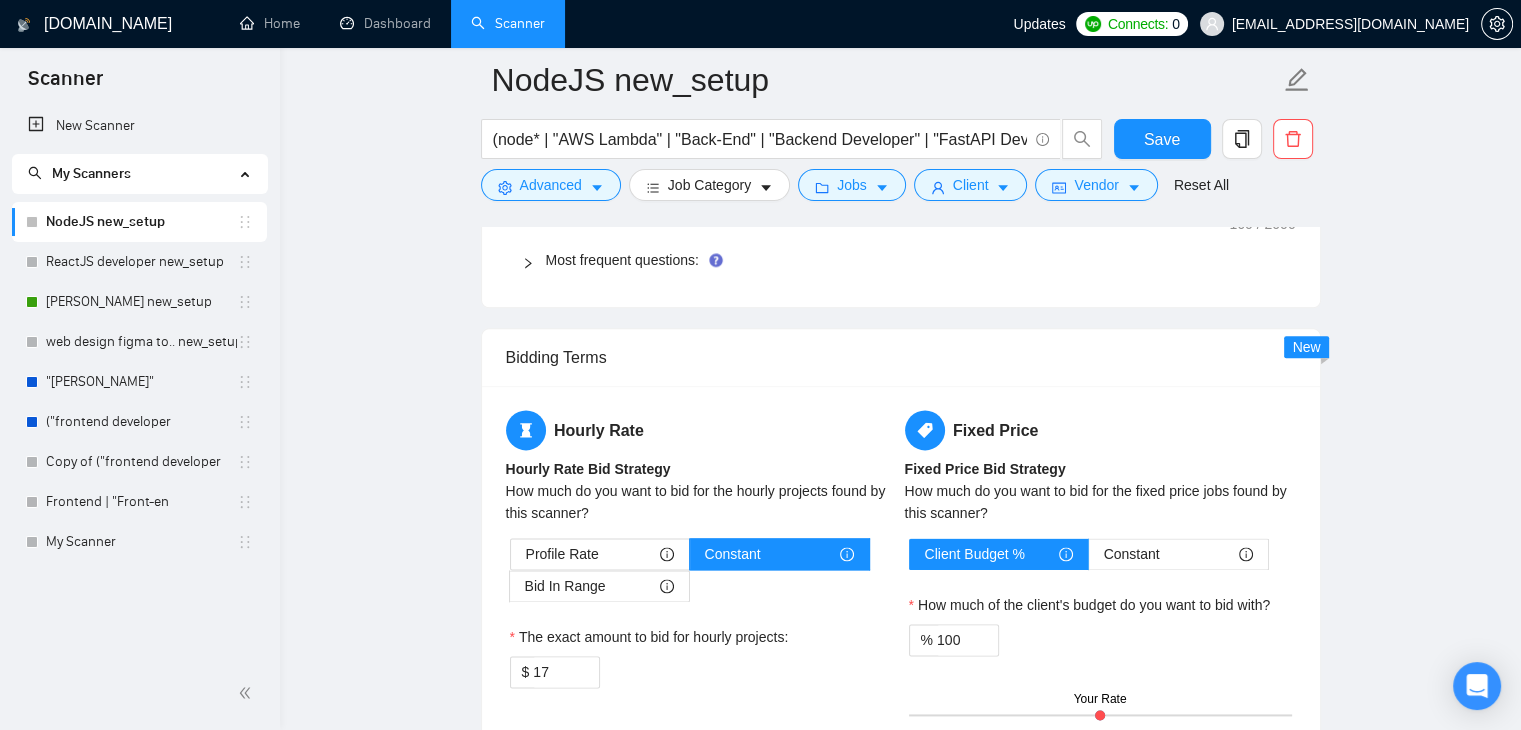 click 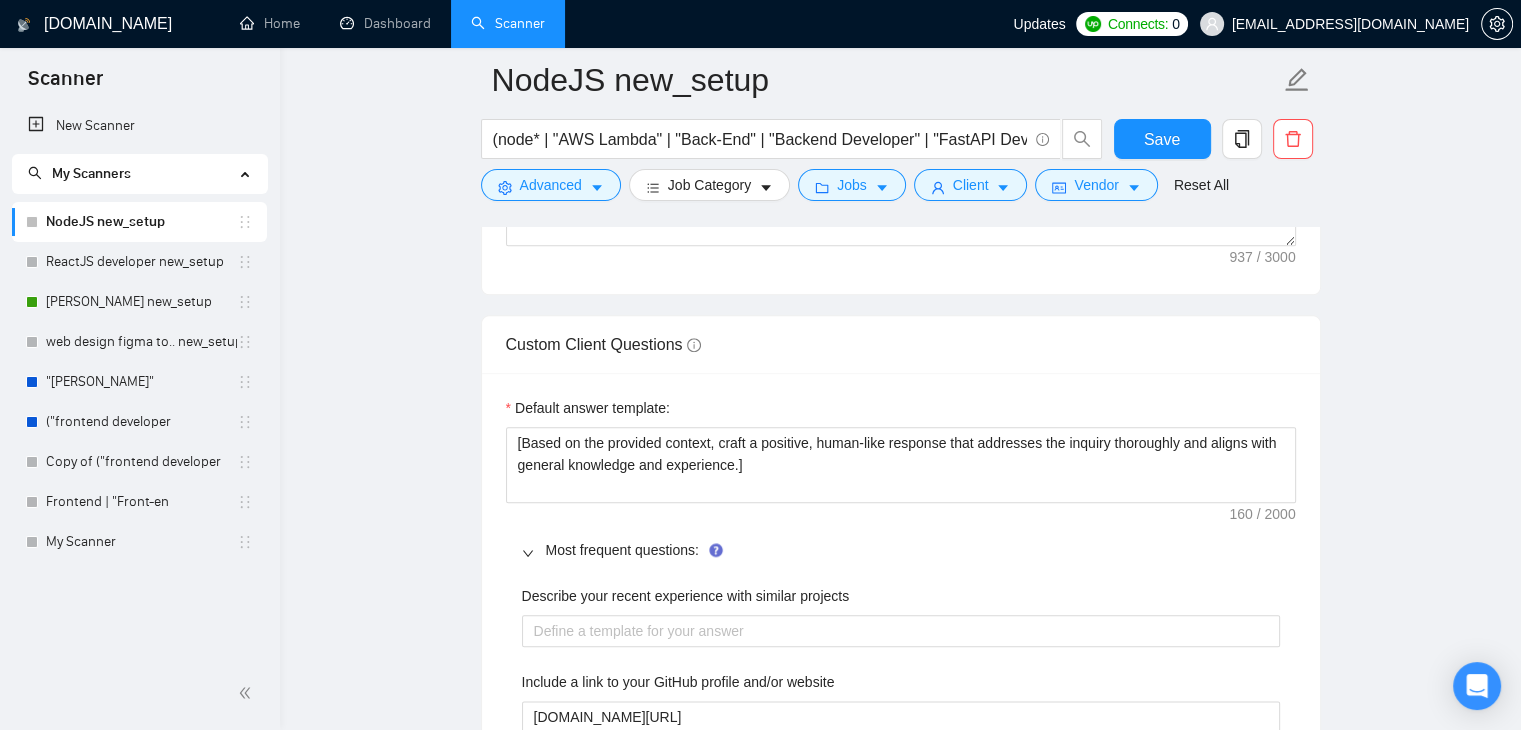 scroll, scrollTop: 2187, scrollLeft: 0, axis: vertical 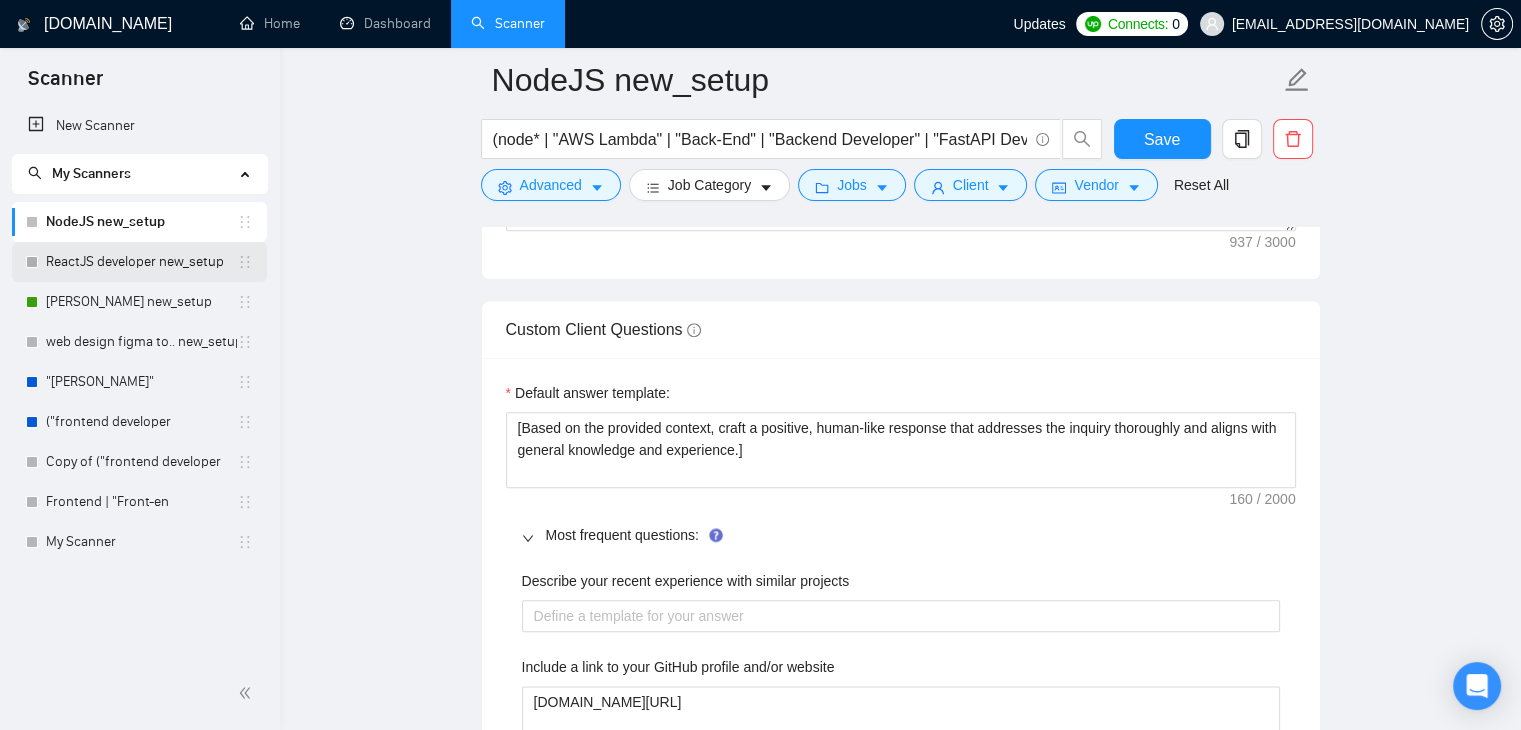 click on "ReactJS developer new_setup" at bounding box center [141, 262] 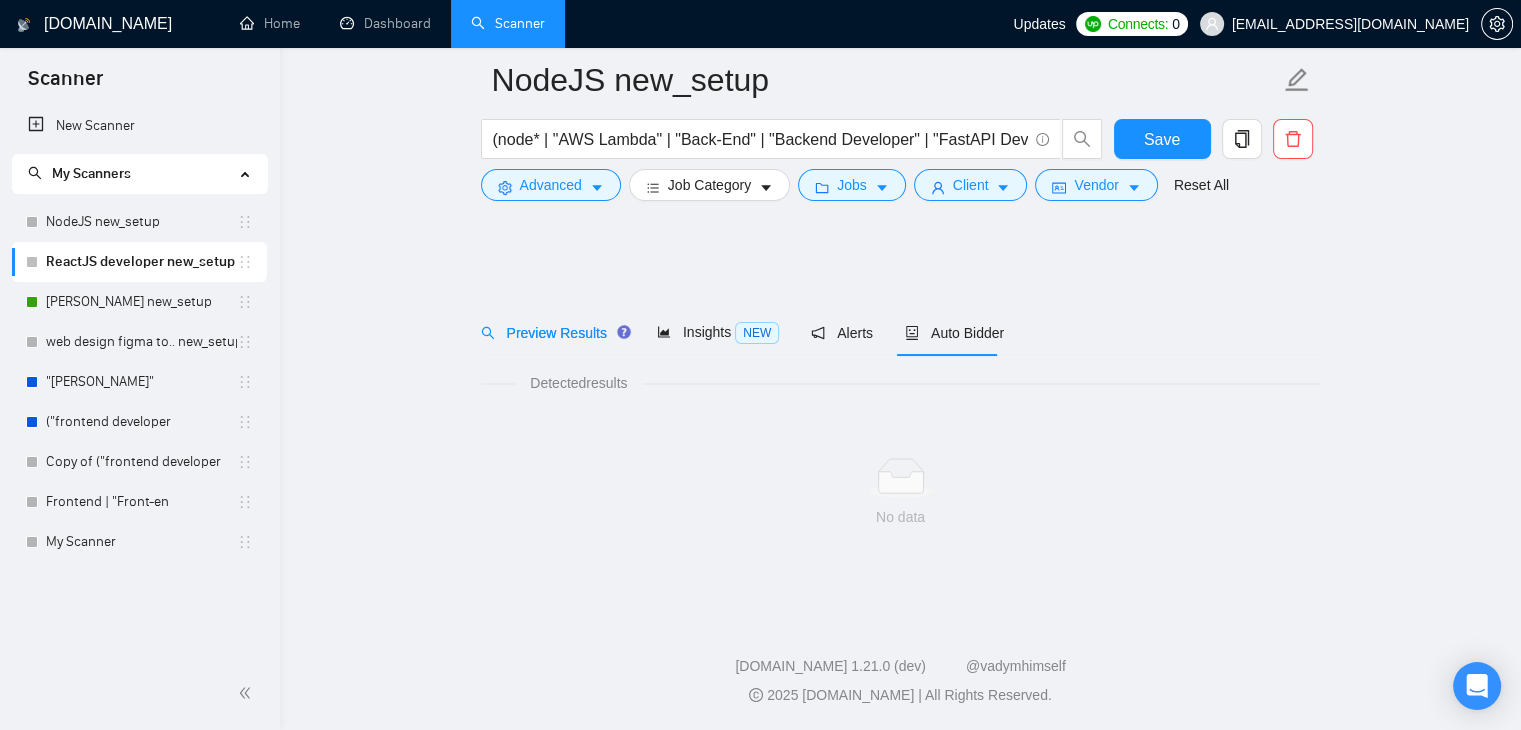 scroll, scrollTop: 0, scrollLeft: 0, axis: both 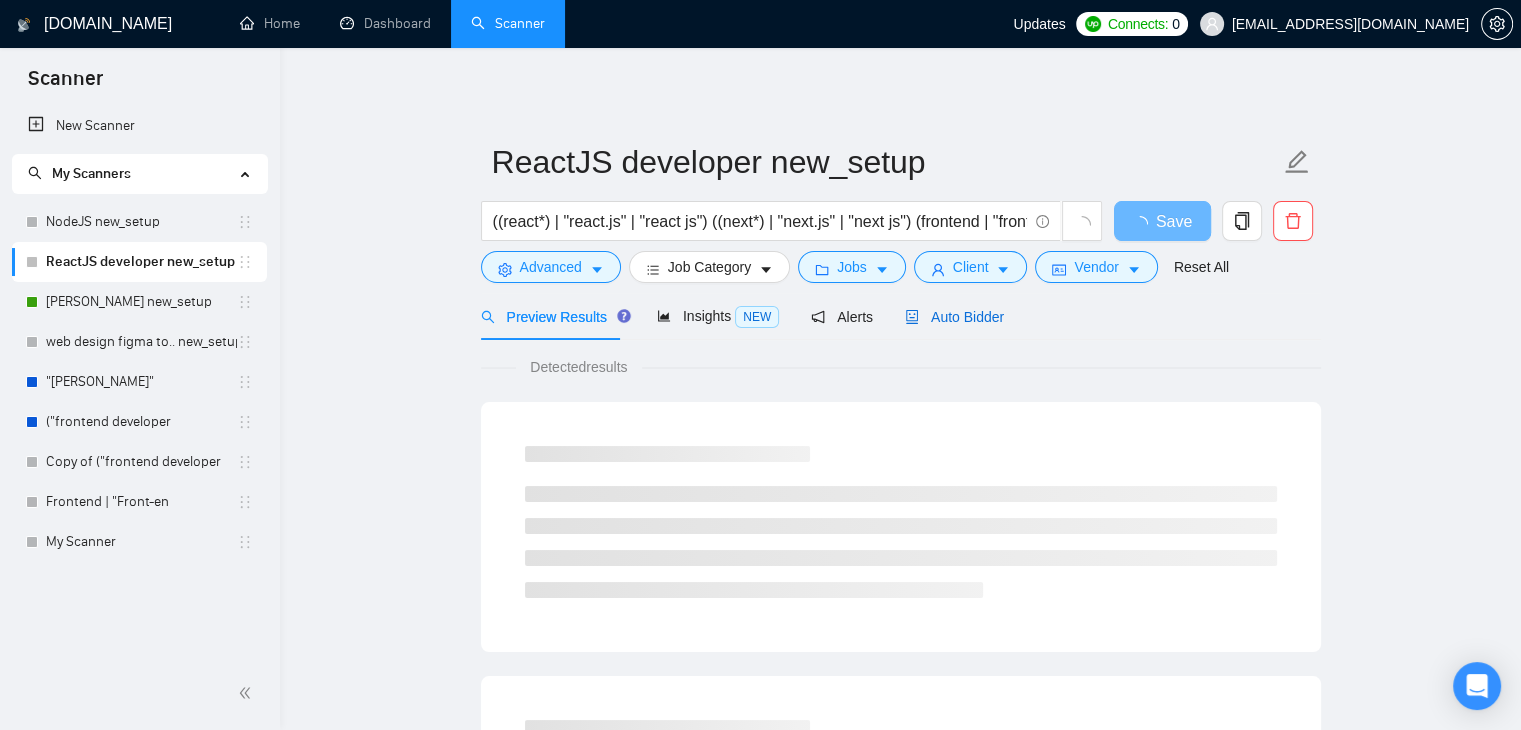 click on "Auto Bidder" at bounding box center (954, 317) 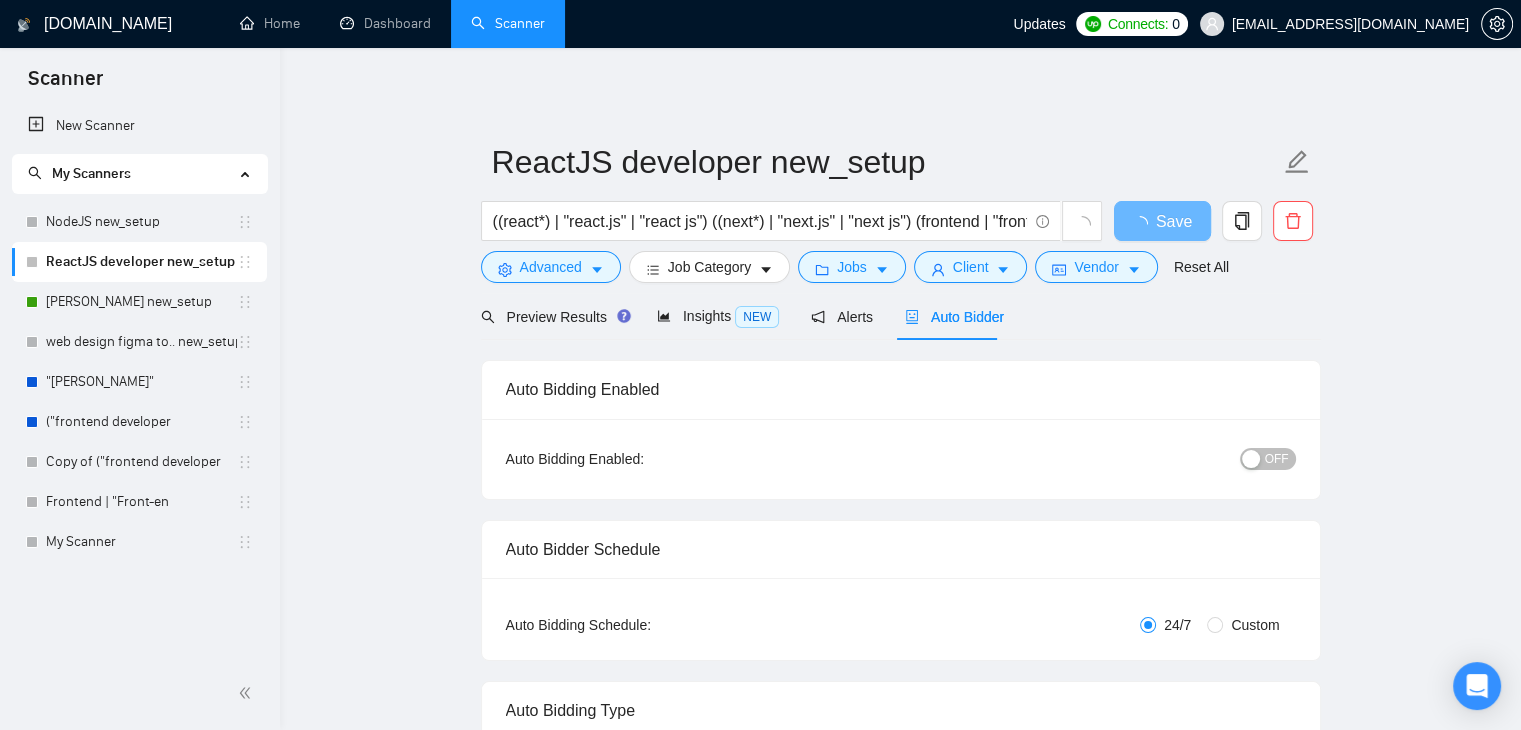 type 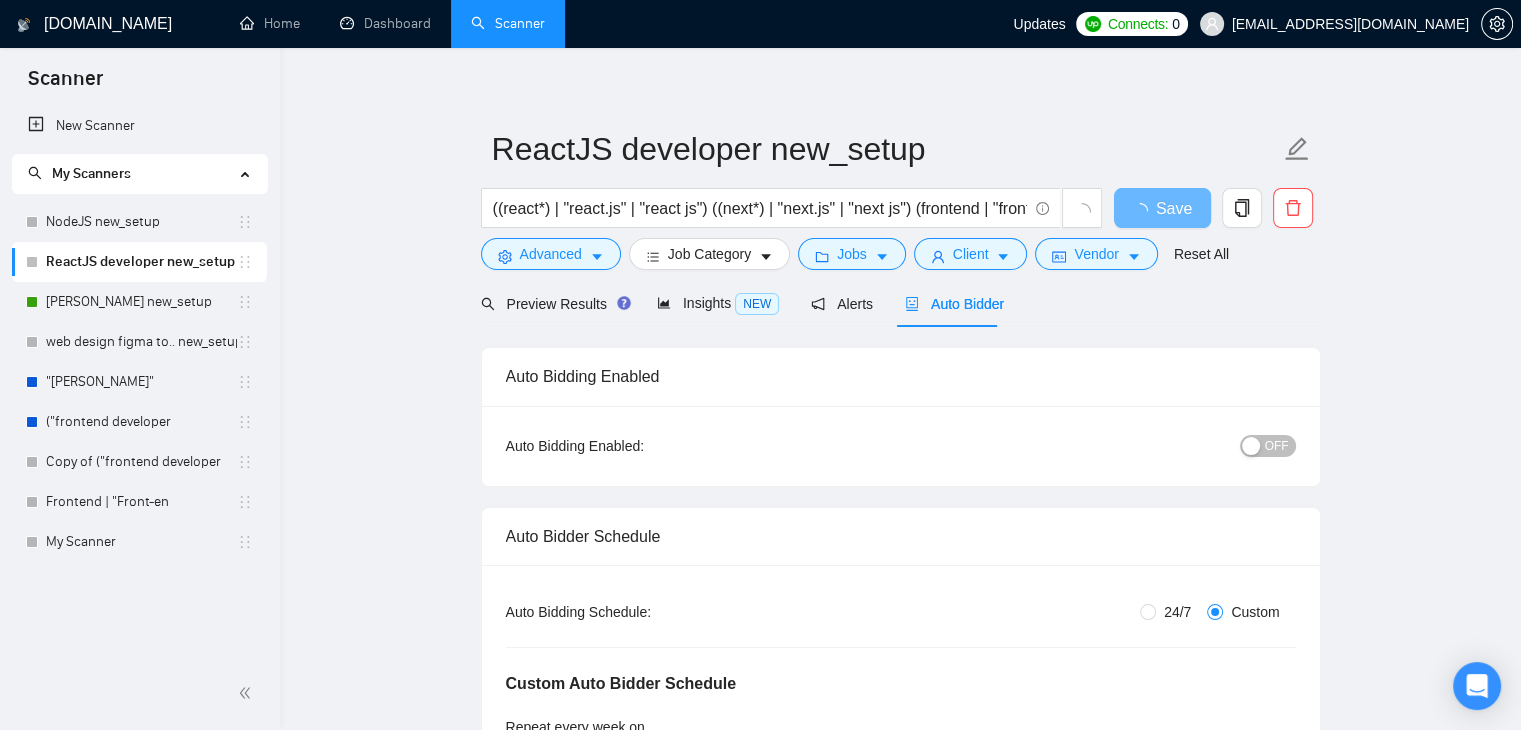 scroll, scrollTop: 0, scrollLeft: 0, axis: both 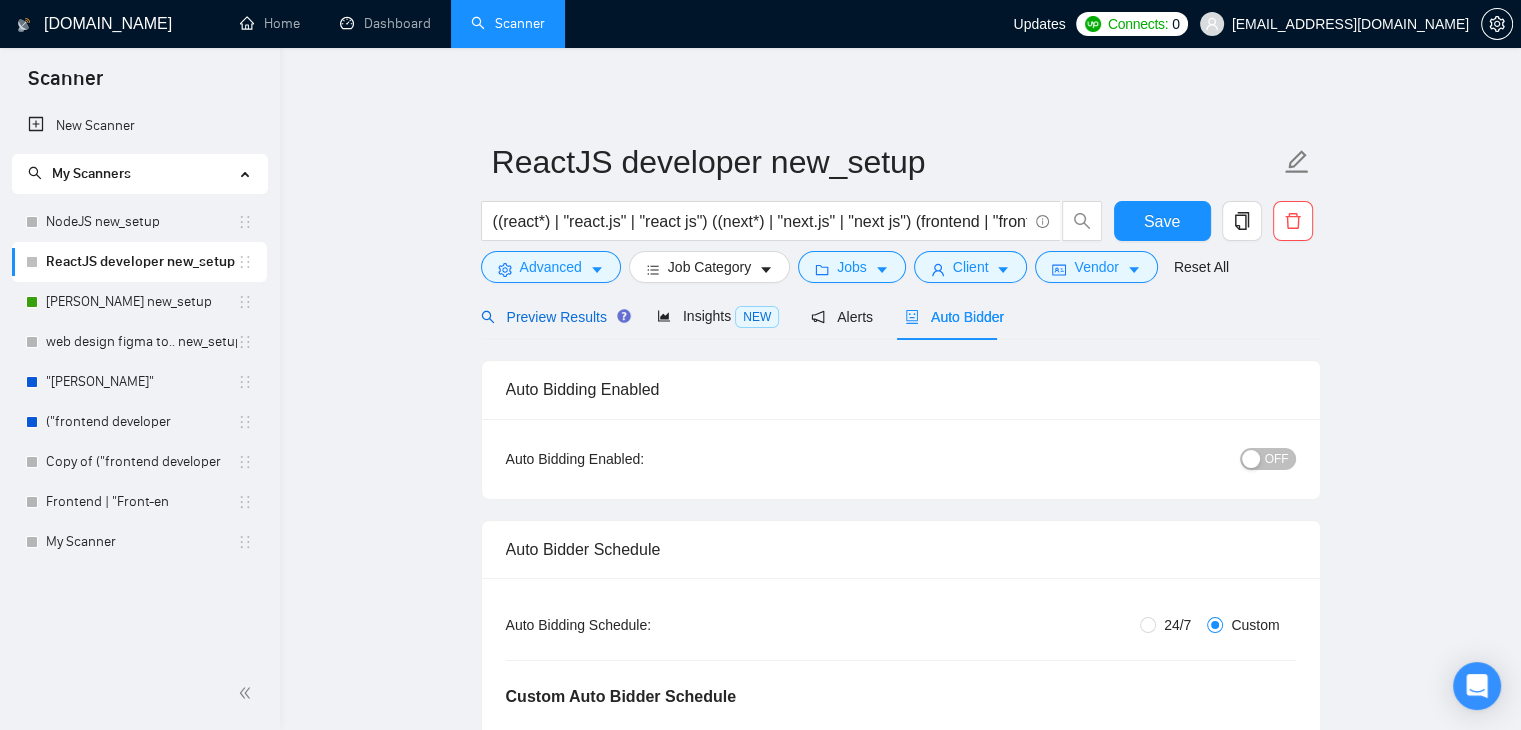 click on "Preview Results" at bounding box center [553, 317] 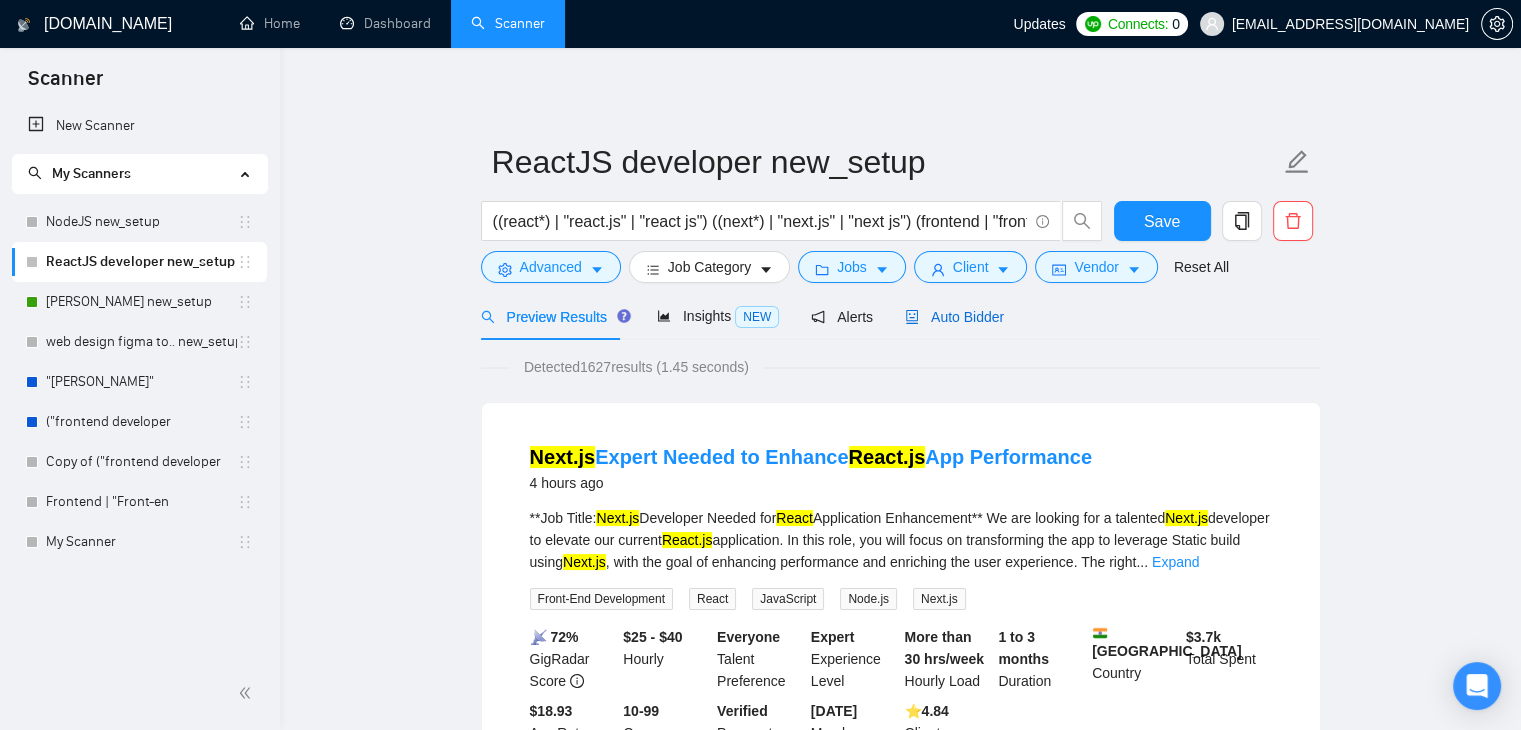 click on "Auto Bidder" at bounding box center (954, 317) 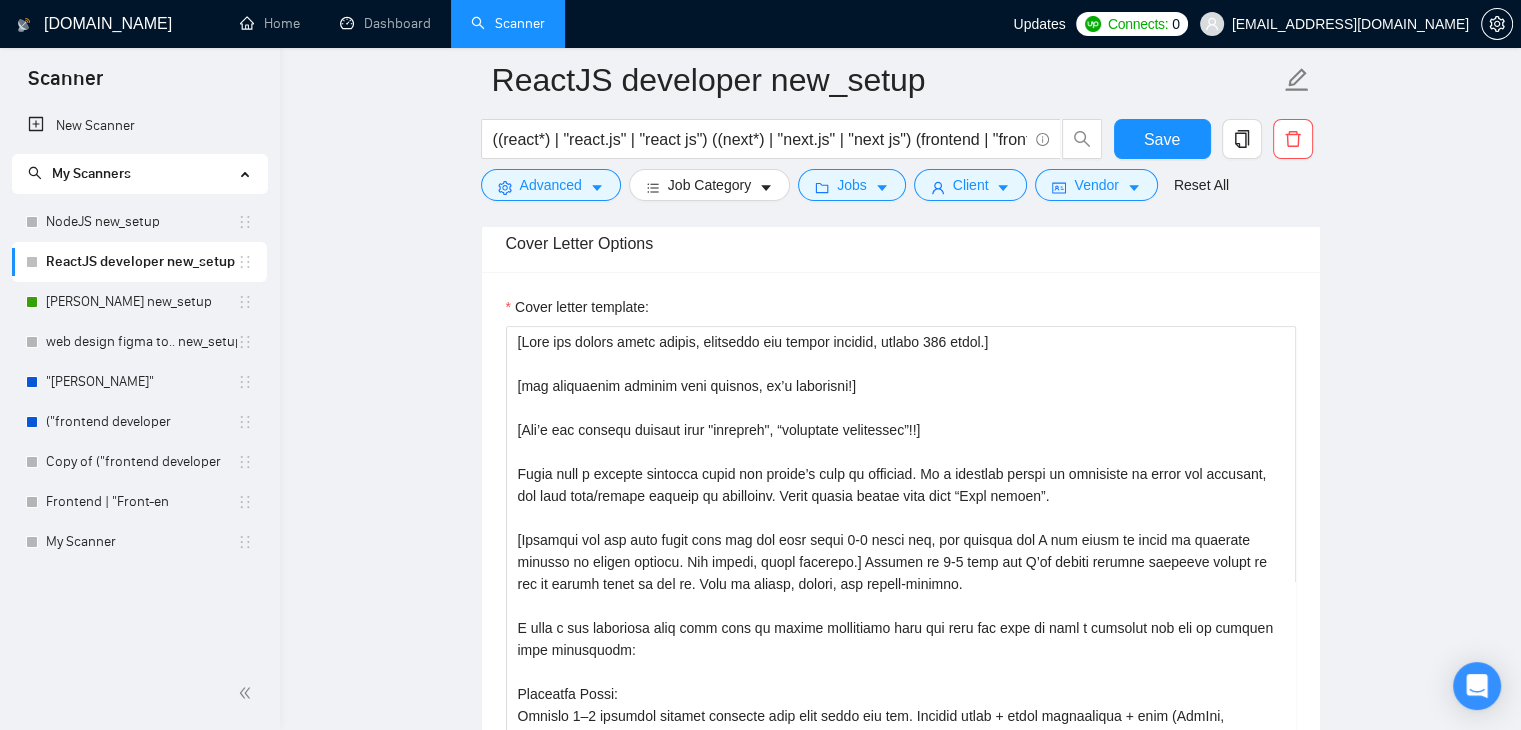 scroll, scrollTop: 1574, scrollLeft: 0, axis: vertical 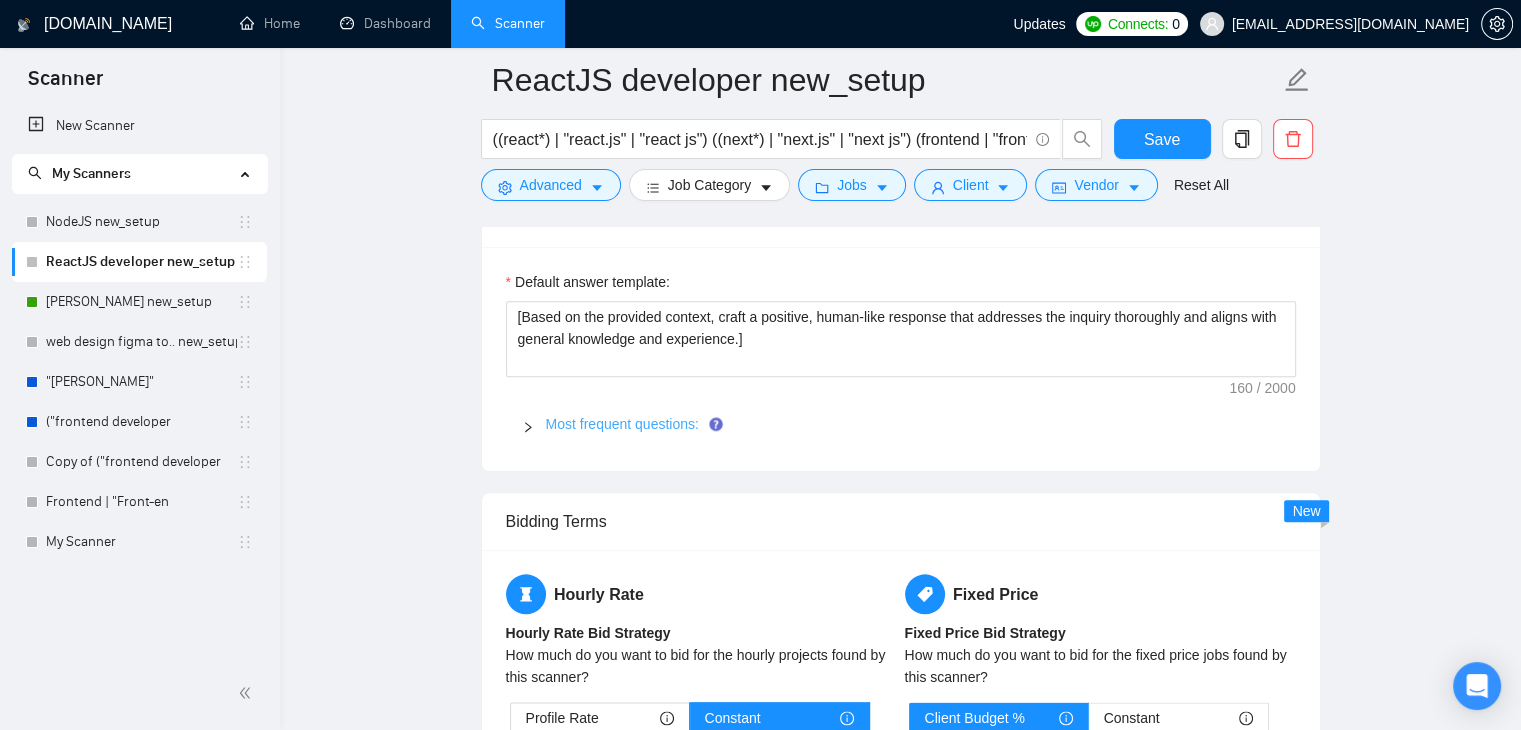 click on "Most frequent questions:" at bounding box center (622, 424) 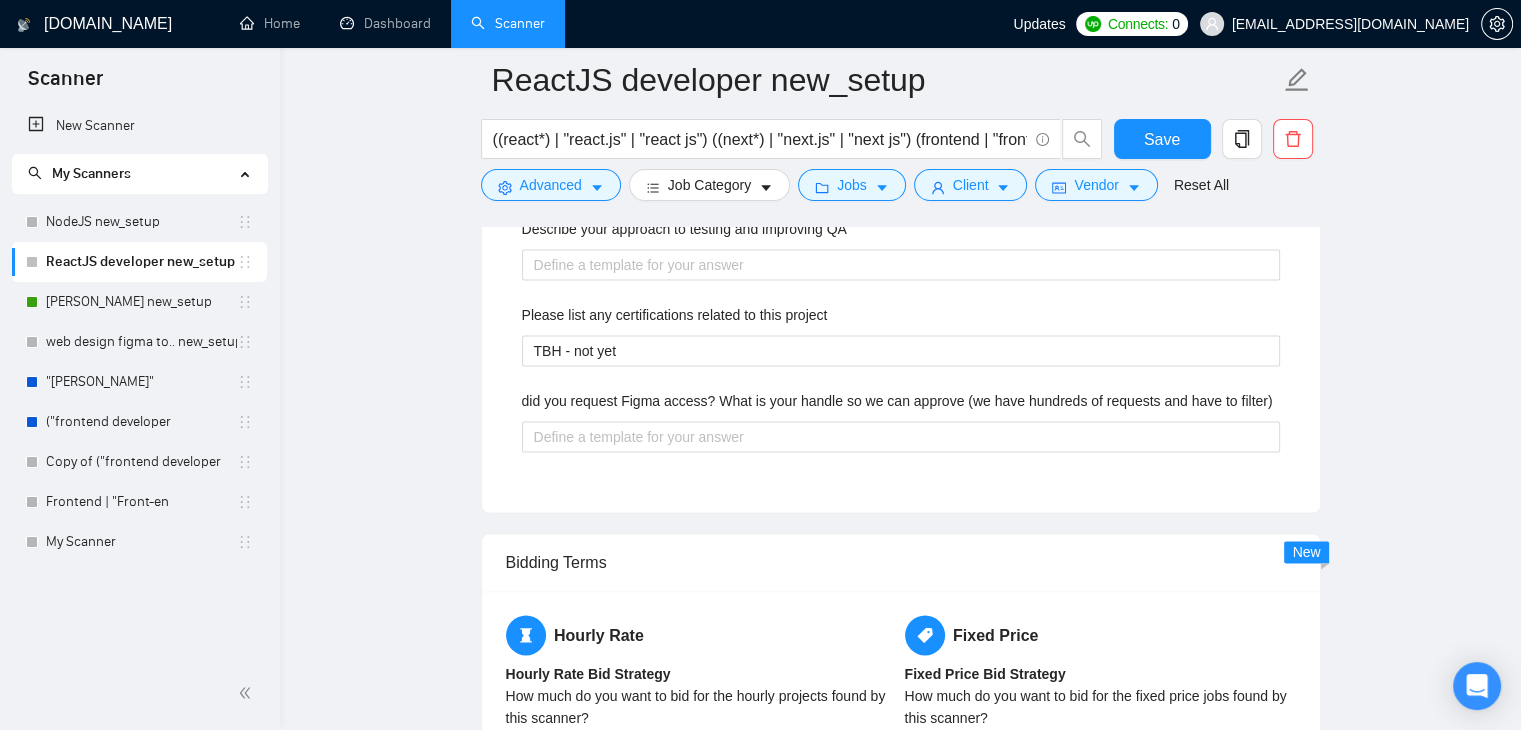 scroll, scrollTop: 2744, scrollLeft: 0, axis: vertical 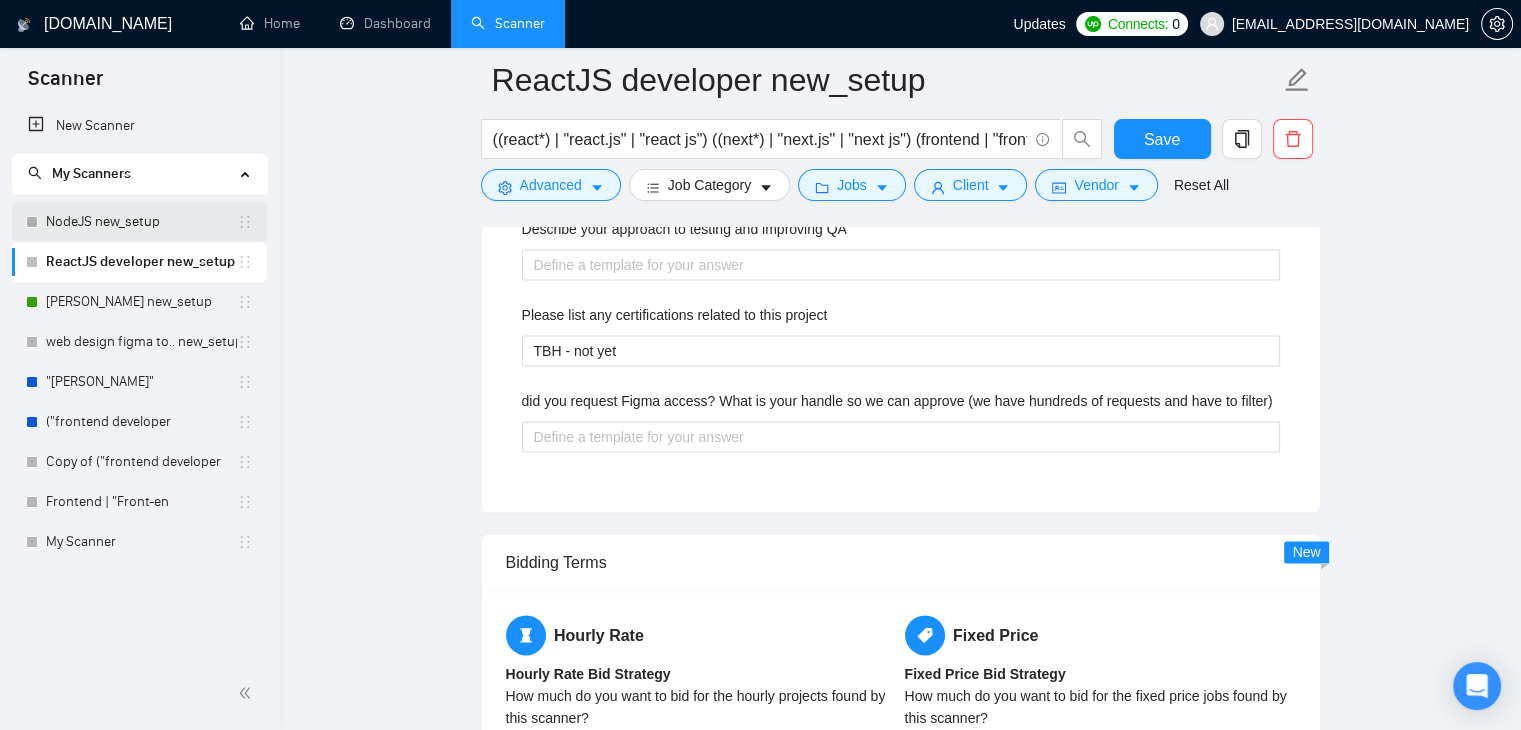 click on "NodeJS new_setup" at bounding box center (141, 222) 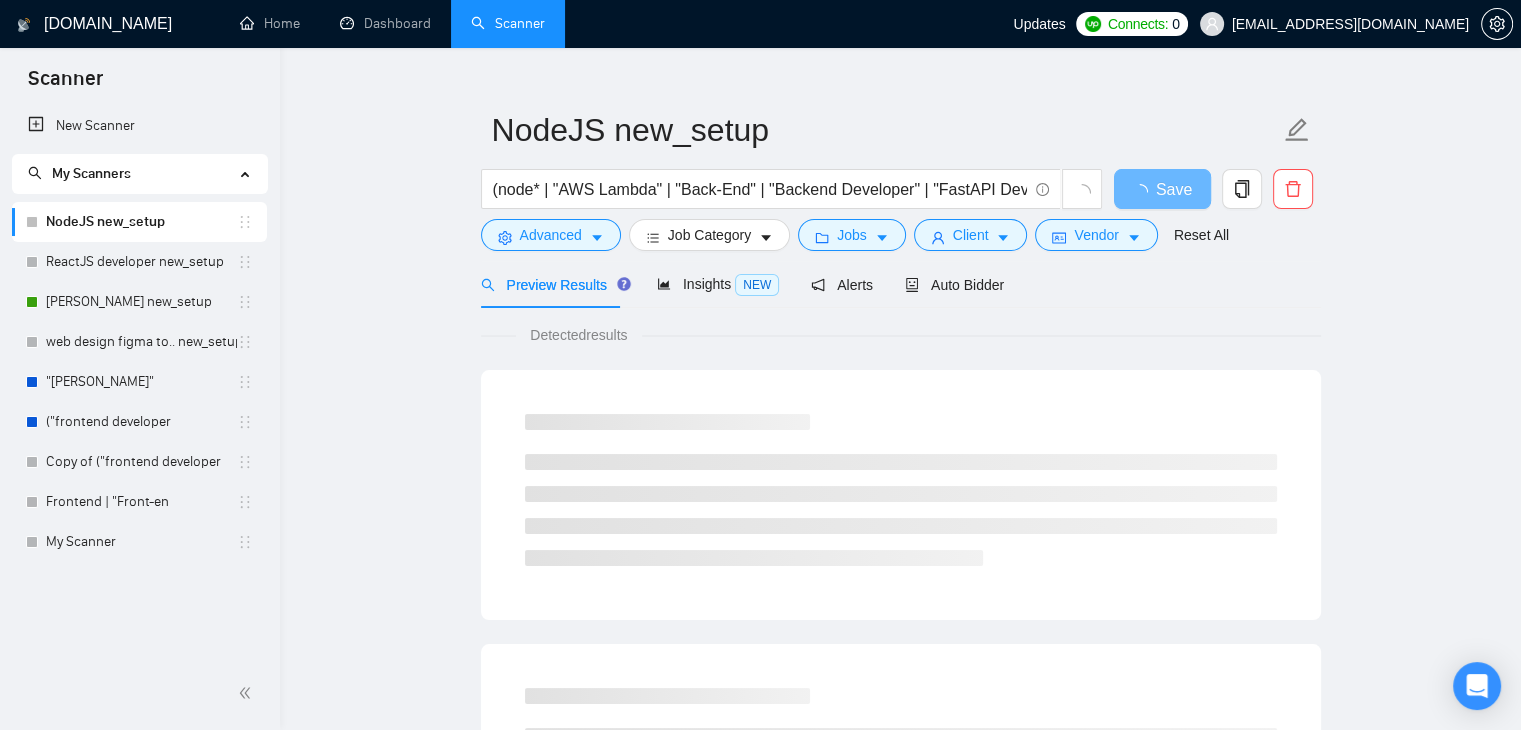 scroll, scrollTop: 32, scrollLeft: 0, axis: vertical 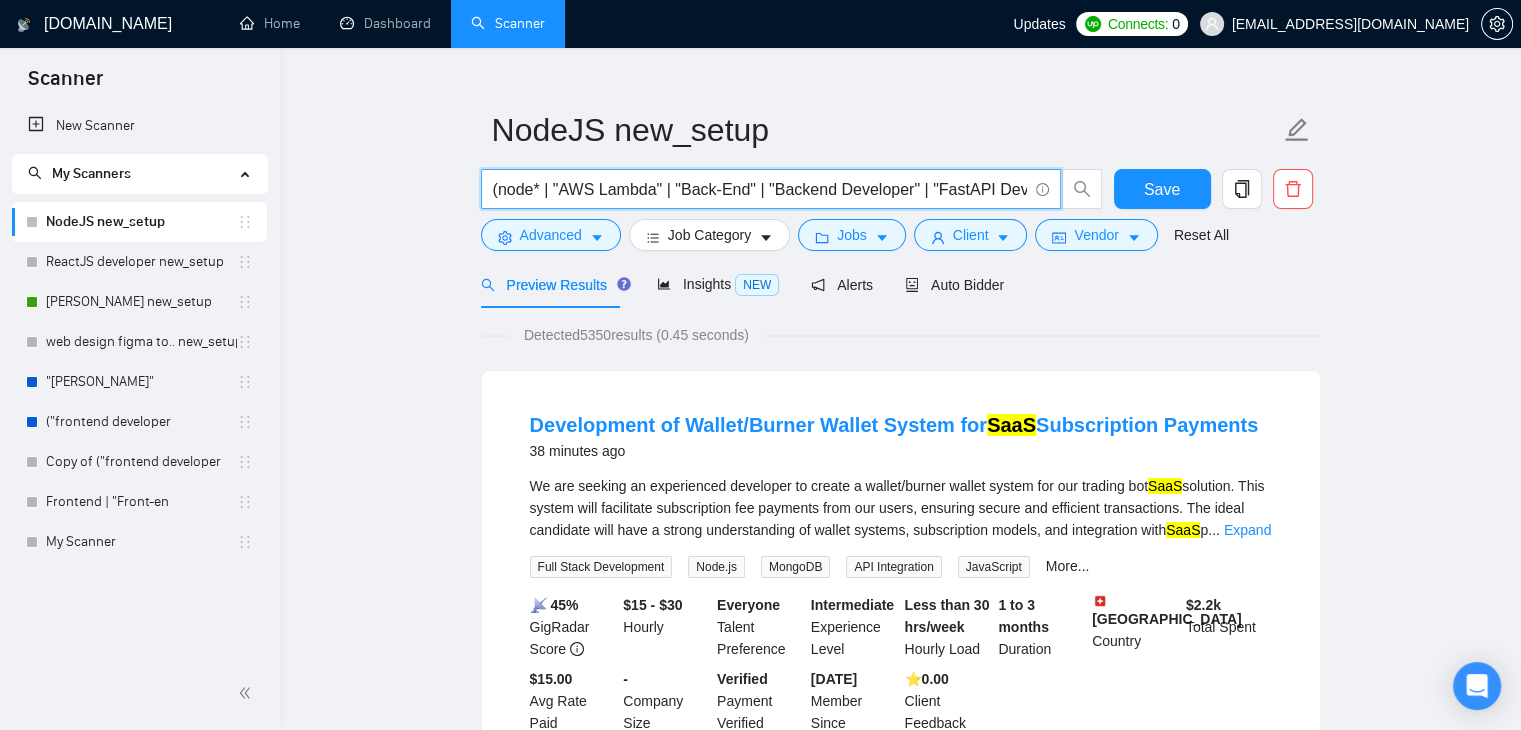 click on "(node* | "AWS Lambda" | "Back-End" | "Backend Developer" | "FastAPI Development") (node* | MongoDB) ("web application" | dashboard | SaaS | "admin panel" | "API Integration")" at bounding box center [760, 189] 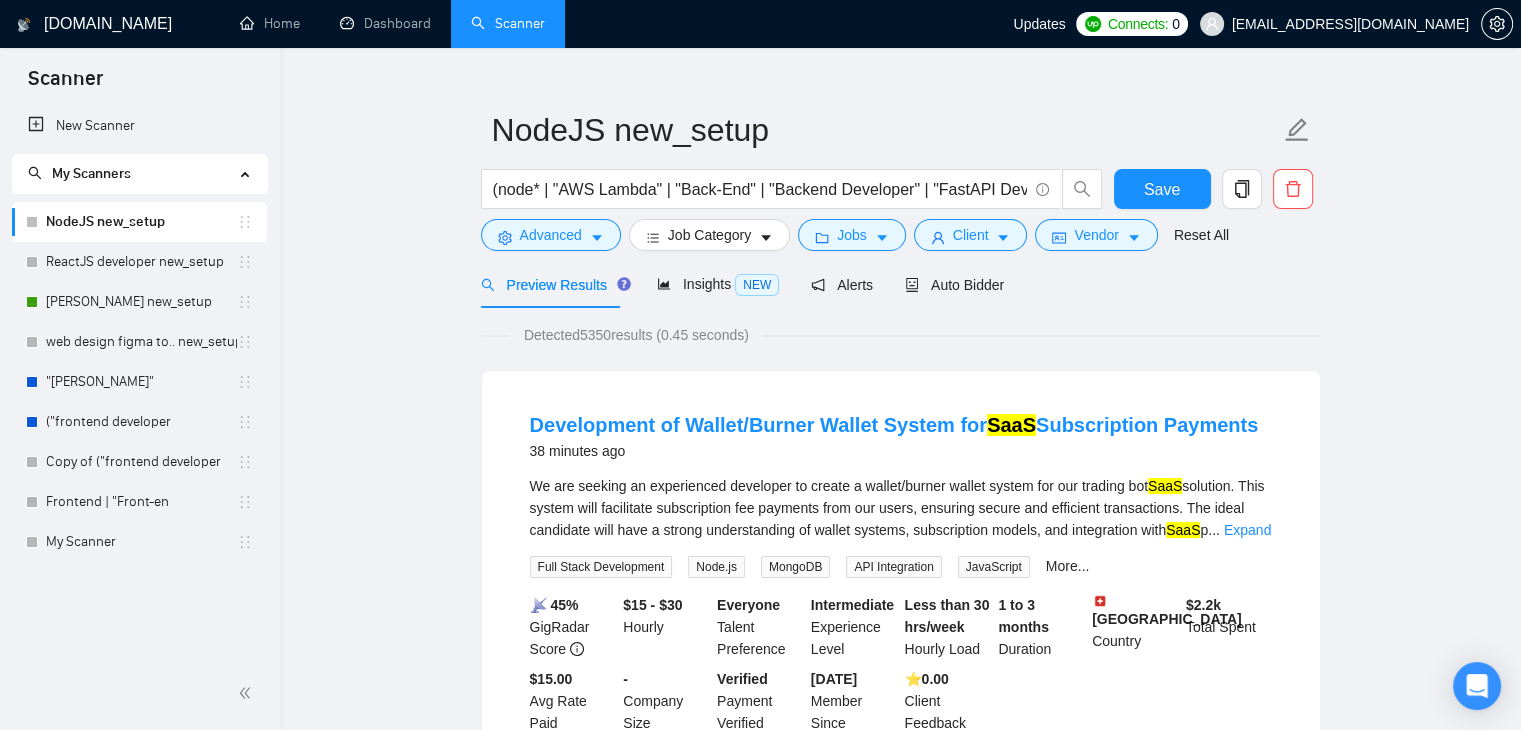 click on "NodeJS new_setup (node* | "AWS Lambda" | "Back-End" | "Backend Developer" | "FastAPI Development") (node* | MongoDB) ("web application" | dashboard | SaaS | "admin panel" | "API Integration") Save Advanced   Job Category   Jobs   Client   Vendor   Reset All Preview Results Insights NEW Alerts Auto Bidder Detected   5350  results   (0.45 seconds) Development of Wallet/Burner Wallet System for  SaaS  Subscription Payments 38 minutes ago We are seeking an experienced developer to create a wallet/burner wallet system for our trading bot  SaaS  solution. This system will facilitate subscription fee payments from our users, ensuring secure and efficient transactions. The ideal candidate will have a strong understanding of wallet systems, subscription models, and integration with  SaaS  p ... Expand Full Stack Development Node.js MongoDB API Integration JavaScript More... 📡   45% GigRadar Score   $15 - $30 Hourly Everyone Talent Preference Intermediate Experience Level Less than 30 hrs/week Hourly Load Duration" at bounding box center (900, 2502) 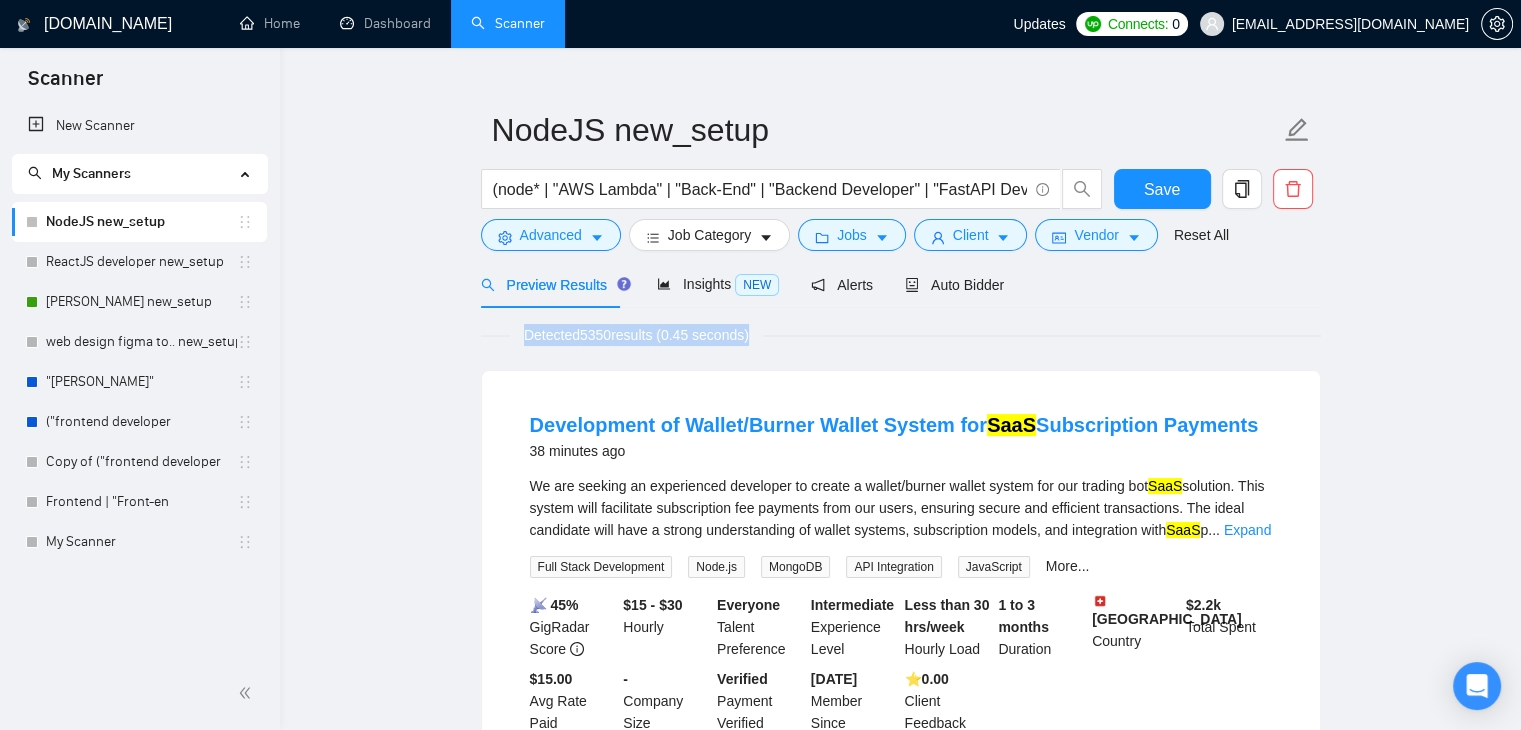 copy on "Detected   5350  results   (0.45 seconds)" 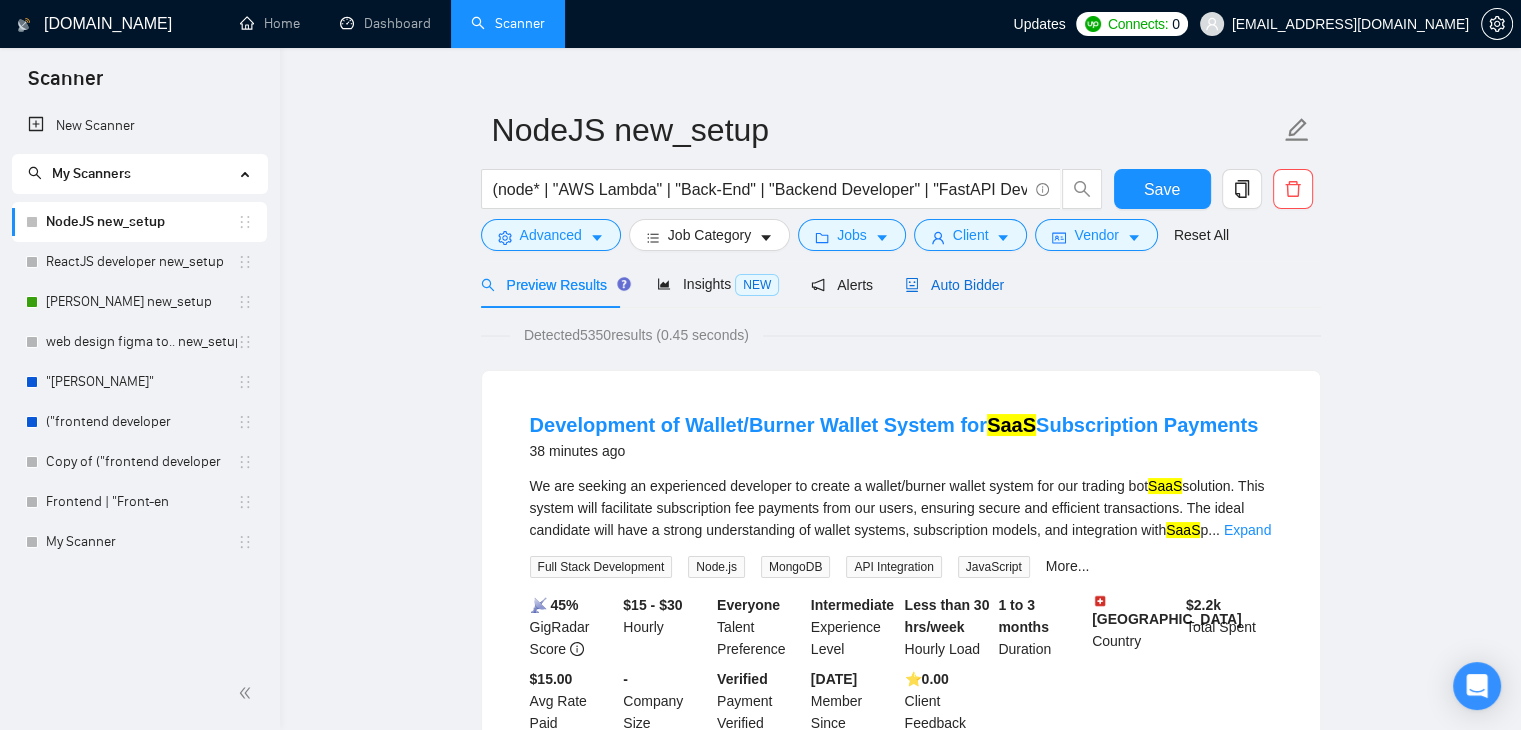 click on "Auto Bidder" at bounding box center [954, 285] 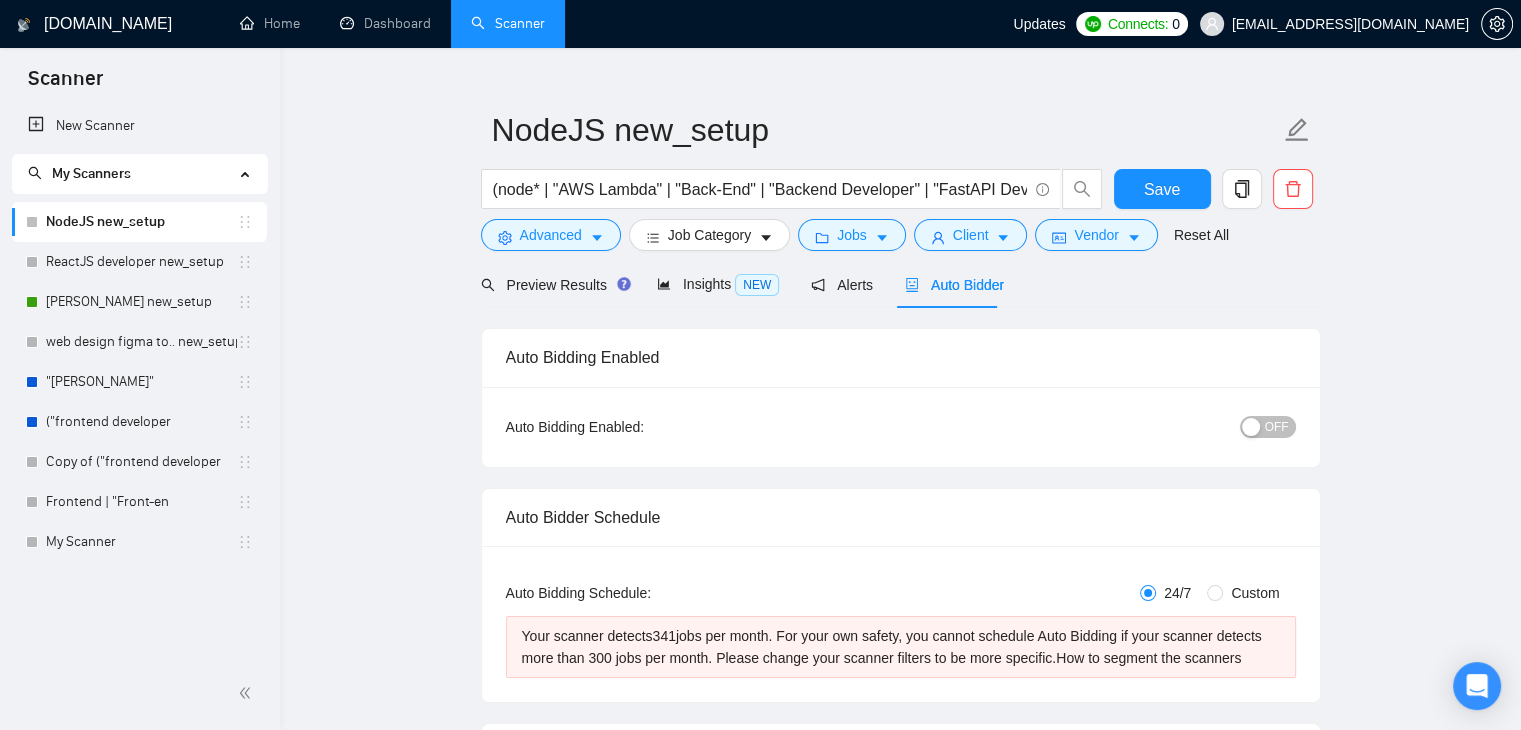 type 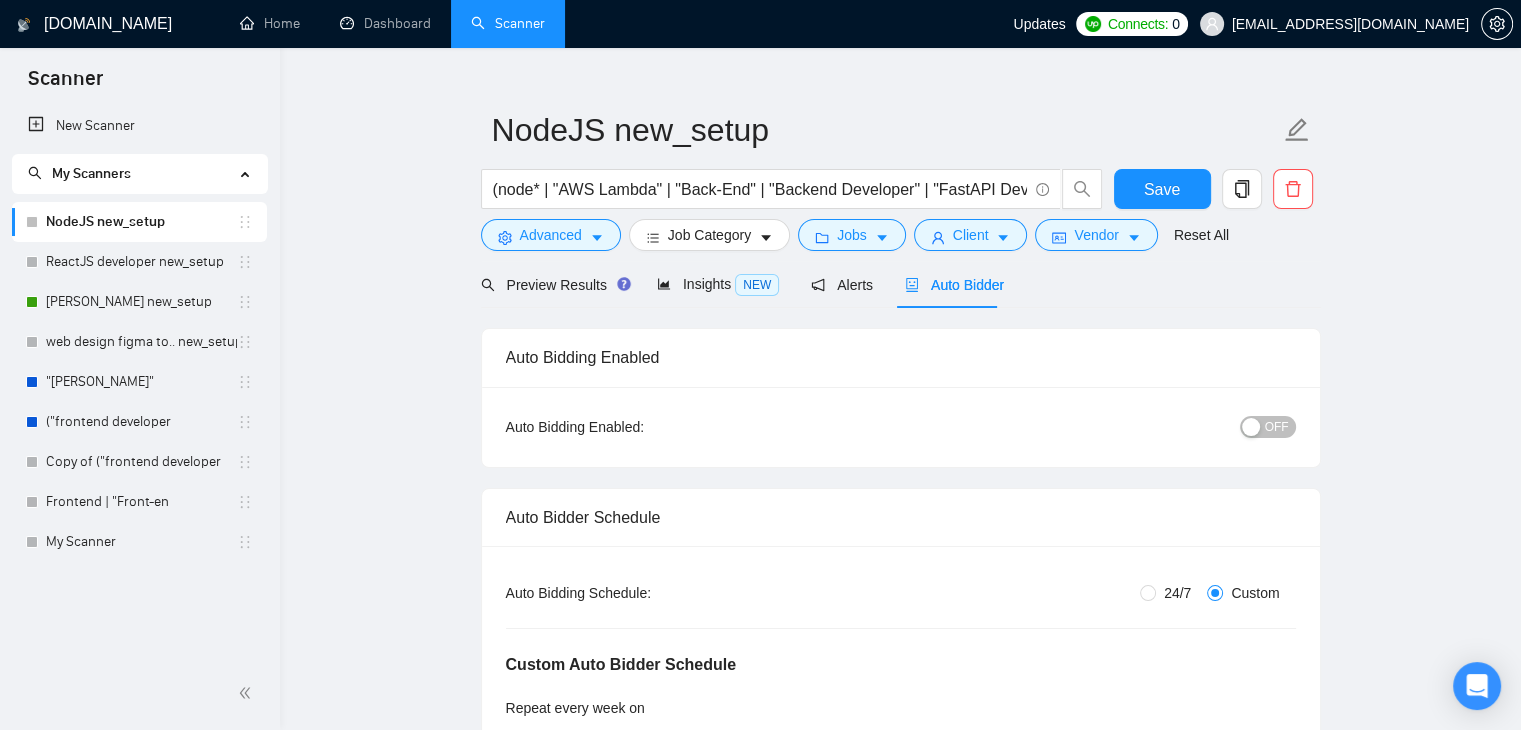 type 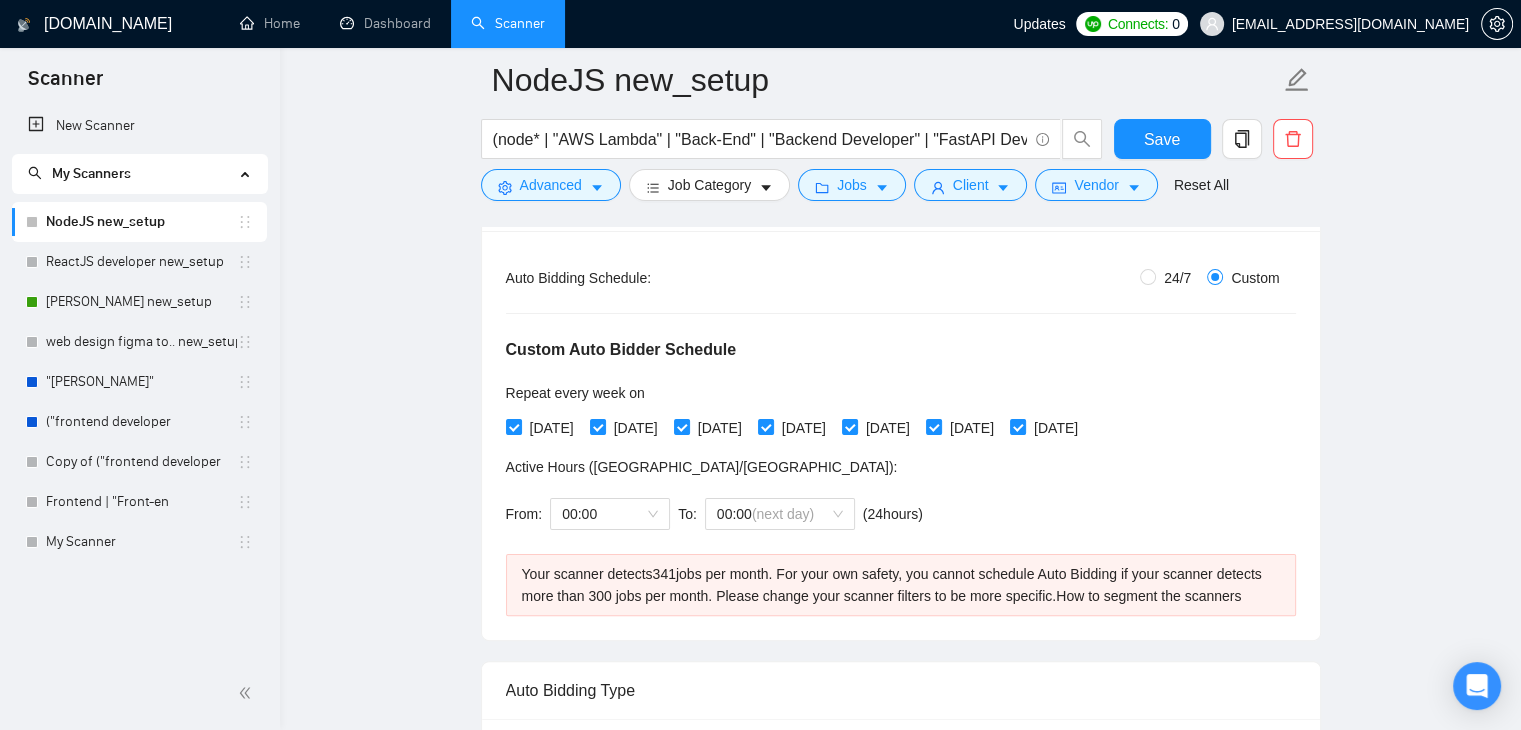 scroll, scrollTop: 364, scrollLeft: 0, axis: vertical 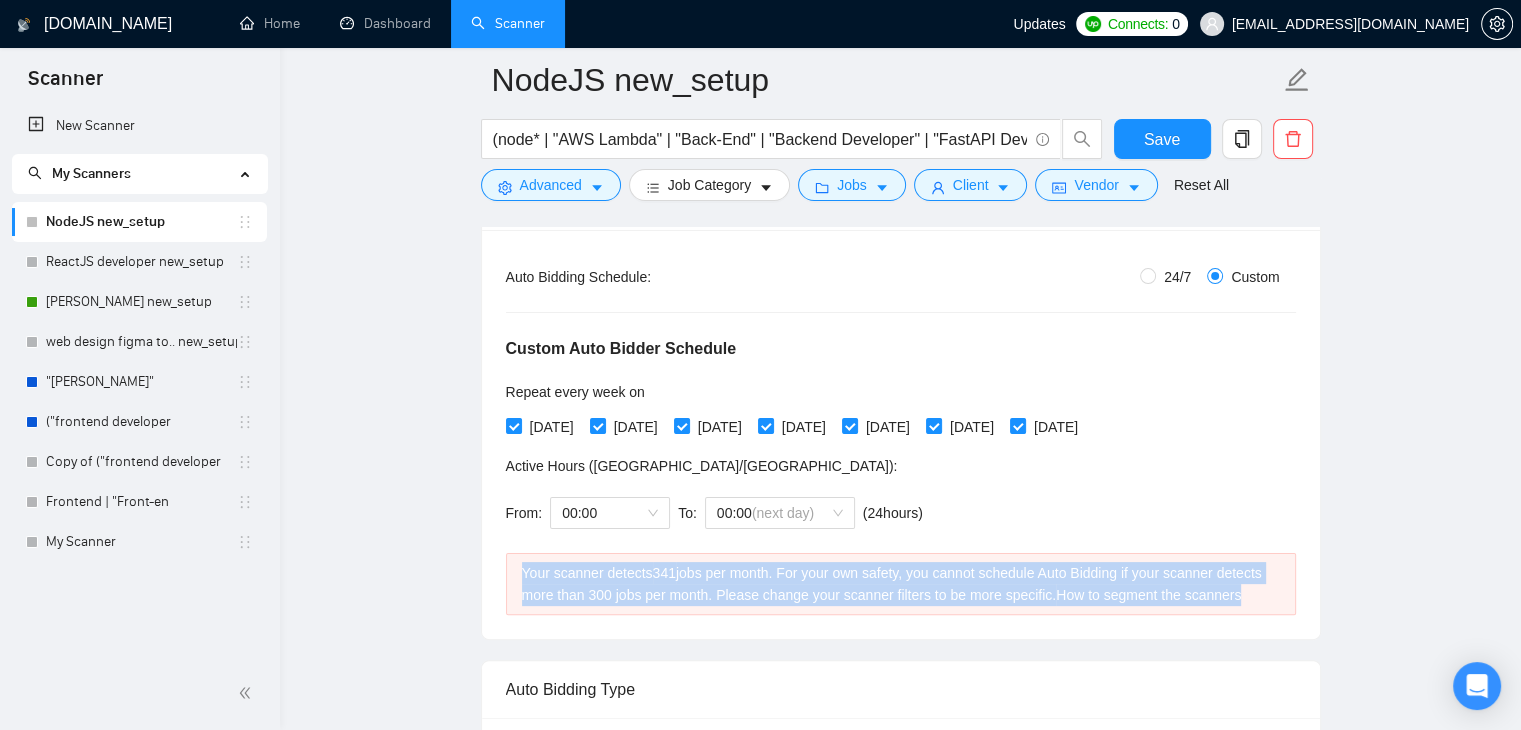 copy on "Your scanner detects  341  jobs per month. For your own safety, you cannot schedule Auto Bidding if your scanner detects more than 300 jobs per month. Please change your scanner filters to be more specific.  How to segment the scanners" 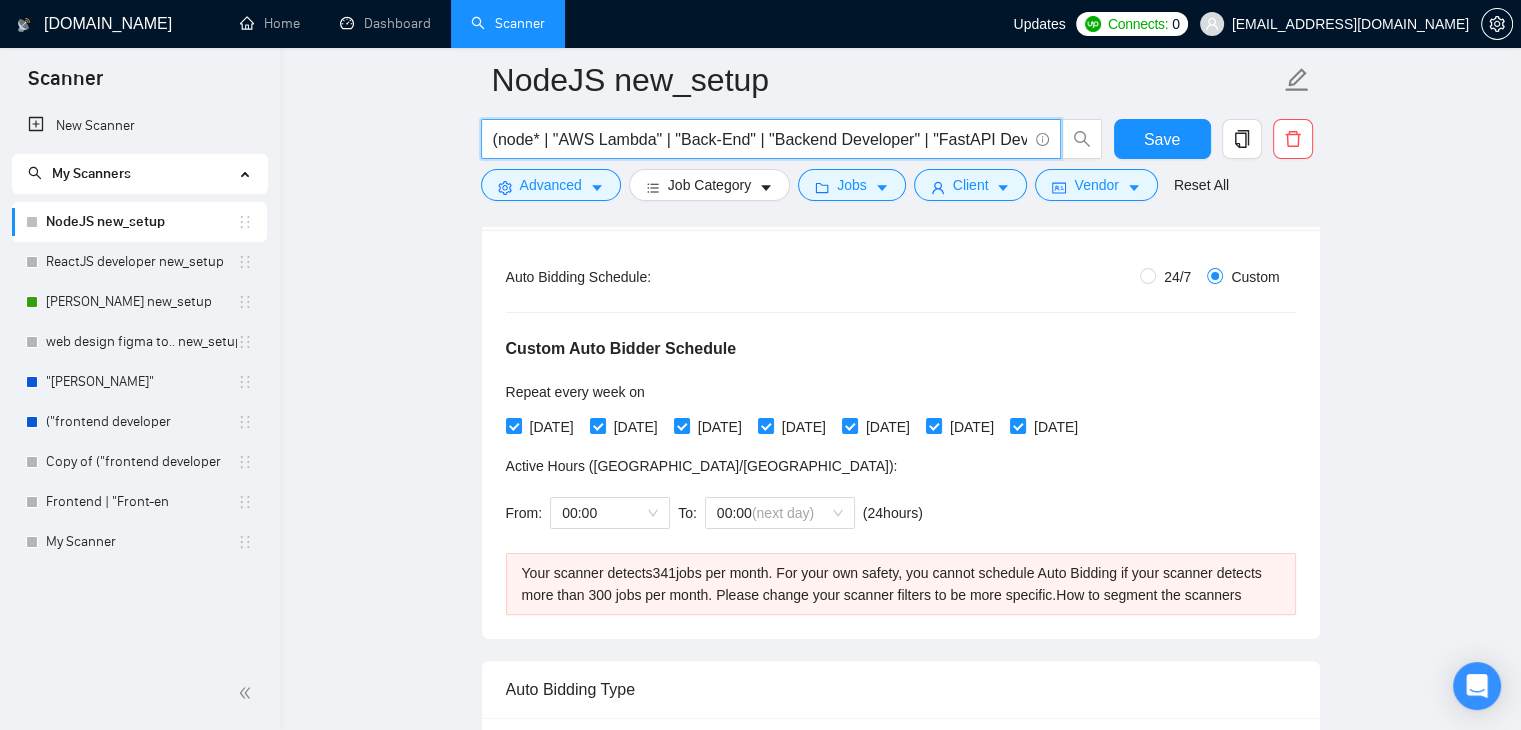 click on "(node* | "AWS Lambda" | "Back-End" | "Backend Developer" | "FastAPI Development") (node* | MongoDB) ("web application" | dashboard | SaaS | "admin panel" | "API Integration")" at bounding box center (760, 139) 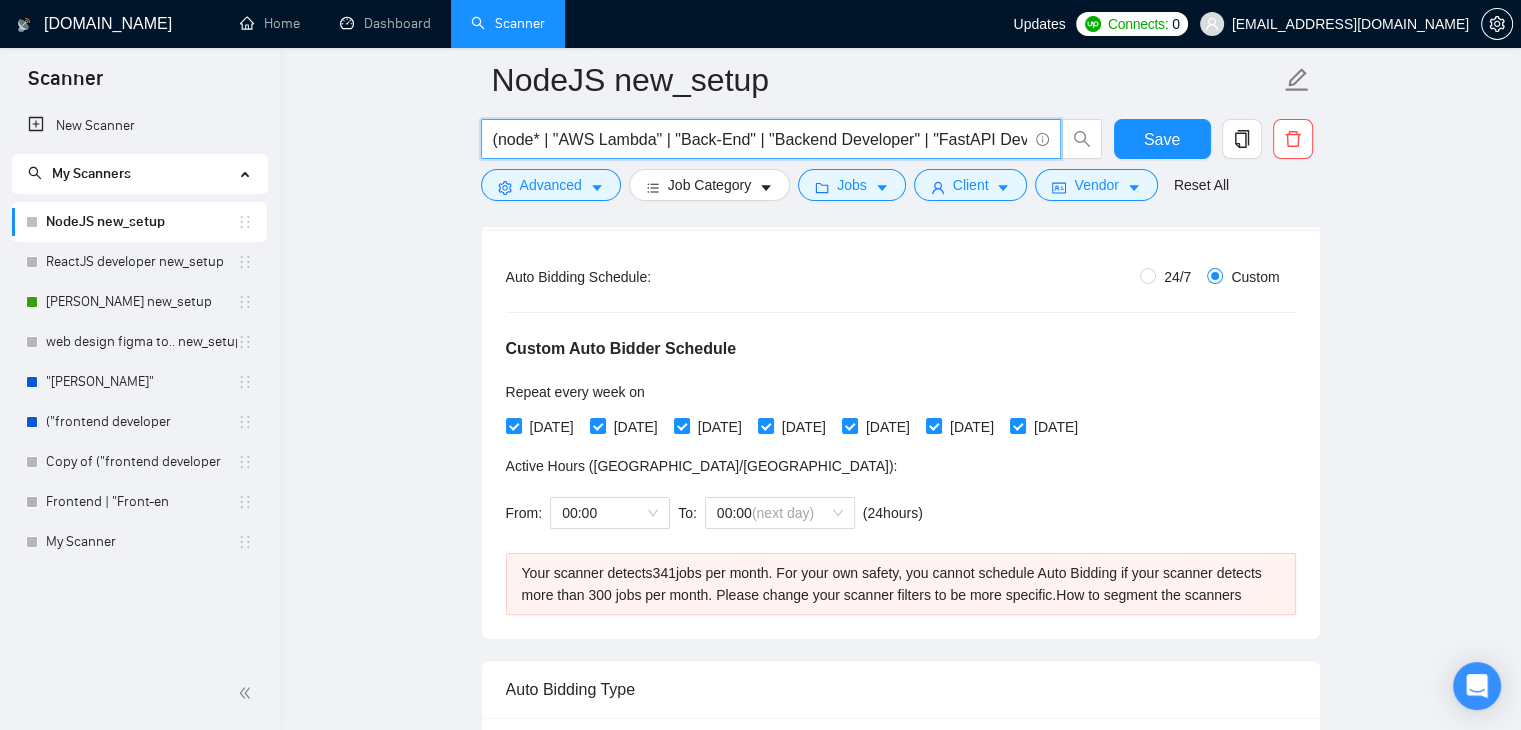 paste on "Backend Developer") (MongoDB) ("SaaS"" 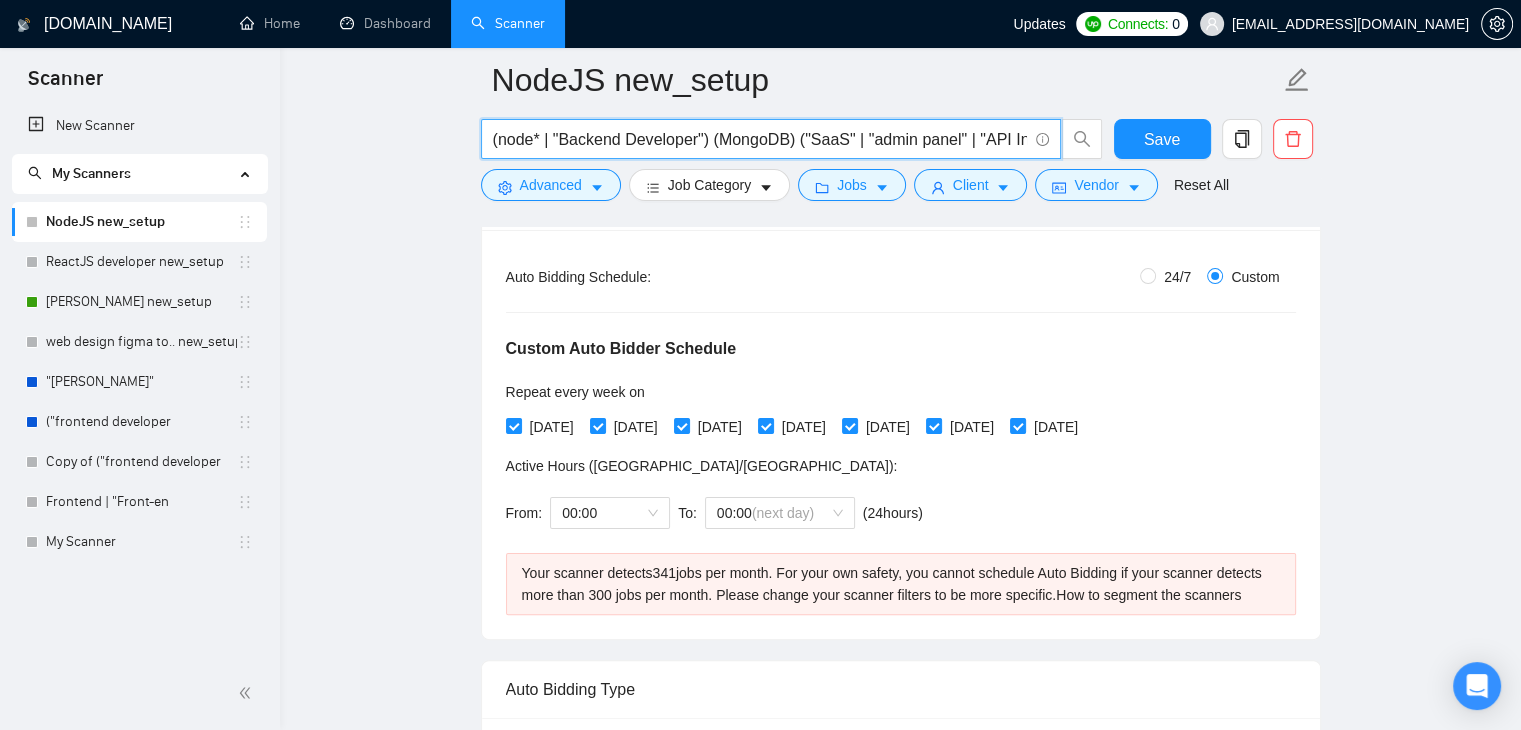 scroll, scrollTop: 0, scrollLeft: 68, axis: horizontal 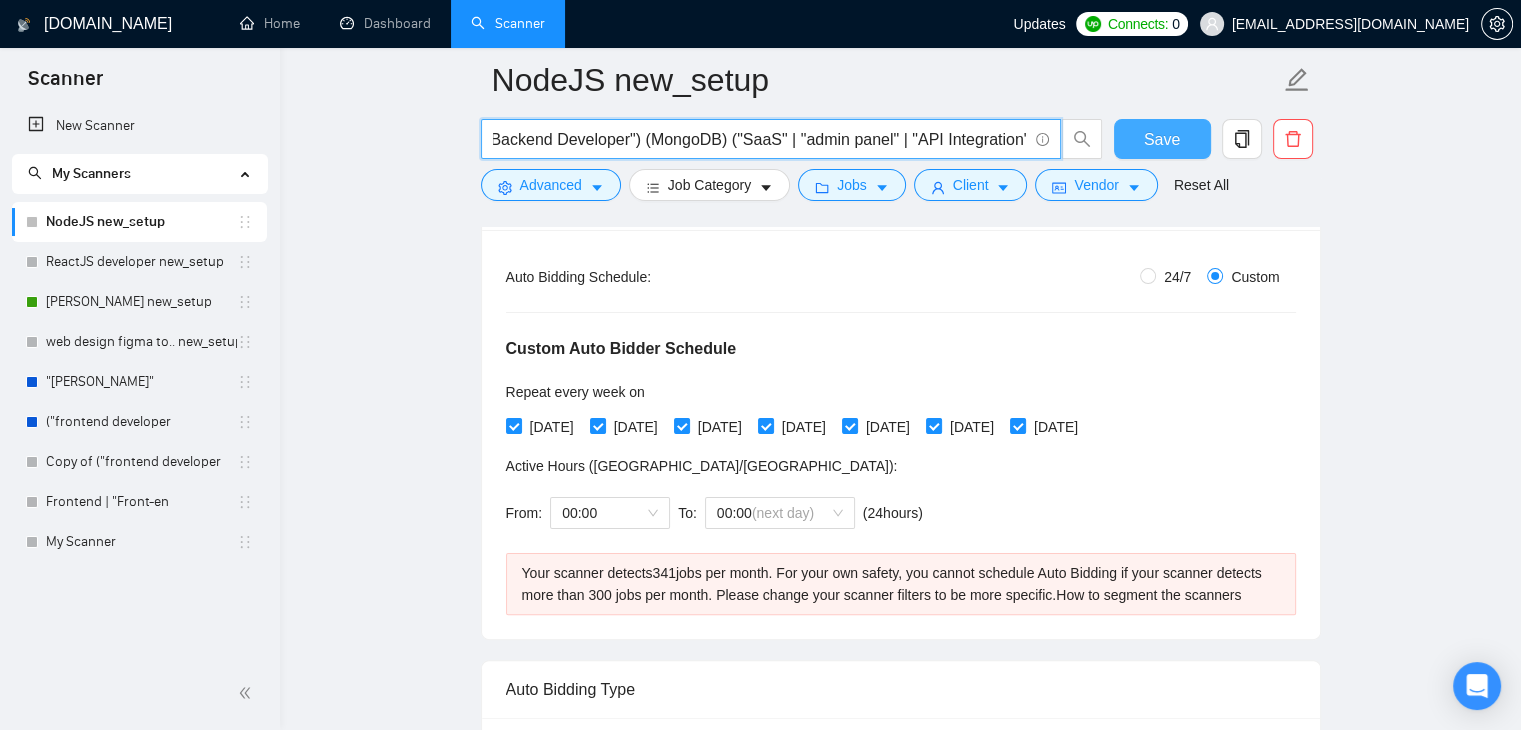 type on "(node* | "Backend Developer") (MongoDB) ("SaaS" | "admin panel" | "API Integration")" 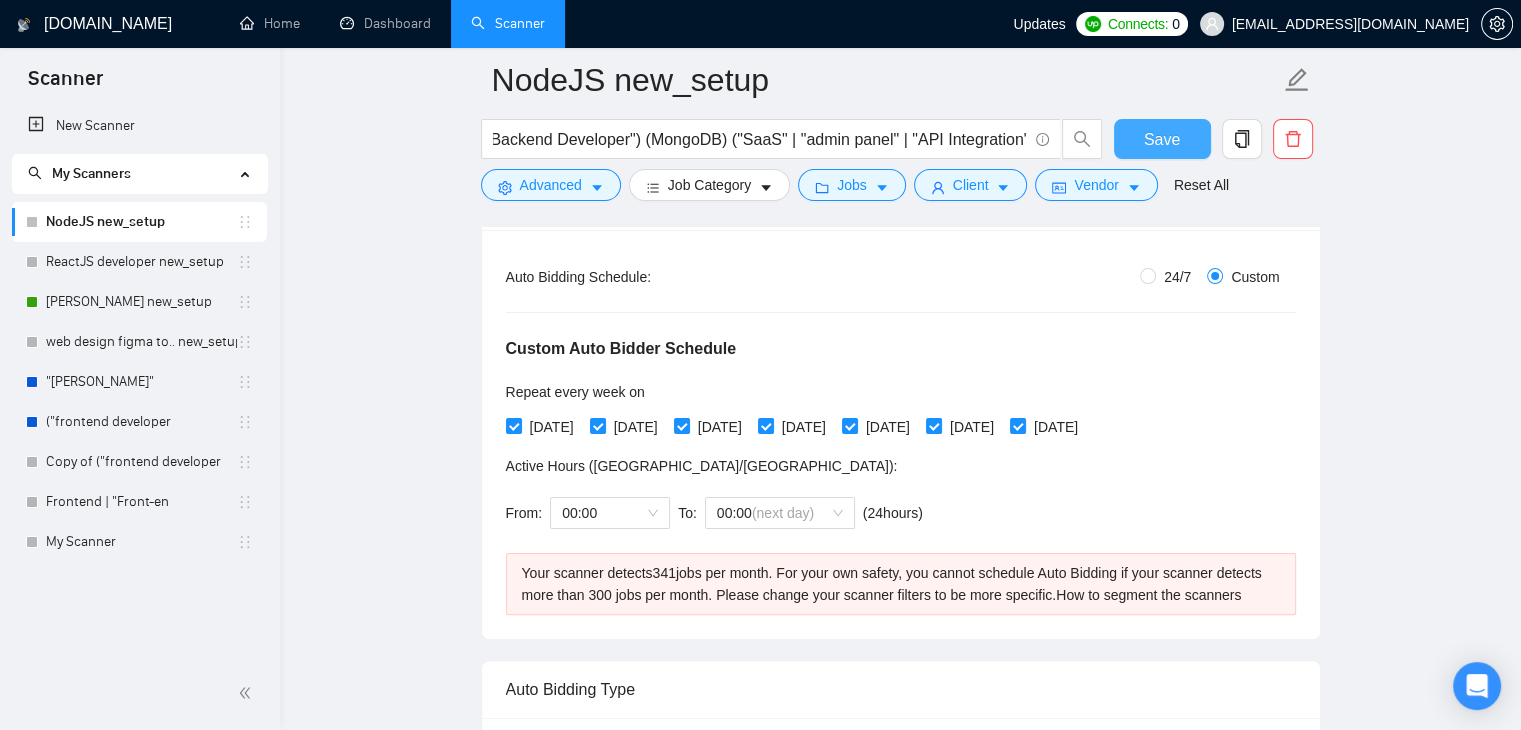 scroll, scrollTop: 0, scrollLeft: 0, axis: both 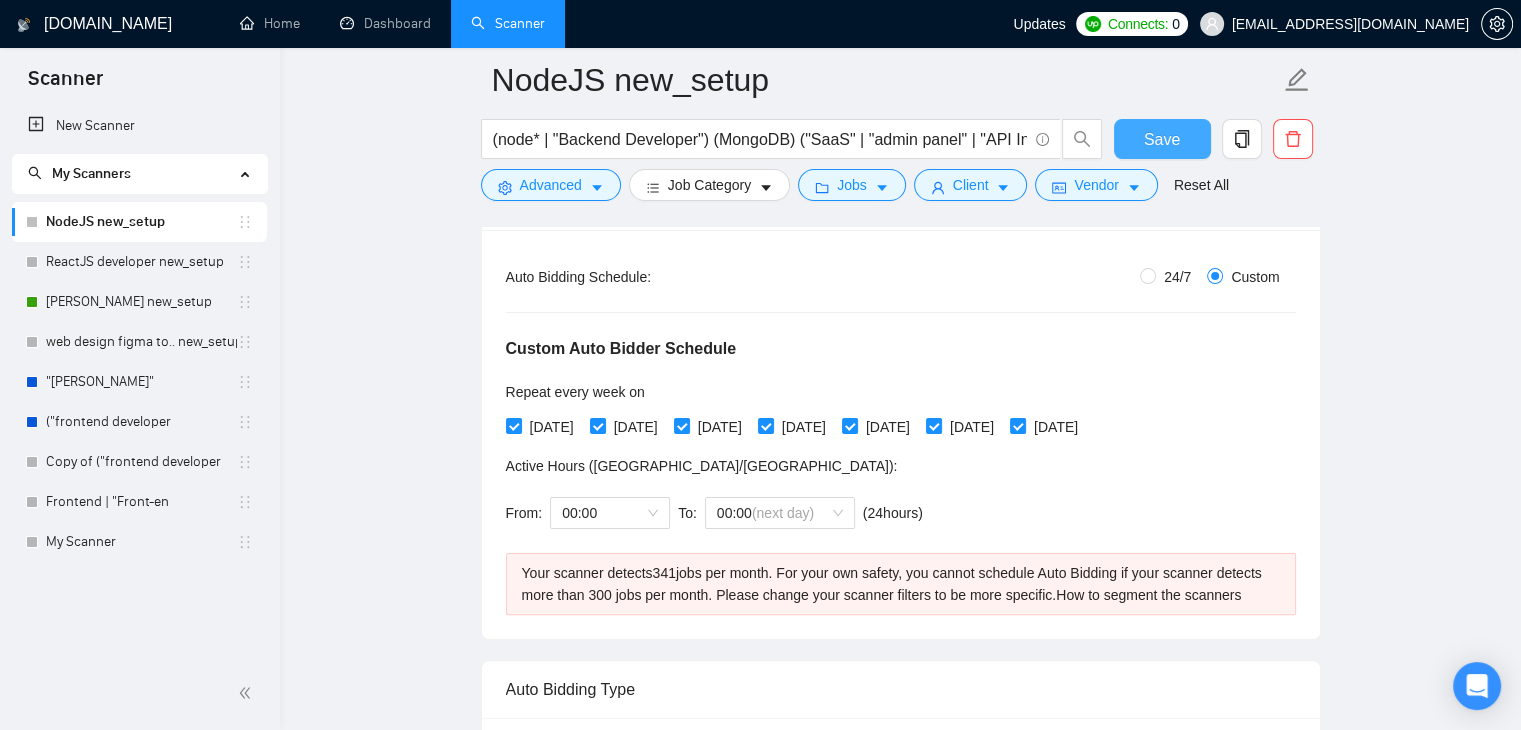 click on "Save" at bounding box center (1162, 139) 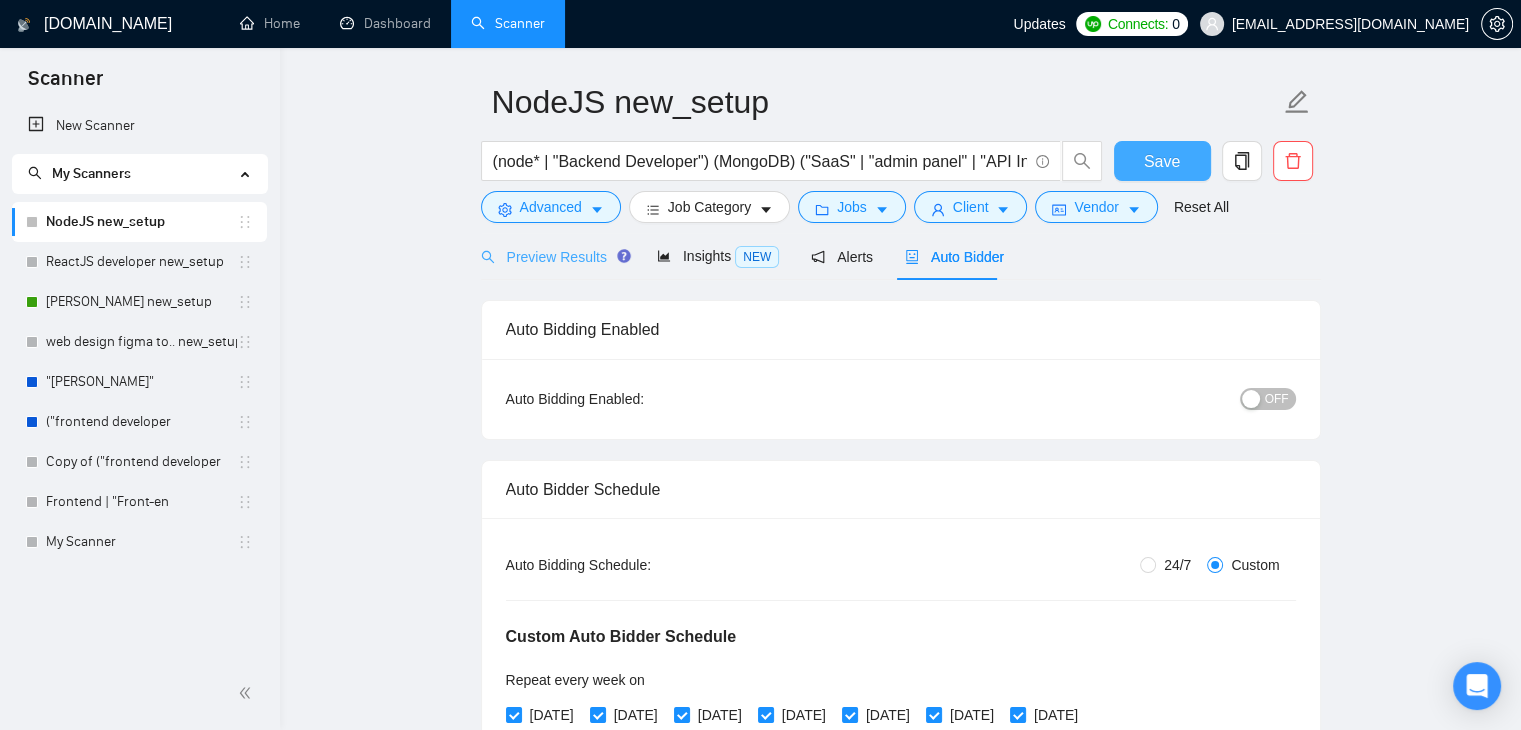 type 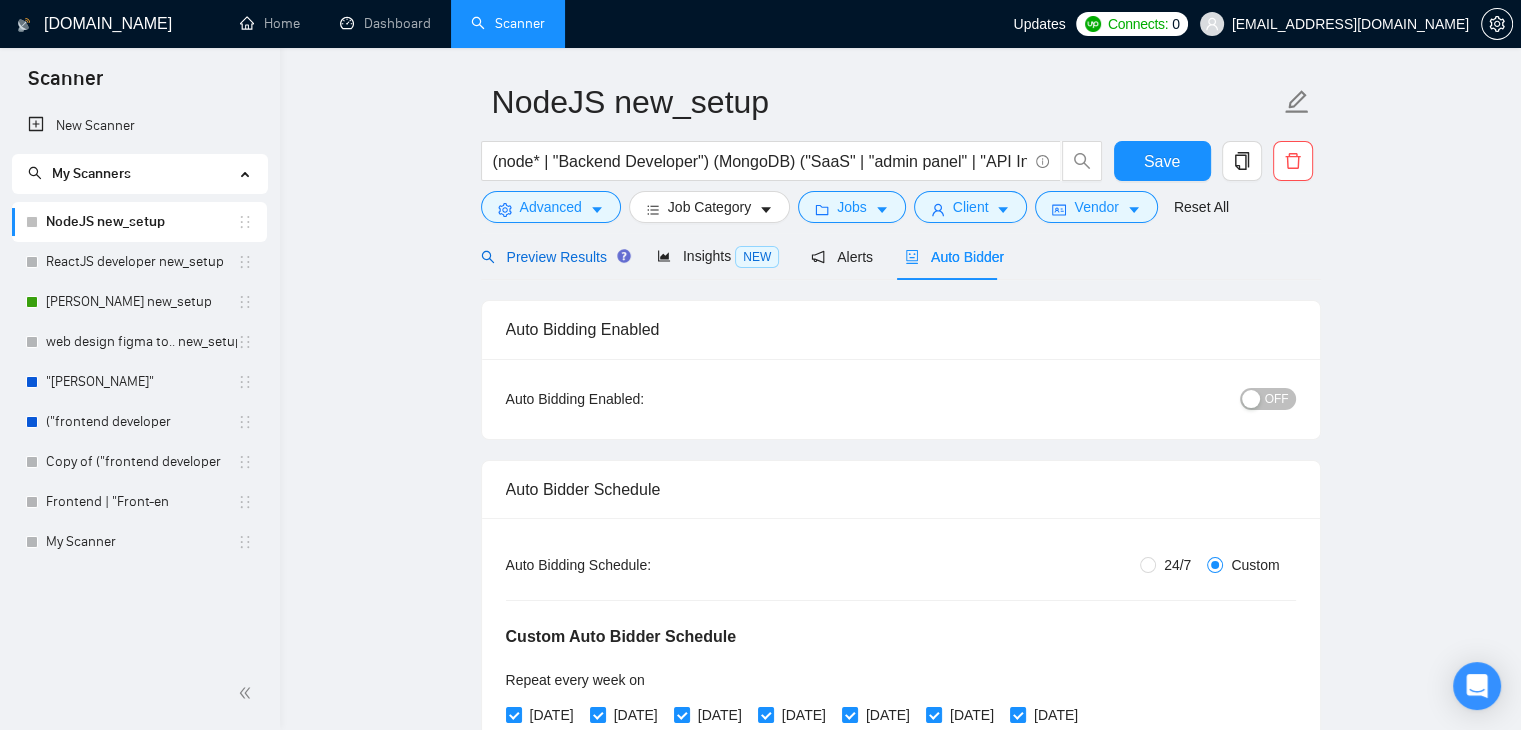 click on "Preview Results" at bounding box center [553, 257] 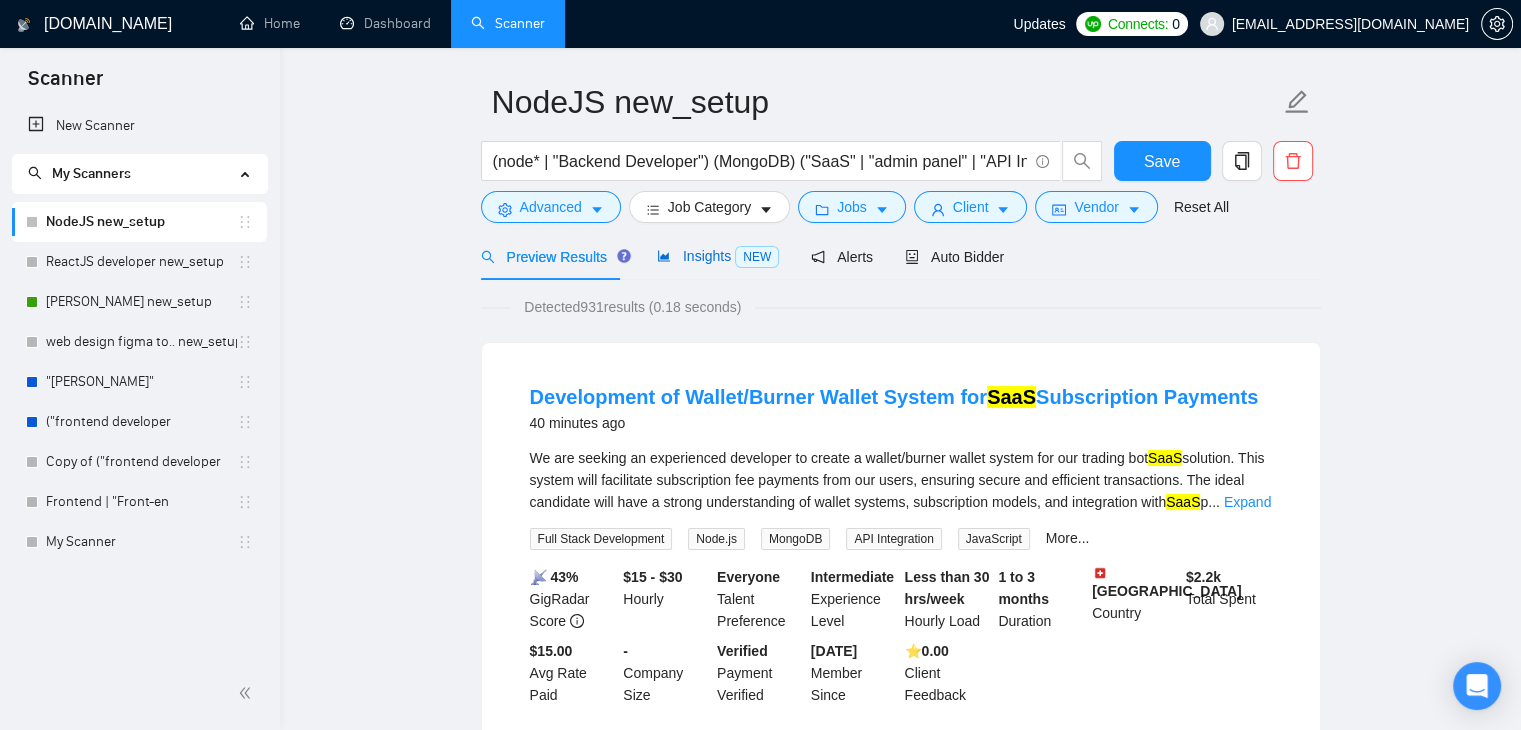 click on "Insights NEW" at bounding box center [718, 256] 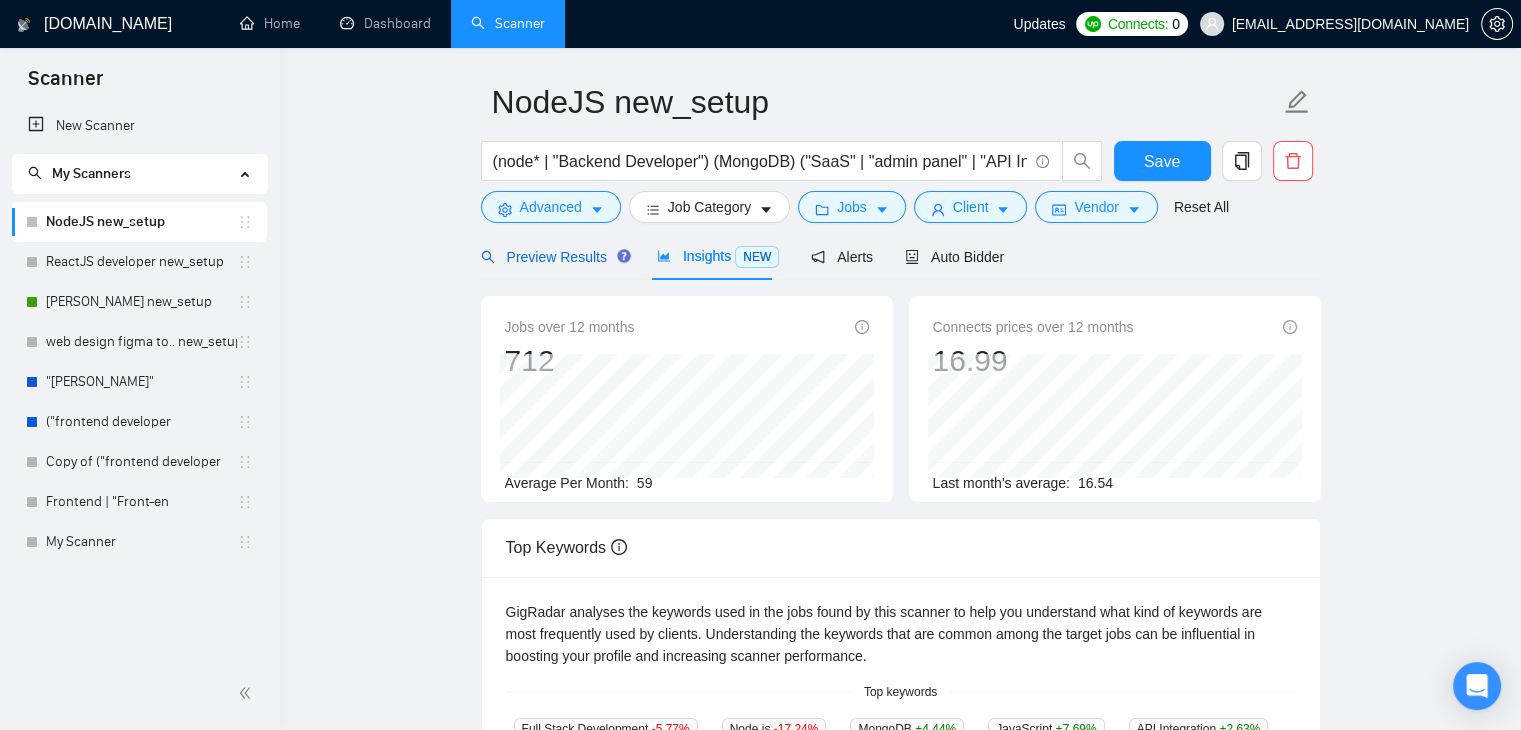 click on "Preview Results" at bounding box center [553, 257] 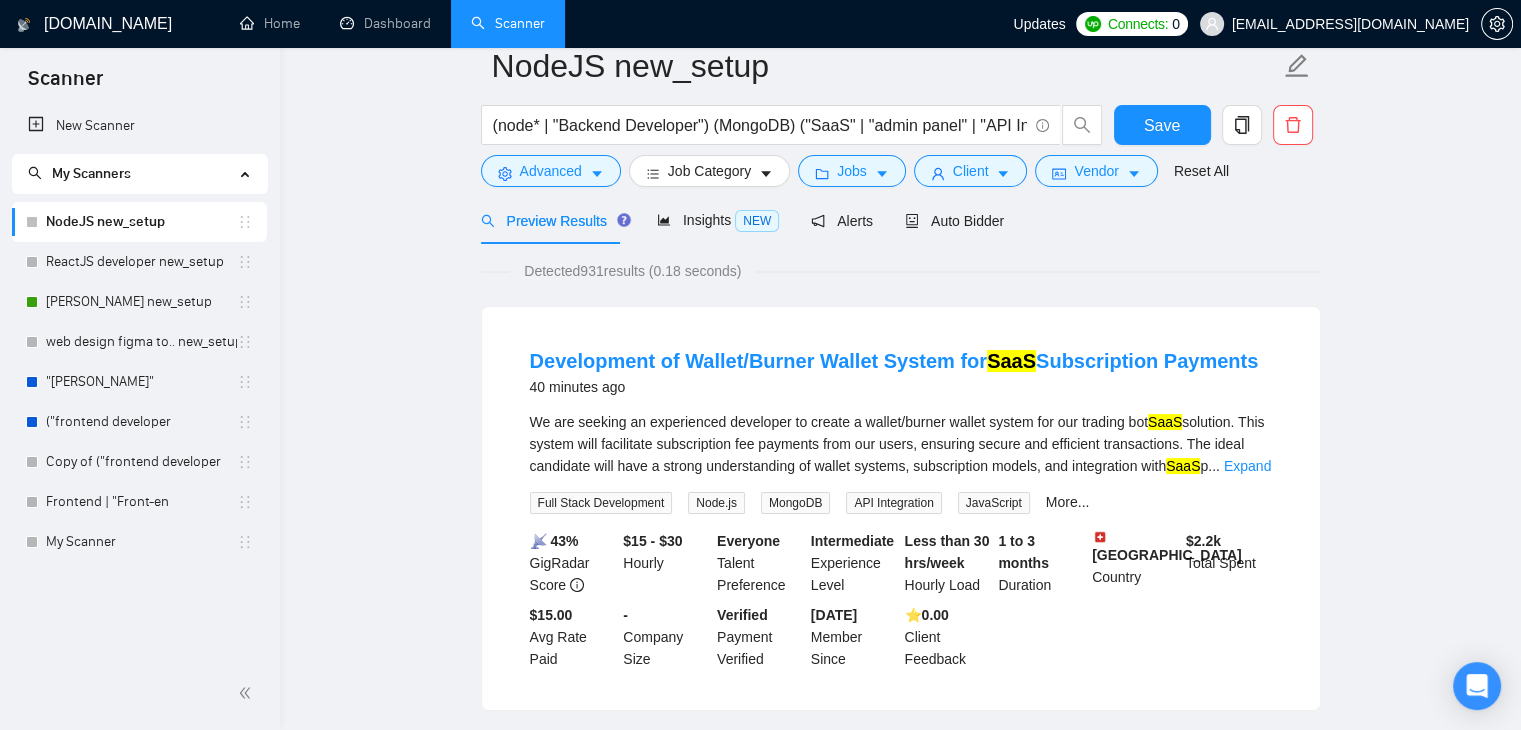 scroll, scrollTop: 0, scrollLeft: 0, axis: both 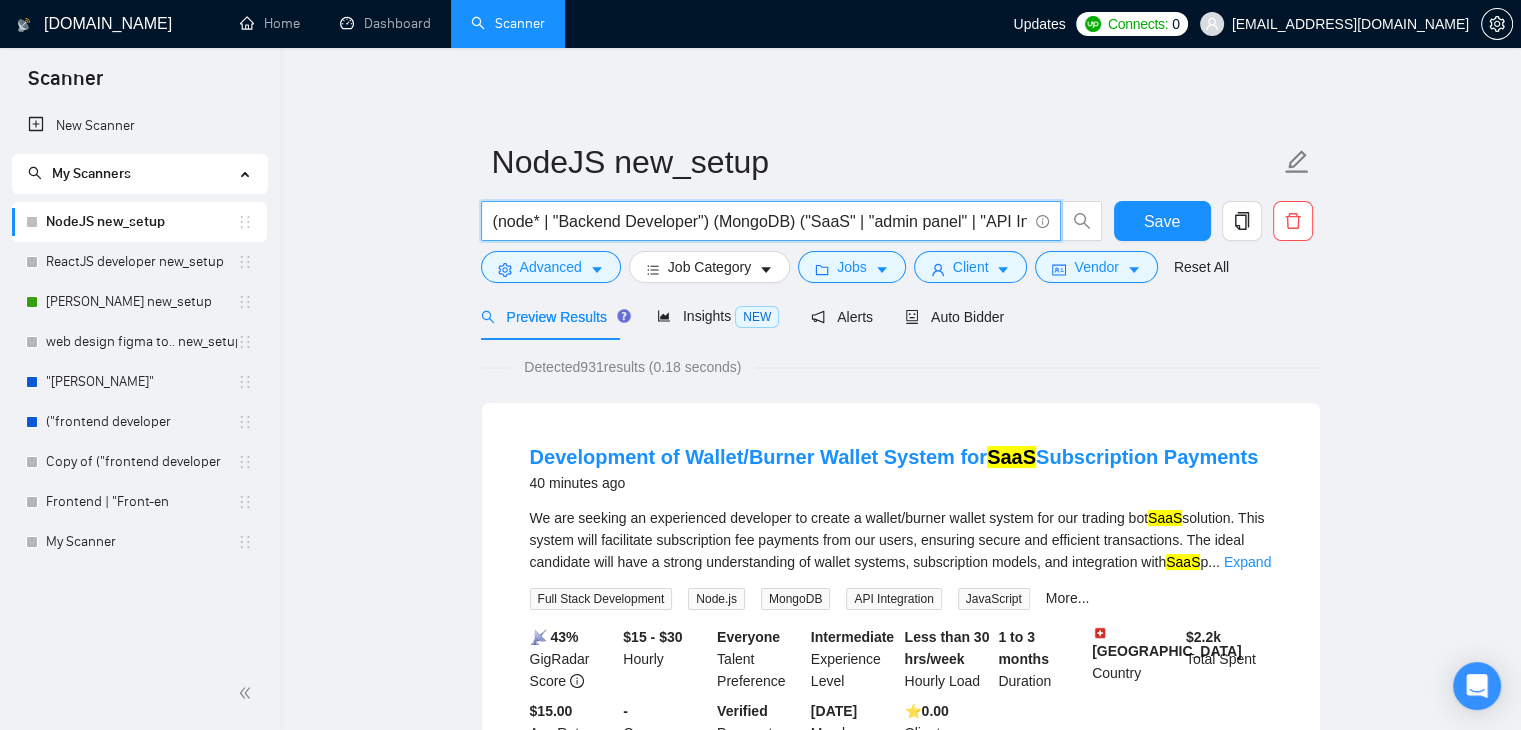 click on "(node* | "Backend Developer") (MongoDB) ("SaaS" | "admin panel" | "API Integration")" at bounding box center [760, 221] 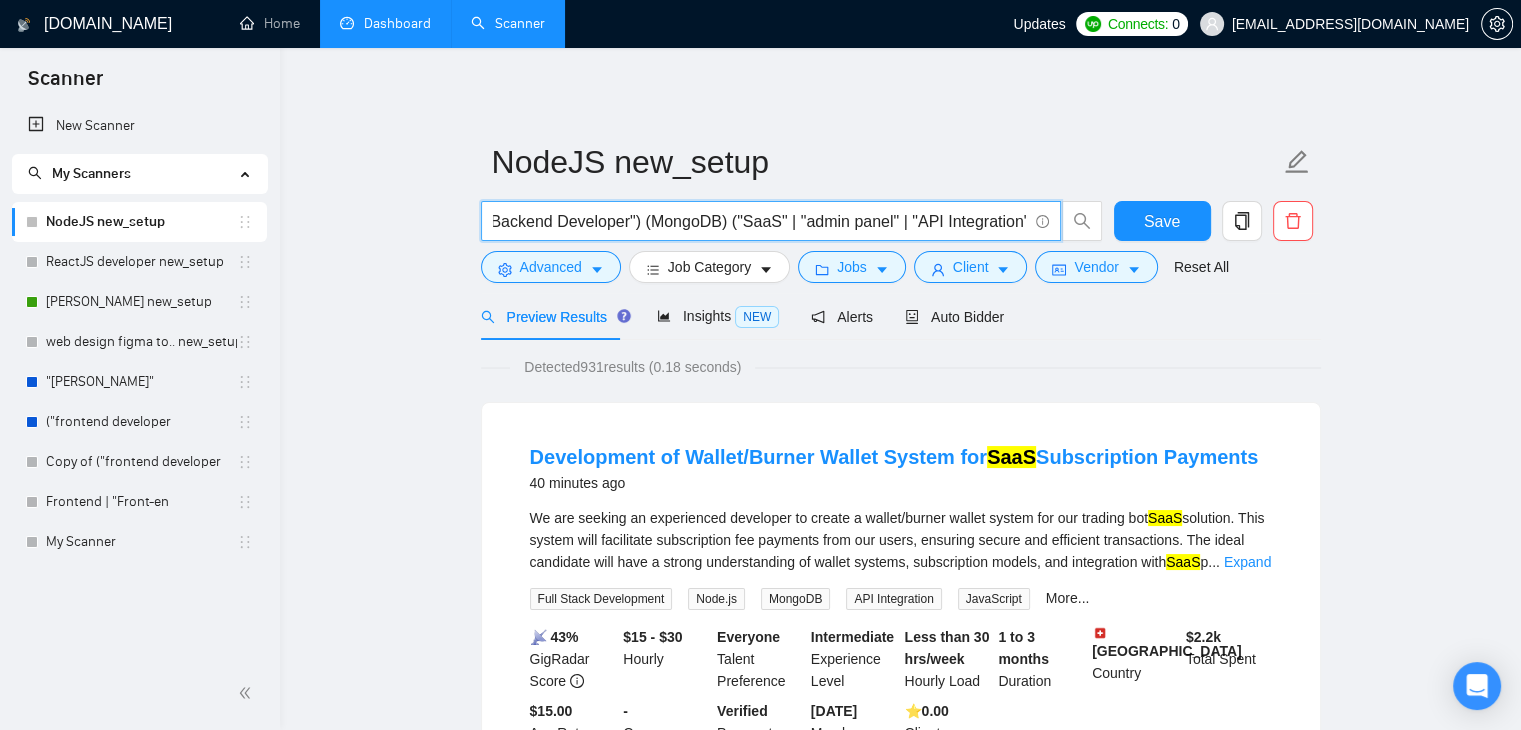 scroll, scrollTop: 0, scrollLeft: 0, axis: both 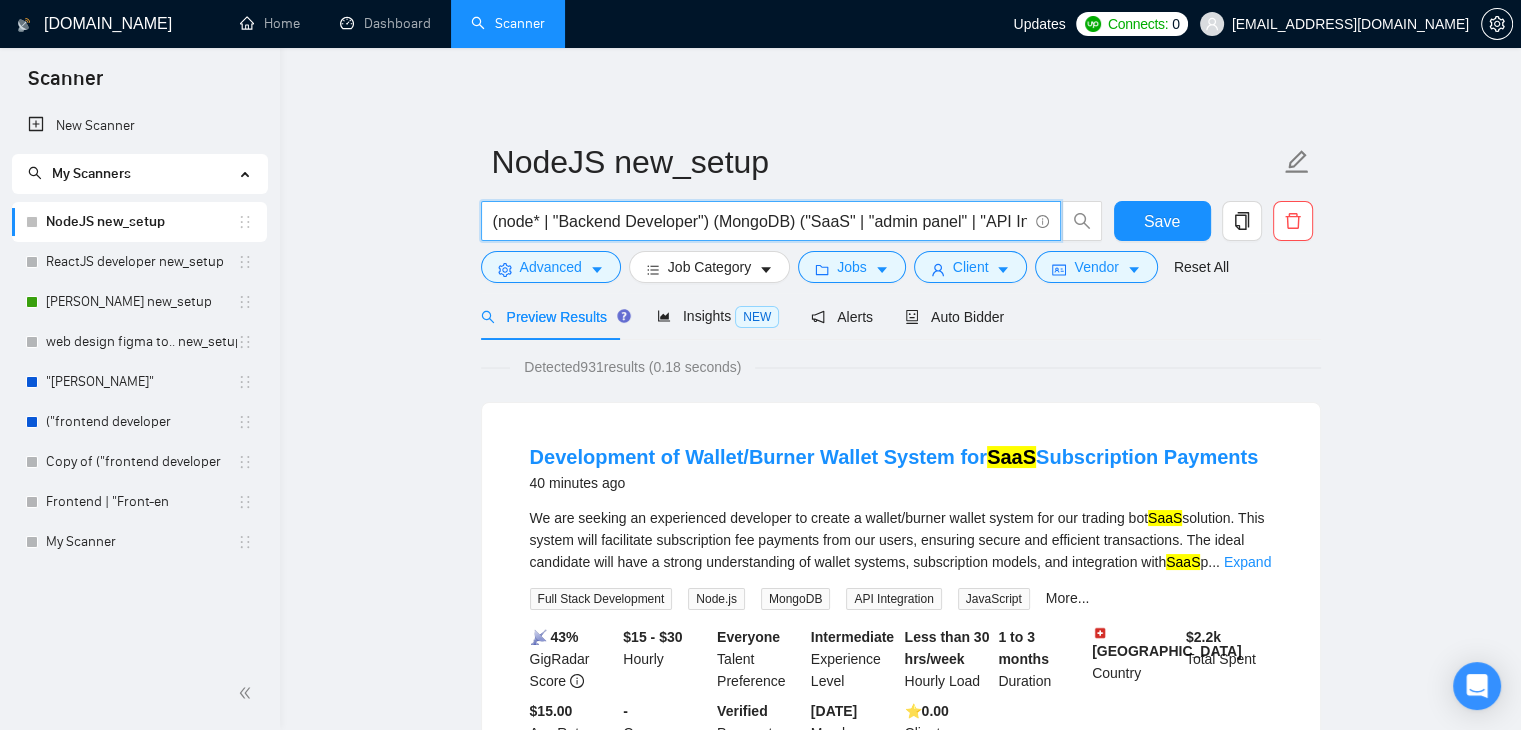 click on "(node* | "Backend Developer") (MongoDB) ("SaaS" | "admin panel" | "API Integration")" at bounding box center (760, 221) 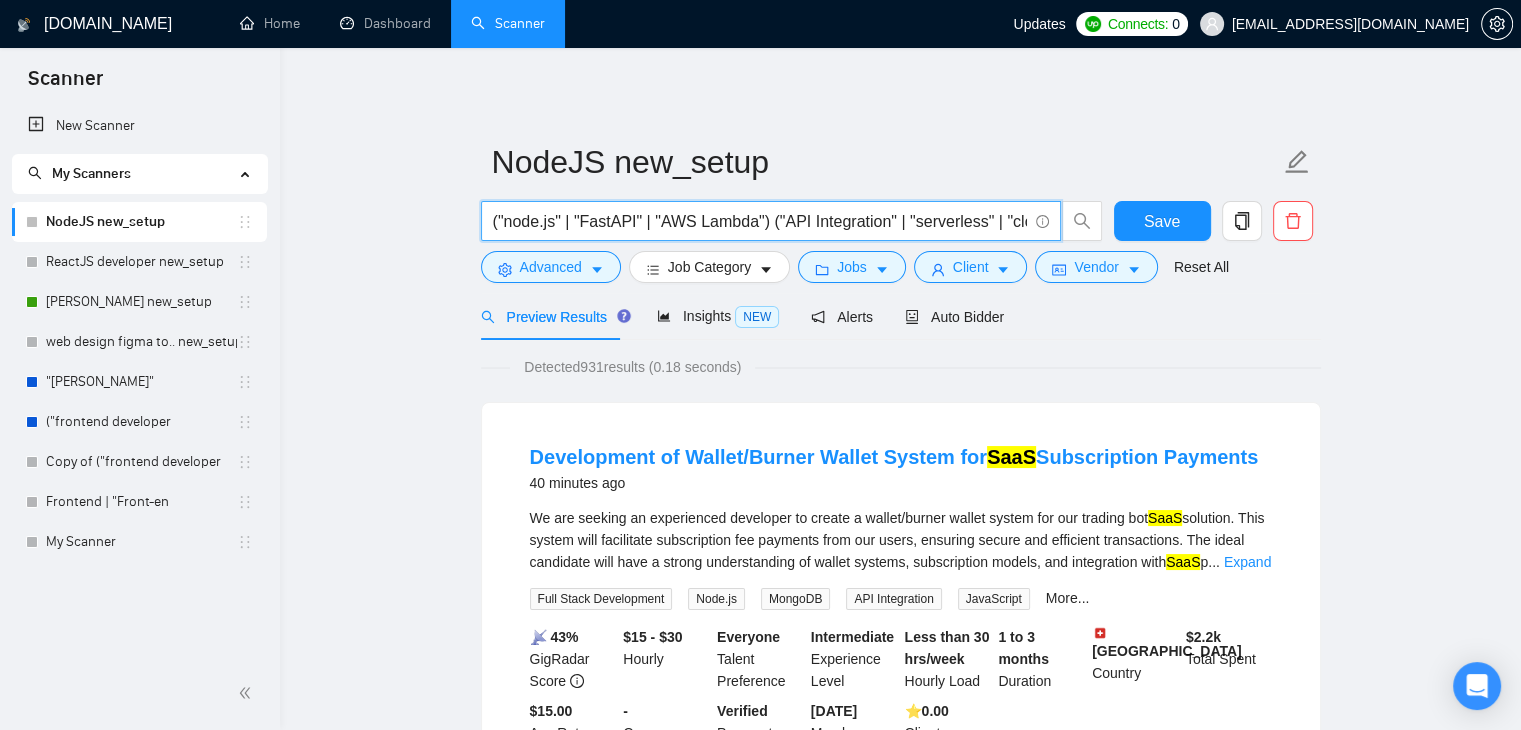 scroll, scrollTop: 0, scrollLeft: 85, axis: horizontal 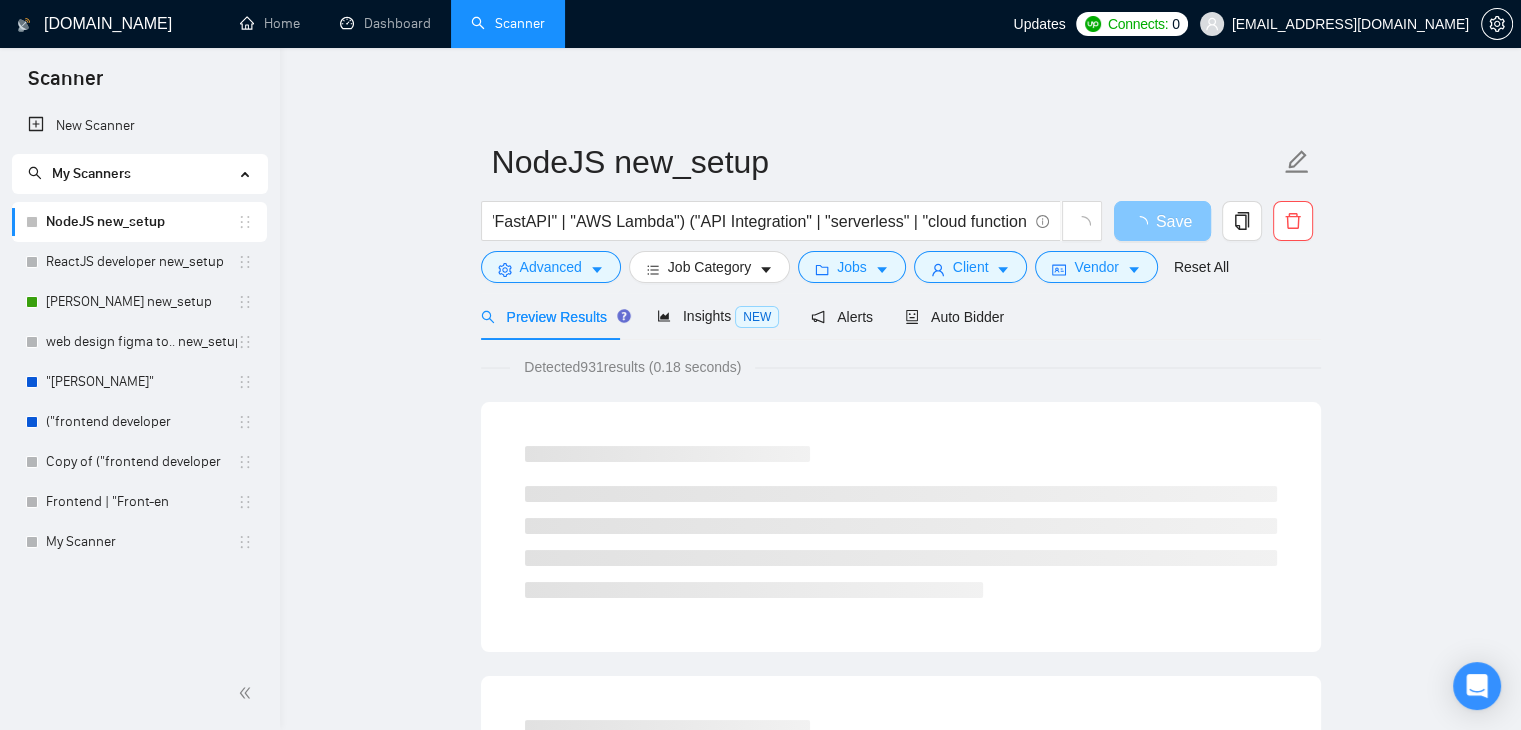 click on "Save" at bounding box center [1162, 221] 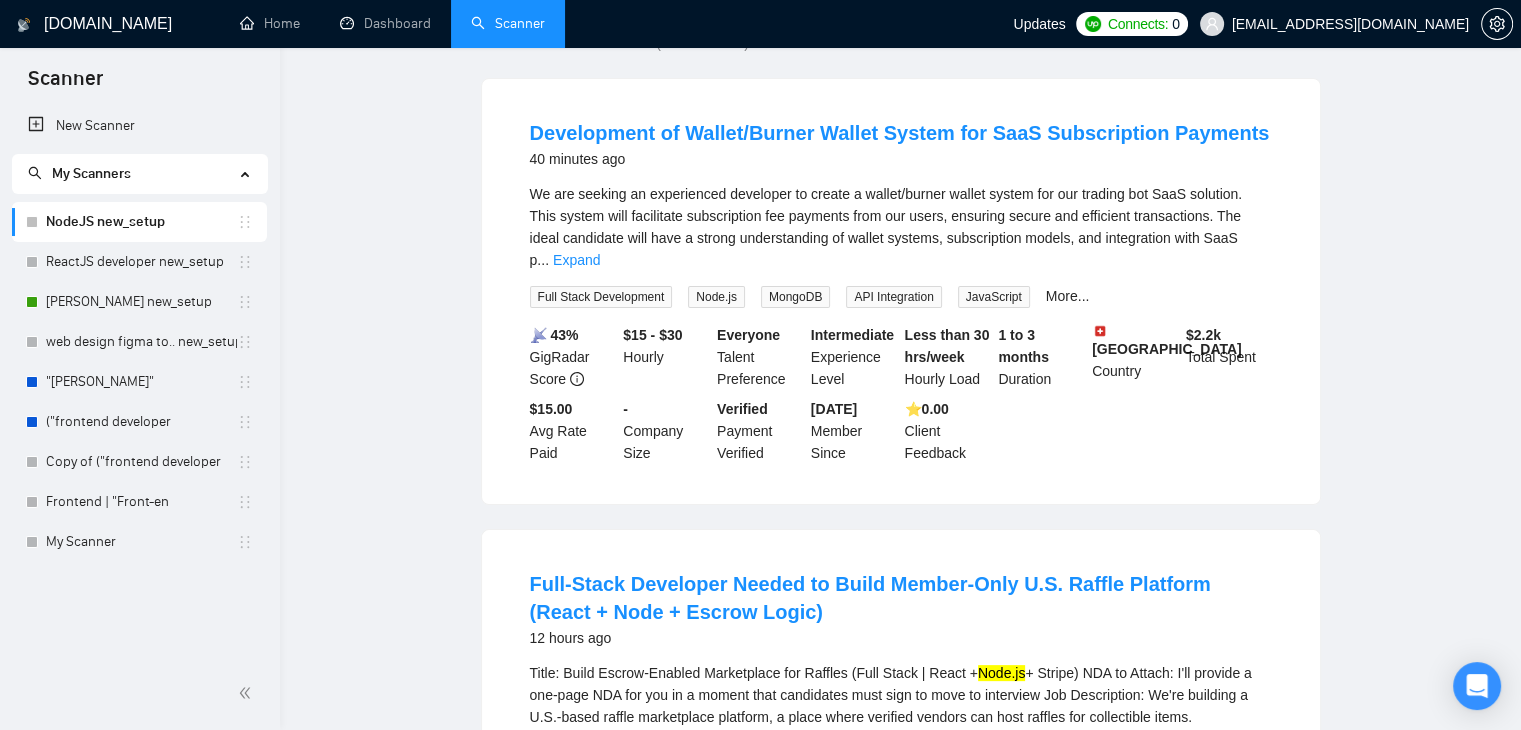 scroll, scrollTop: 0, scrollLeft: 0, axis: both 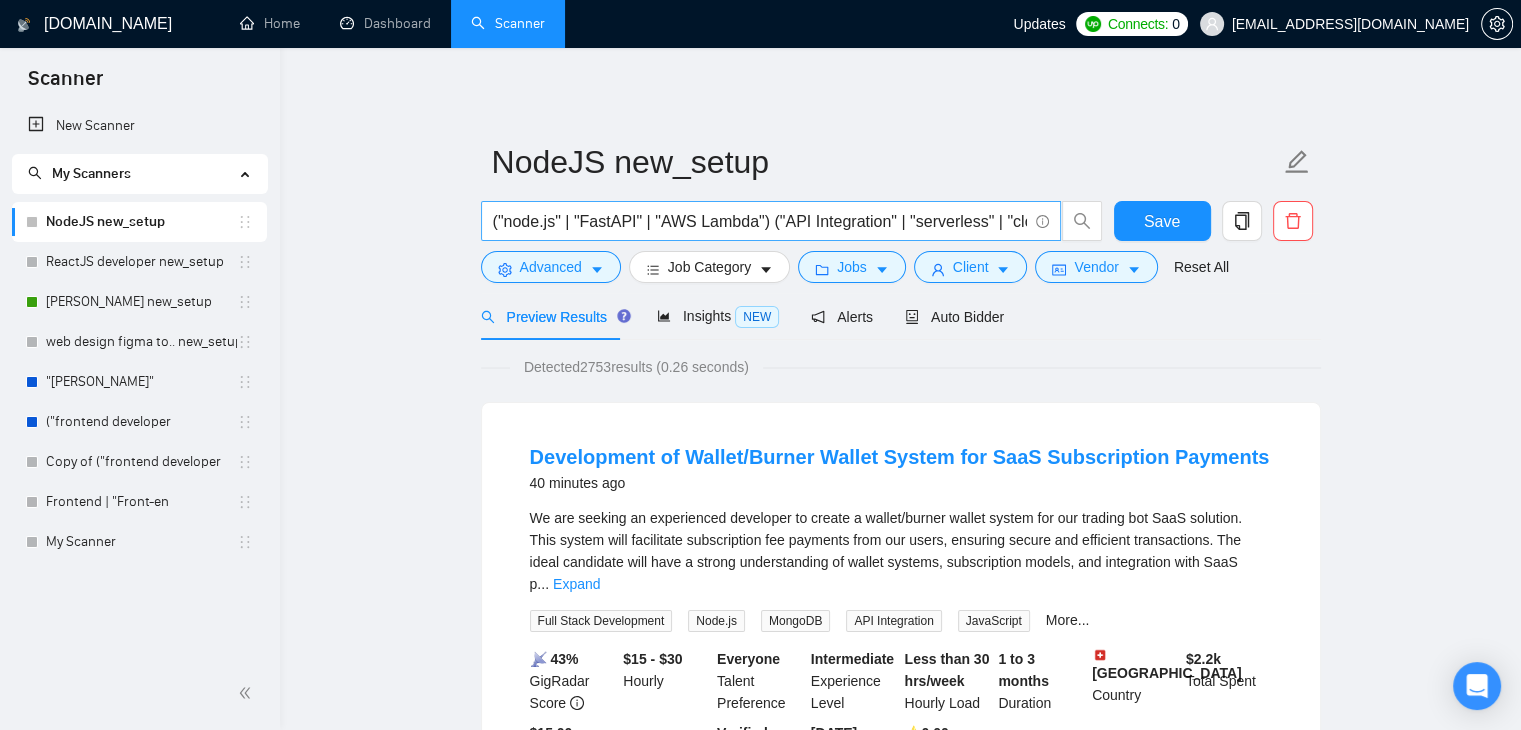 click on "("node.js" | "FastAPI" | "AWS Lambda") ("API Integration" | "serverless" | "cloud function")" at bounding box center (760, 221) 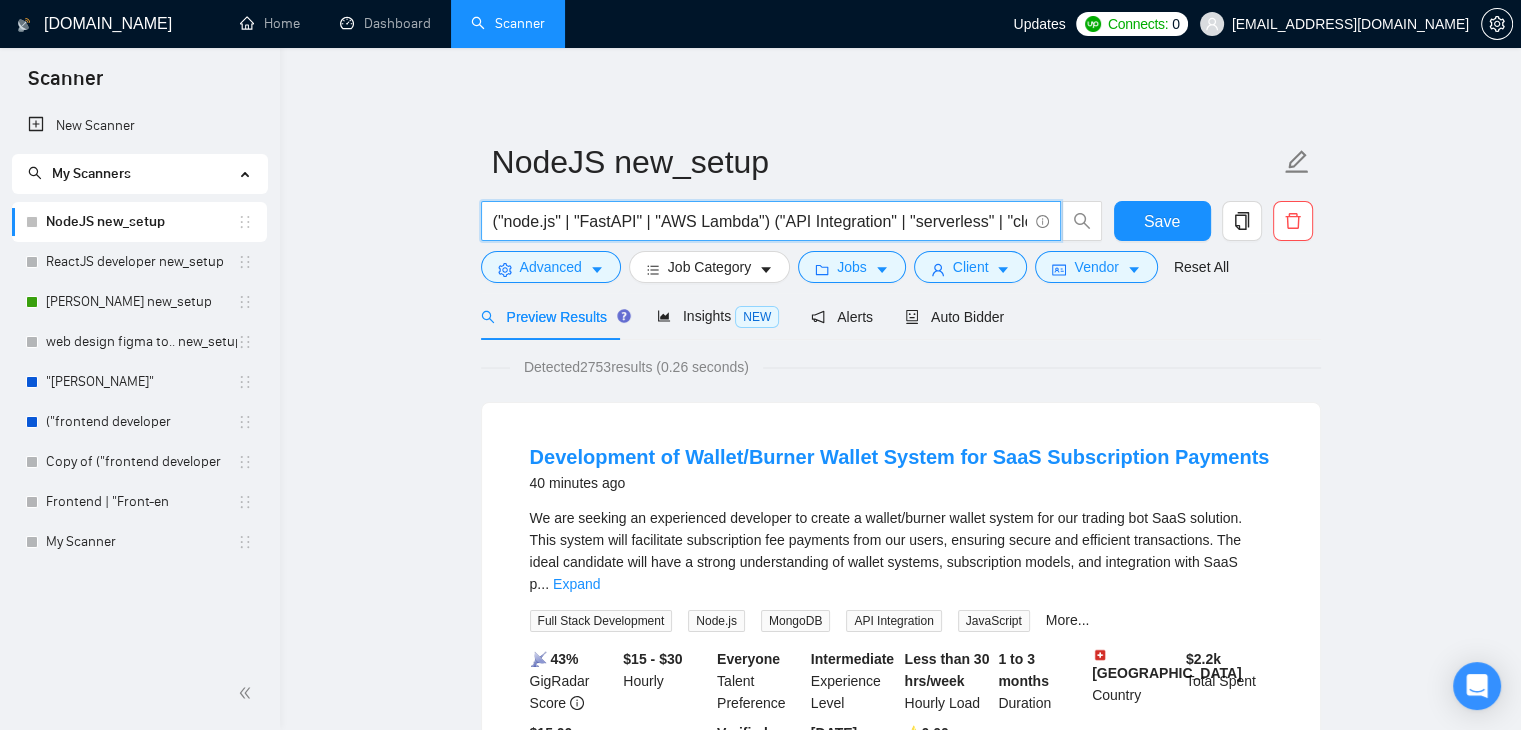 click on "("node.js" | "FastAPI" | "AWS Lambda") ("API Integration" | "serverless" | "cloud function")" at bounding box center (760, 221) 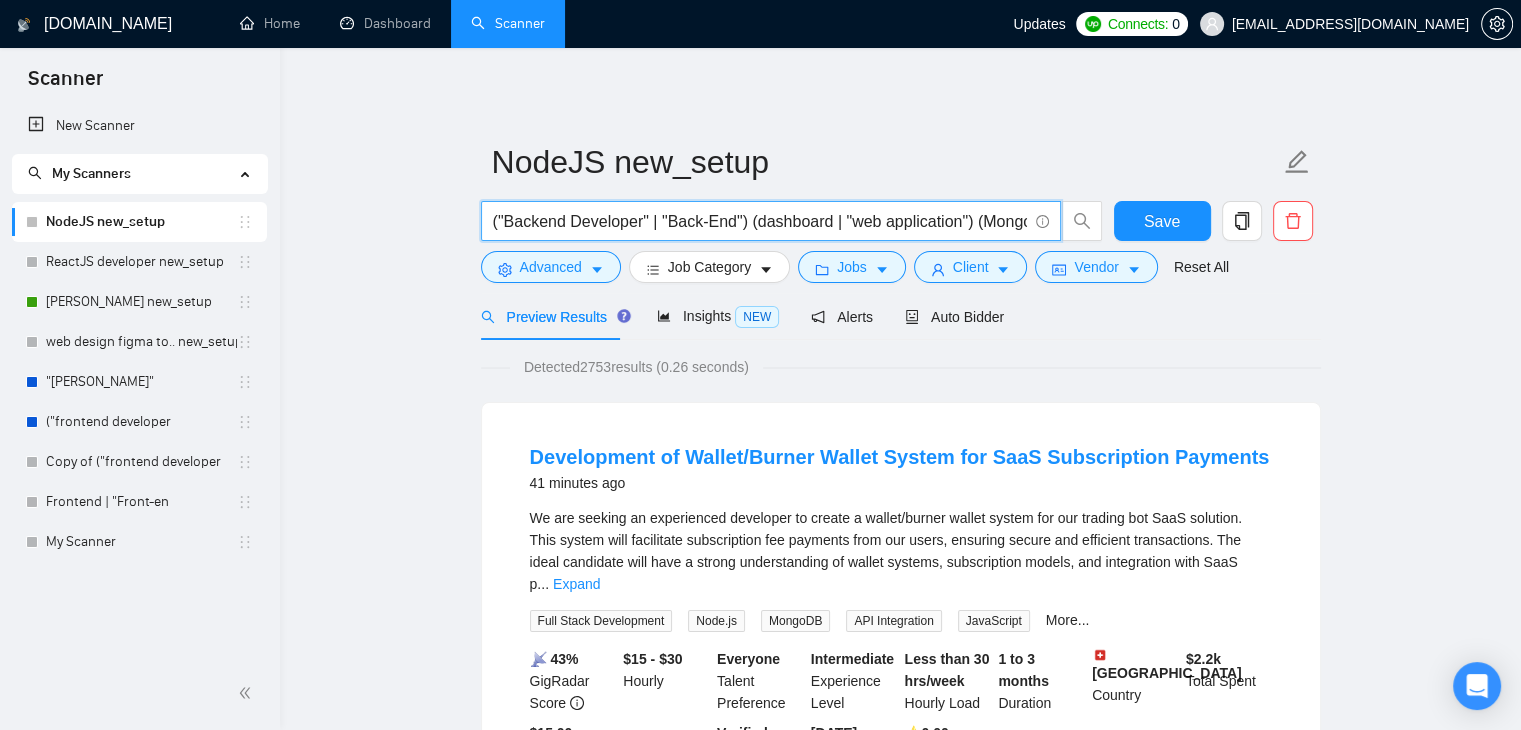 scroll, scrollTop: 0, scrollLeft: 120, axis: horizontal 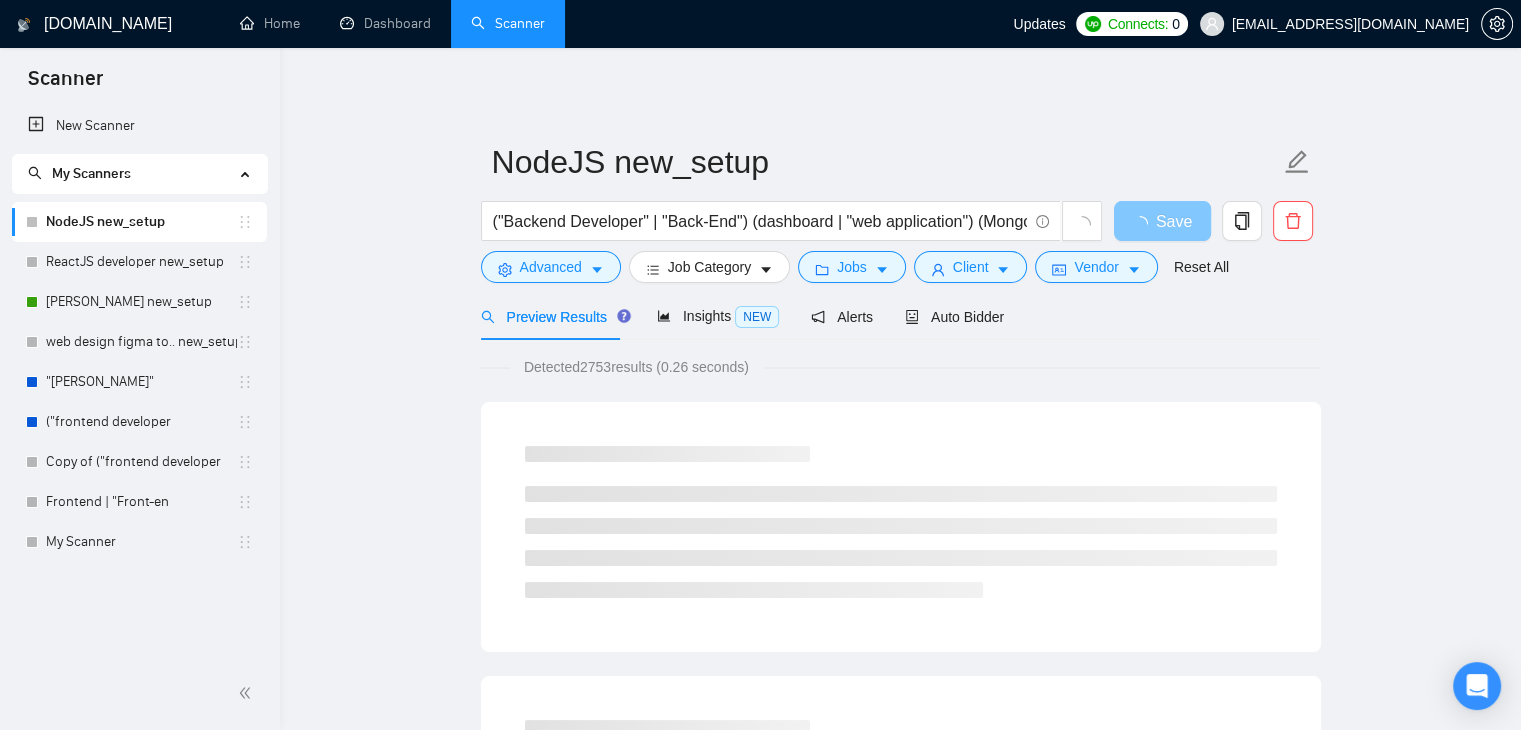 click at bounding box center [1144, 224] 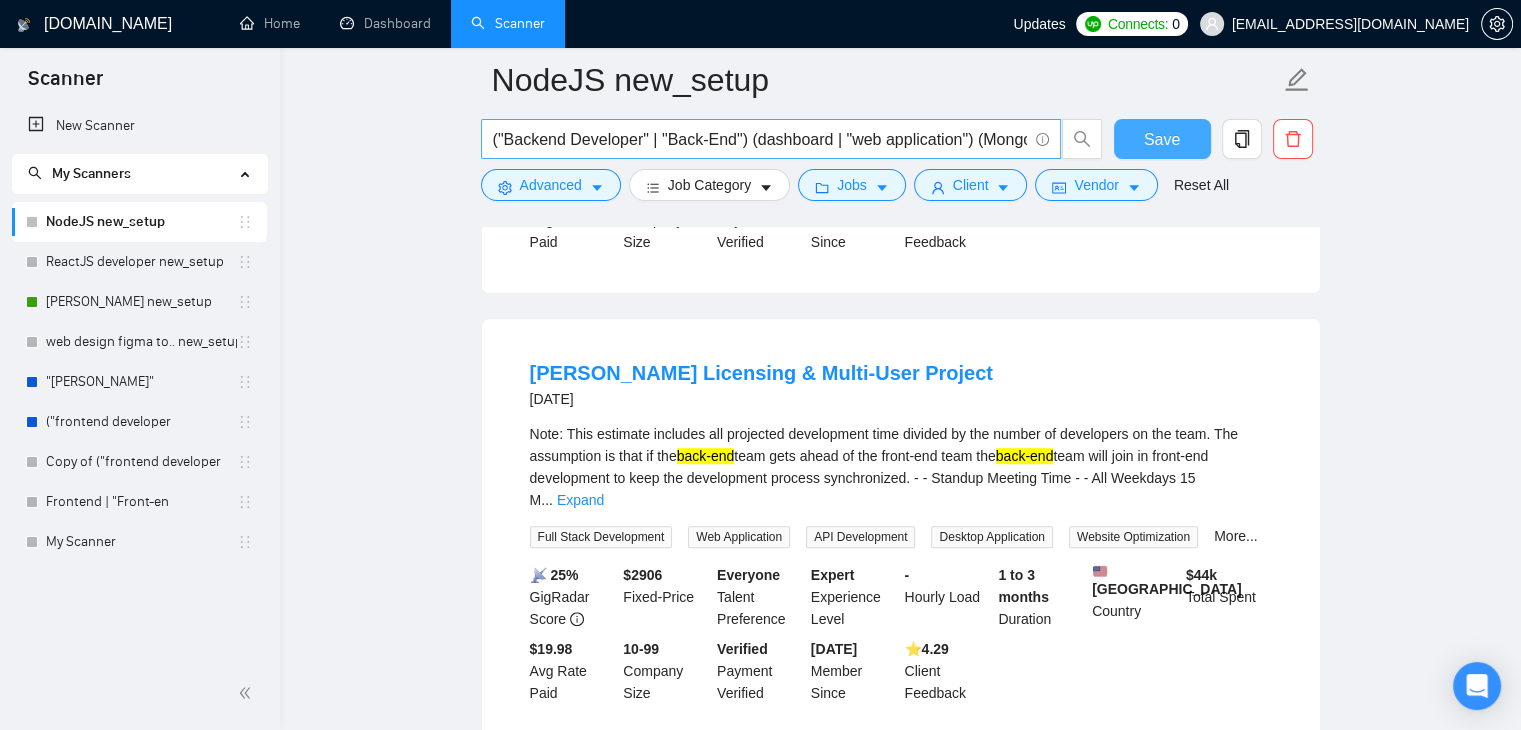 scroll, scrollTop: 1010, scrollLeft: 0, axis: vertical 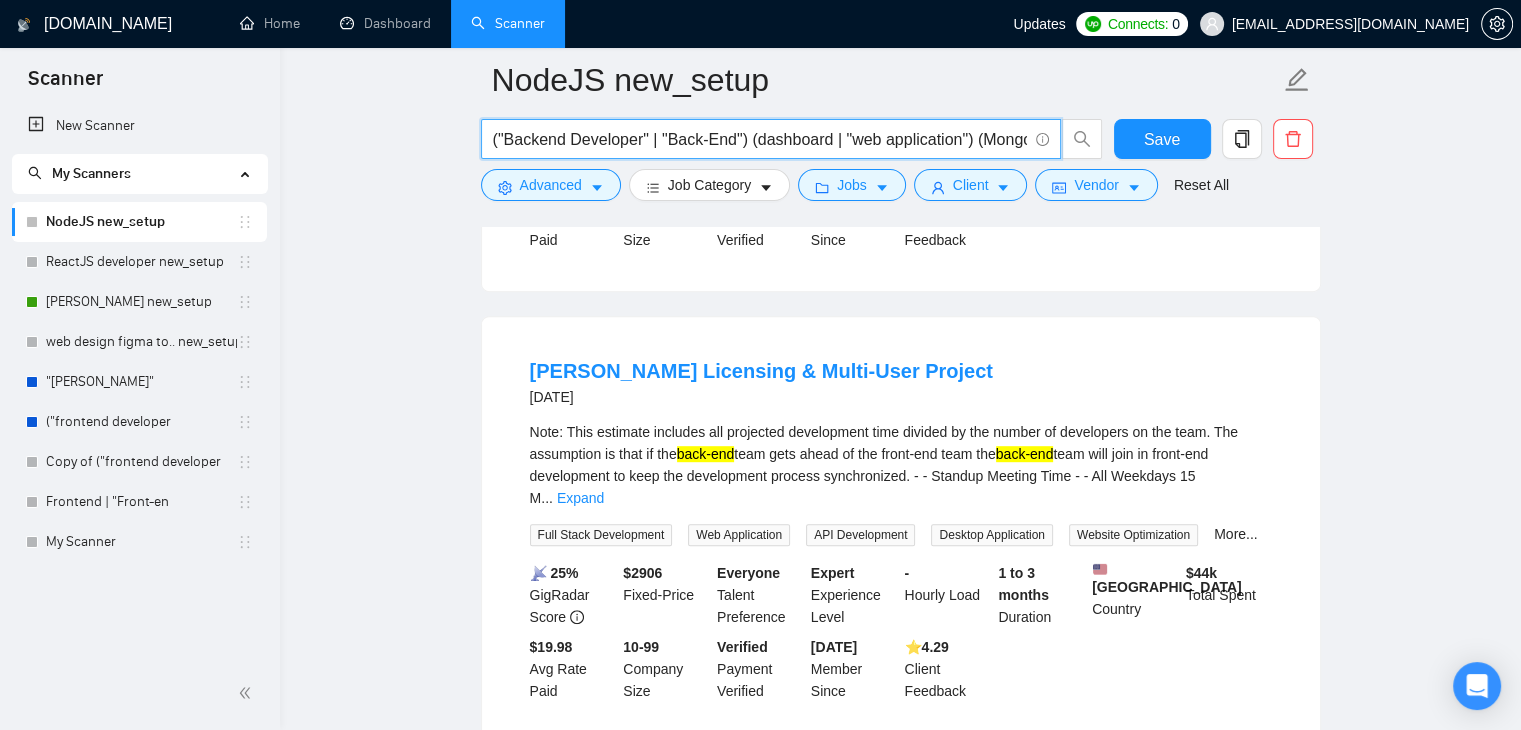 click on "("Backend Developer" | "Back-End") (dashboard | "web application") (MongoDB | PostgreSQL)" at bounding box center [760, 139] 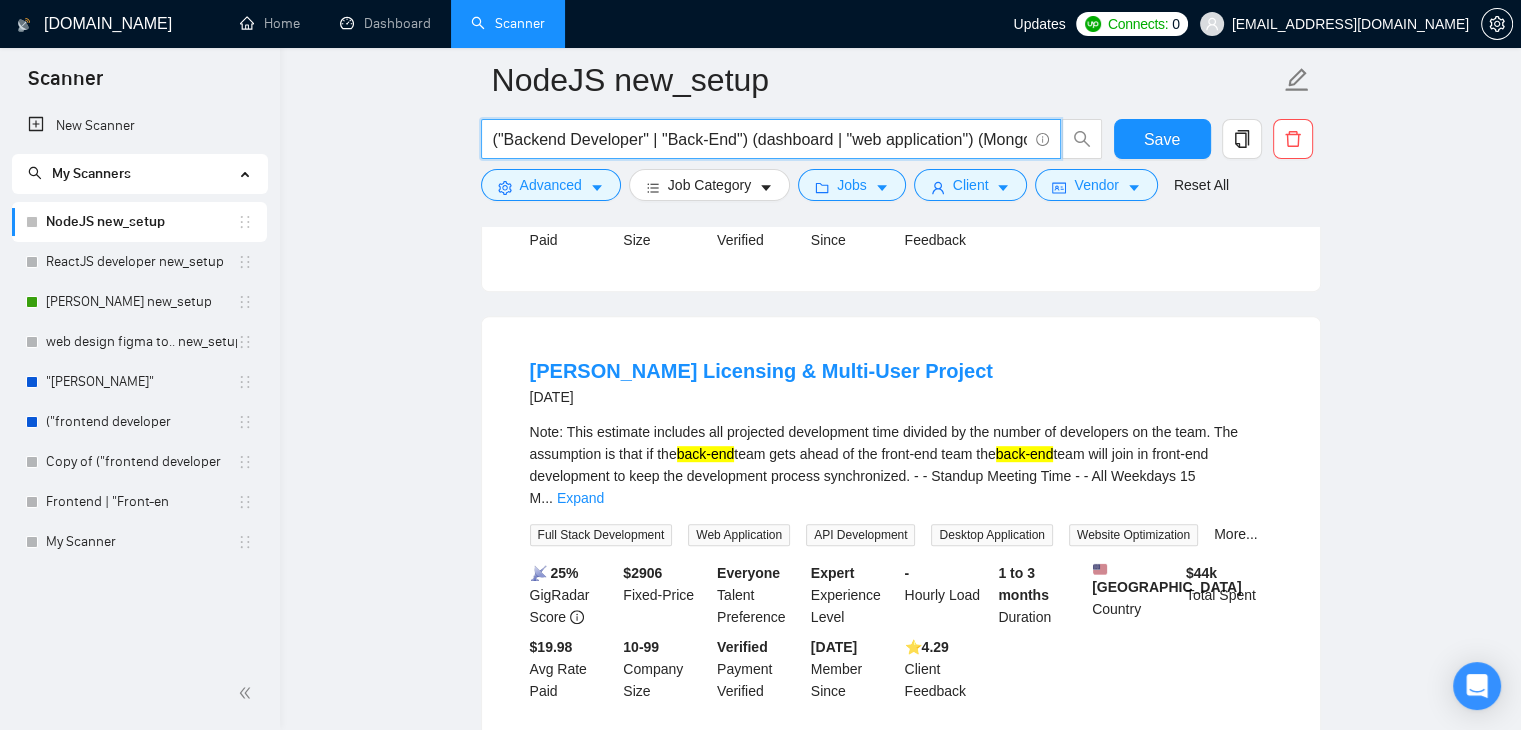 scroll, scrollTop: 0, scrollLeft: 120, axis: horizontal 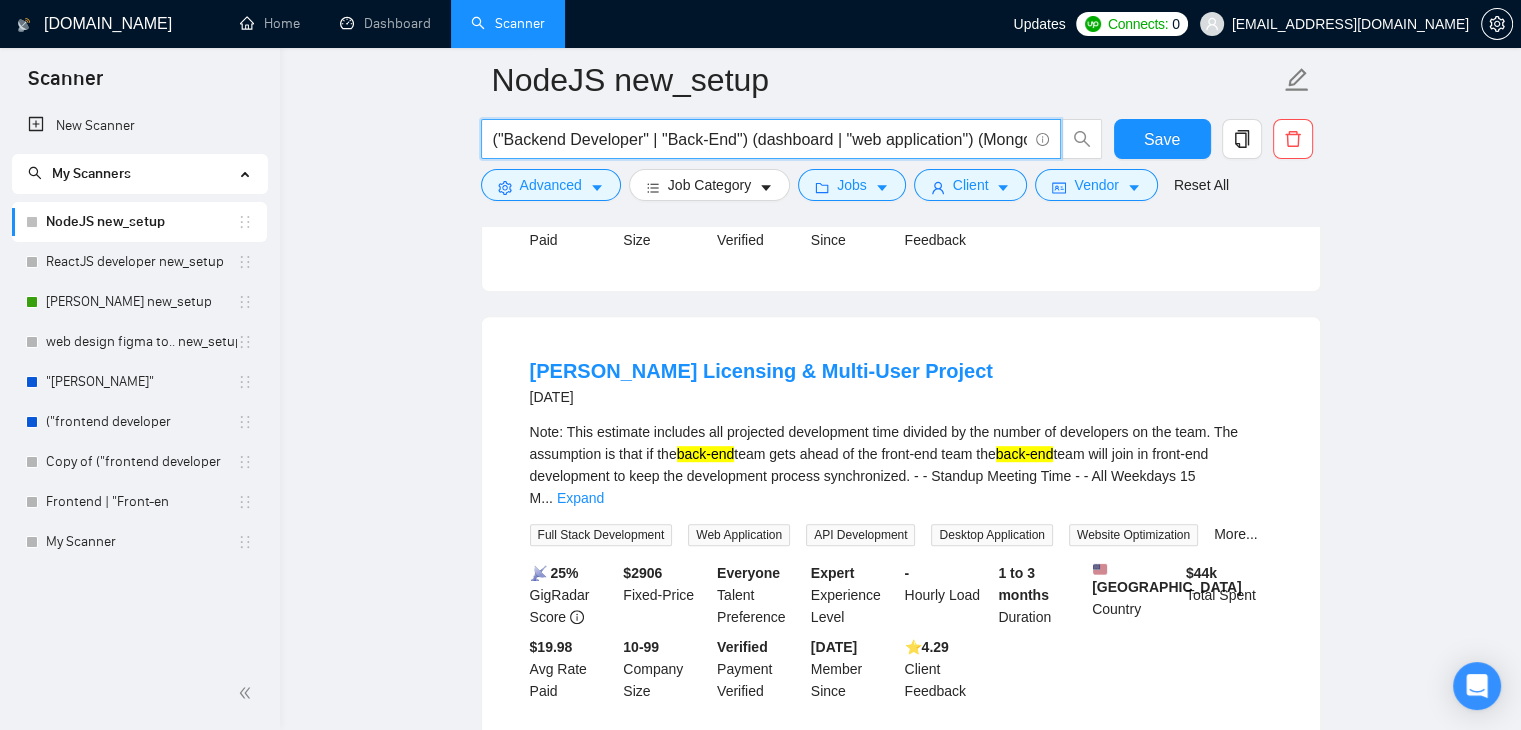 click on "("Backend Developer" | "Back-End") (dashboard | "web application") (MongoDB | PostgreSQL)" at bounding box center [760, 139] 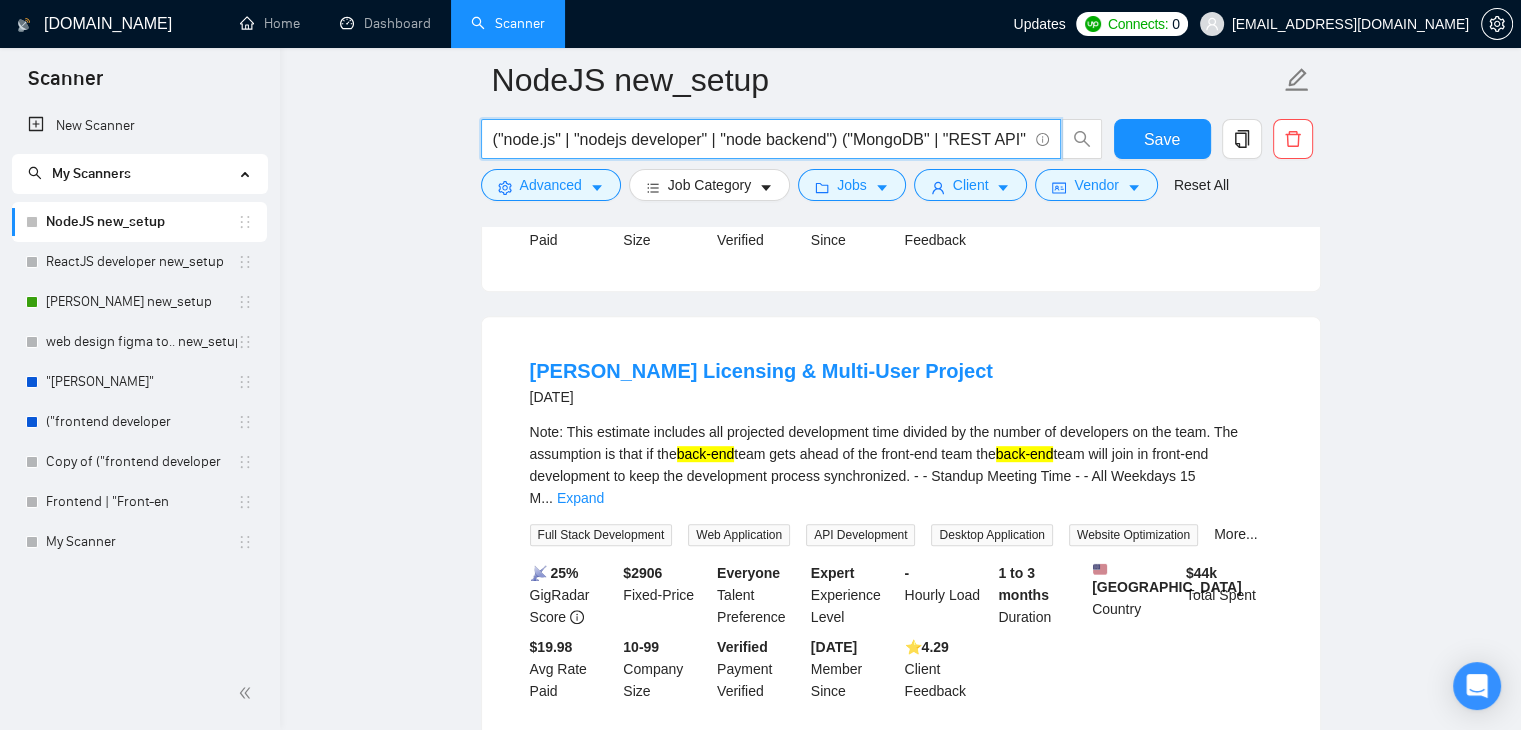 scroll, scrollTop: 0, scrollLeft: 471, axis: horizontal 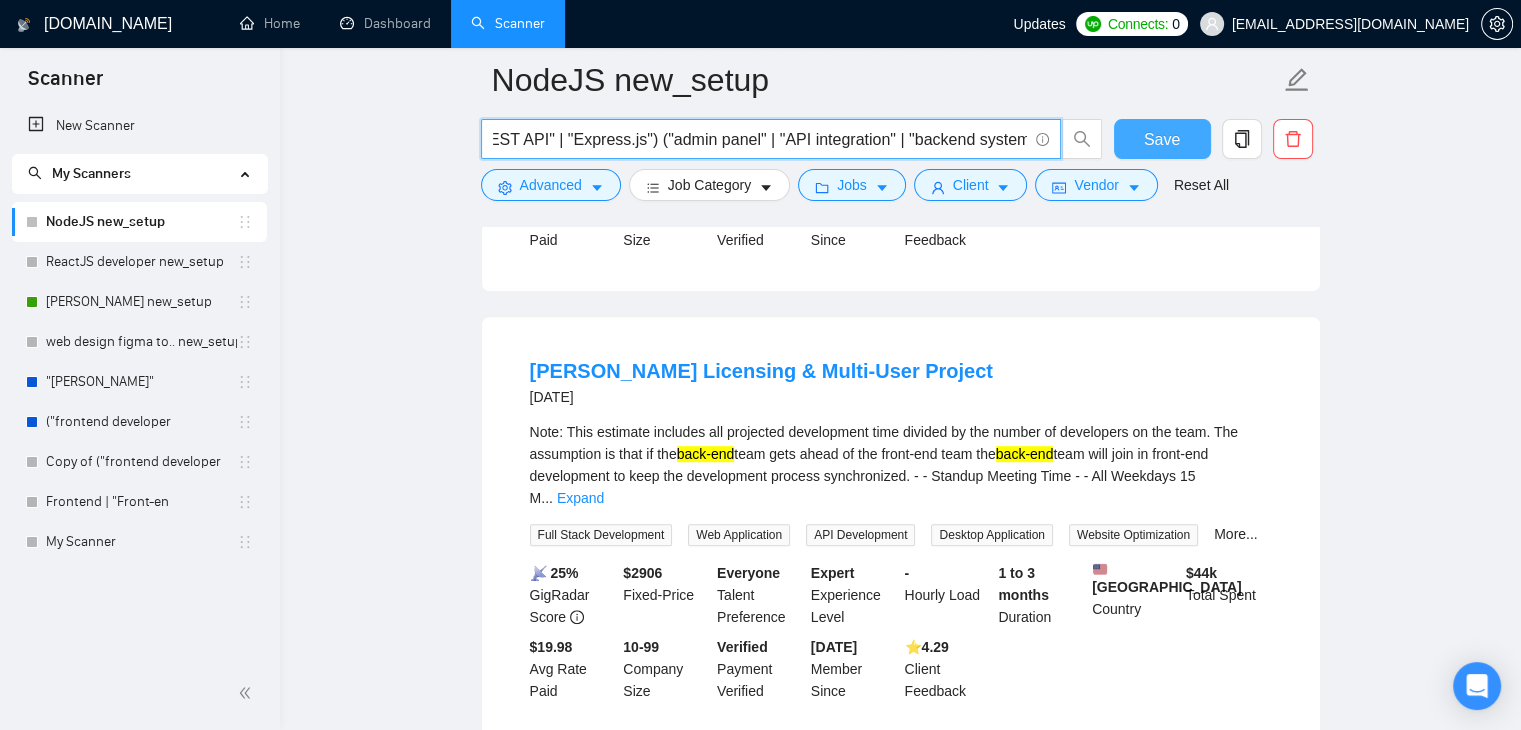 type on "("node.js" | "nodejs developer" | "node backend") ("MongoDB" | "REST API" | "Express.js") ("admin panel" | "API integration" | "backend system")" 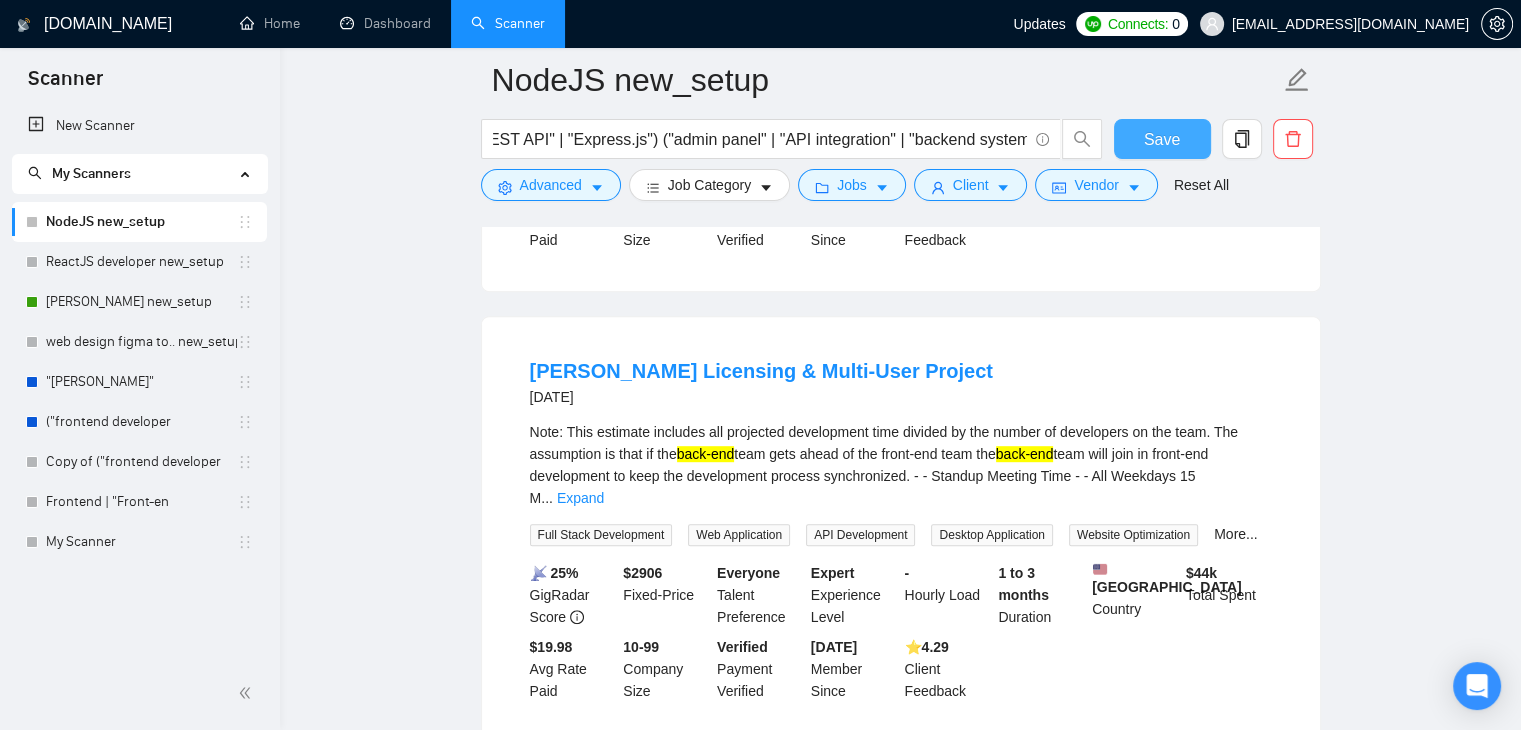 scroll, scrollTop: 0, scrollLeft: 0, axis: both 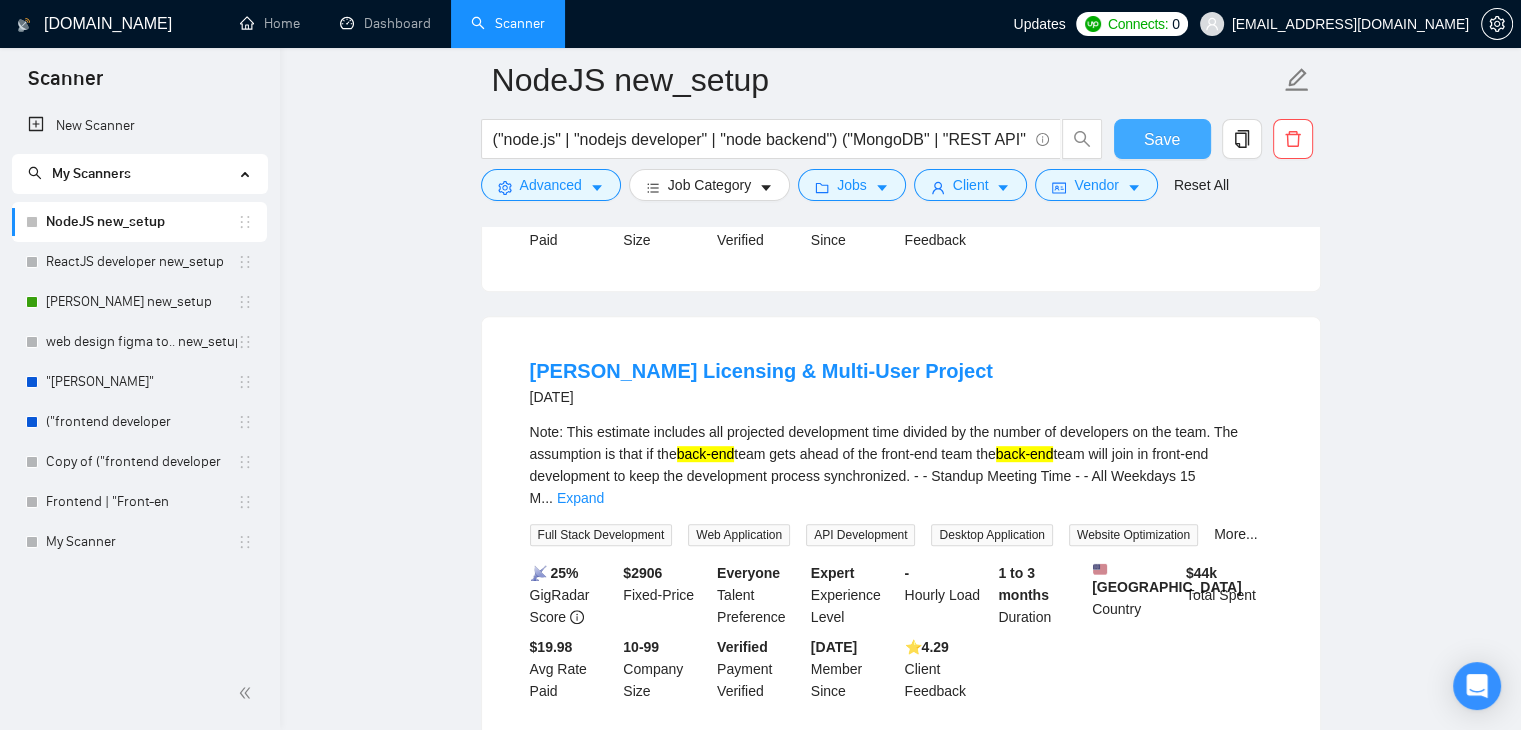 click on "Save" at bounding box center (1162, 139) 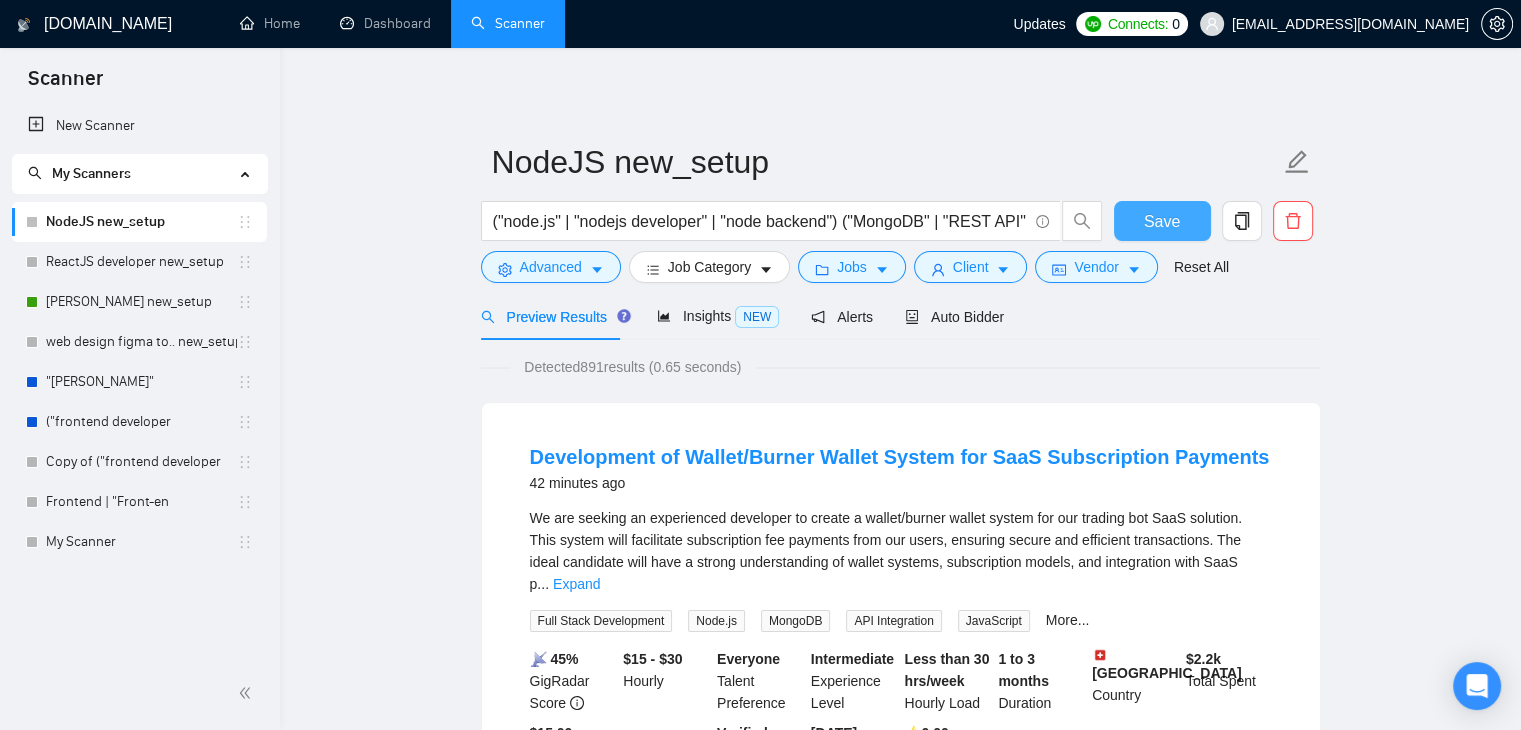 scroll, scrollTop: 48, scrollLeft: 0, axis: vertical 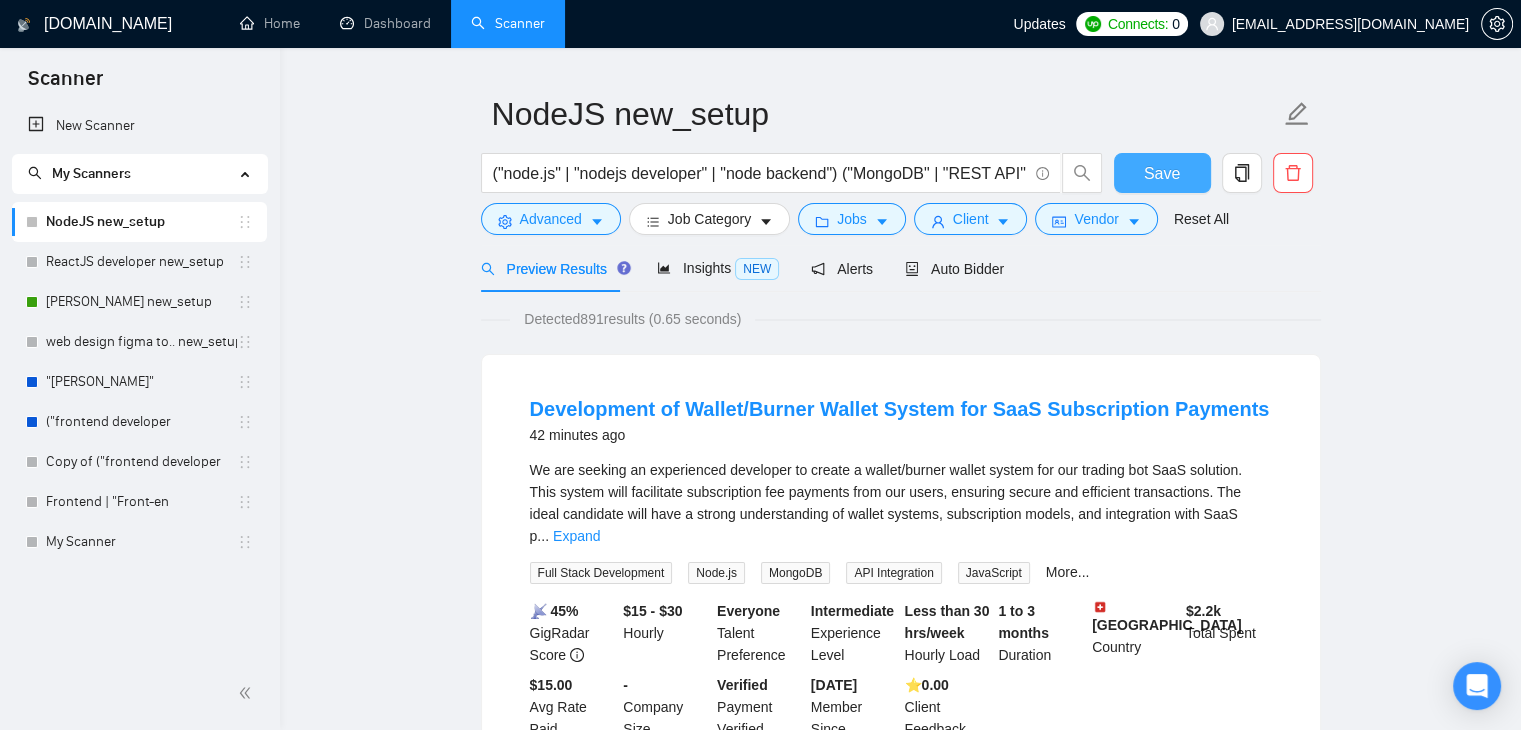 type 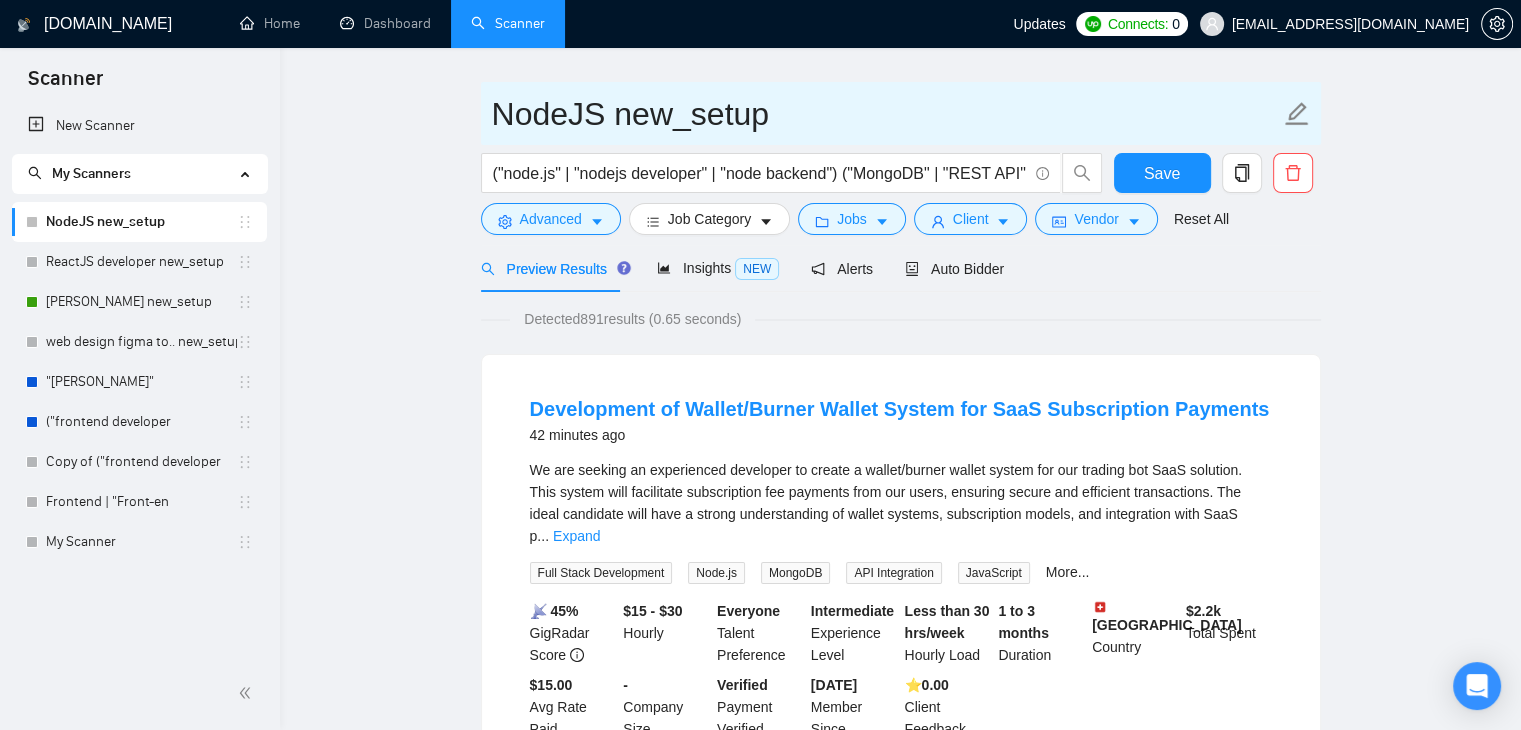 click on "NodeJS new_setup" at bounding box center (886, 114) 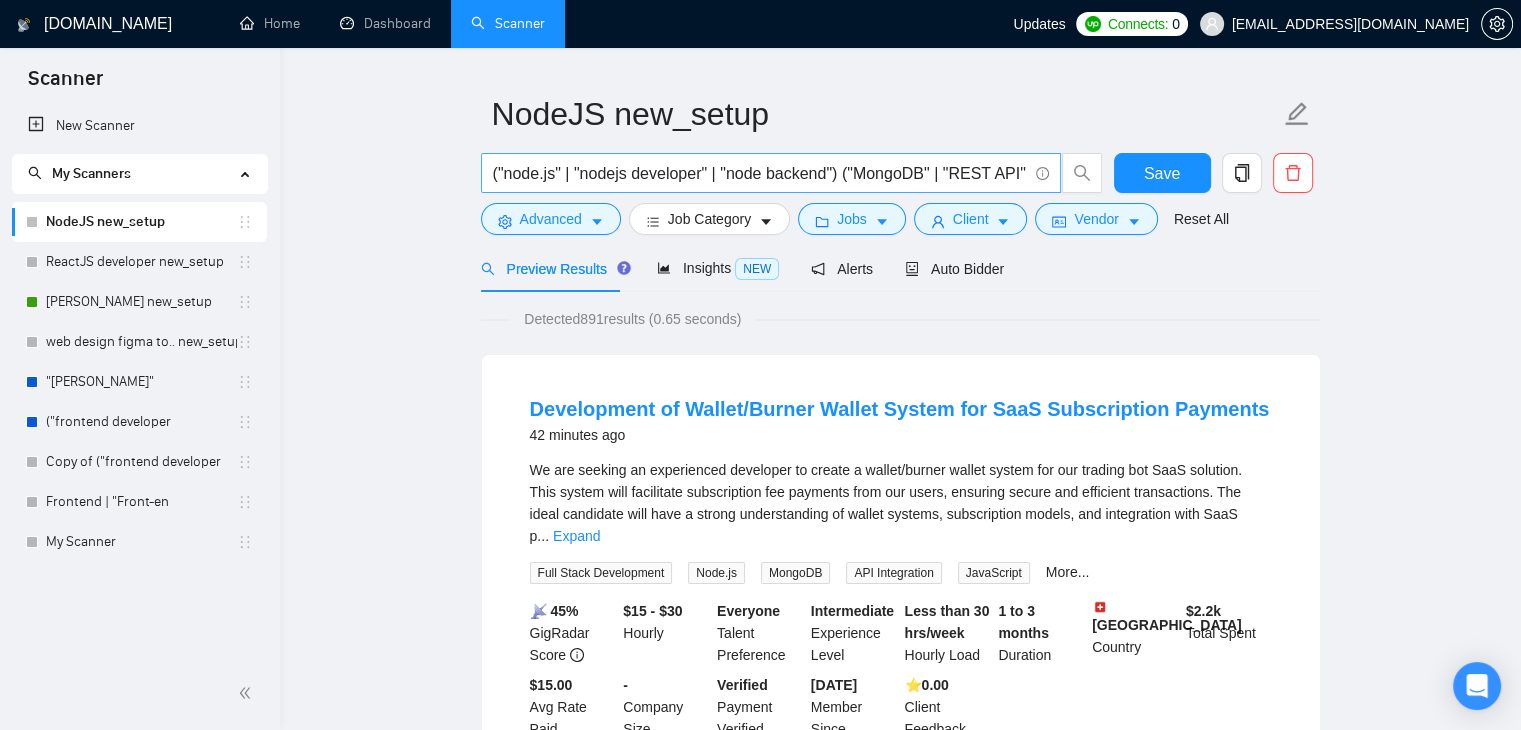click on "("node.js" | "nodejs developer" | "node backend") ("MongoDB" | "REST API" | "Express.js") ("admin panel" | "API integration" | "backend system")" at bounding box center (760, 173) 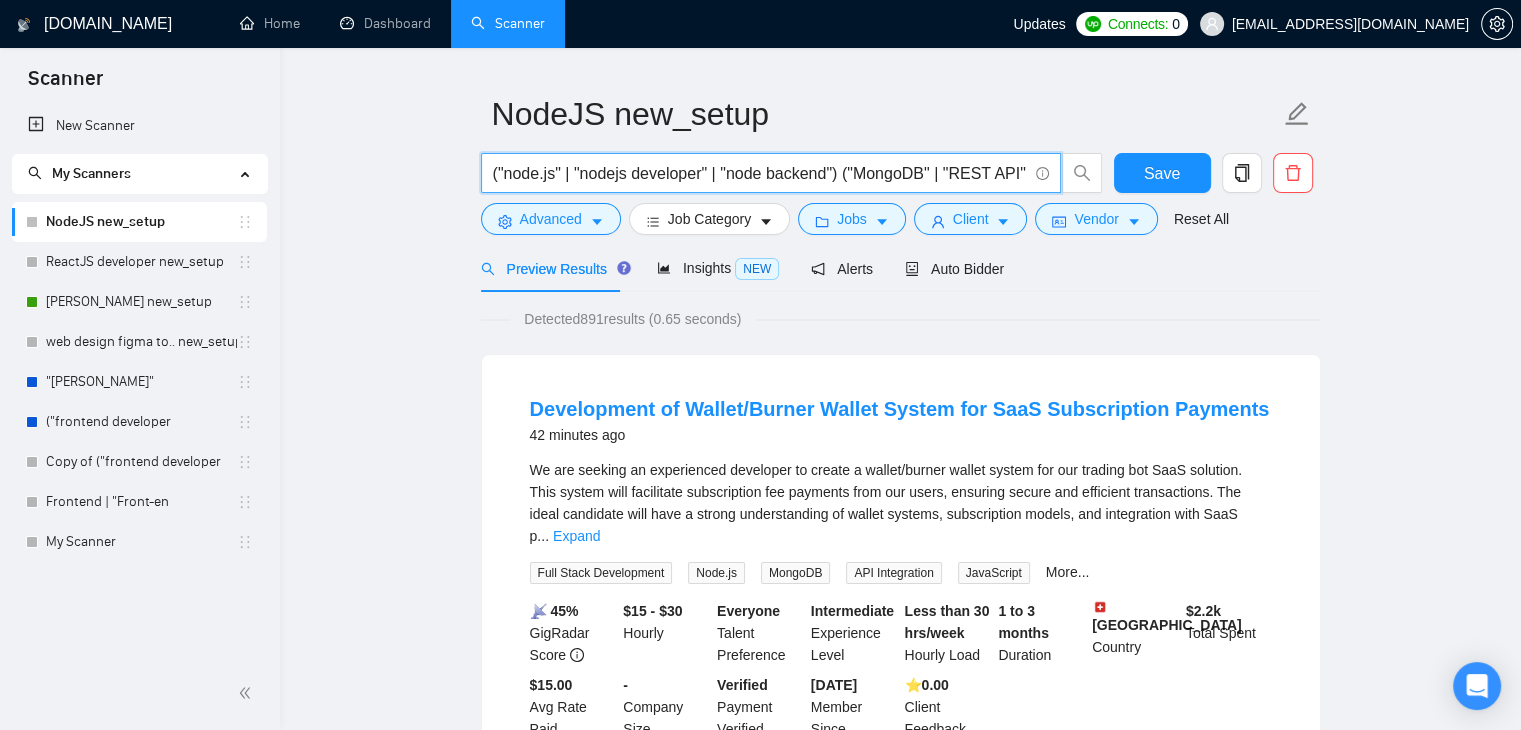 click on "("node.js" | "nodejs developer" | "node backend") ("MongoDB" | "REST API" | "Express.js") ("admin panel" | "API integration" | "backend system")" at bounding box center [760, 173] 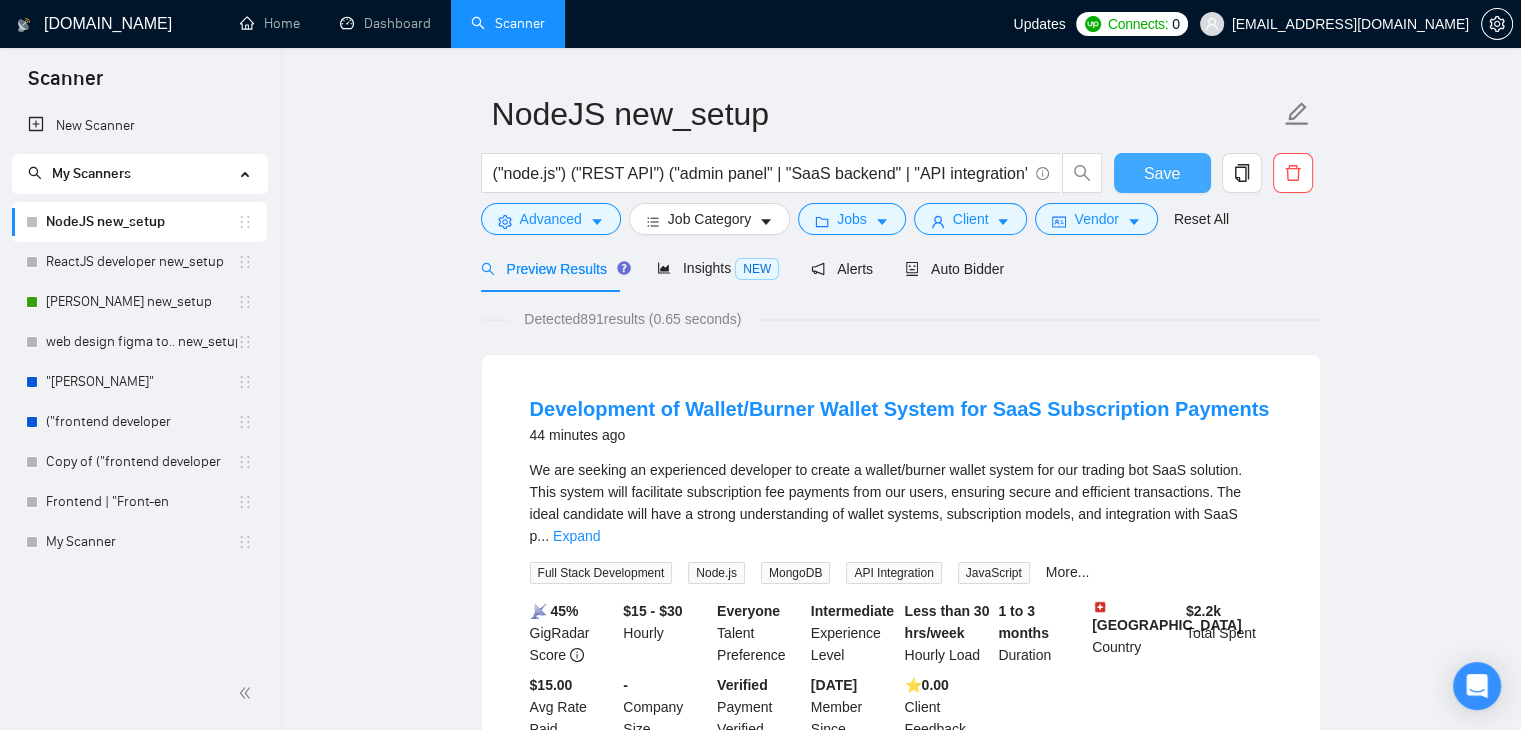 click on "Save" at bounding box center (1162, 173) 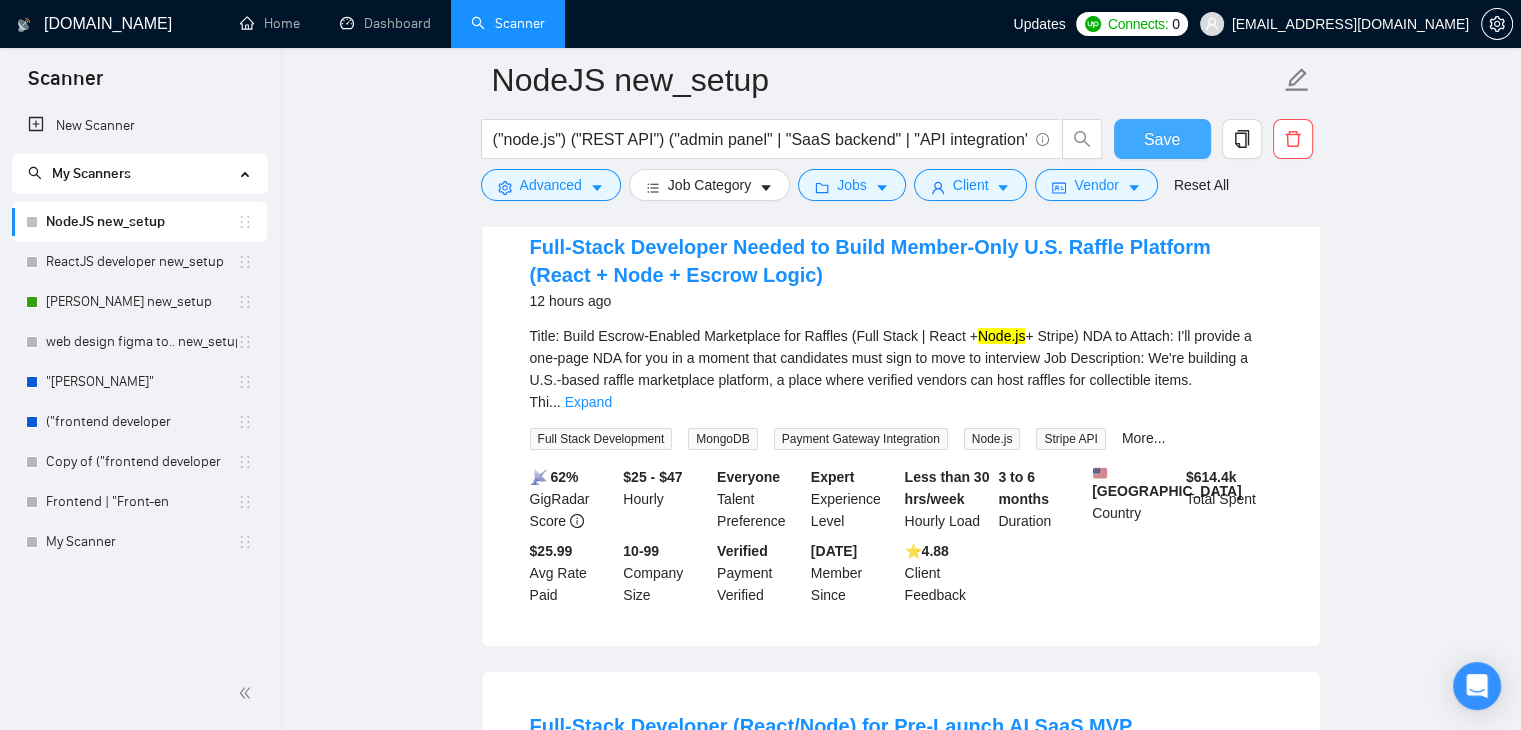 scroll, scrollTop: 0, scrollLeft: 0, axis: both 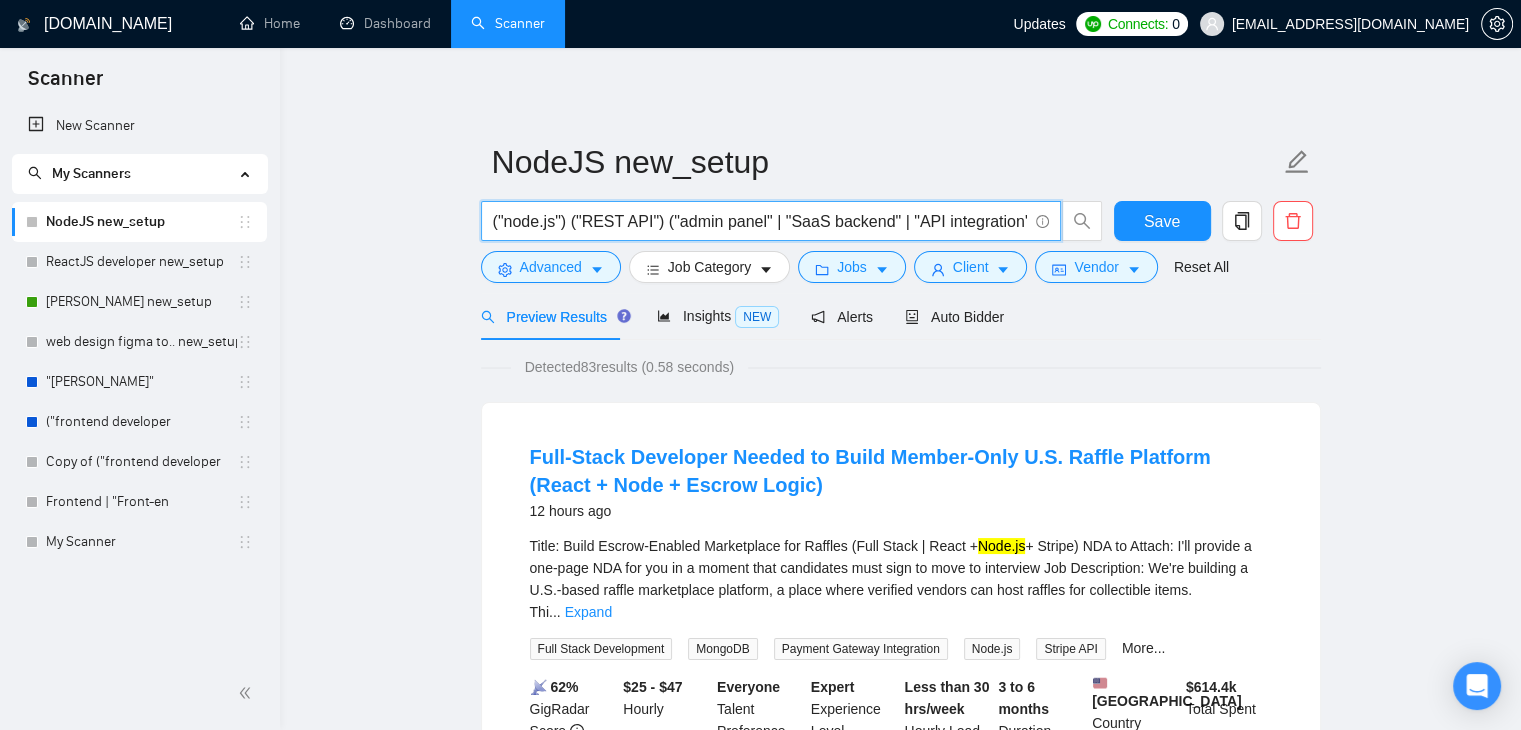 click on "("node.js") ("REST API") ("admin panel" | "SaaS backend" | "API integration")" at bounding box center (760, 221) 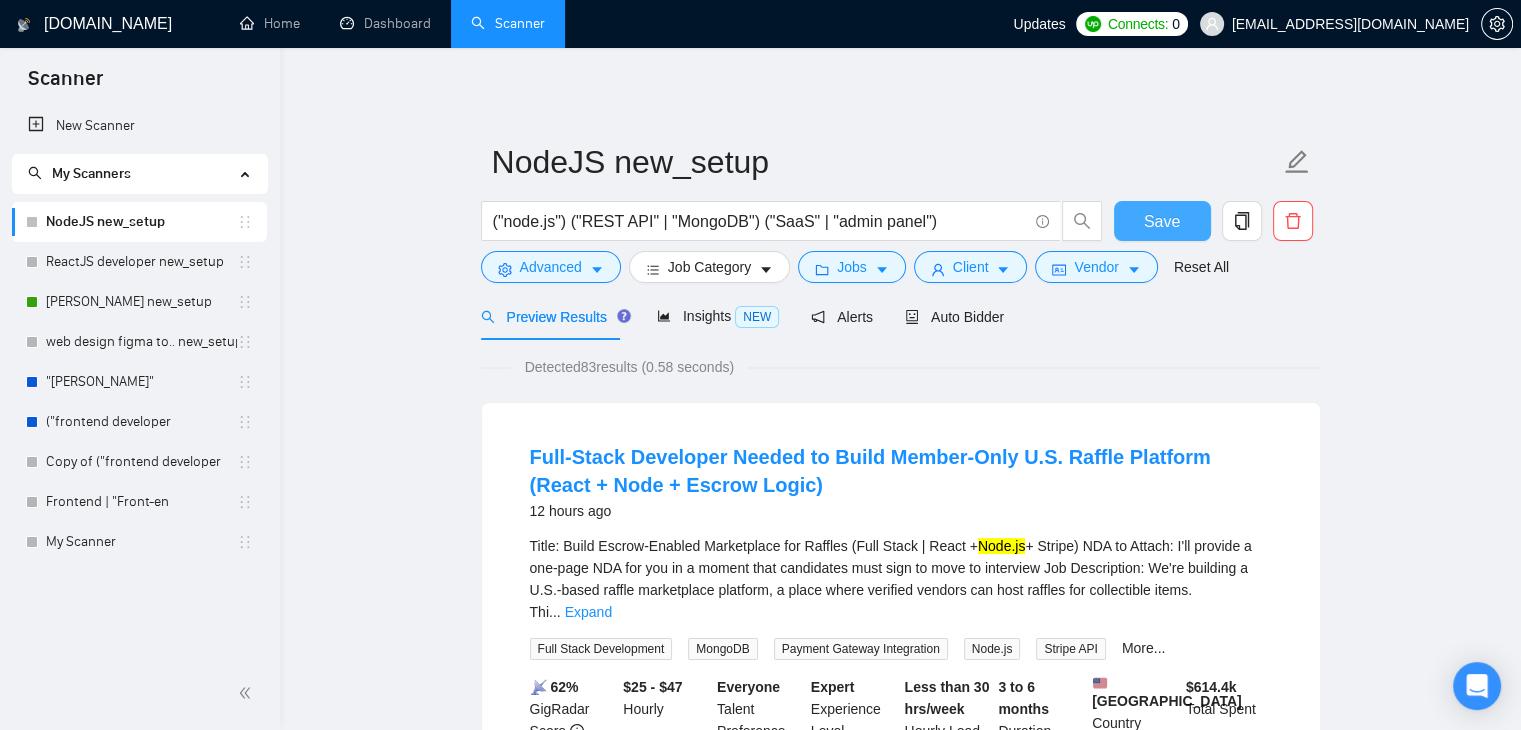click on "Save" at bounding box center [1162, 221] 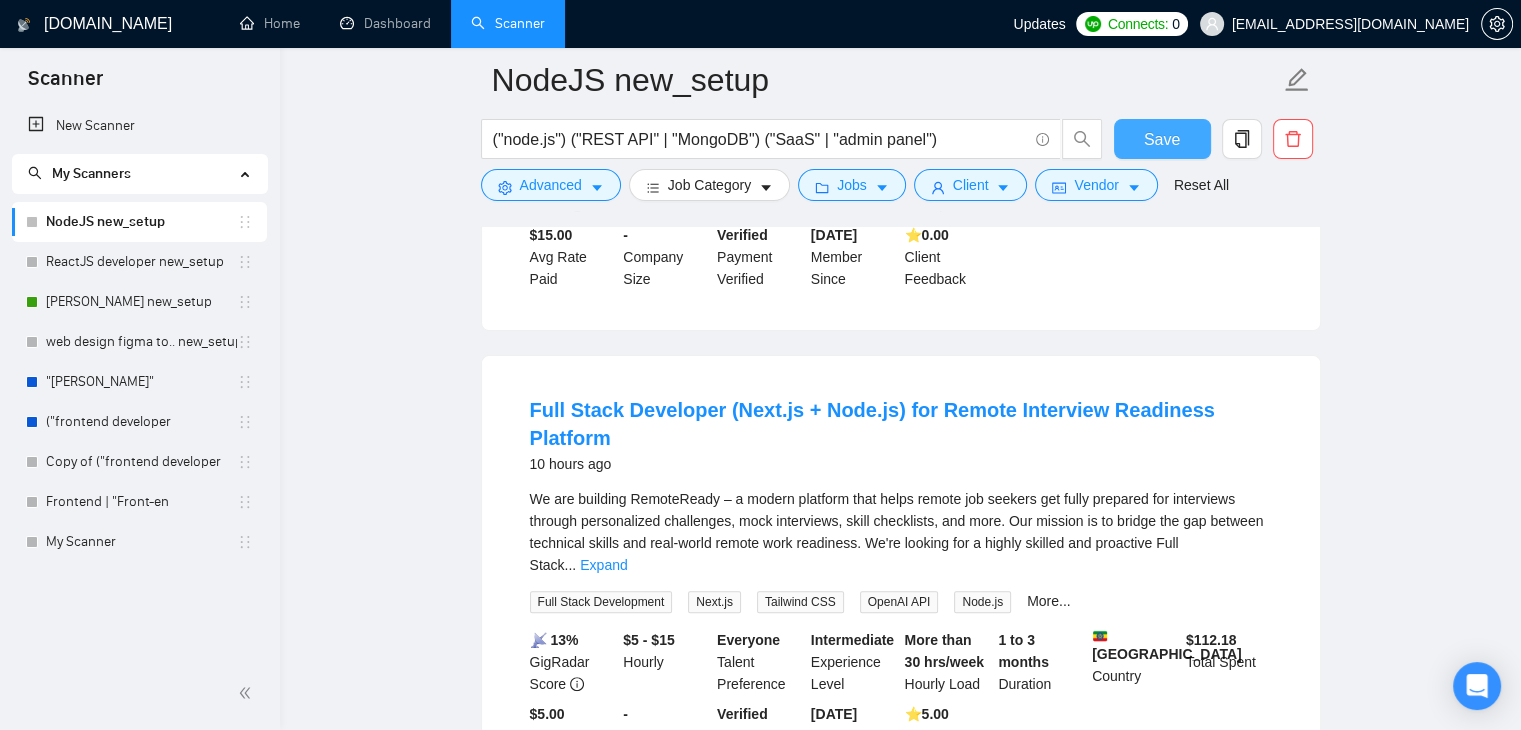 scroll, scrollTop: 542, scrollLeft: 0, axis: vertical 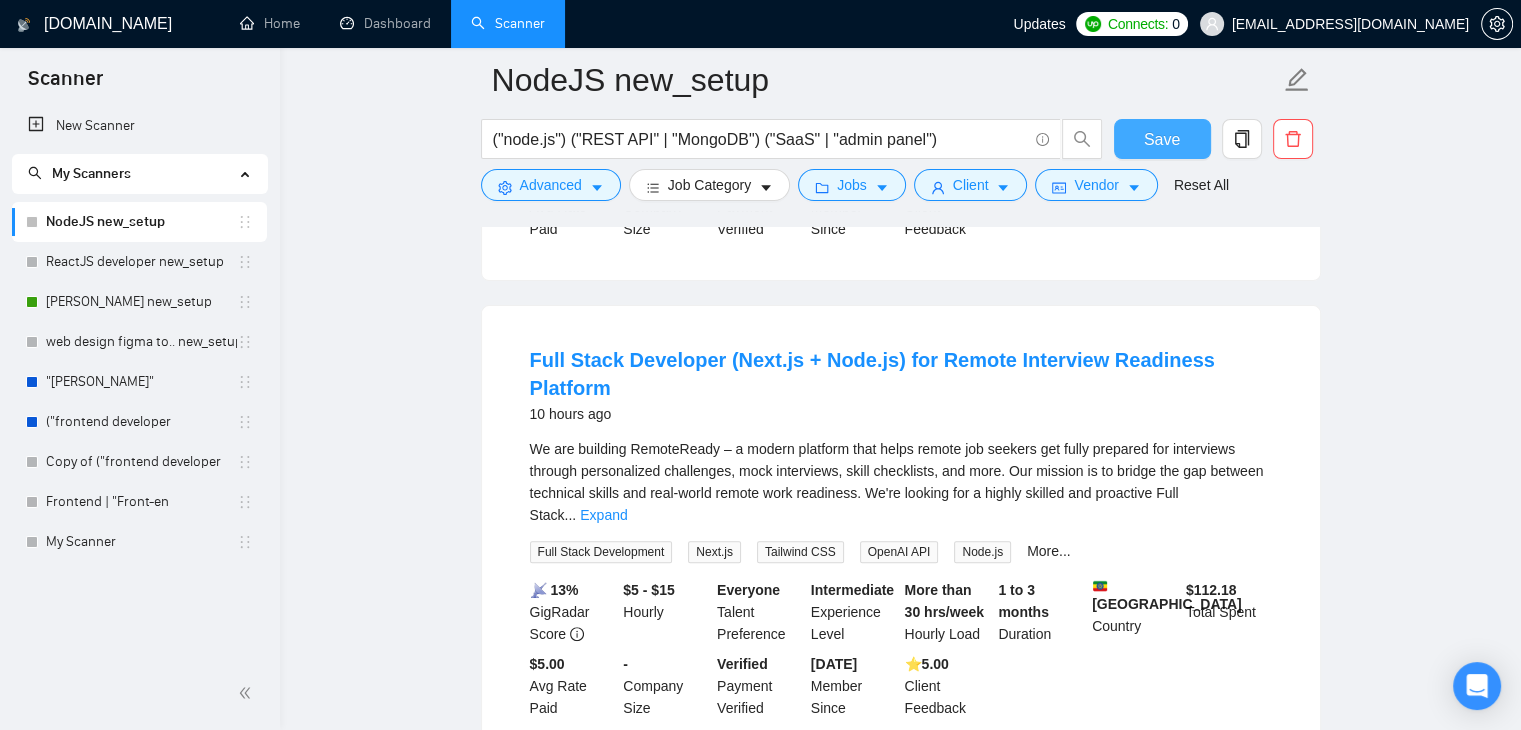 click on "Save" at bounding box center (1162, 139) 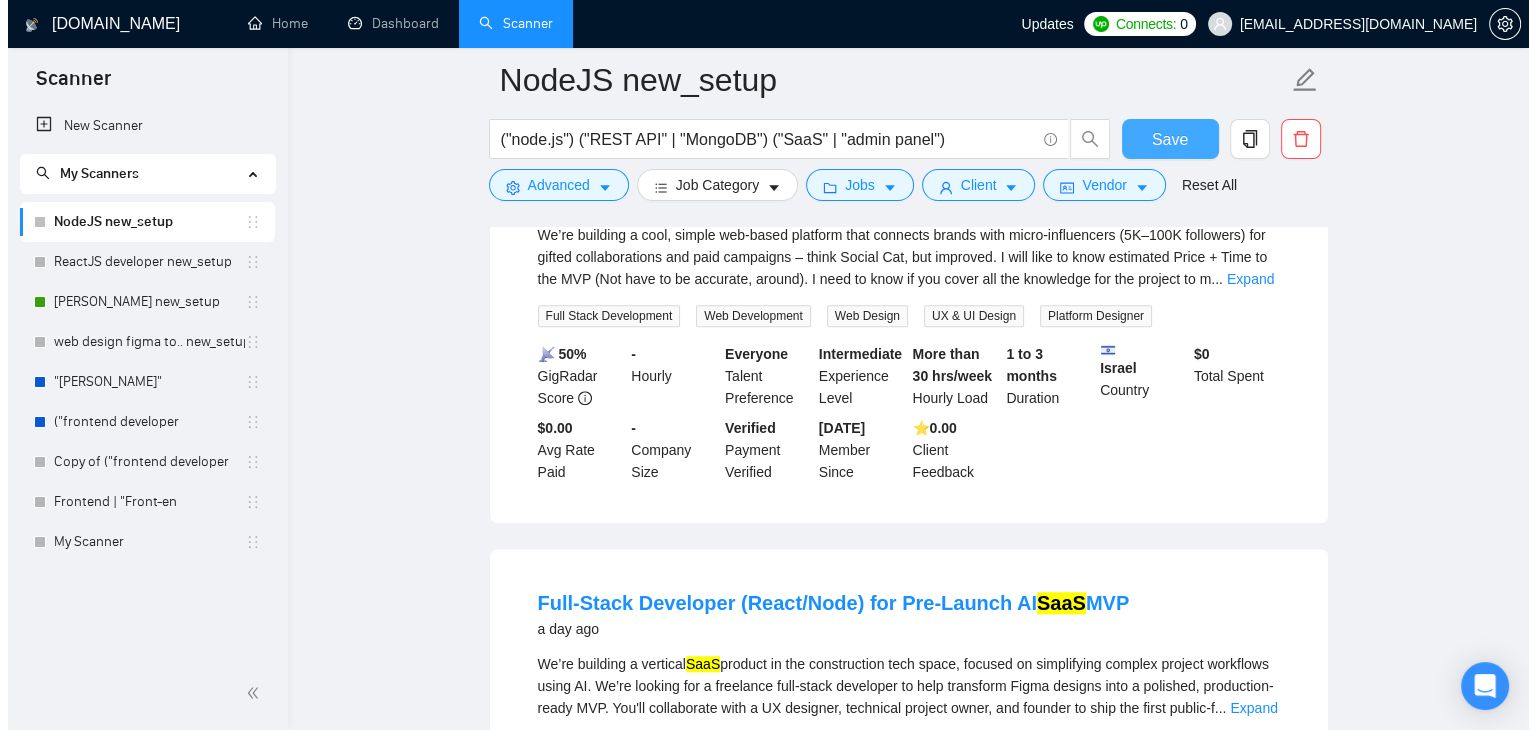 scroll, scrollTop: 1902, scrollLeft: 0, axis: vertical 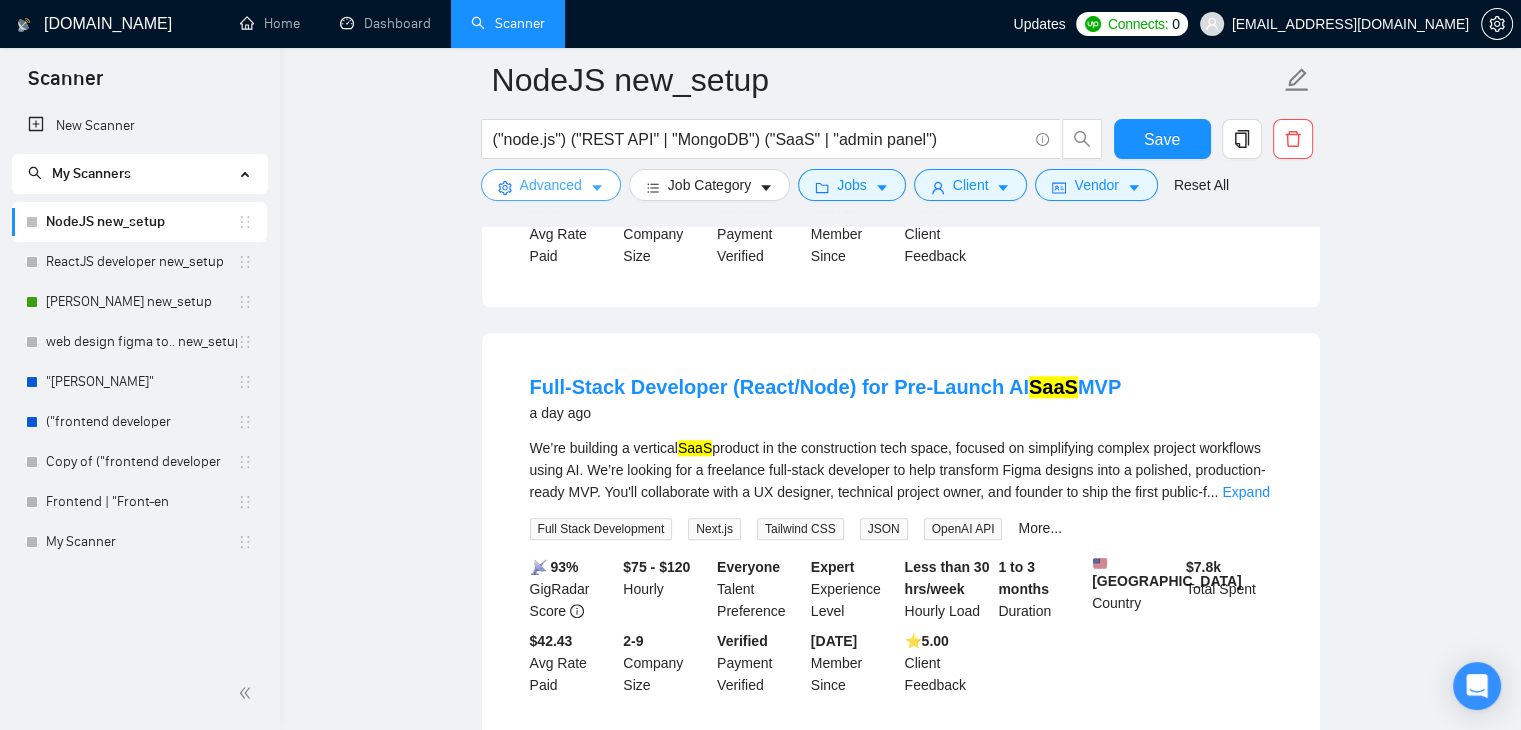 click on "Advanced" at bounding box center (551, 185) 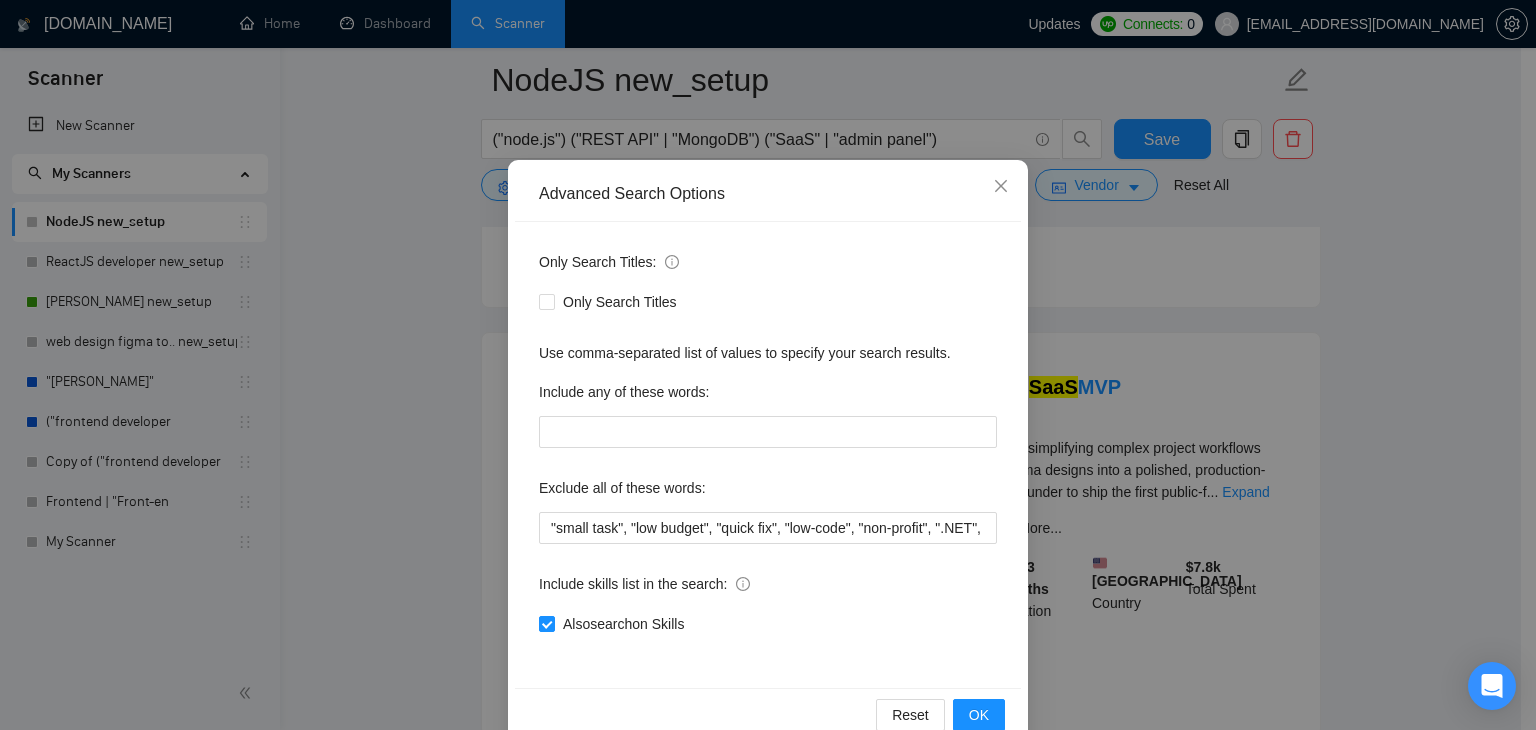 scroll, scrollTop: 102, scrollLeft: 0, axis: vertical 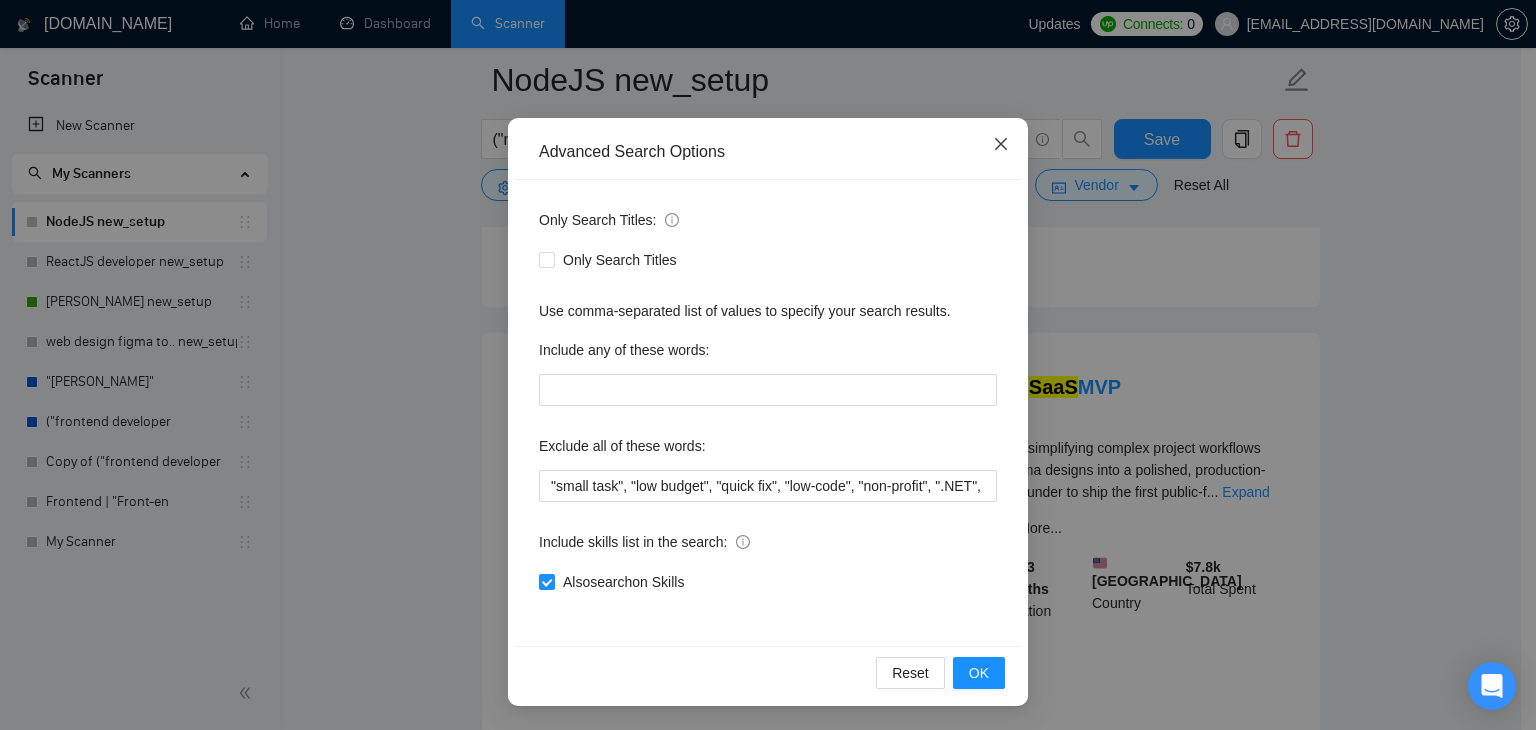 click 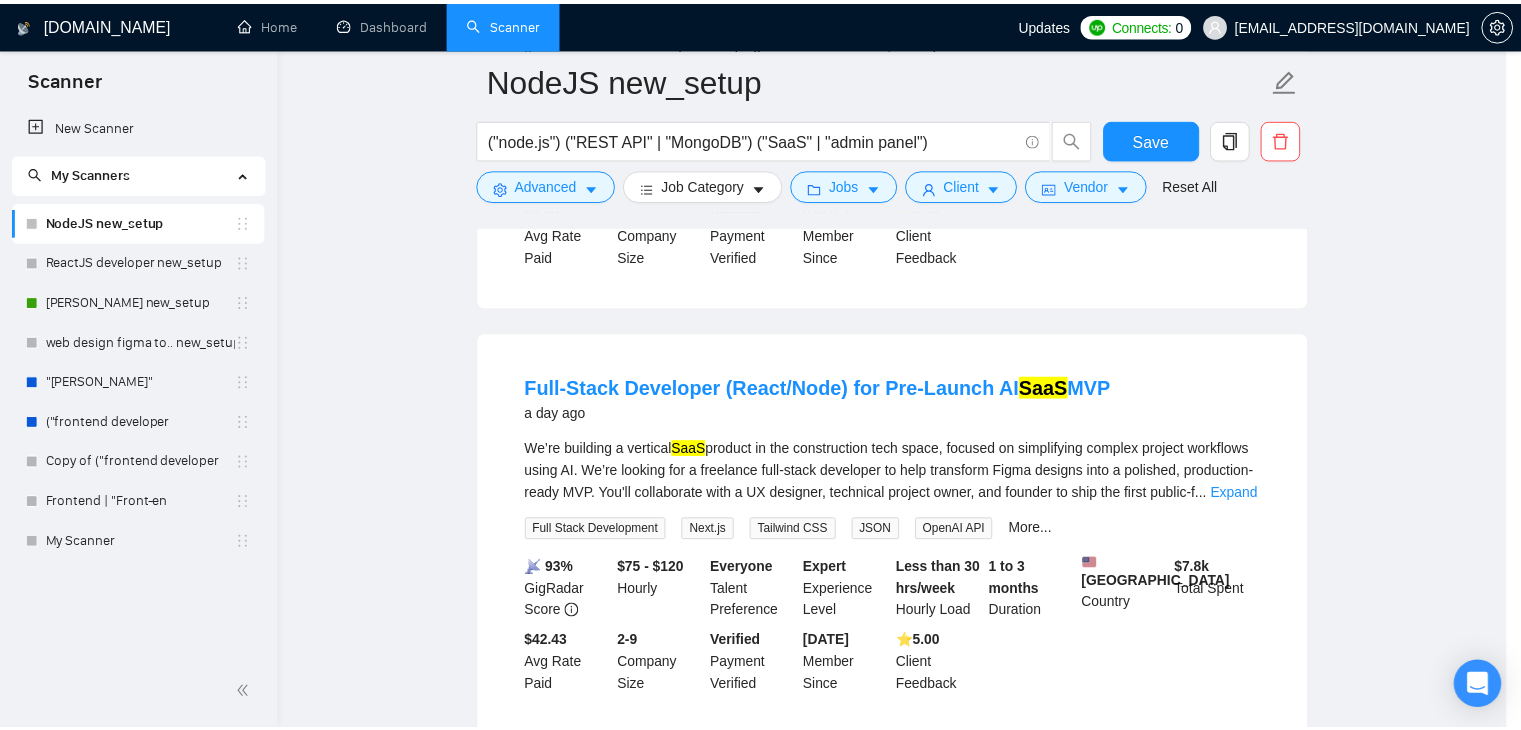 scroll, scrollTop: 2, scrollLeft: 0, axis: vertical 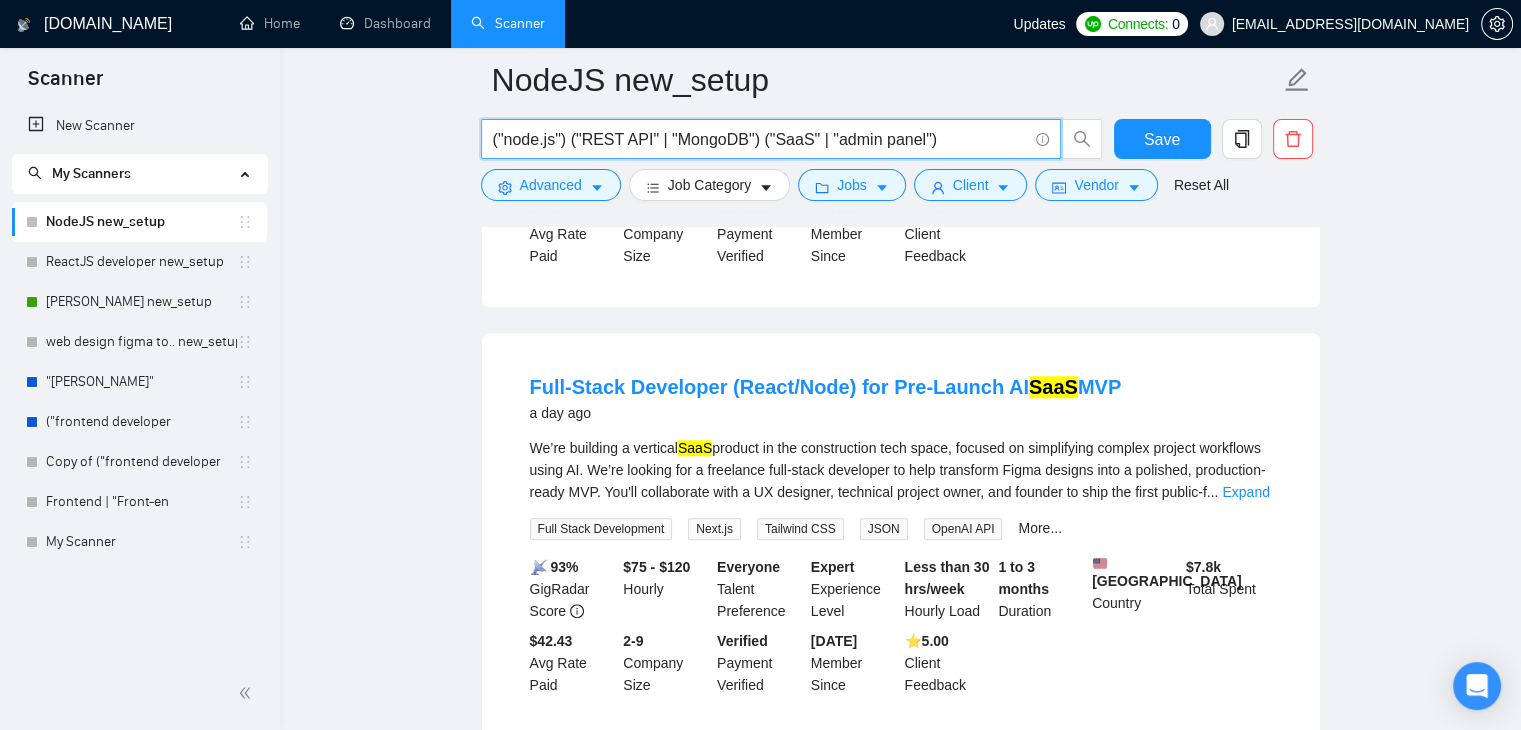 click on "("node.js") ("REST API" | "MongoDB") ("SaaS" | "admin panel")" at bounding box center (760, 139) 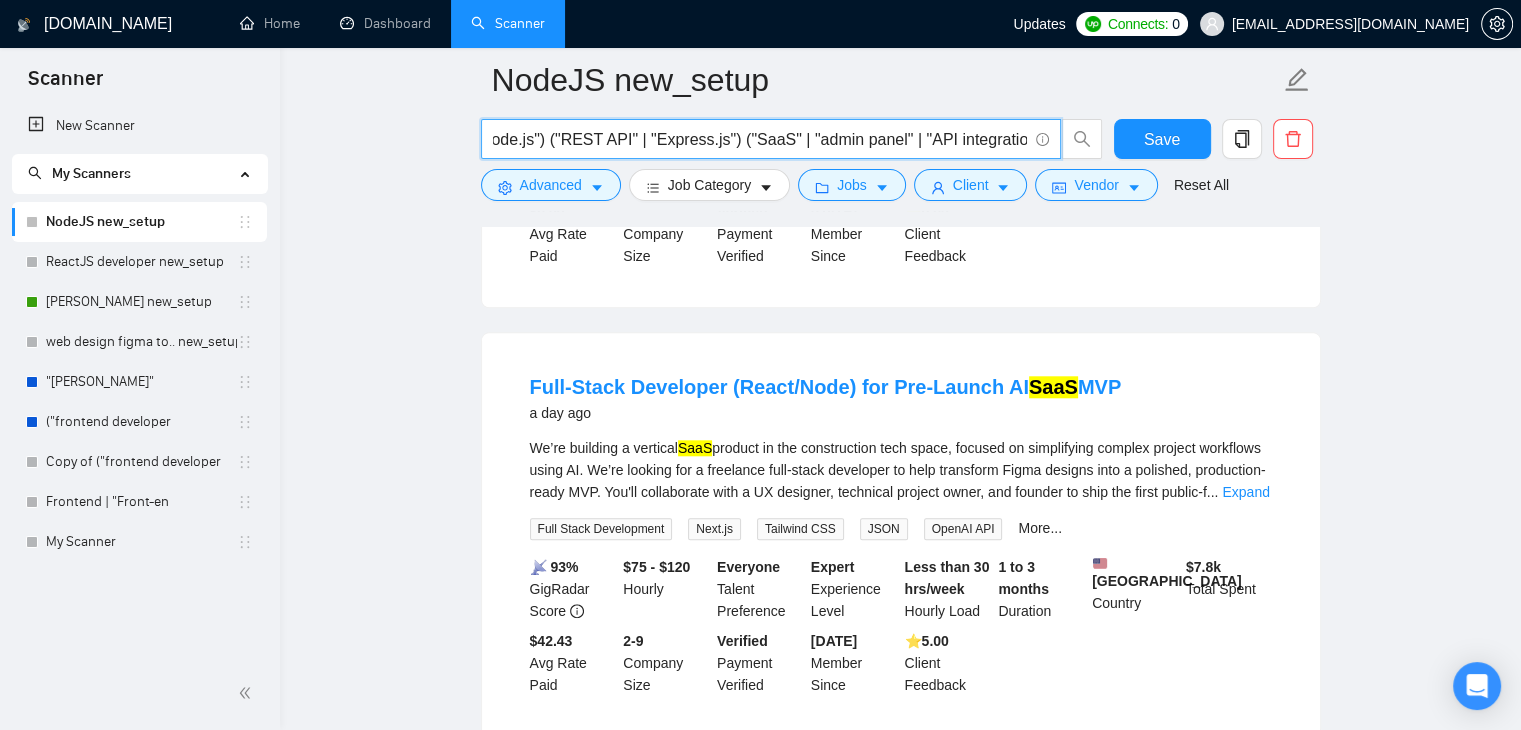 scroll, scrollTop: 0, scrollLeft: 0, axis: both 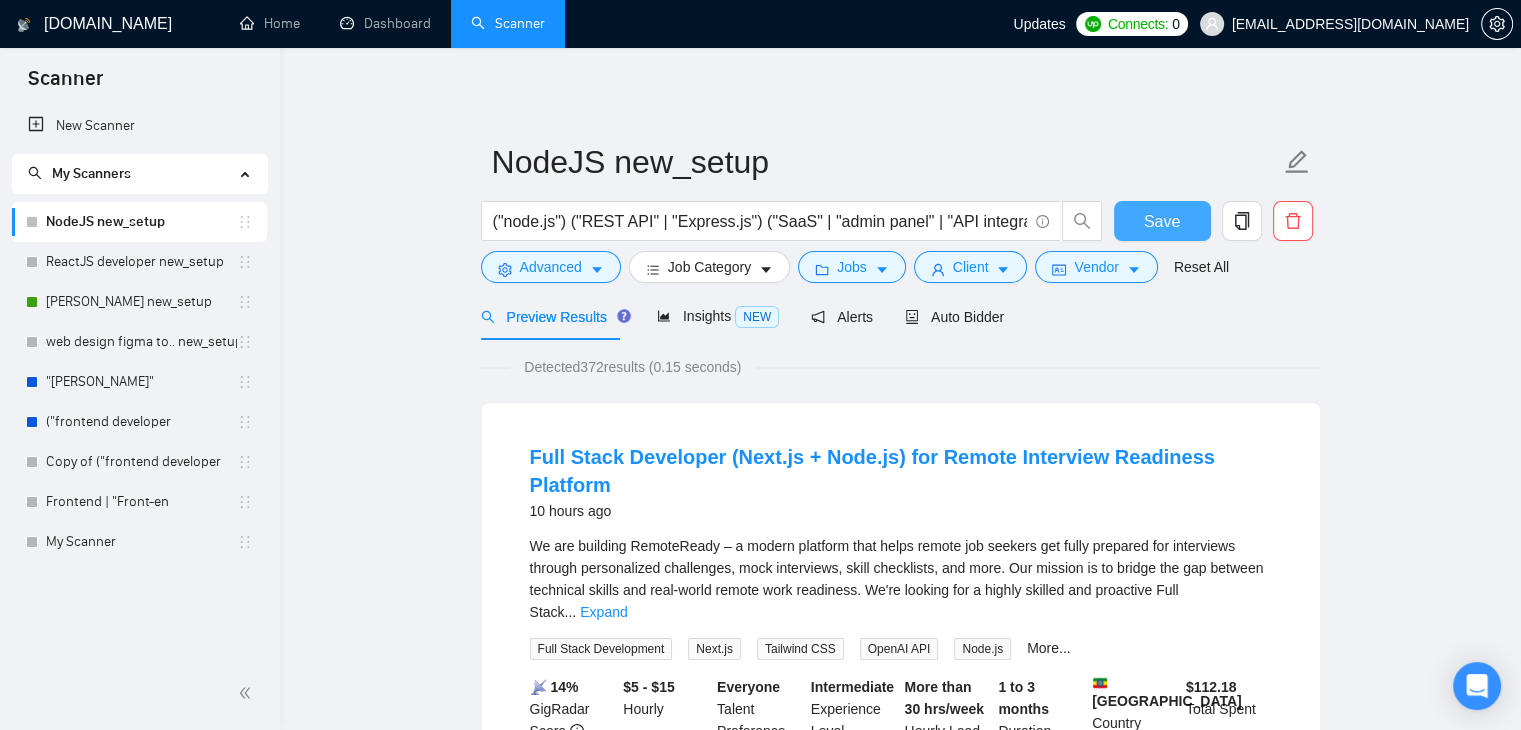 click on "Save" at bounding box center [1162, 221] 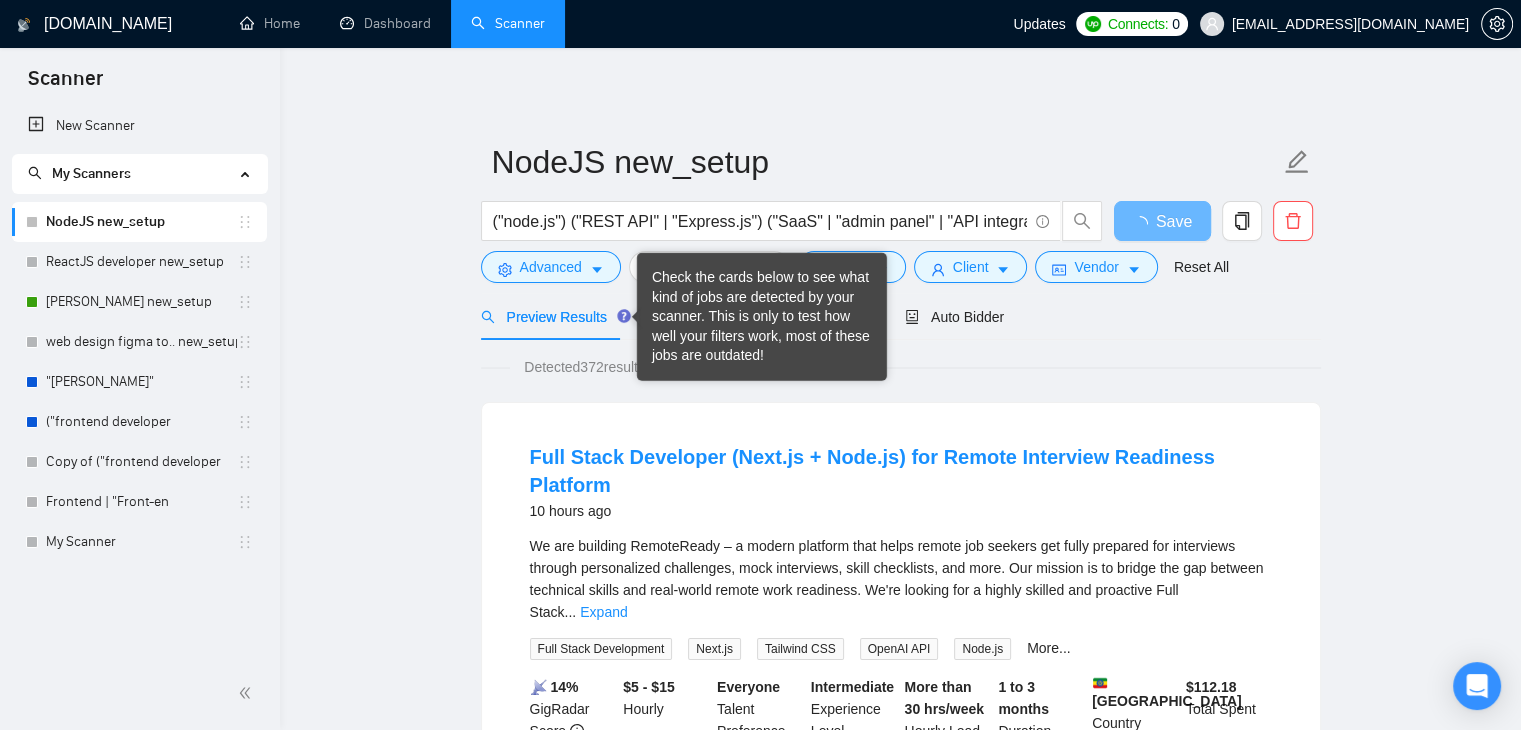 drag, startPoint x: 625, startPoint y: 312, endPoint x: 572, endPoint y: 321, distance: 53.75872 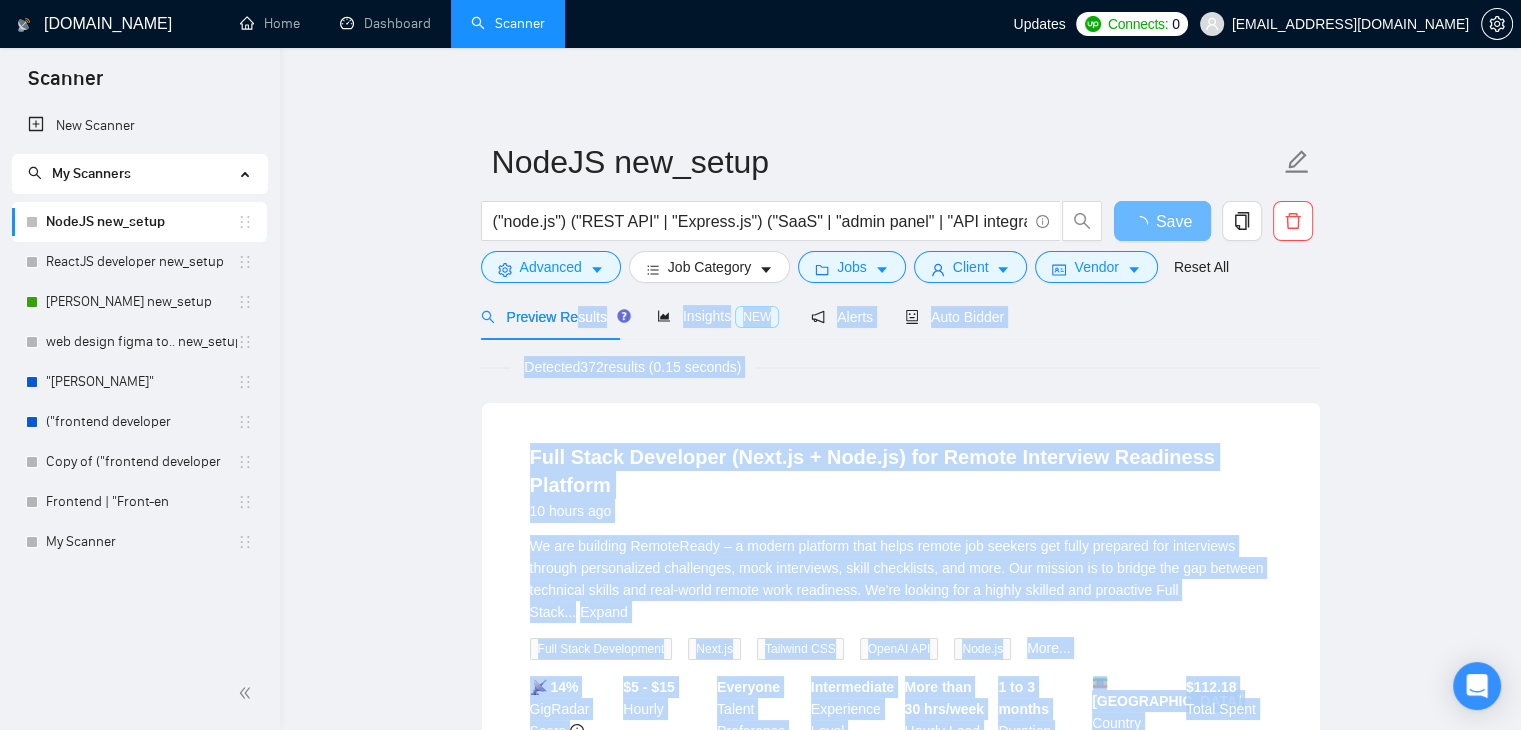 click on "Preview Results" at bounding box center (553, 317) 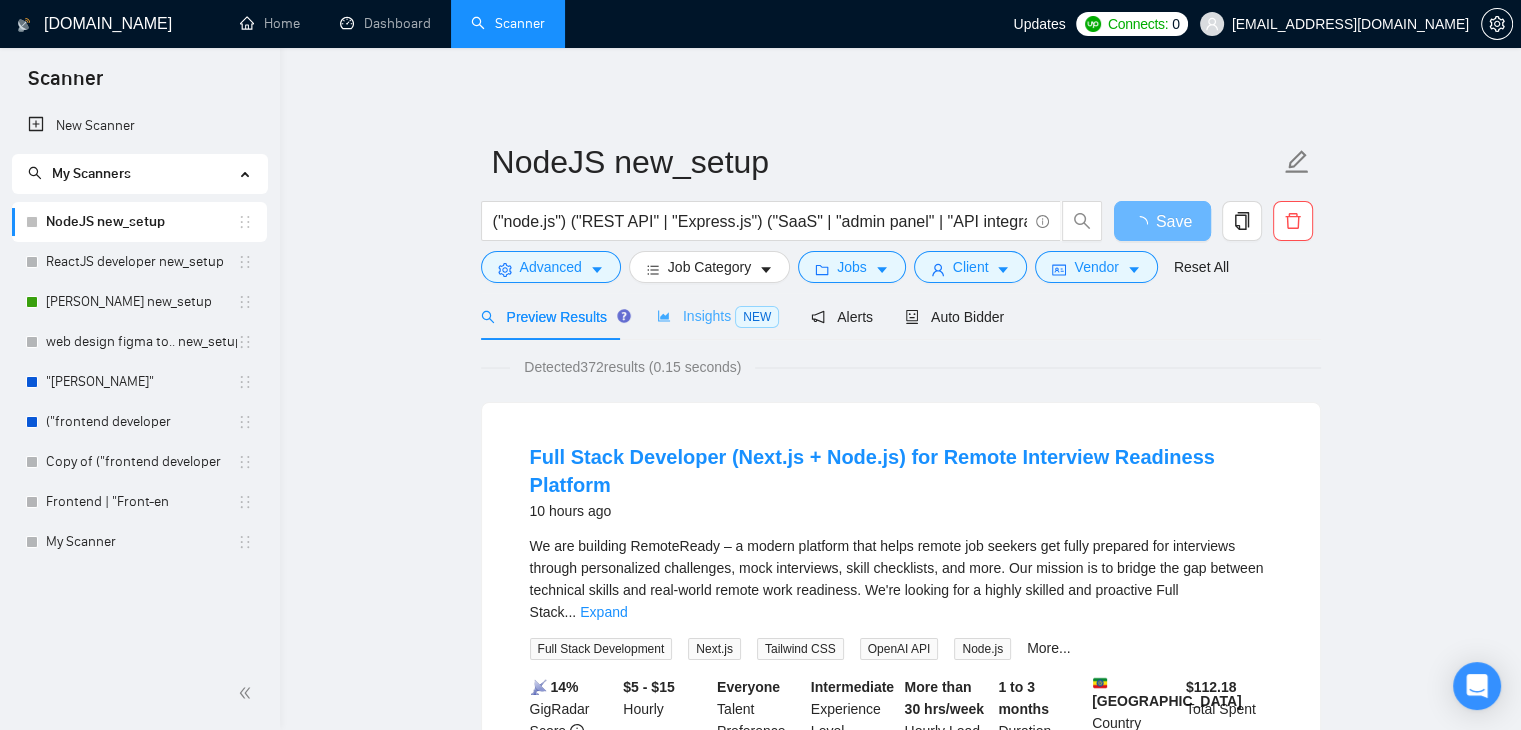 click on "Insights NEW" at bounding box center (718, 316) 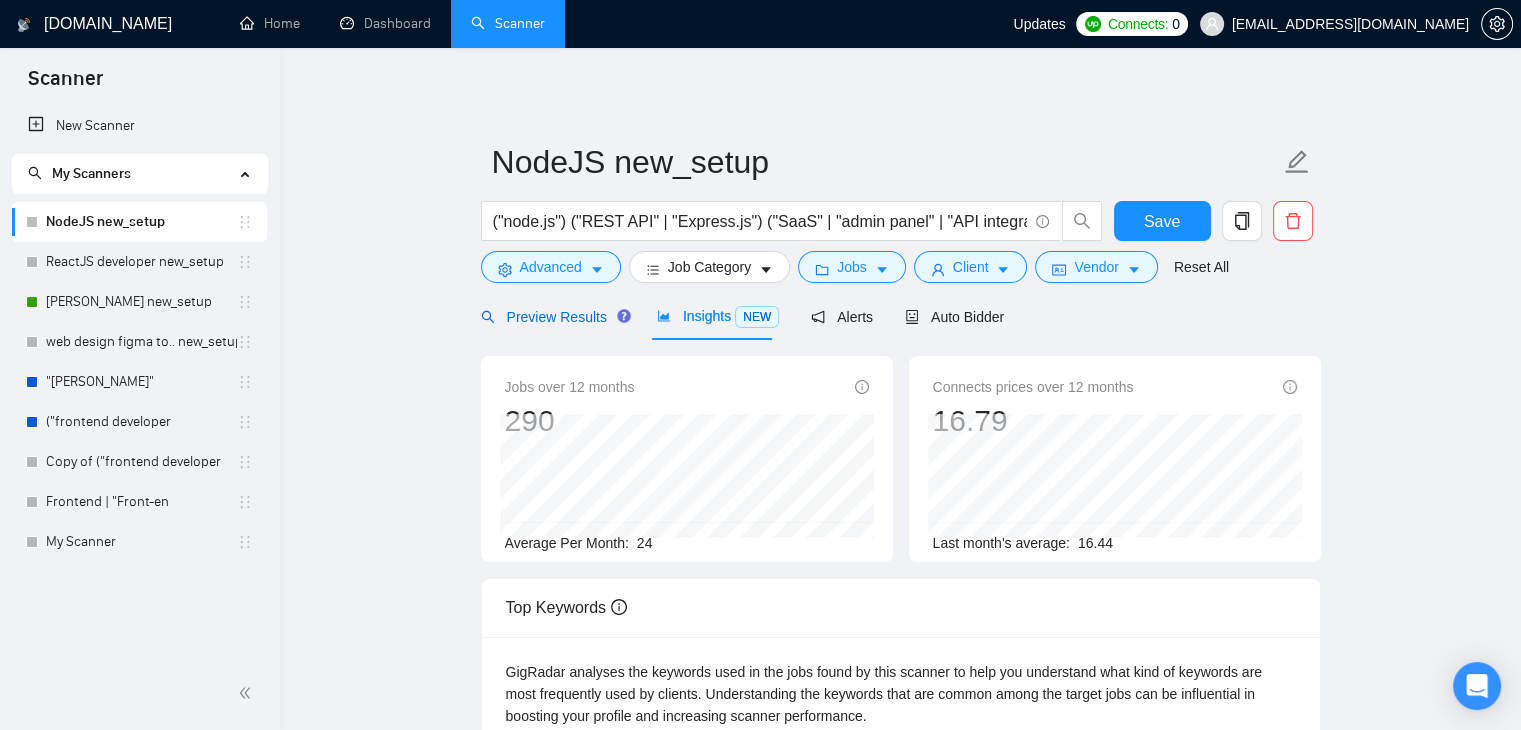 click on "Preview Results" at bounding box center (553, 317) 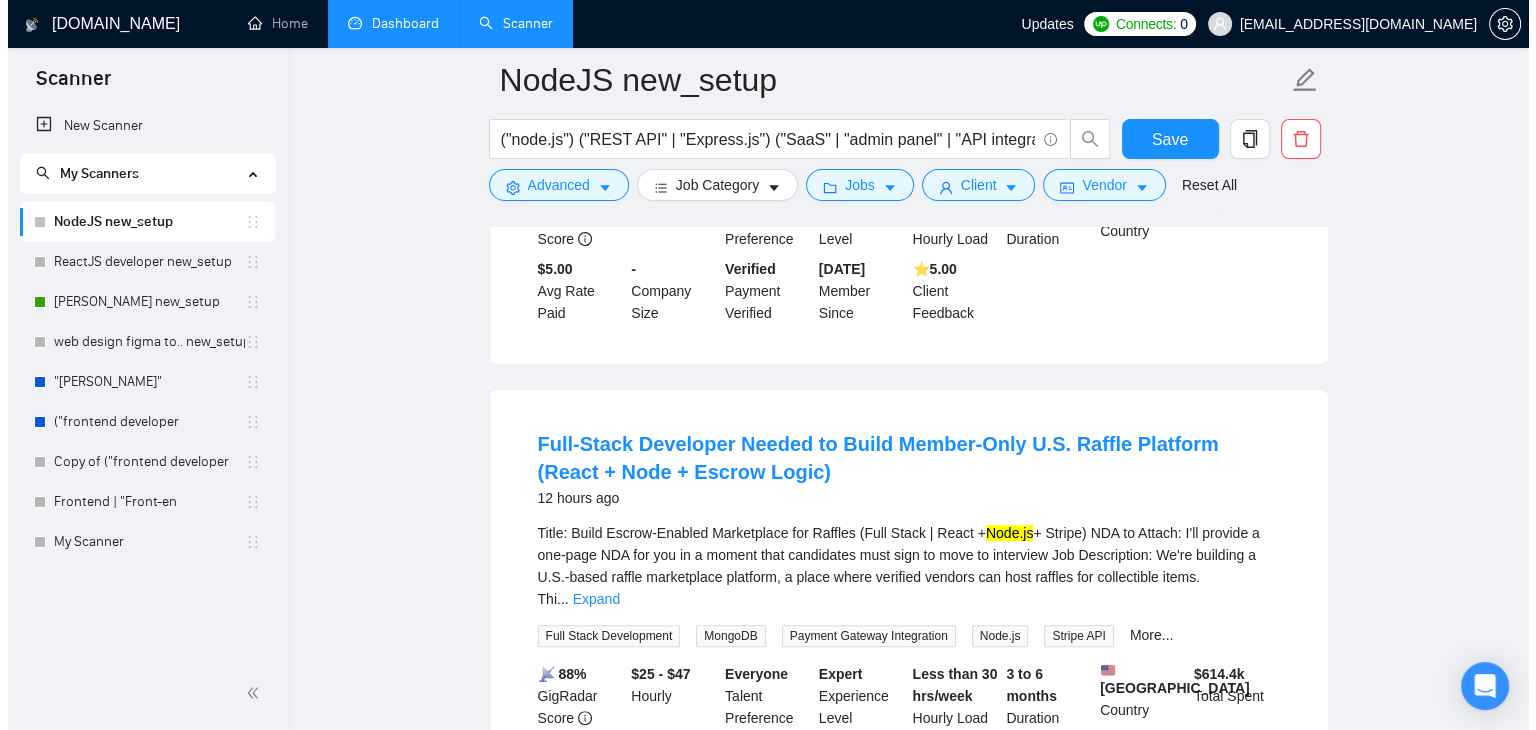 scroll, scrollTop: 510, scrollLeft: 0, axis: vertical 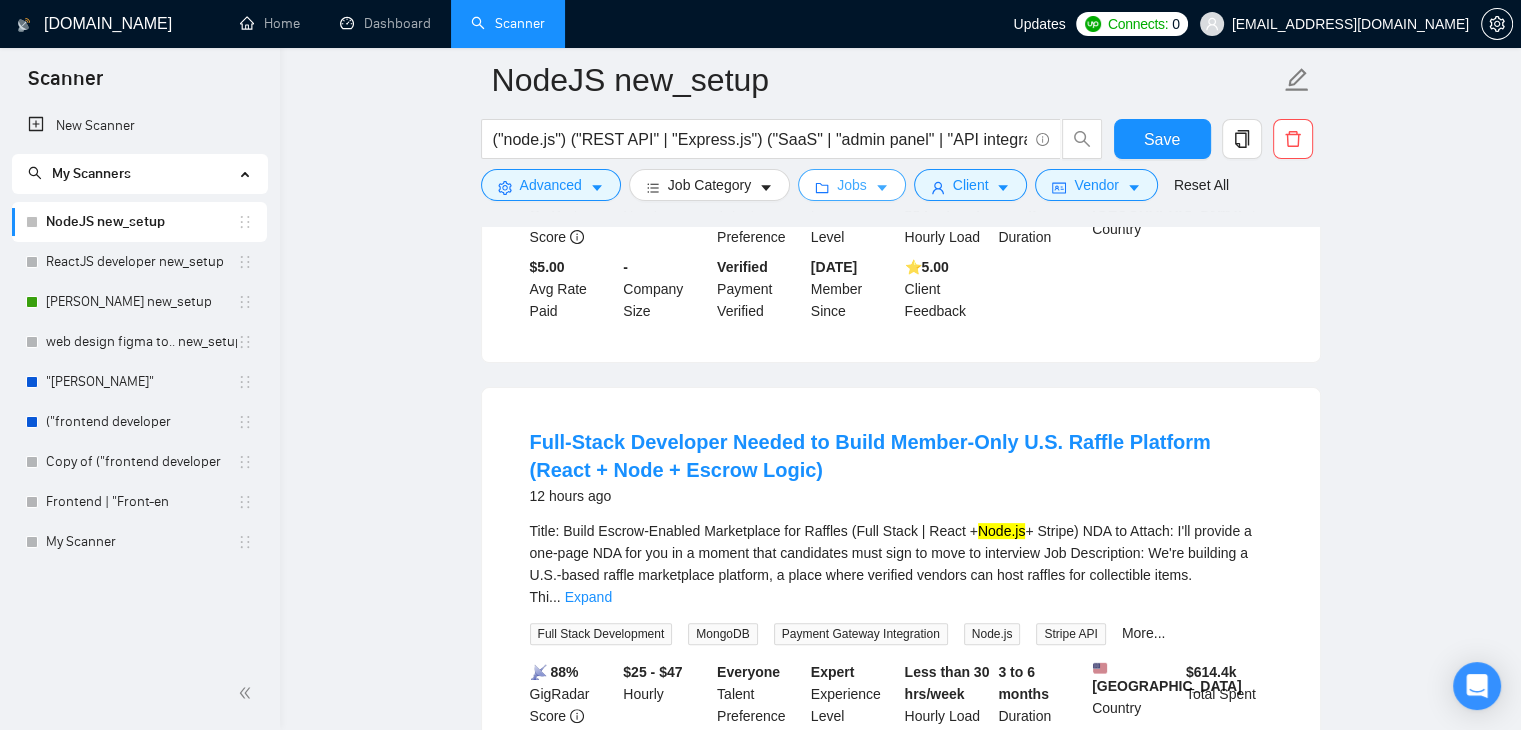 click on "Jobs" at bounding box center (852, 185) 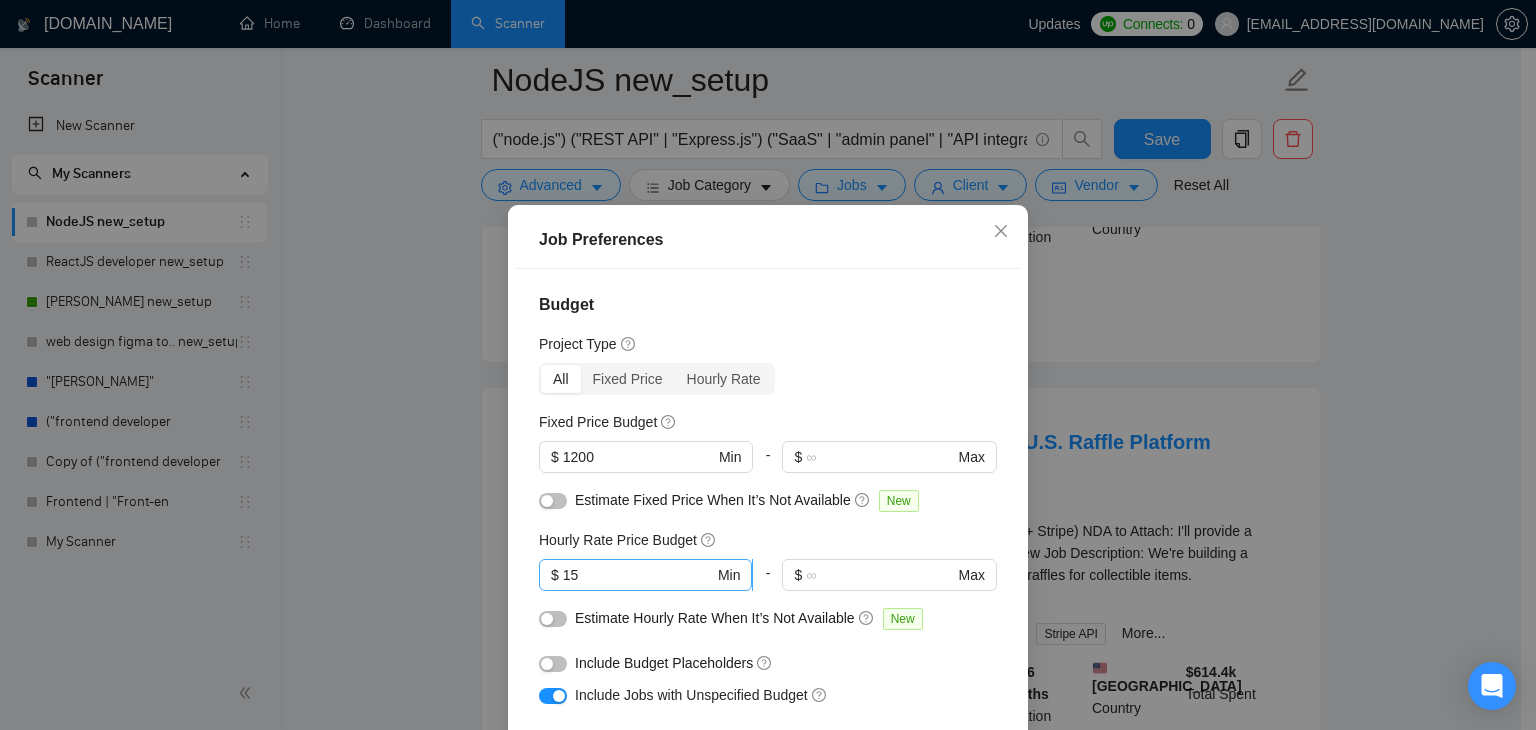 scroll, scrollTop: 58, scrollLeft: 0, axis: vertical 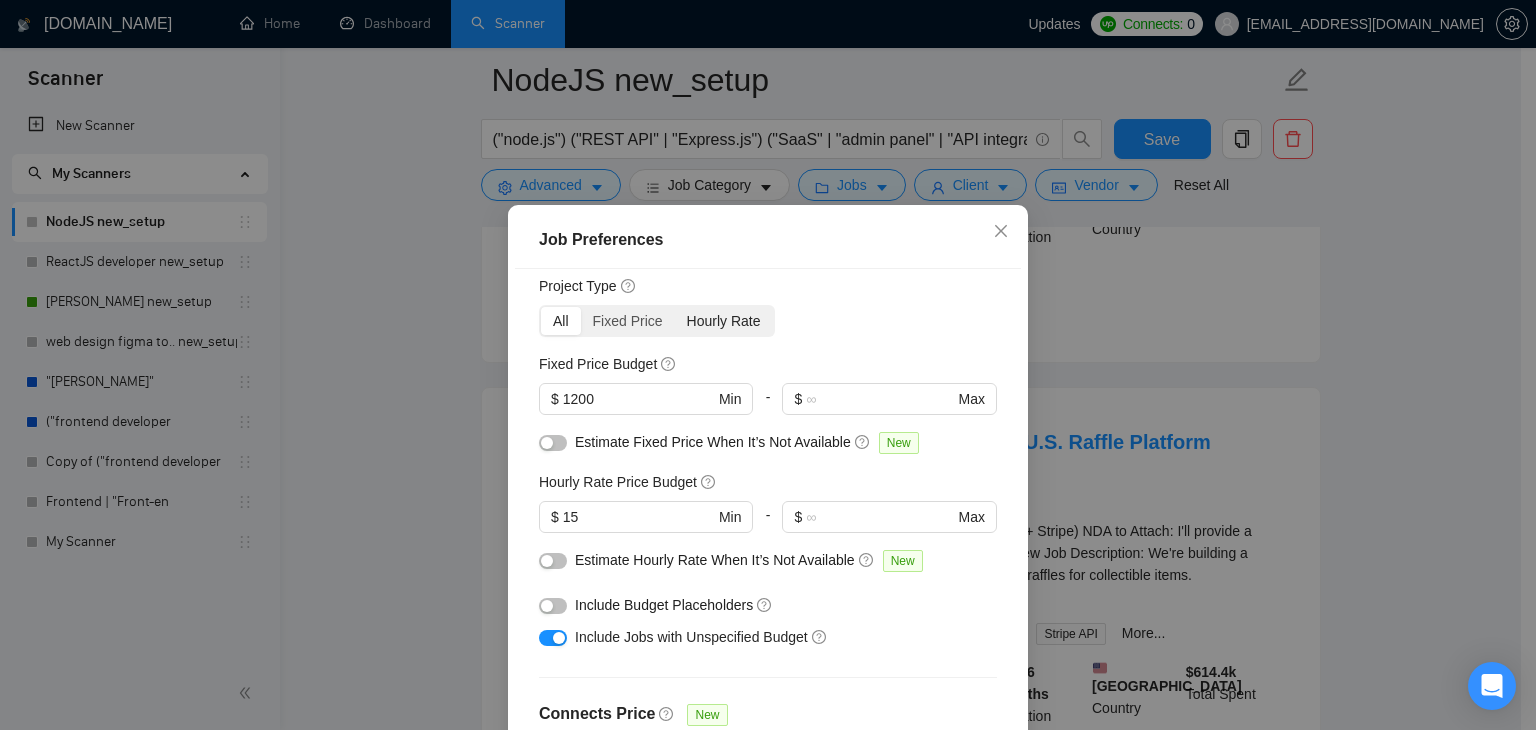 click on "Hourly Rate" at bounding box center [724, 321] 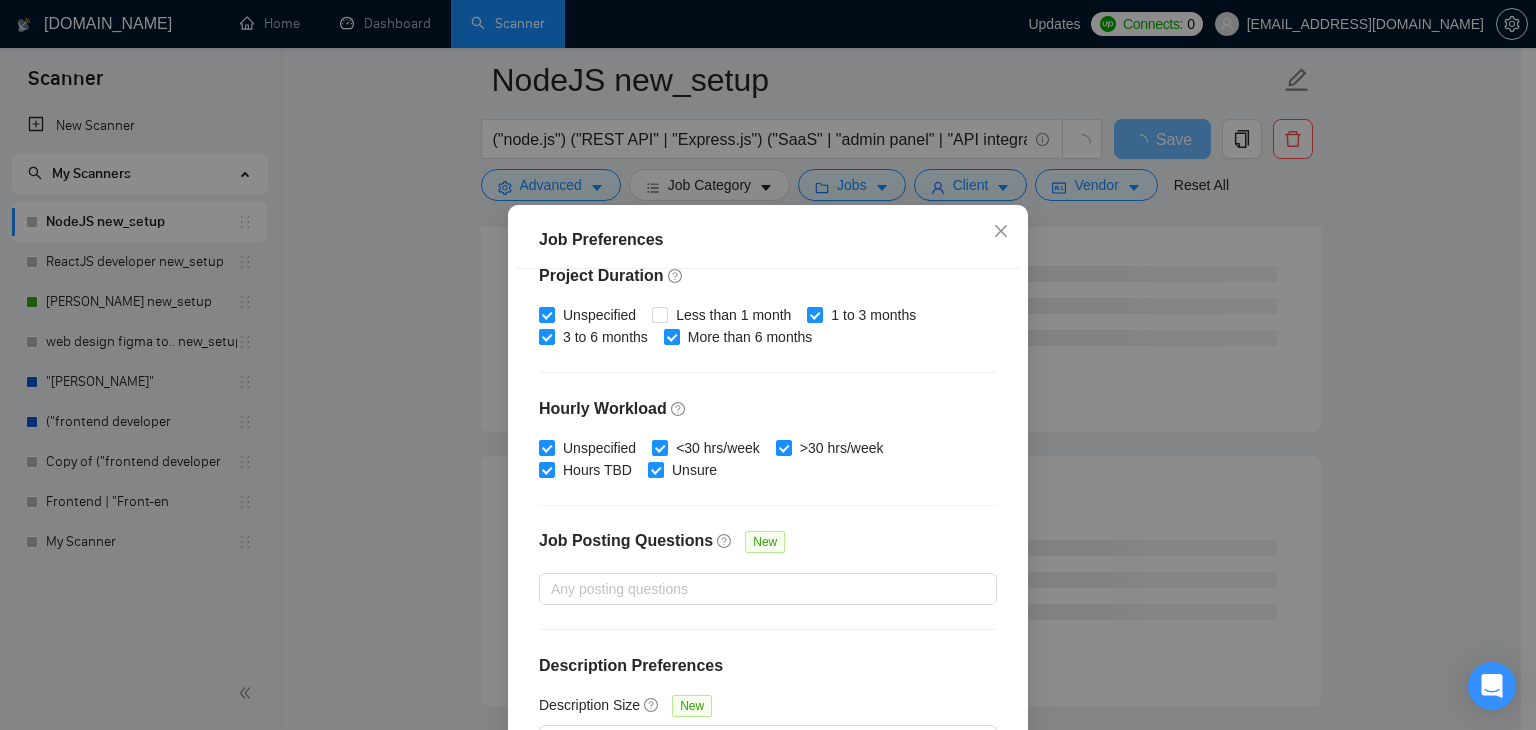 scroll, scrollTop: 0, scrollLeft: 0, axis: both 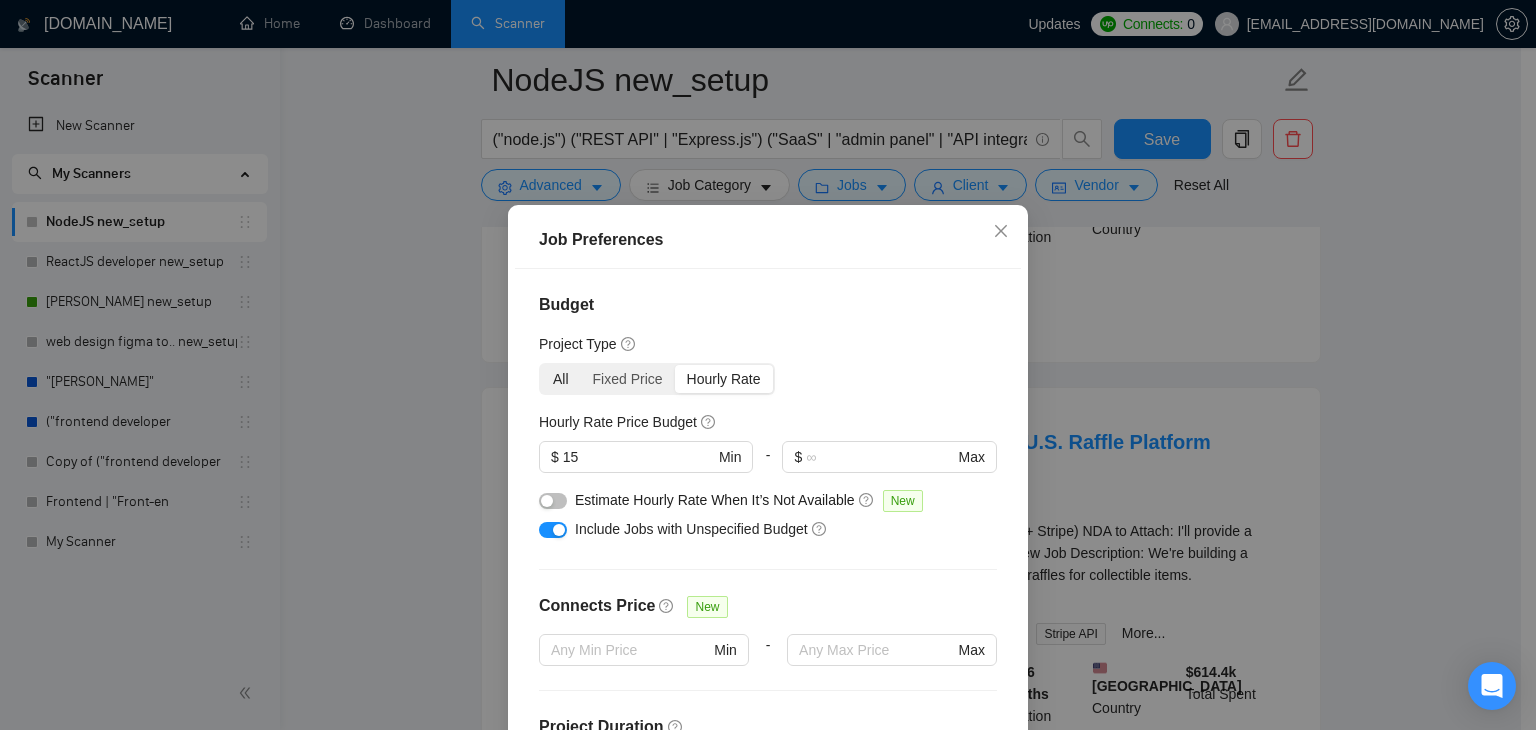 click on "All" at bounding box center (561, 379) 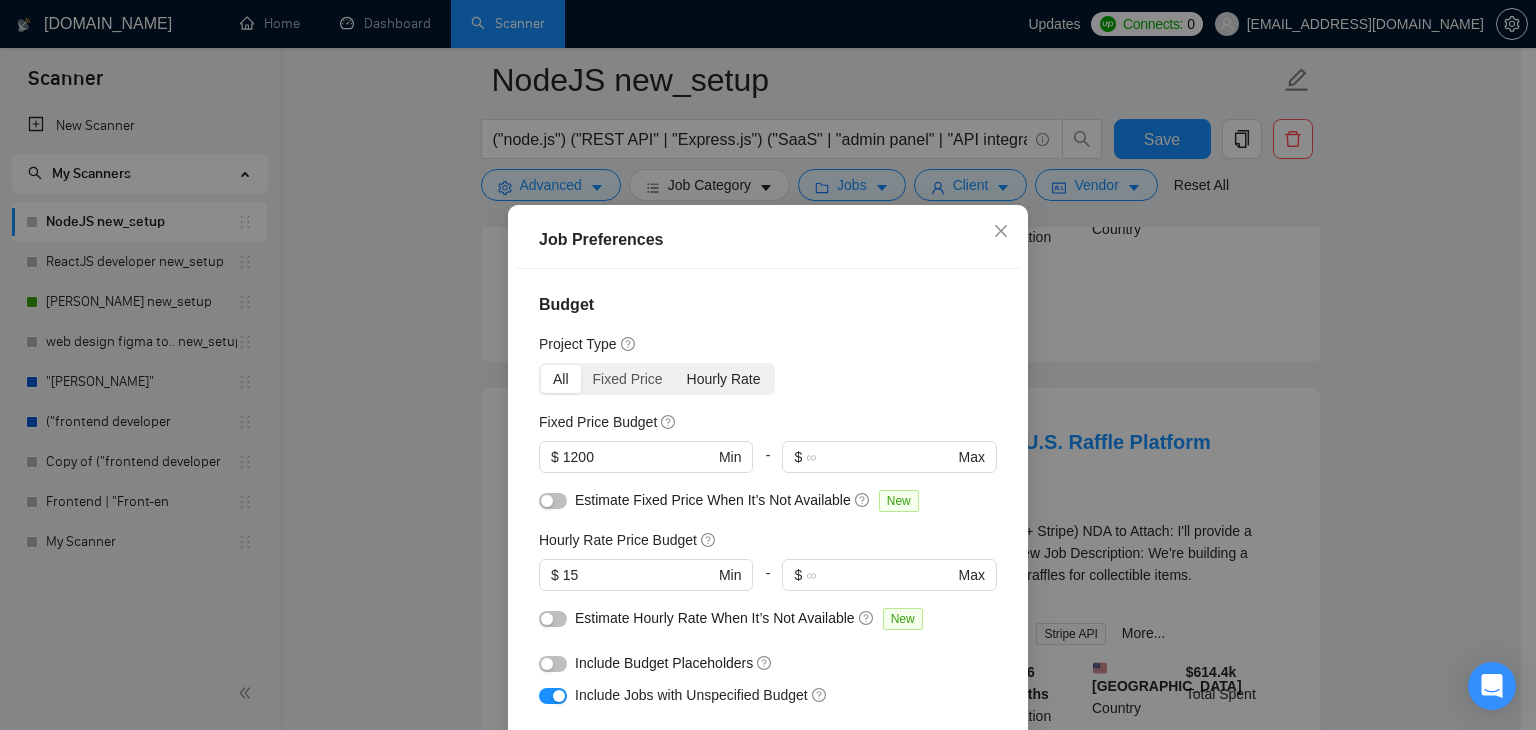 click on "Hourly Rate" at bounding box center [724, 379] 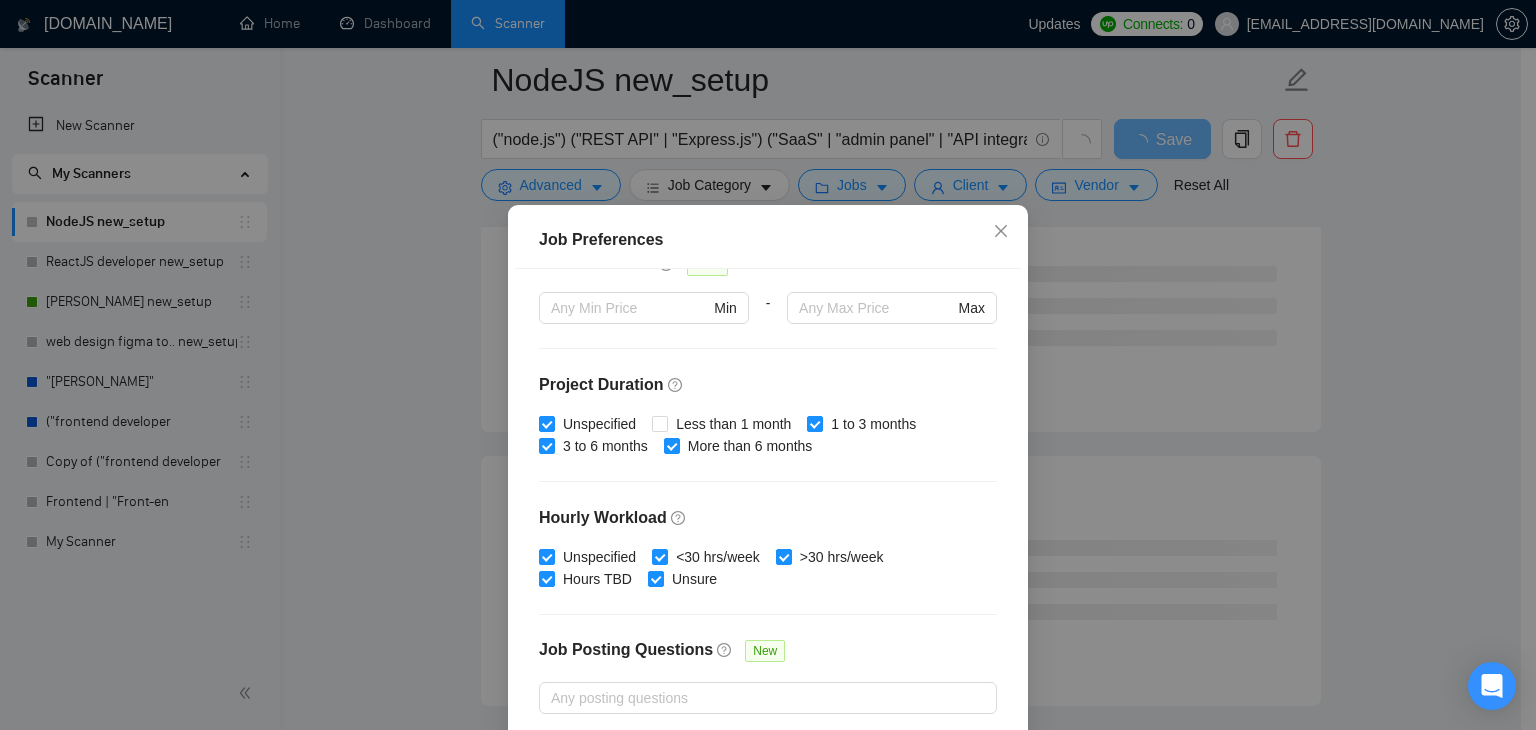 scroll, scrollTop: 451, scrollLeft: 0, axis: vertical 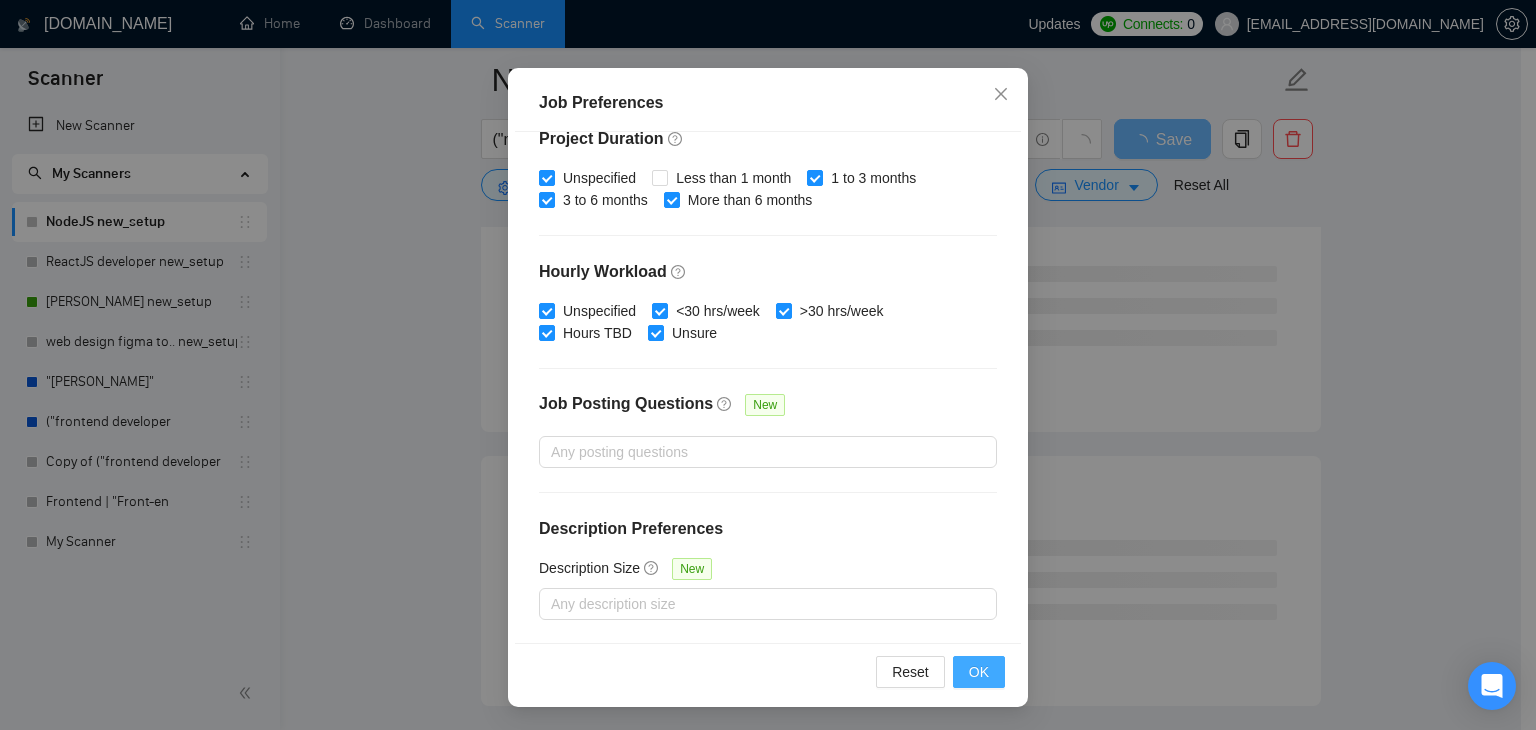 click on "OK" at bounding box center [979, 672] 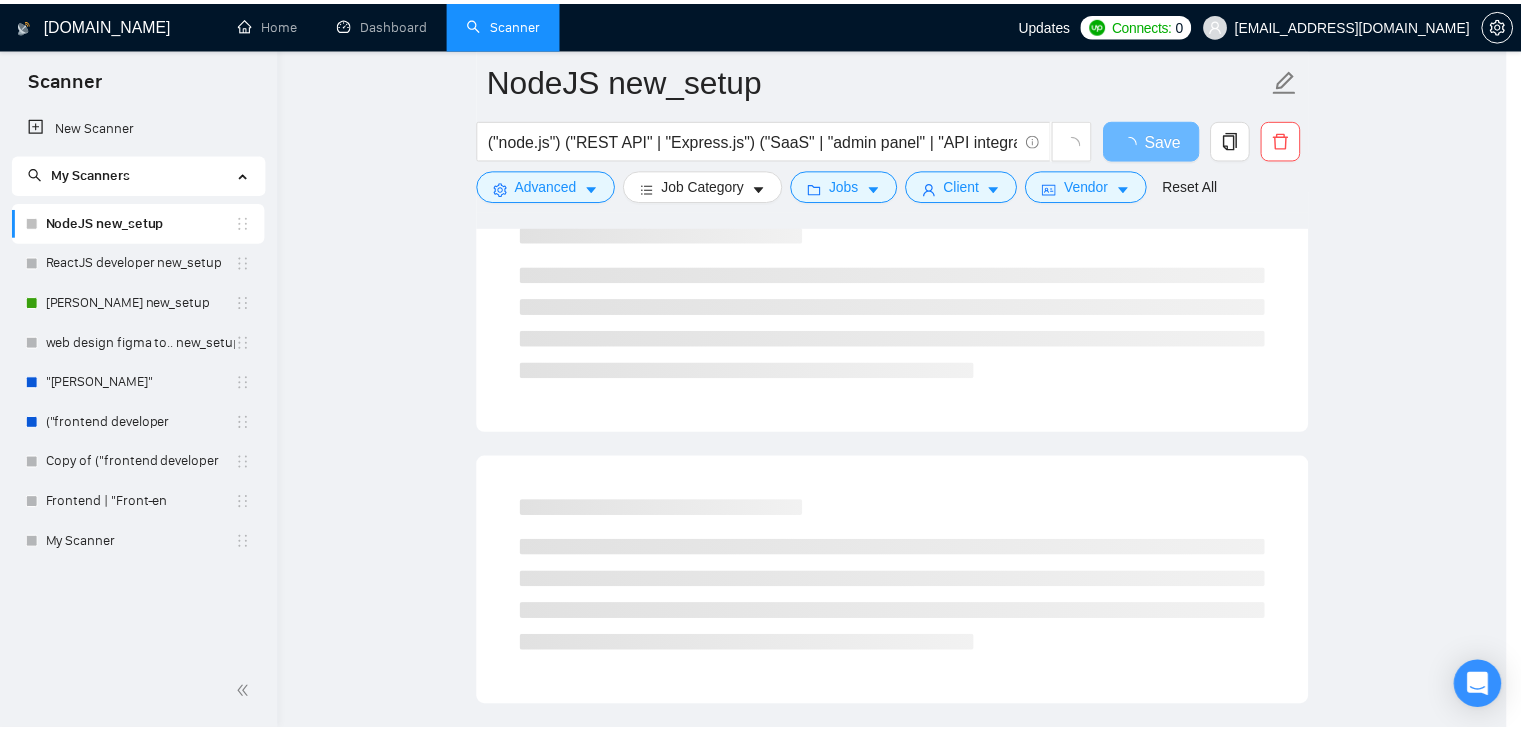 scroll, scrollTop: 52, scrollLeft: 0, axis: vertical 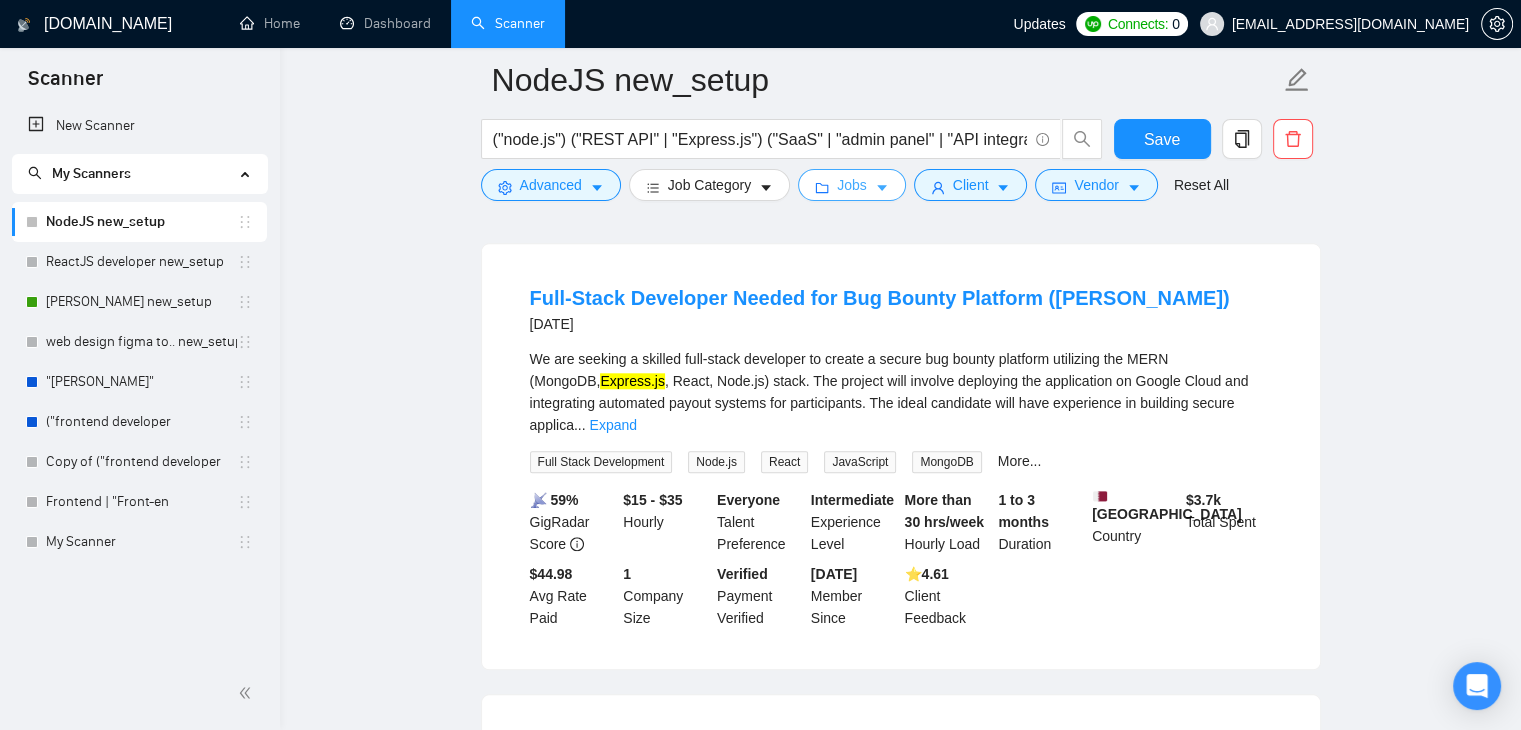 click 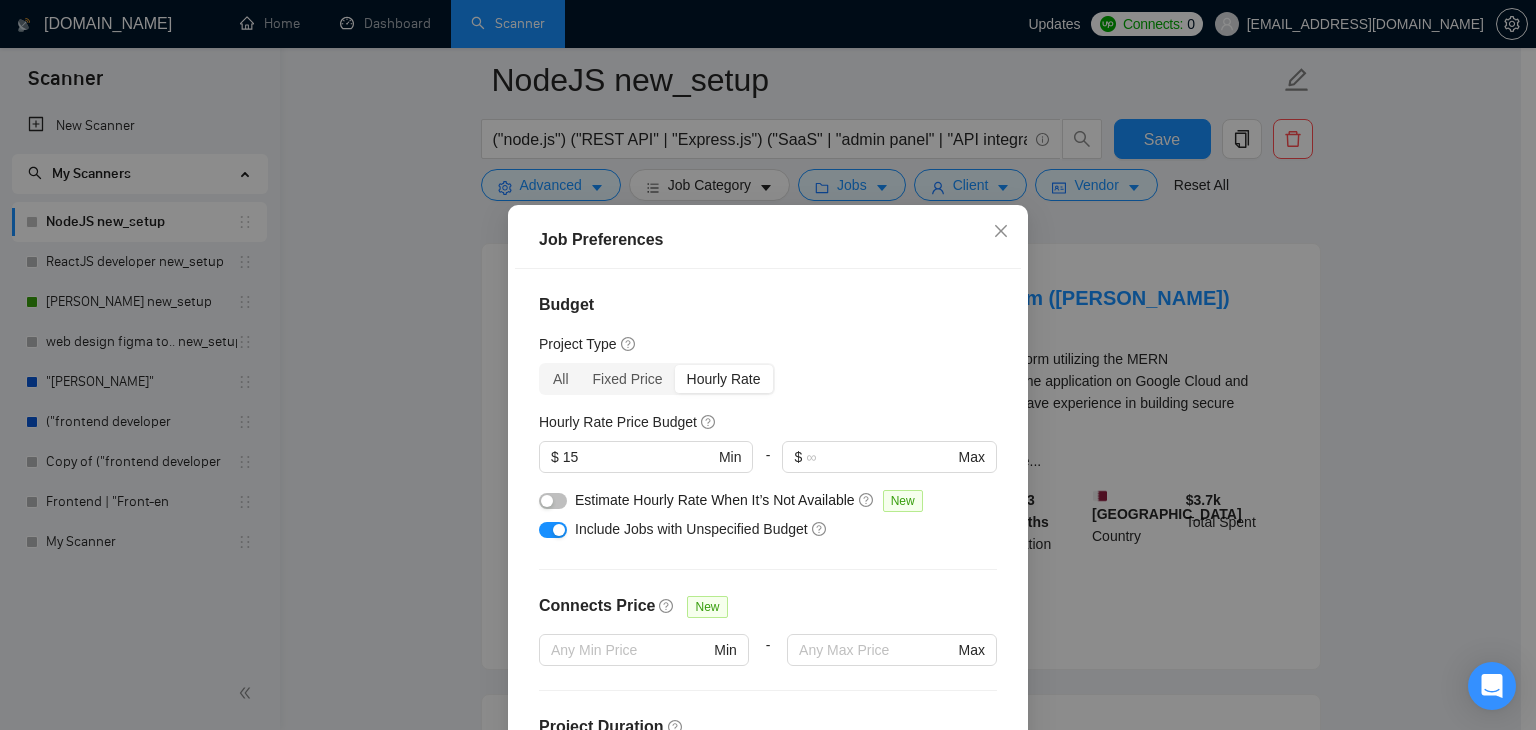 scroll, scrollTop: 0, scrollLeft: 0, axis: both 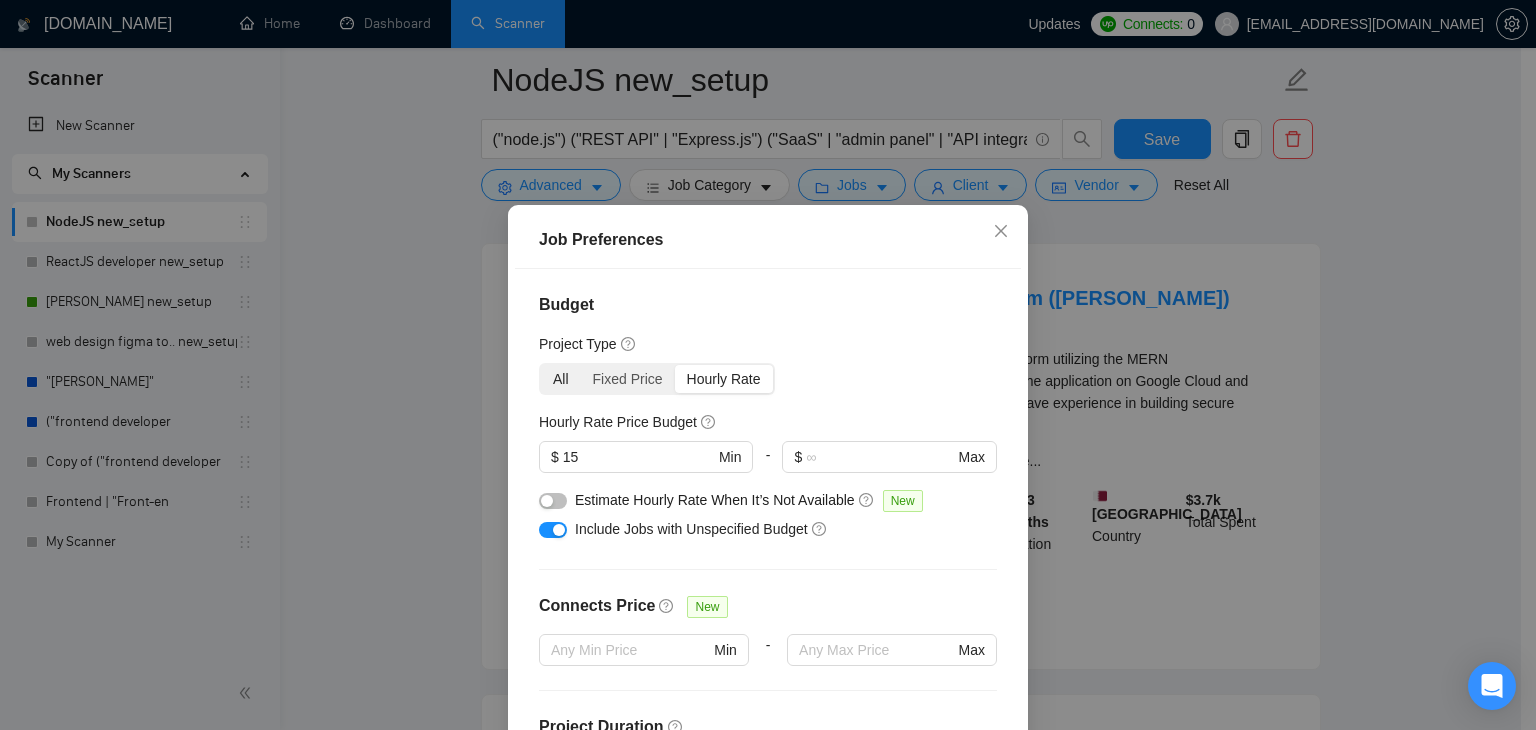 click on "All" at bounding box center (561, 379) 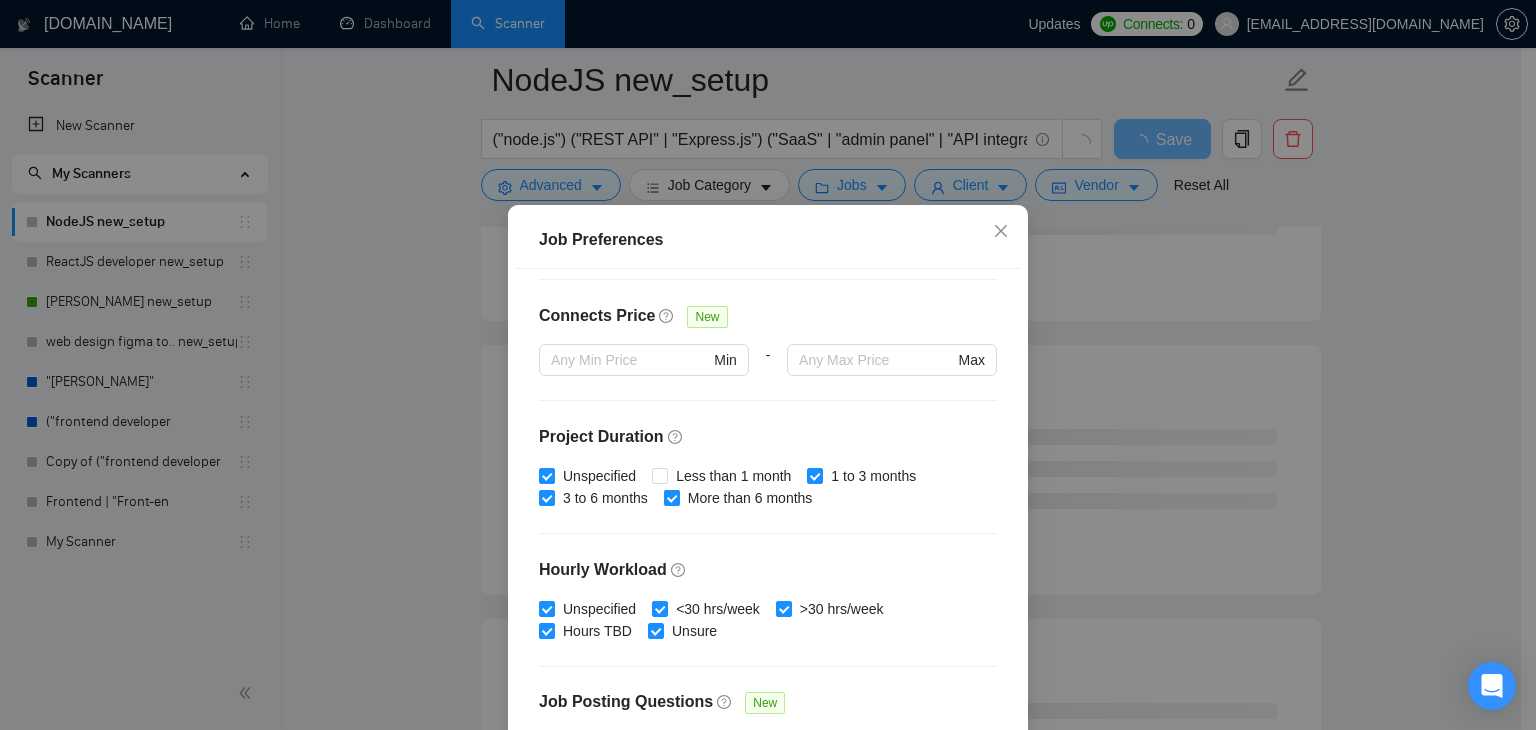 scroll, scrollTop: 616, scrollLeft: 0, axis: vertical 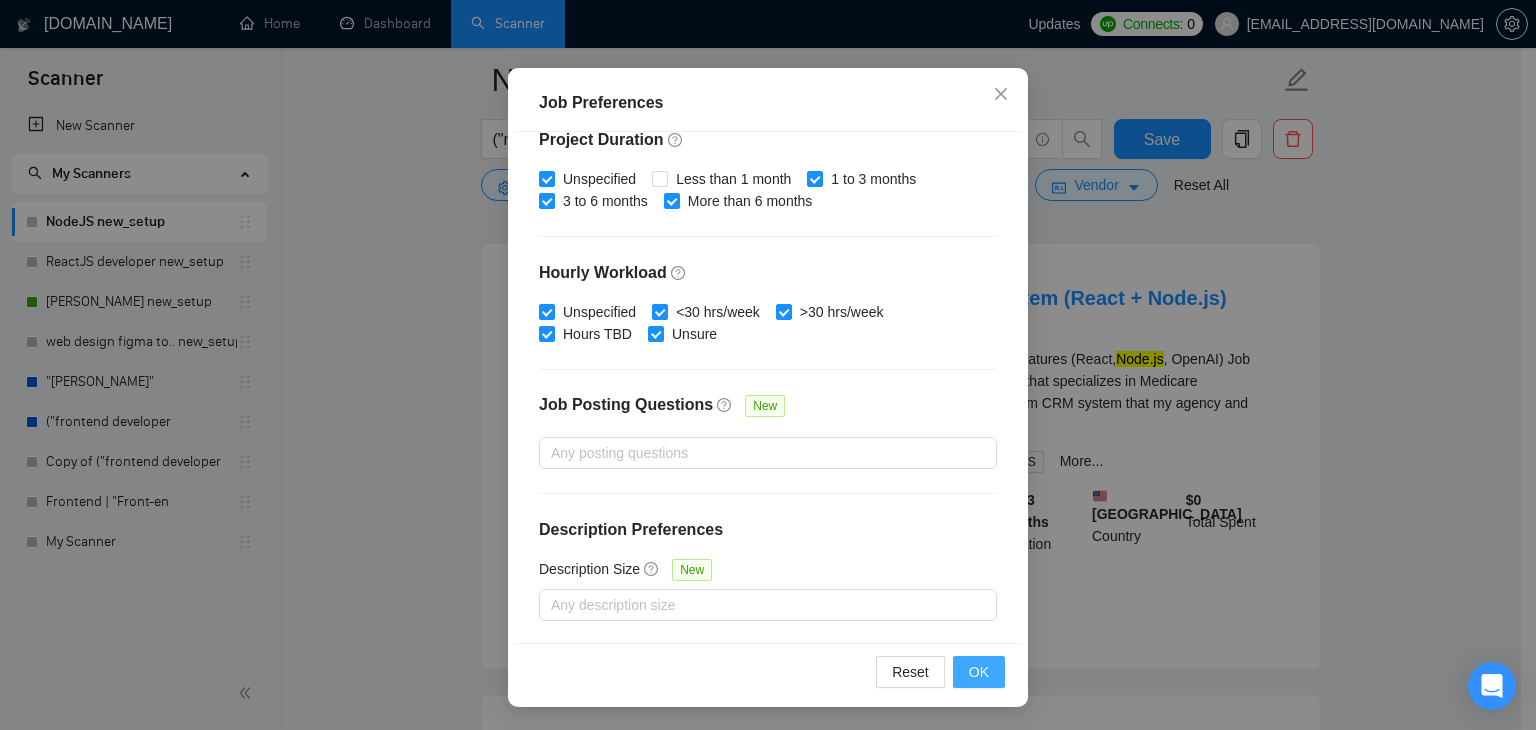 click on "OK" at bounding box center (979, 672) 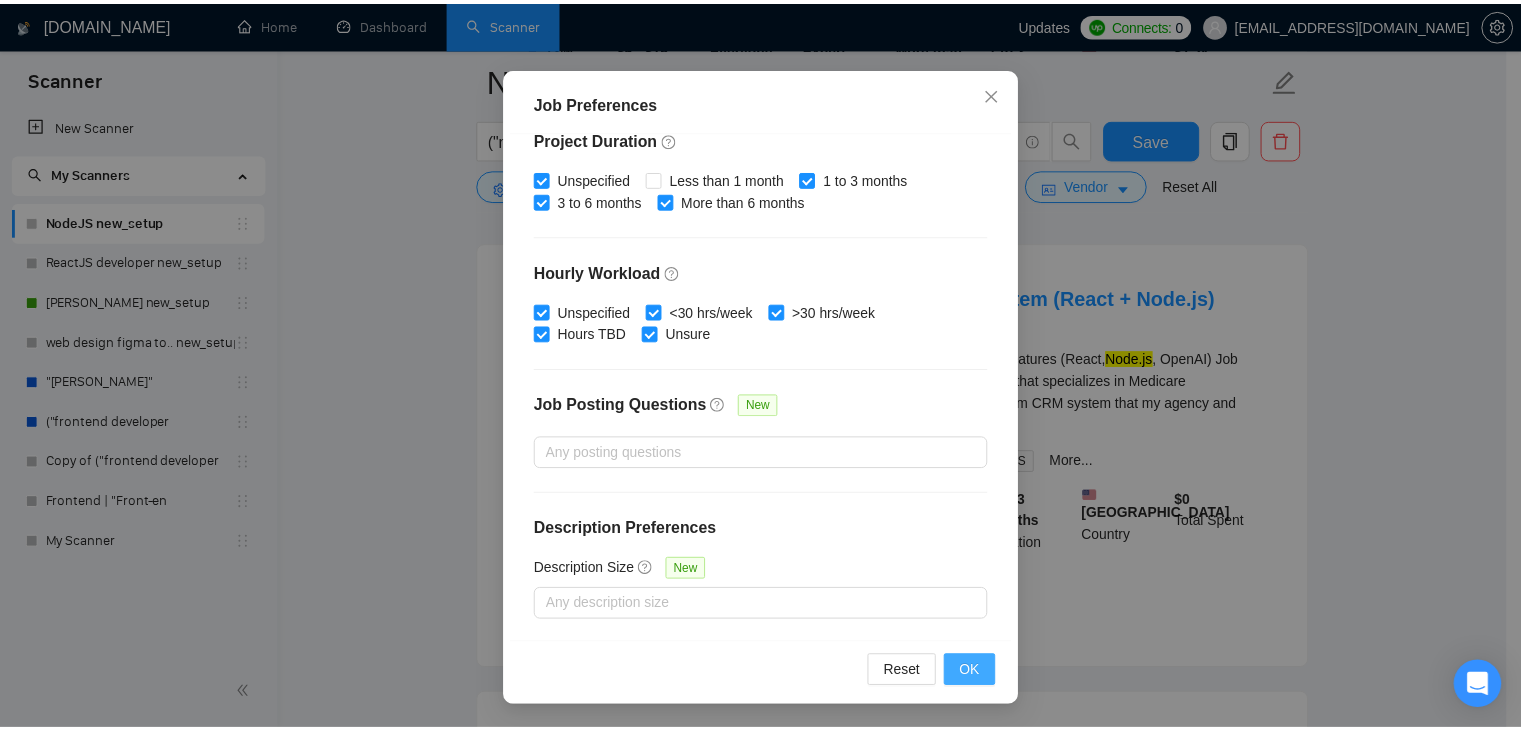 scroll, scrollTop: 52, scrollLeft: 0, axis: vertical 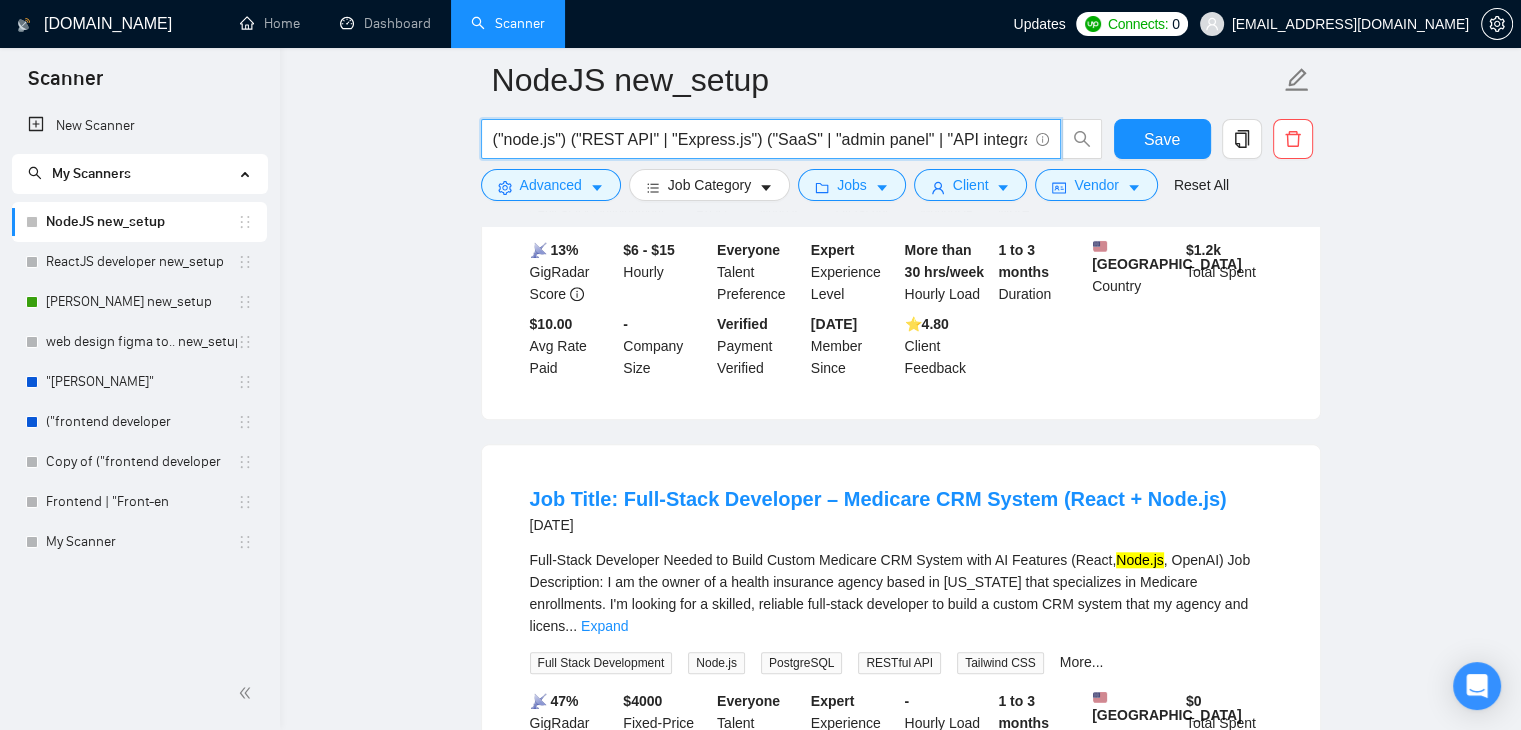 click on "("node.js") ("REST API" | "Express.js") ("SaaS" | "admin panel" | "API integration")" at bounding box center [760, 139] 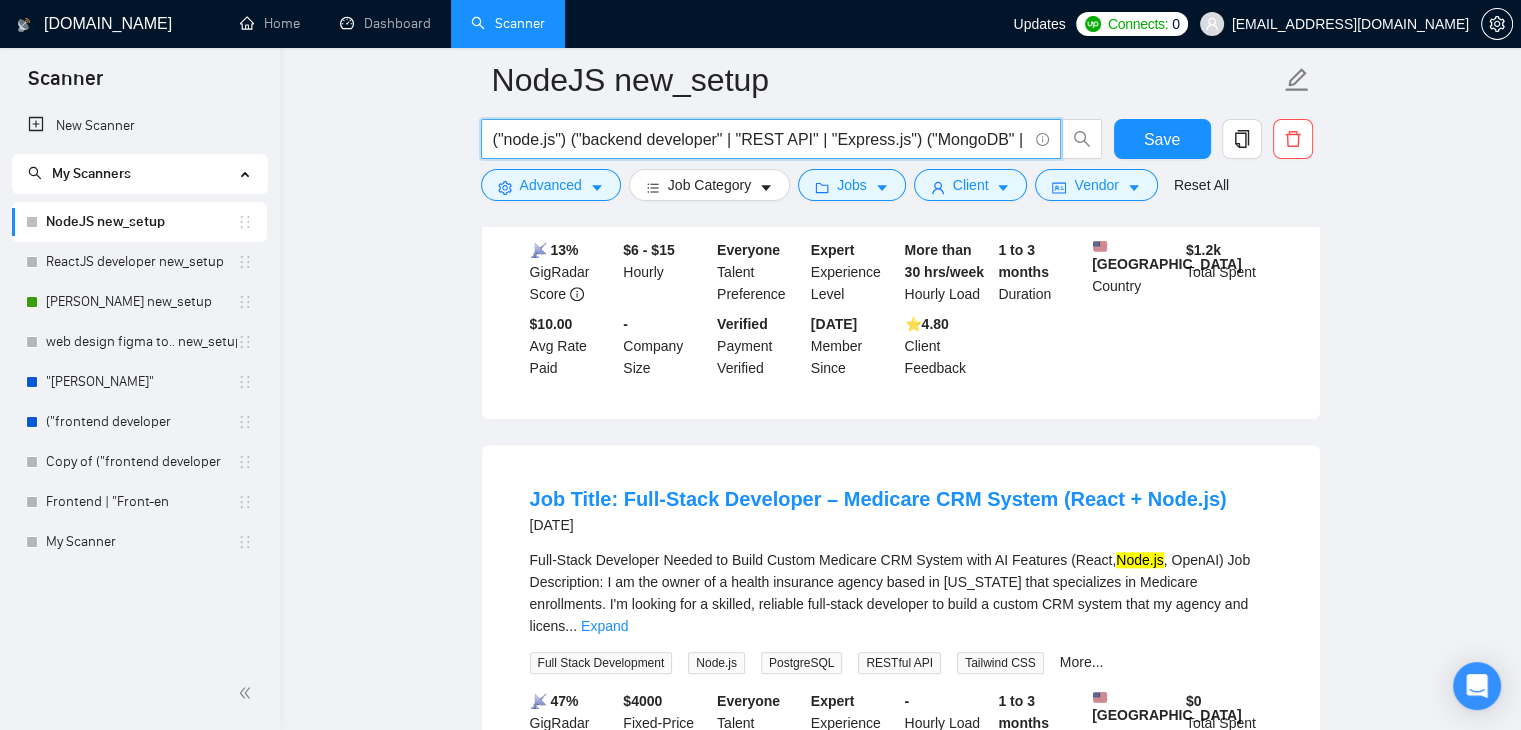 scroll, scrollTop: 0, scrollLeft: 220, axis: horizontal 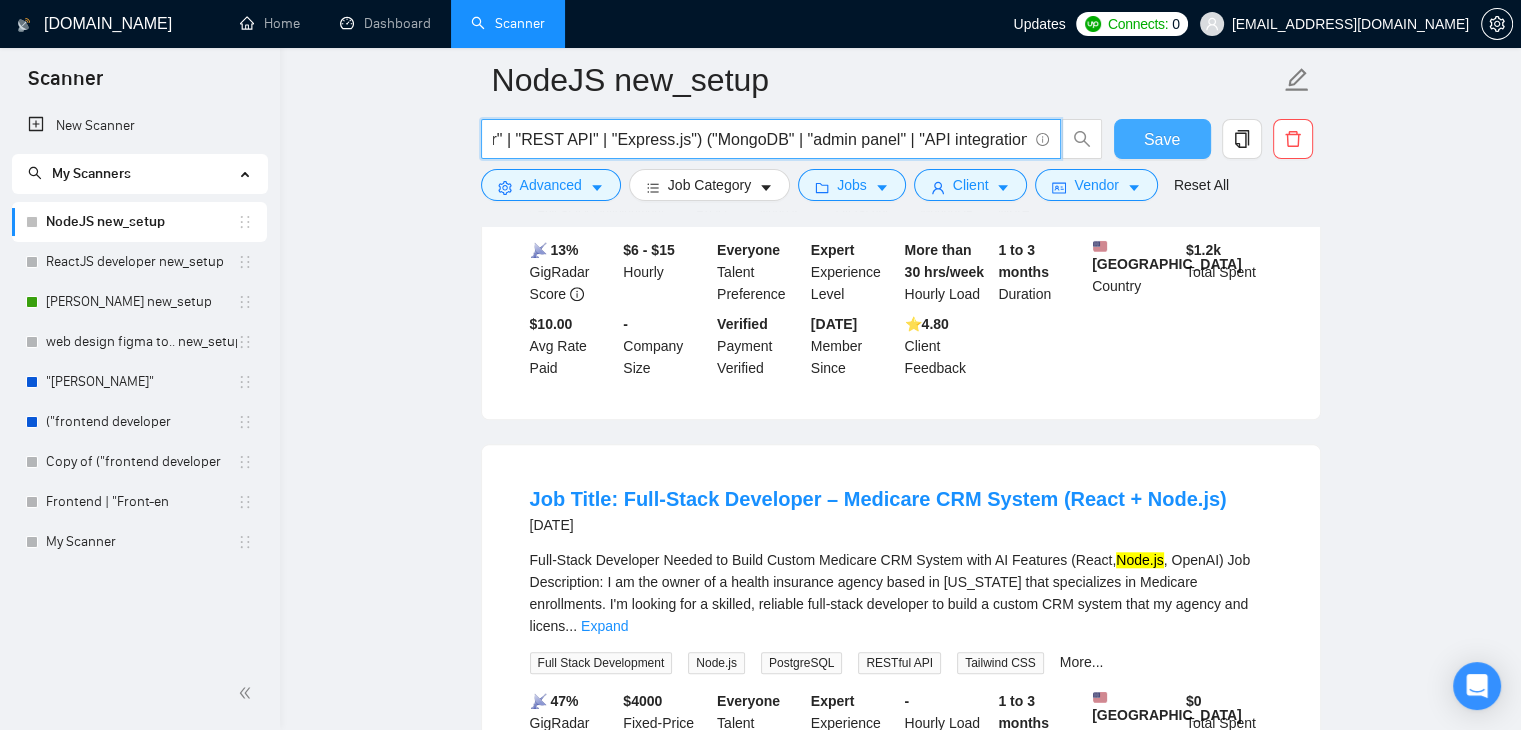 type on "("node.js") ("backend developer" | "REST API" | "Express.js") ("MongoDB" | "admin panel" | "API integration")" 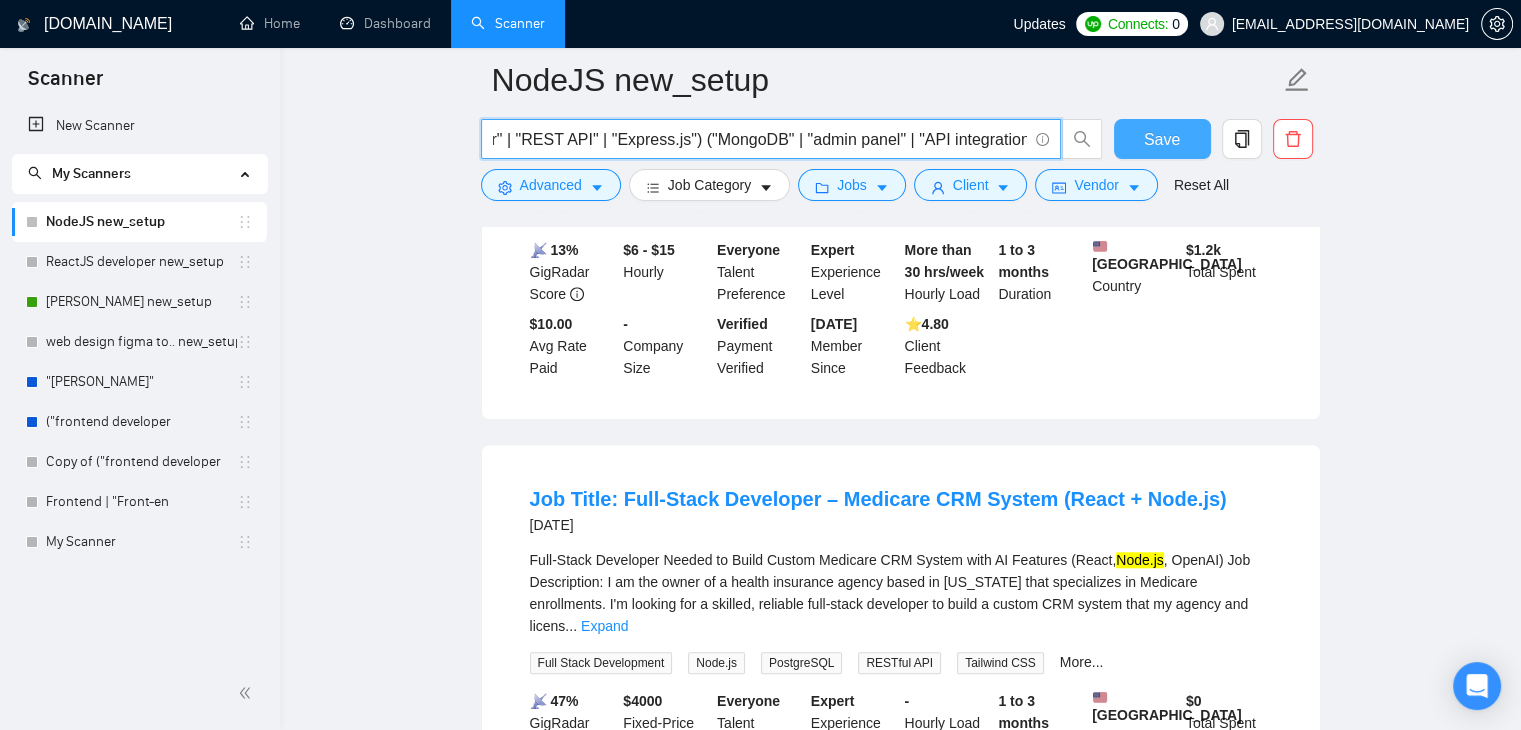 scroll, scrollTop: 0, scrollLeft: 0, axis: both 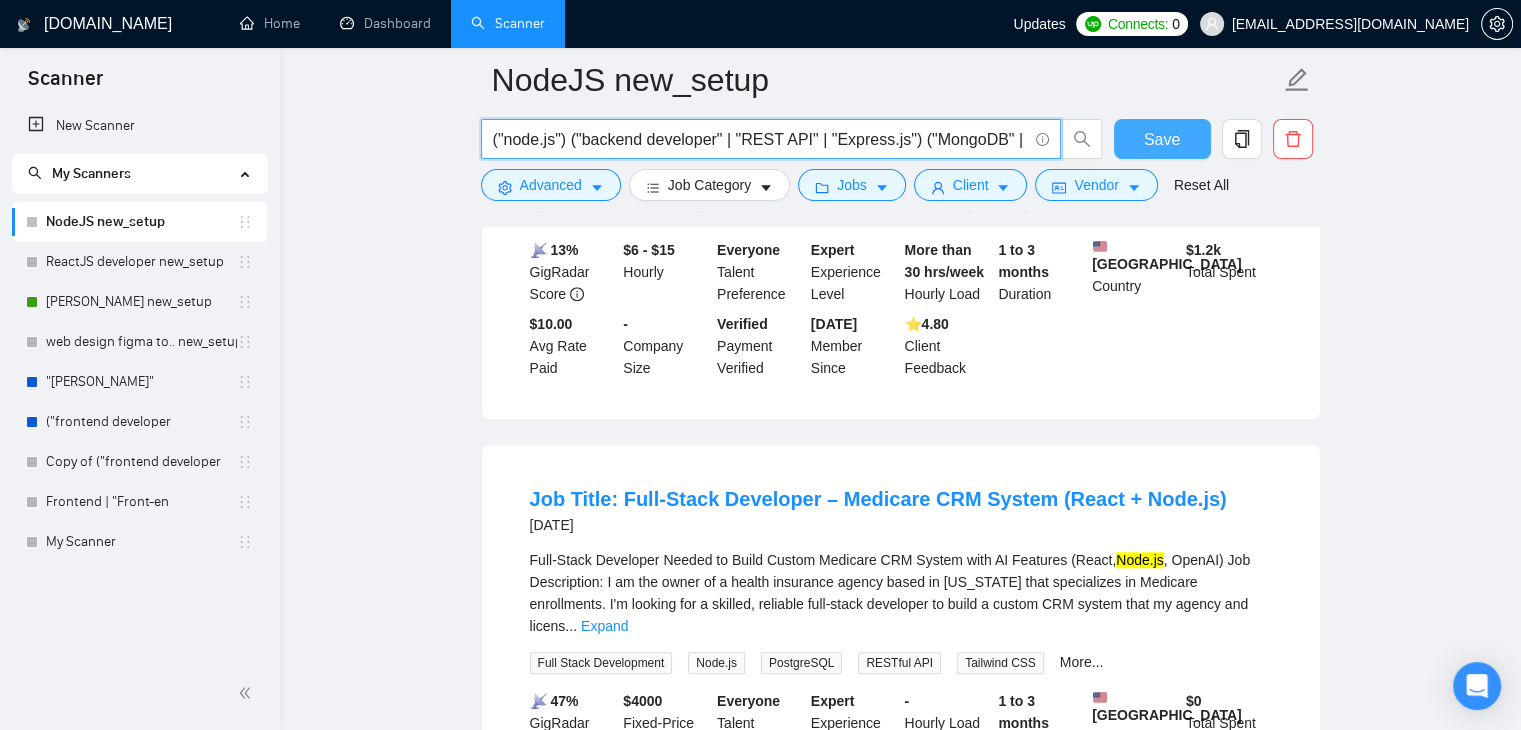 click on "Save" at bounding box center [1162, 139] 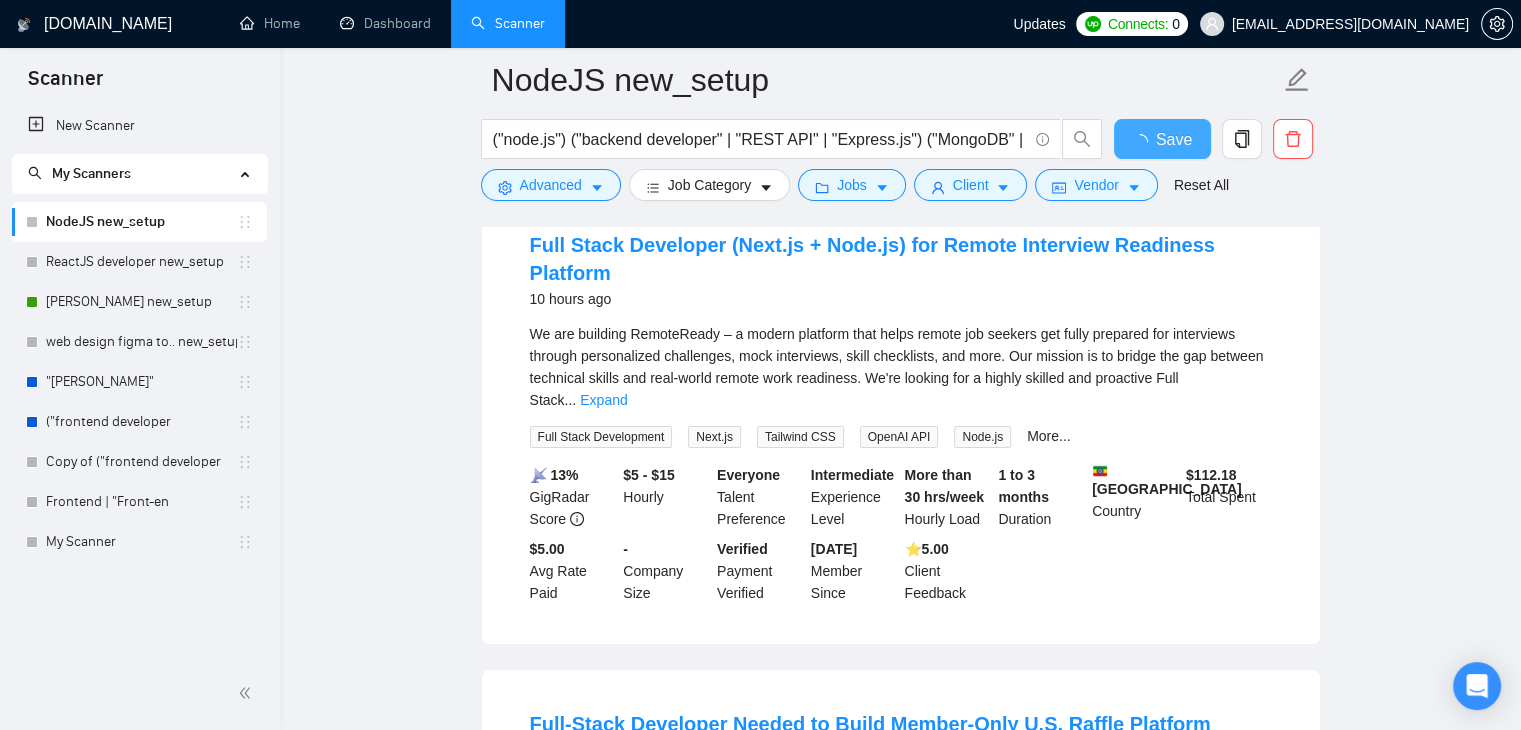 scroll, scrollTop: 0, scrollLeft: 0, axis: both 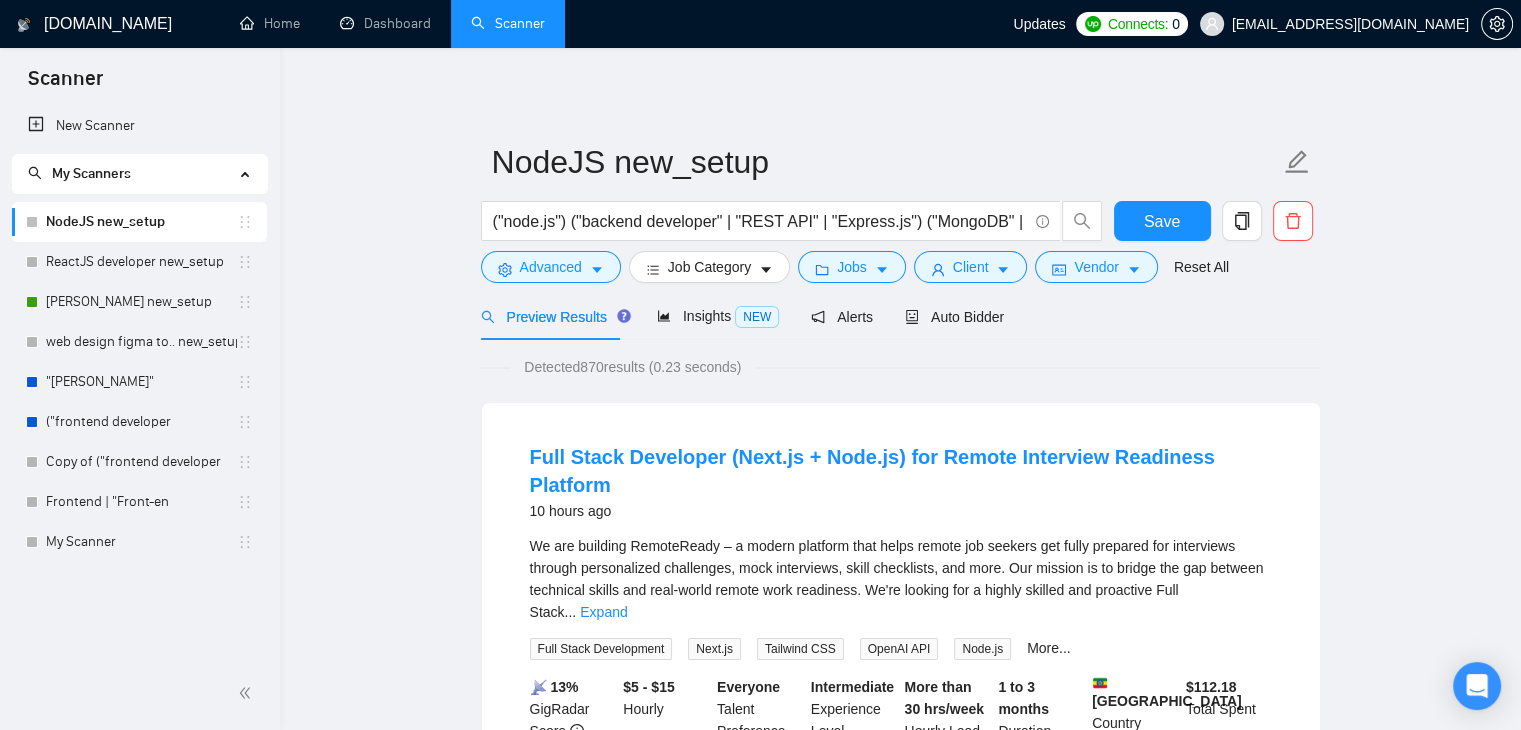 click on "Detected   870  results   (0.23 seconds)" at bounding box center (632, 367) 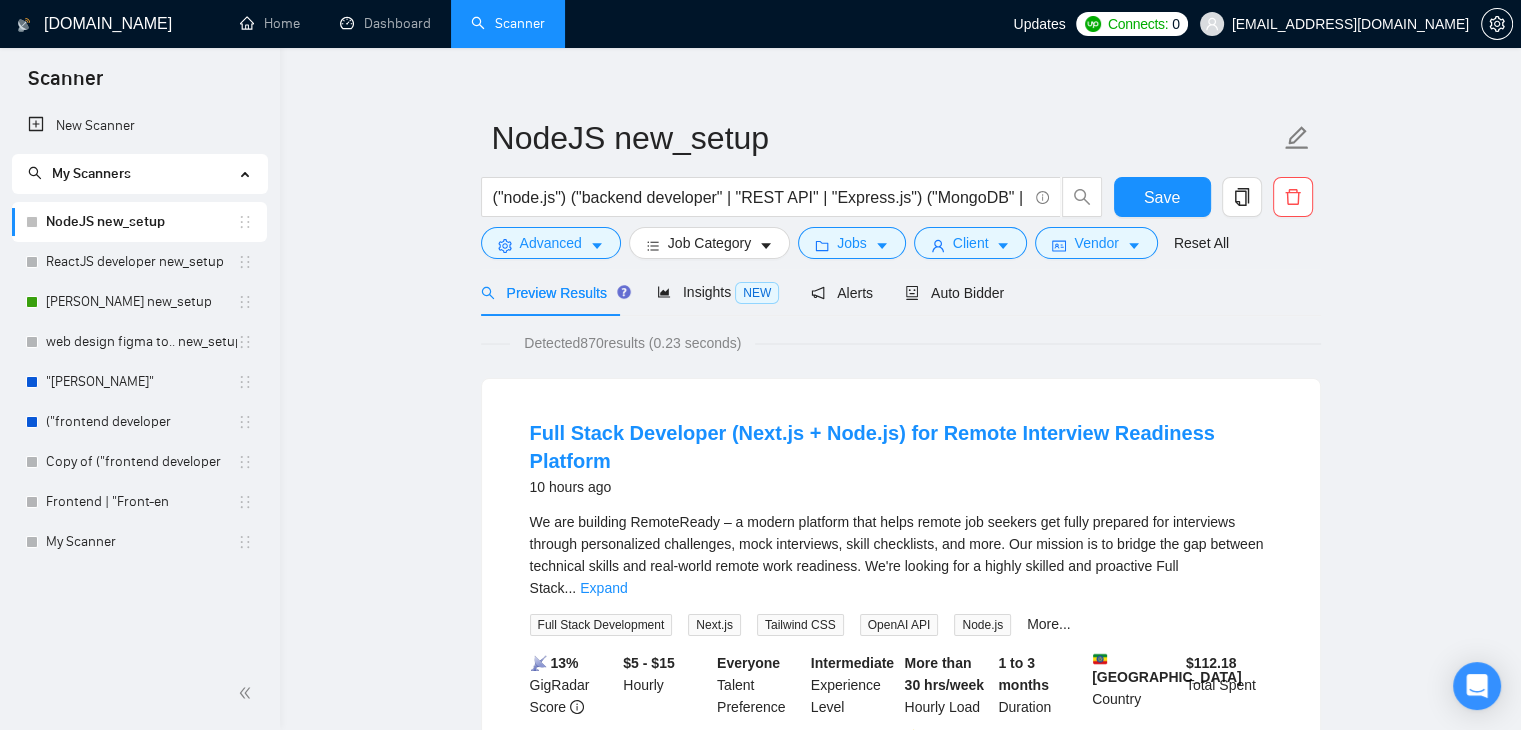 scroll, scrollTop: 24, scrollLeft: 0, axis: vertical 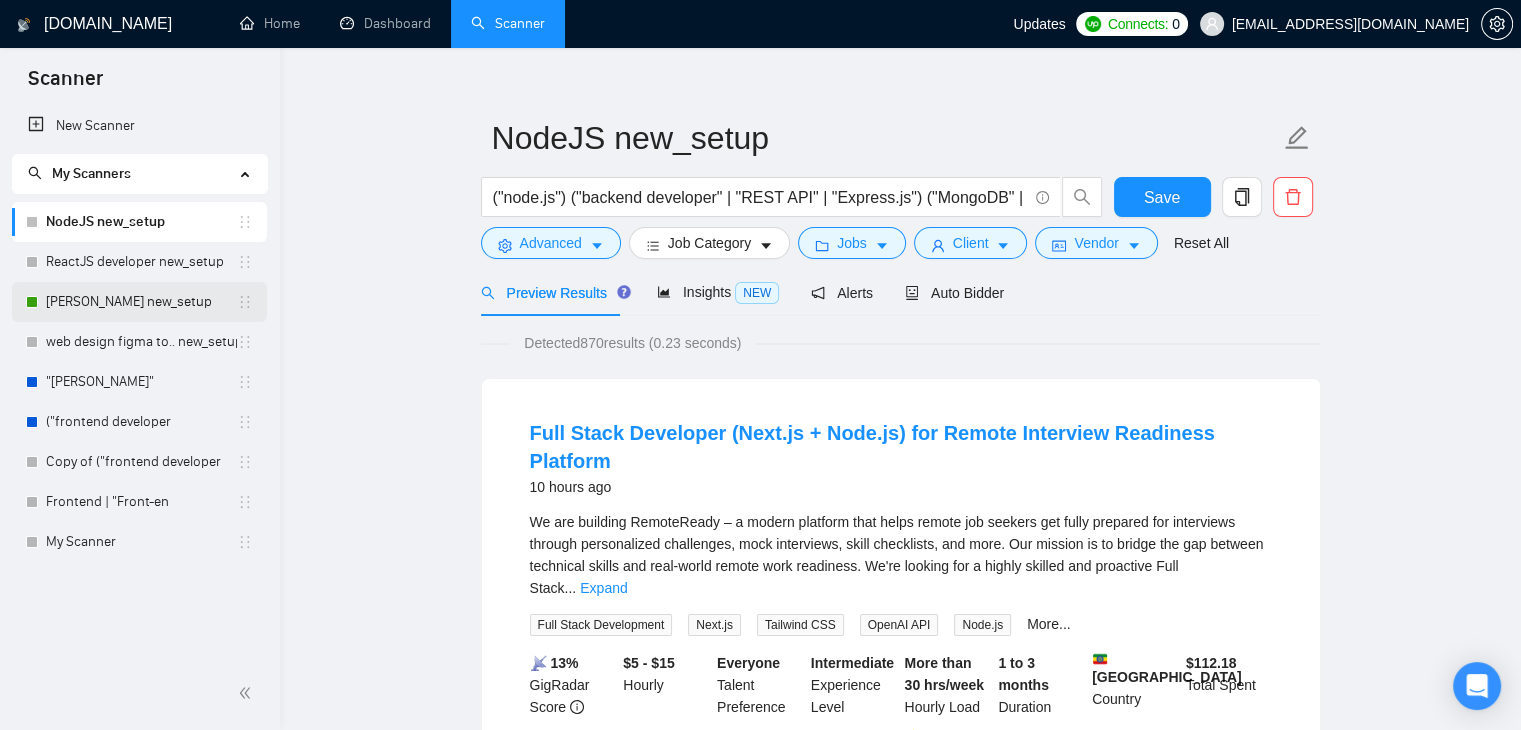 click on "[PERSON_NAME] new_setup" at bounding box center [141, 302] 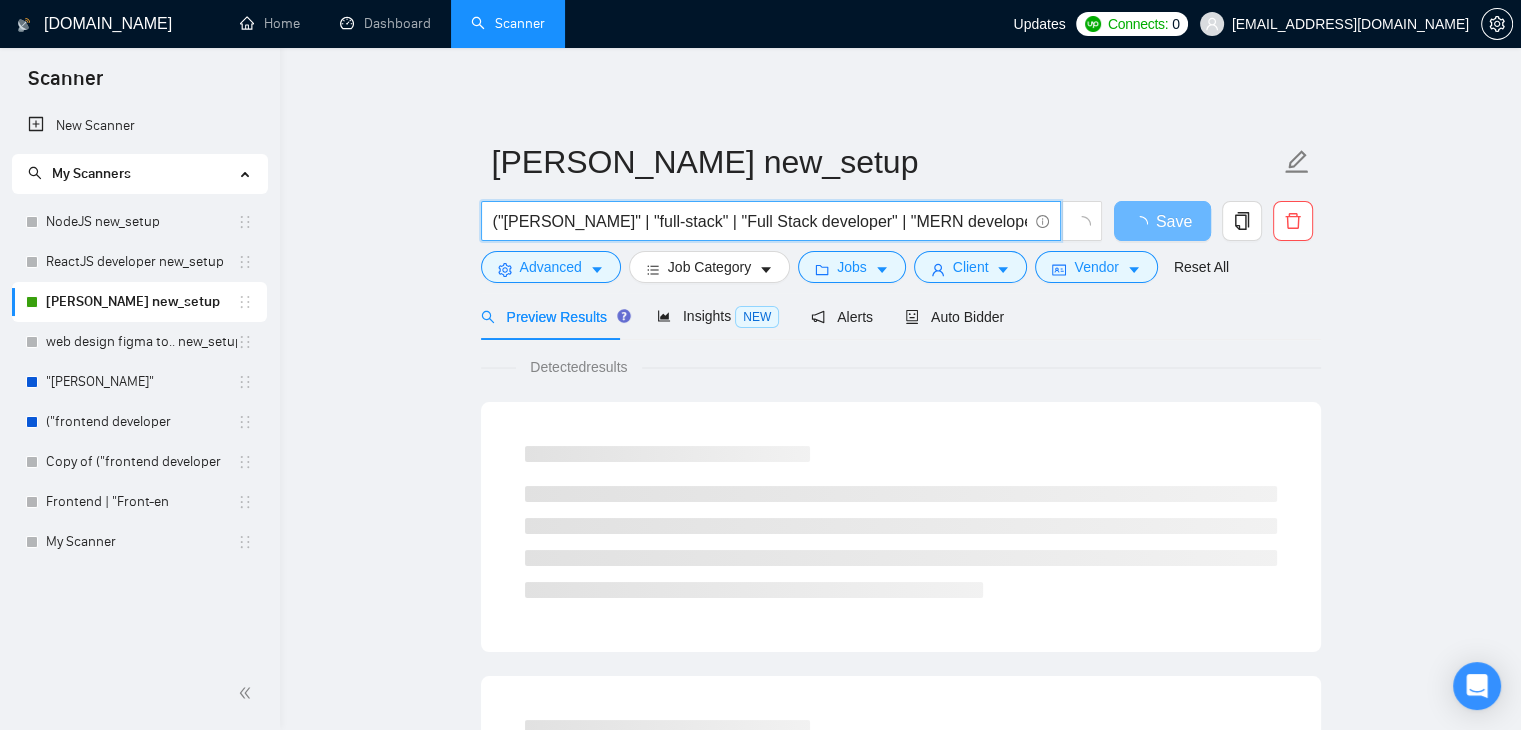 click on "("[PERSON_NAME]" | "full-stack" | "Full Stack developer" | "MERN developer") ("React*" | "Node*" | "MongoDB") ("Web Application" MVP | dashboard | SaaS | "admin panel")" at bounding box center (760, 221) 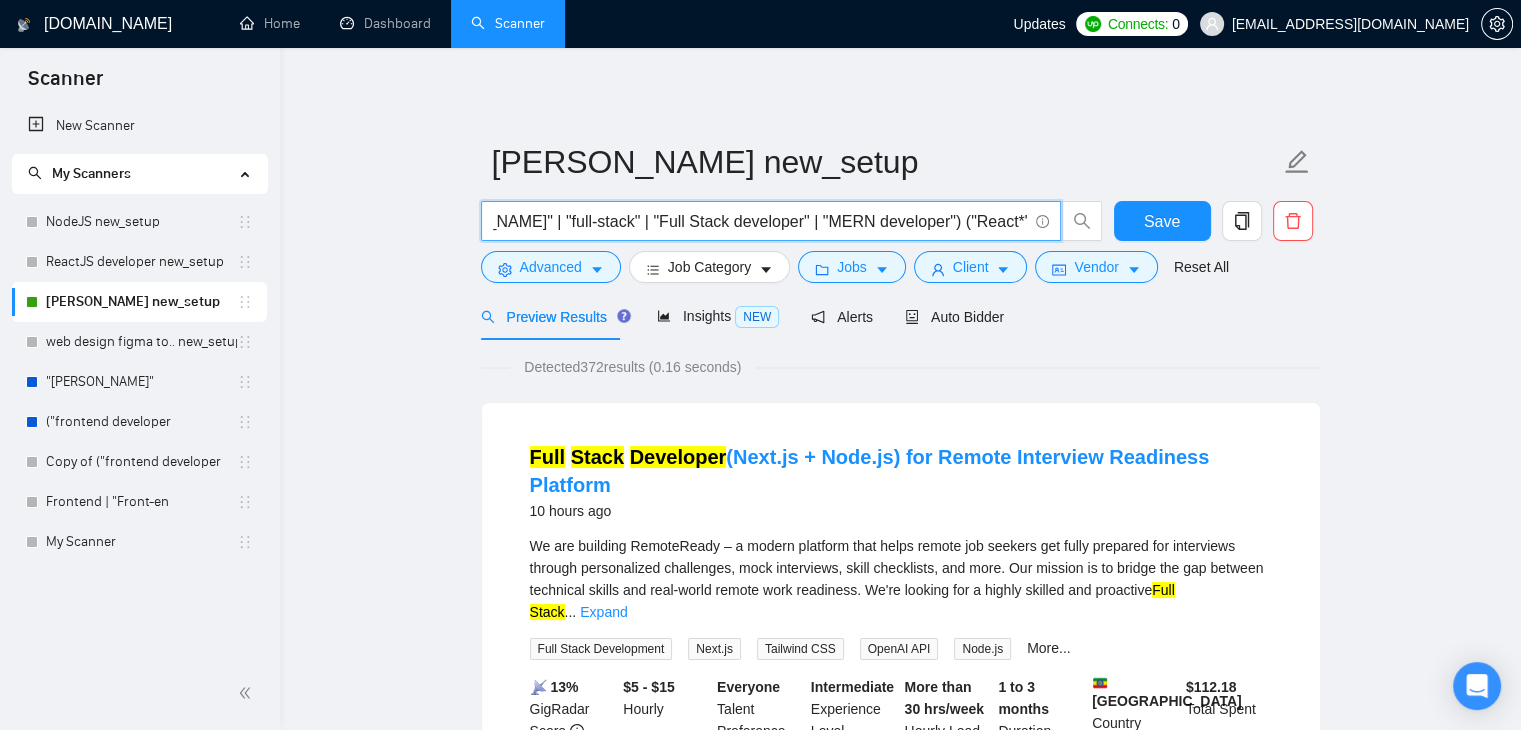 scroll, scrollTop: 0, scrollLeft: 0, axis: both 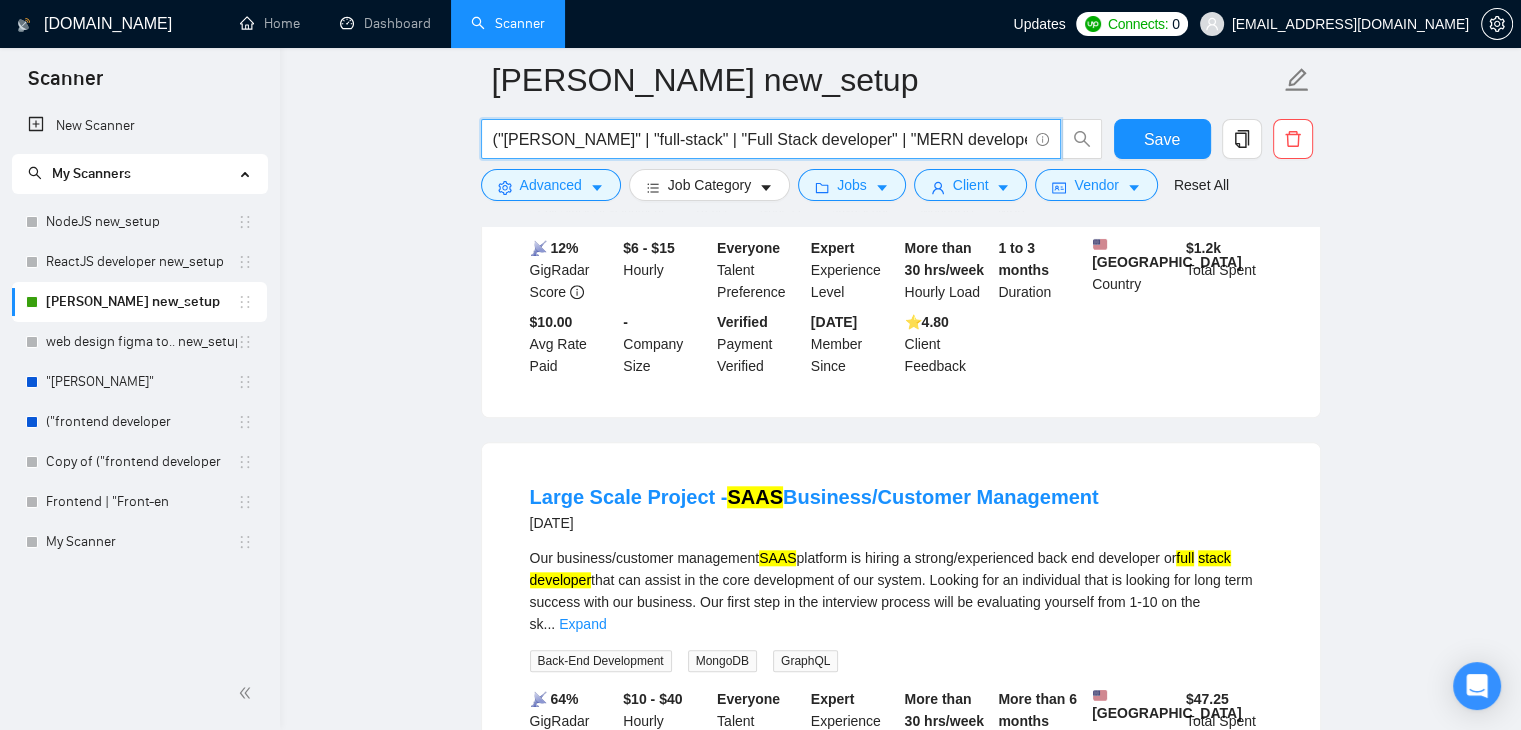 click on "("[PERSON_NAME]" | "full-stack" | "Full Stack developer" | "MERN developer") ("React*" | "Node*" | "MongoDB") ("Web Application" MVP | dashboard | SaaS | "admin panel")" at bounding box center [760, 139] 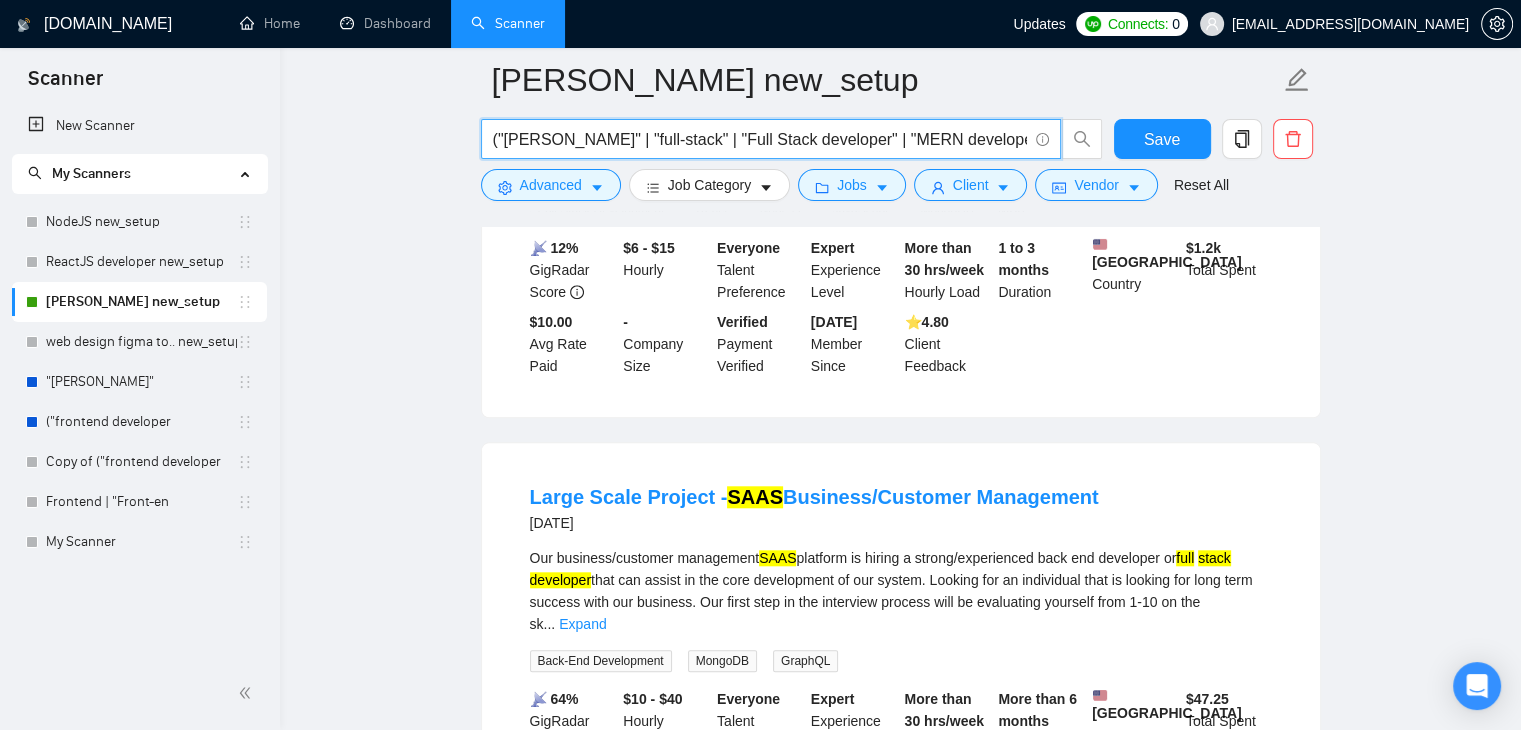 click on "("[PERSON_NAME]" | "full-stack" | "Full Stack developer" | "MERN developer") ("React*" | "Node*" | "MongoDB") ("Web Application" MVP | dashboard | SaaS | "admin panel")" at bounding box center (760, 139) 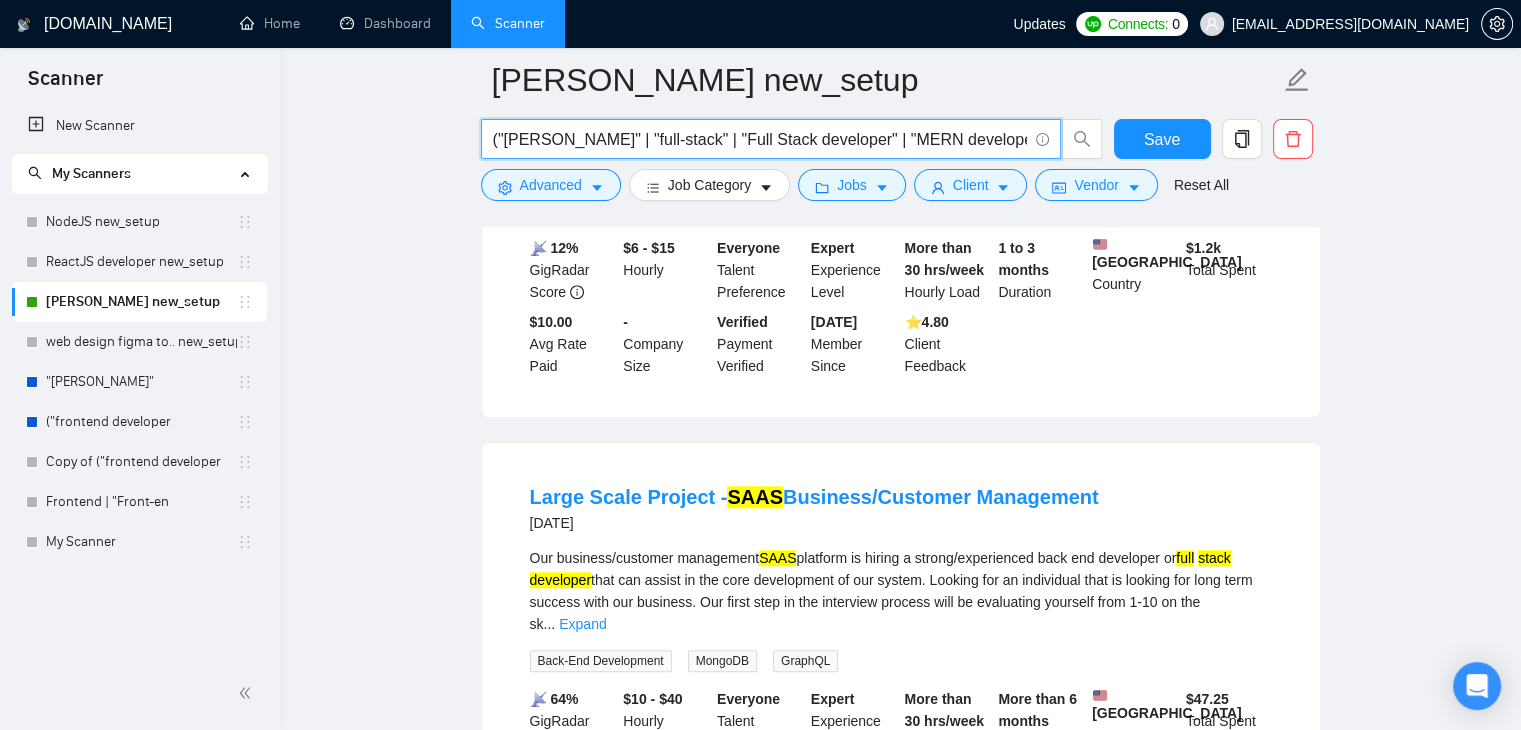click on "("[PERSON_NAME]" | "full-stack" | "Full Stack developer" | "MERN developer") ("React*" | "Node*" | "MongoDB") ("Web Application" MVP | dashboard | SaaS | "admin panel")" at bounding box center [760, 139] 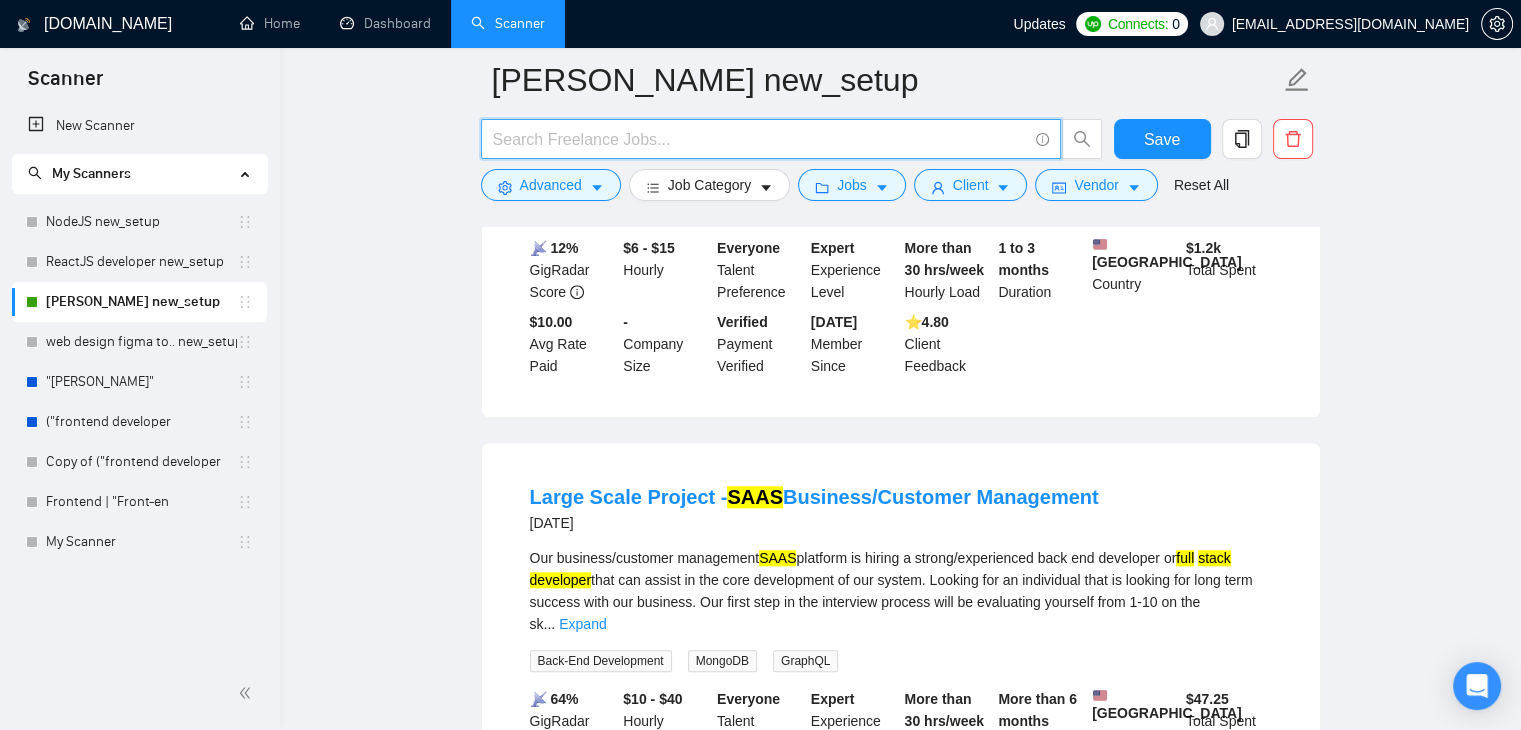 paste on "("[PERSON_NAME]" | "Full Stack Developer" | "React.js" | "node.js") ("MongoDB" | "Express.js") ("dashboard" | "web application" | "admin panel" | "API integration")" 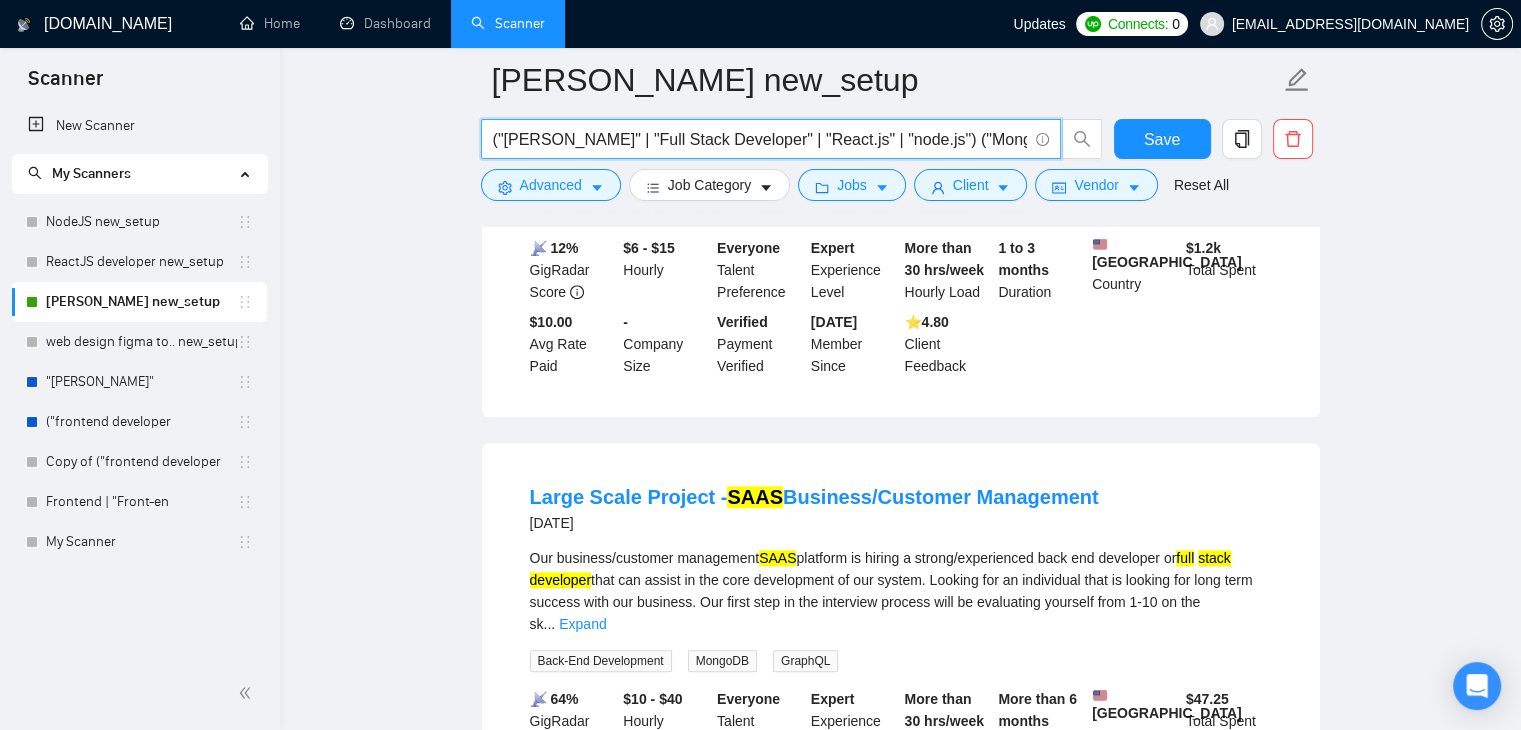 scroll, scrollTop: 0, scrollLeft: 564, axis: horizontal 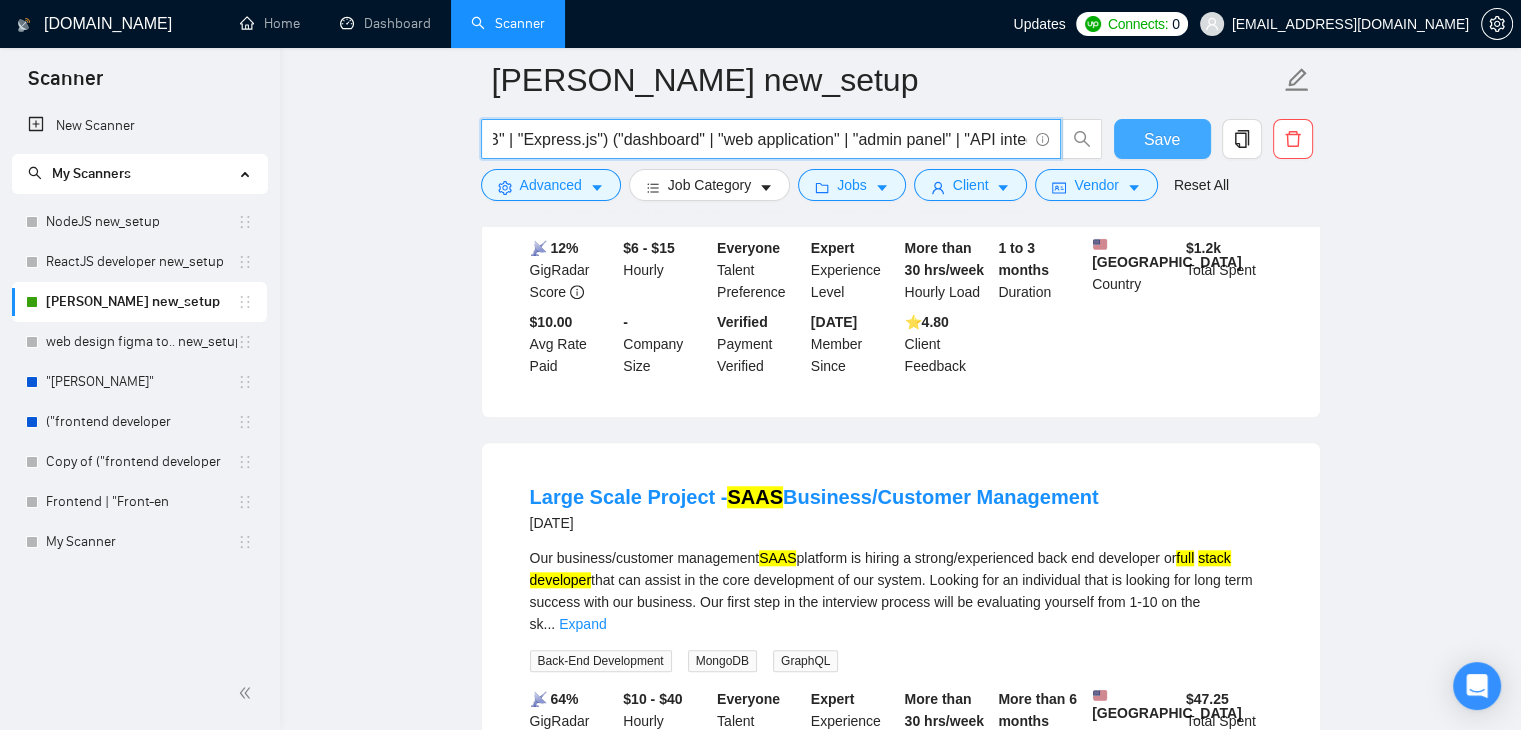 type on "("[PERSON_NAME]" | "Full Stack Developer" | "React.js" | "node.js") ("MongoDB" | "Express.js") ("dashboard" | "web application" | "admin panel" | "API integration")" 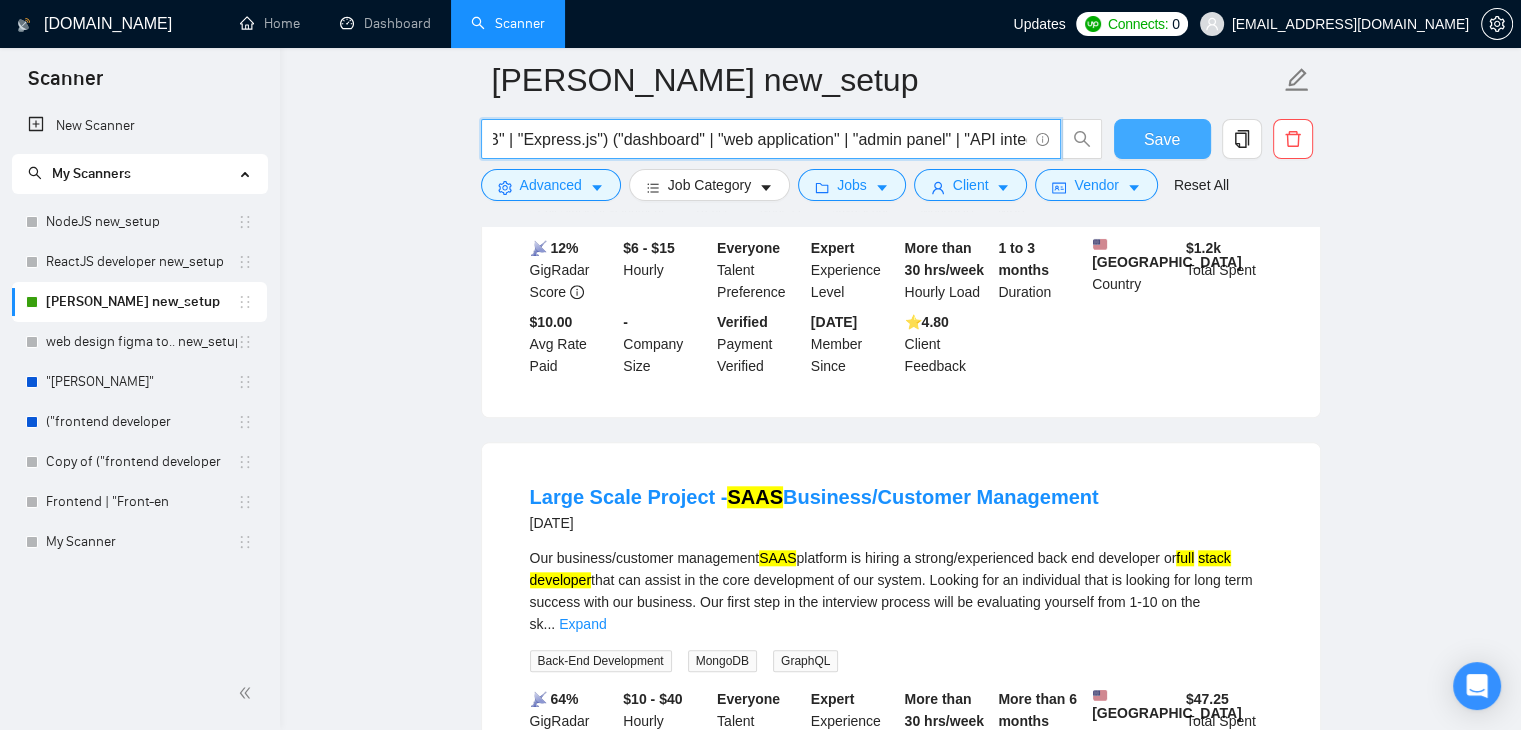 scroll, scrollTop: 0, scrollLeft: 0, axis: both 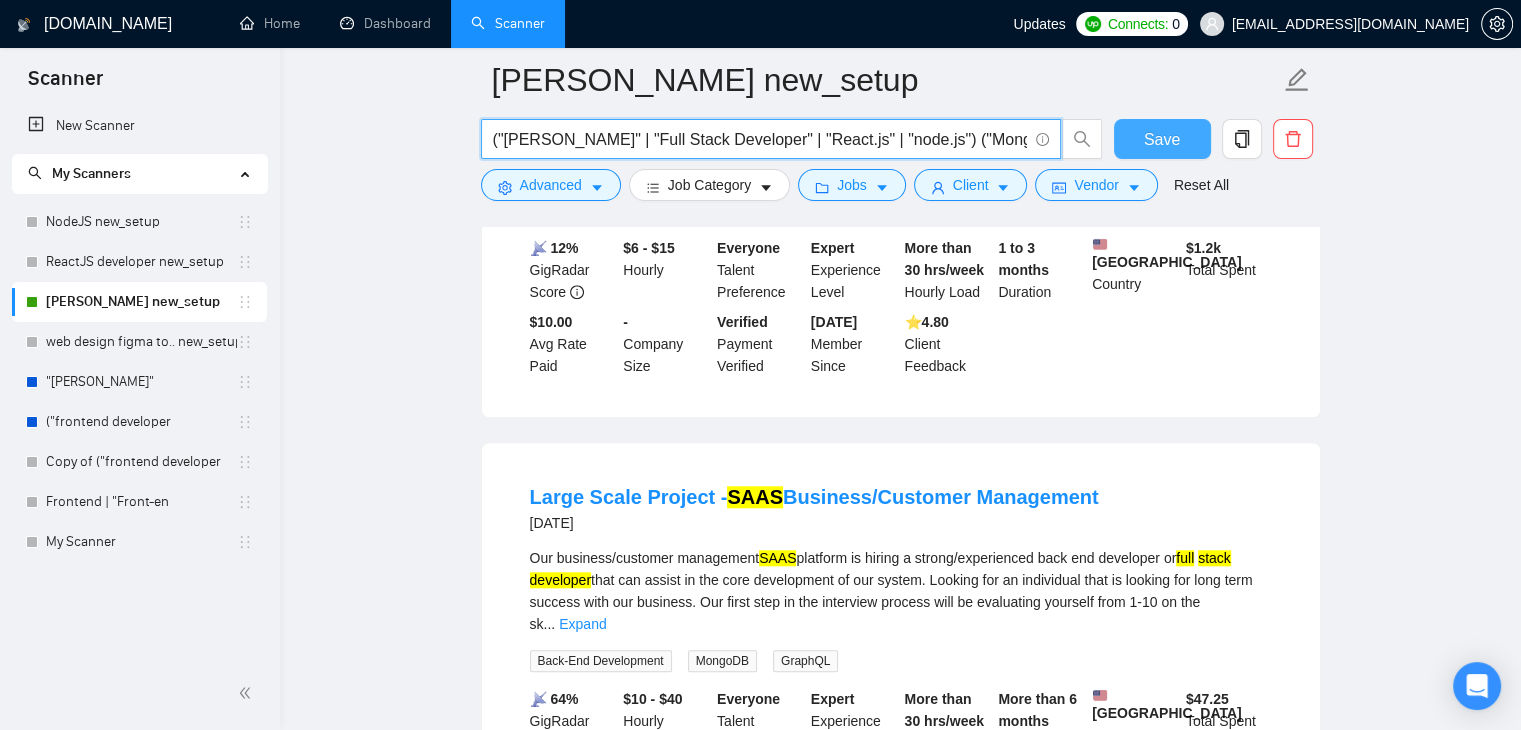 click on "Save" at bounding box center [1162, 139] 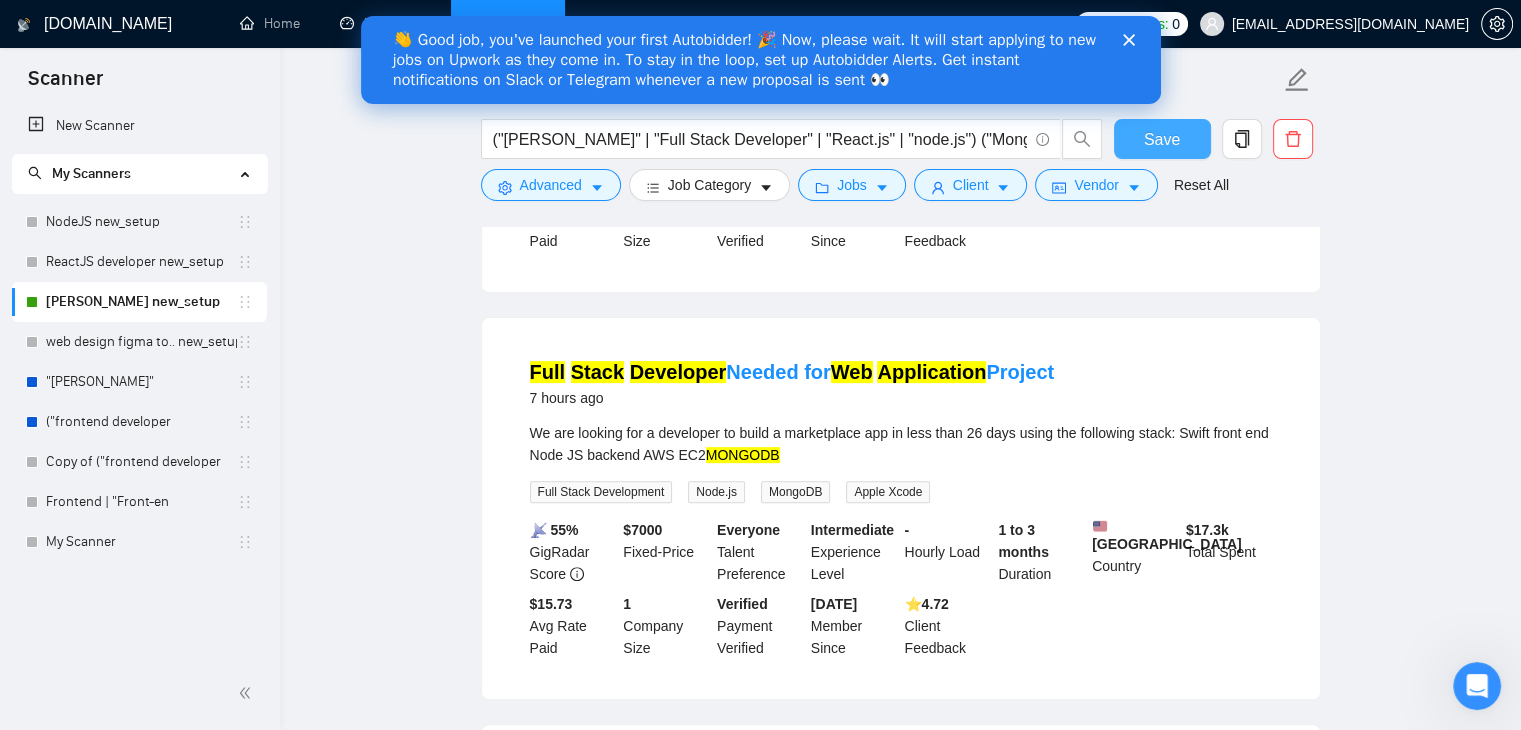 scroll, scrollTop: 558, scrollLeft: 0, axis: vertical 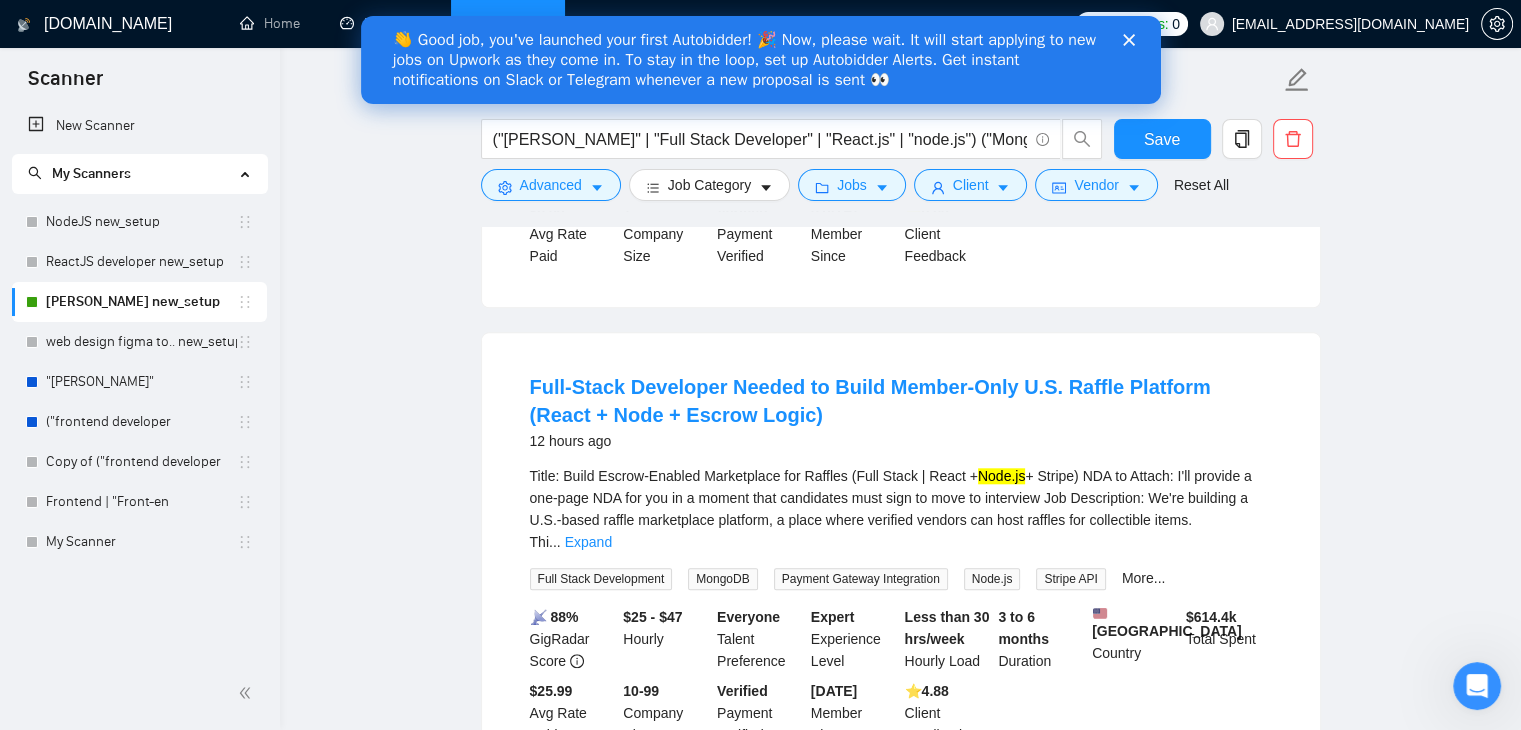 click at bounding box center [1132, 40] 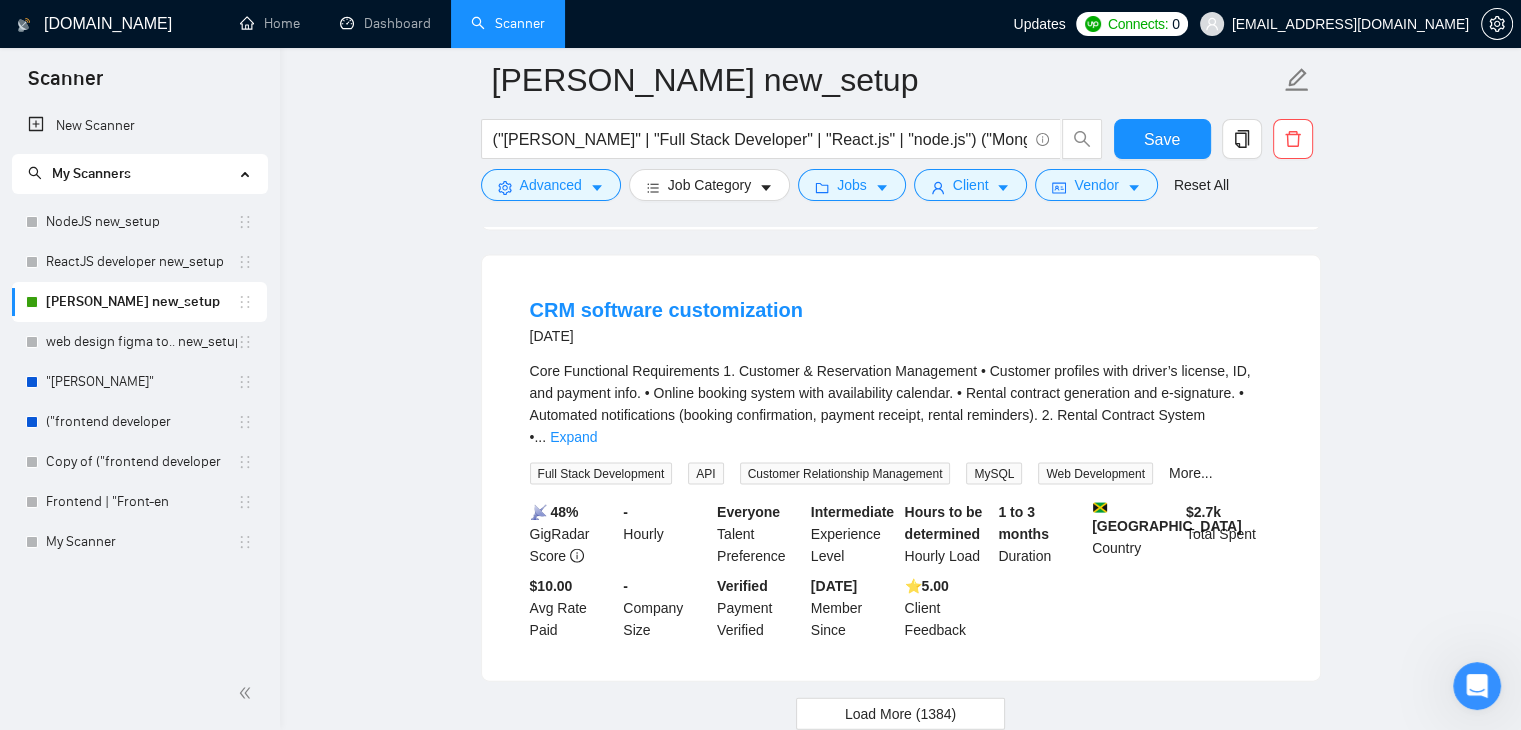 scroll, scrollTop: 4231, scrollLeft: 0, axis: vertical 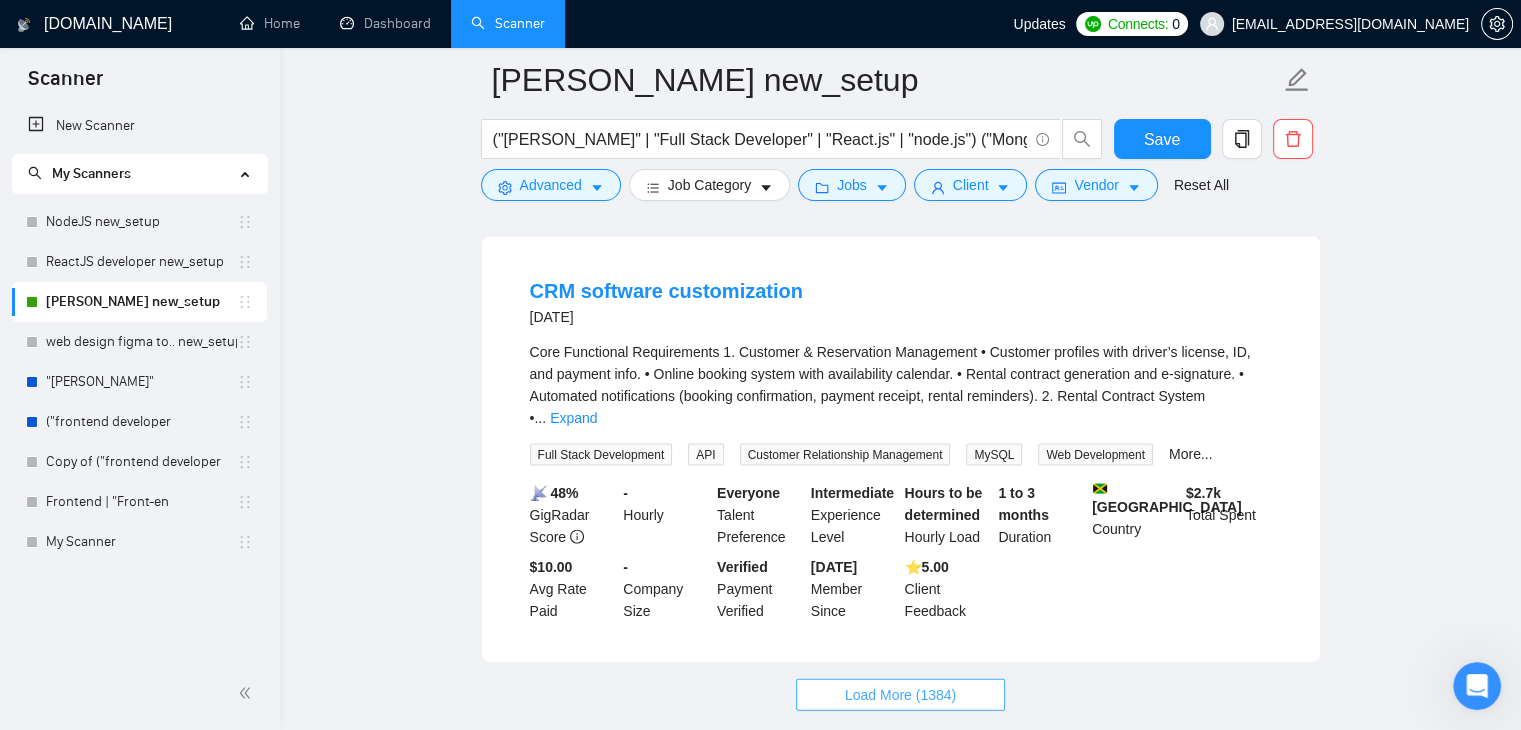 click on "Load More (1384)" at bounding box center (900, 695) 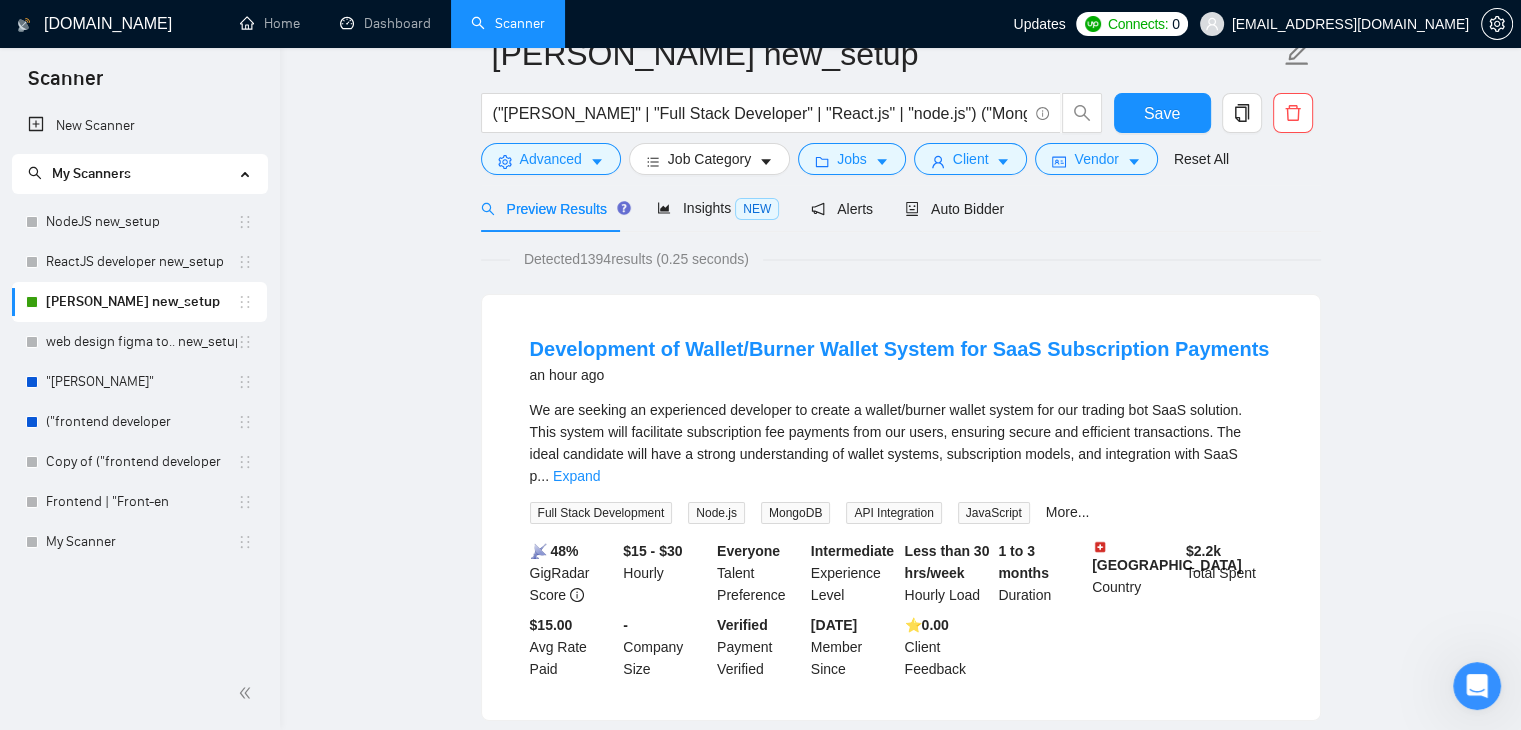 scroll, scrollTop: 0, scrollLeft: 0, axis: both 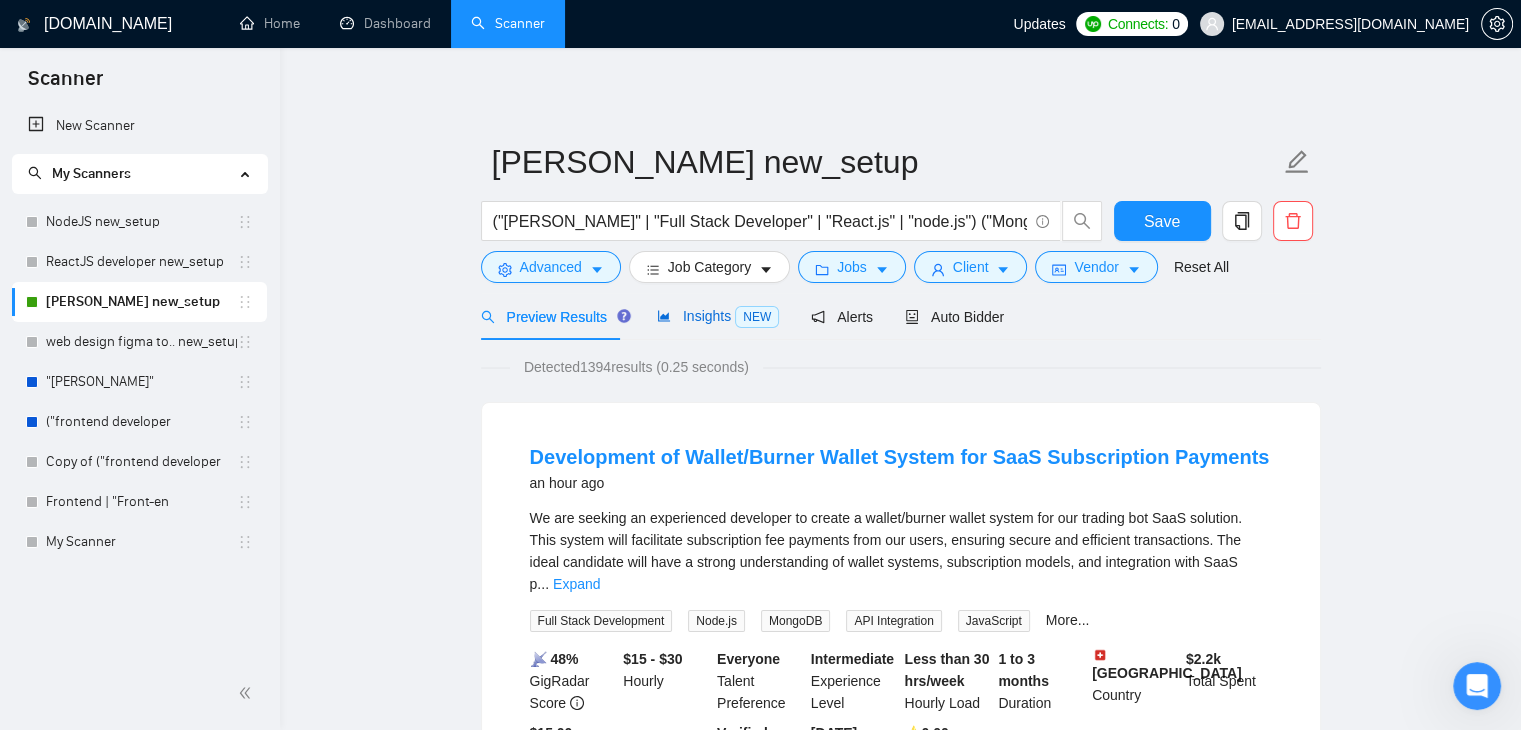 click on "Insights NEW" at bounding box center [718, 316] 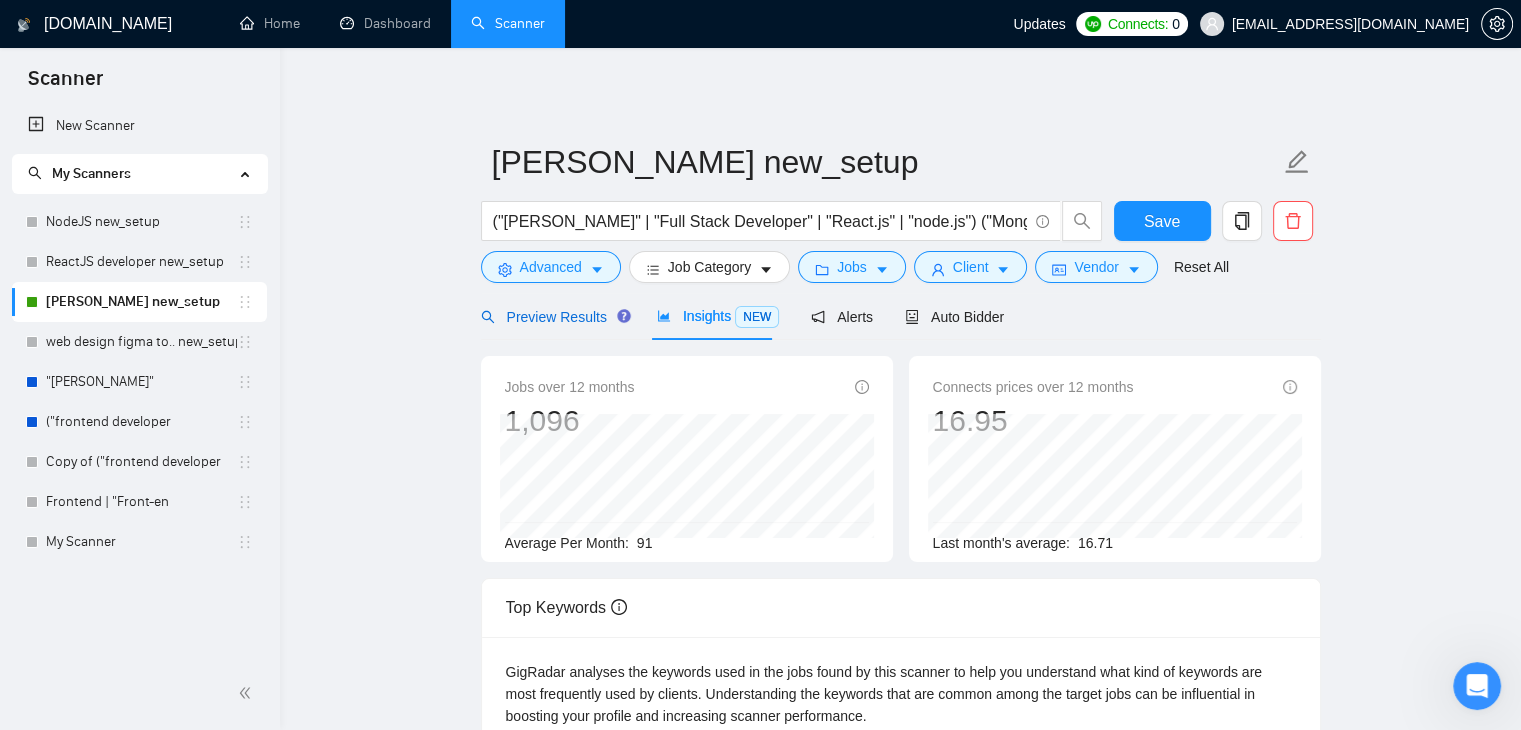 click on "Preview Results" at bounding box center [553, 317] 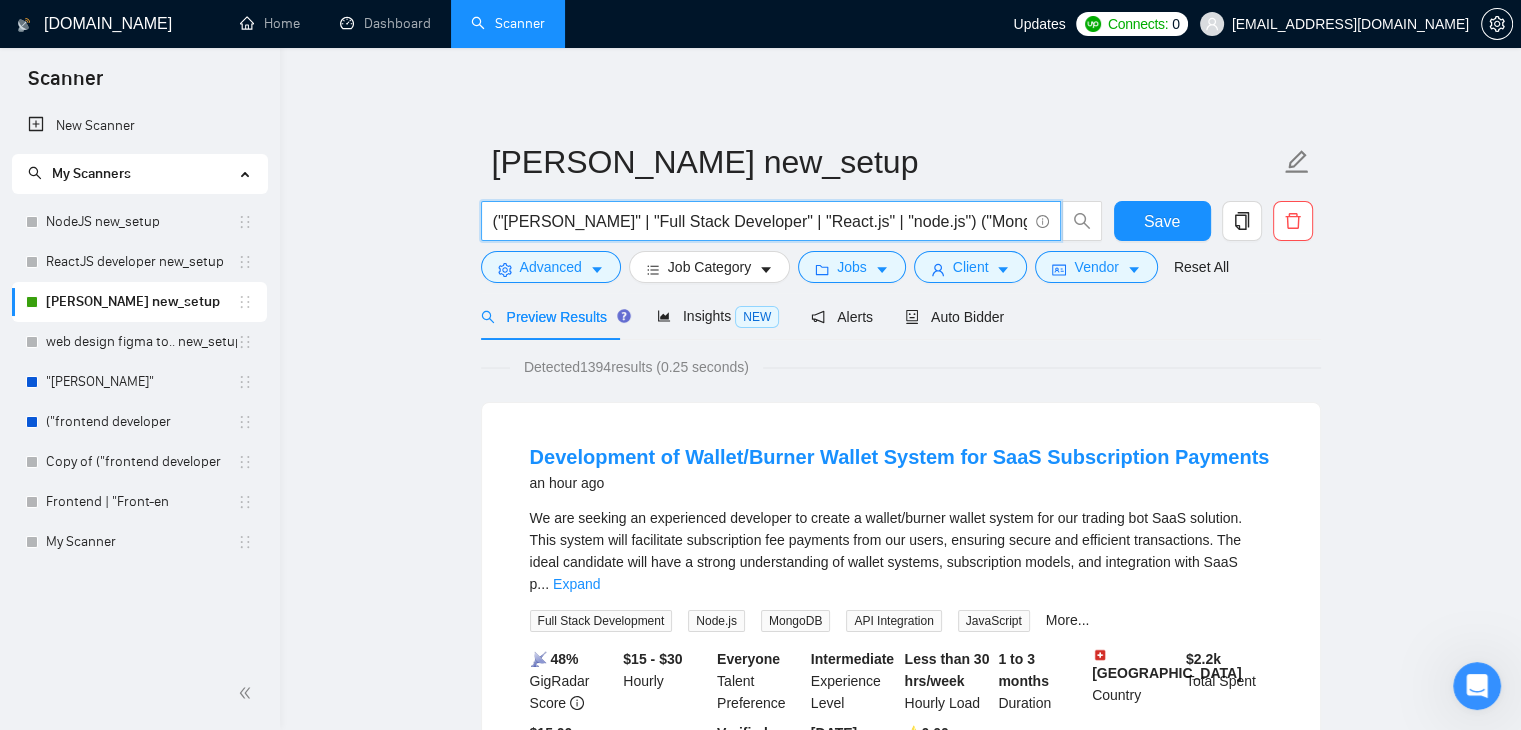 click on "("[PERSON_NAME]" | "Full Stack Developer" | "React.js" | "node.js") ("MongoDB" | "Express.js") ("dashboard" | "web application" | "admin panel" | "API integration")" at bounding box center (760, 221) 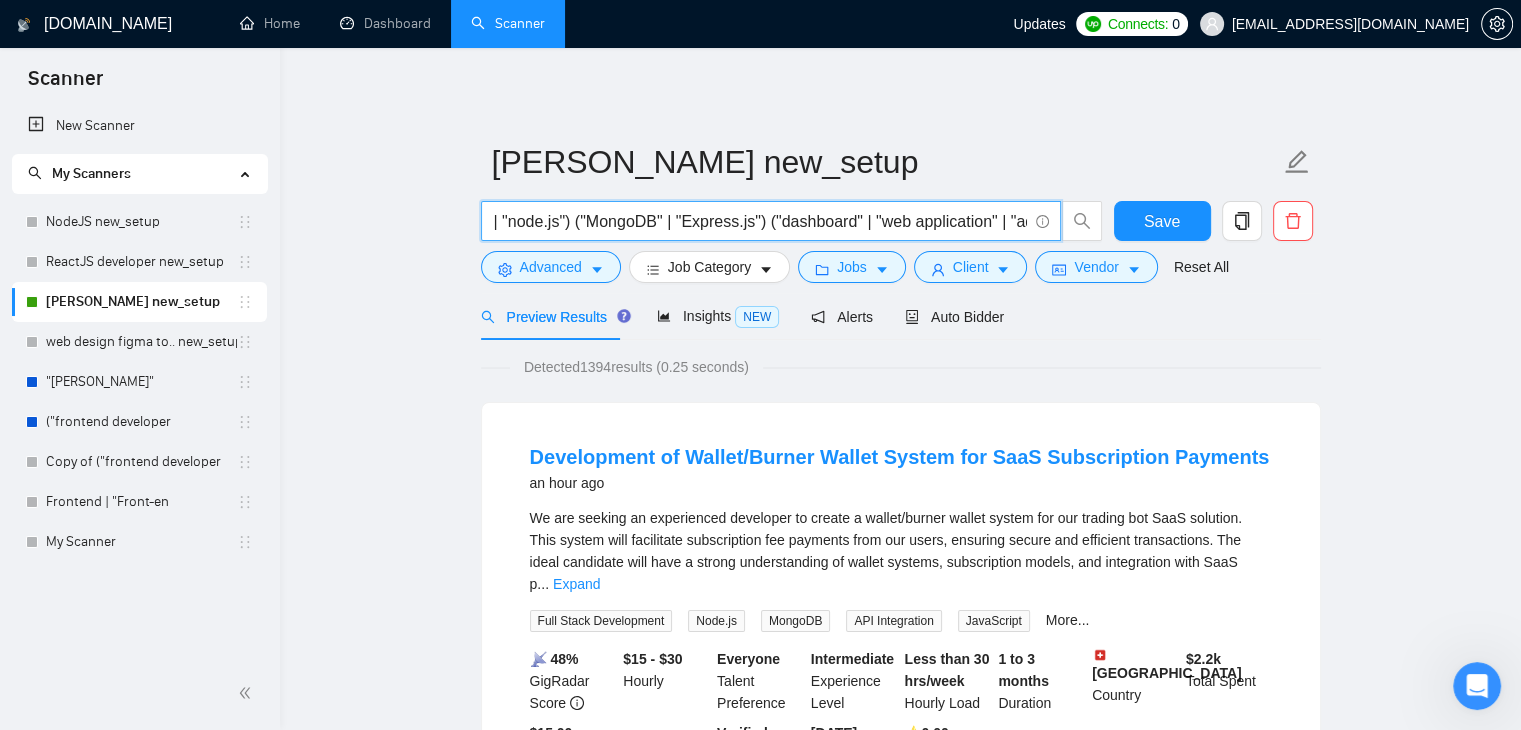 scroll, scrollTop: 0, scrollLeft: 564, axis: horizontal 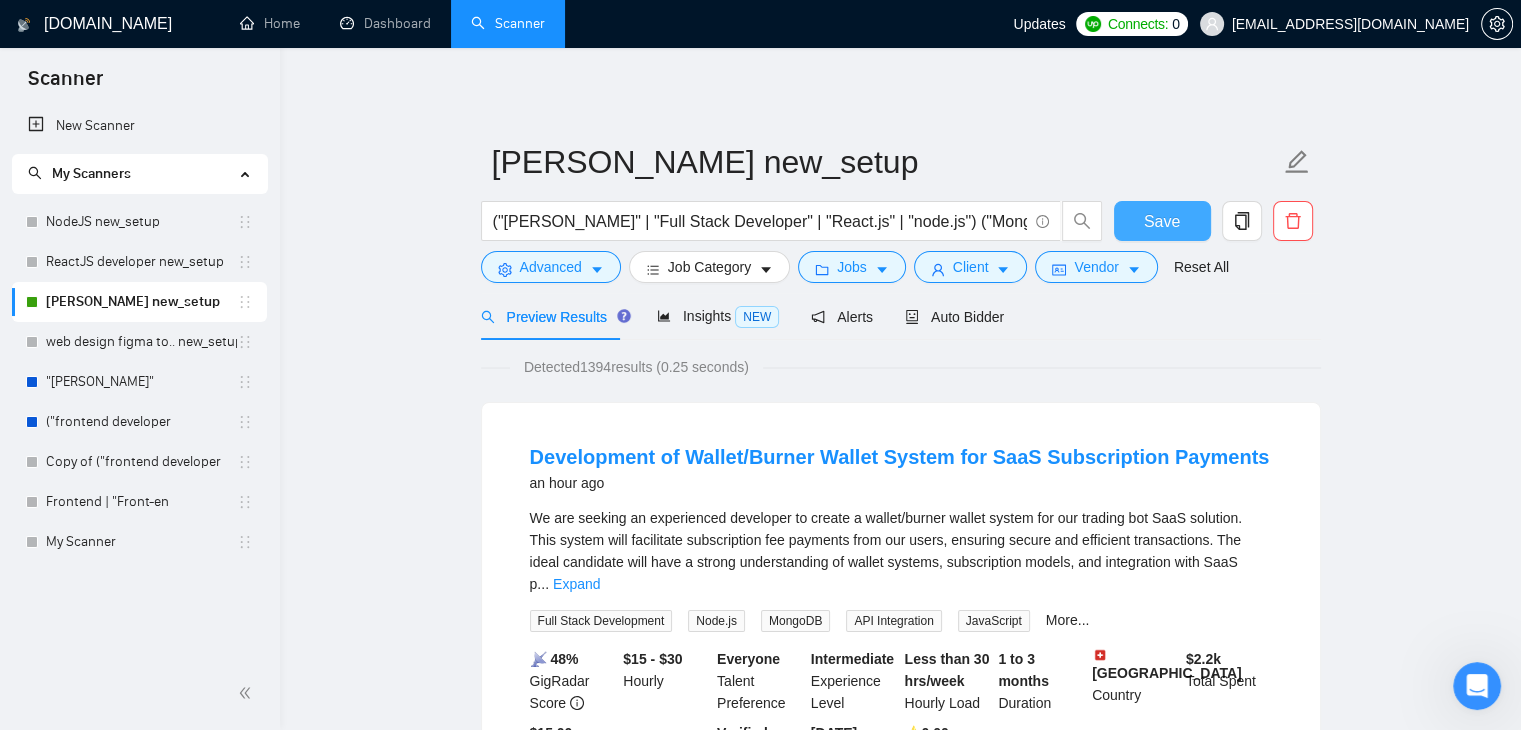 click on "Save" at bounding box center [1162, 221] 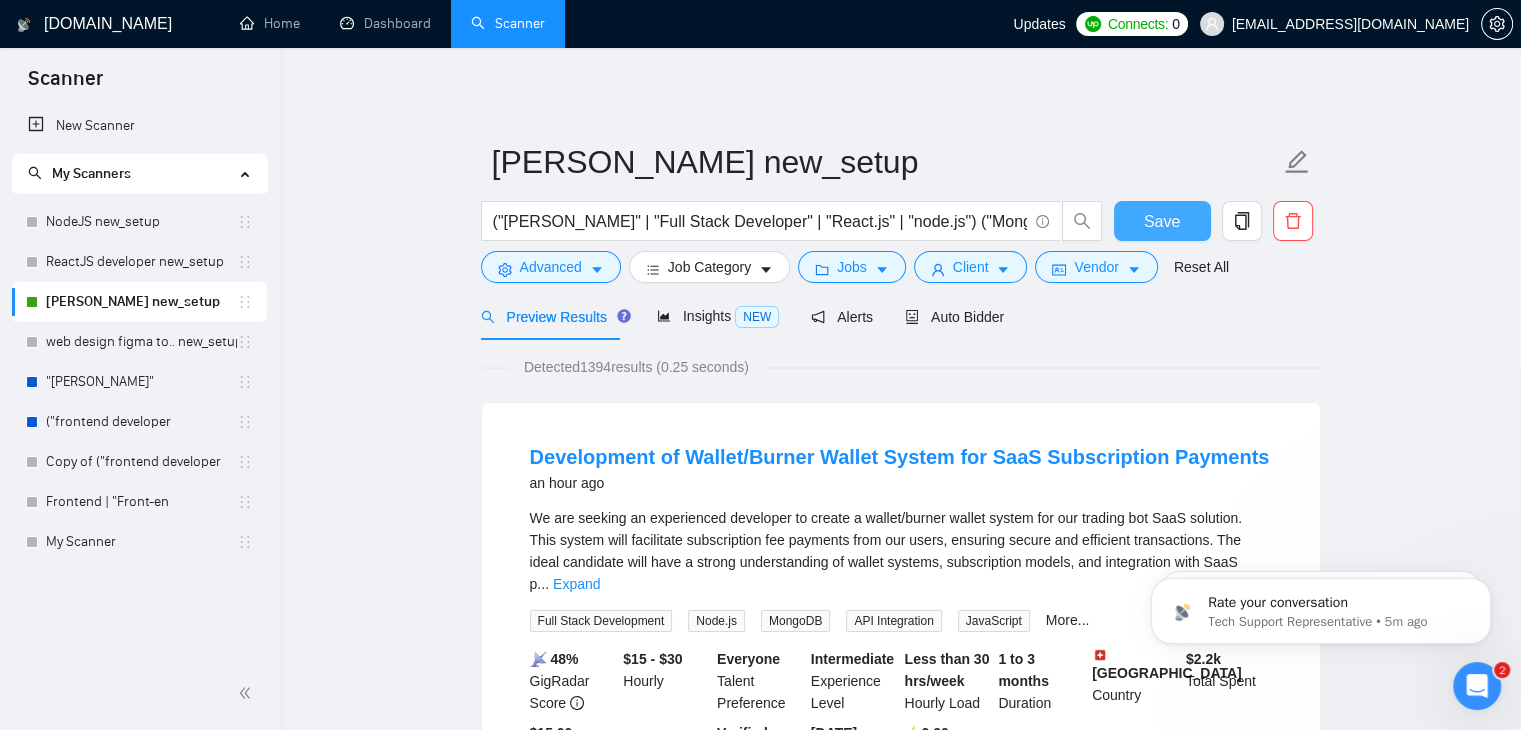 scroll, scrollTop: 0, scrollLeft: 0, axis: both 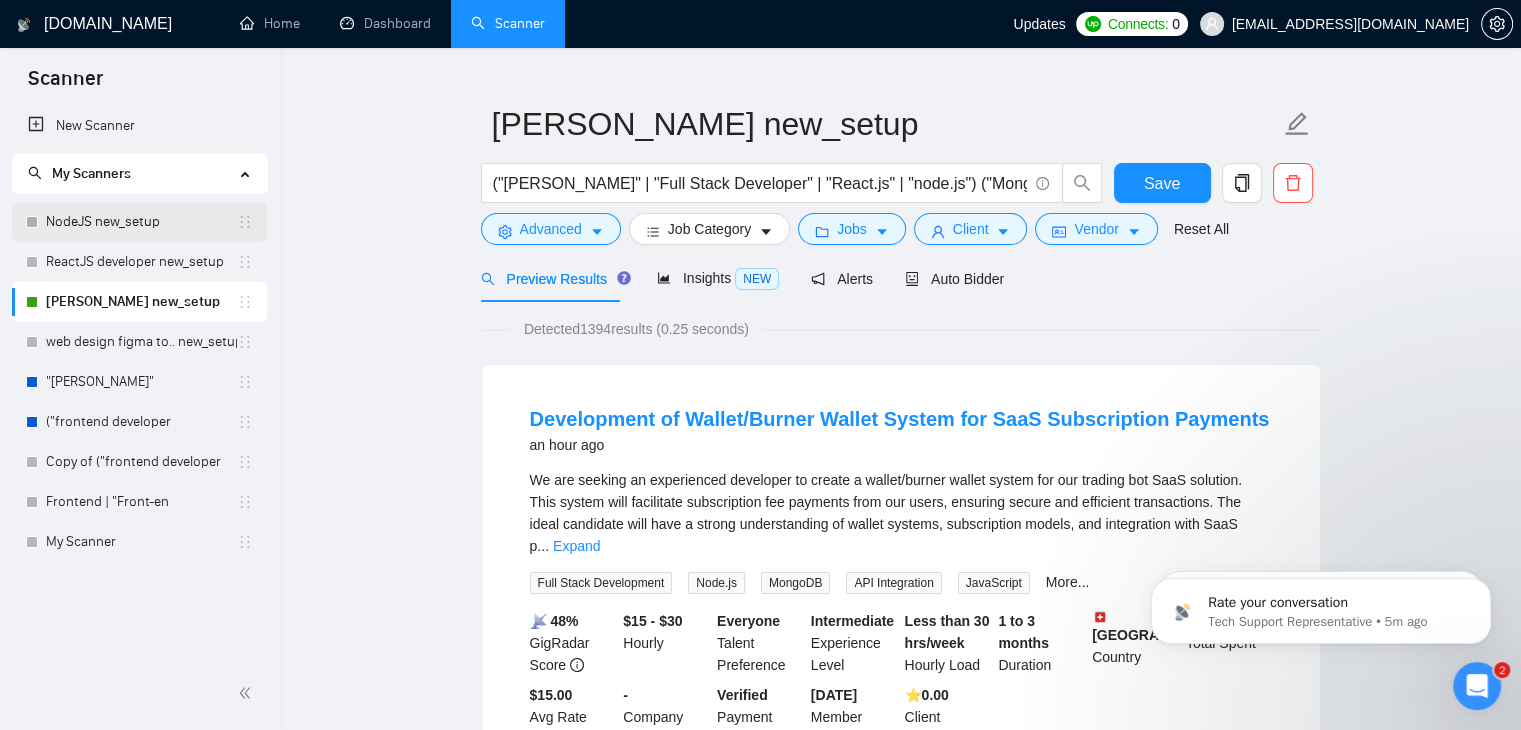 click on "NodeJS new_setup" at bounding box center [141, 222] 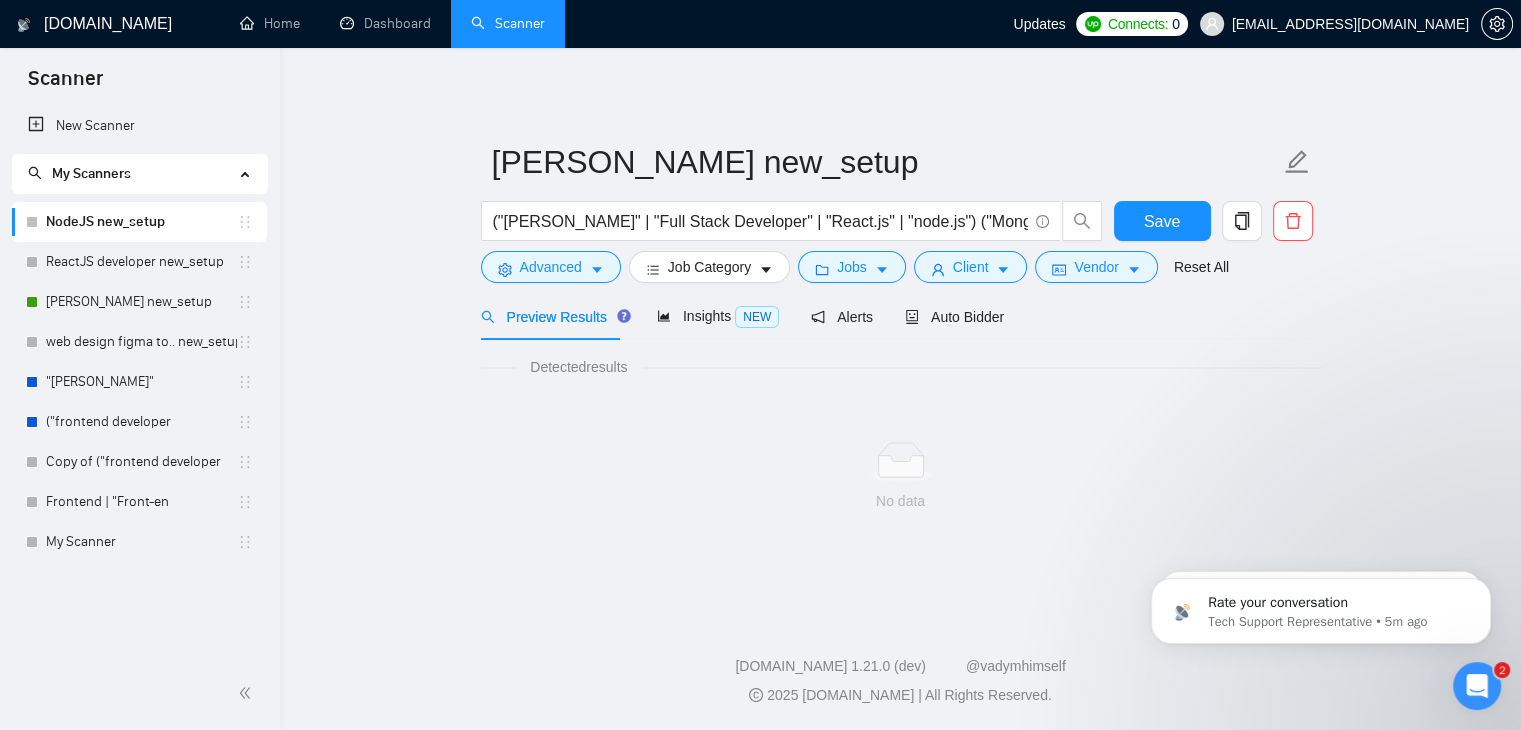 scroll, scrollTop: 0, scrollLeft: 0, axis: both 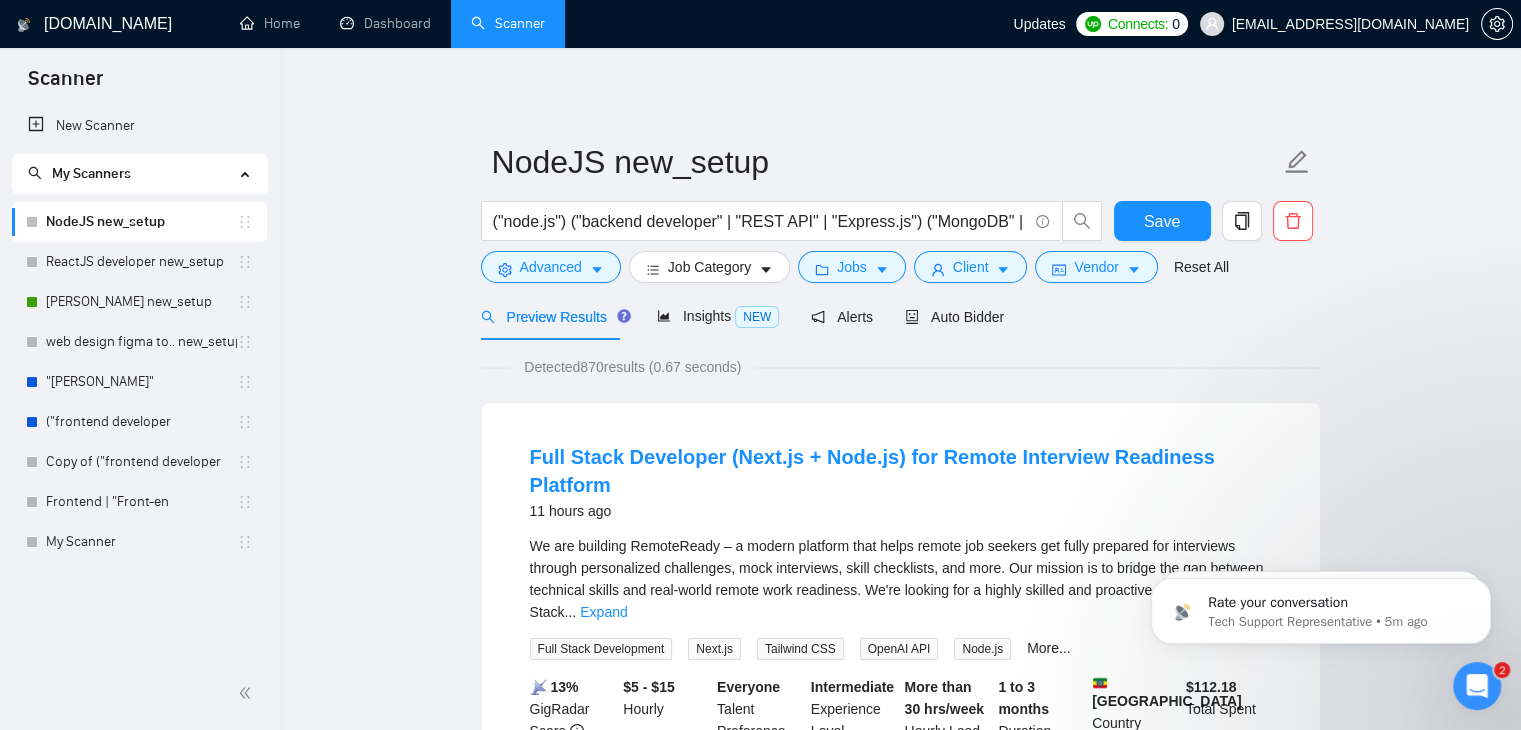 click at bounding box center [1477, 686] 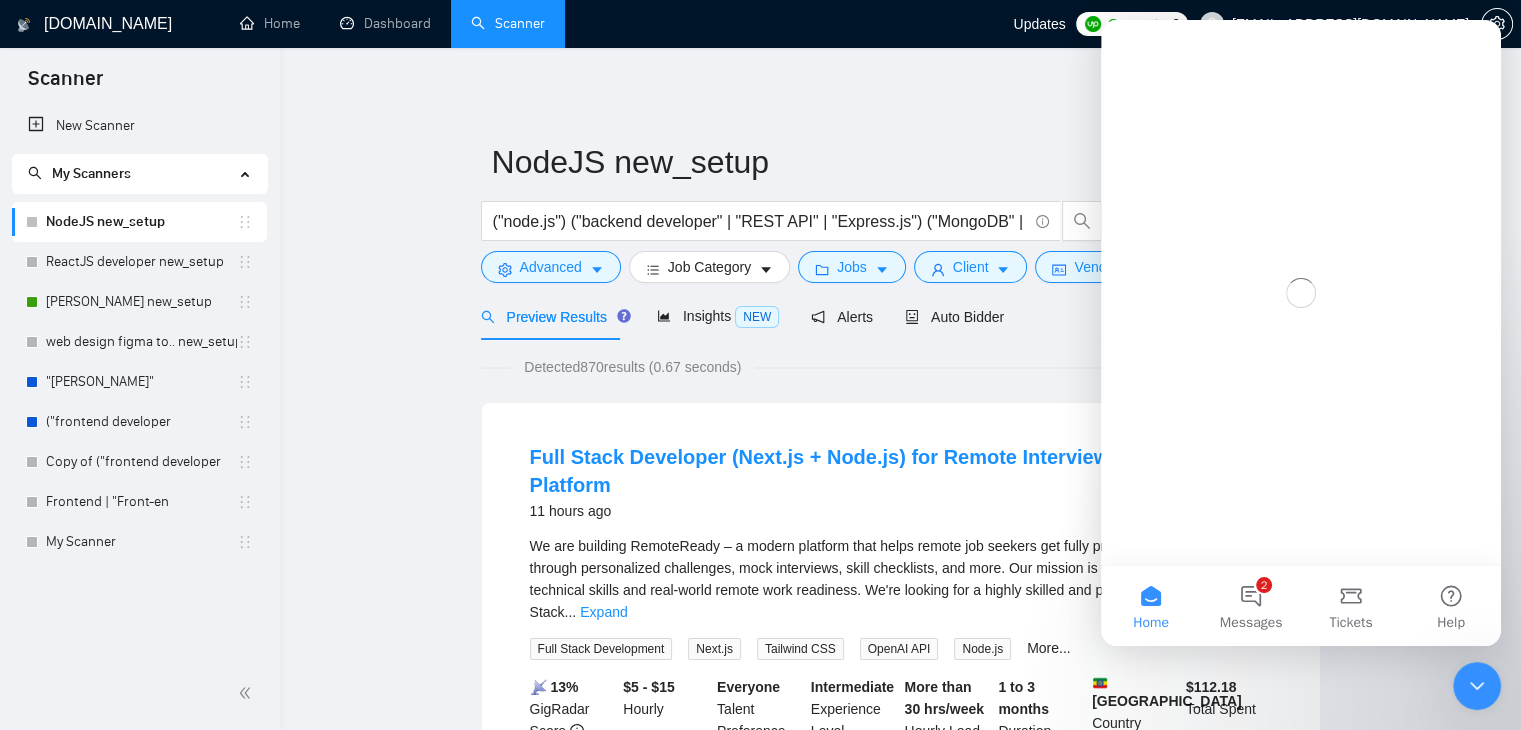 scroll, scrollTop: 0, scrollLeft: 0, axis: both 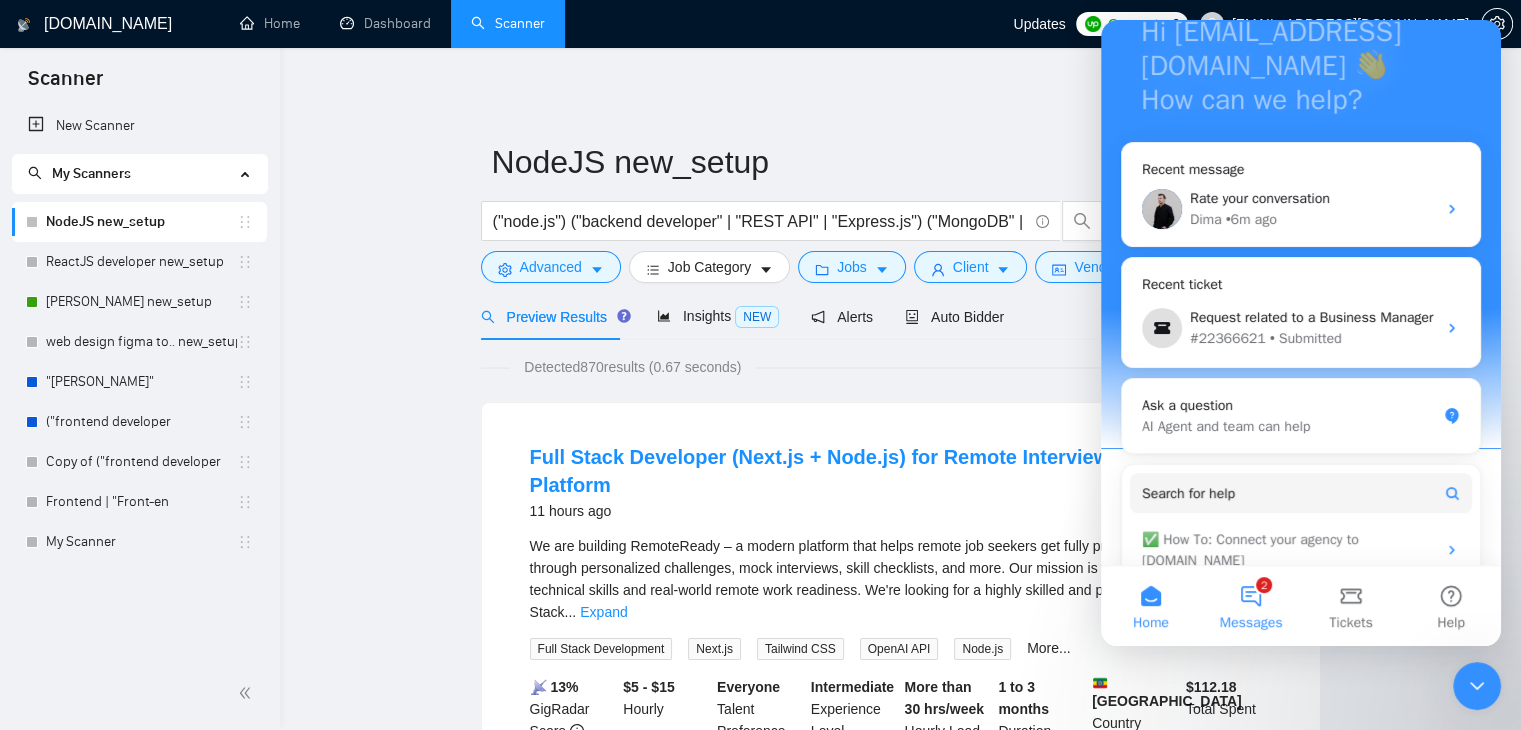 click on "2 Messages" at bounding box center (1251, 606) 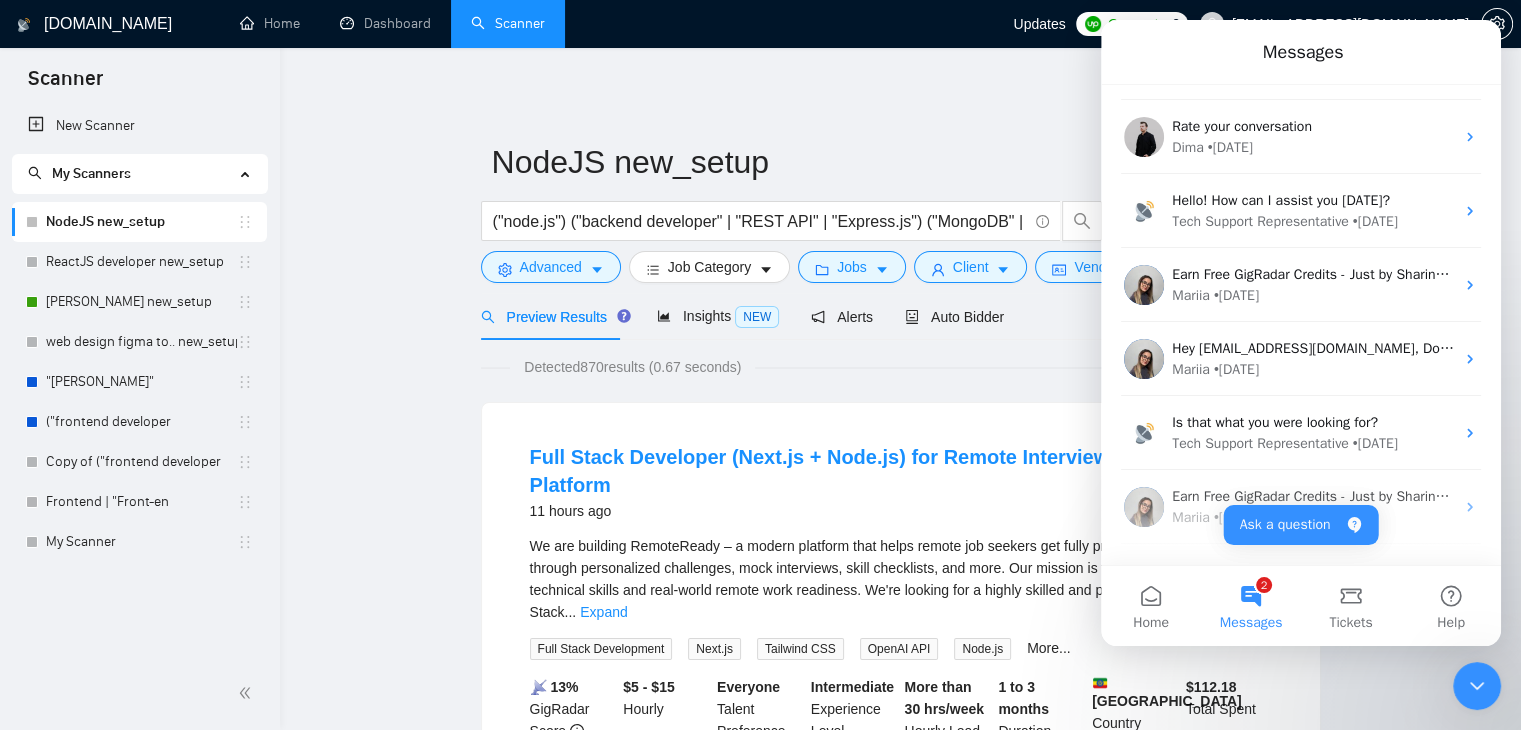 scroll, scrollTop: 731, scrollLeft: 0, axis: vertical 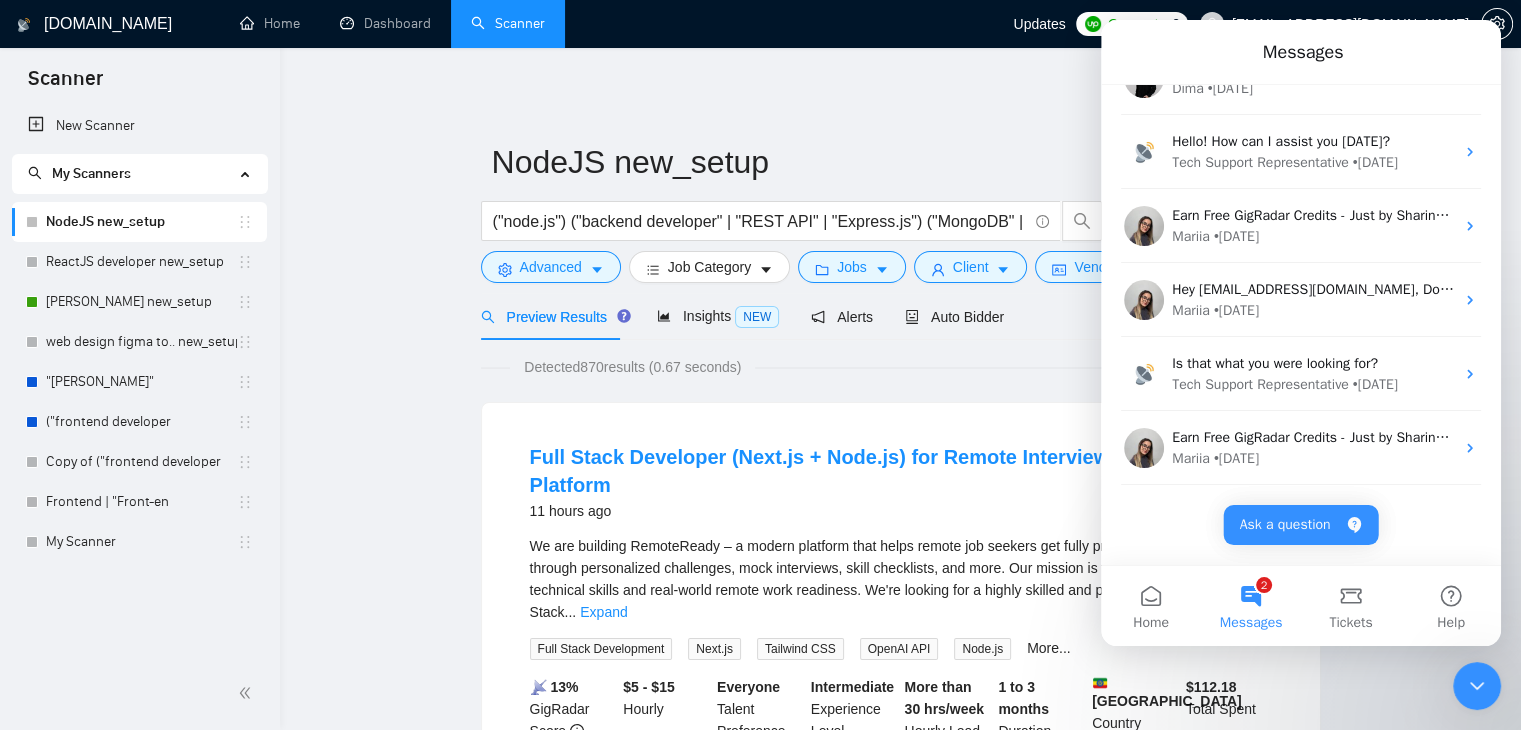 click 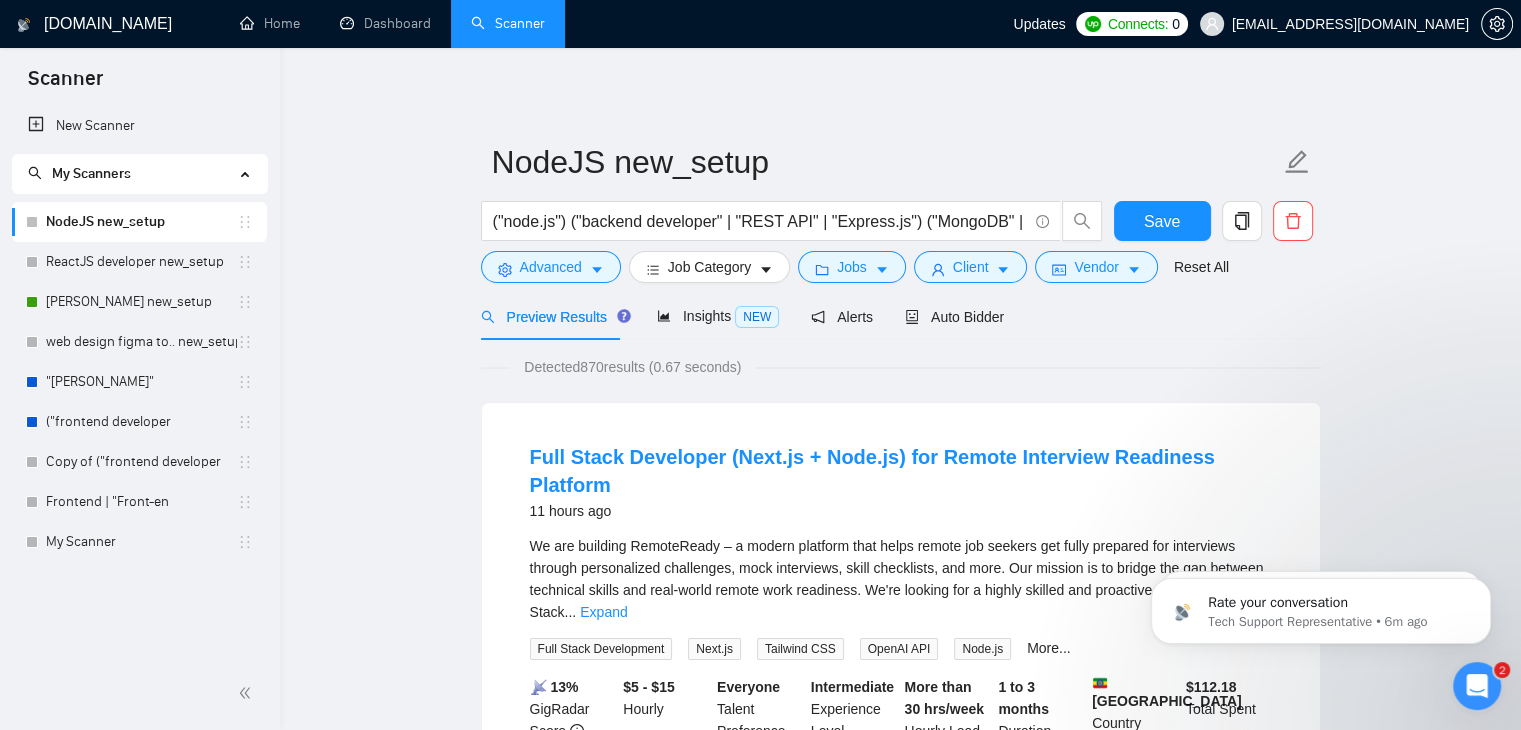 scroll, scrollTop: 0, scrollLeft: 0, axis: both 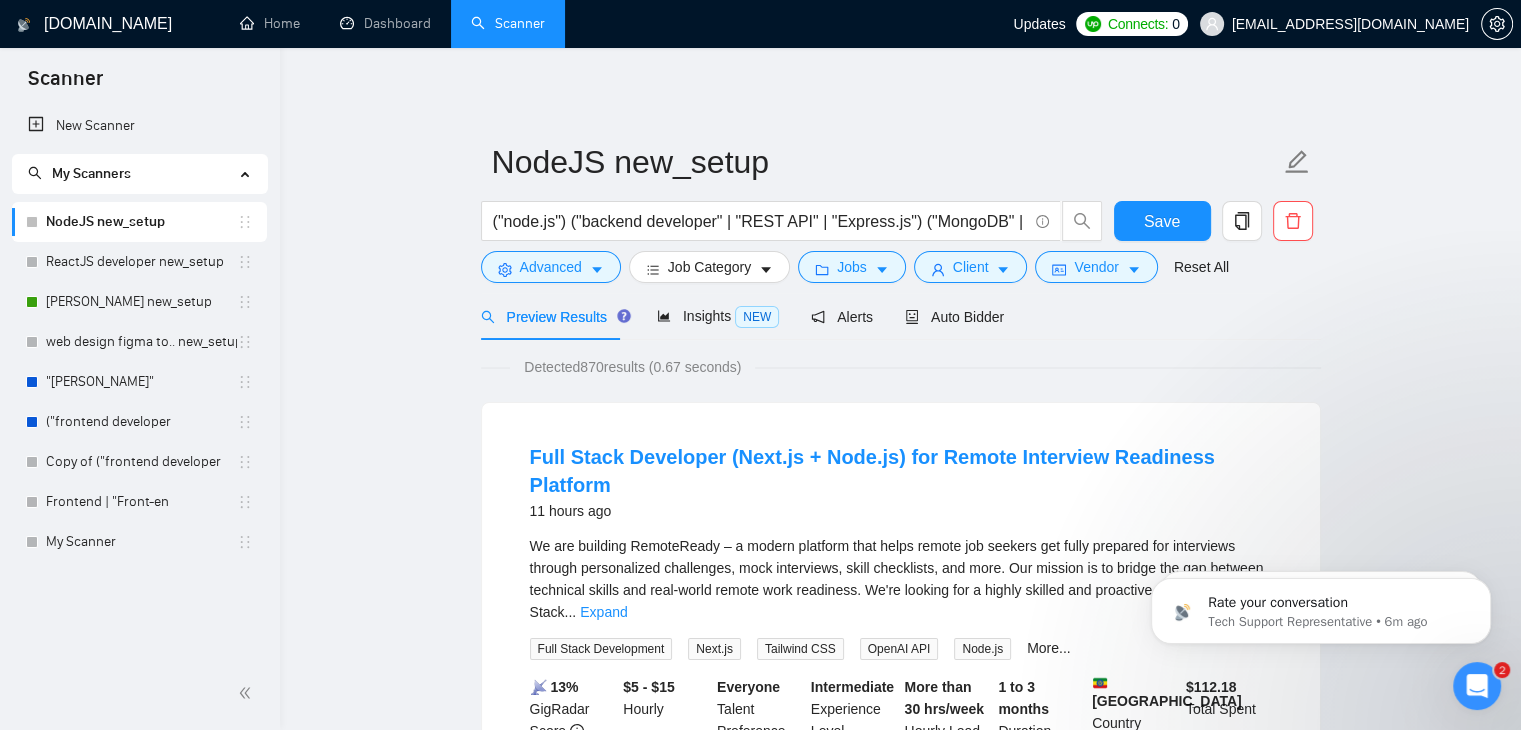 click on "NodeJS new_setup ("node.js") ("backend developer" | "REST API" | "Express.js") ("MongoDB" | "admin panel" | "API integration") Save Advanced   Job Category   Jobs   Client   Vendor   Reset All Preview Results Insights NEW Alerts Auto Bidder Detected   870  results   (0.67 seconds) Full Stack Developer (Next.js + Node.js) for Remote Interview Readiness Platform 11 hours ago We are building RemoteReady – a modern platform that helps remote job seekers get fully prepared for interviews through personalized challenges, mock interviews, skill checklists, and more. Our mission is to bridge the gap between technical skills and real-world remote work readiness.
We're looking for a highly skilled and proactive Full Stack ... Expand Full Stack Development Next.js Tailwind CSS OpenAI API Node.js More... 📡   13% GigRadar Score   $5 - $15 Hourly Everyone Talent Preference Intermediate Experience Level More than 30 hrs/week Hourly Load 1 to 3 months Duration   [GEOGRAPHIC_DATA] Country $ 112.18 Total Spent $5.00 Avg Rate Paid" at bounding box center (900, 2514) 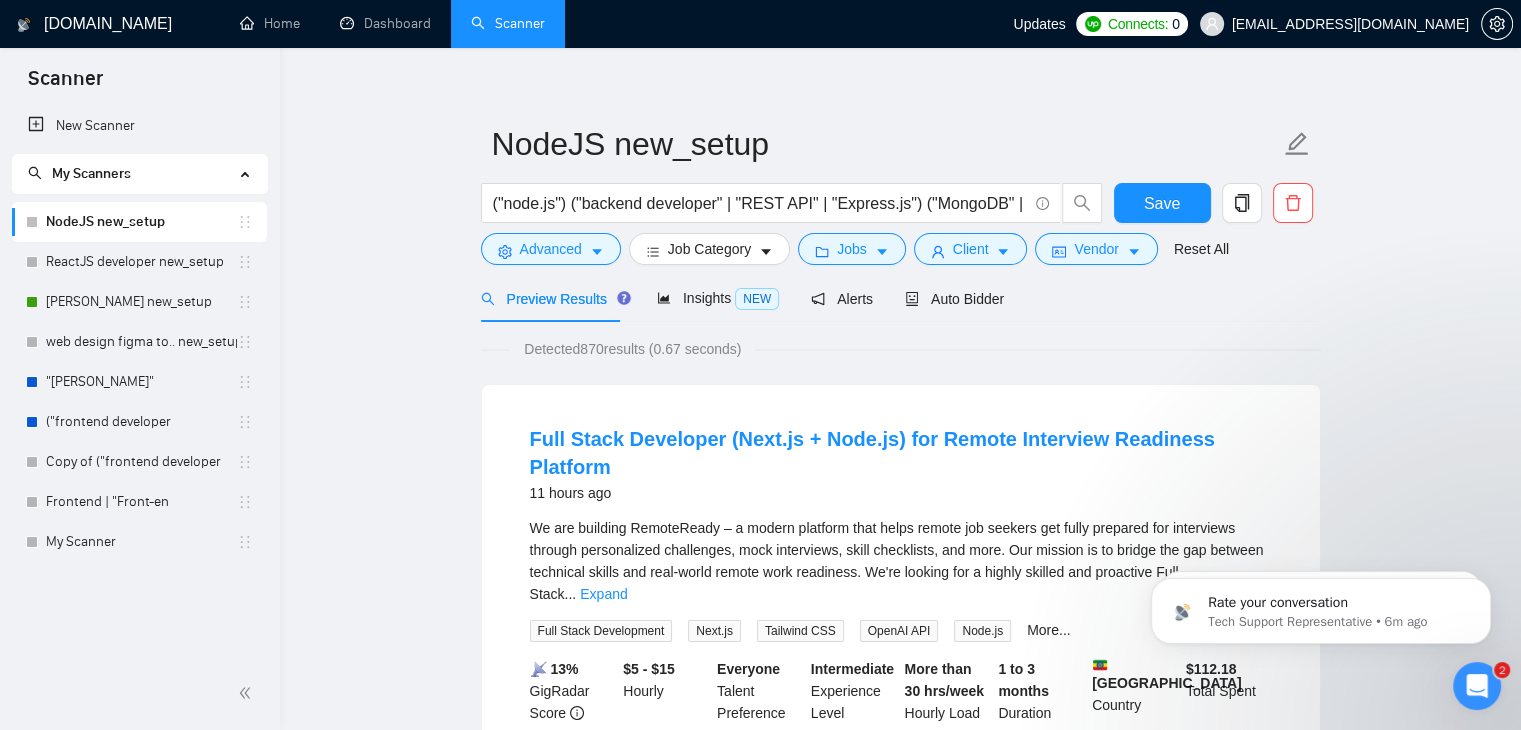 scroll, scrollTop: 0, scrollLeft: 0, axis: both 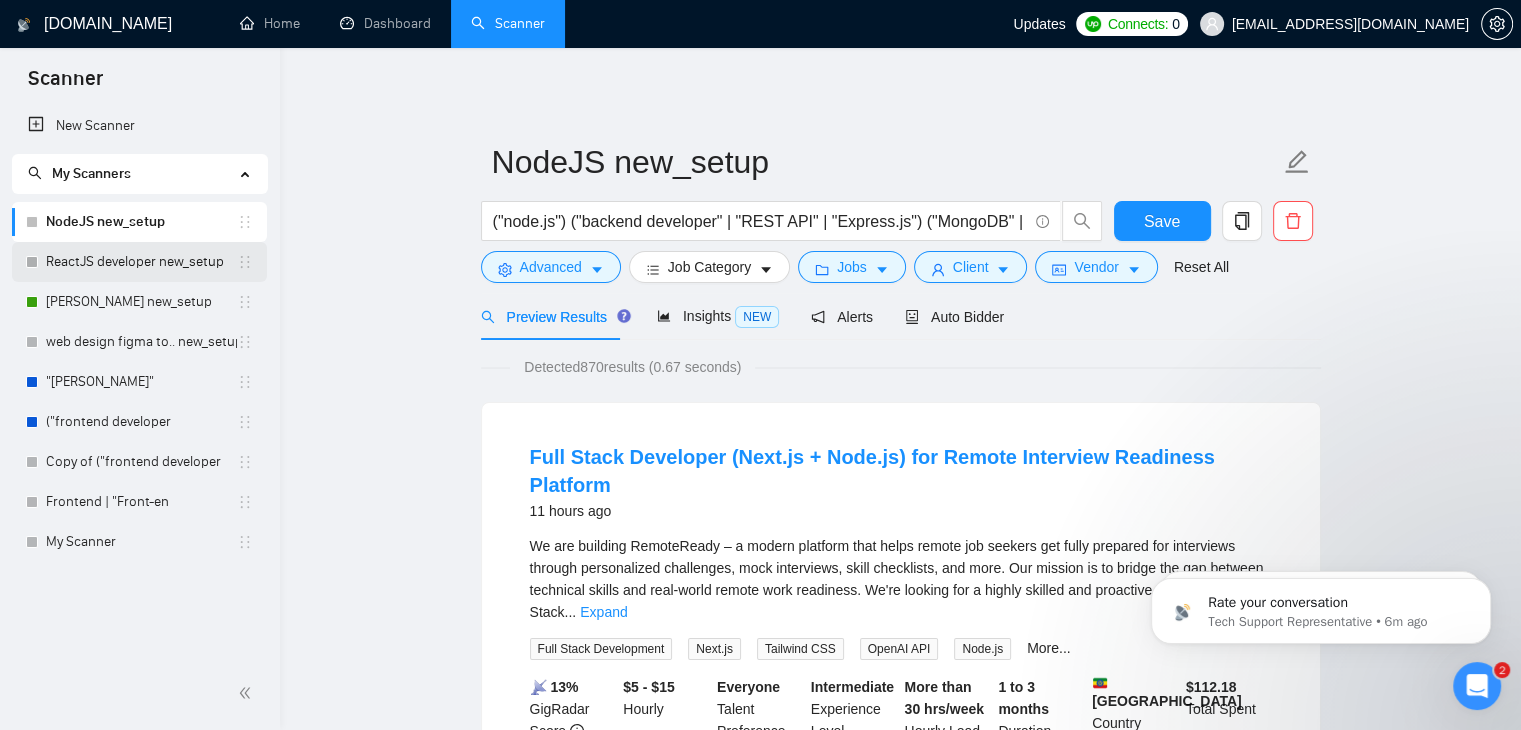 click on "ReactJS developer new_setup" at bounding box center (141, 262) 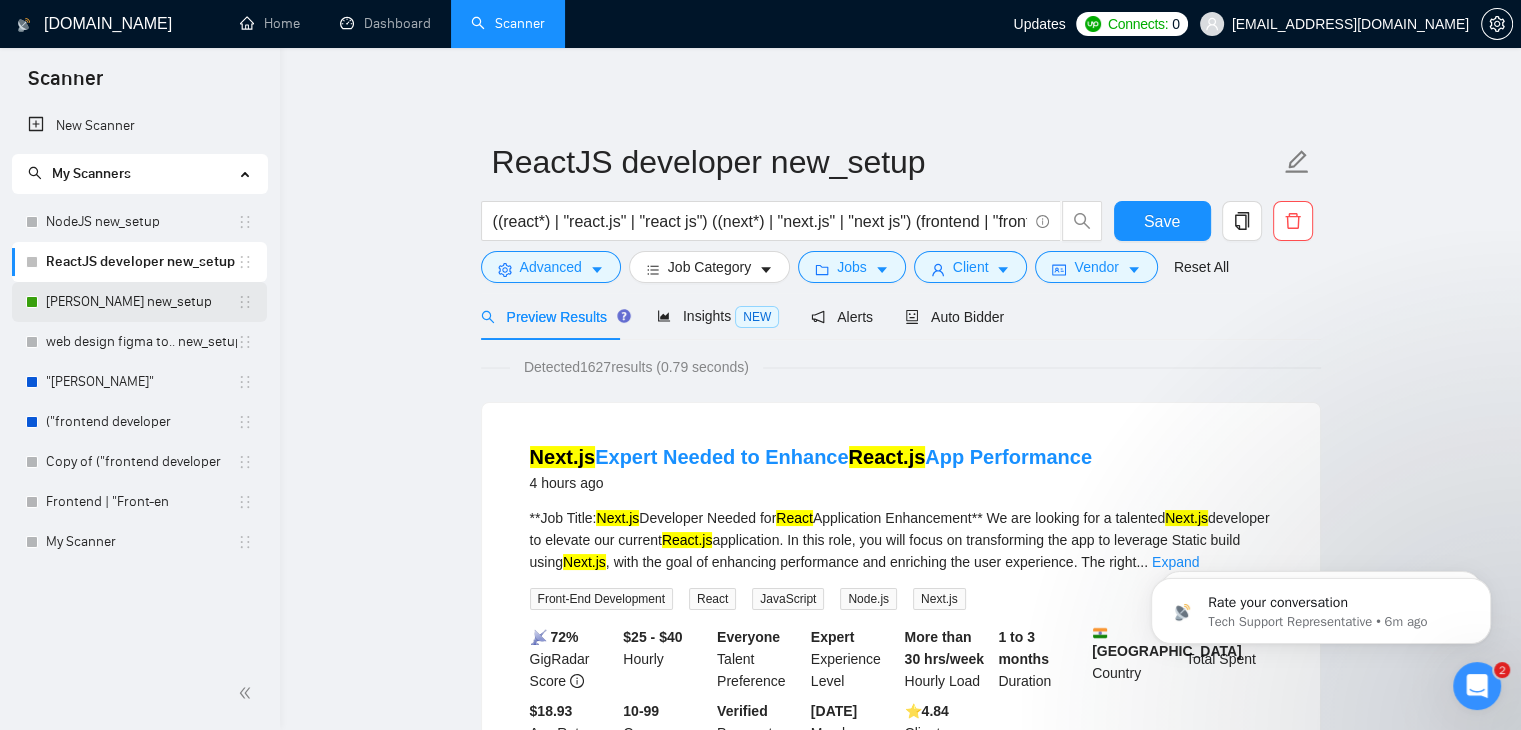 click on "[PERSON_NAME] new_setup" at bounding box center (141, 302) 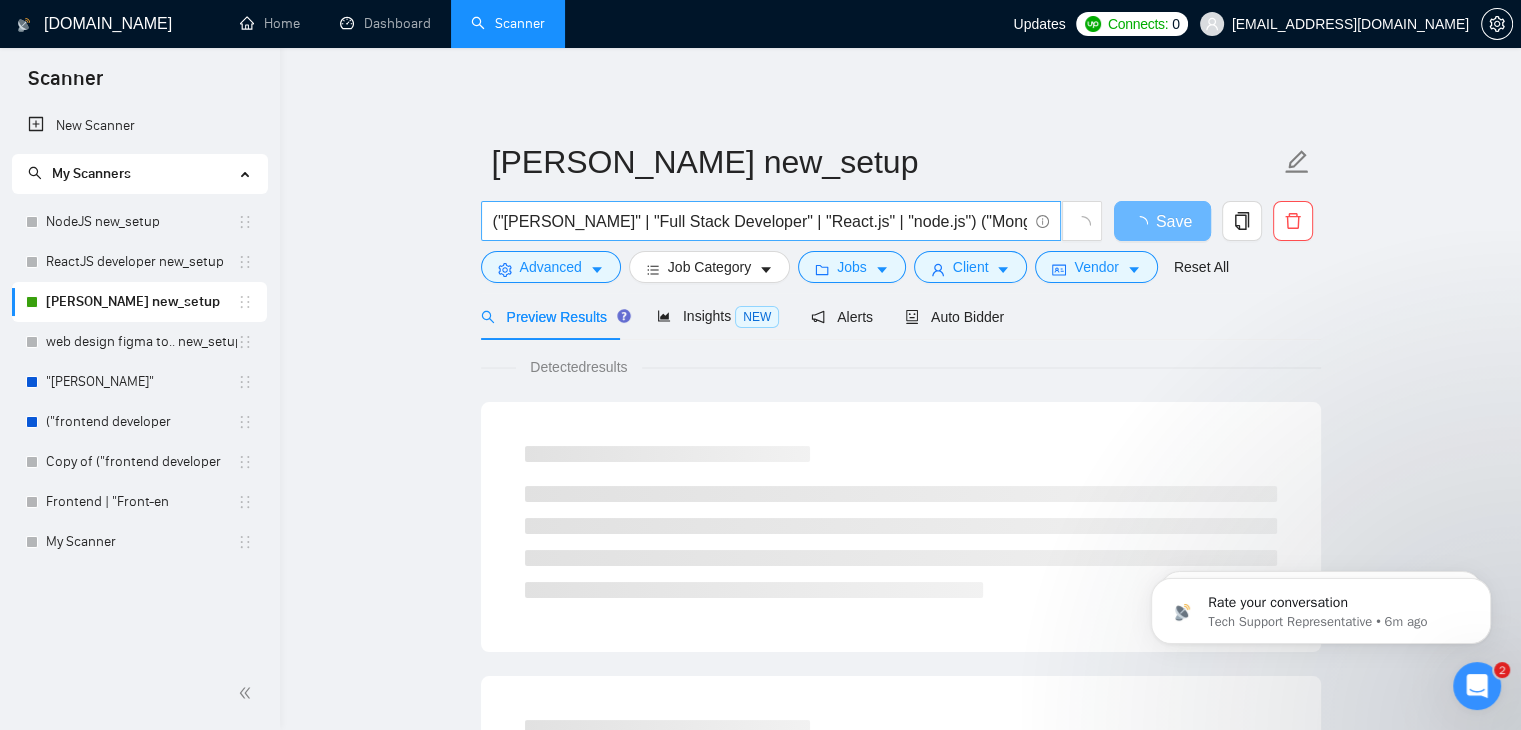 click on "("[PERSON_NAME]" | "Full Stack Developer" | "React.js" | "node.js") ("MongoDB" | "Express.js") ("dashboard" | "web application" | "admin panel" | "API integration")" at bounding box center [771, 221] 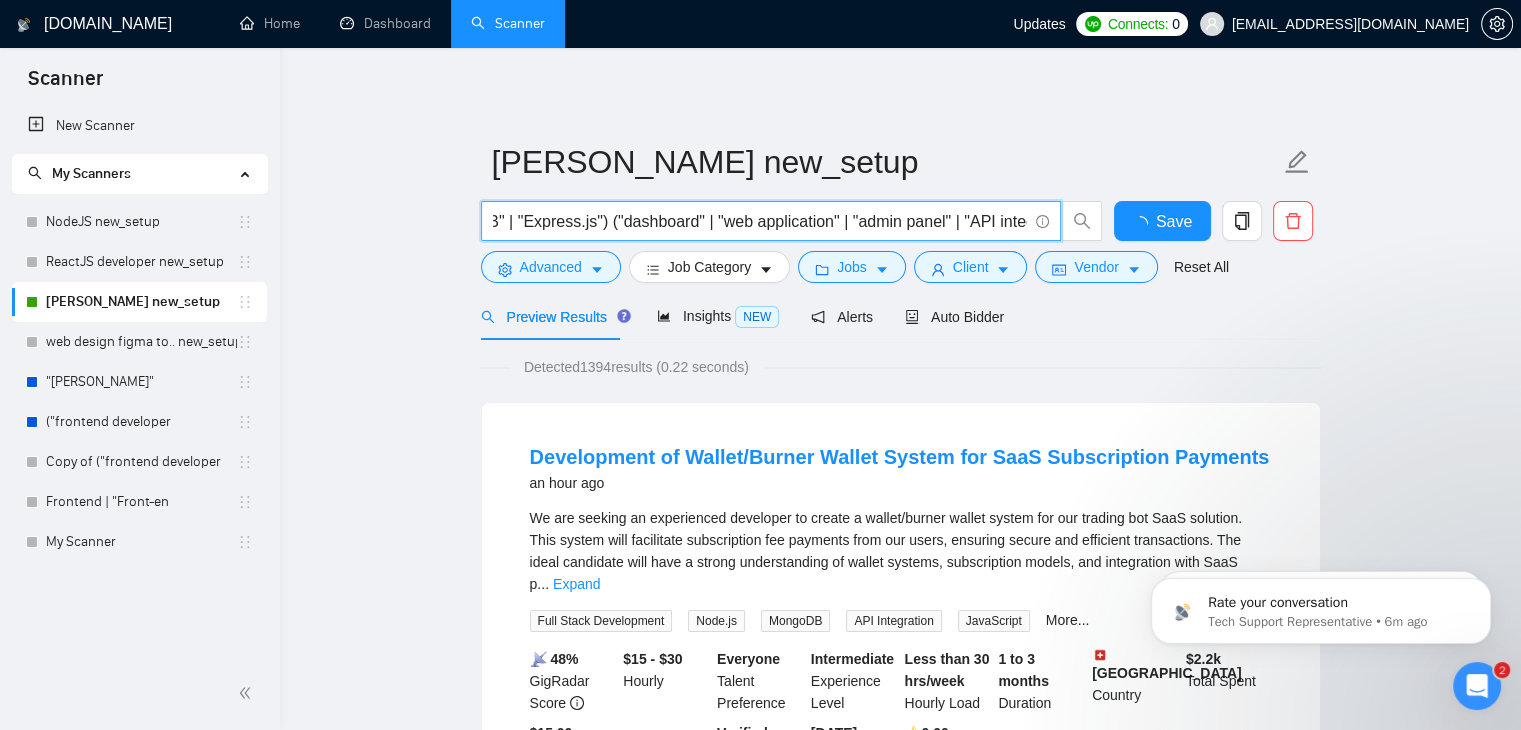 click on "("[PERSON_NAME]" | "Full Stack Developer" | "React.js" | "node.js") ("MongoDB" | "Express.js") ("dashboard" | "web application" | "admin panel" | "API integration")" at bounding box center [760, 221] 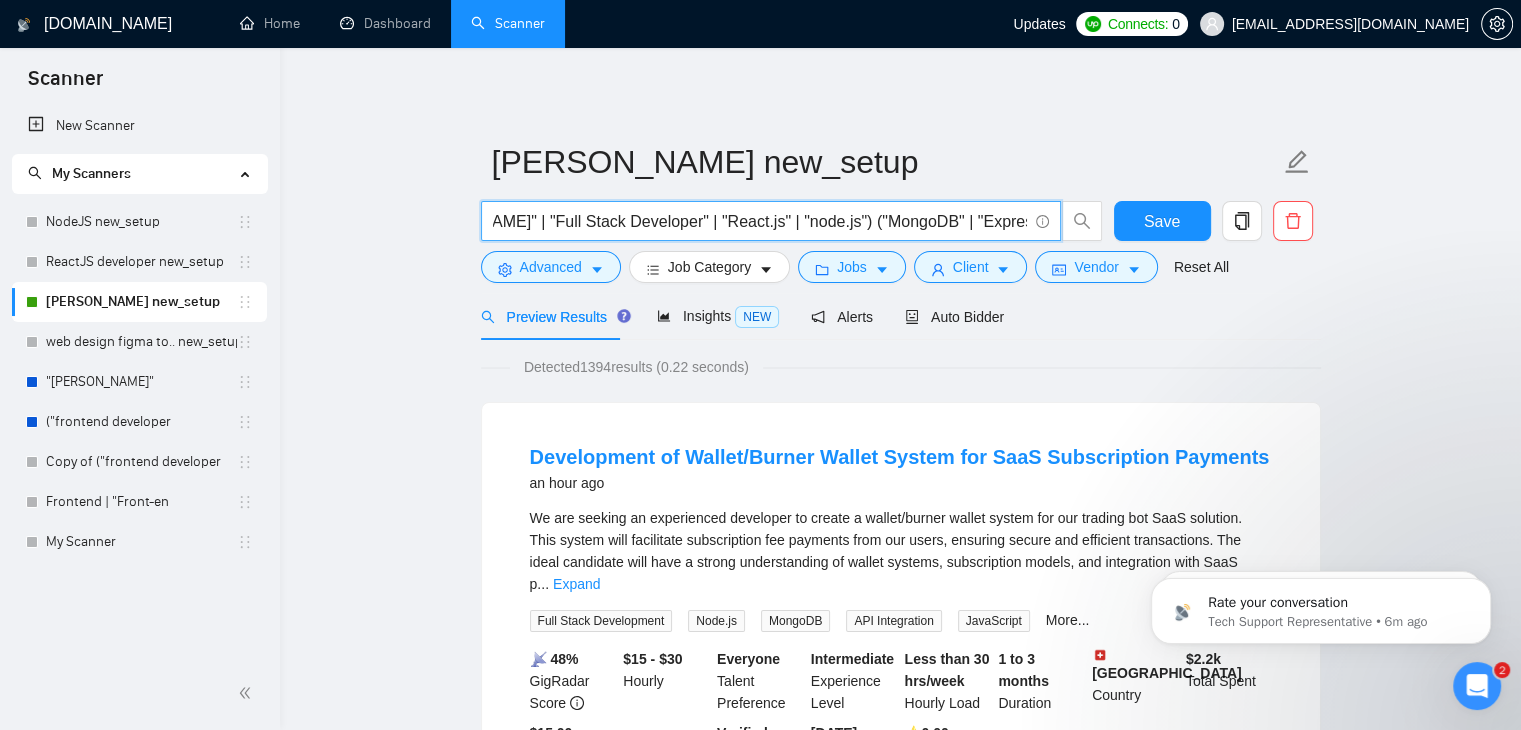 scroll, scrollTop: 0, scrollLeft: 0, axis: both 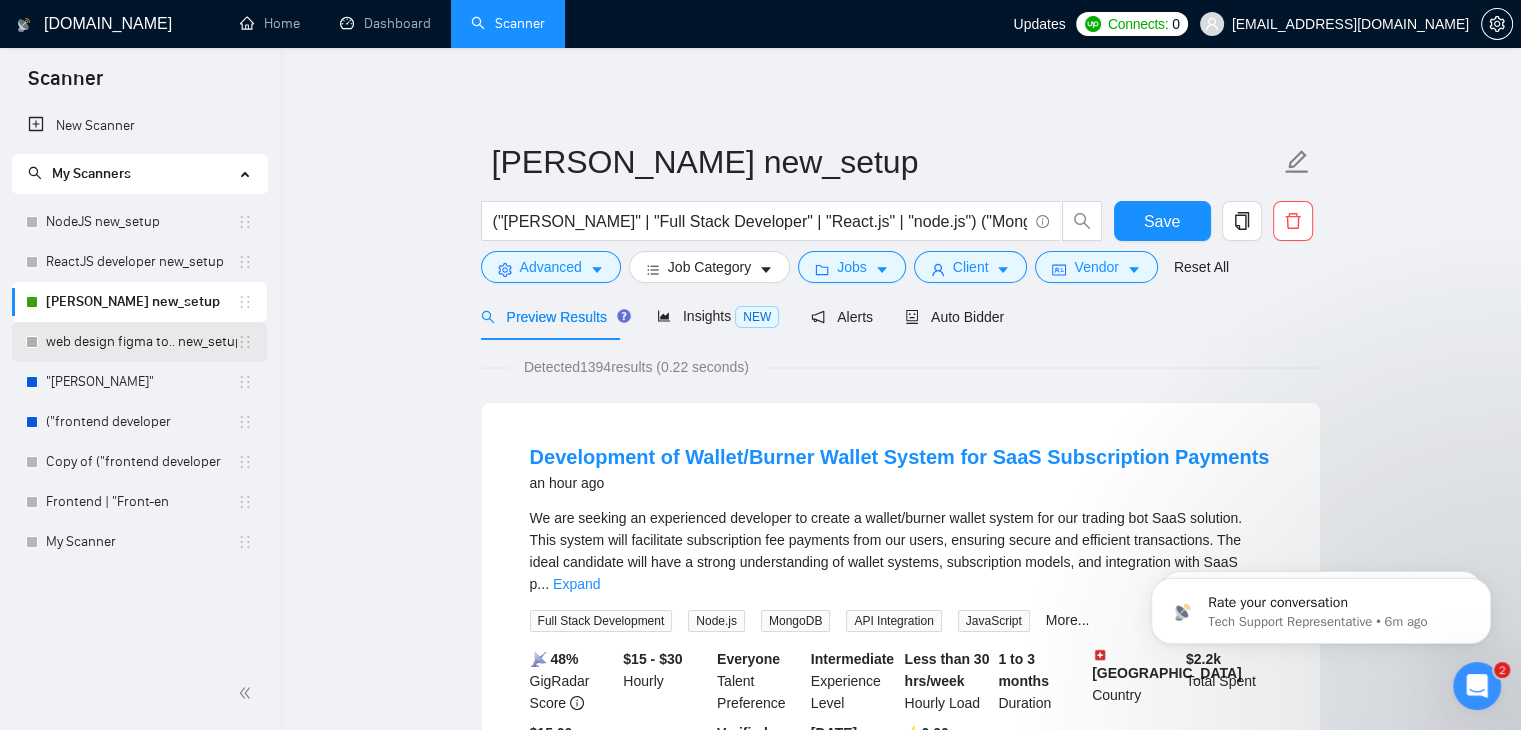 click on "web design figma to.. new_setup" at bounding box center (141, 342) 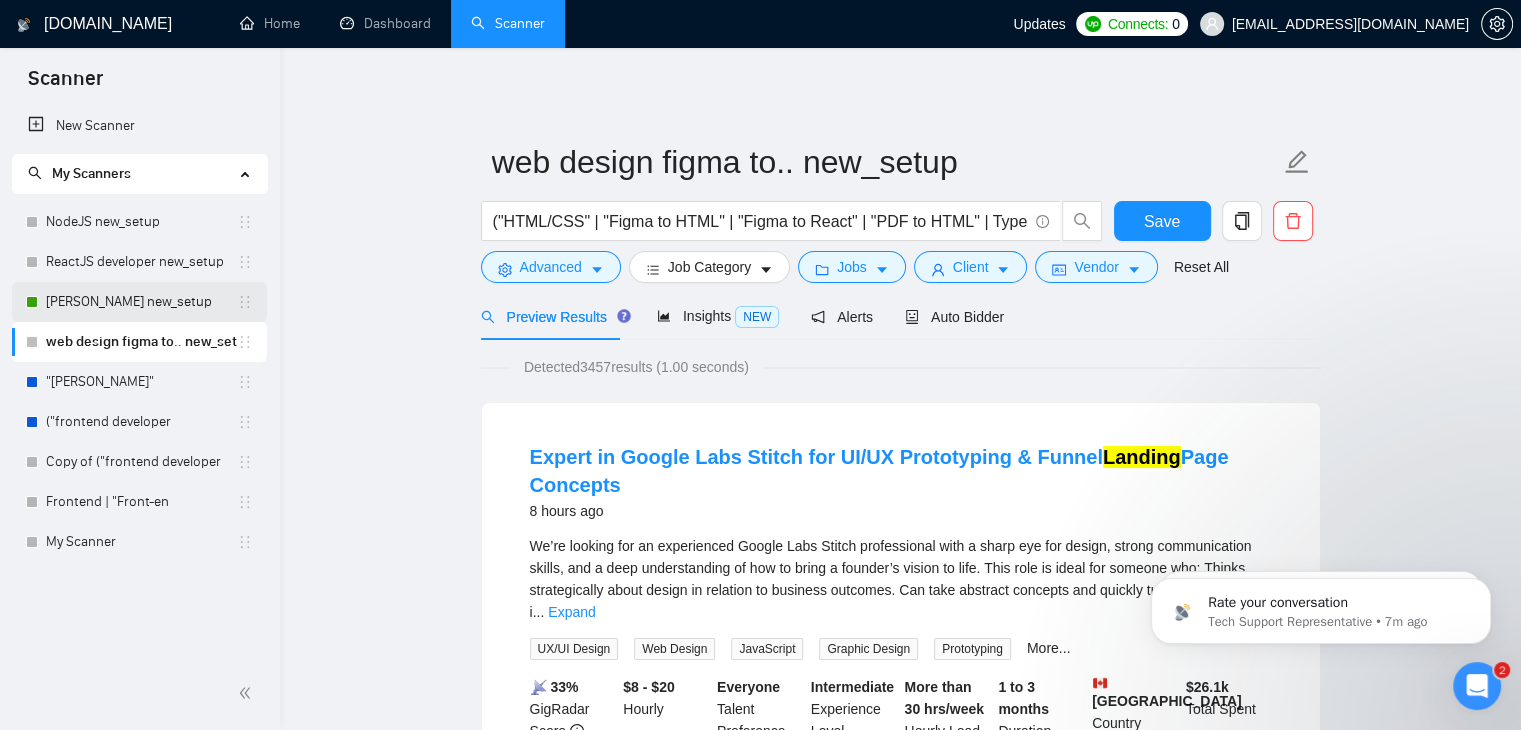 click on "[PERSON_NAME] new_setup" at bounding box center (141, 302) 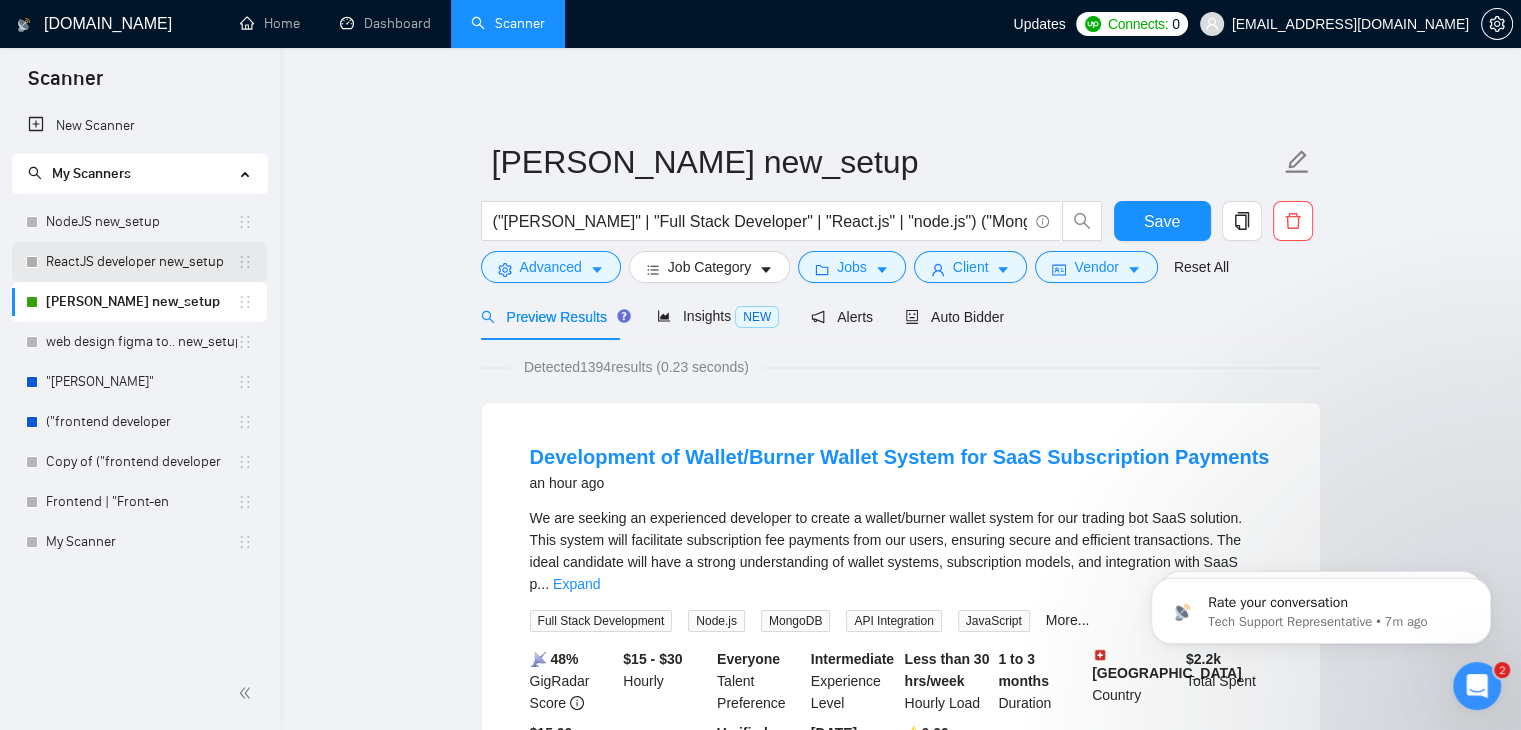 click on "ReactJS developer new_setup" at bounding box center [141, 262] 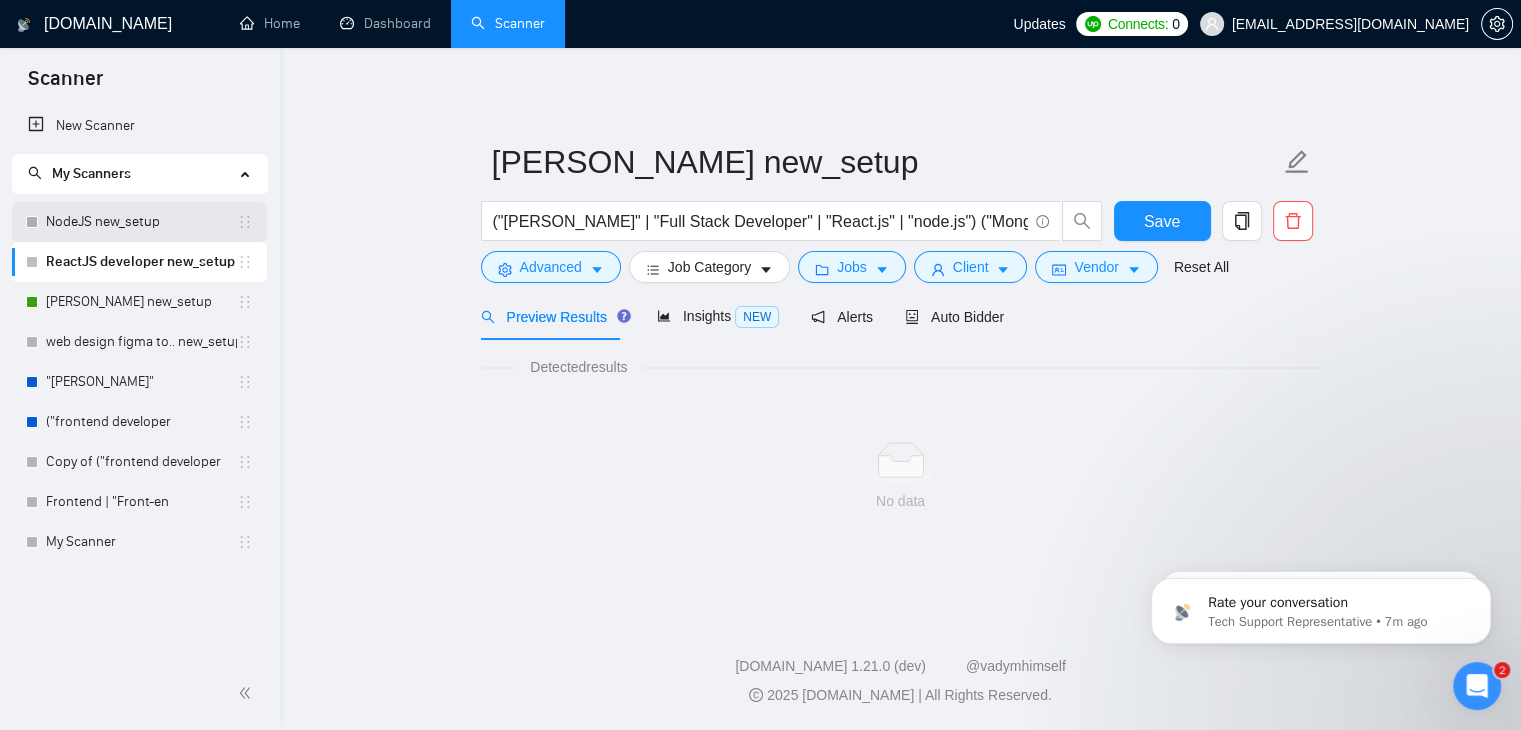 click on "NodeJS new_setup" at bounding box center [141, 222] 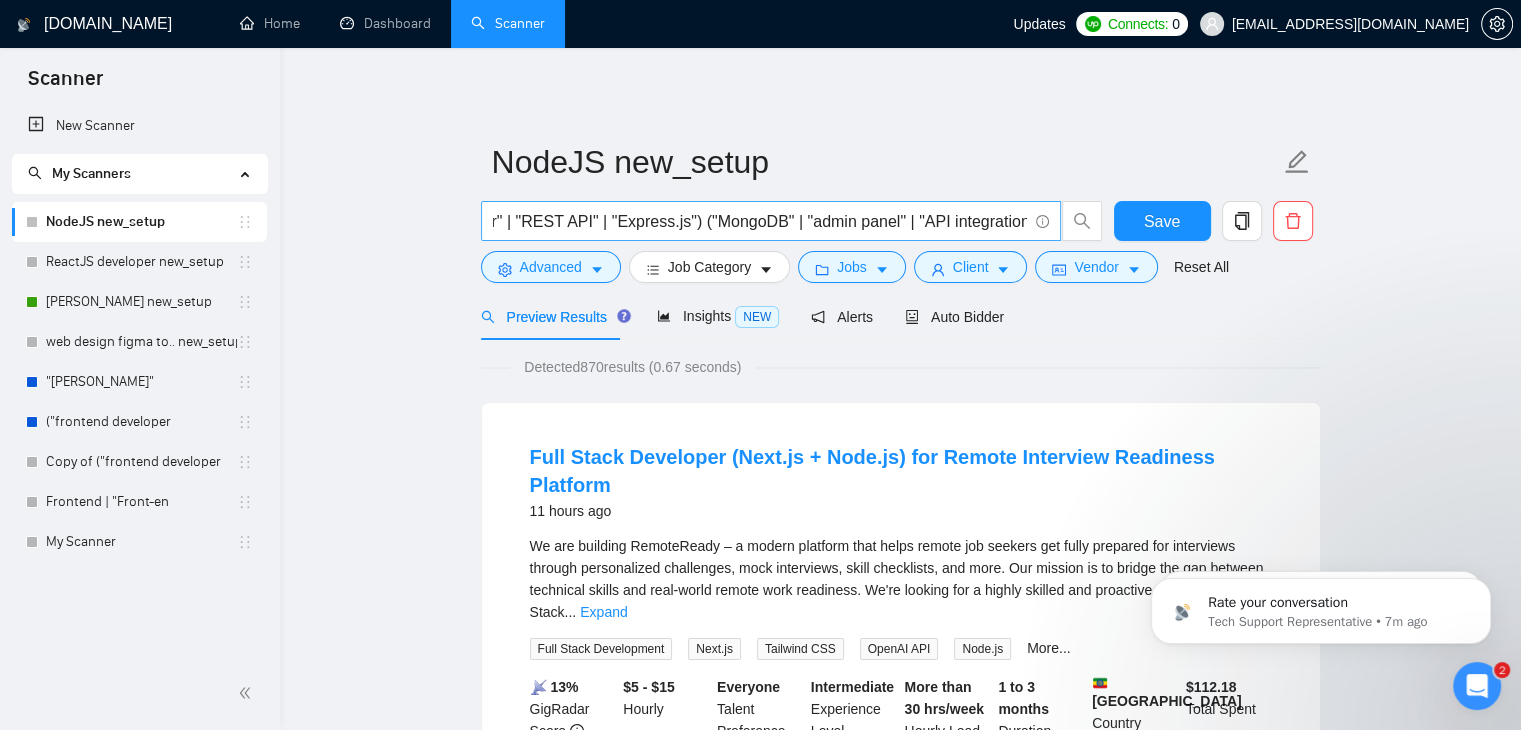 scroll, scrollTop: 0, scrollLeft: 0, axis: both 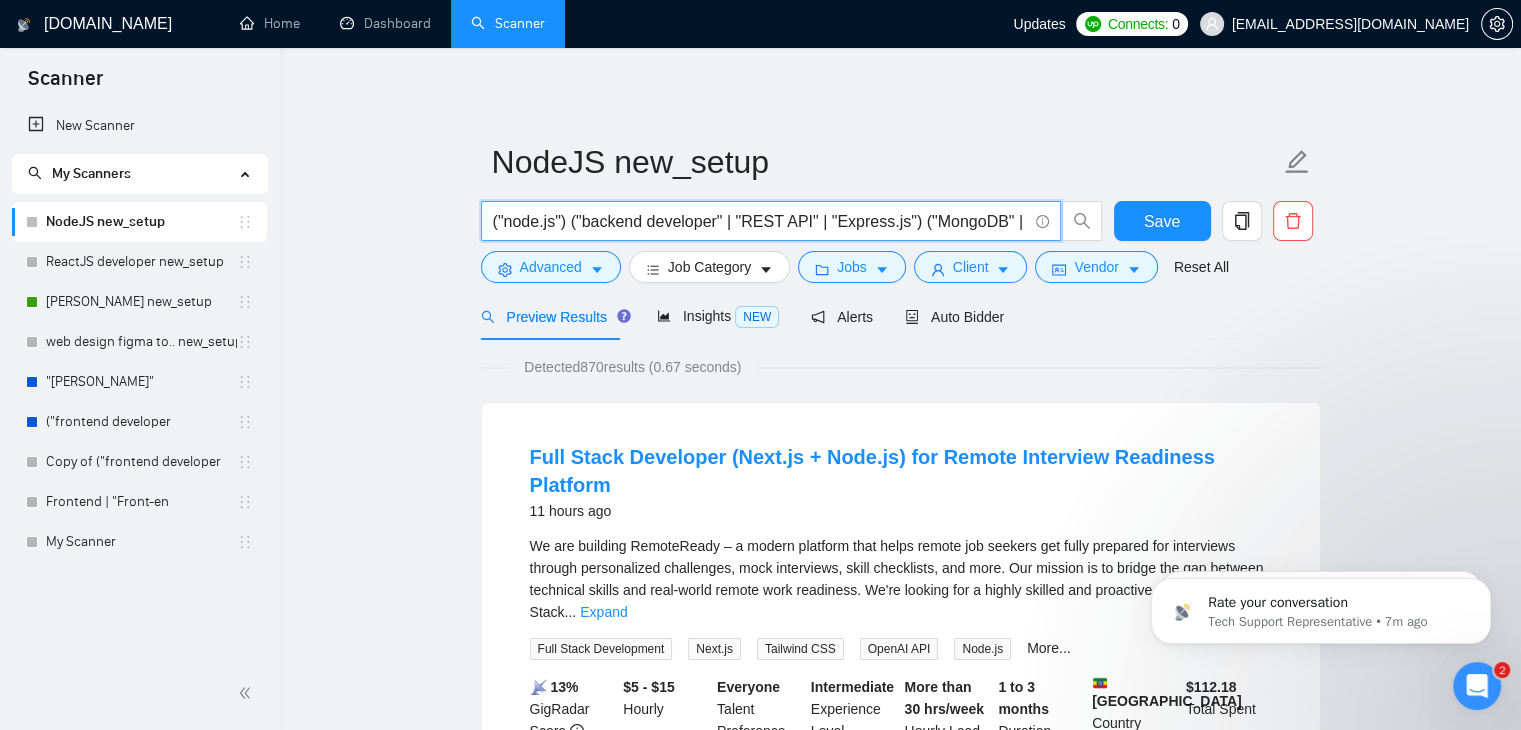 click on "("node.js") ("backend developer" | "REST API" | "Express.js") ("MongoDB" | "admin panel" | "API integration")" at bounding box center (760, 221) 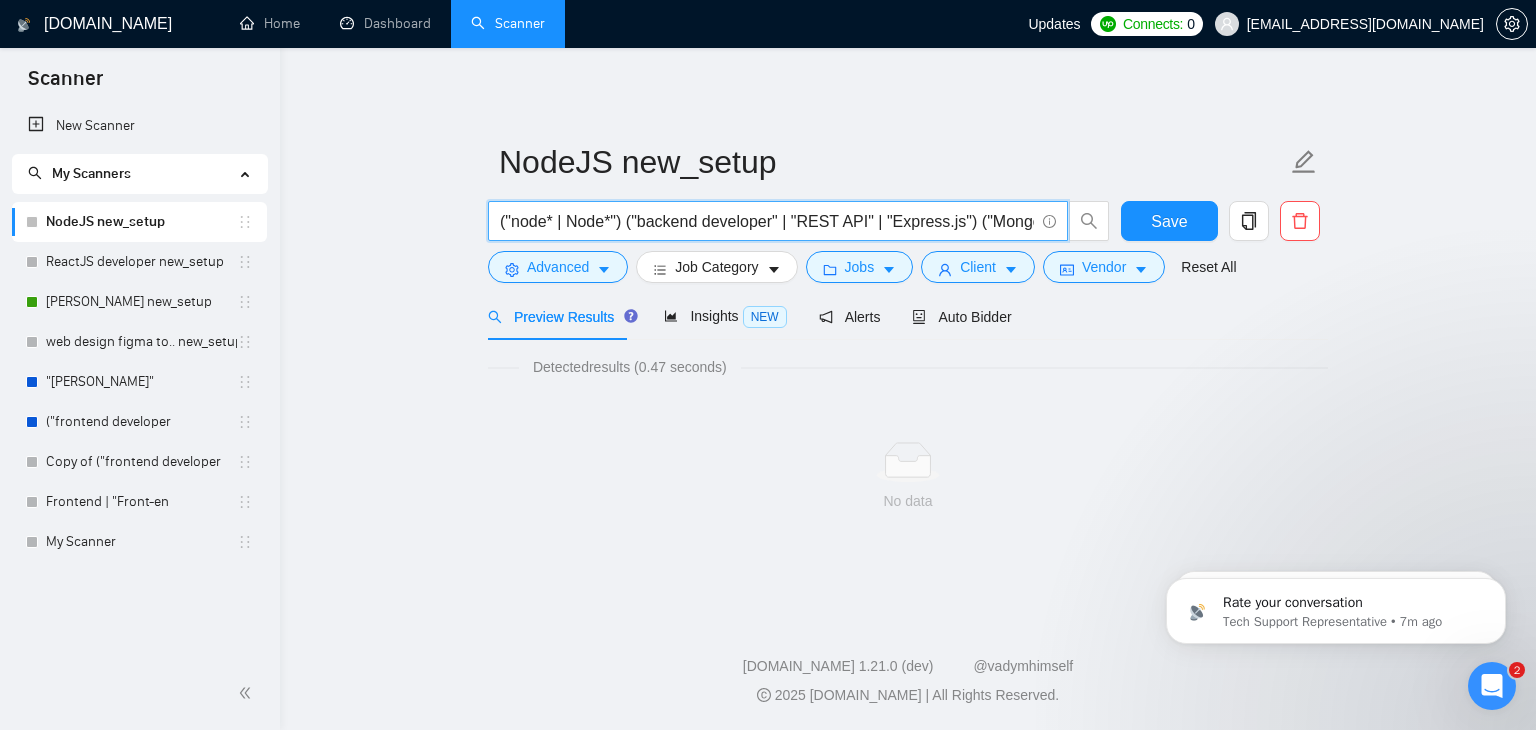 click on "("node* | Node*") ("backend developer" | "REST API" | "Express.js") ("MongoDB" | "admin panel" | "API integration")" at bounding box center (767, 221) 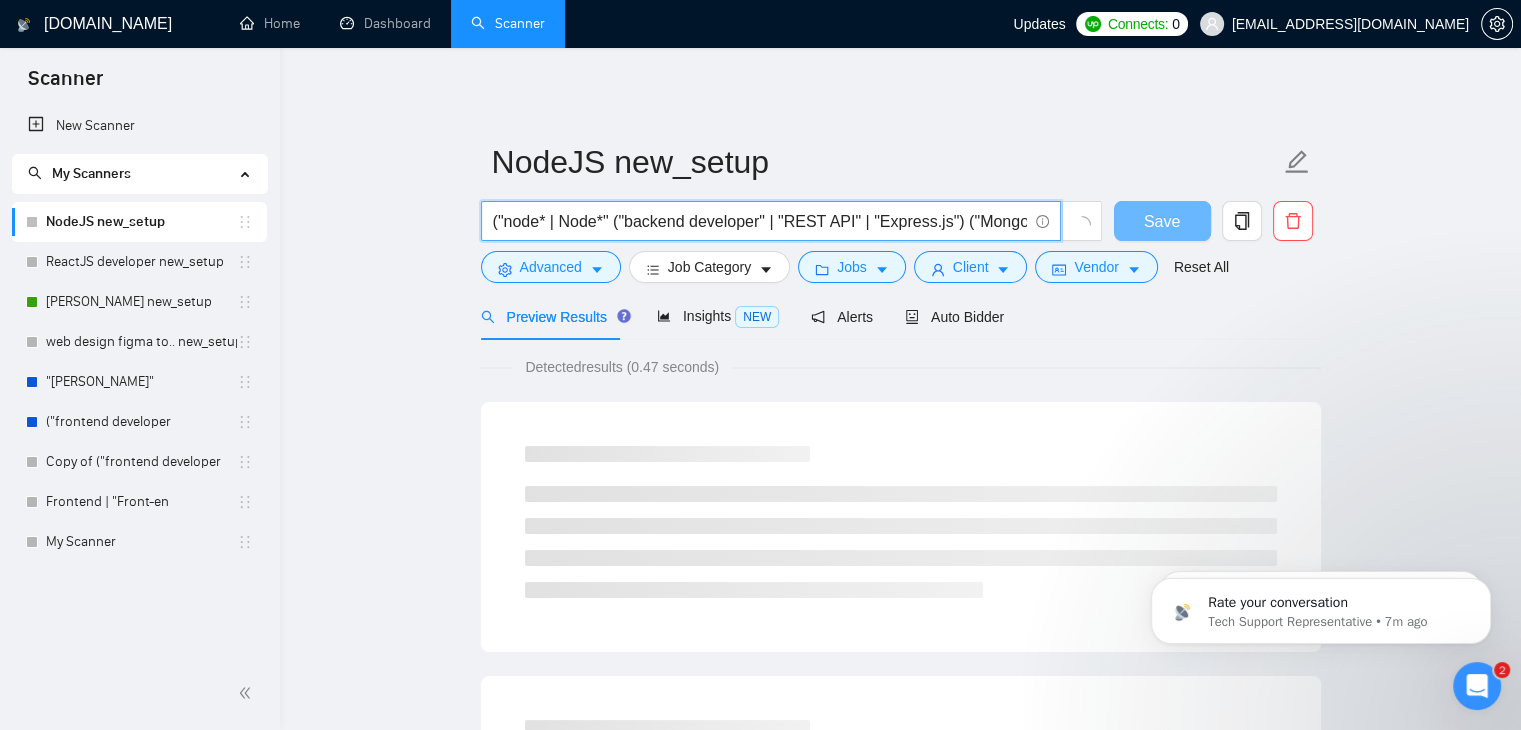 click on "("node* | Node*" ("backend developer" | "REST API" | "Express.js") ("MongoDB" | "admin panel" | "API integration")" at bounding box center (760, 221) 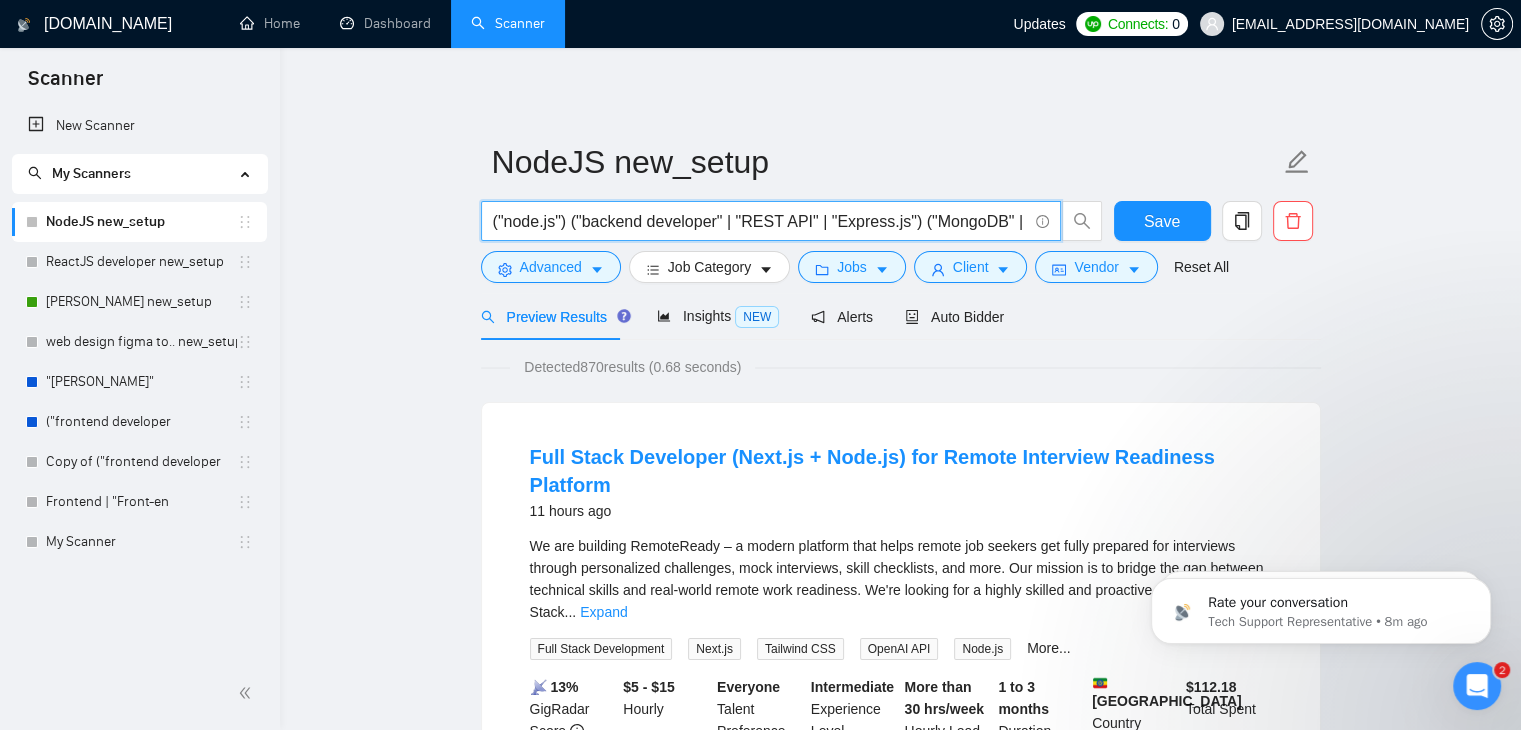 click on "("node.js") ("backend developer" | "REST API" | "Express.js") ("MongoDB" | "admin panel" | "API integration")" at bounding box center (760, 221) 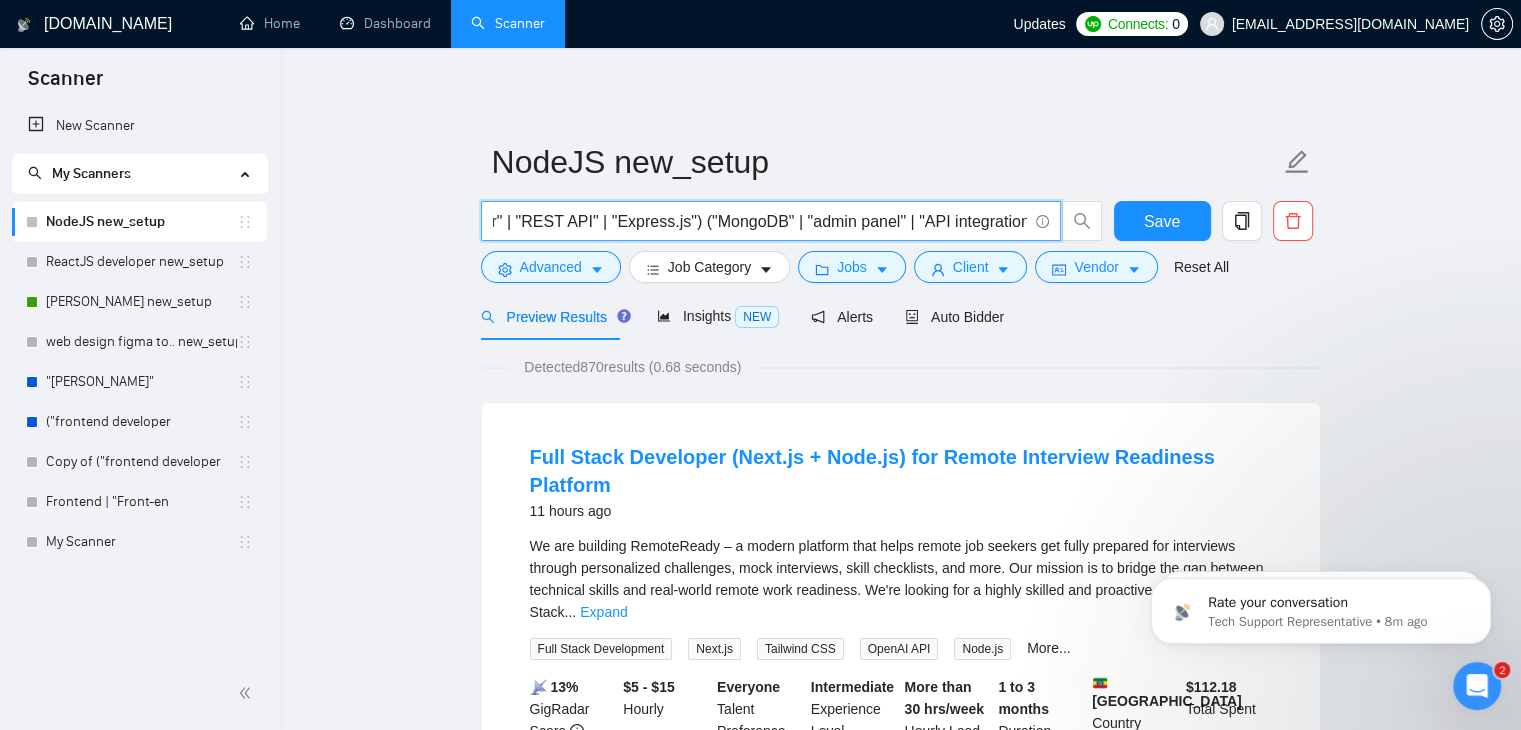 scroll, scrollTop: 0, scrollLeft: 0, axis: both 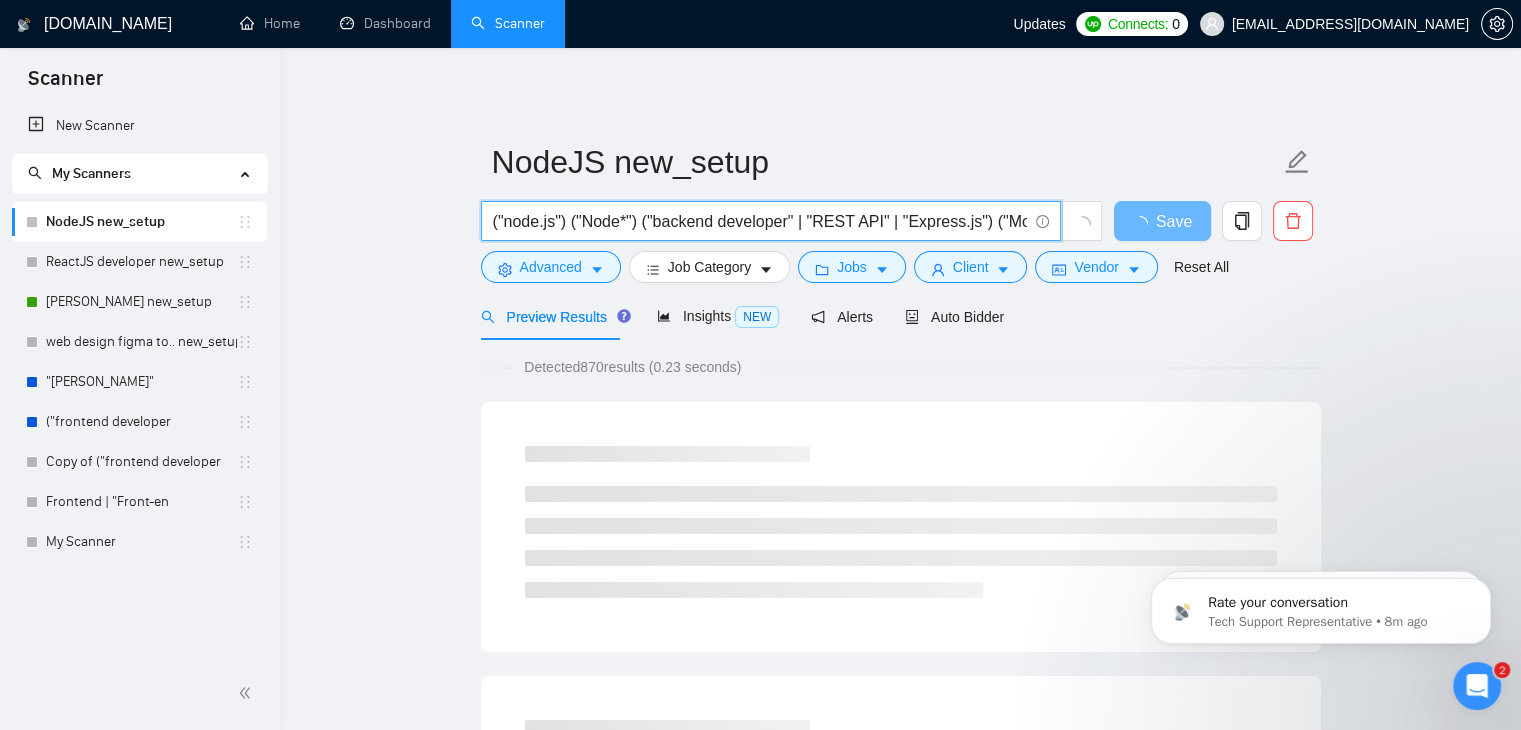 click on "("node.js") ("Node*") ("backend developer" | "REST API" | "Express.js") ("MongoDB" | "admin panel" | "API integration")" at bounding box center [760, 221] 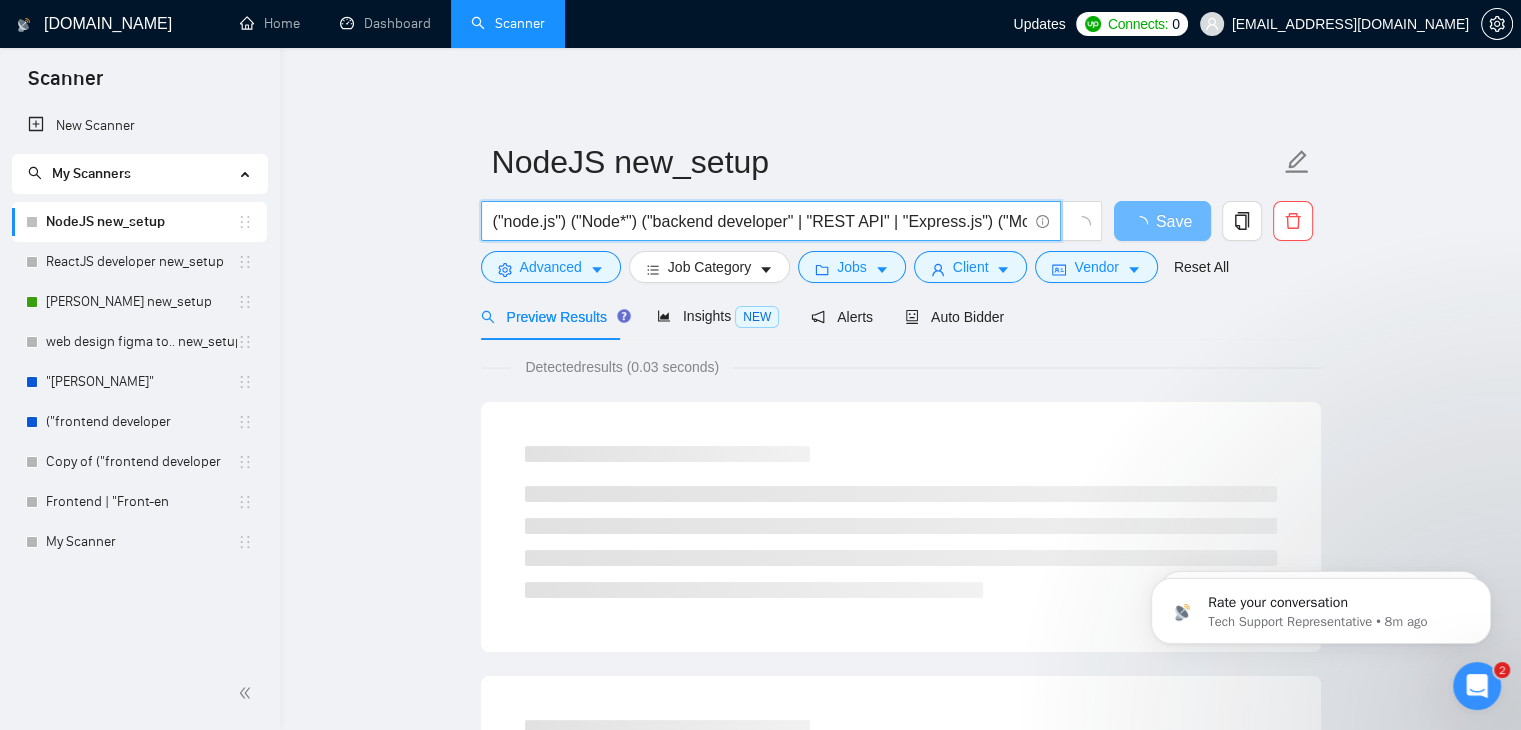 click on "("node.js") ("Node*") ("backend developer" | "REST API" | "Express.js") ("MongoDB" | "admin panel" | "API integration")" at bounding box center (760, 221) 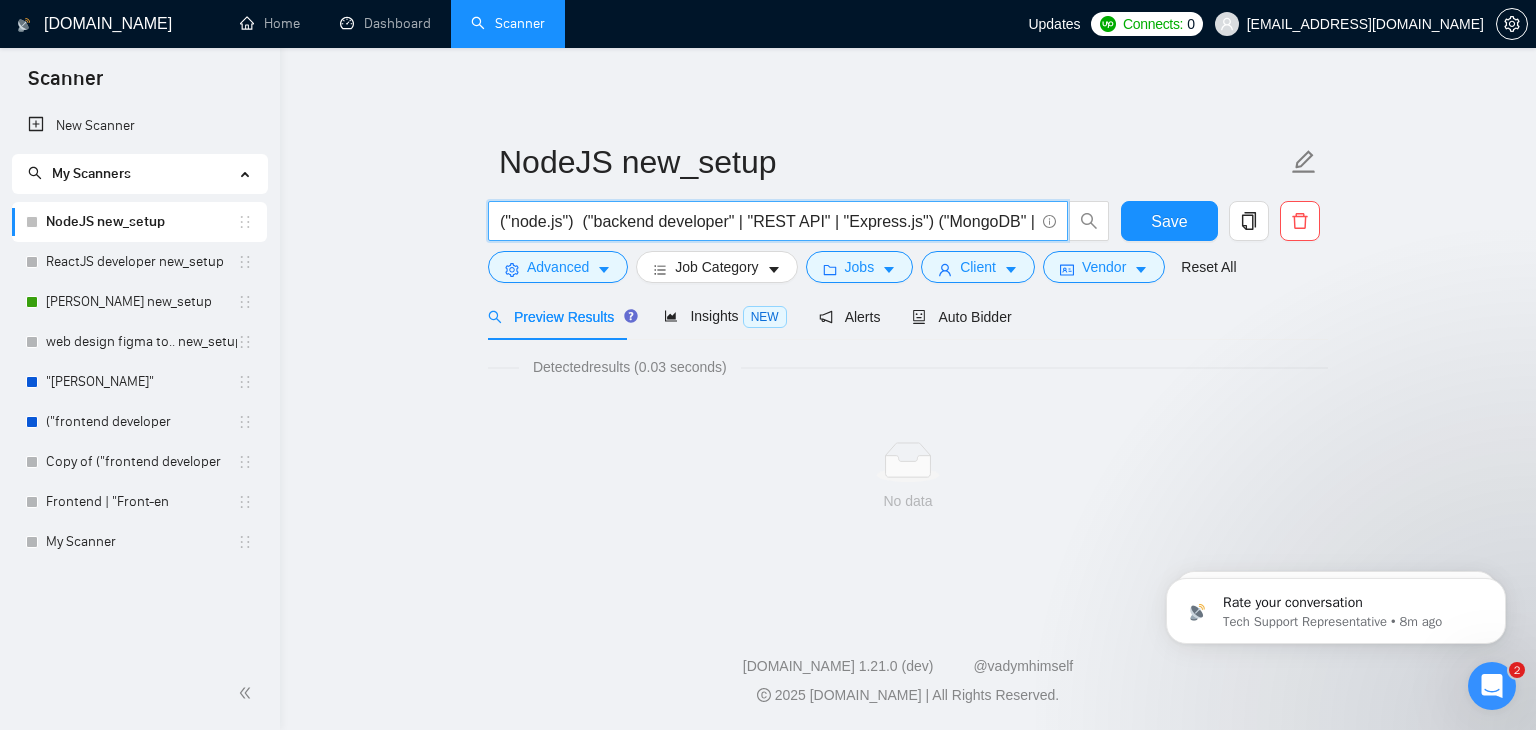 type on "("node.js") ("backend developer" | "REST API" | "Express.js") ("MongoDB" | "admin panel" | "API integration")" 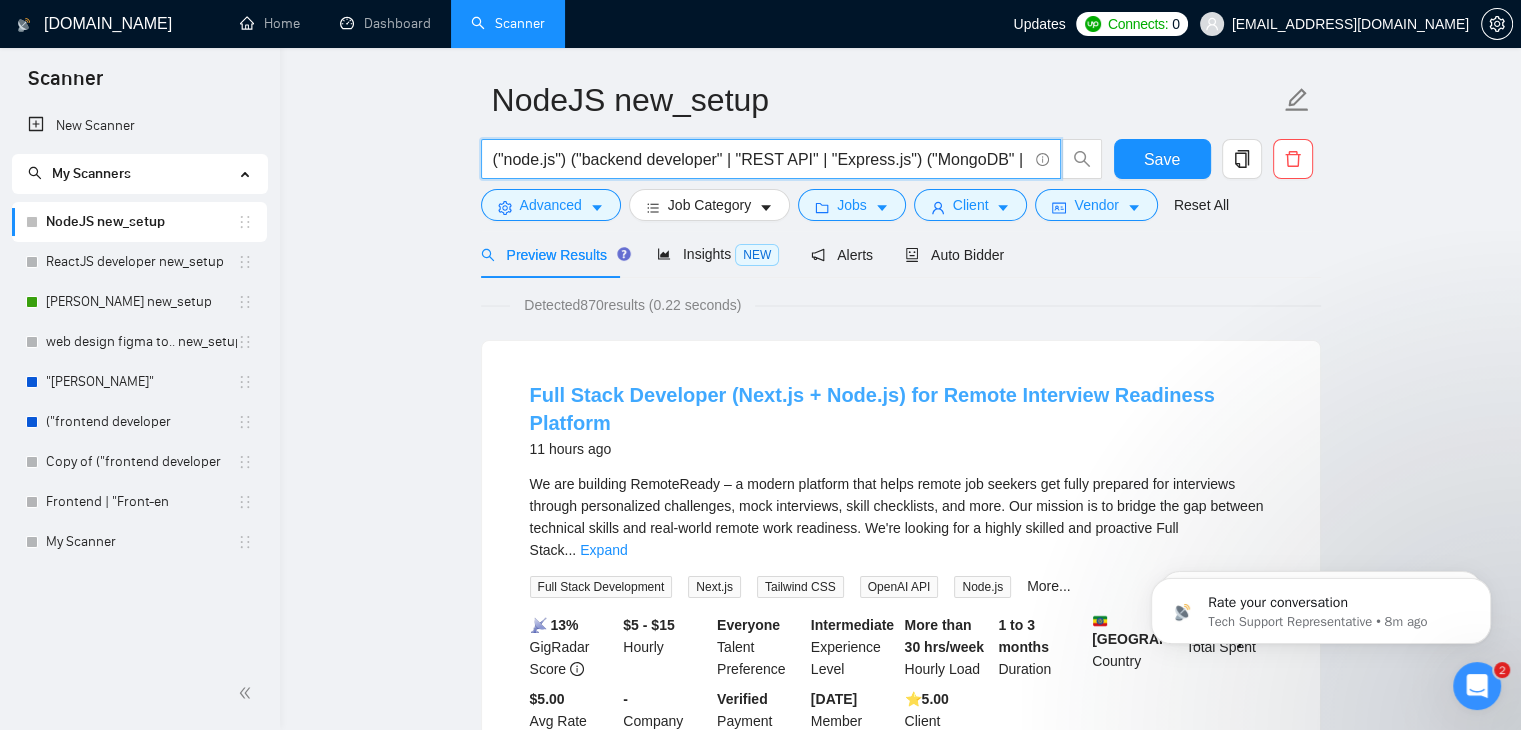 scroll, scrollTop: 68, scrollLeft: 0, axis: vertical 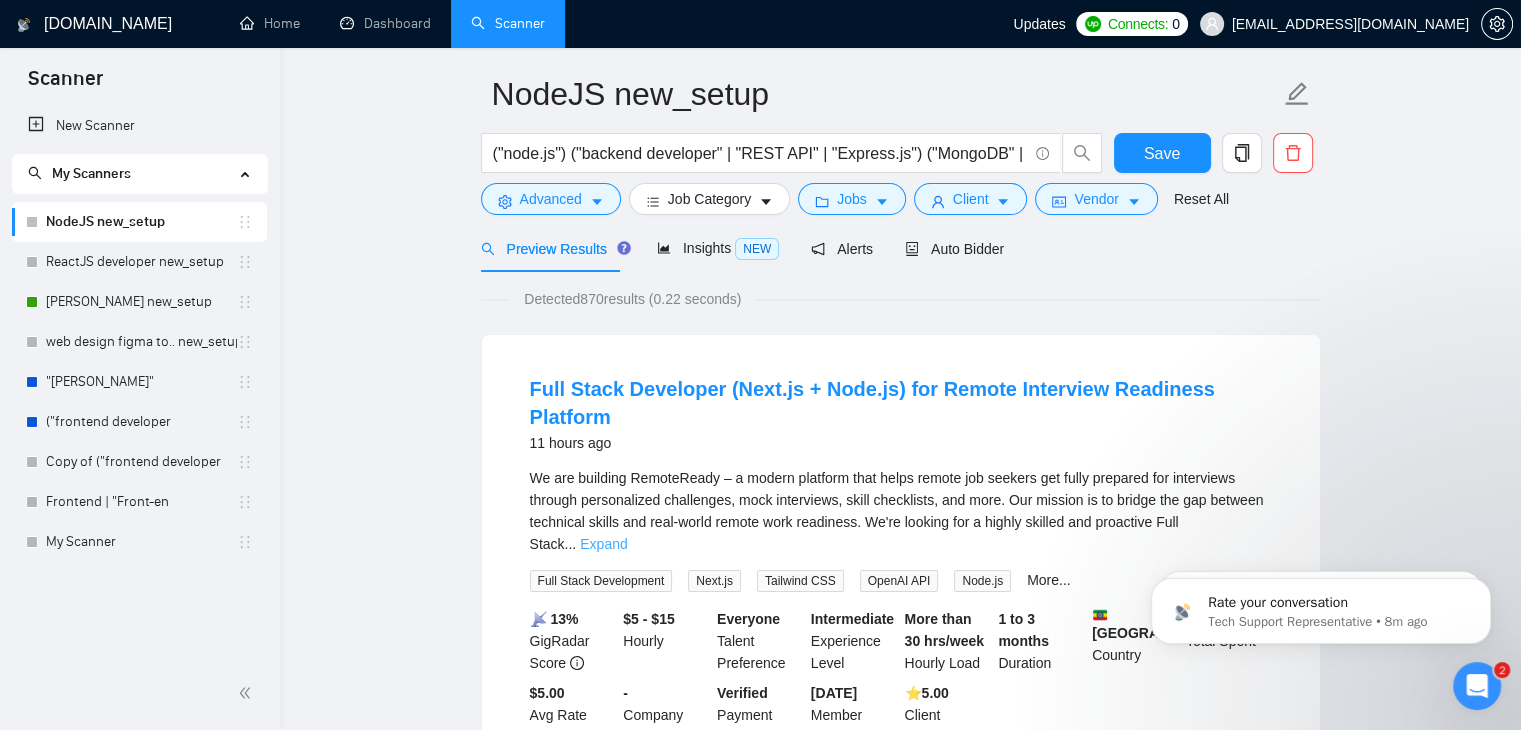 click on "Expand" at bounding box center [603, 544] 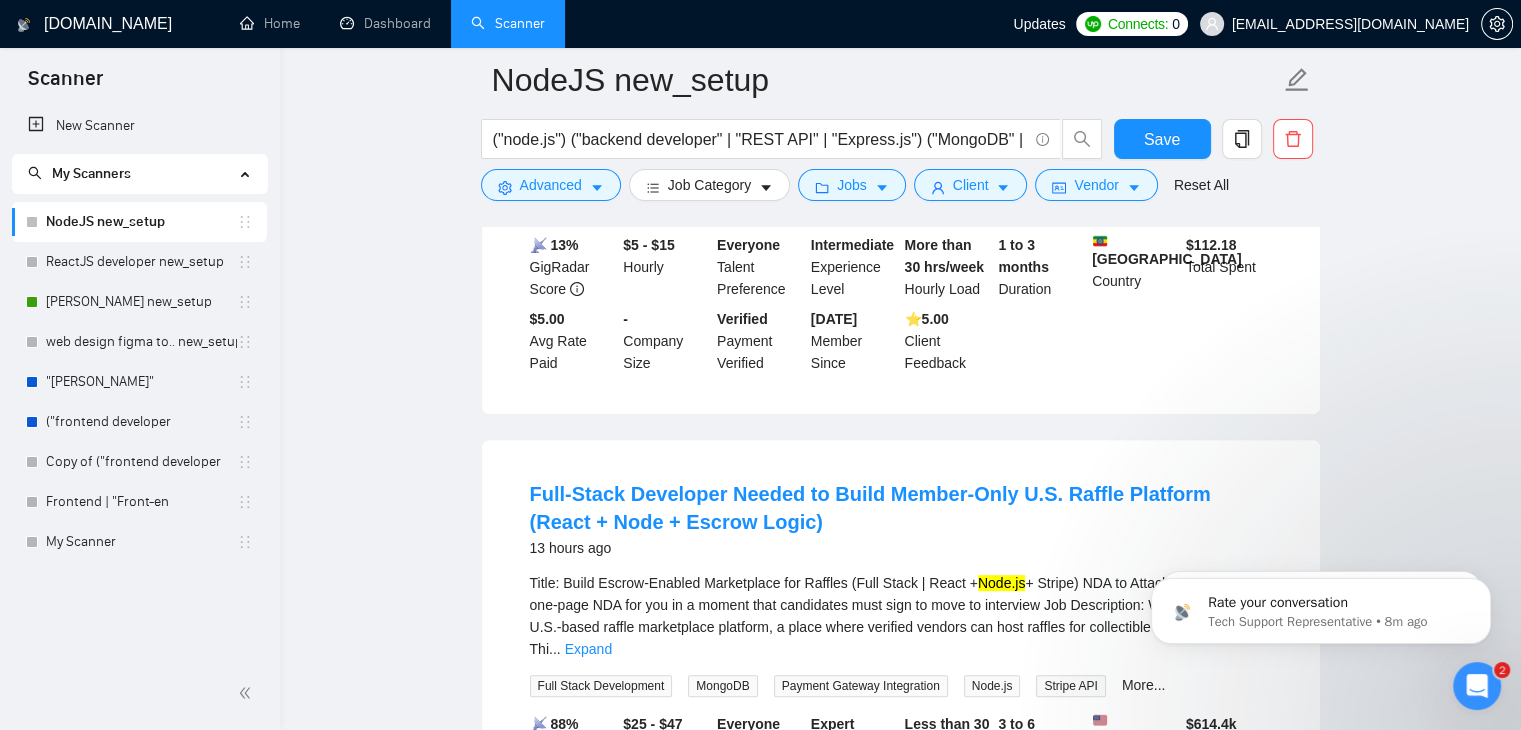 scroll, scrollTop: 584, scrollLeft: 0, axis: vertical 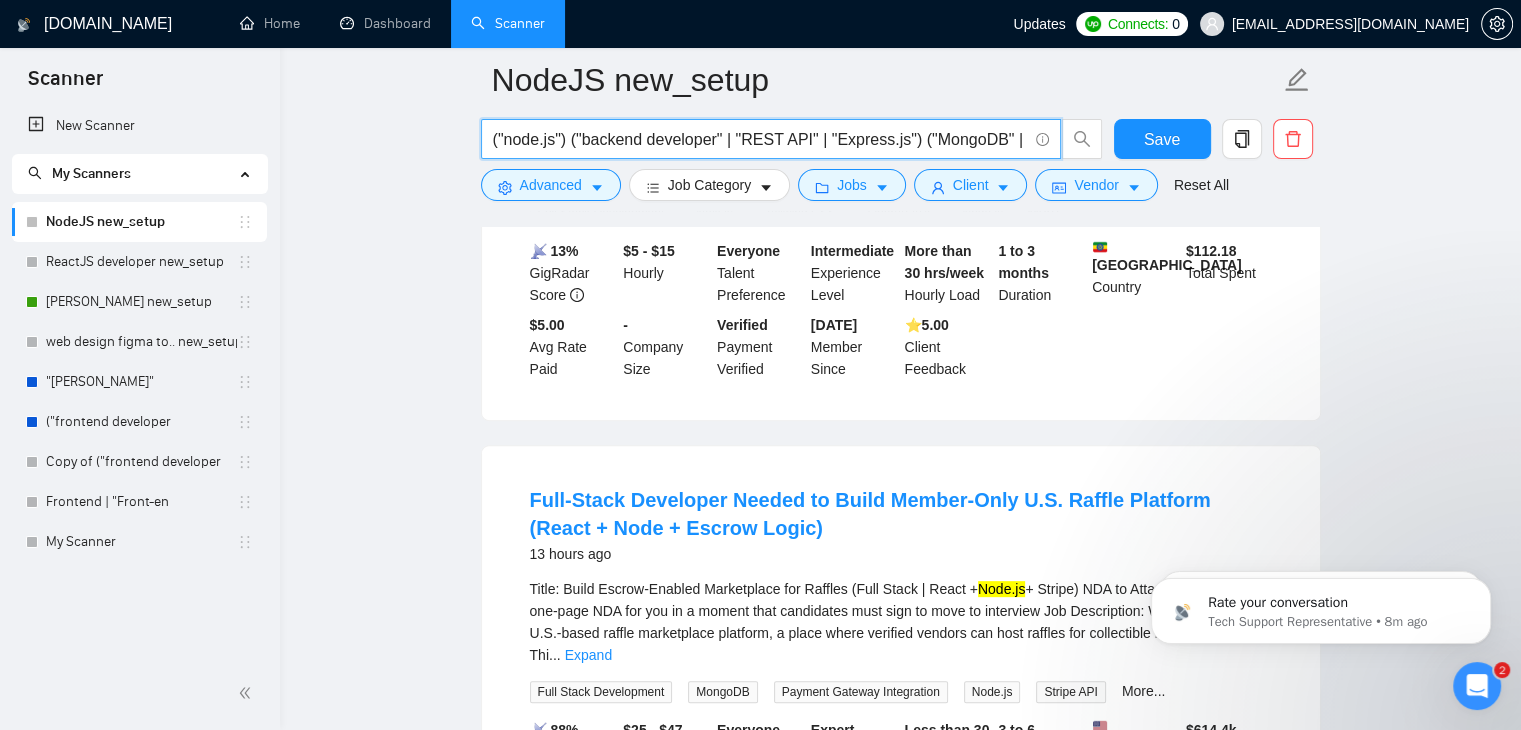 click on "("node.js") ("backend developer" | "REST API" | "Express.js") ("MongoDB" | "admin panel" | "API integration")" at bounding box center [760, 139] 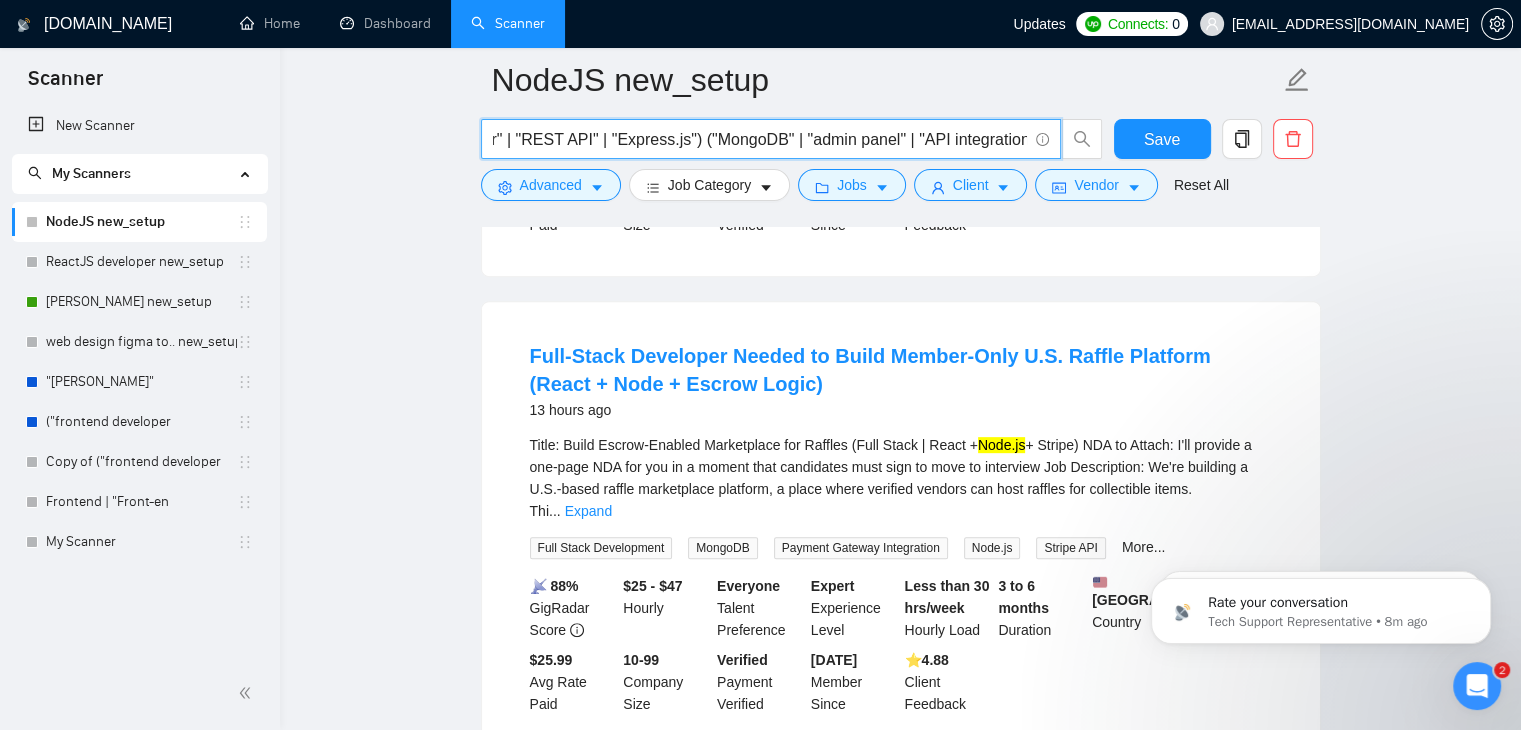 scroll, scrollTop: 735, scrollLeft: 0, axis: vertical 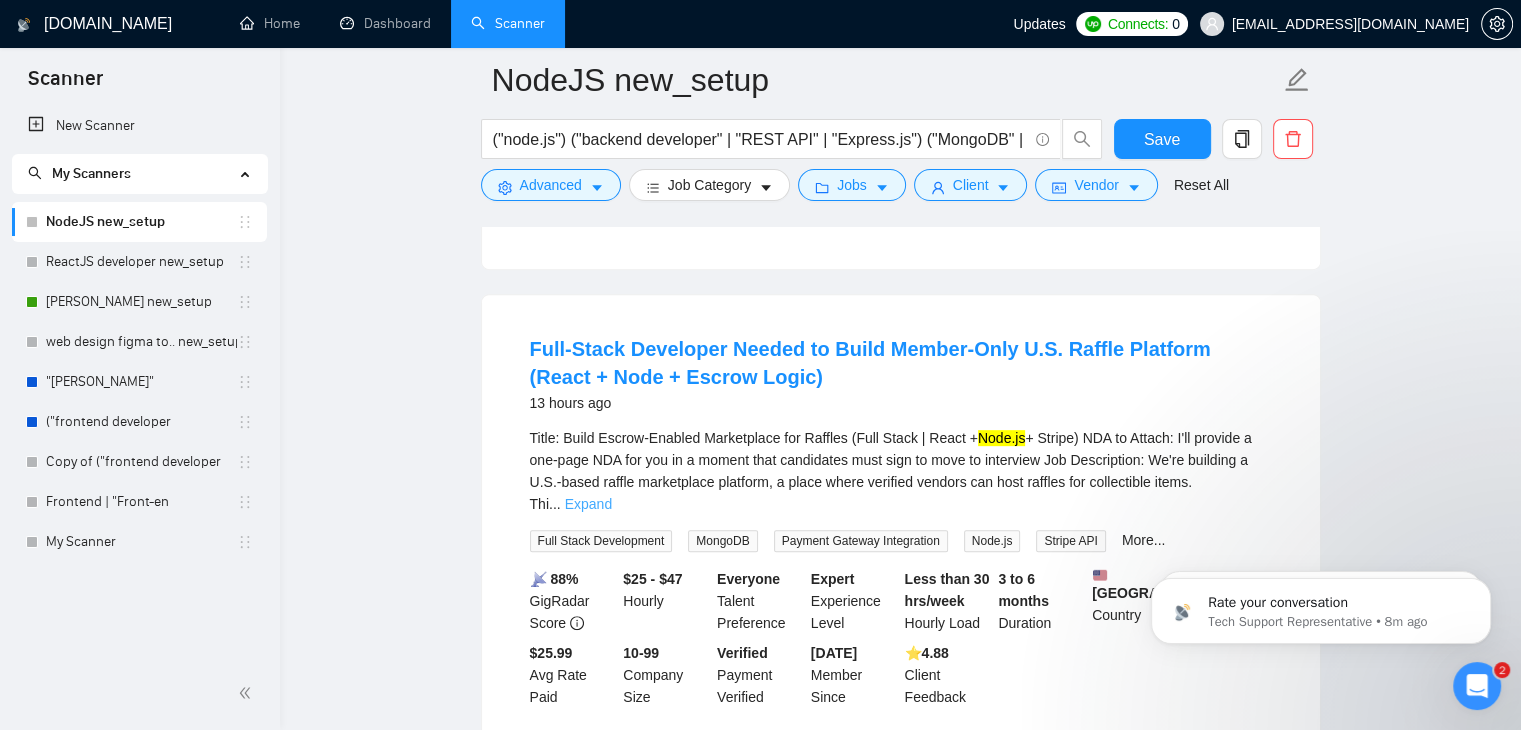 click on "Expand" at bounding box center (588, 504) 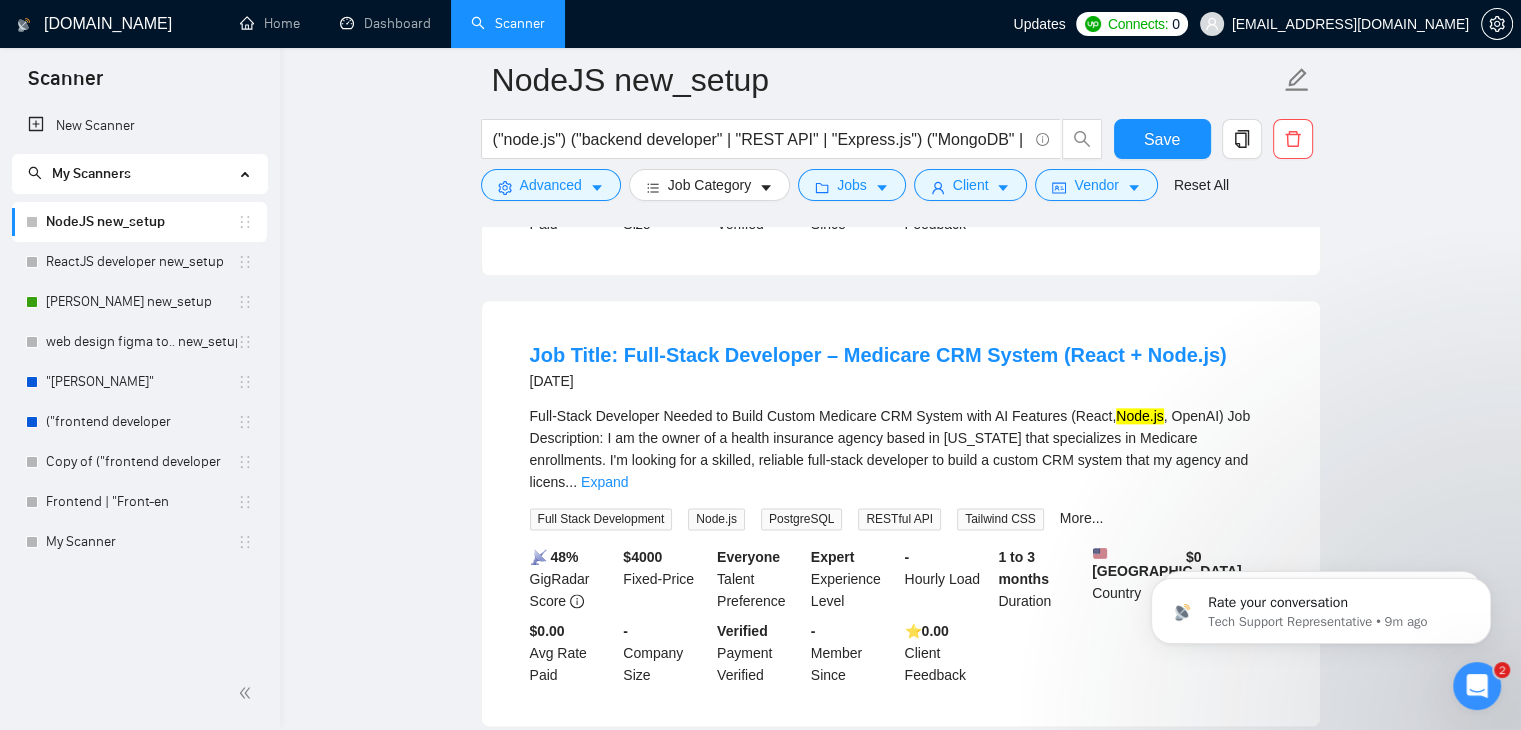 scroll, scrollTop: 2398, scrollLeft: 0, axis: vertical 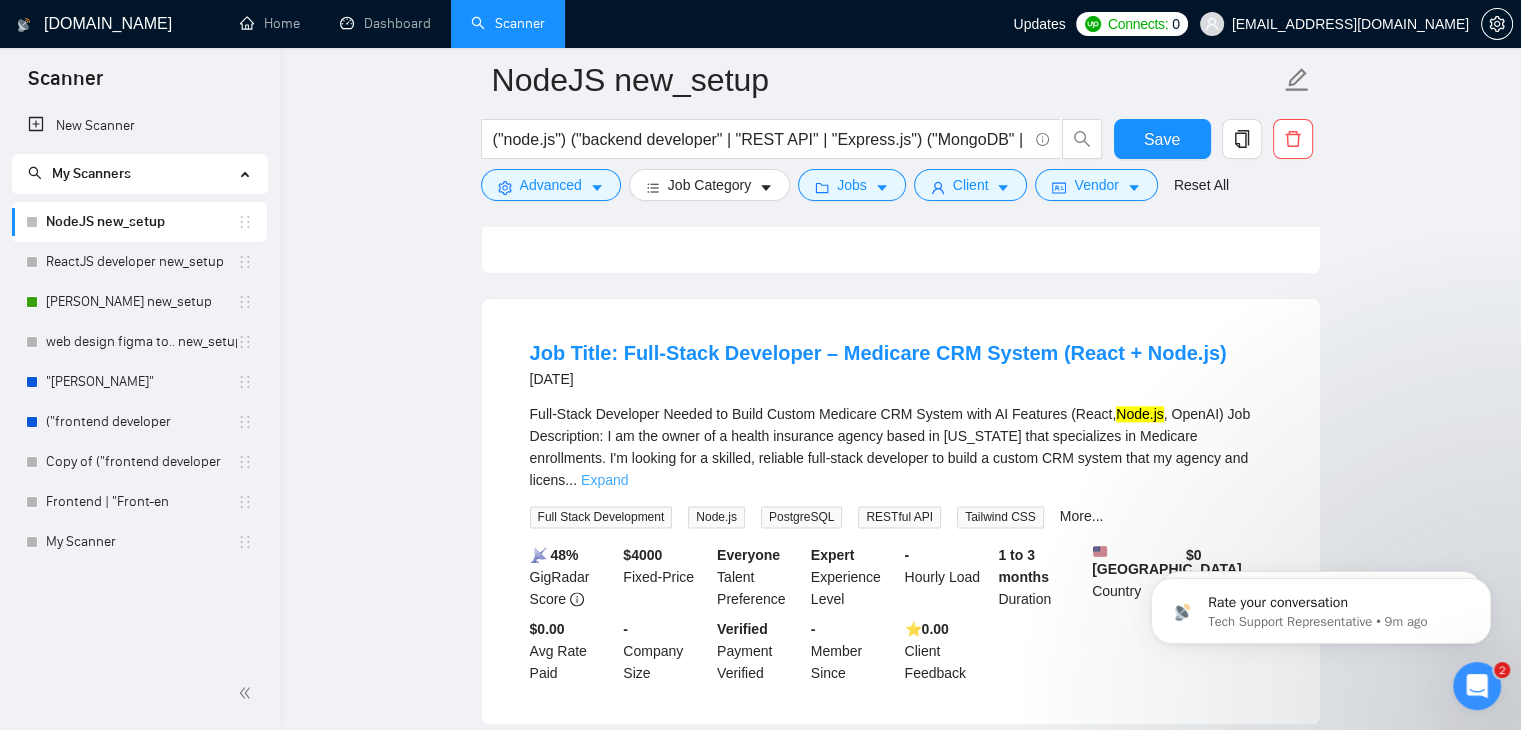click on "Expand" at bounding box center (604, 480) 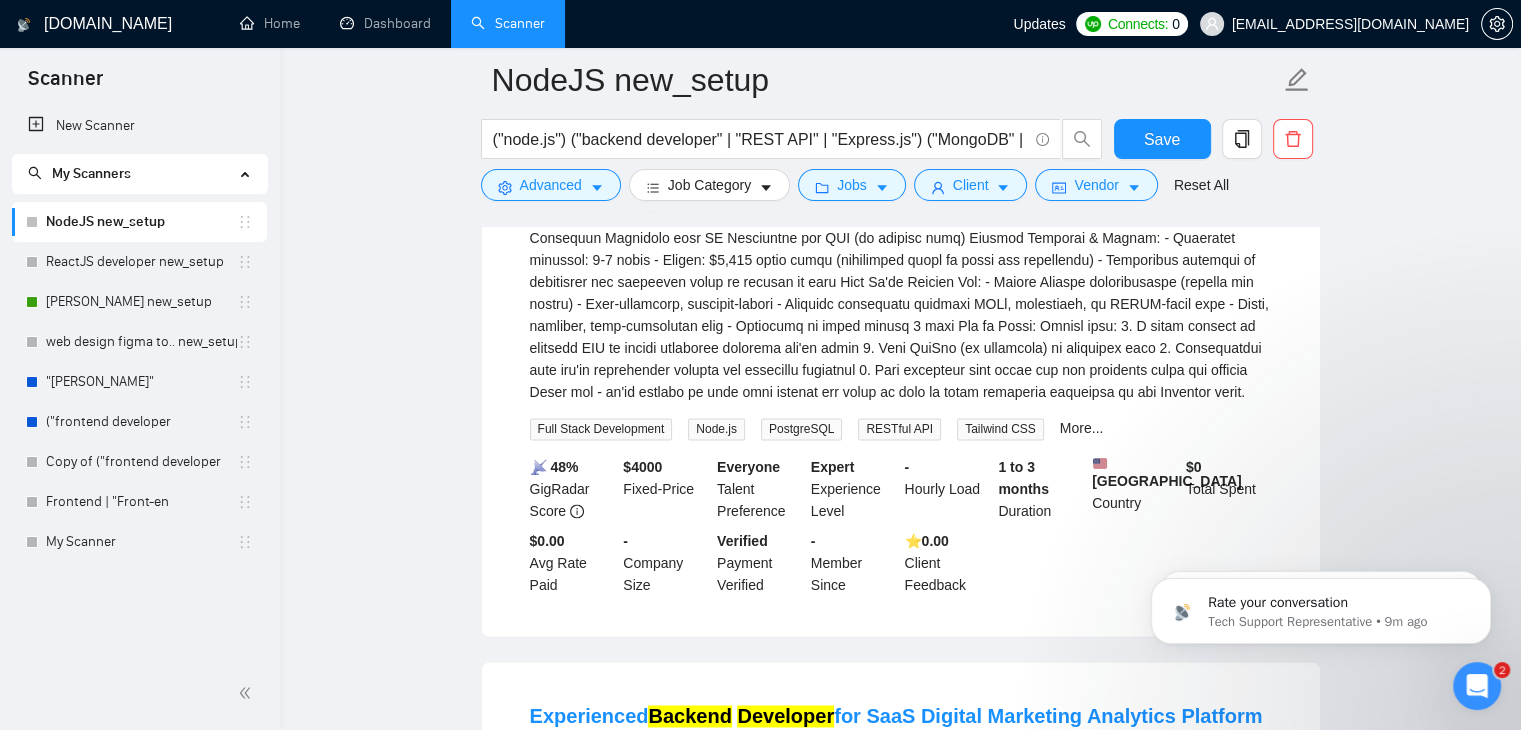 scroll, scrollTop: 2974, scrollLeft: 0, axis: vertical 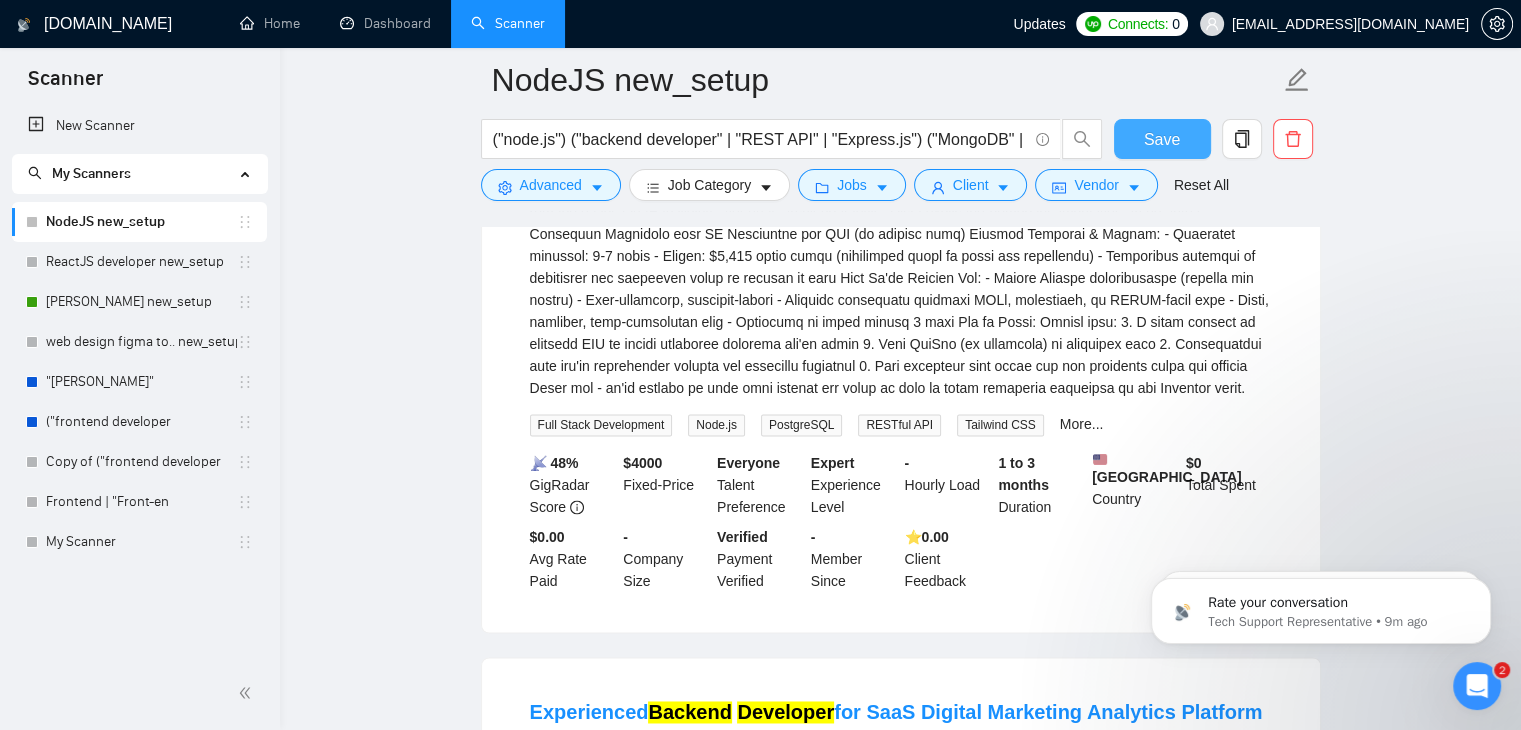click on "Save" at bounding box center (1162, 139) 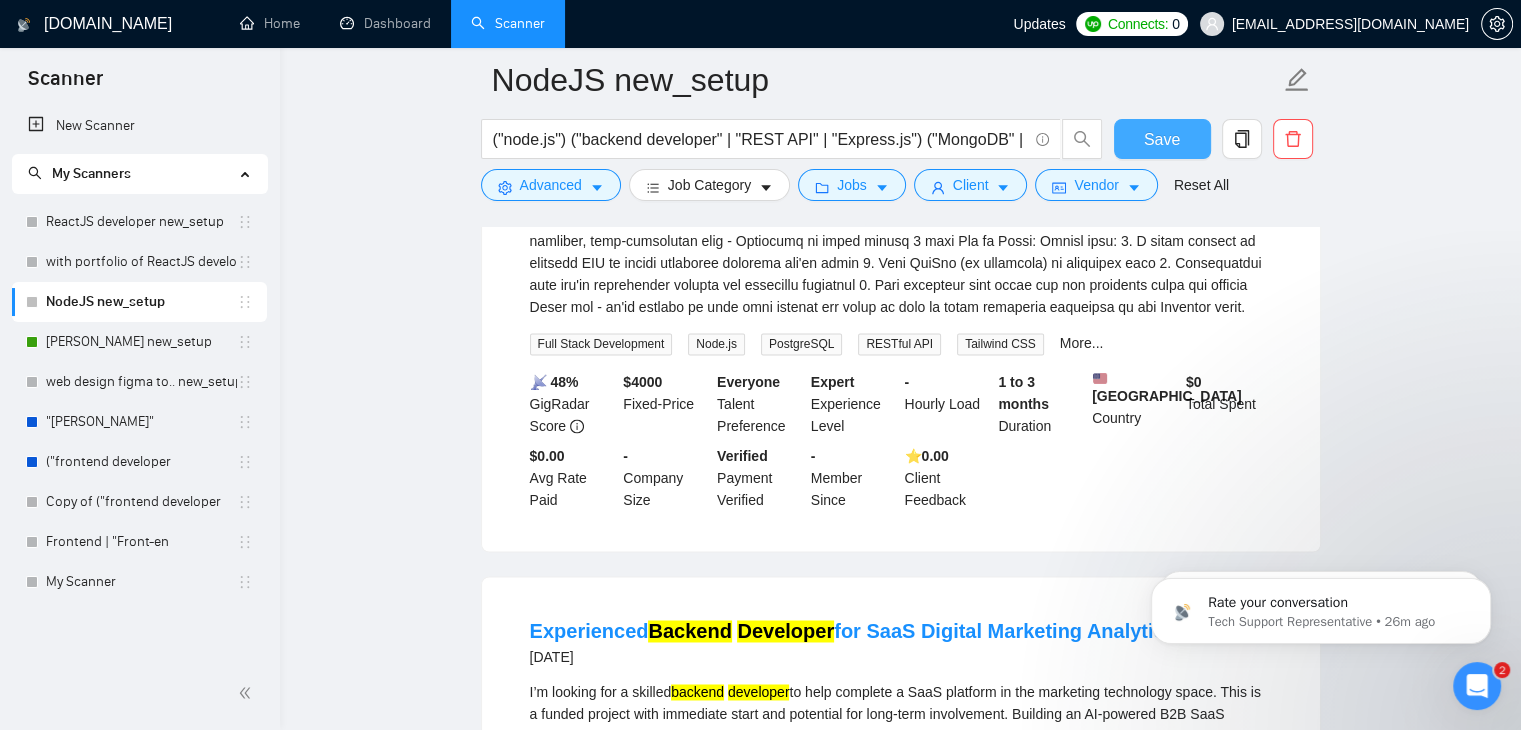 scroll, scrollTop: 3056, scrollLeft: 0, axis: vertical 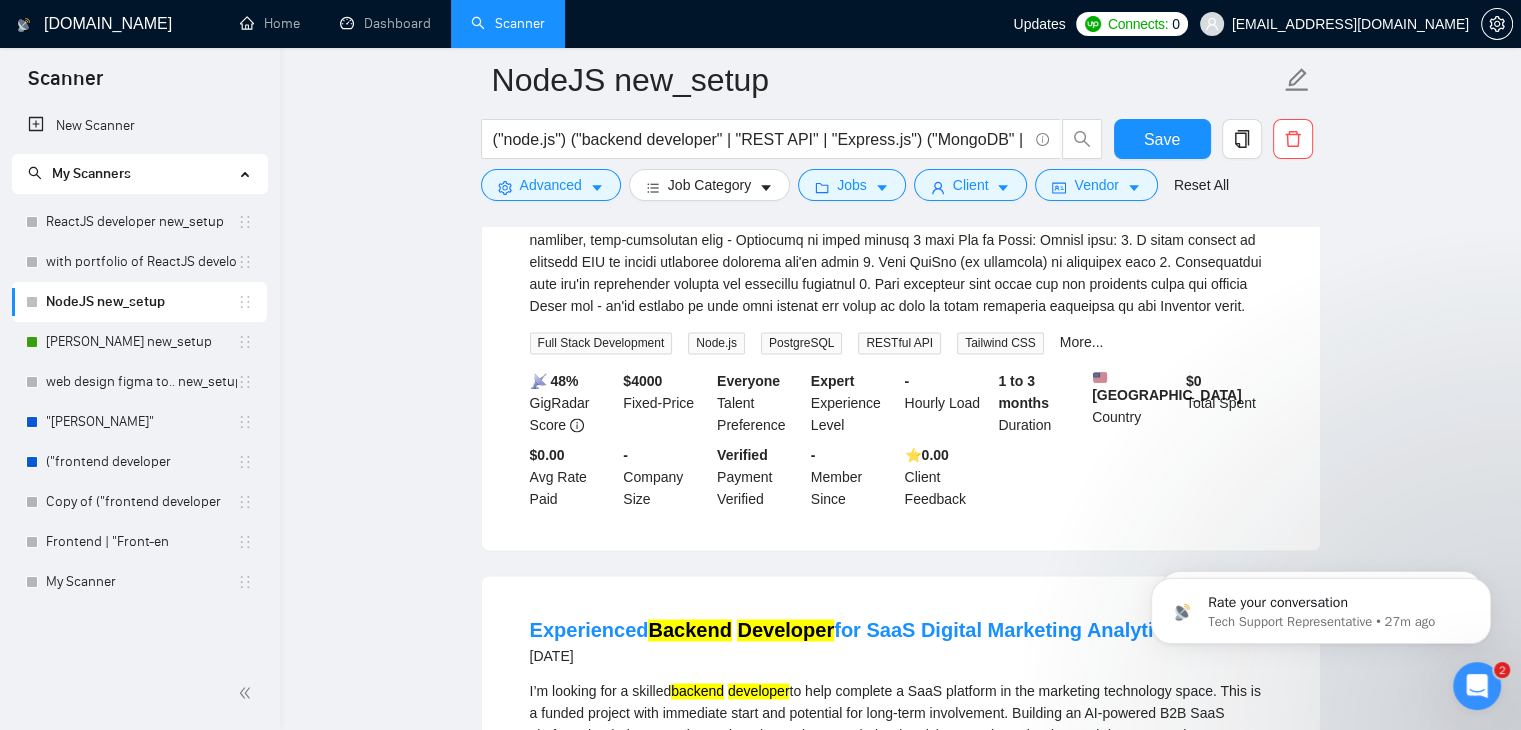 click 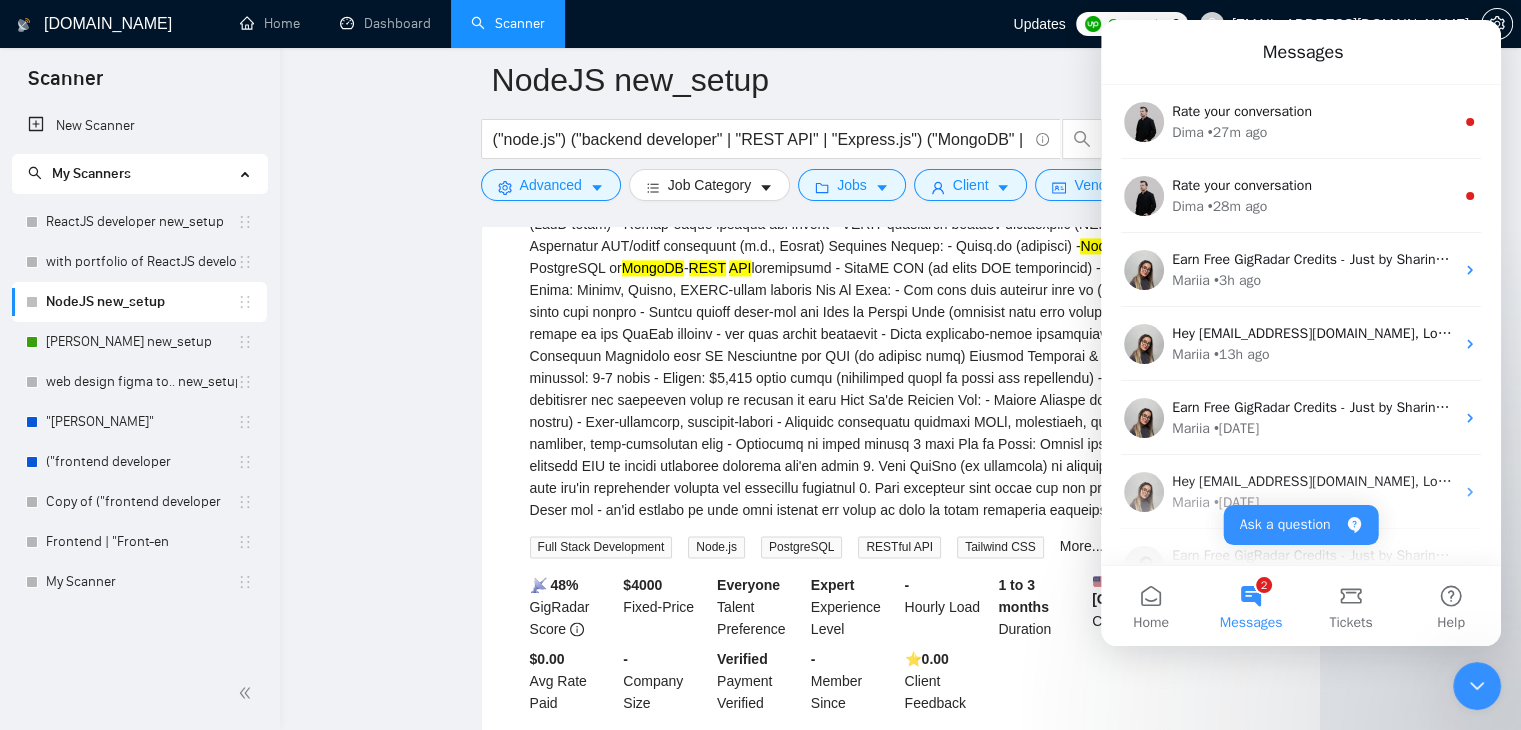 scroll, scrollTop: 2848, scrollLeft: 0, axis: vertical 